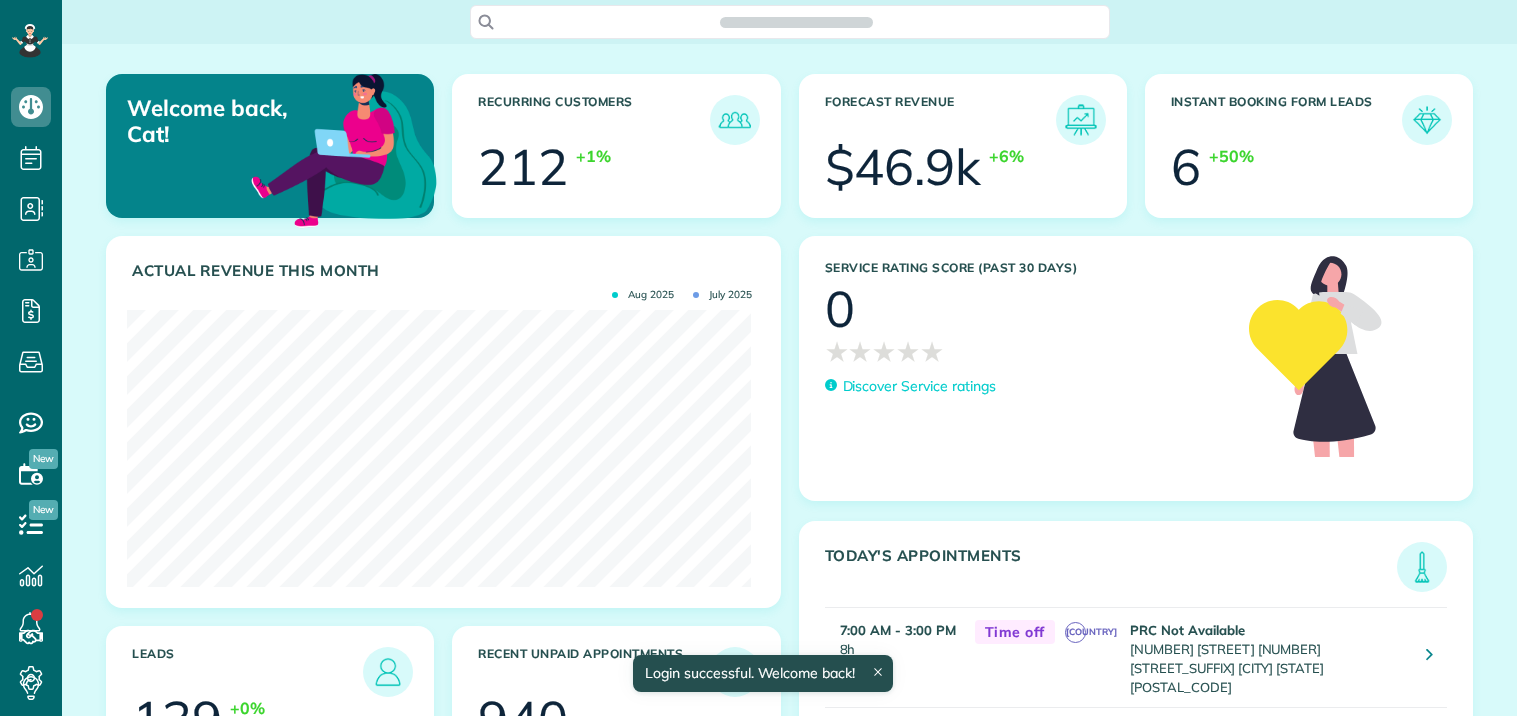 scroll, scrollTop: 0, scrollLeft: 0, axis: both 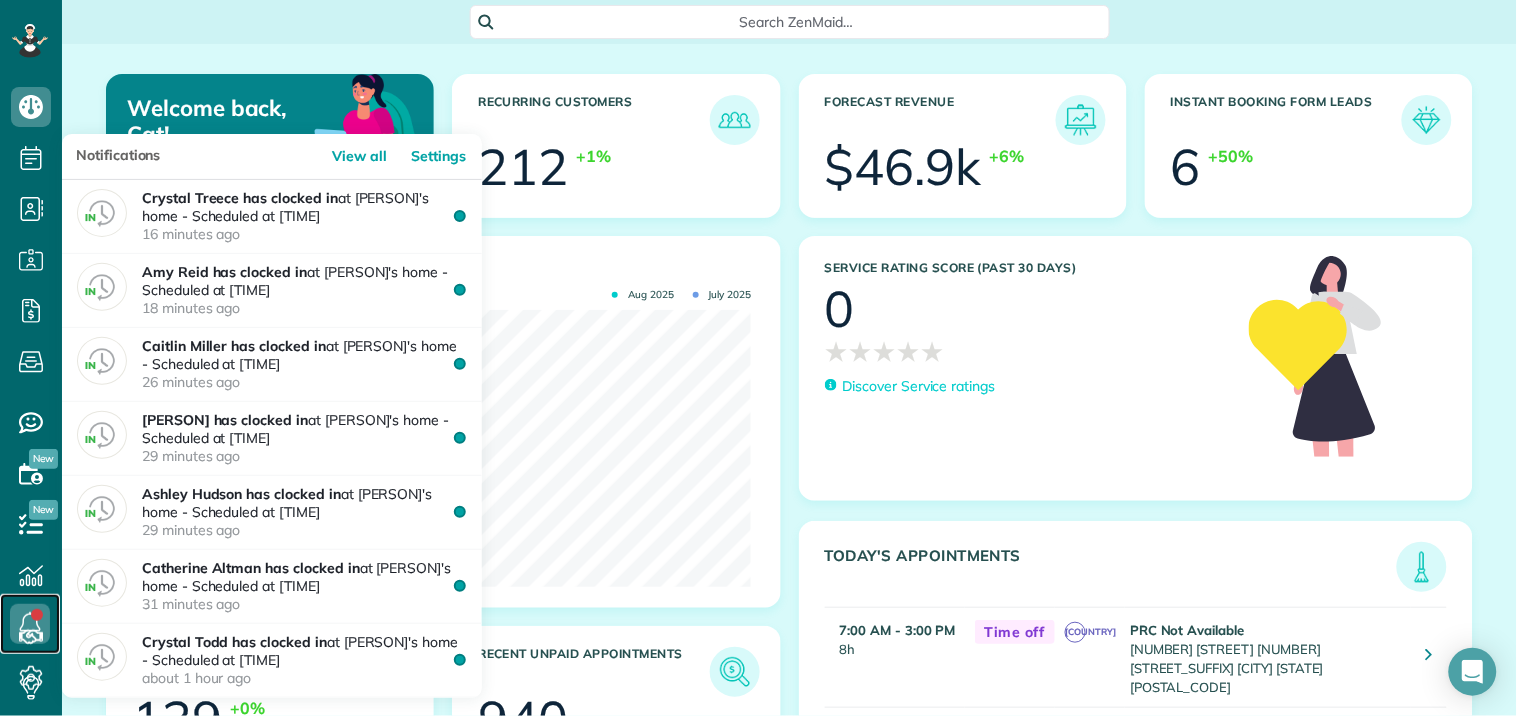 click at bounding box center (30, 624) 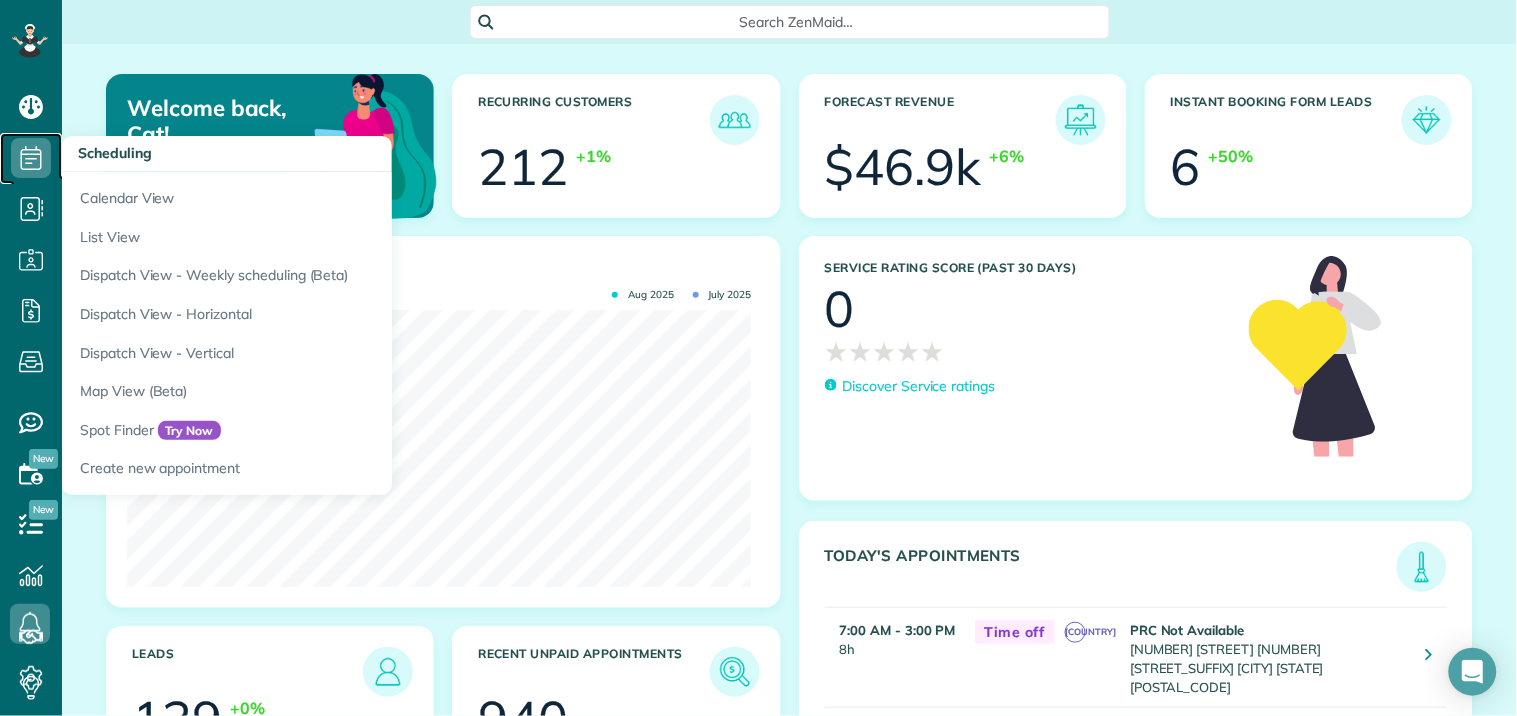 click 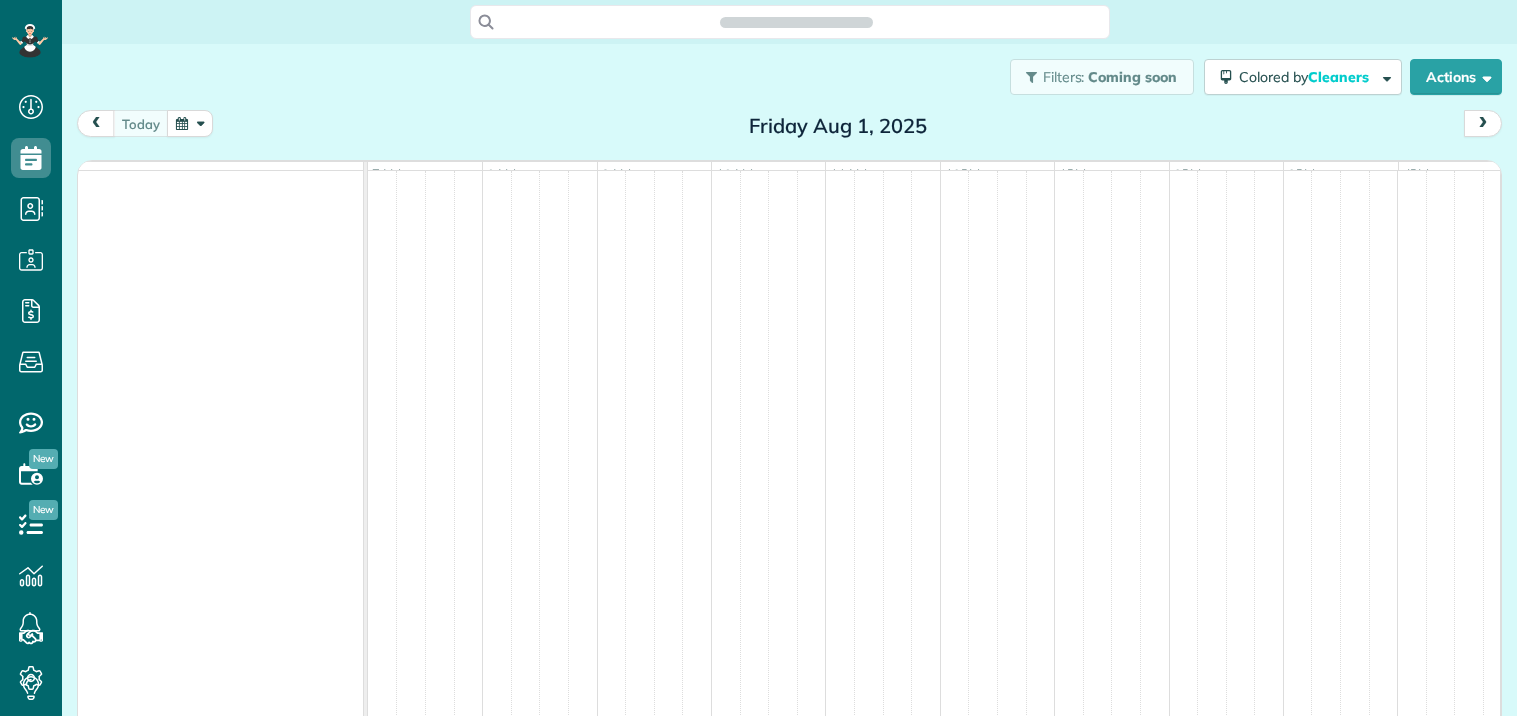 scroll, scrollTop: 0, scrollLeft: 0, axis: both 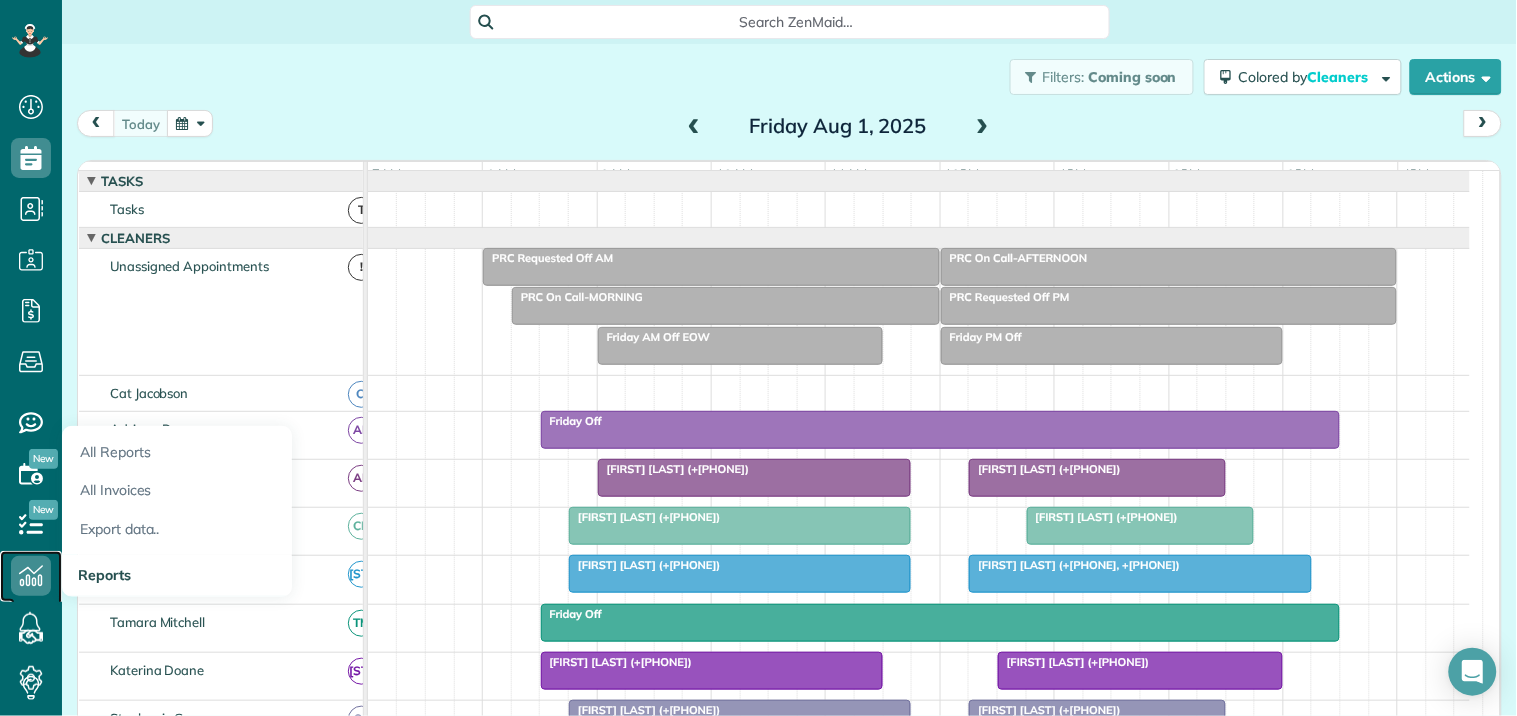 click 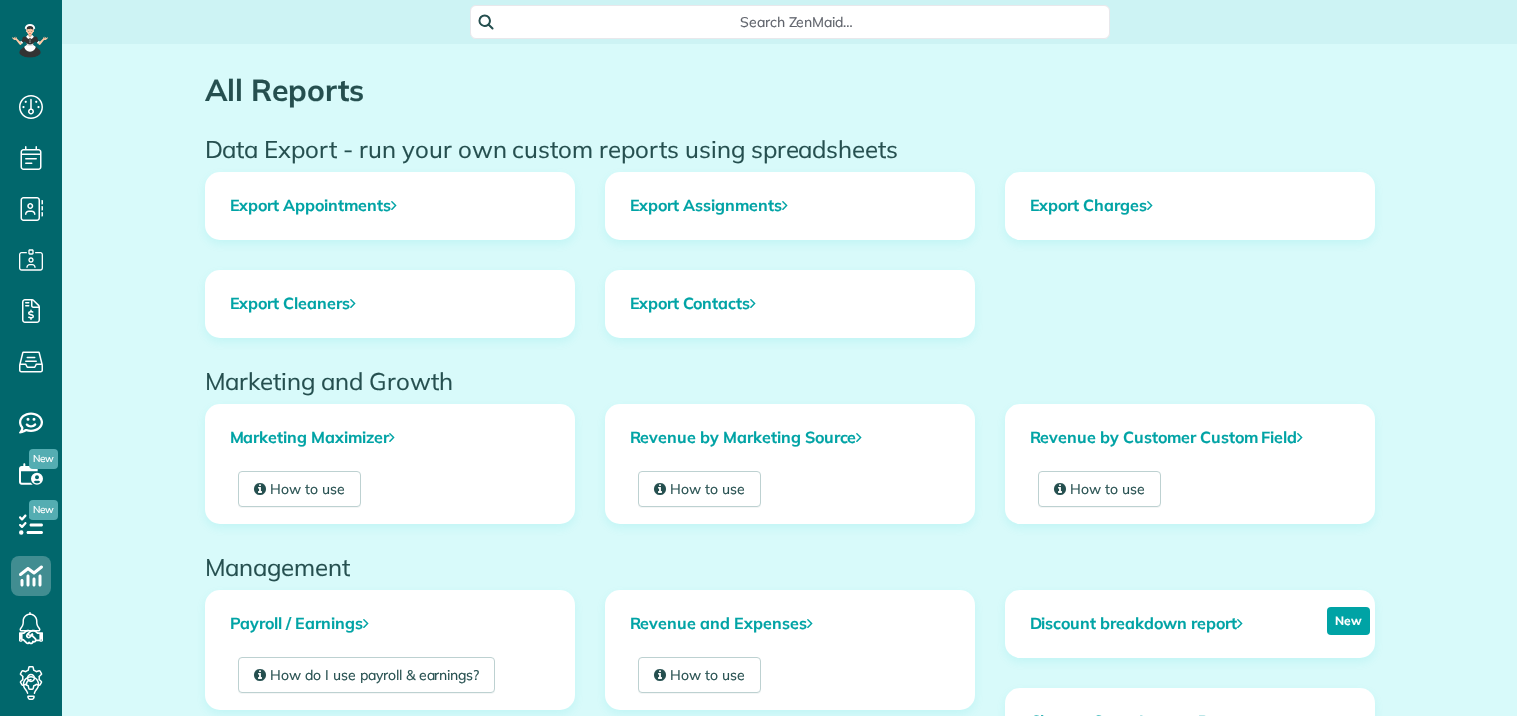 scroll, scrollTop: 0, scrollLeft: 0, axis: both 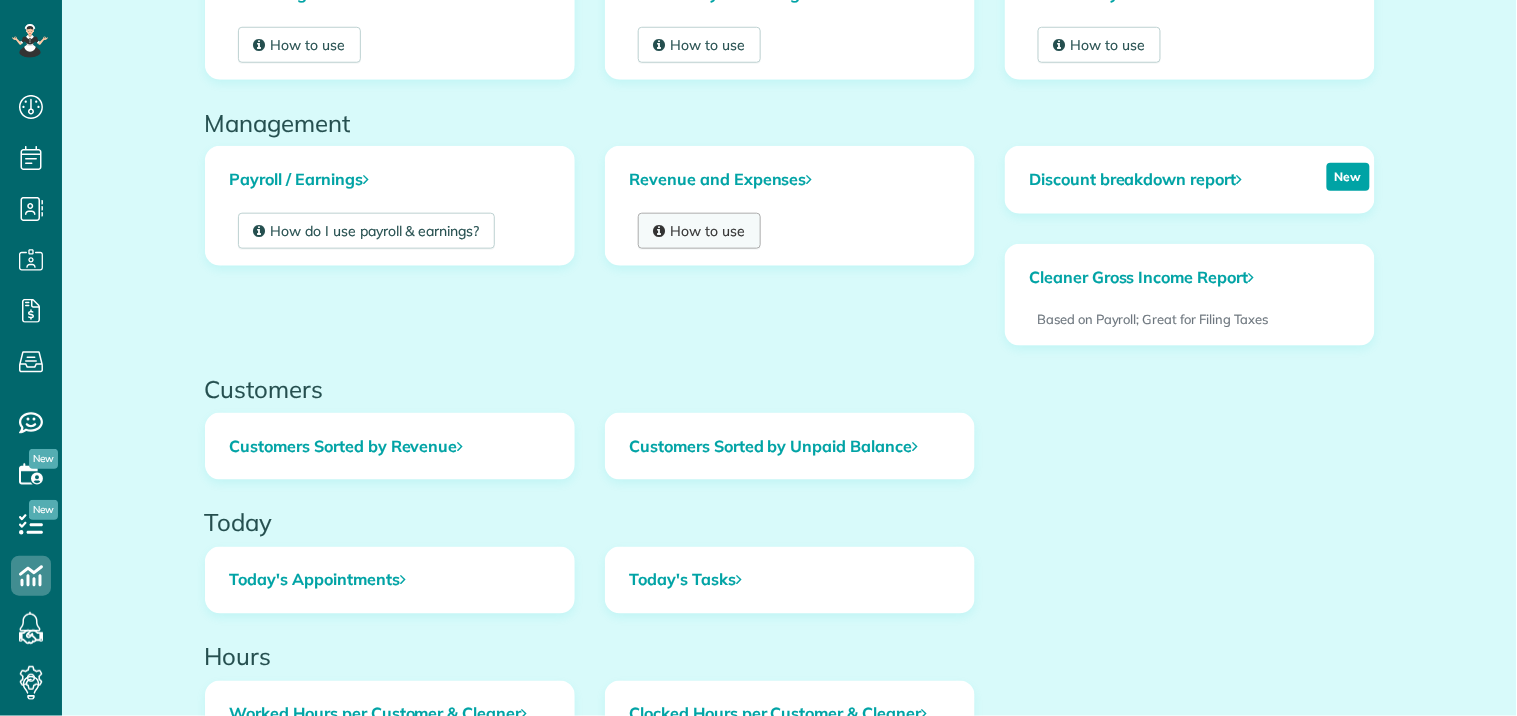 click on "How to use" at bounding box center (700, 231) 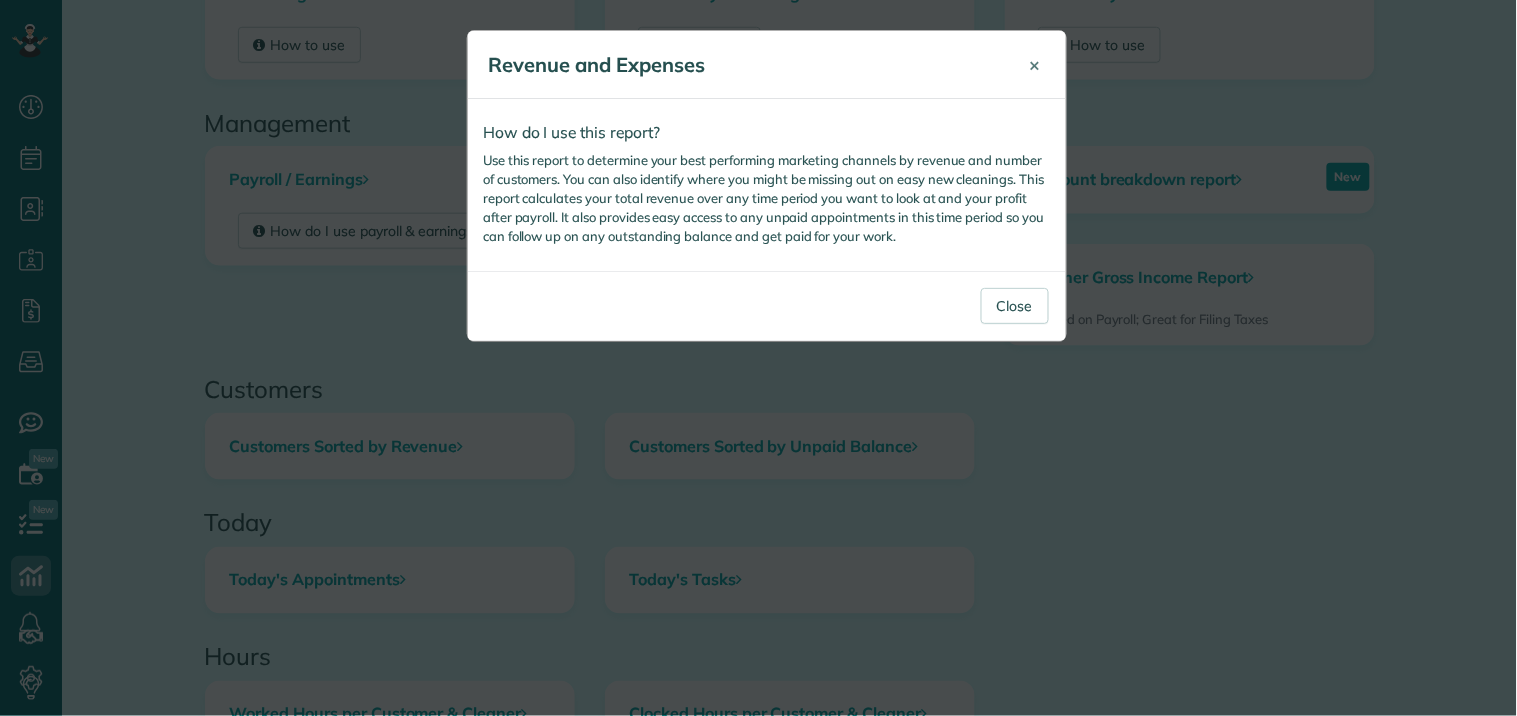 click on "×" at bounding box center (1035, 64) 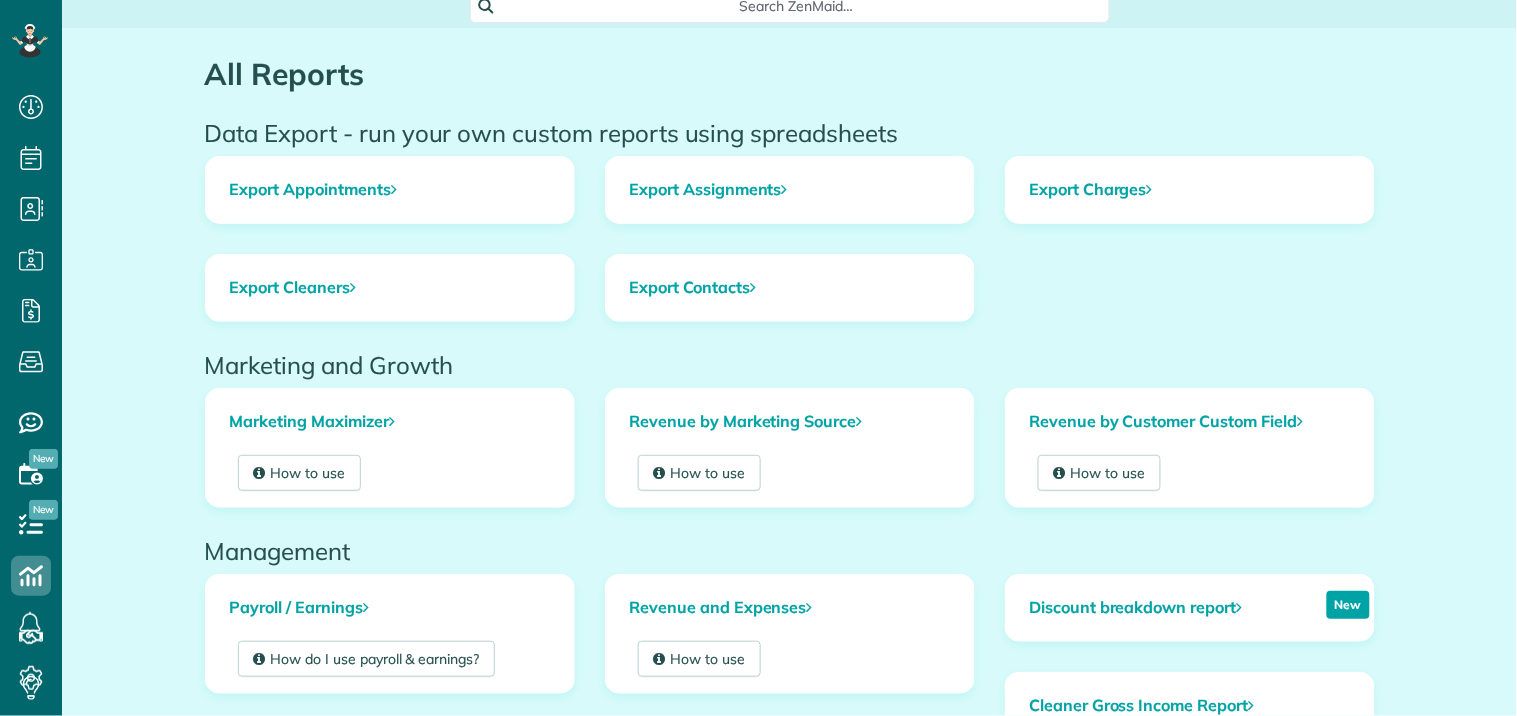 scroll, scrollTop: 0, scrollLeft: 0, axis: both 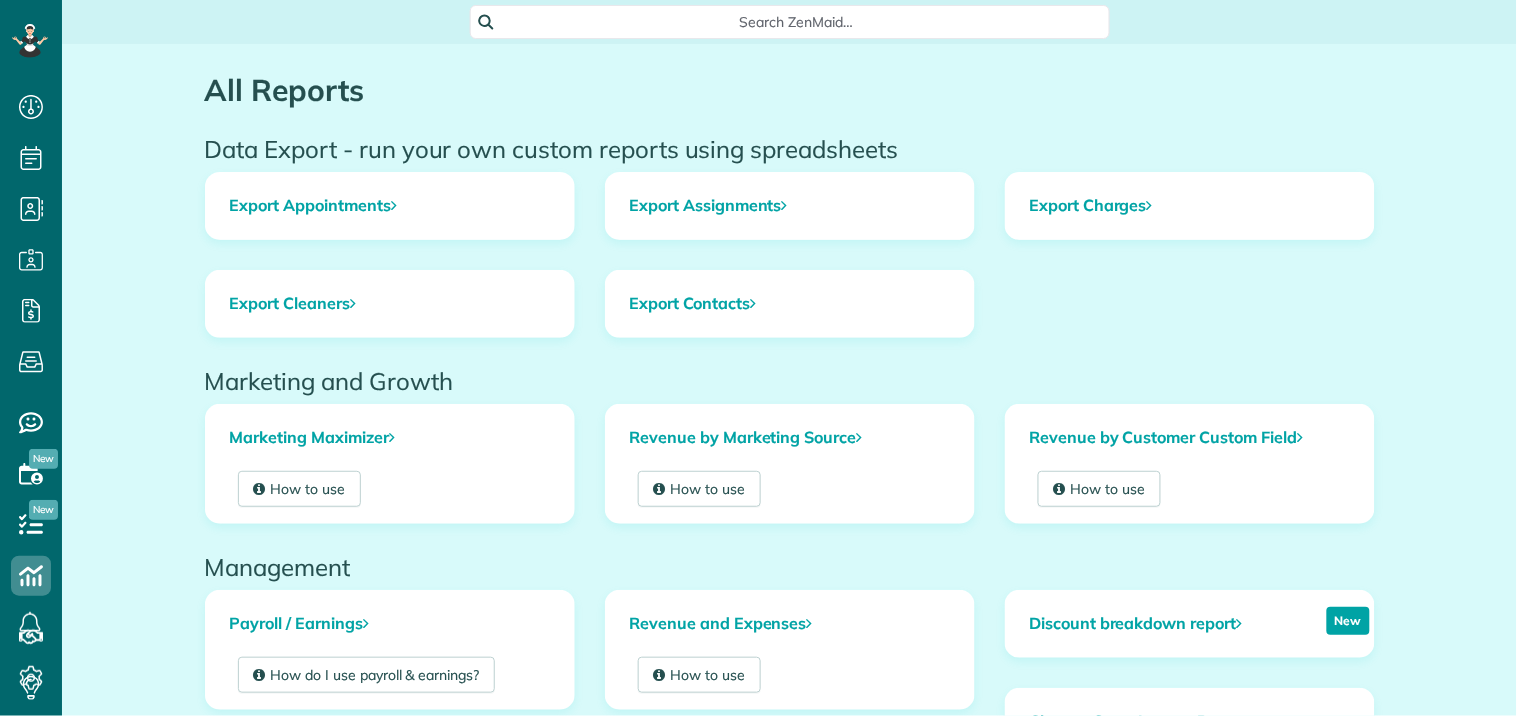 click on "Search ZenMaid…" at bounding box center [797, 22] 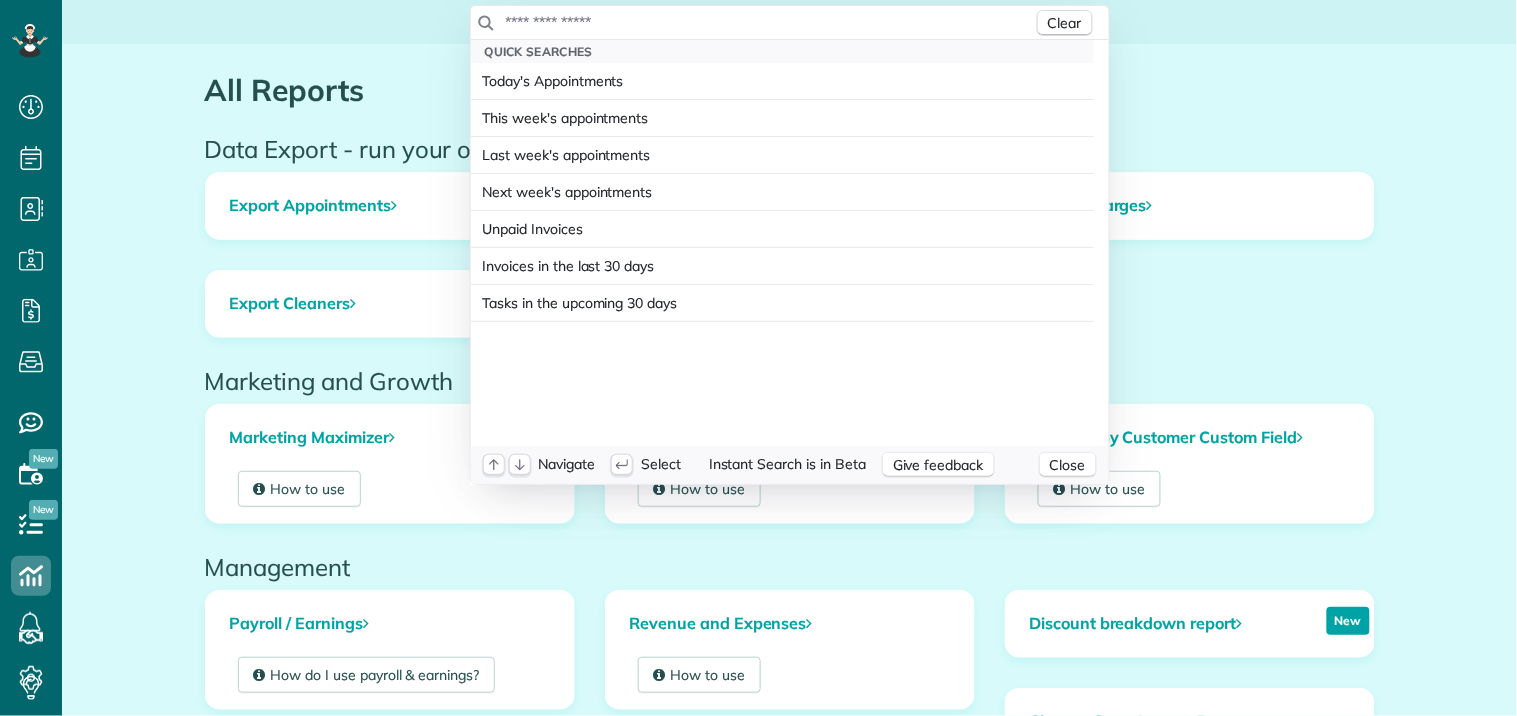 click at bounding box center [769, 22] 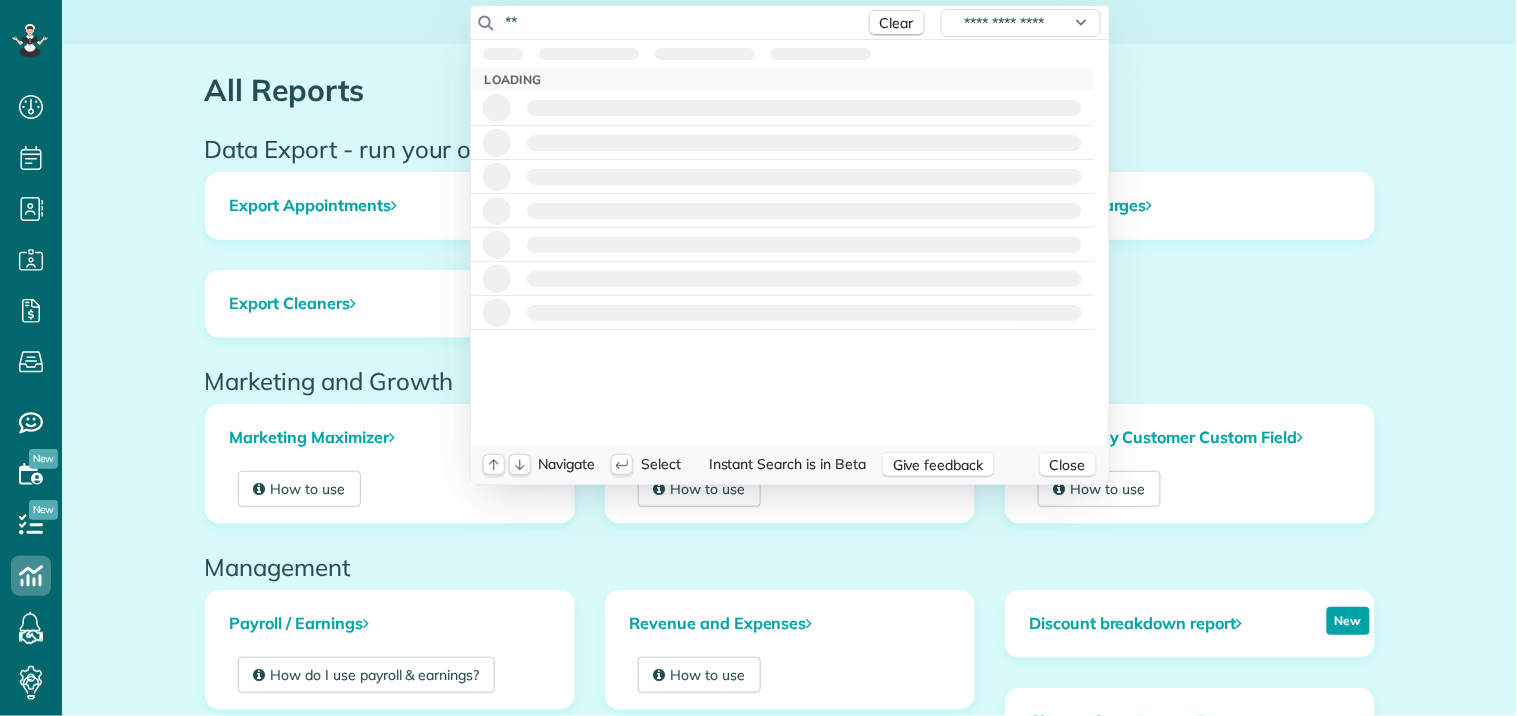 type on "*" 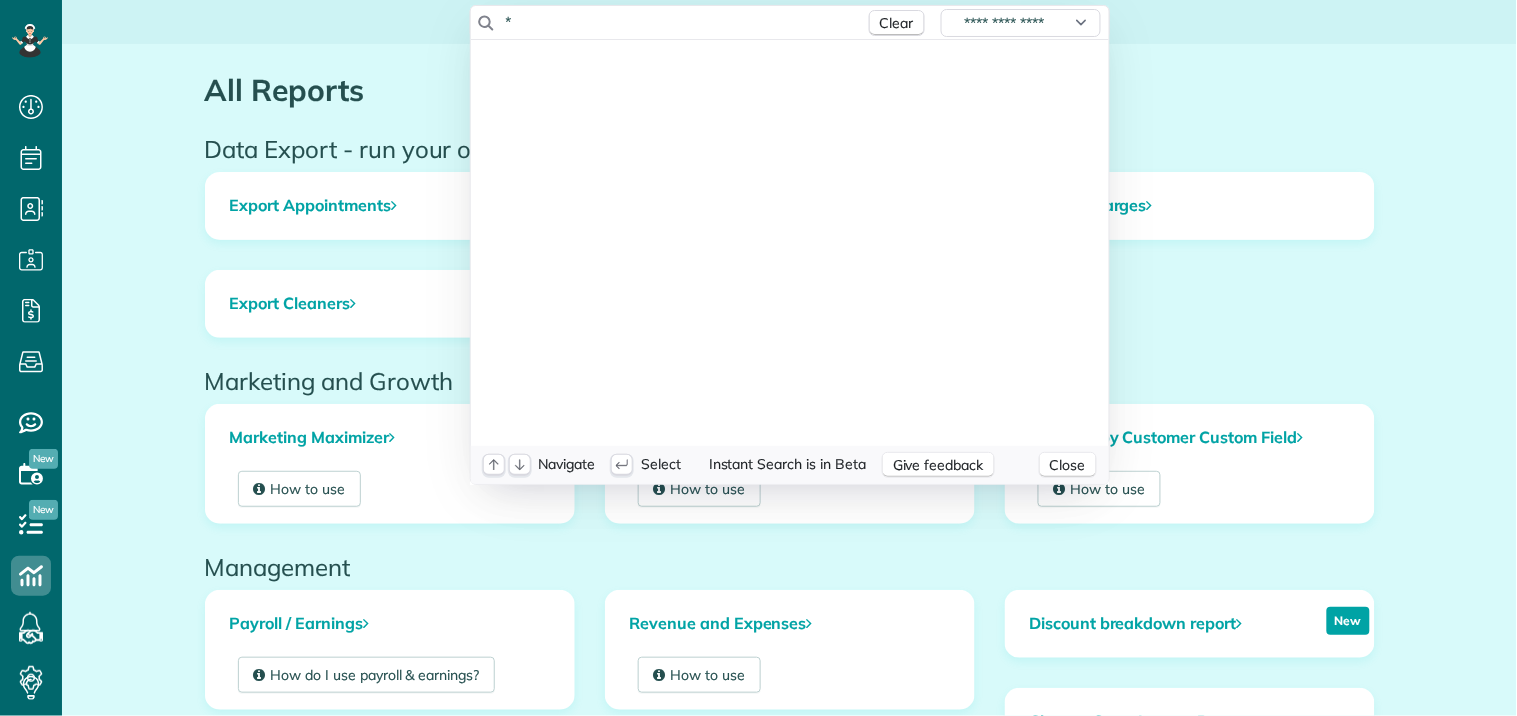 type 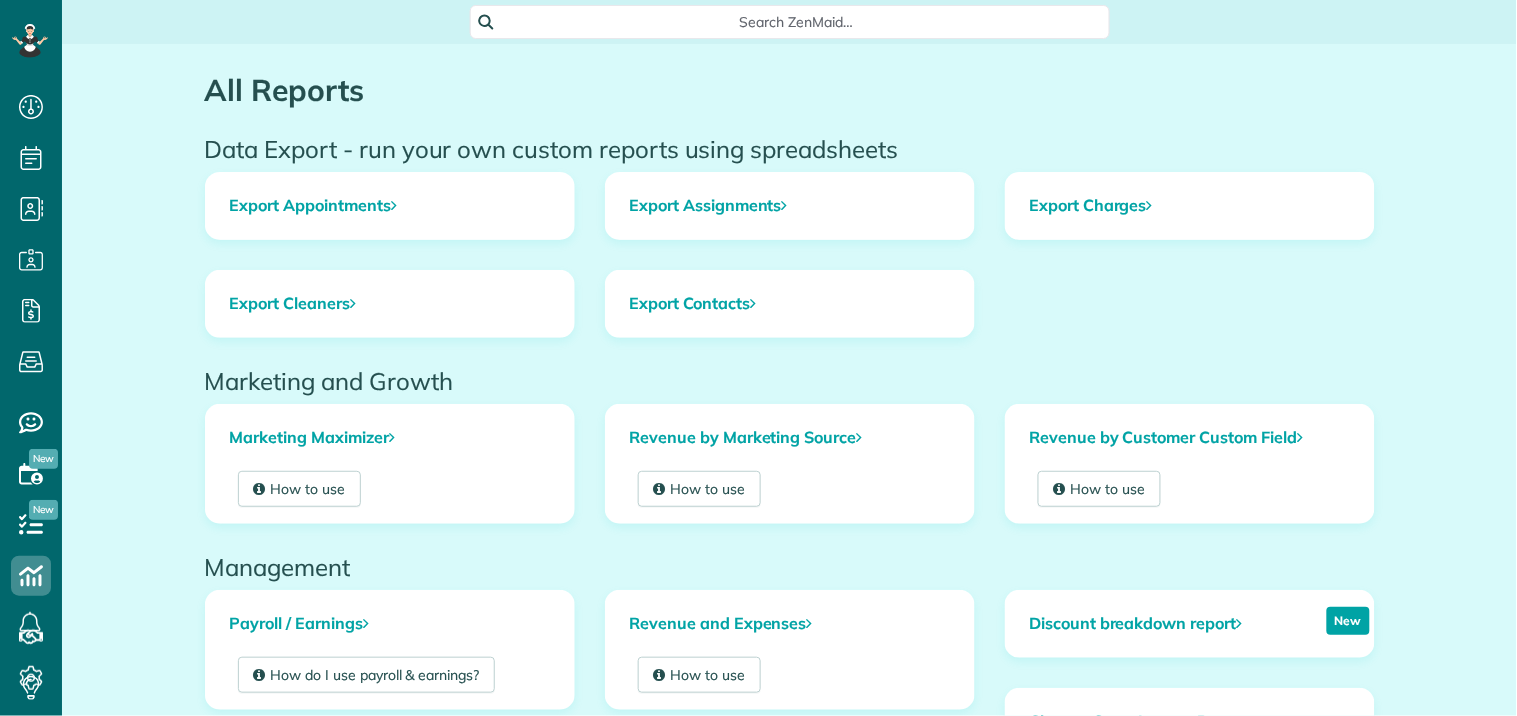 click on "Dashboard
Scheduling
Calendar View
List View
Dispatch View - Weekly scheduling (Beta)" at bounding box center [758, 358] 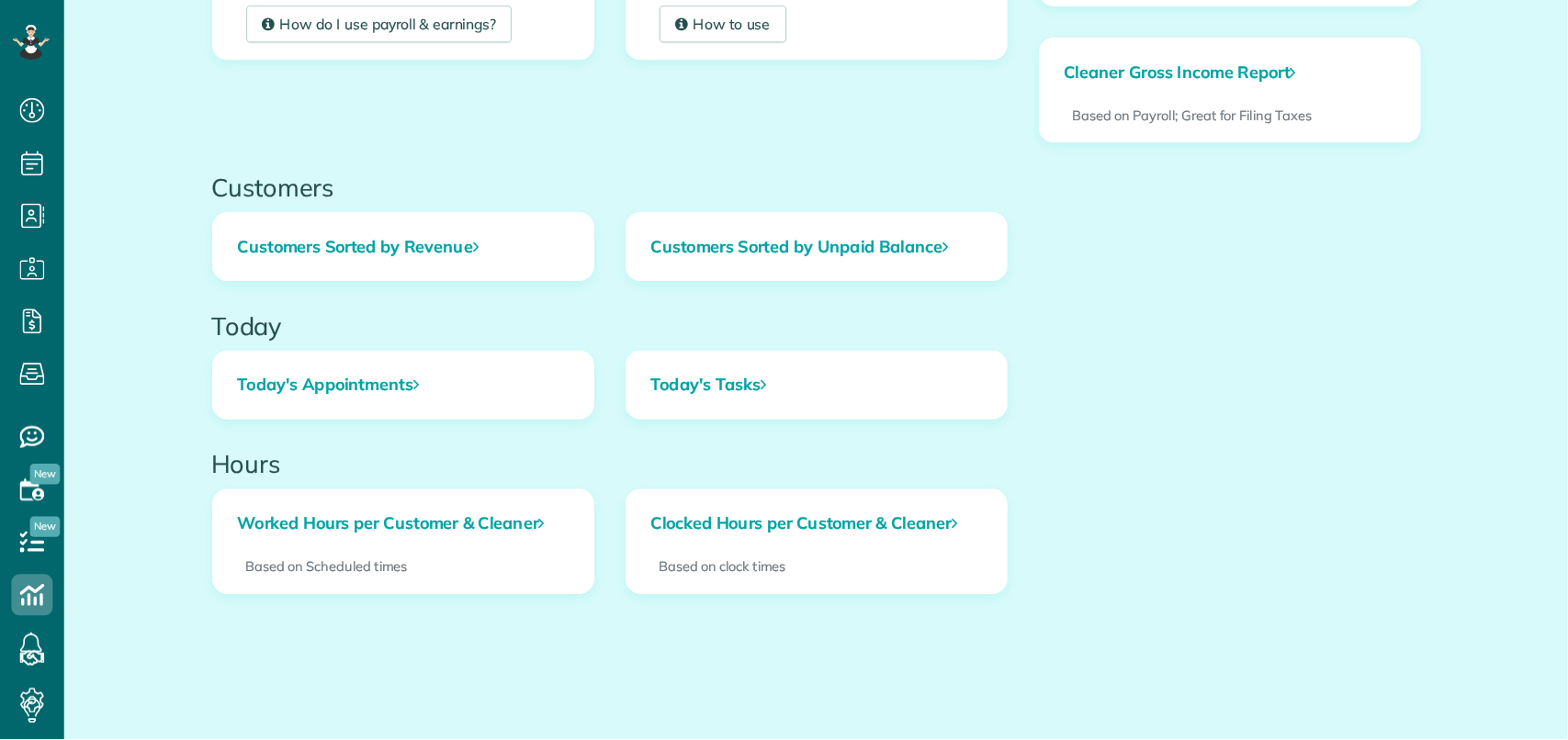 scroll, scrollTop: 608, scrollLeft: 0, axis: vertical 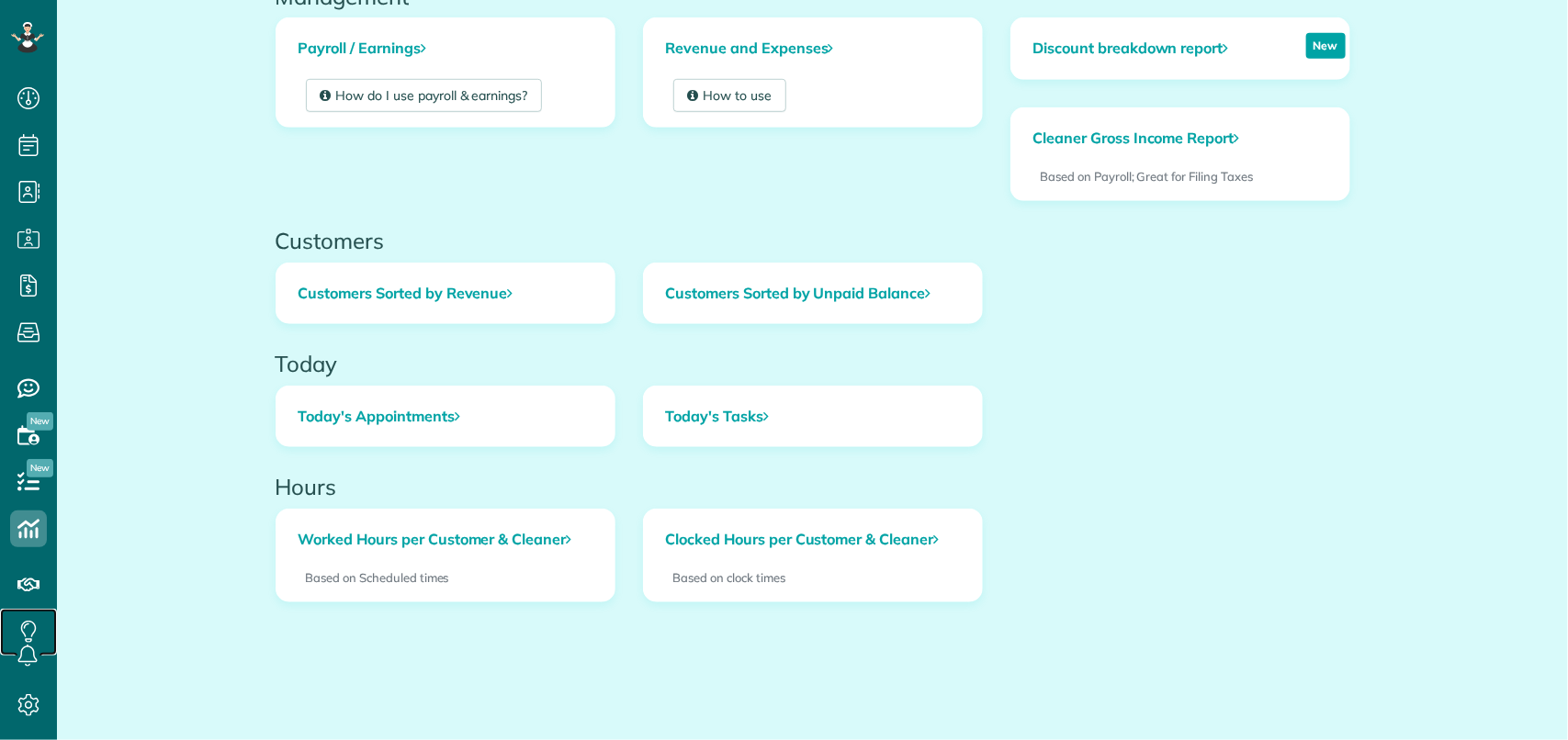 drag, startPoint x: 1393, startPoint y: 1, endPoint x: 26, endPoint y: 625, distance: 1502.6859 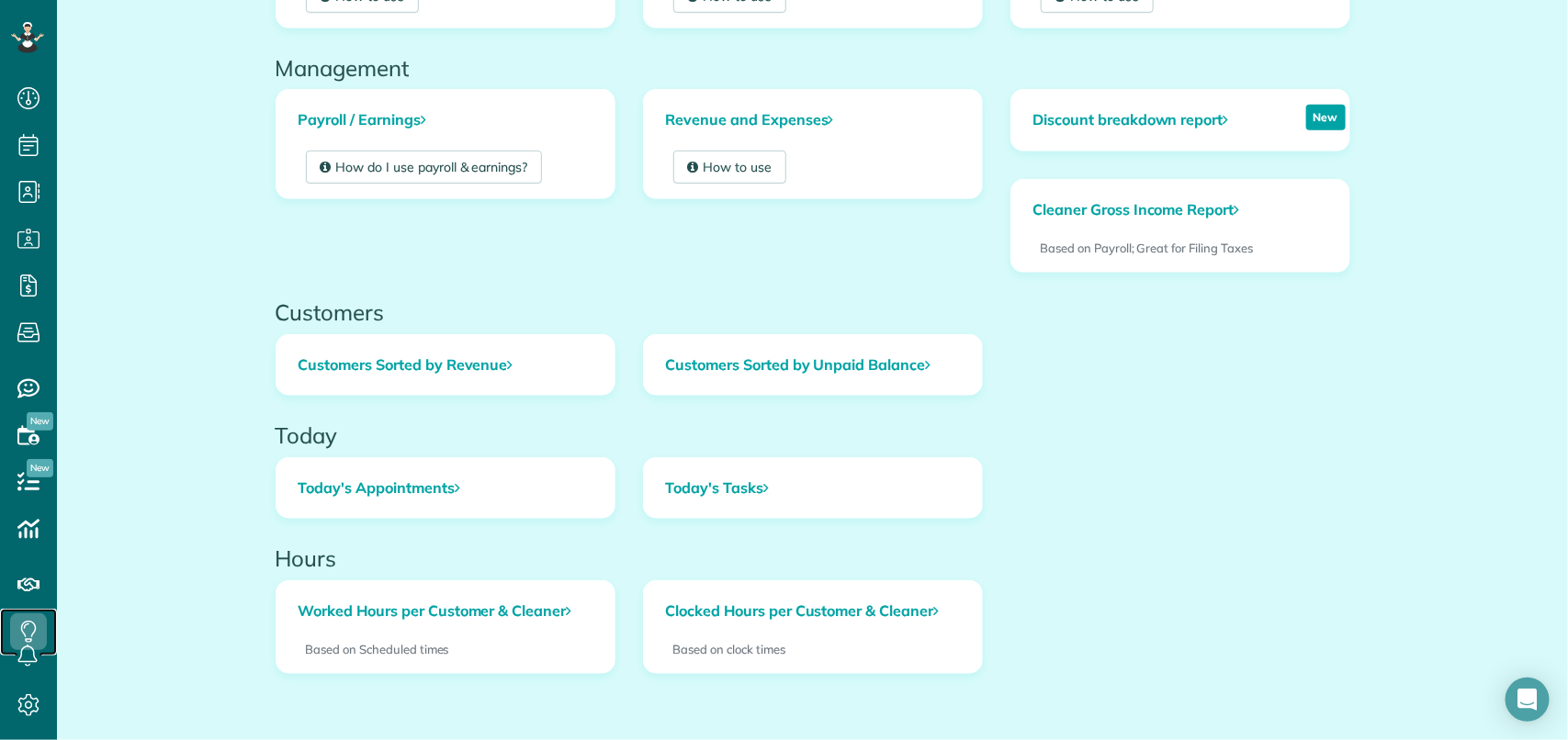 scroll, scrollTop: 413, scrollLeft: 0, axis: vertical 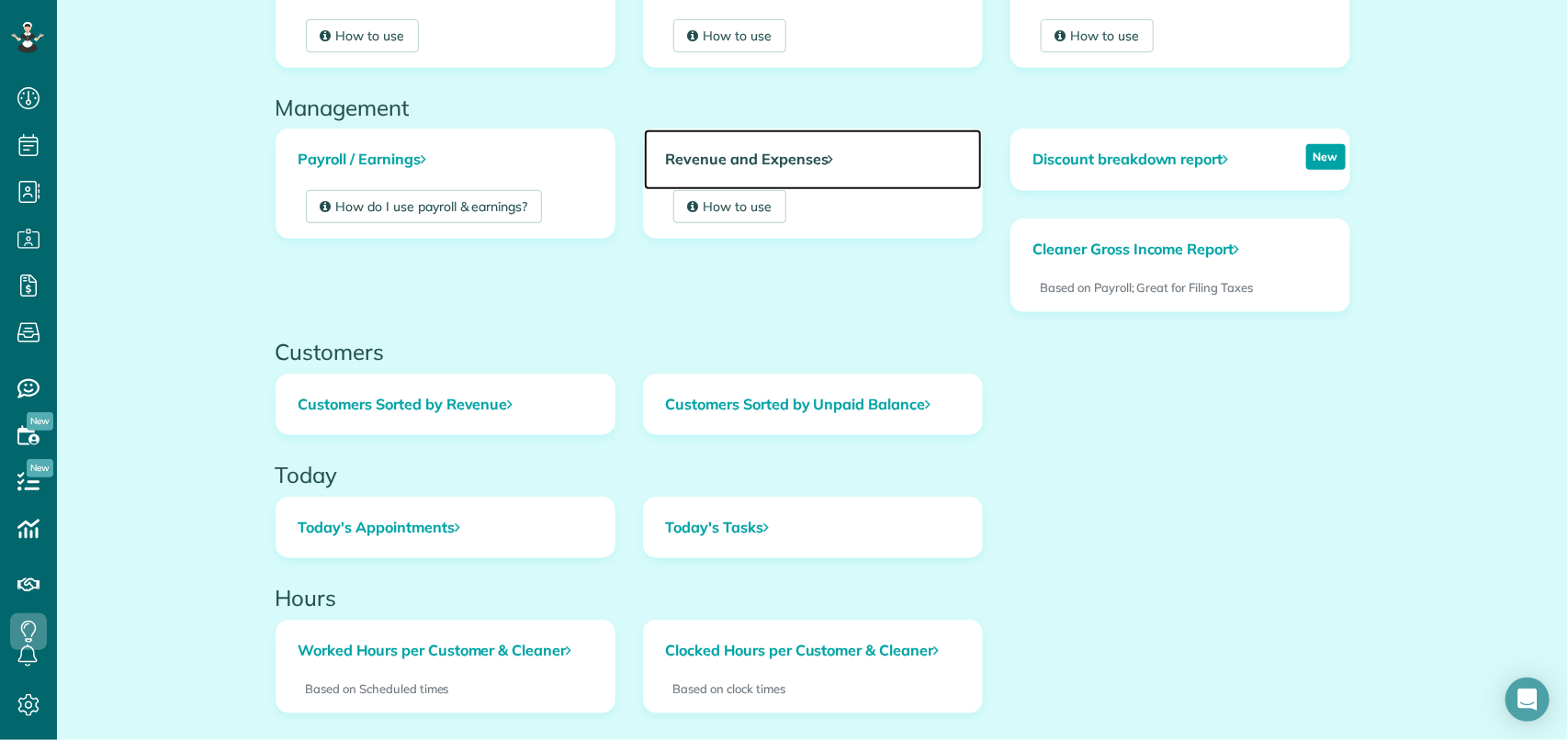 click on "Revenue and Expenses" at bounding box center [813, 160] 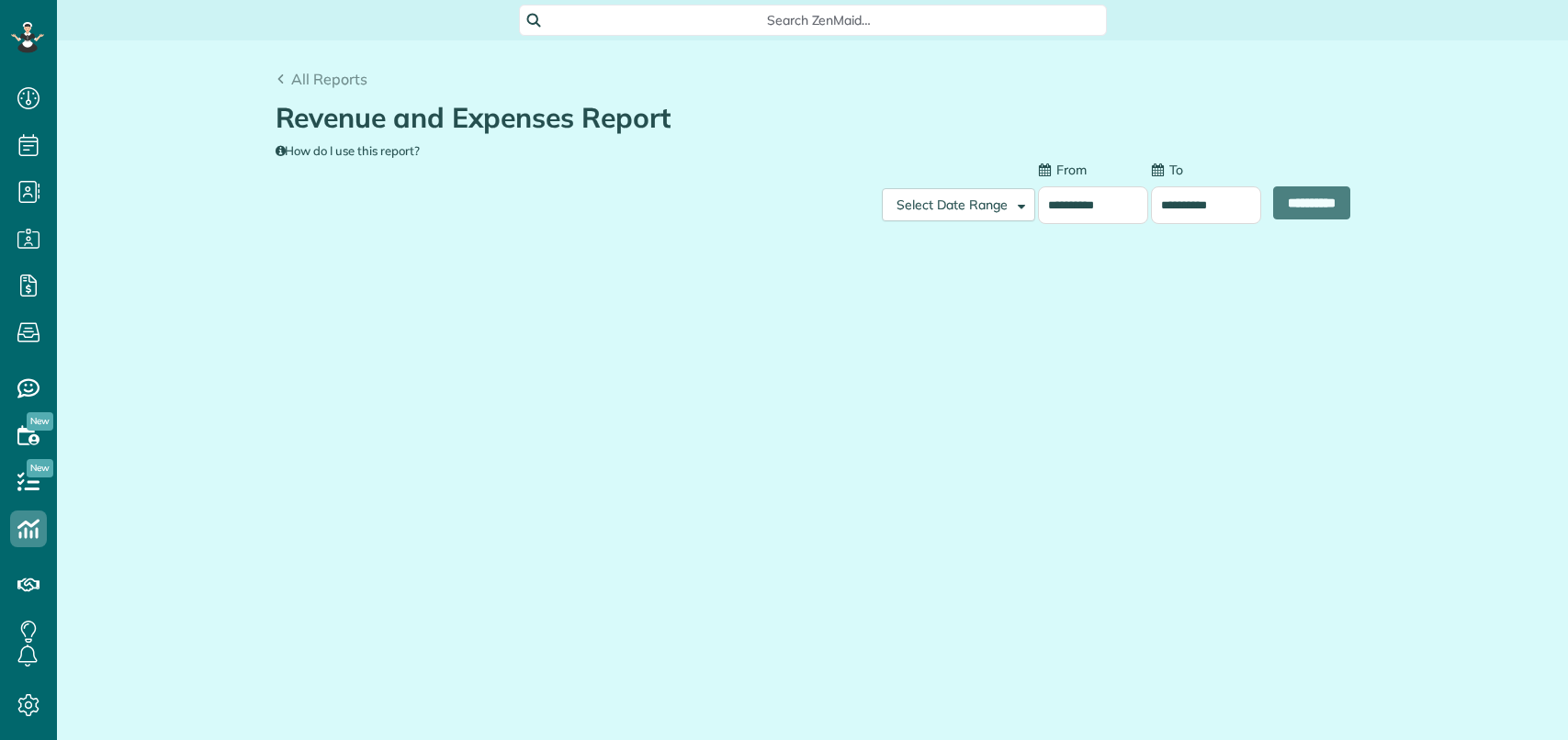 scroll, scrollTop: 0, scrollLeft: 0, axis: both 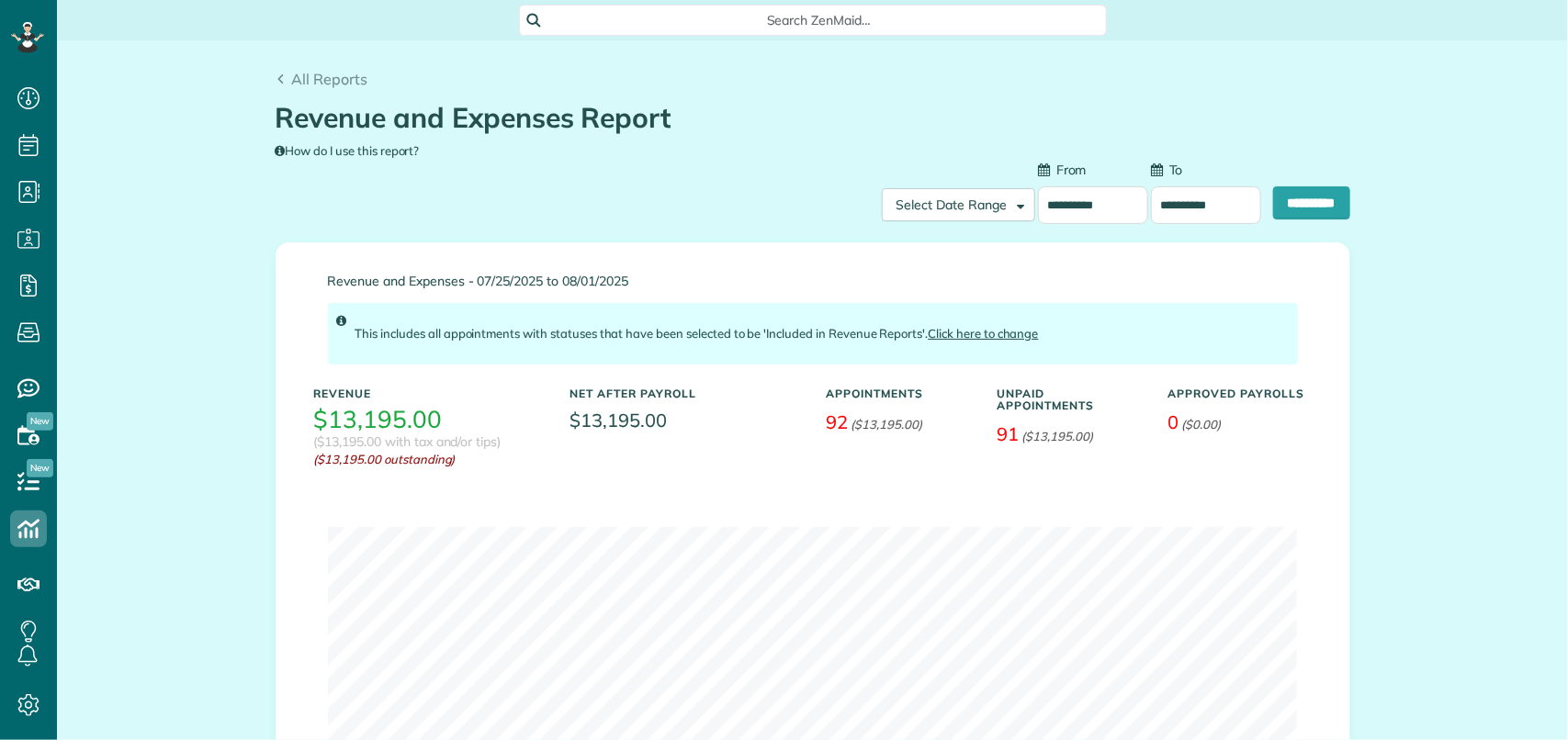 type on "**********" 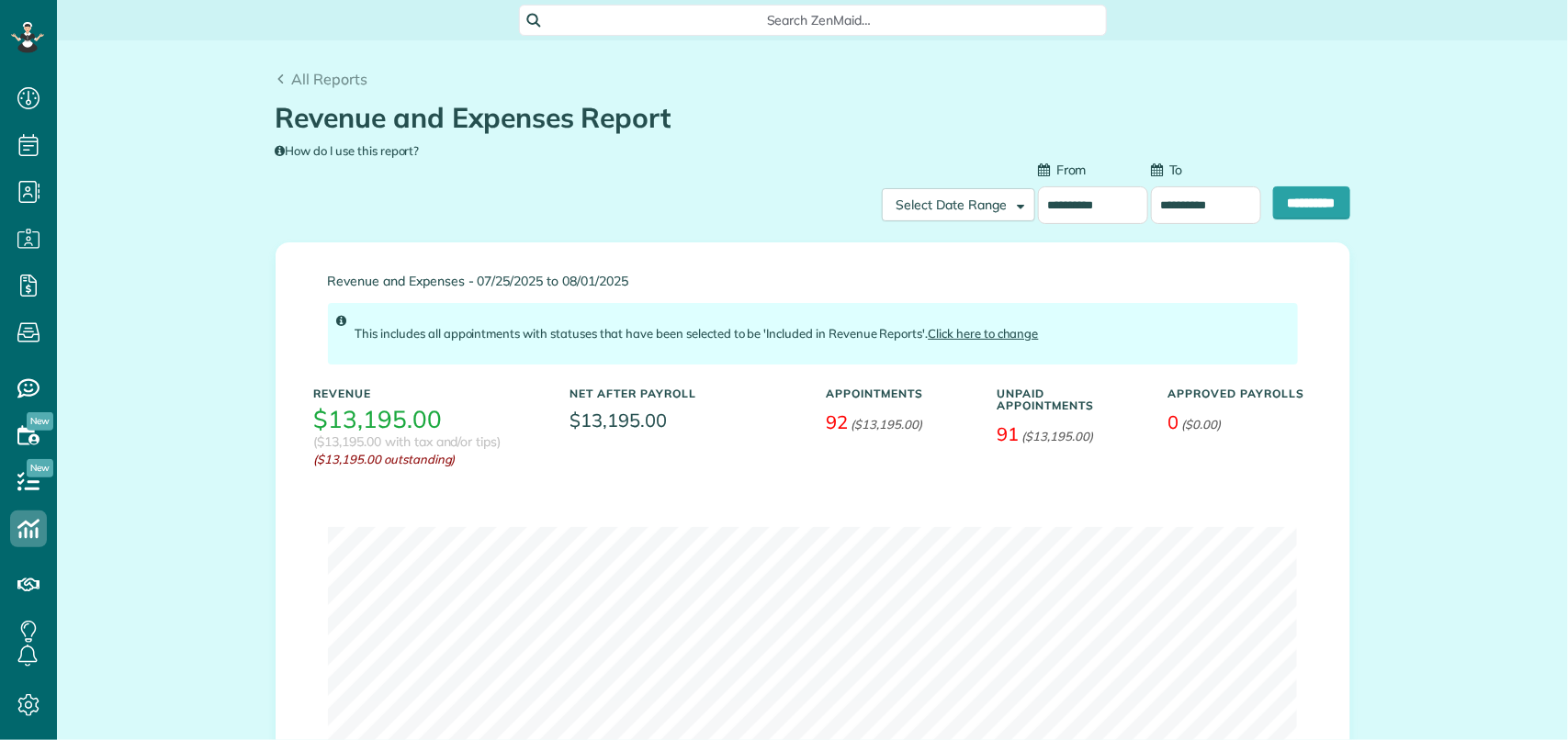 type on "**********" 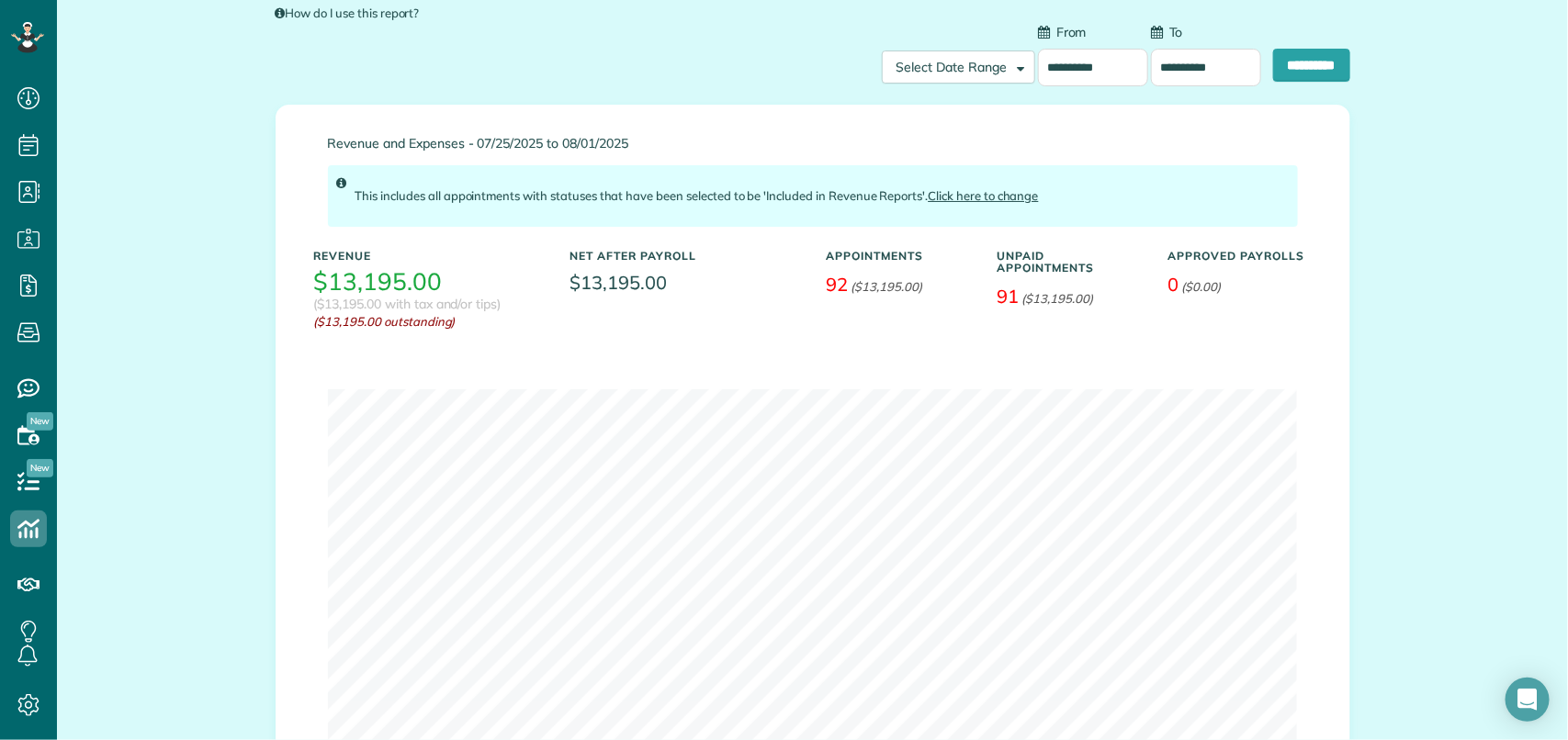 scroll, scrollTop: 0, scrollLeft: 0, axis: both 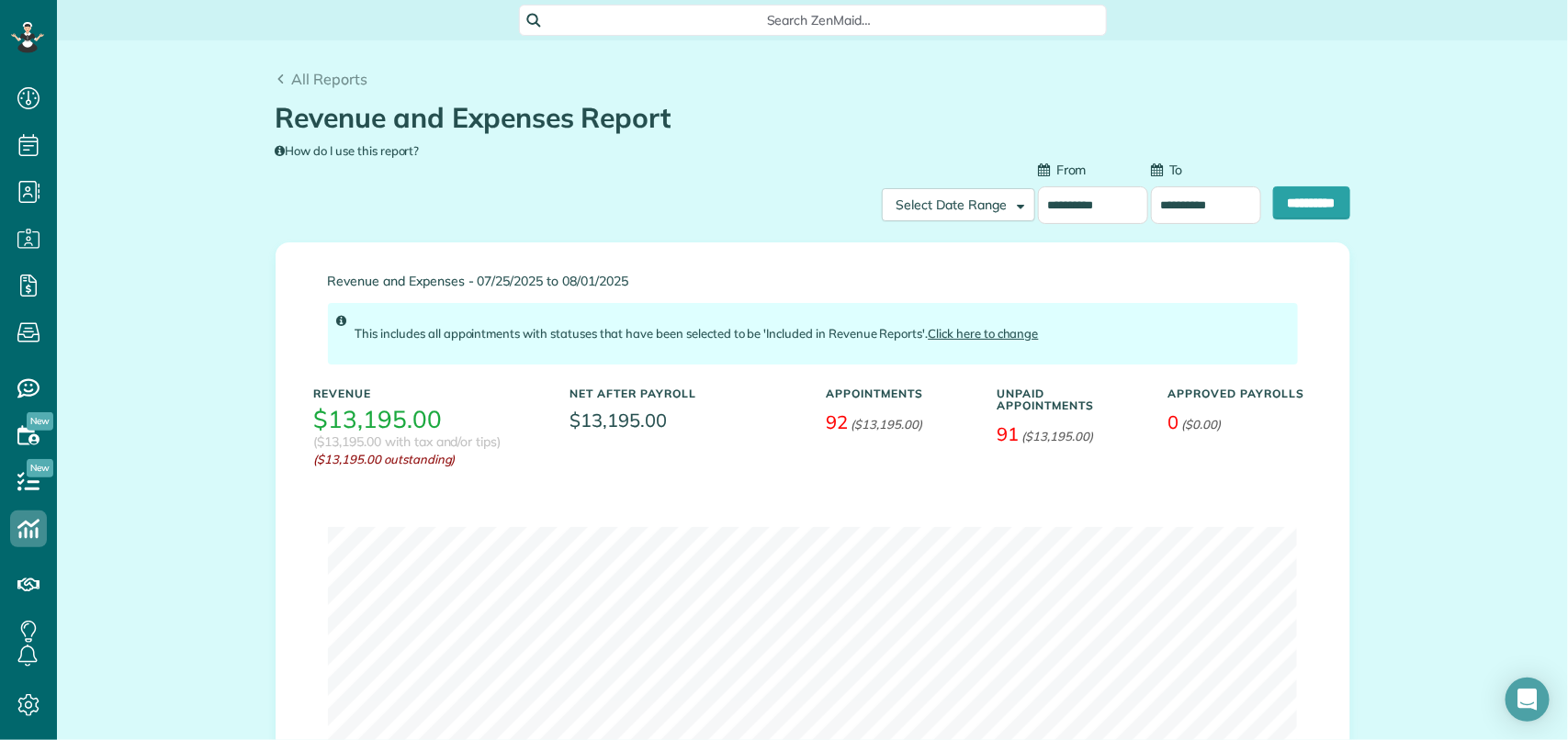click on "**********" at bounding box center (1093, 205) 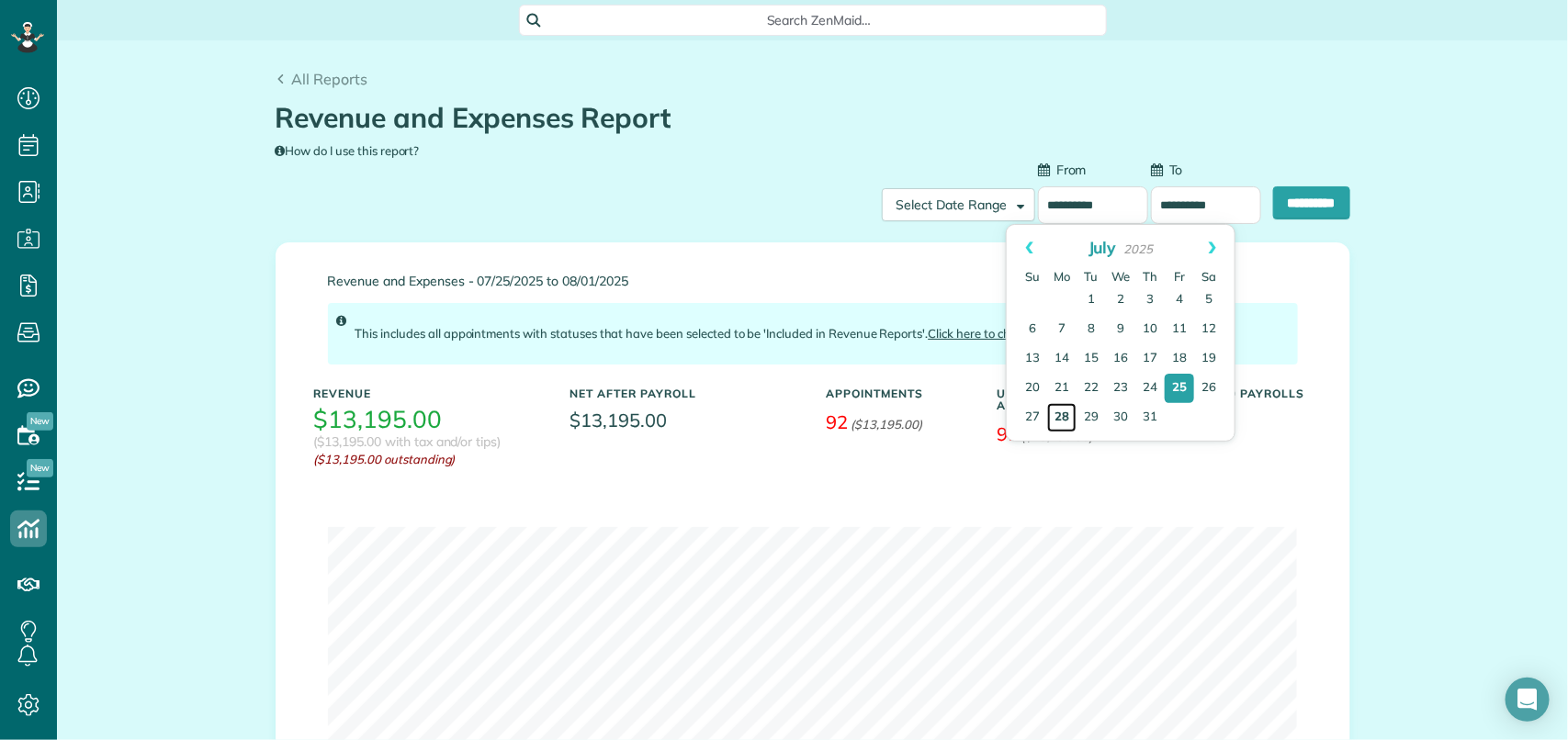 click on "28" at bounding box center (1062, 418) 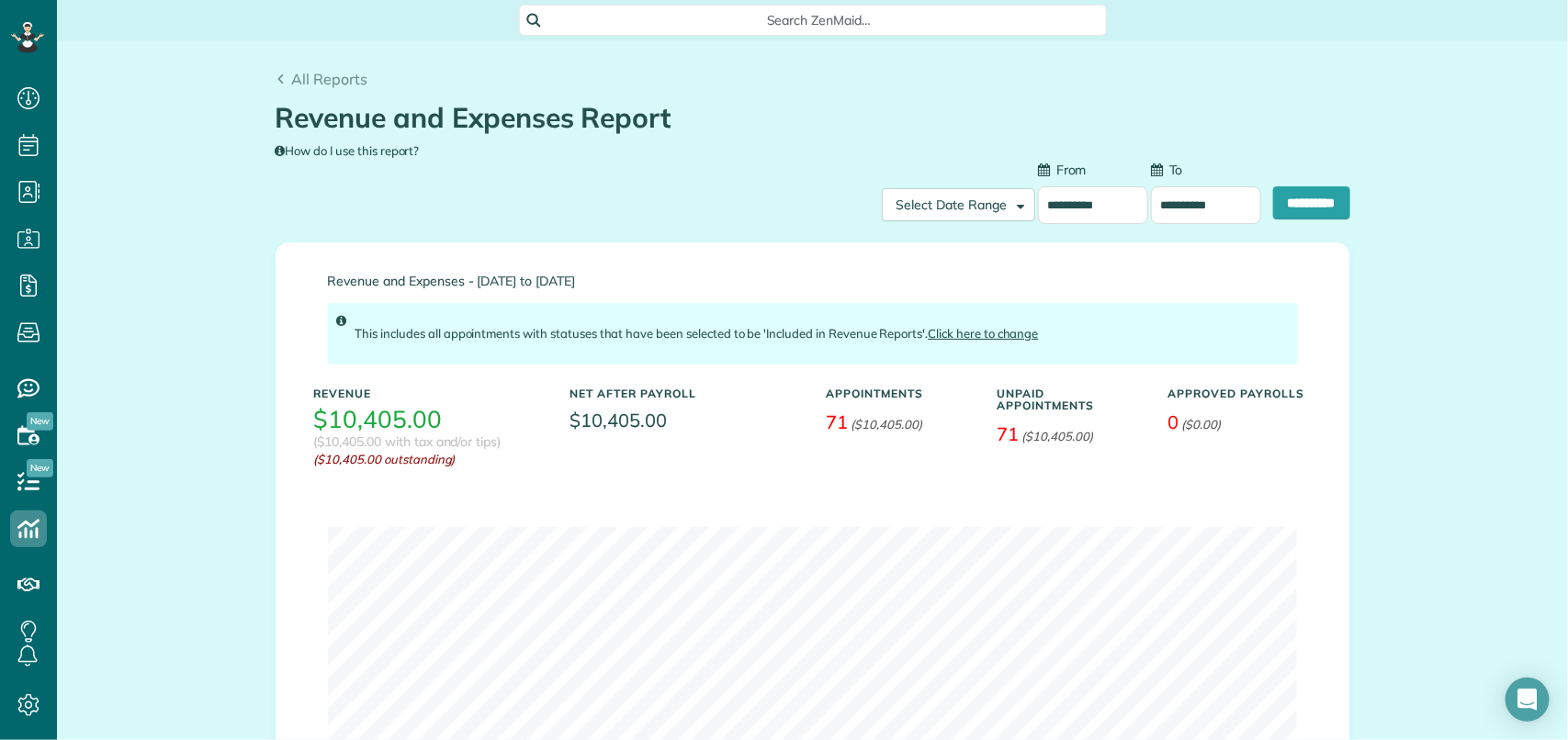 click on "**********" at bounding box center [1206, 205] 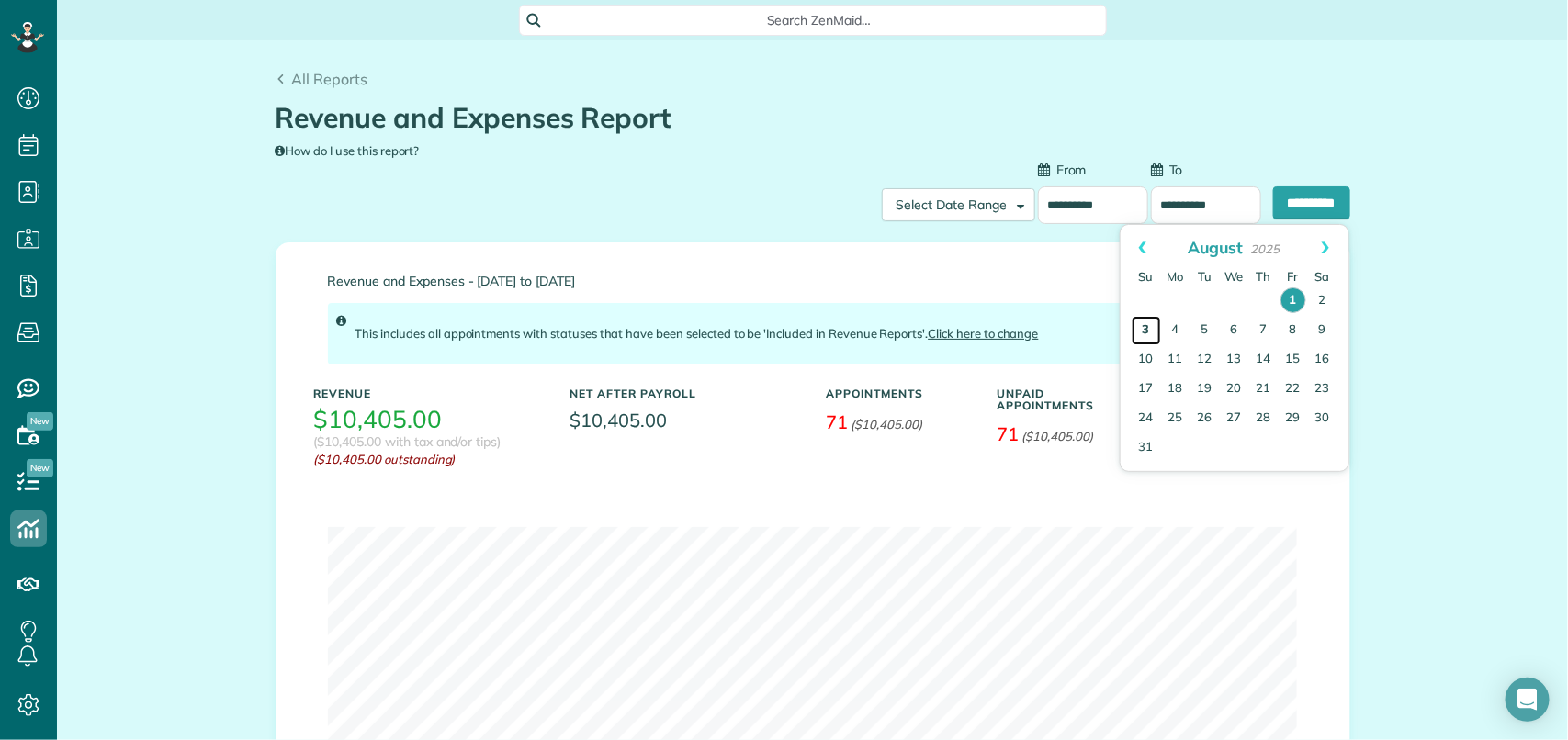 click on "3" at bounding box center [1146, 331] 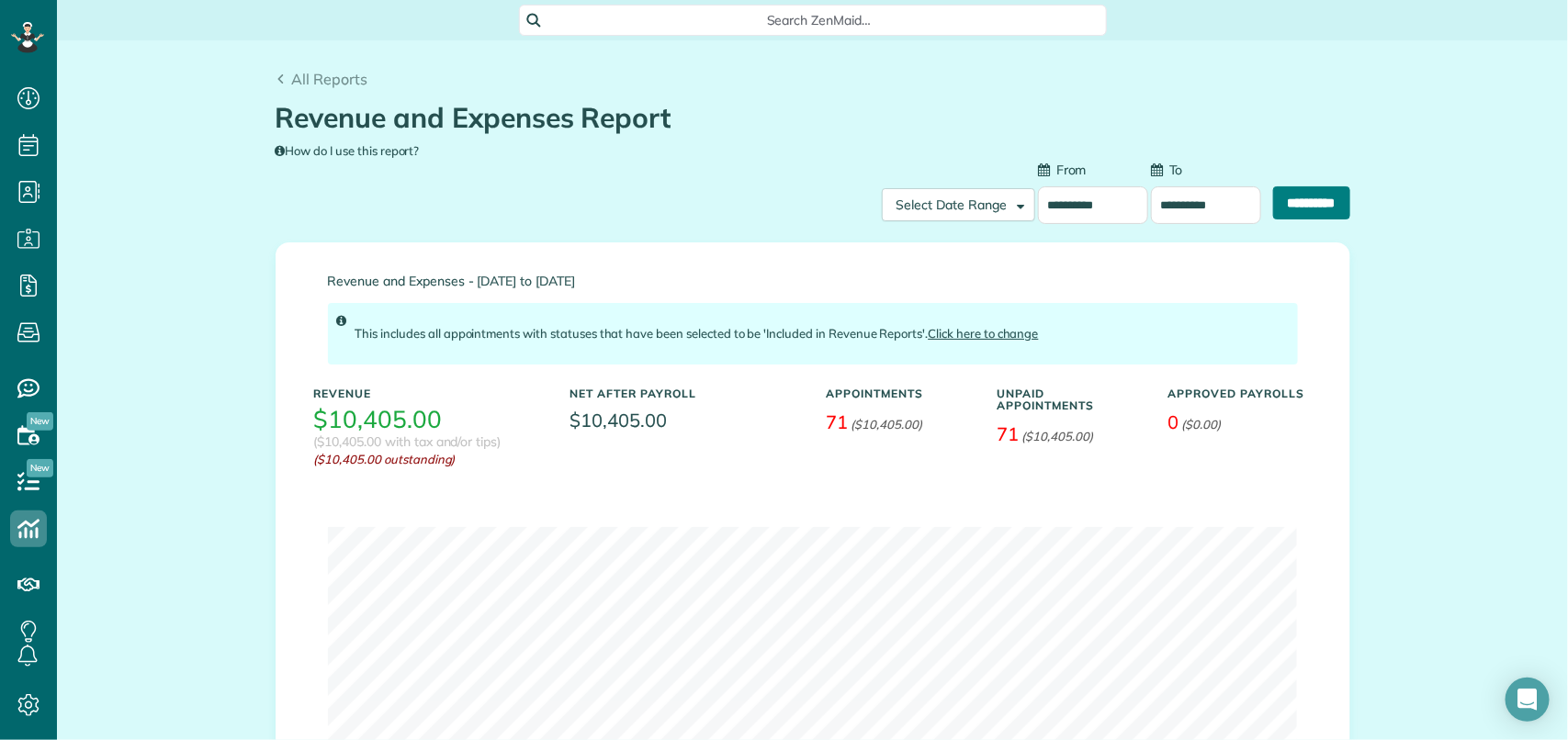 click on "**********" at bounding box center (1312, 203) 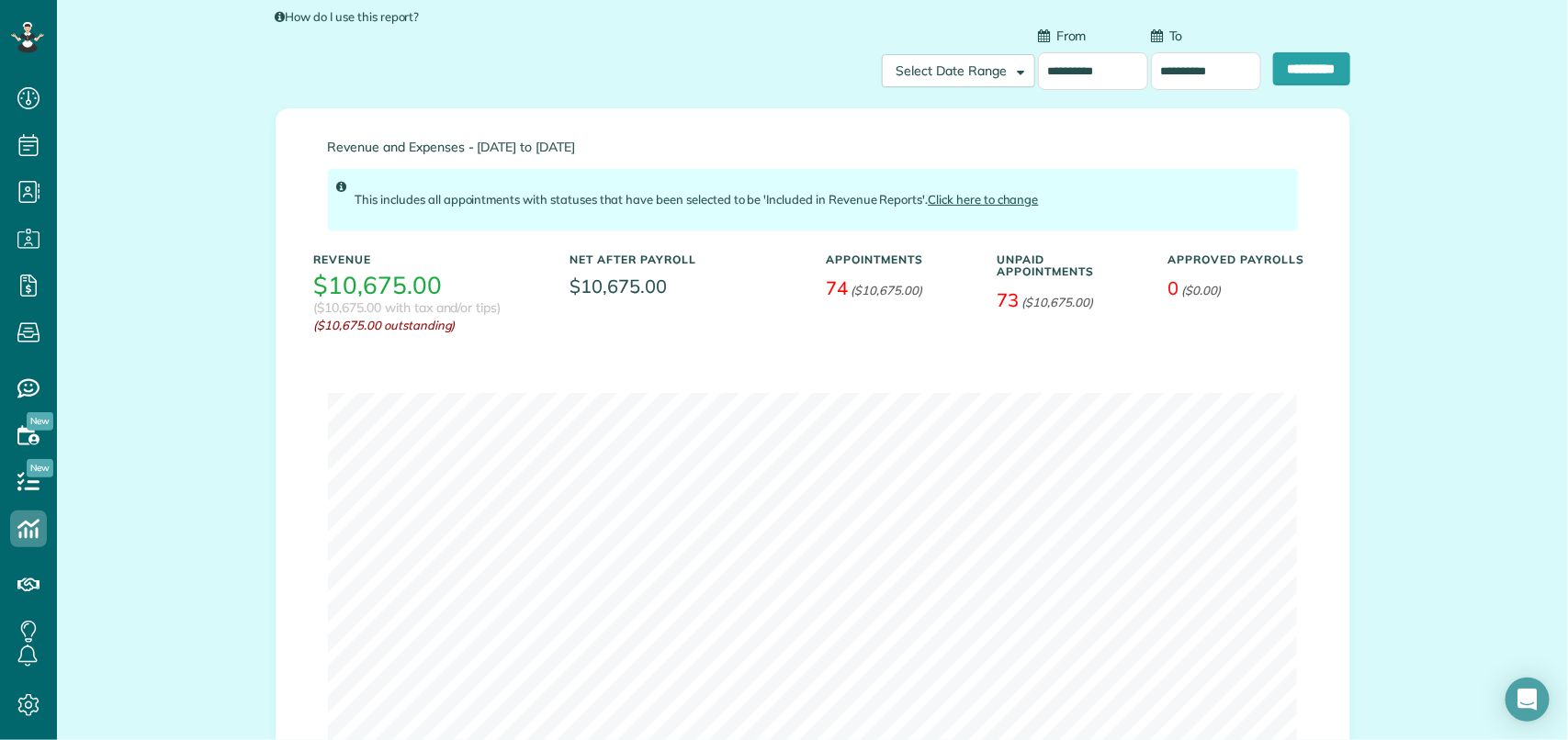 scroll, scrollTop: 115, scrollLeft: 0, axis: vertical 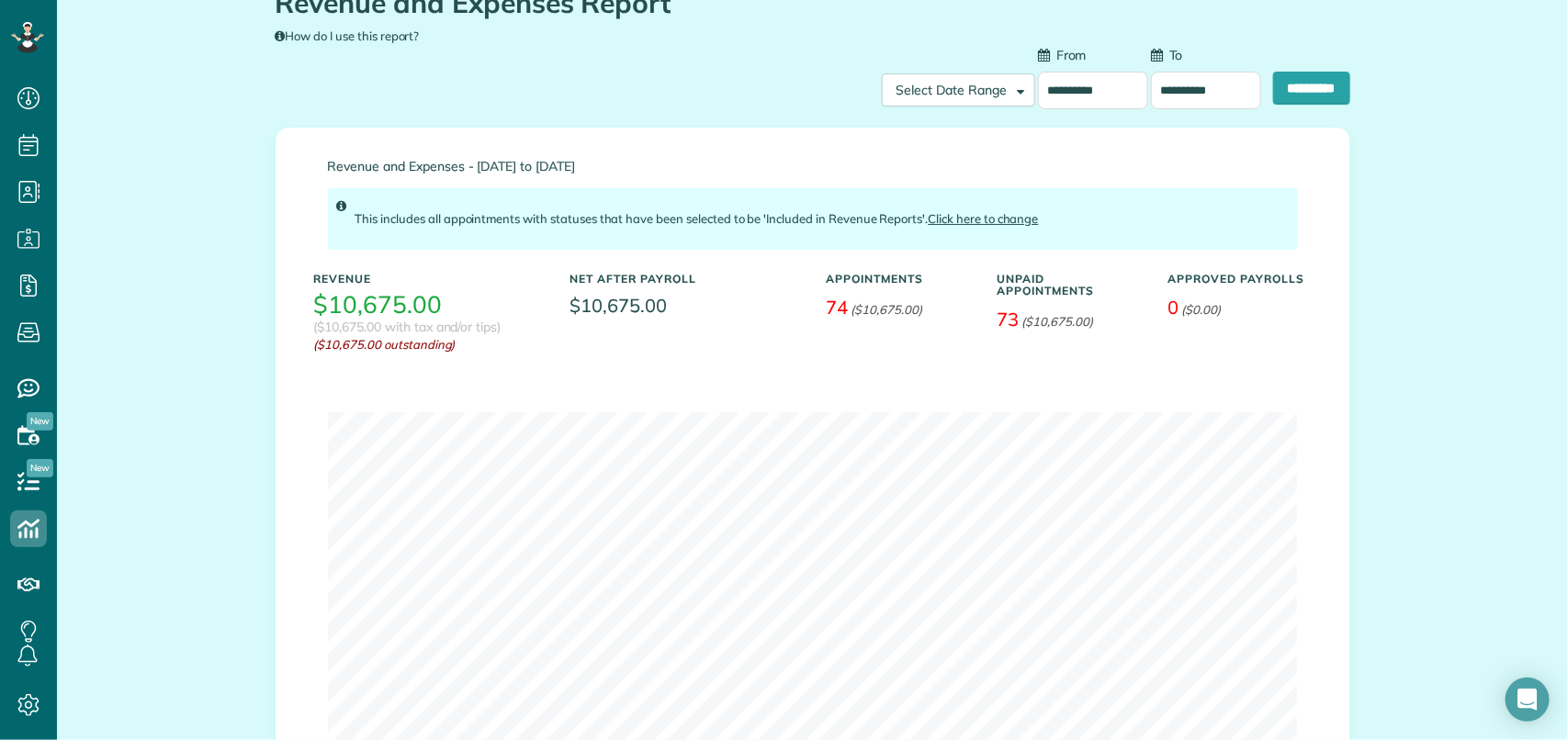 click on "**********" at bounding box center [1206, 90] 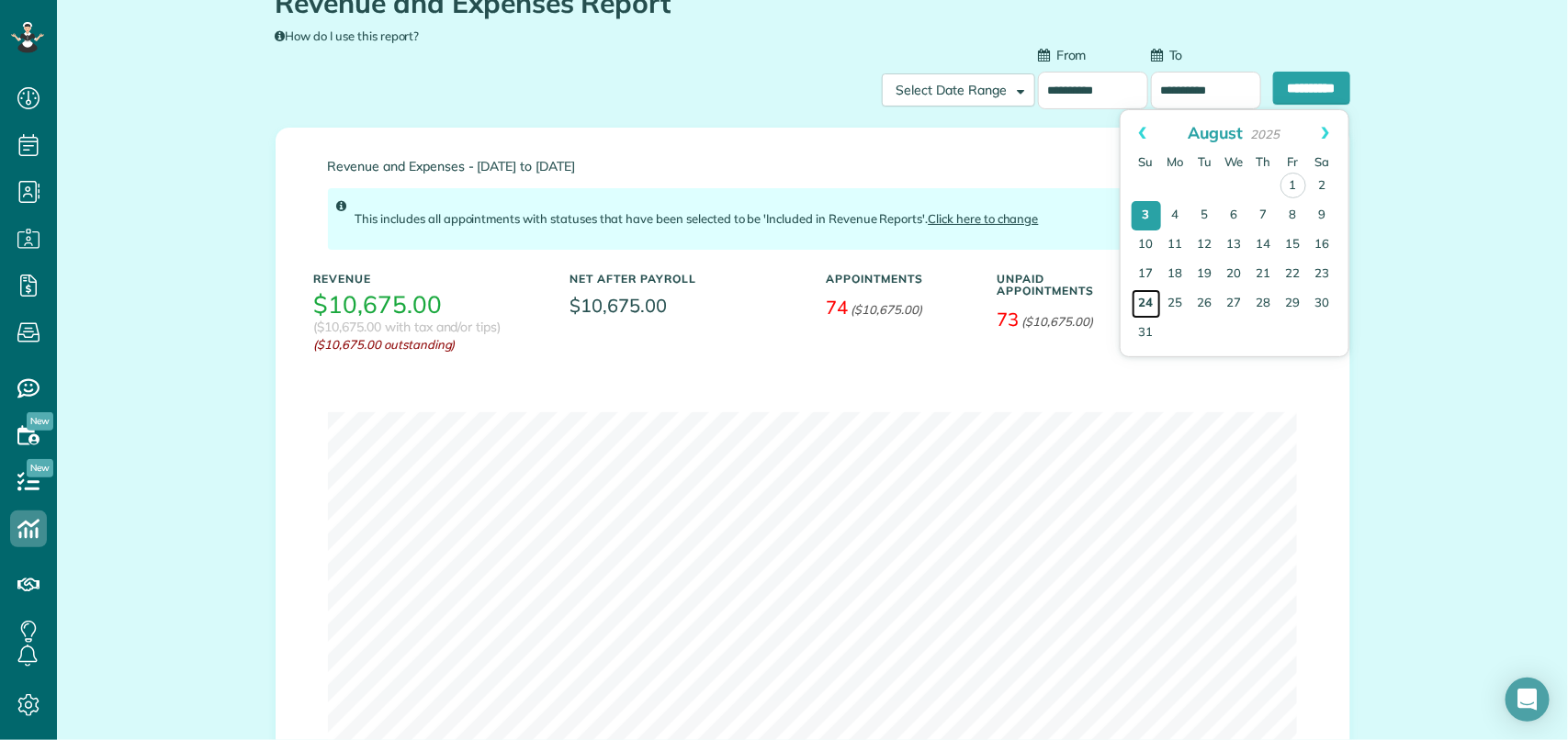click on "24" at bounding box center [1146, 304] 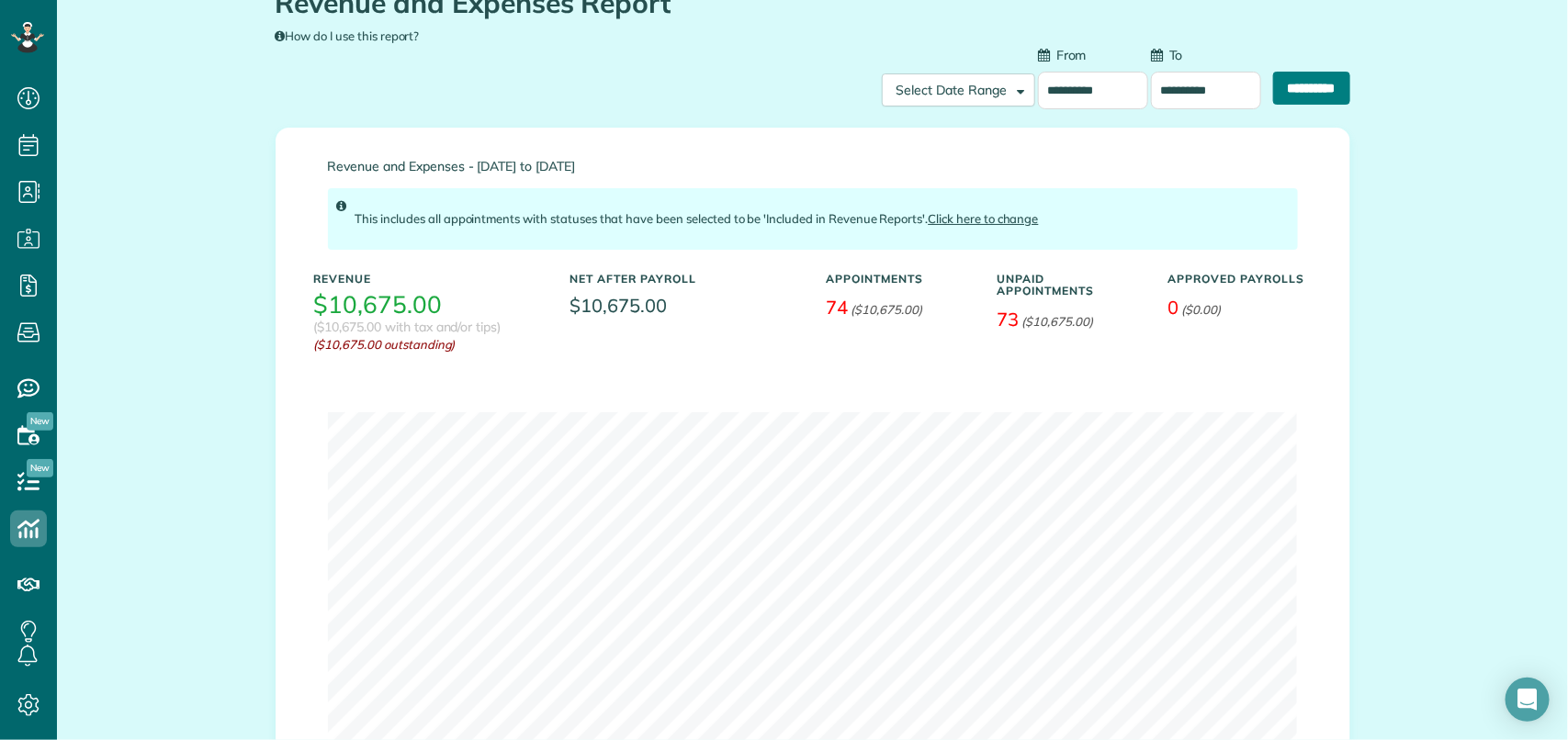 click on "**********" at bounding box center [1312, 88] 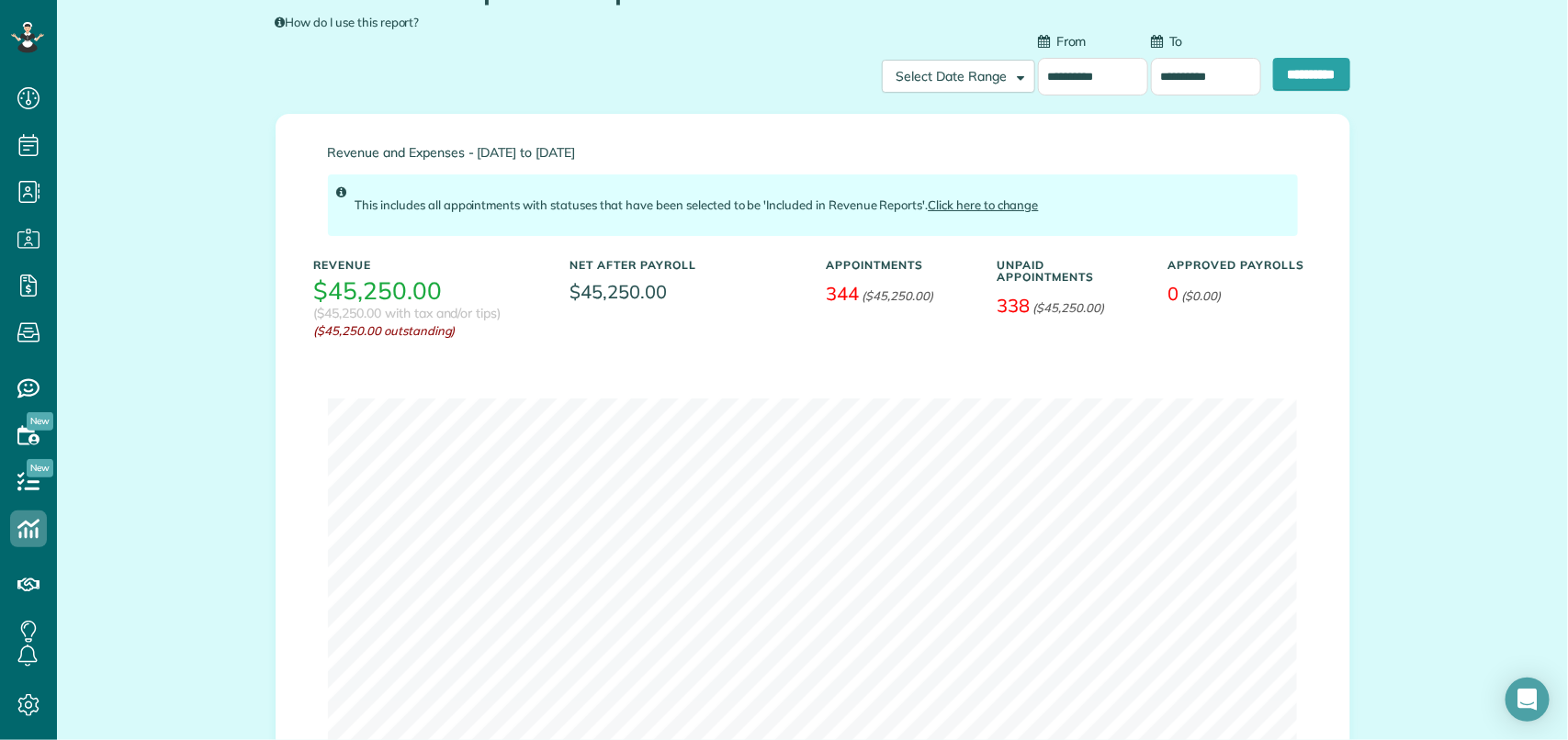 scroll, scrollTop: 88, scrollLeft: 0, axis: vertical 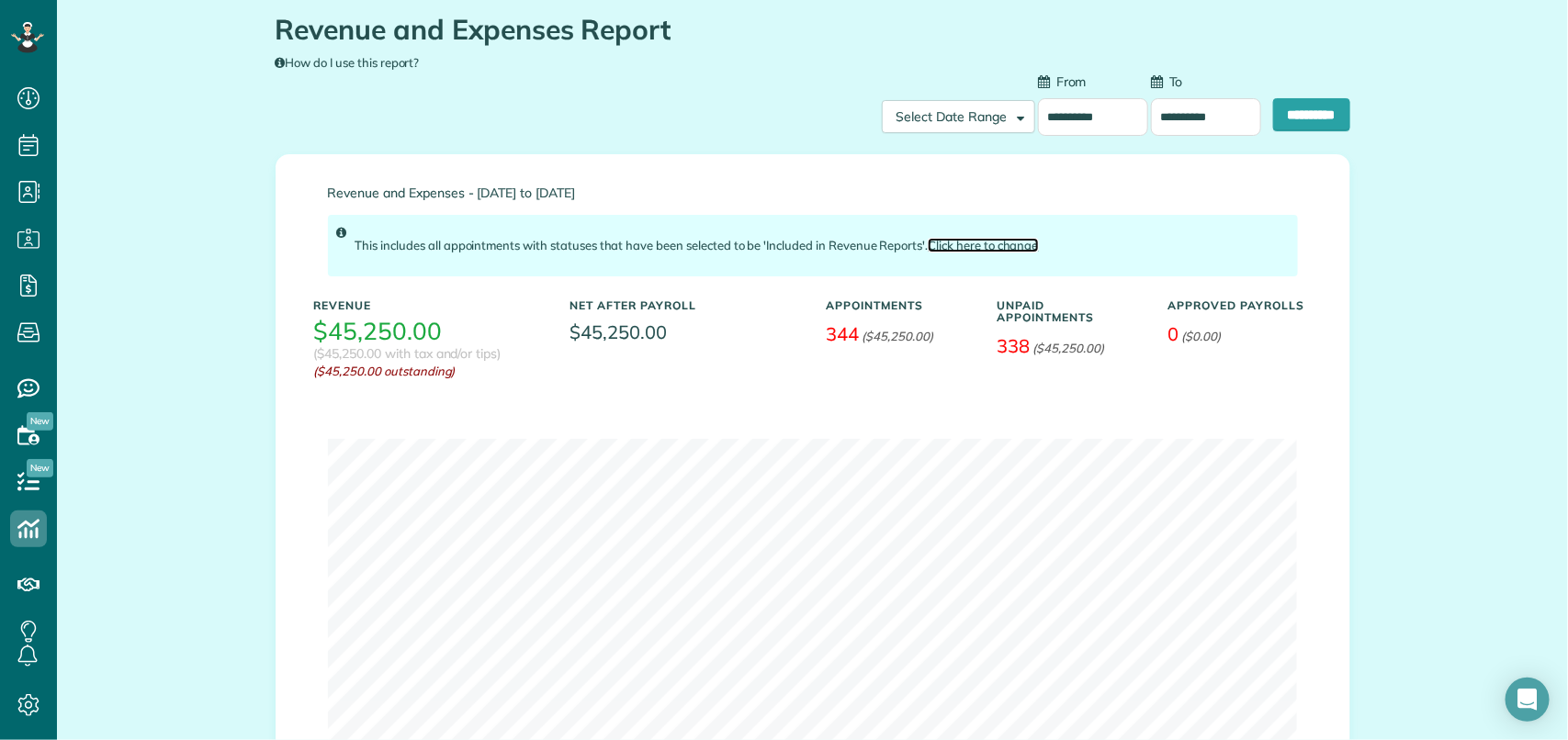 click on "Click here to change" at bounding box center [983, 245] 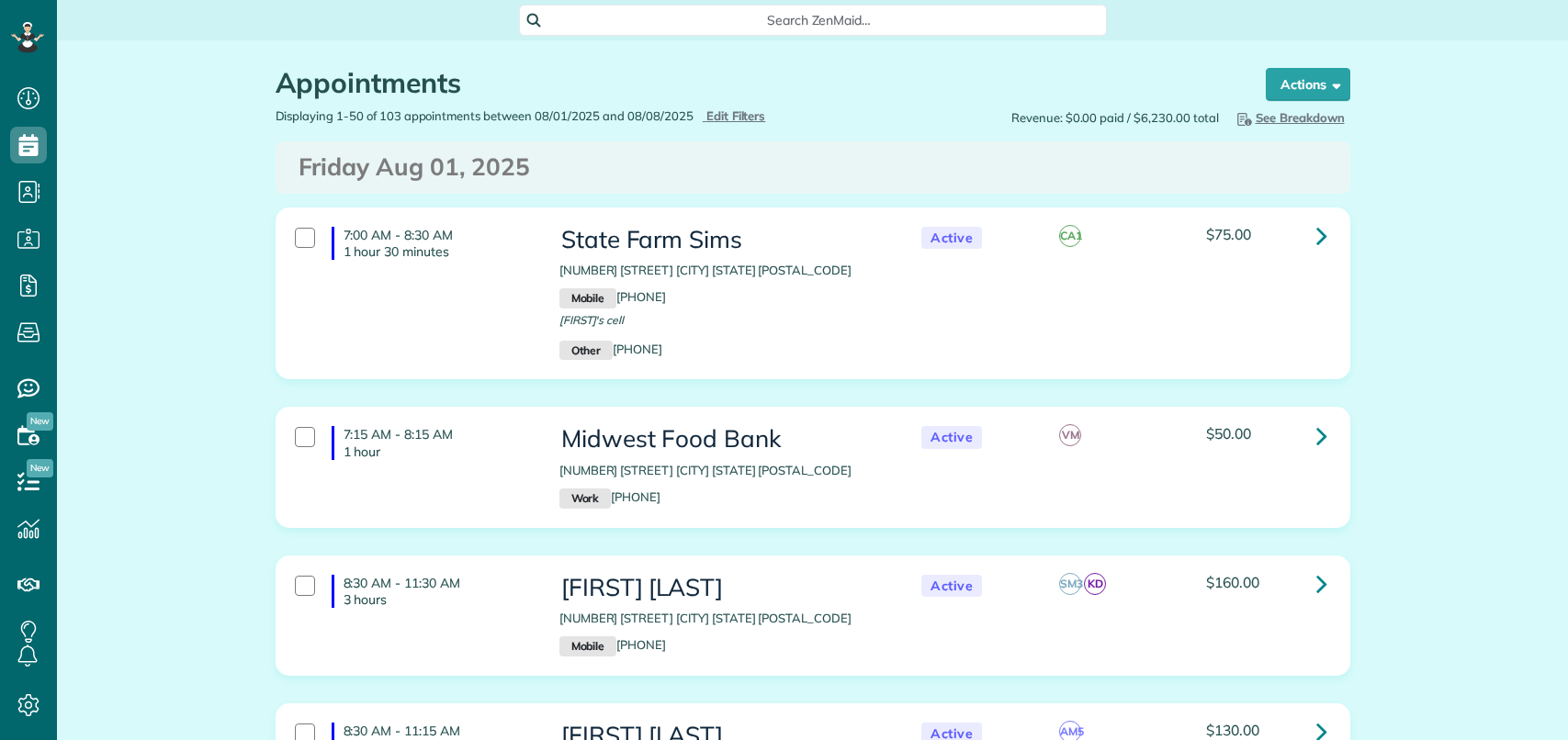 scroll, scrollTop: 0, scrollLeft: 0, axis: both 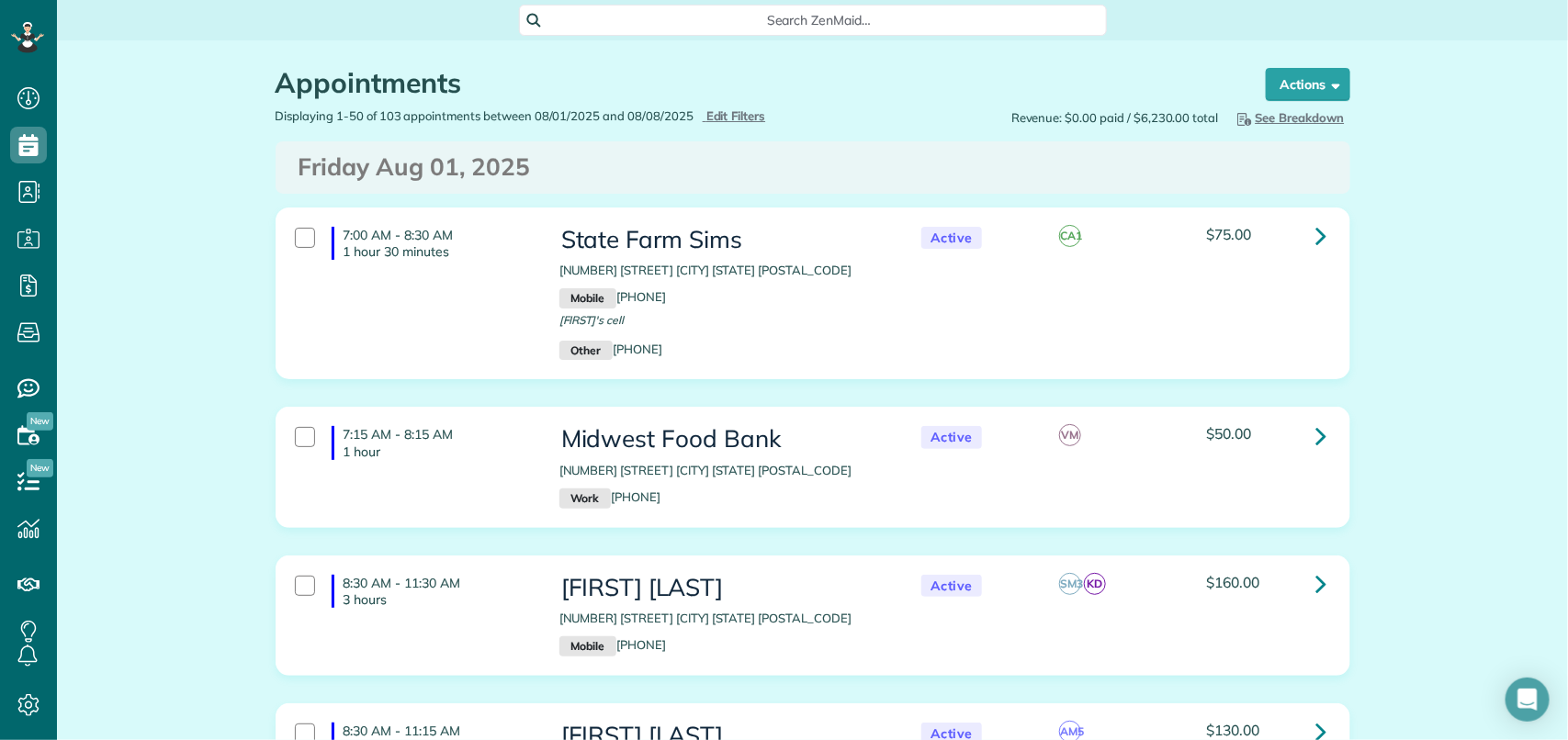 type on "**********" 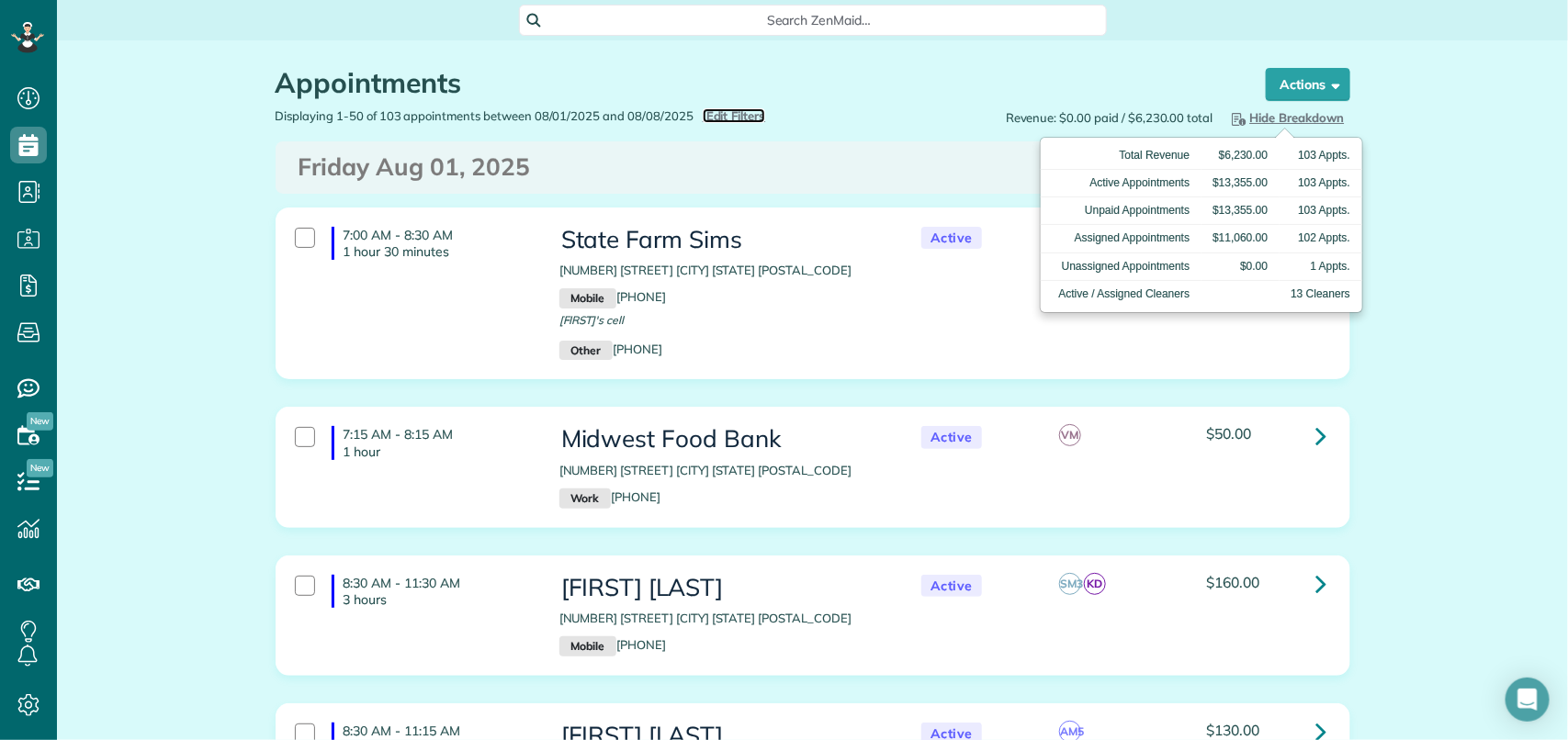 click on "Edit Filters" at bounding box center (736, 116) 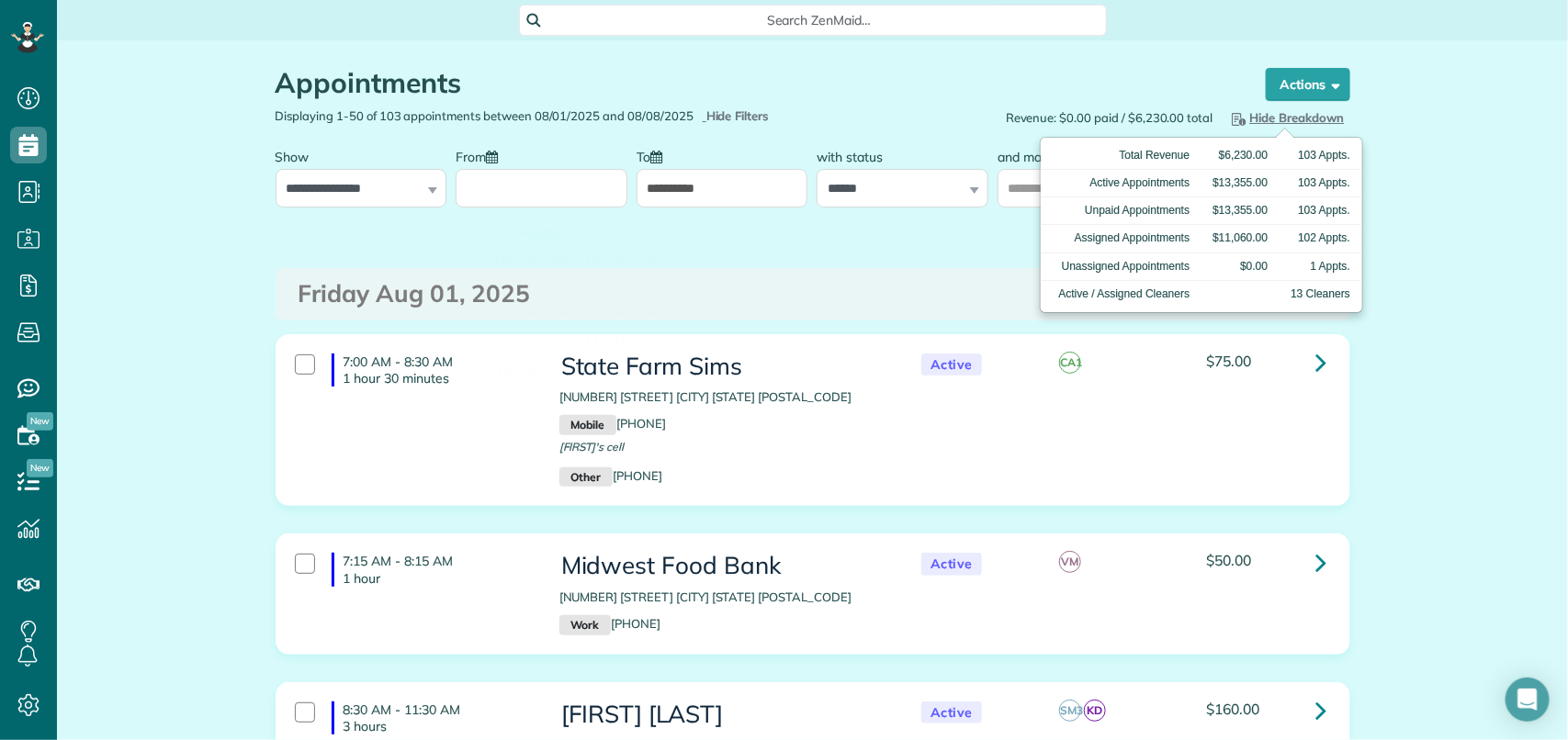 click on "From" at bounding box center [541, 188] 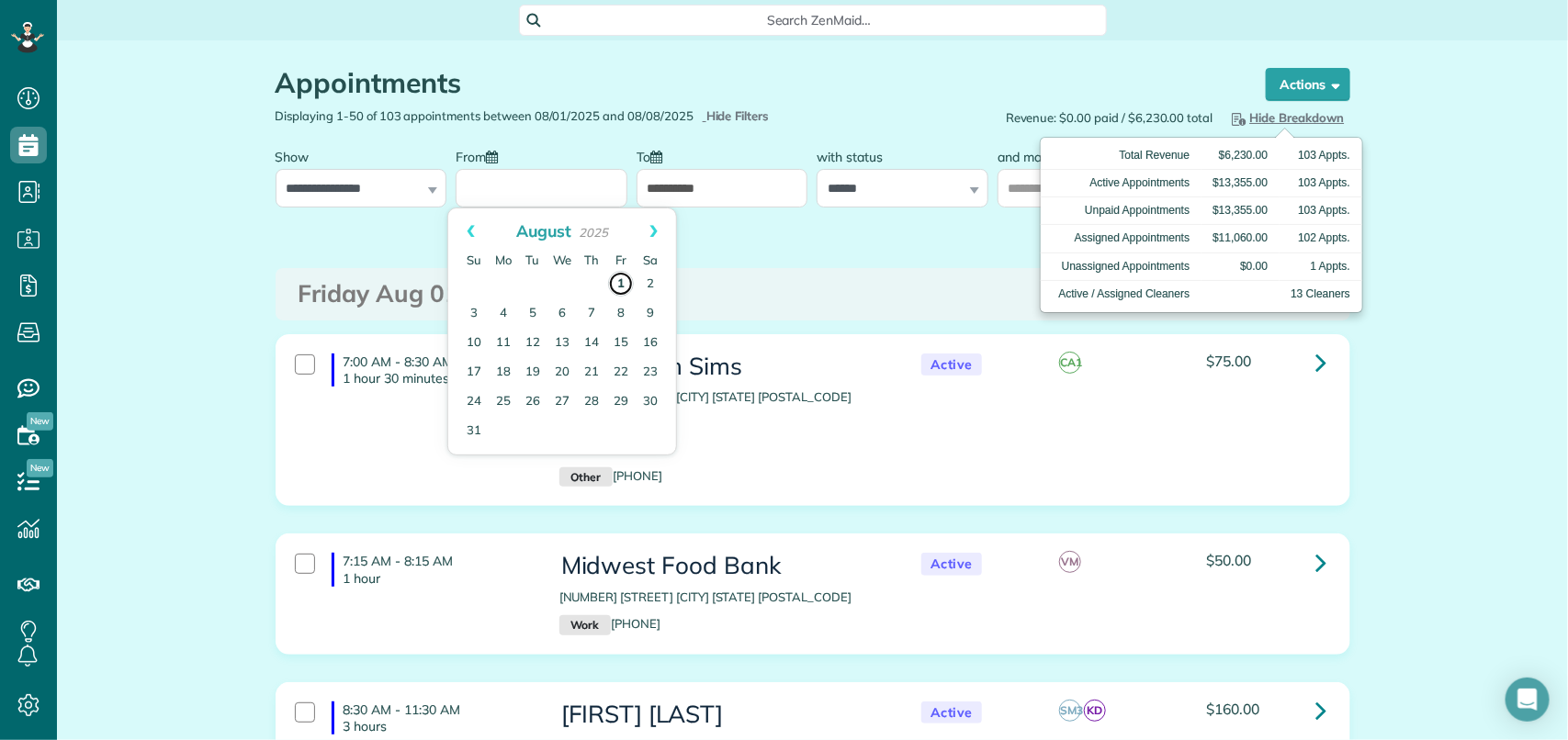 click on "1" at bounding box center [621, 284] 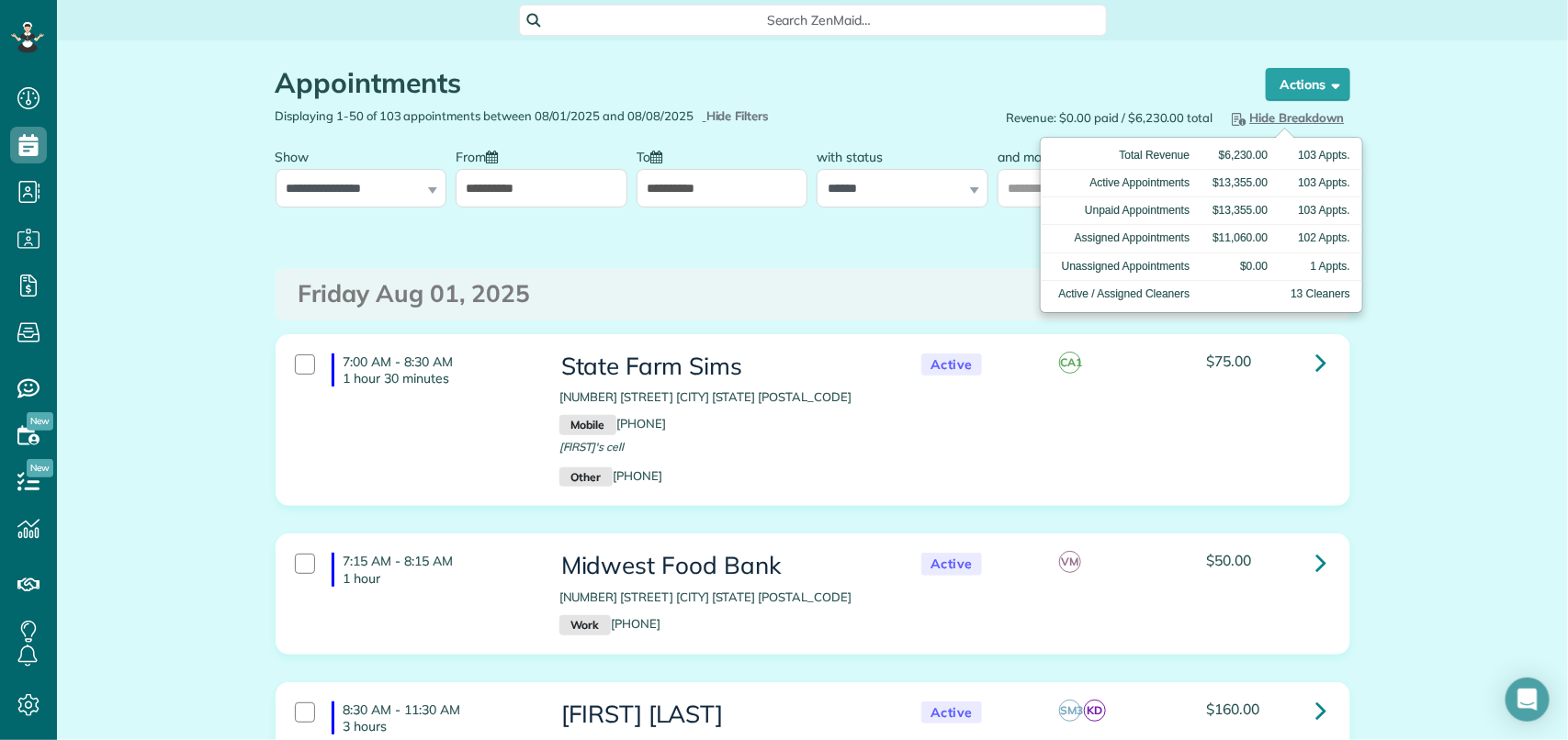 click on "**********" at bounding box center [722, 188] 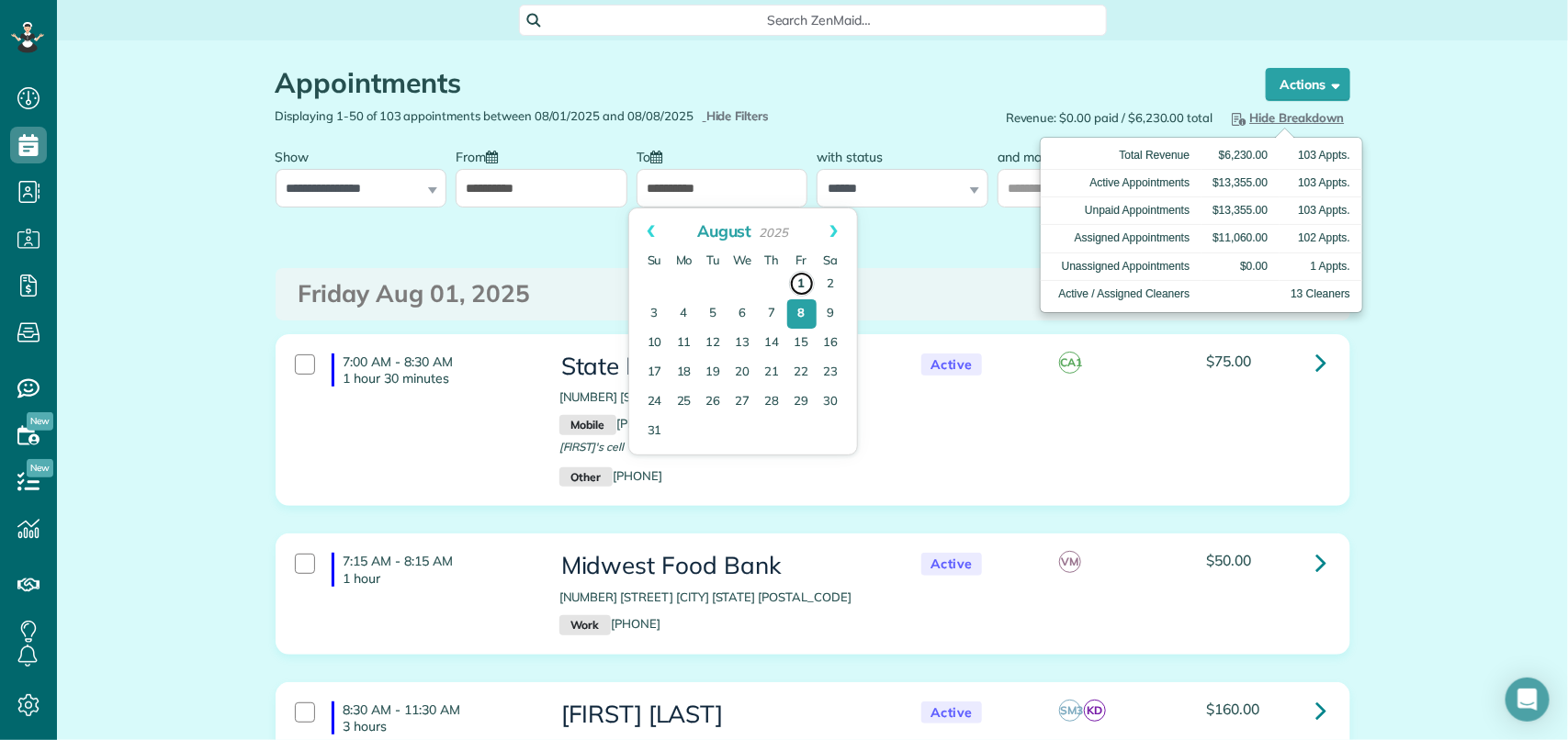 click on "1" at bounding box center [802, 284] 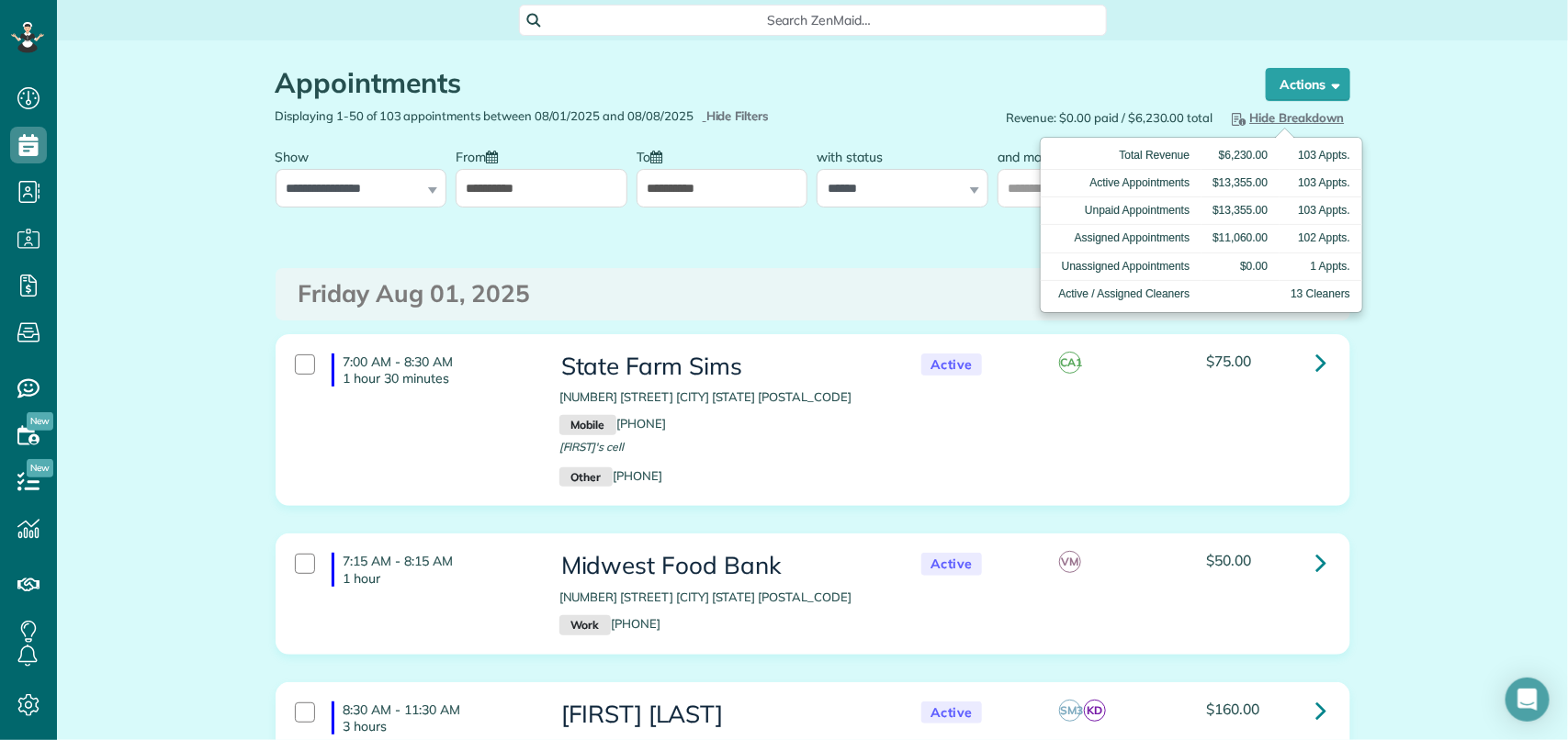 click on "Appointments
the List View [2 min]
Schedule Changes
Actions
Create Appointment
Create Task
Clock In/Out
Send Work Orders
Print Route Sheets
Today's Emails/Texts
Export data..
Bulk Actions
Set status to: Active
Set status to: Quote" at bounding box center (812, 4613) 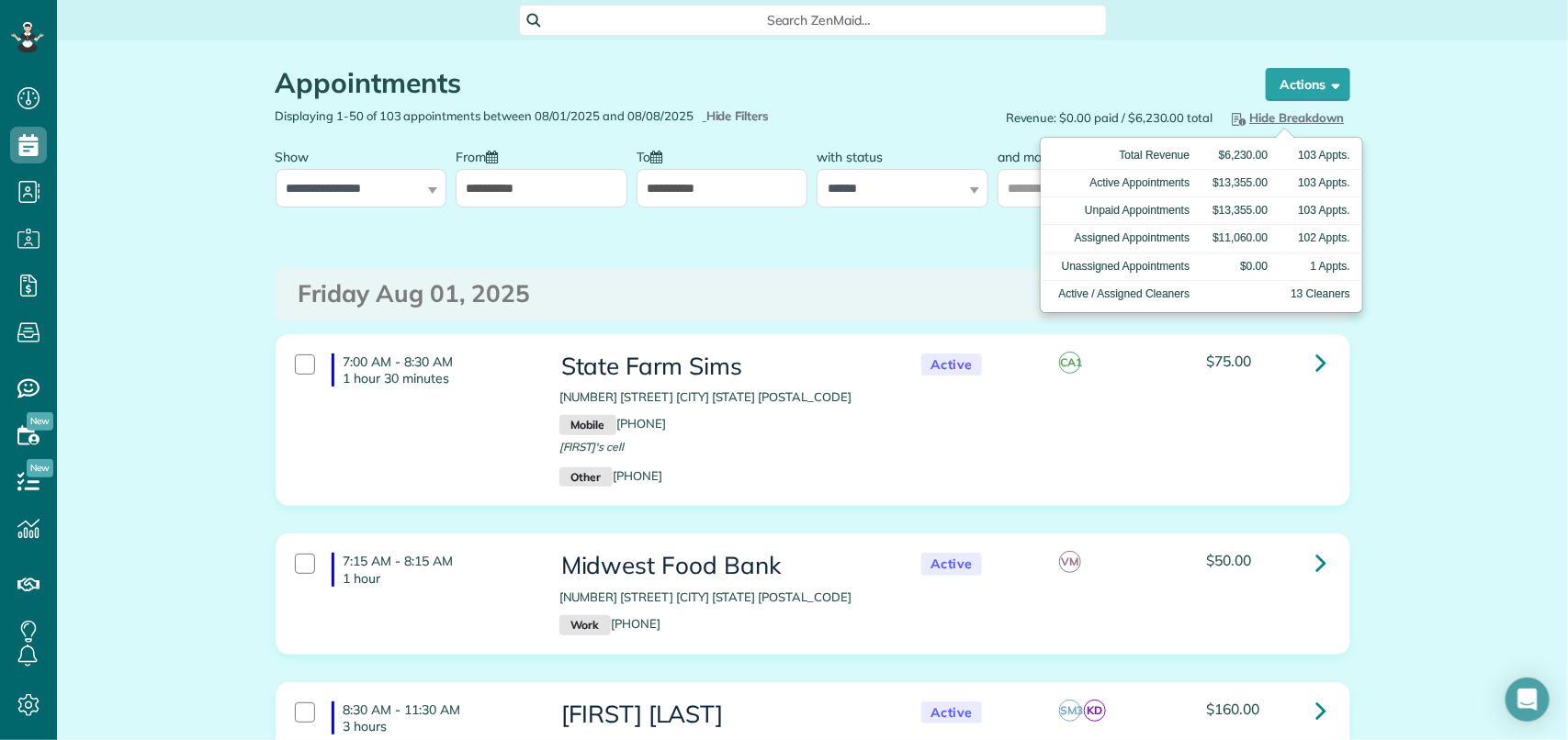click on "Hide Breakdown" at bounding box center [1286, 118] 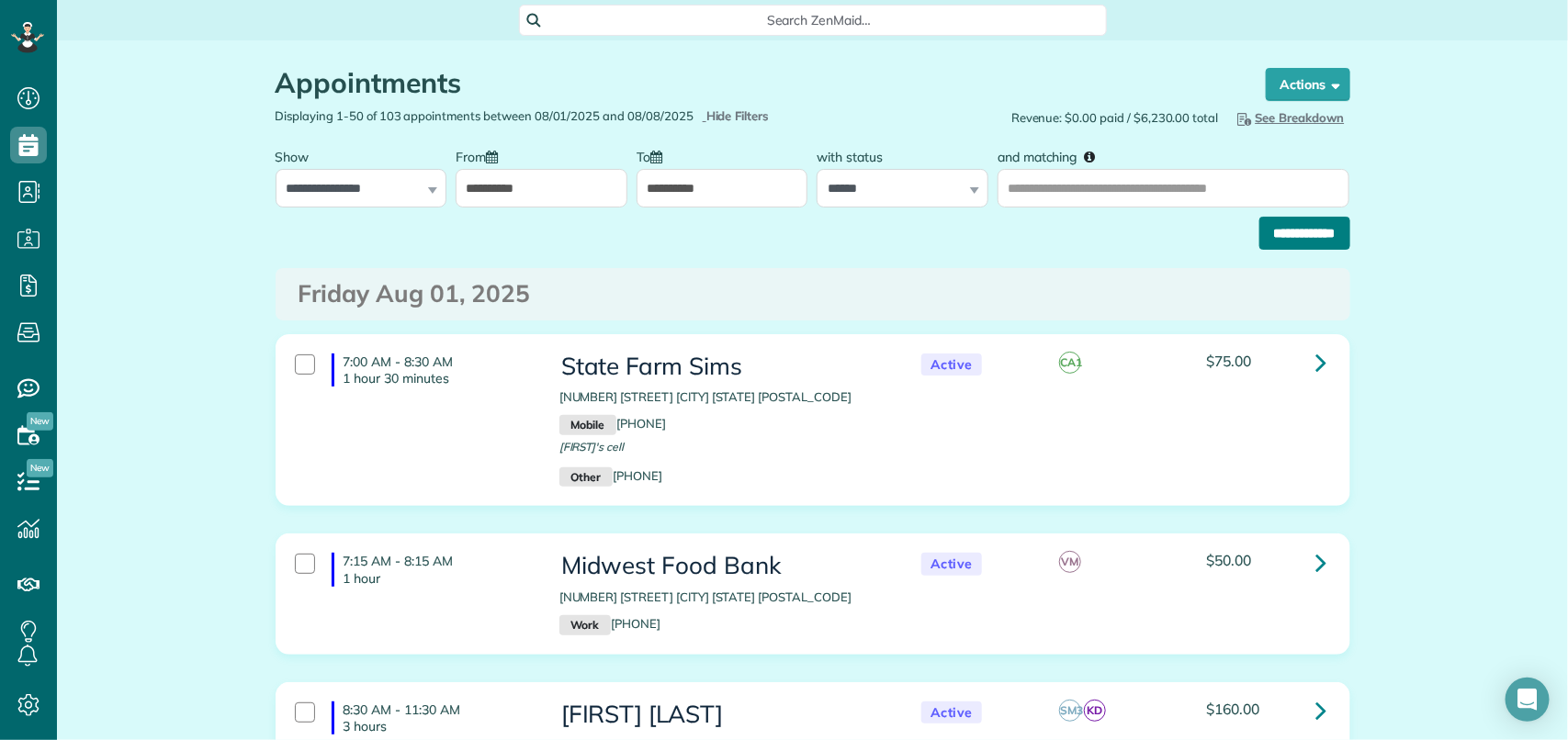 click on "**********" at bounding box center [1304, 233] 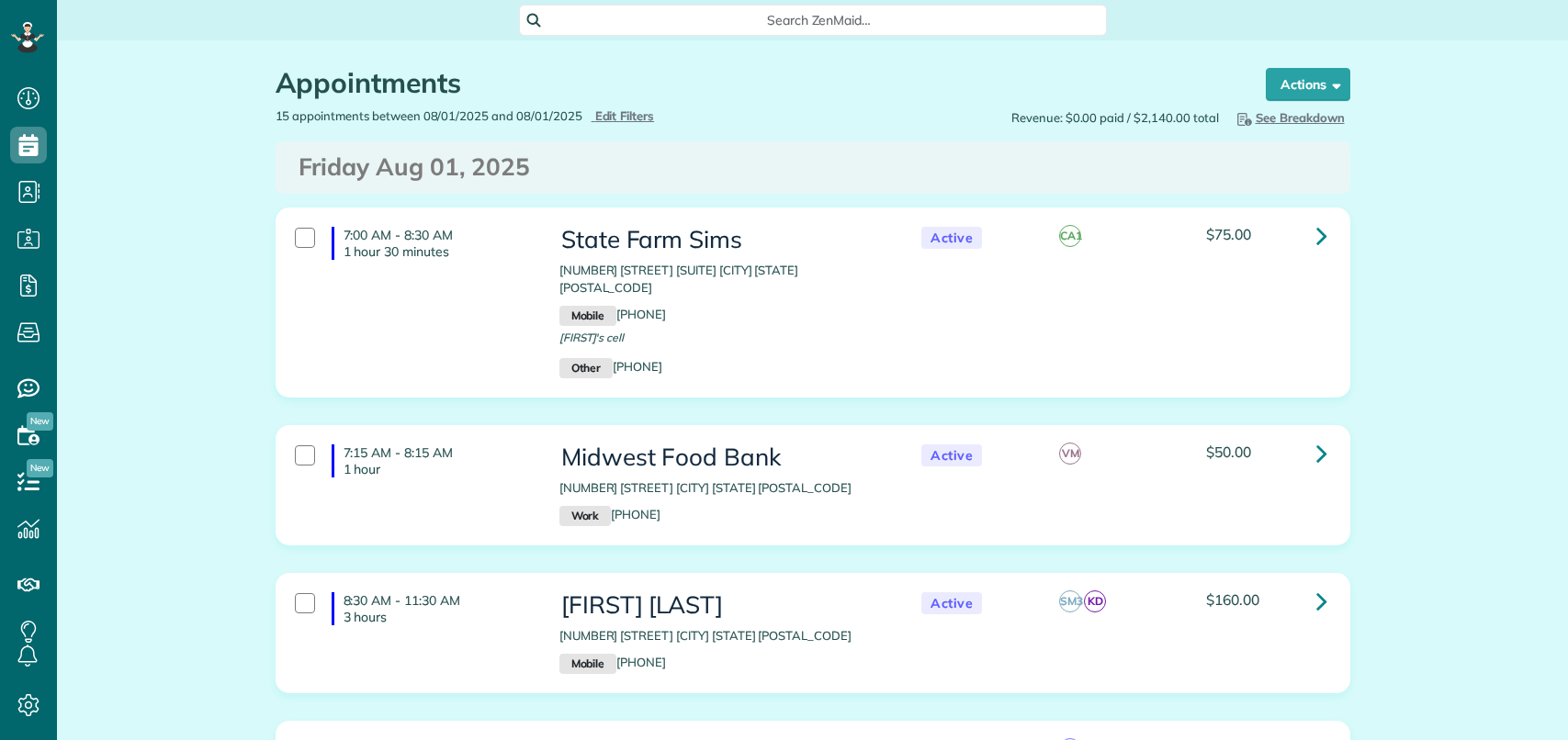 scroll, scrollTop: 0, scrollLeft: 0, axis: both 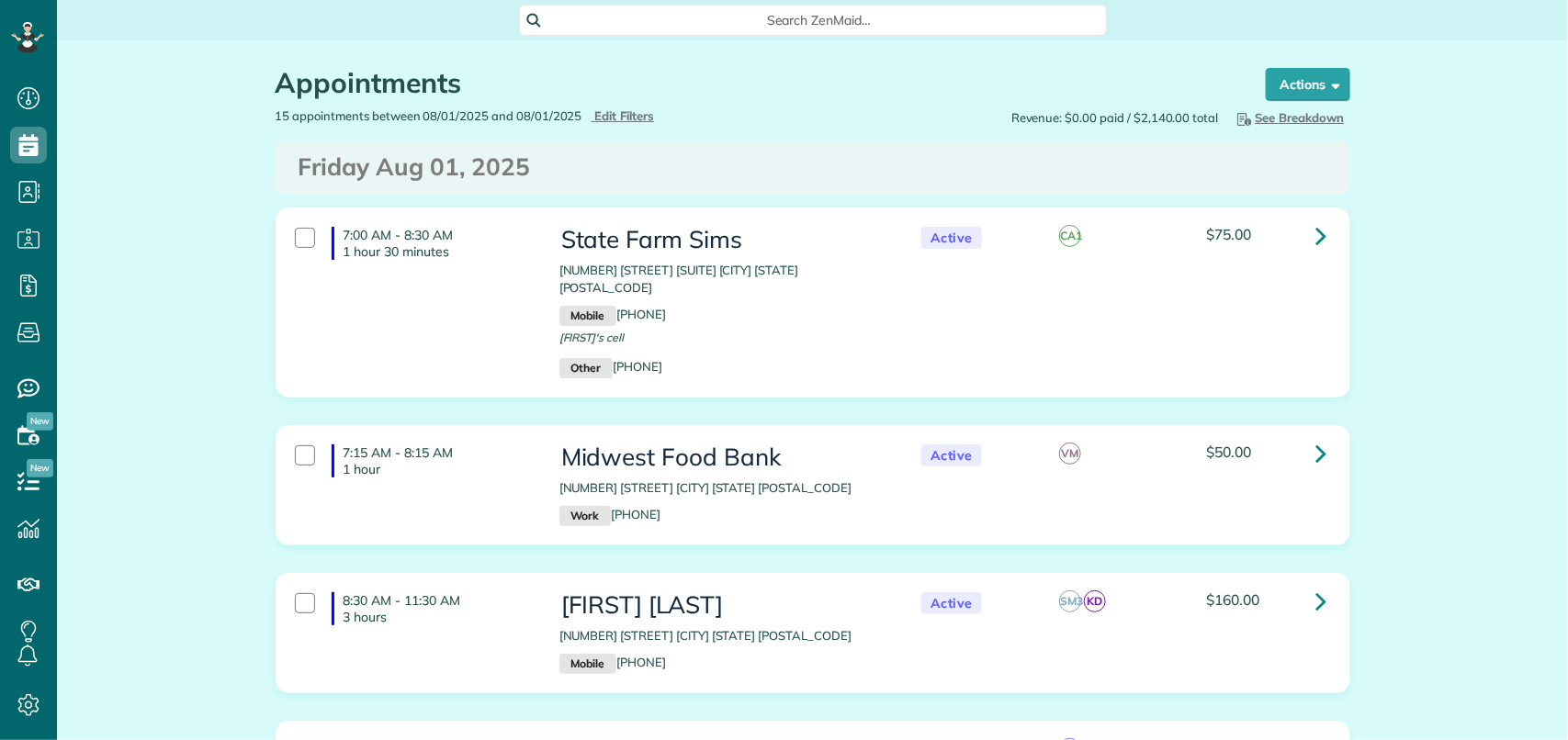 click on "See Breakdown" at bounding box center (1289, 118) 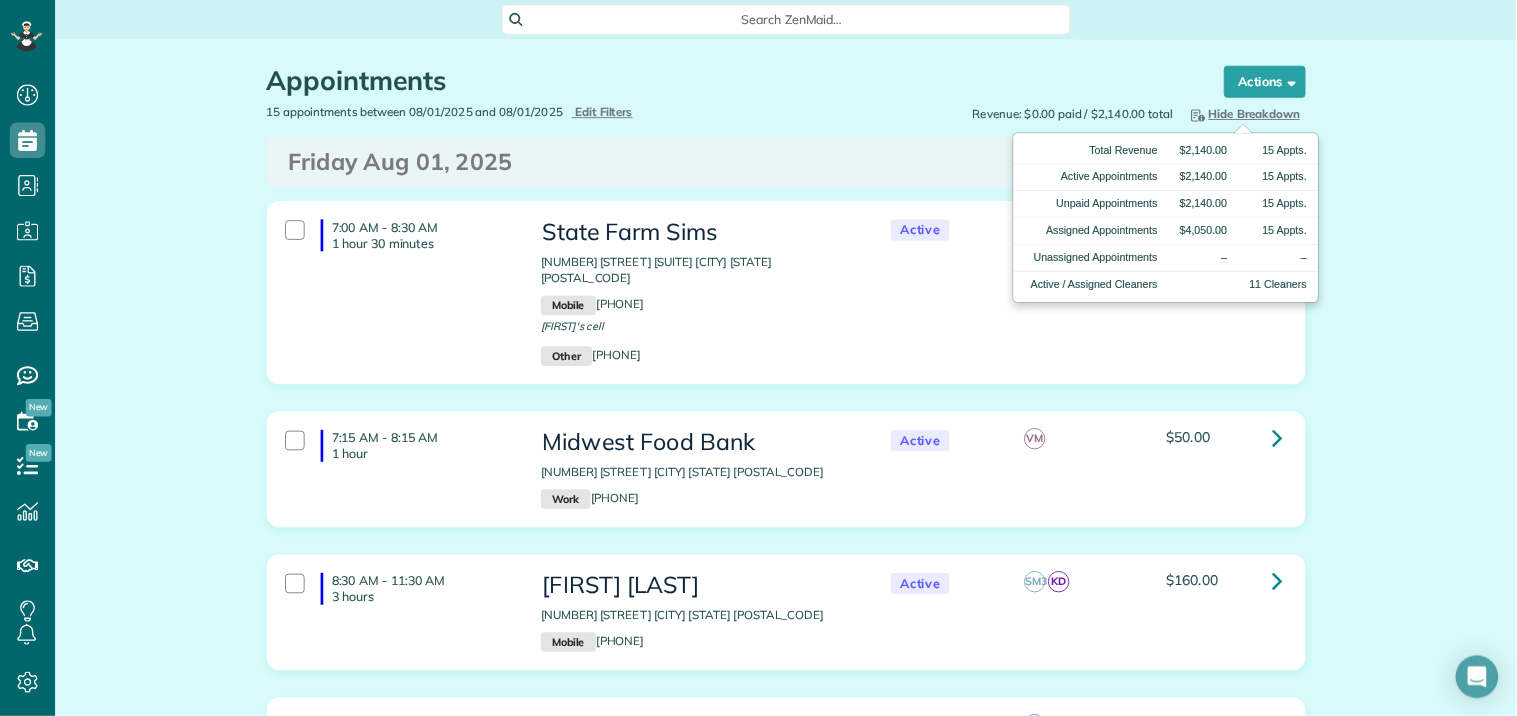 scroll, scrollTop: 716, scrollLeft: 62, axis: both 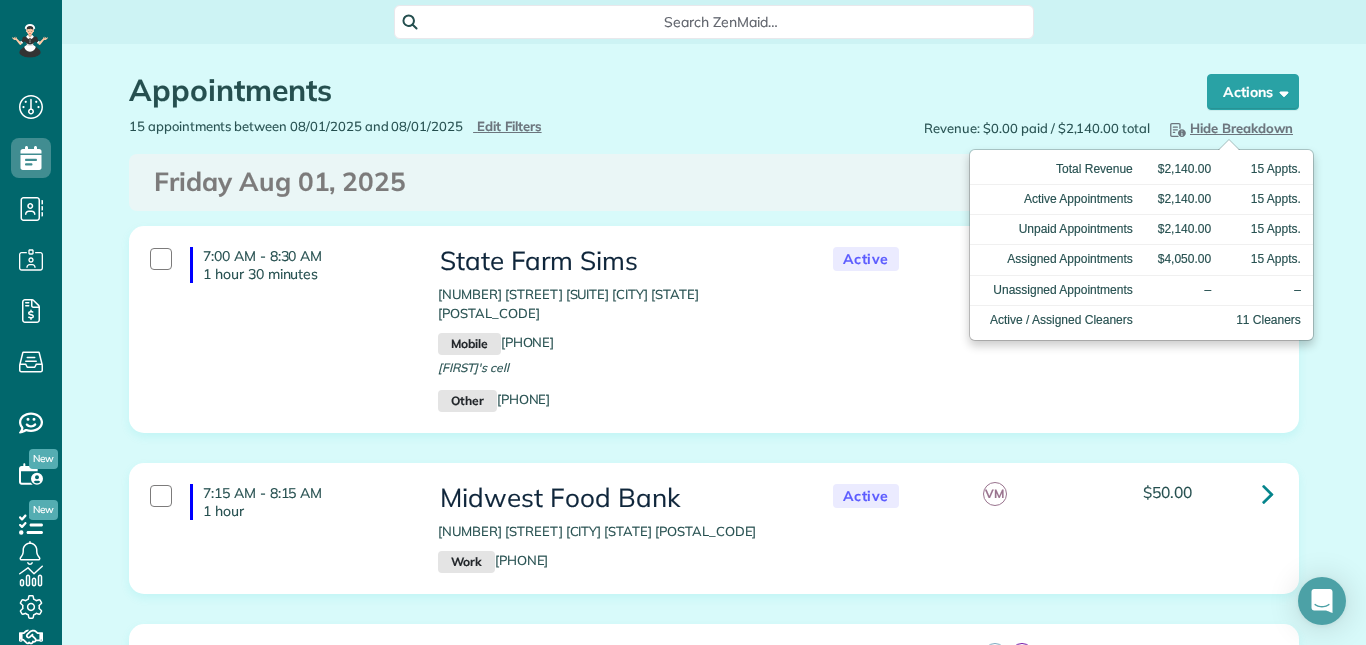 drag, startPoint x: 1601, startPoint y: 1, endPoint x: 811, endPoint y: 115, distance: 798.1829 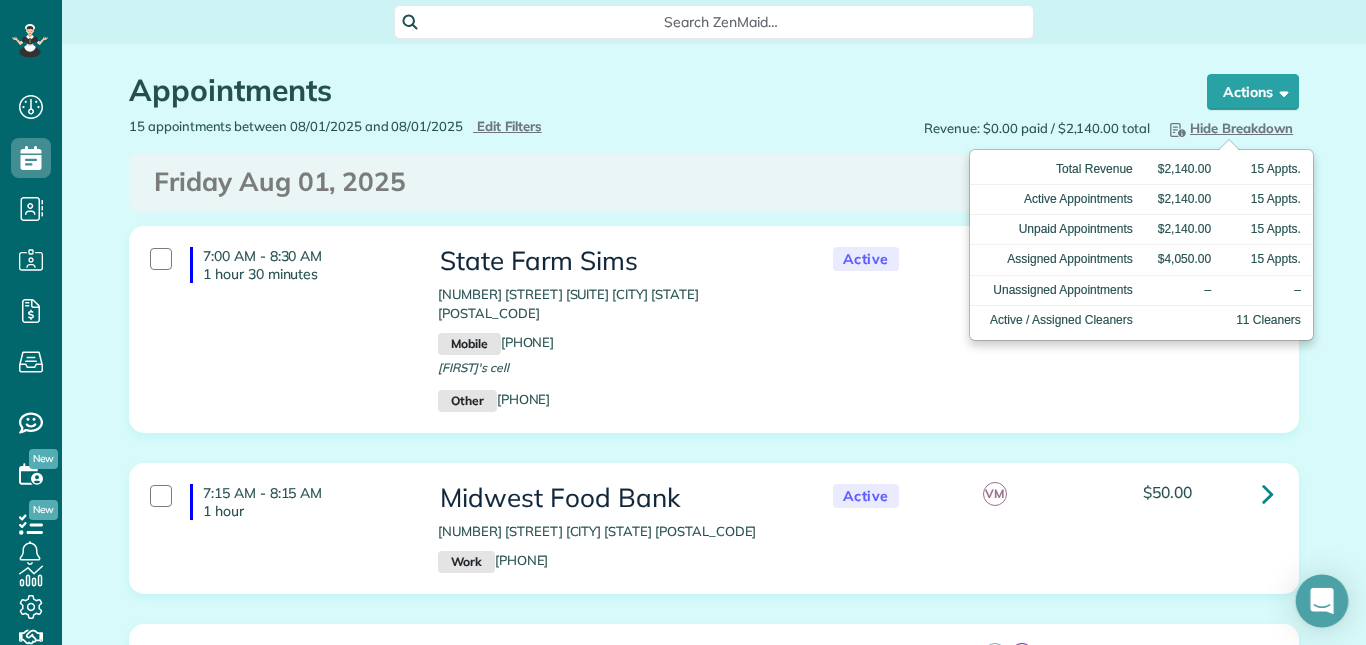 click 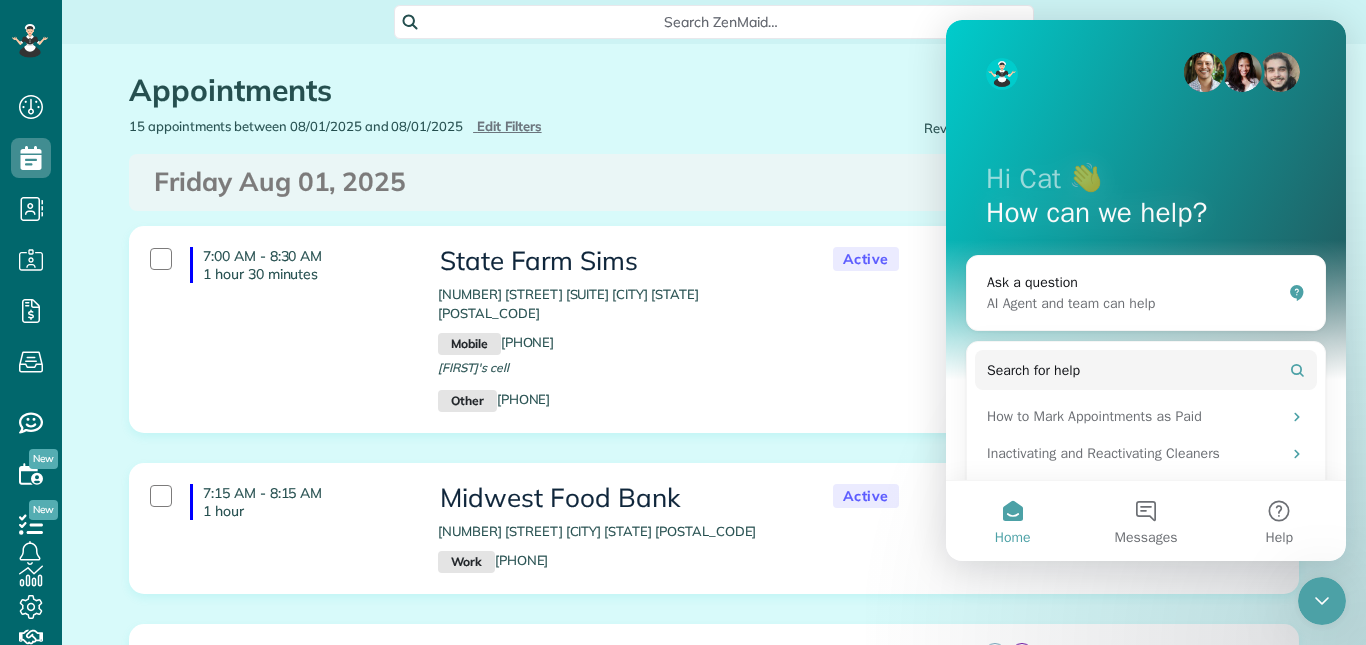 scroll, scrollTop: 0, scrollLeft: 0, axis: both 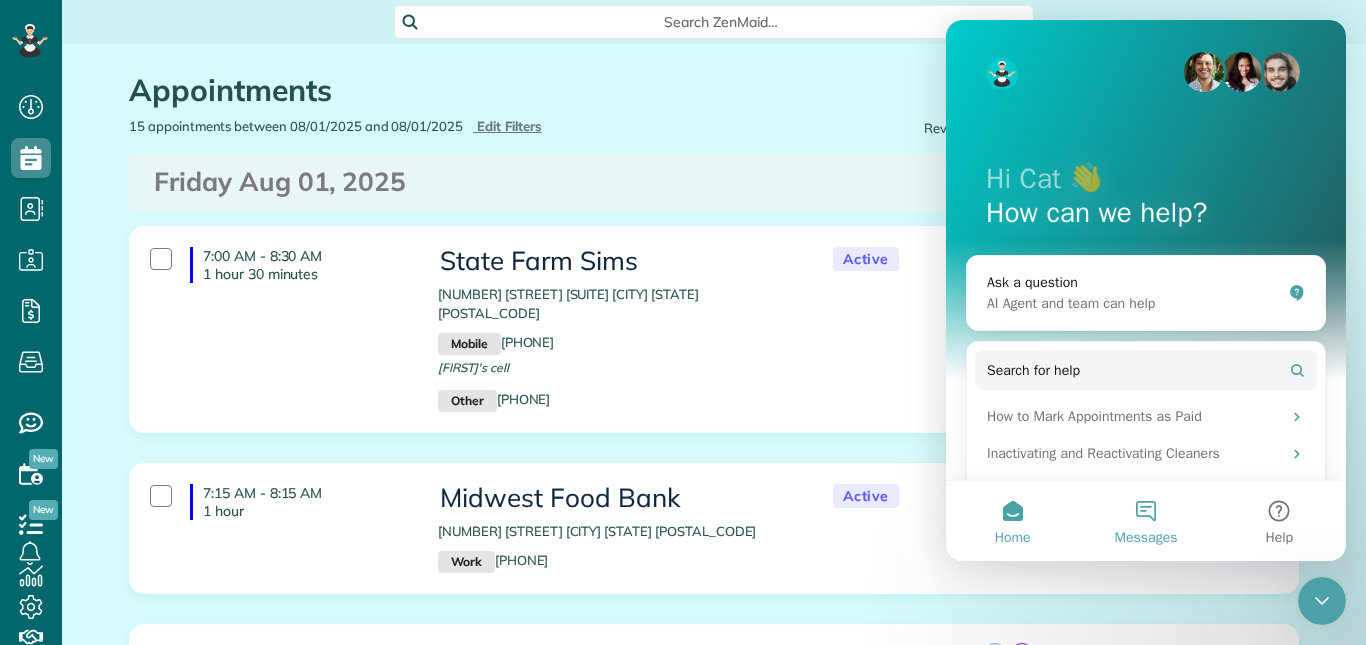 click on "Messages" at bounding box center (1145, 521) 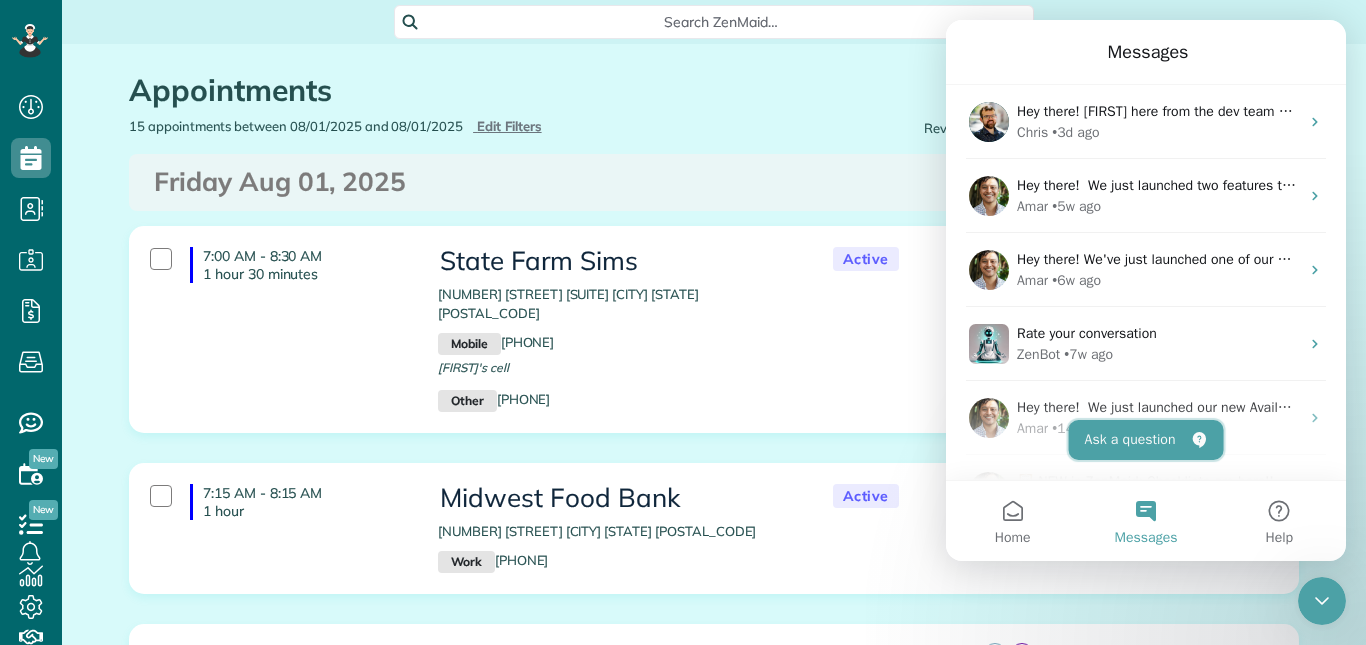 click on "Ask a question" at bounding box center [1146, 440] 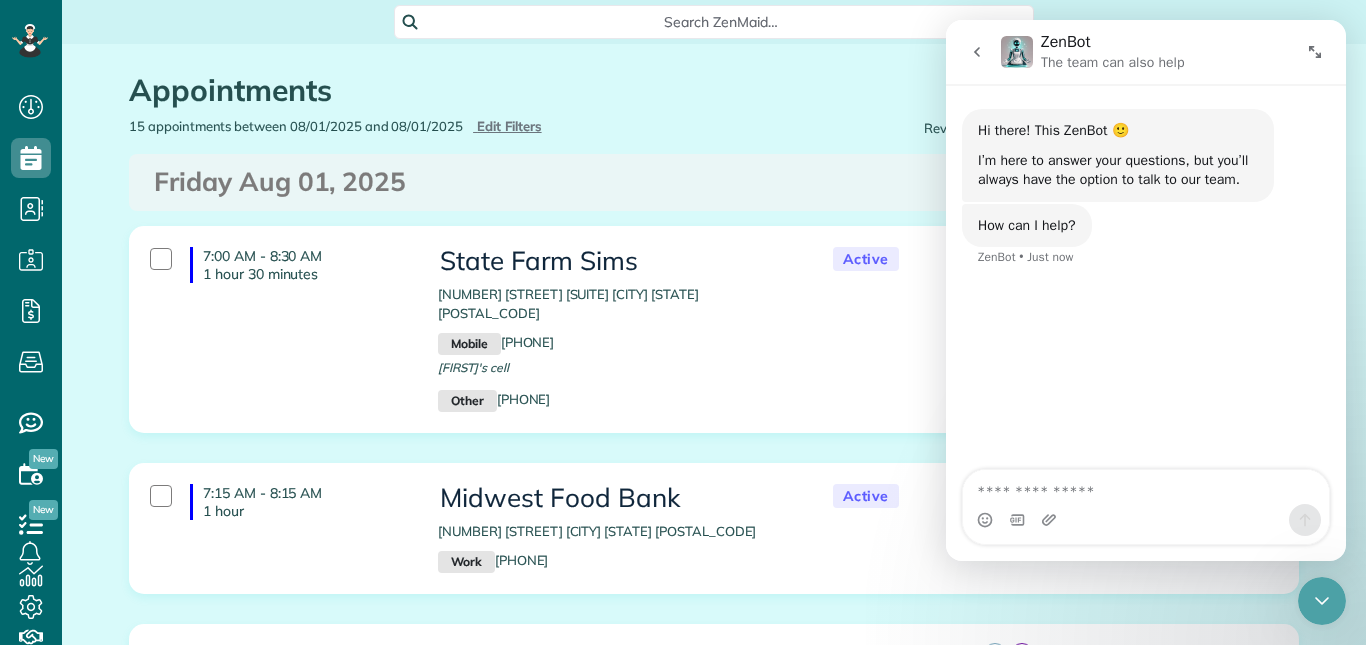 click at bounding box center (1146, 487) 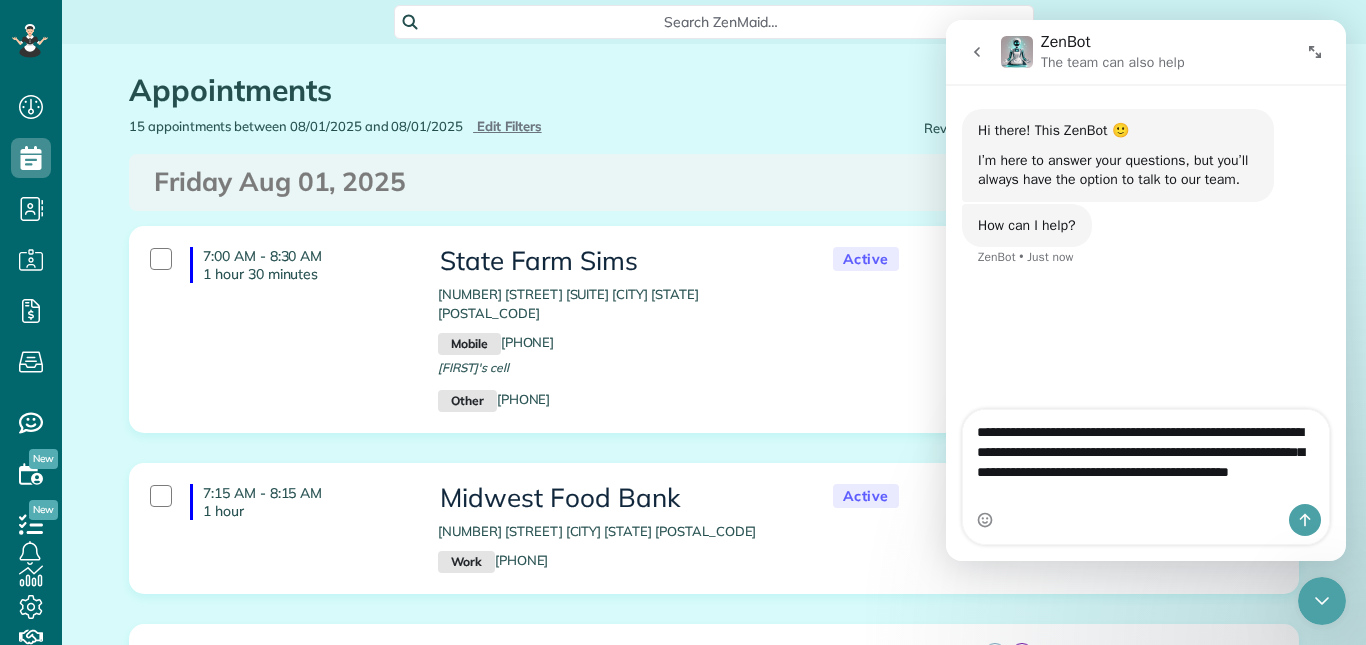 click on "**********" at bounding box center (1146, 457) 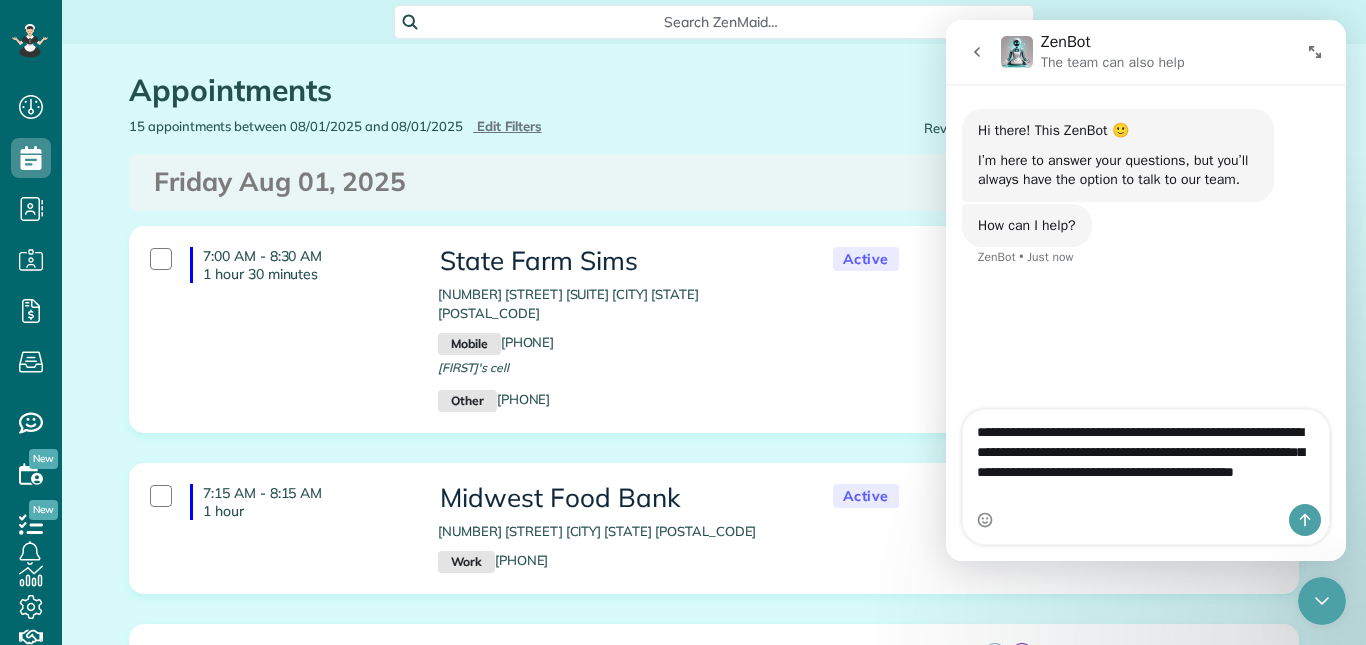 click on "**********" at bounding box center (1146, 457) 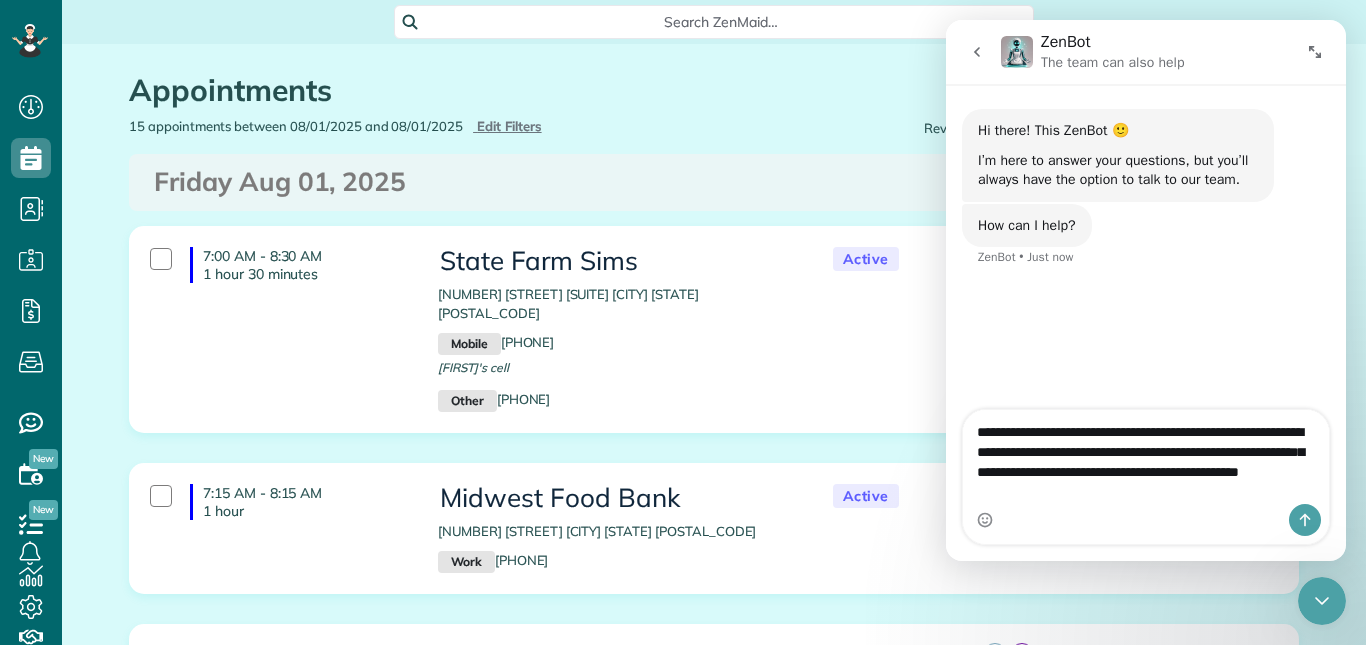 click on "**********" at bounding box center (1146, 457) 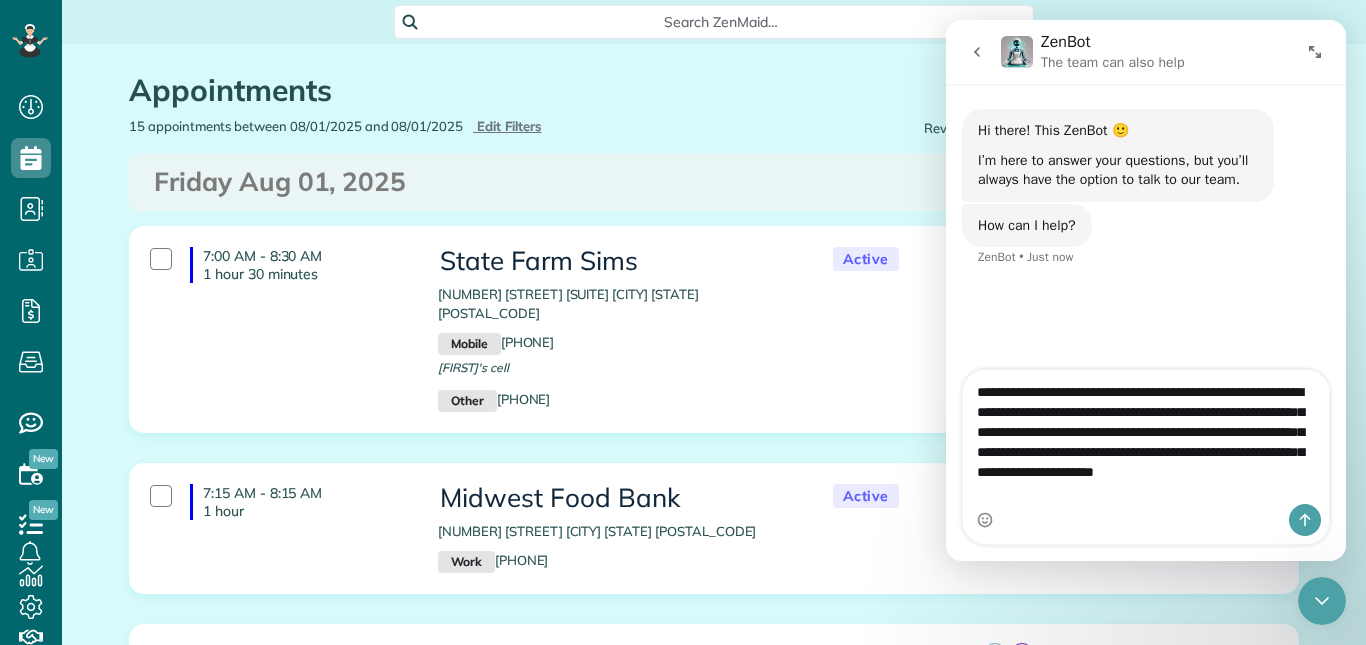 scroll, scrollTop: 400, scrollLeft: 0, axis: vertical 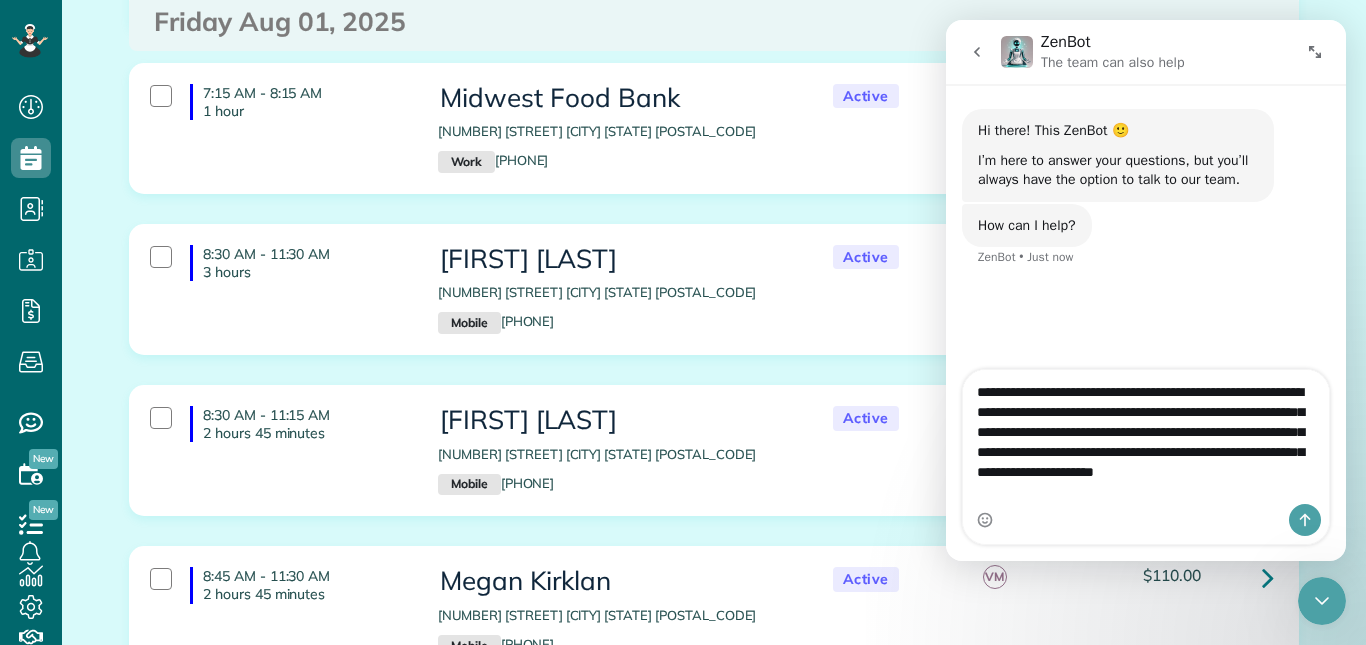 click on "**********" at bounding box center [1146, 437] 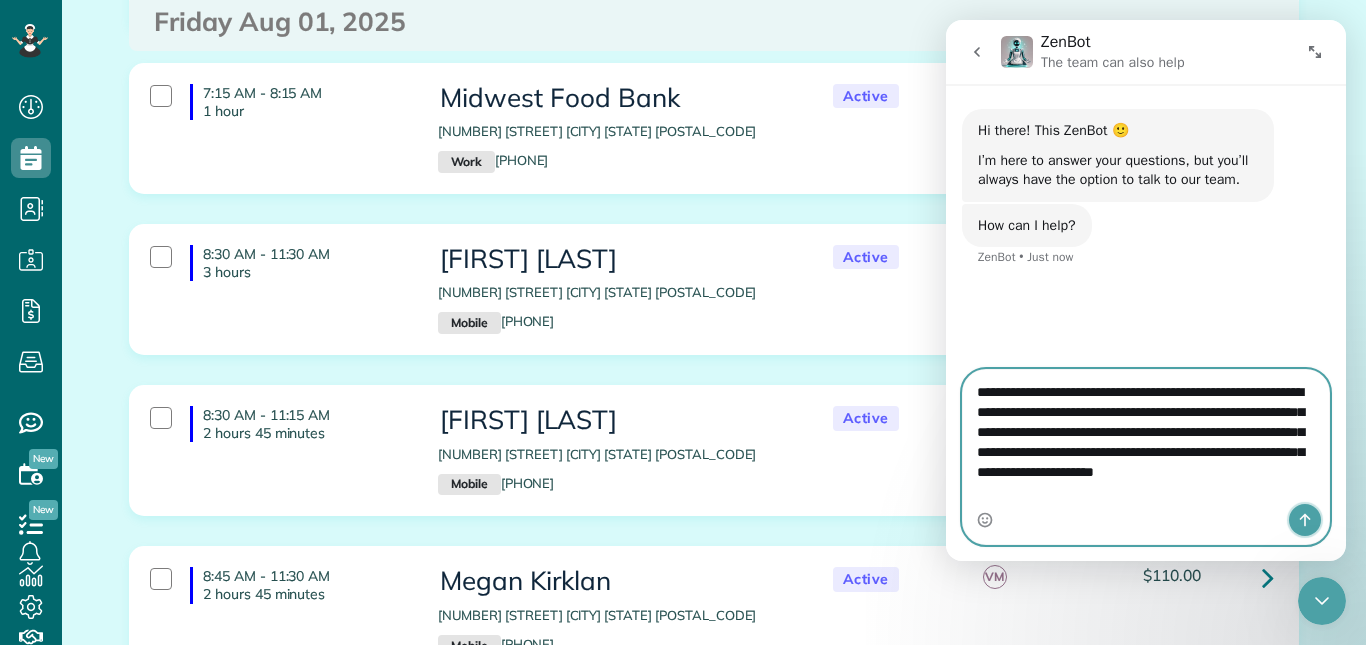 click 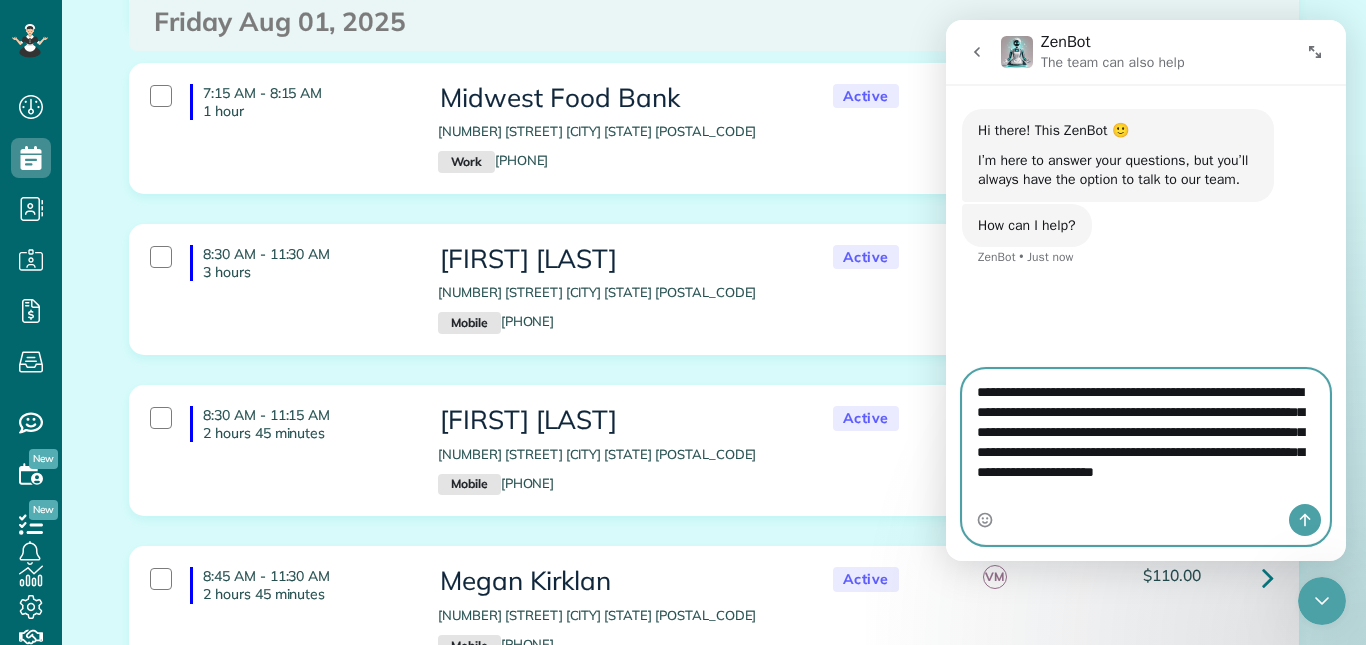 type 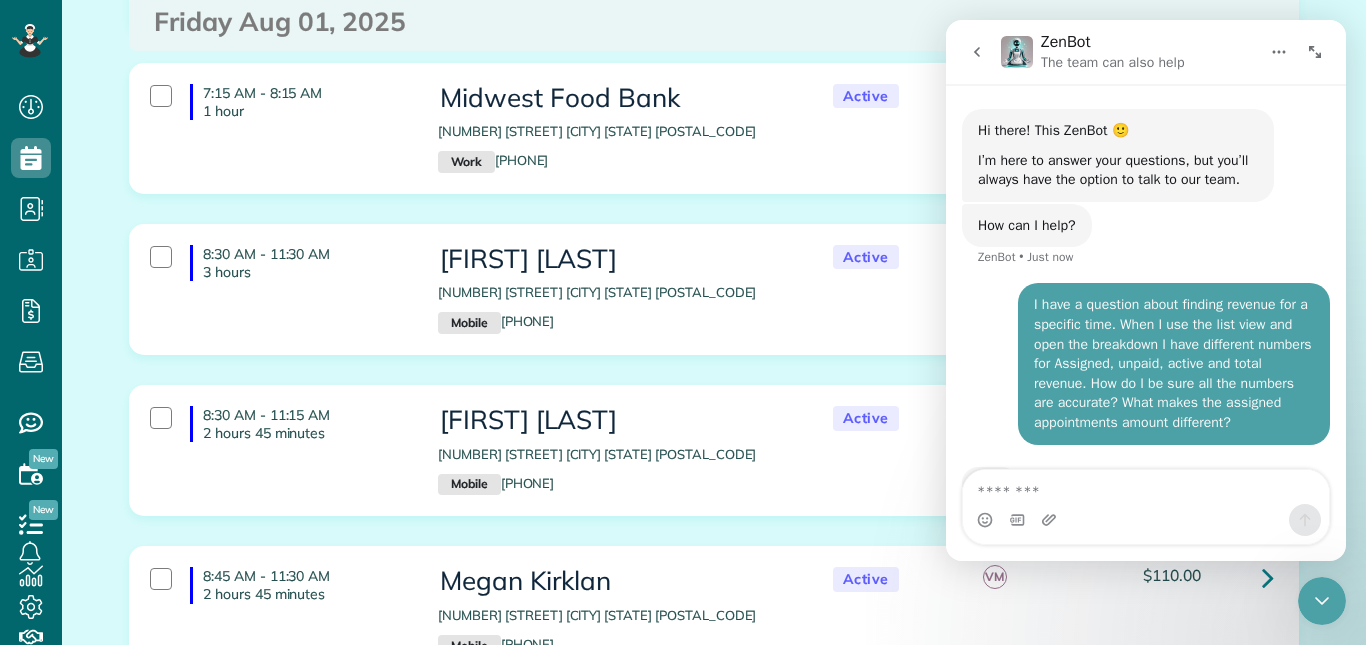 scroll, scrollTop: 62, scrollLeft: 0, axis: vertical 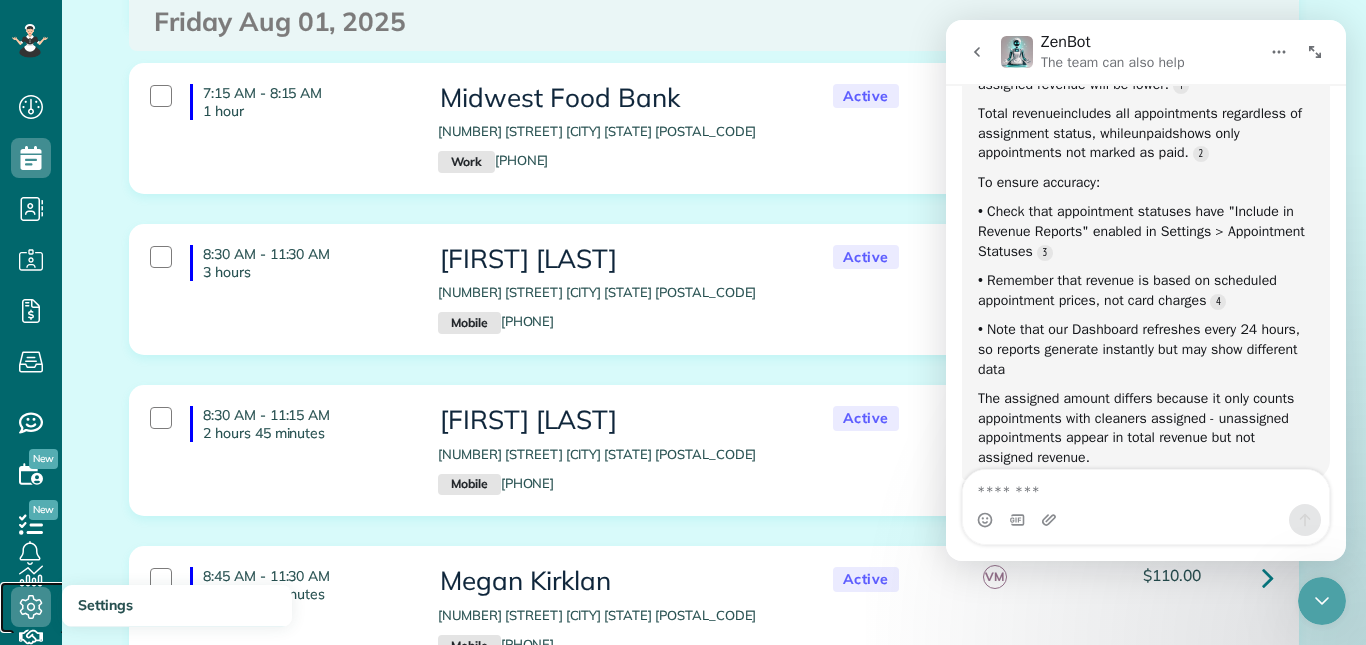 click 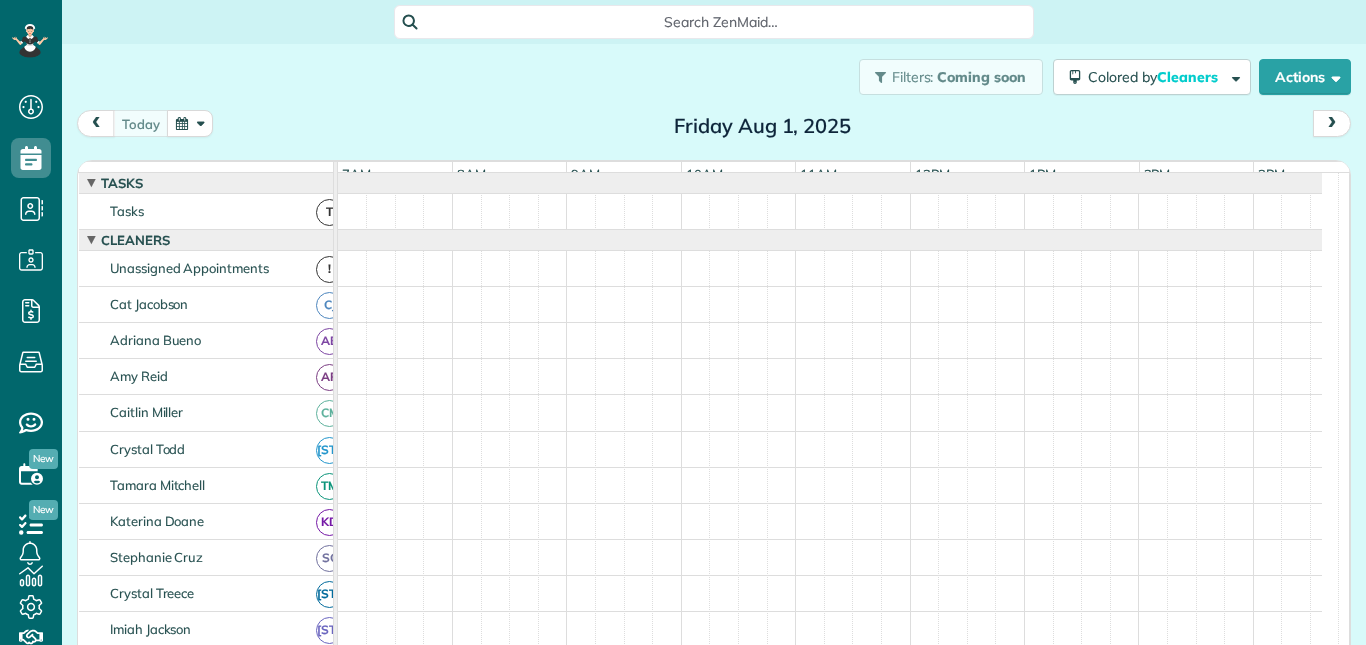 scroll, scrollTop: 0, scrollLeft: 0, axis: both 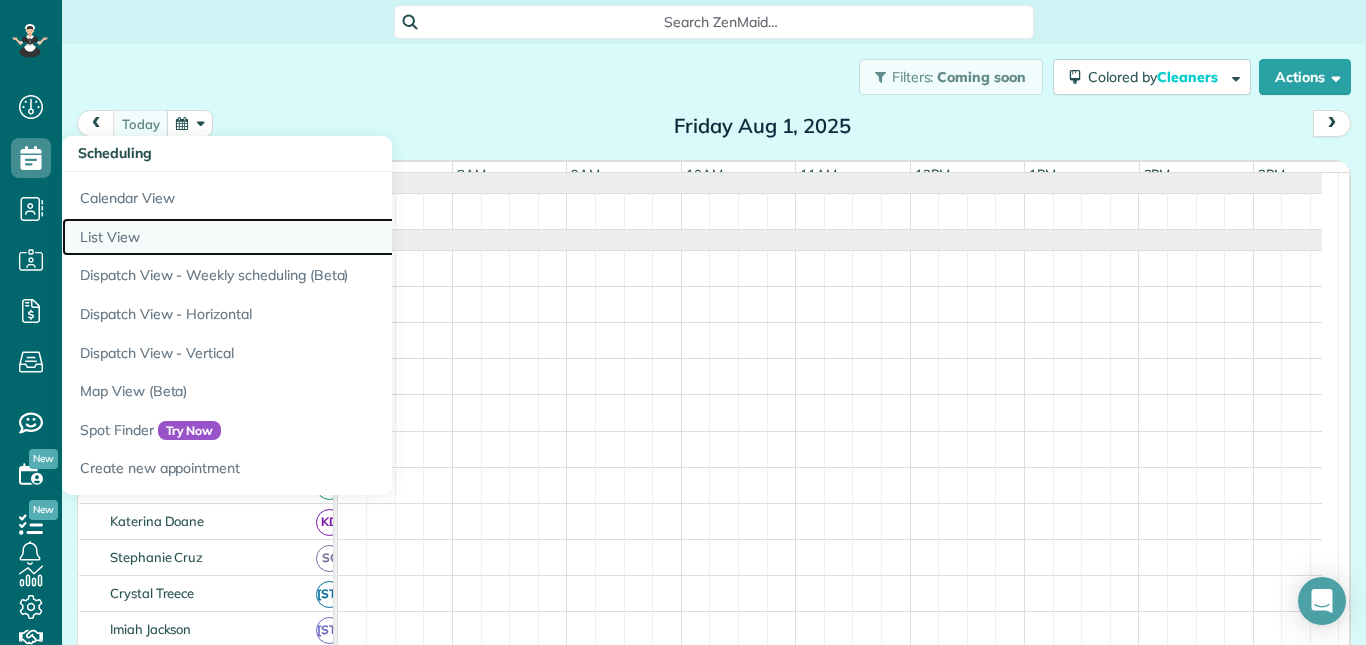 click on "List View" at bounding box center (312, 237) 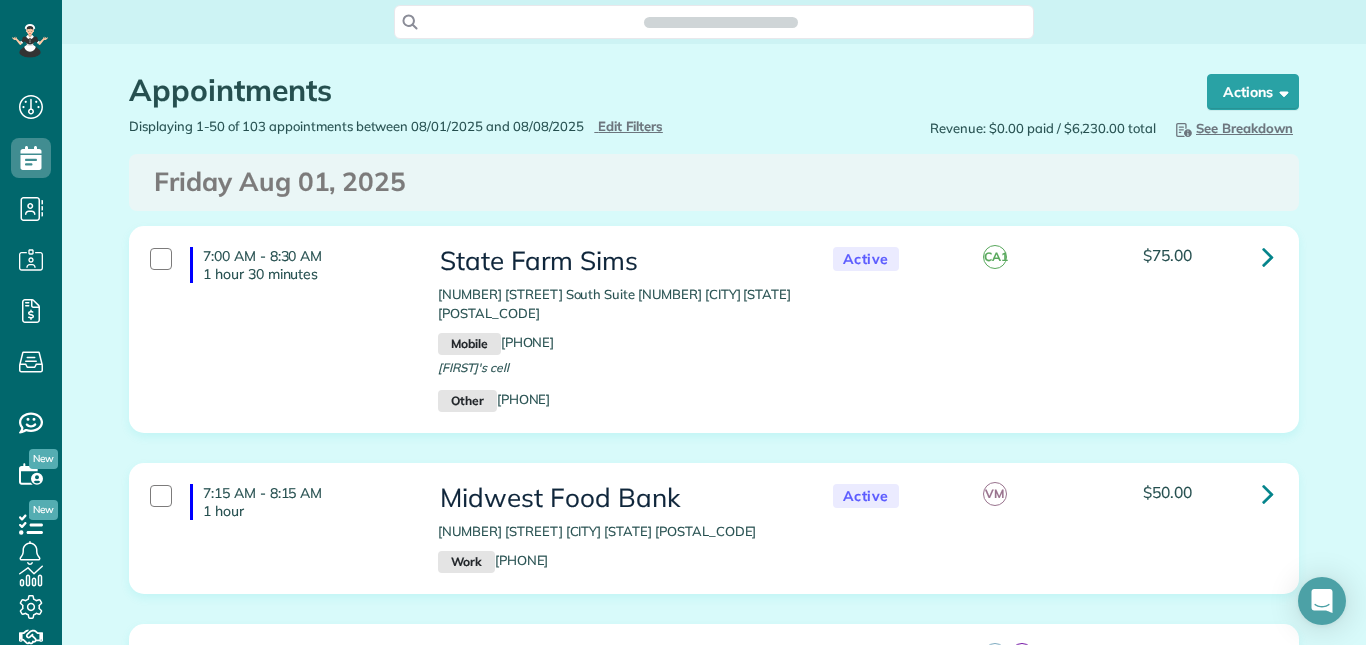 scroll, scrollTop: 0, scrollLeft: 0, axis: both 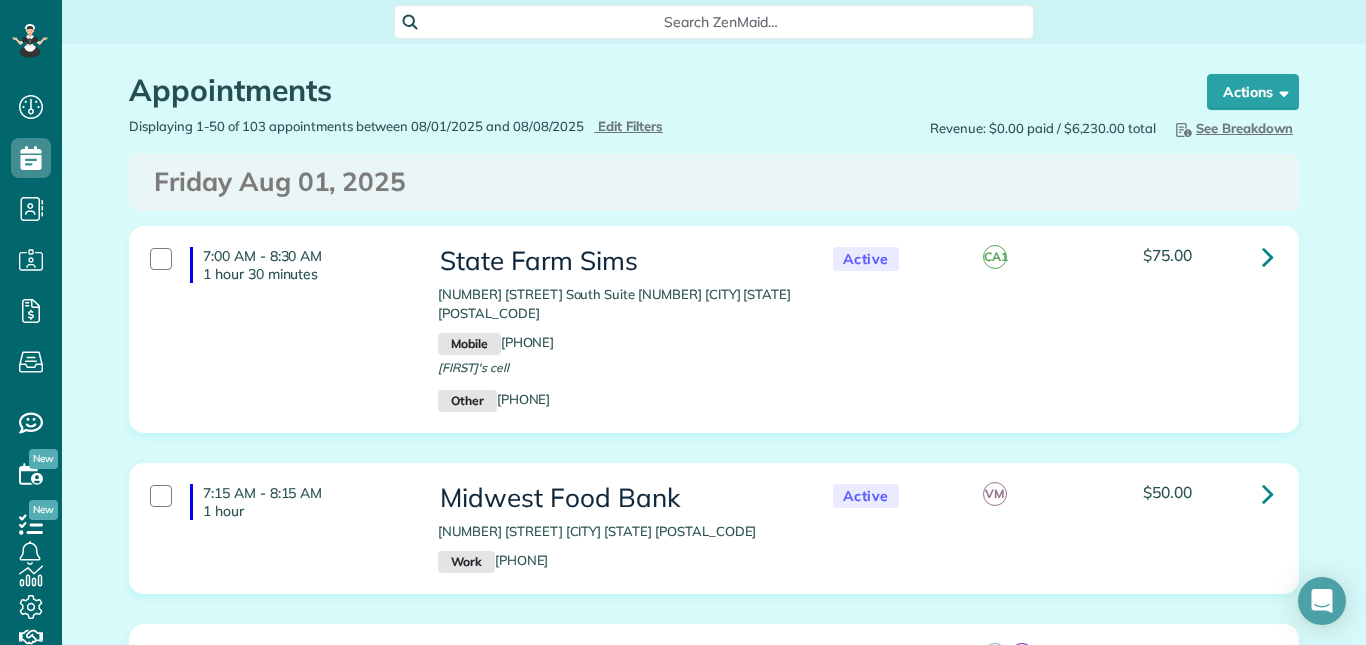 click on "See Breakdown" at bounding box center [1232, 128] 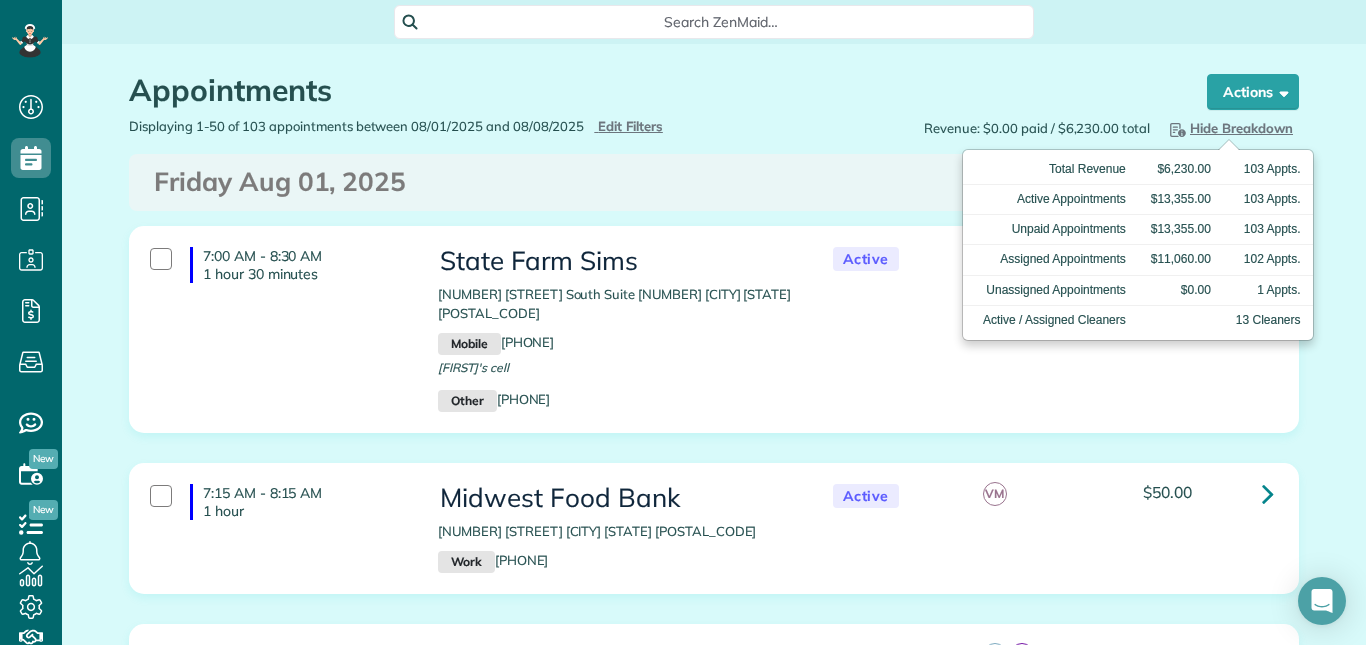 click on "Hide Breakdown" at bounding box center [1229, 128] 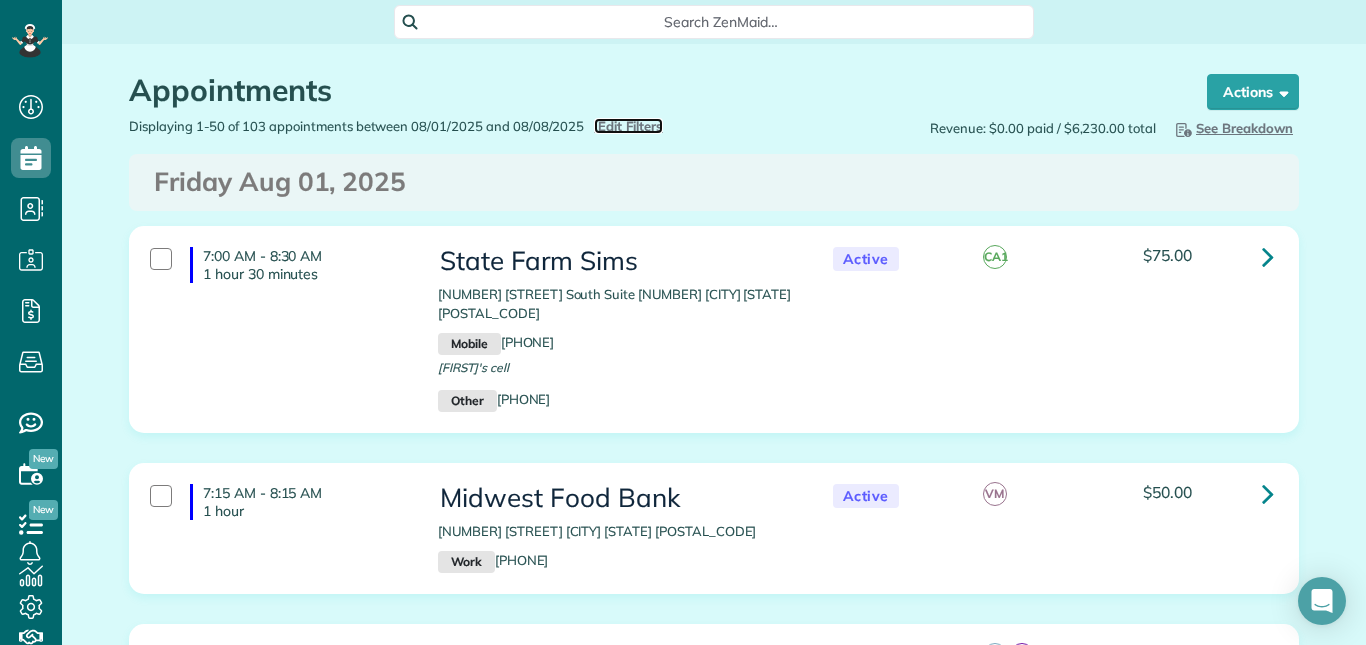 click on "Edit Filters" at bounding box center (630, 126) 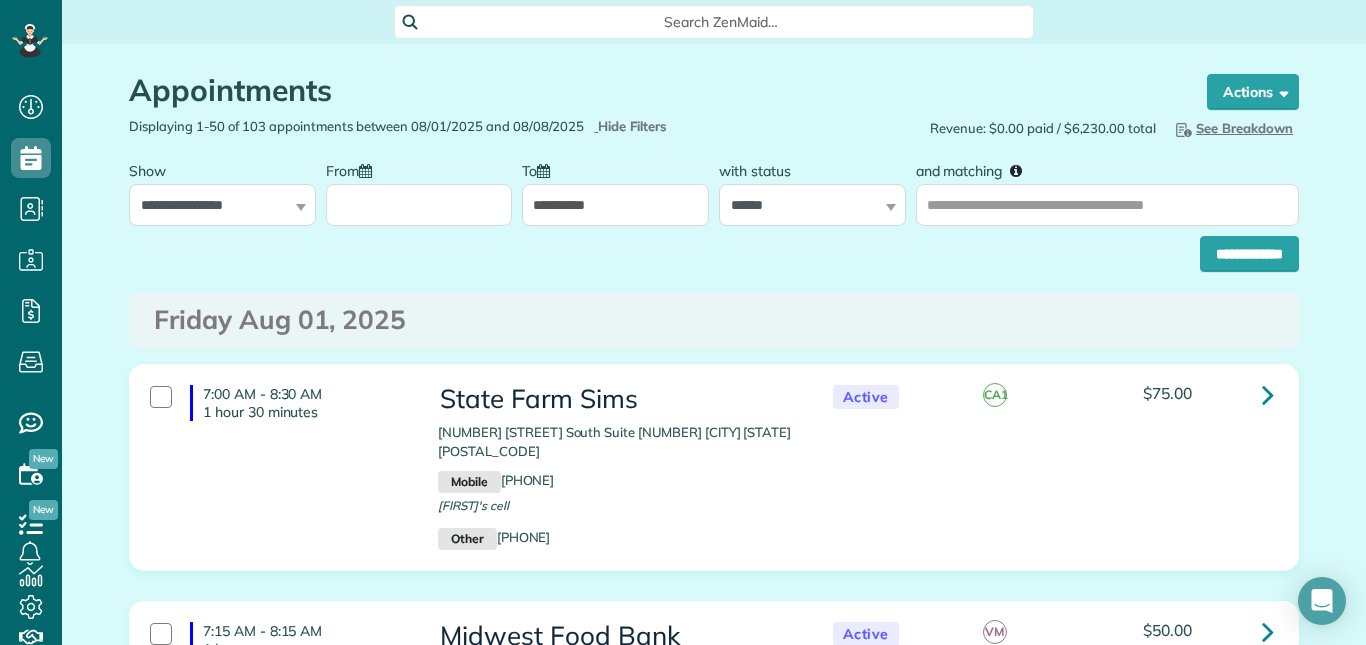 click on "From" at bounding box center [419, 205] 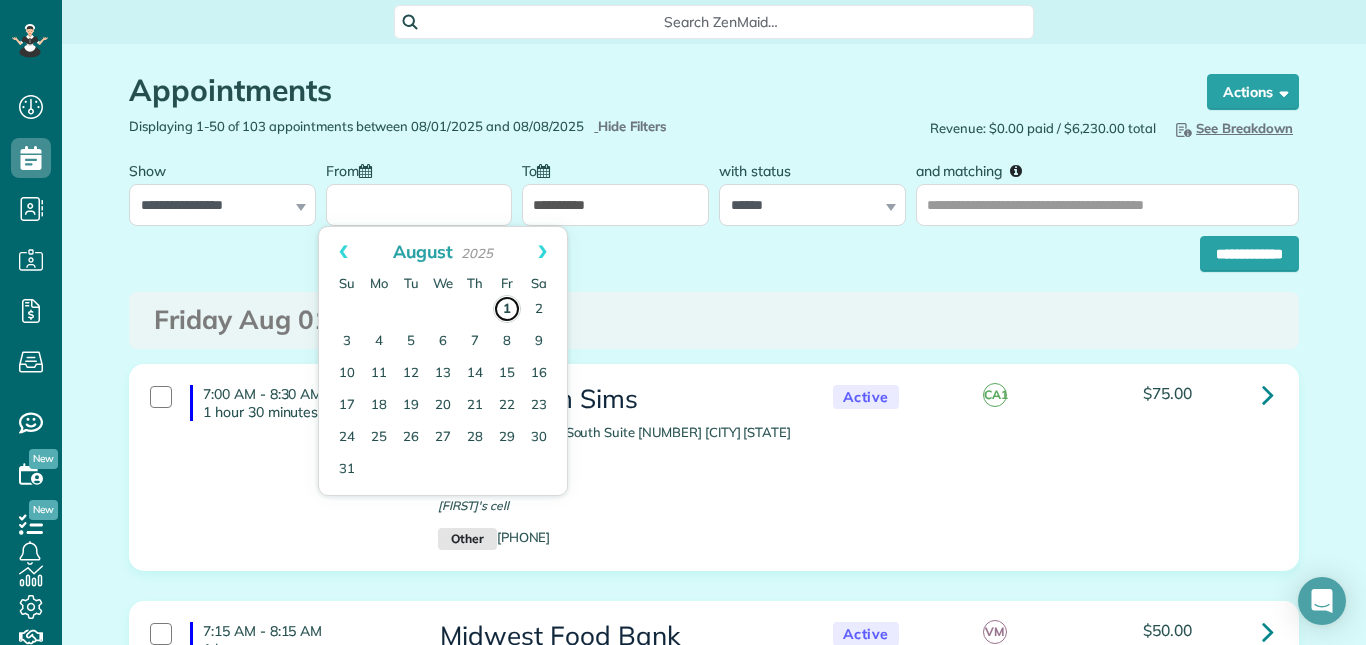 click on "1" at bounding box center (507, 309) 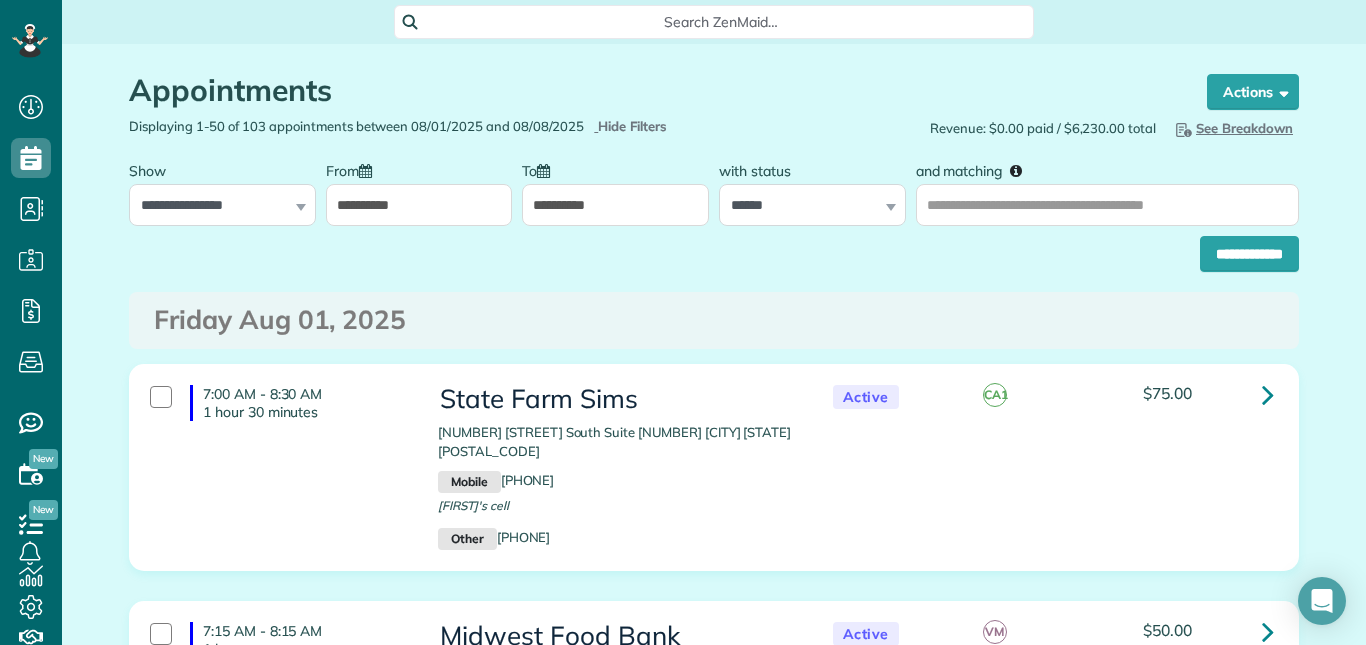 click on "**********" at bounding box center [615, 205] 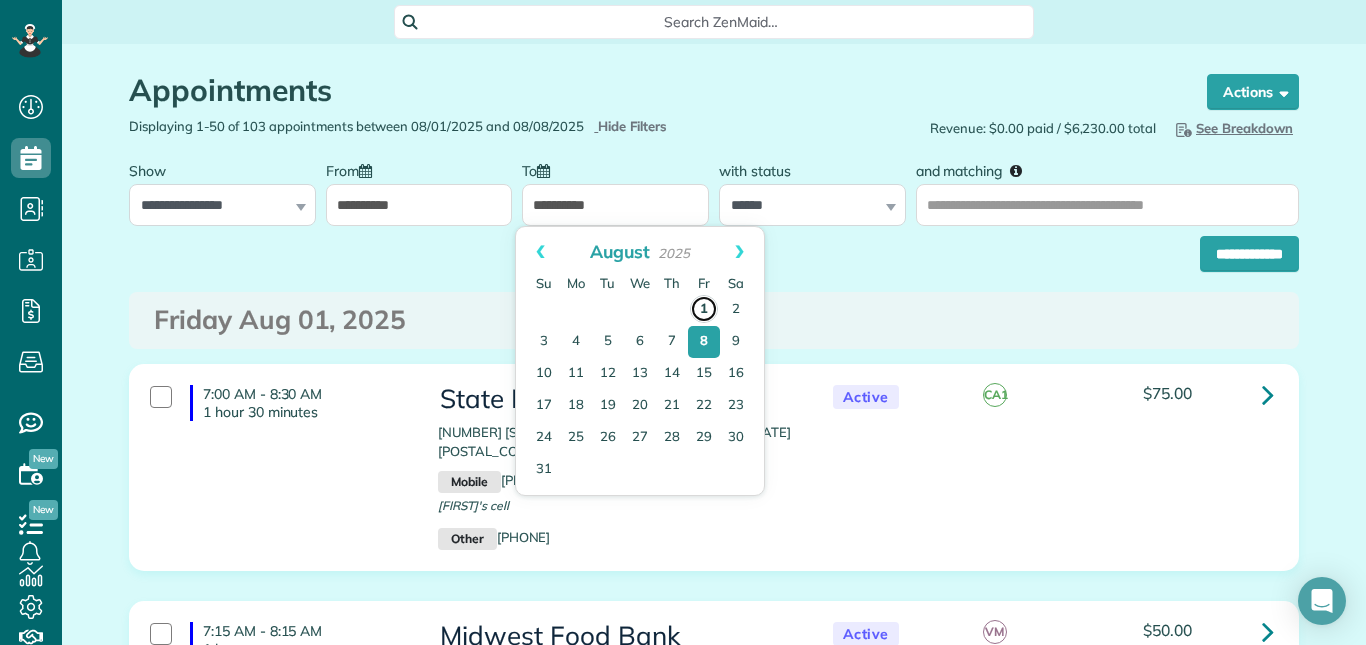 click on "1" at bounding box center (704, 309) 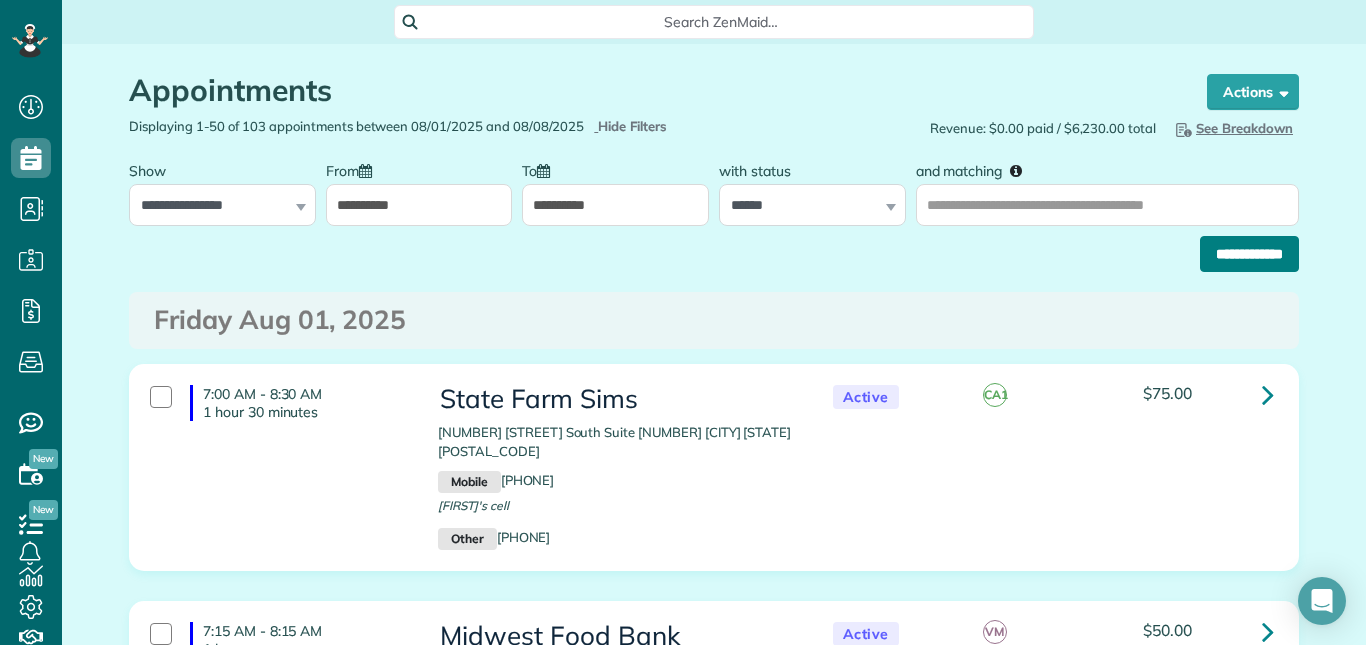 click on "**********" at bounding box center (1249, 254) 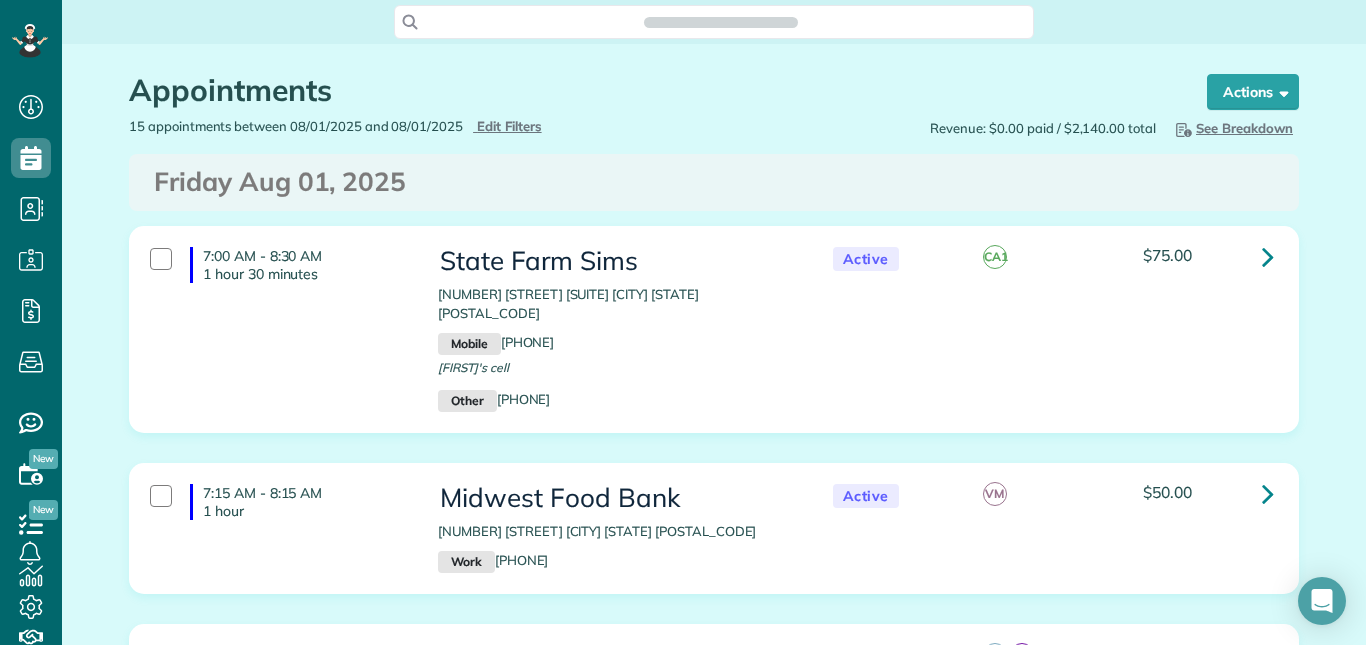 scroll, scrollTop: 0, scrollLeft: 0, axis: both 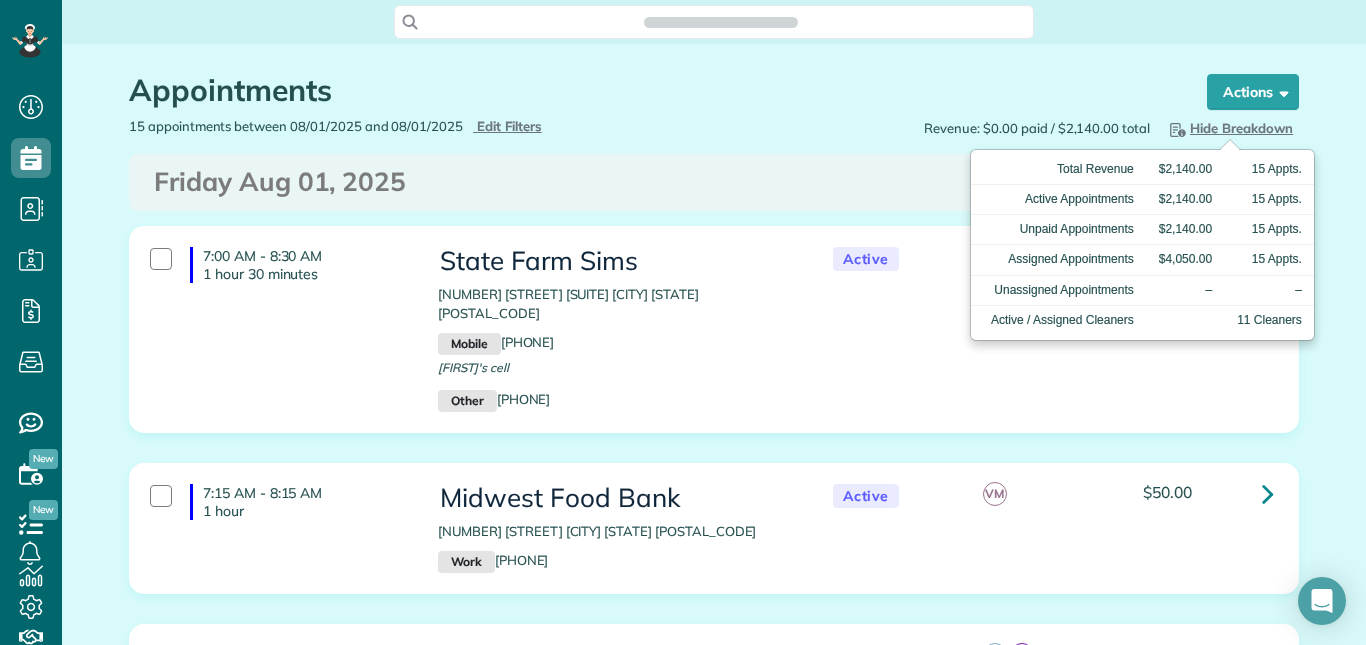 click on "Hide Breakdown" at bounding box center [1229, 128] 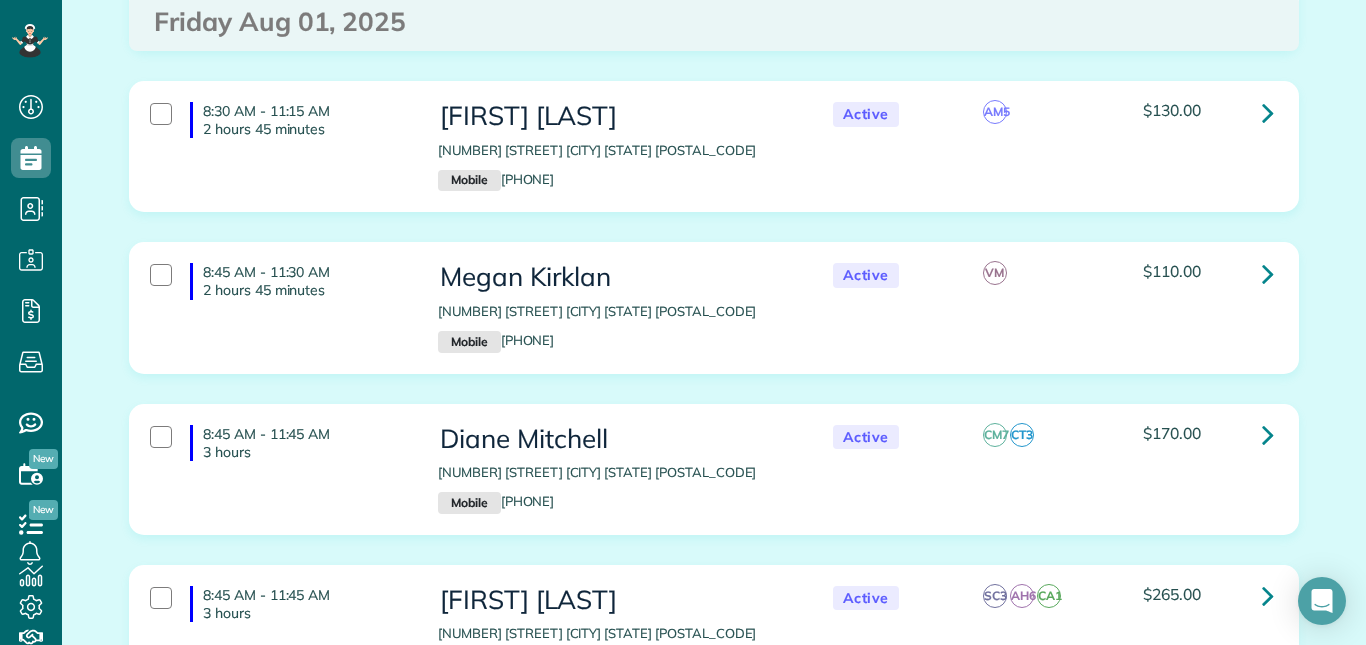 scroll, scrollTop: 700, scrollLeft: 0, axis: vertical 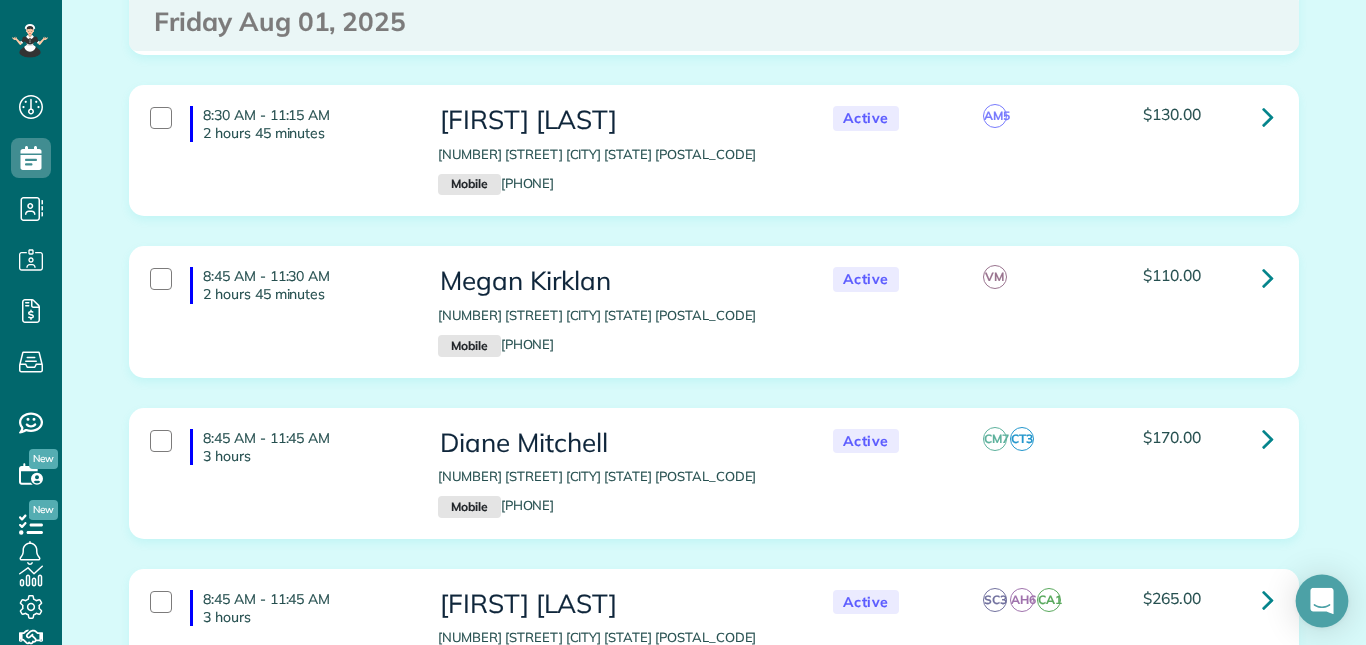 click at bounding box center (1322, 601) 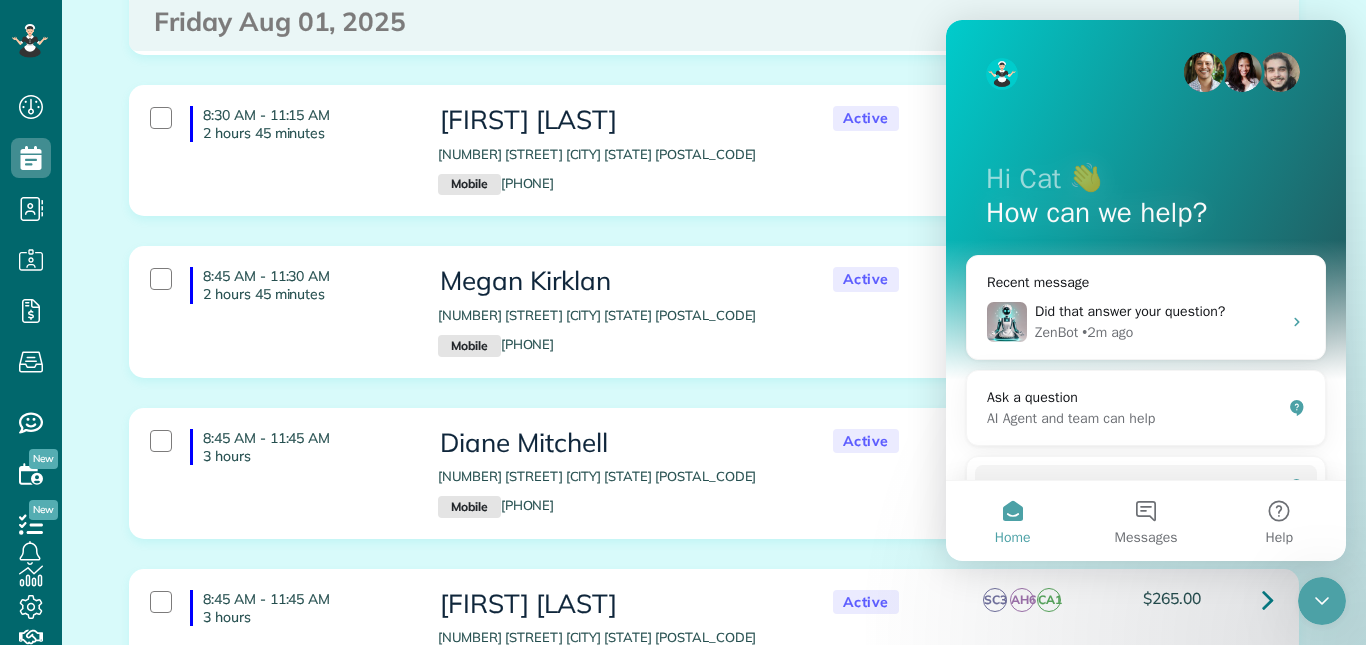 scroll, scrollTop: 0, scrollLeft: 0, axis: both 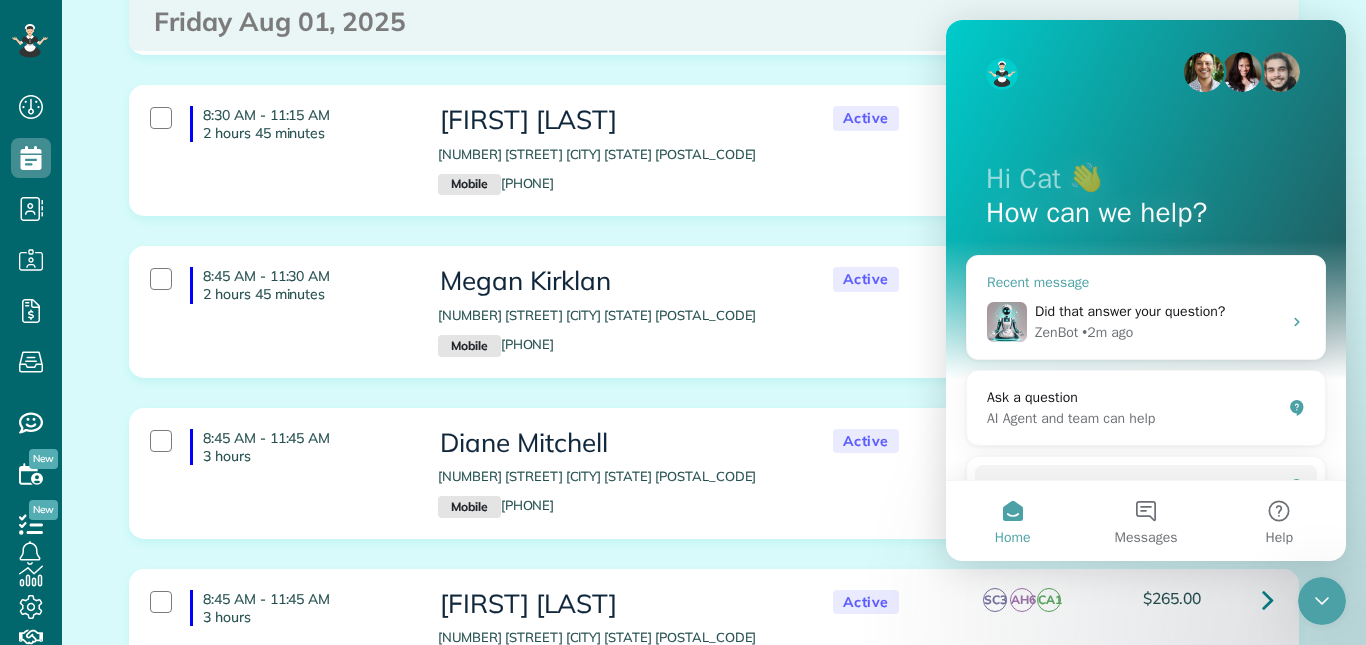 click on "Did that answer your question?" at bounding box center [1130, 311] 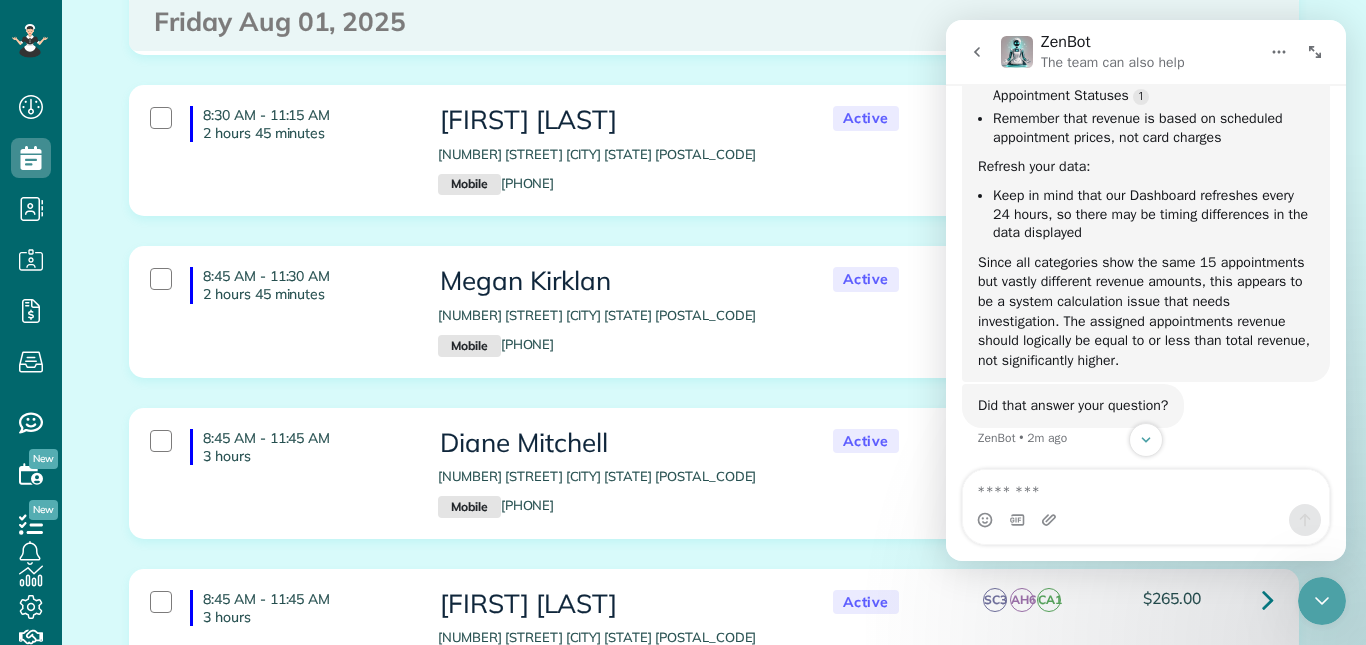 scroll, scrollTop: 1726, scrollLeft: 0, axis: vertical 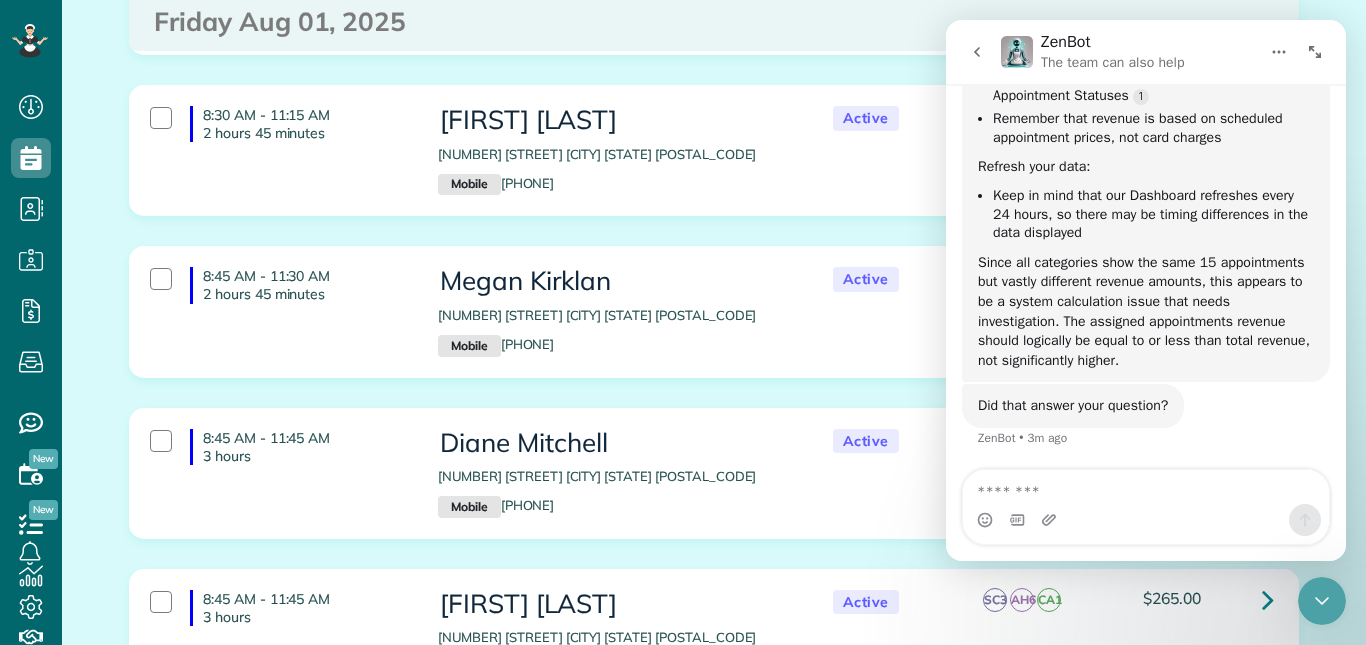 click at bounding box center (1146, 487) 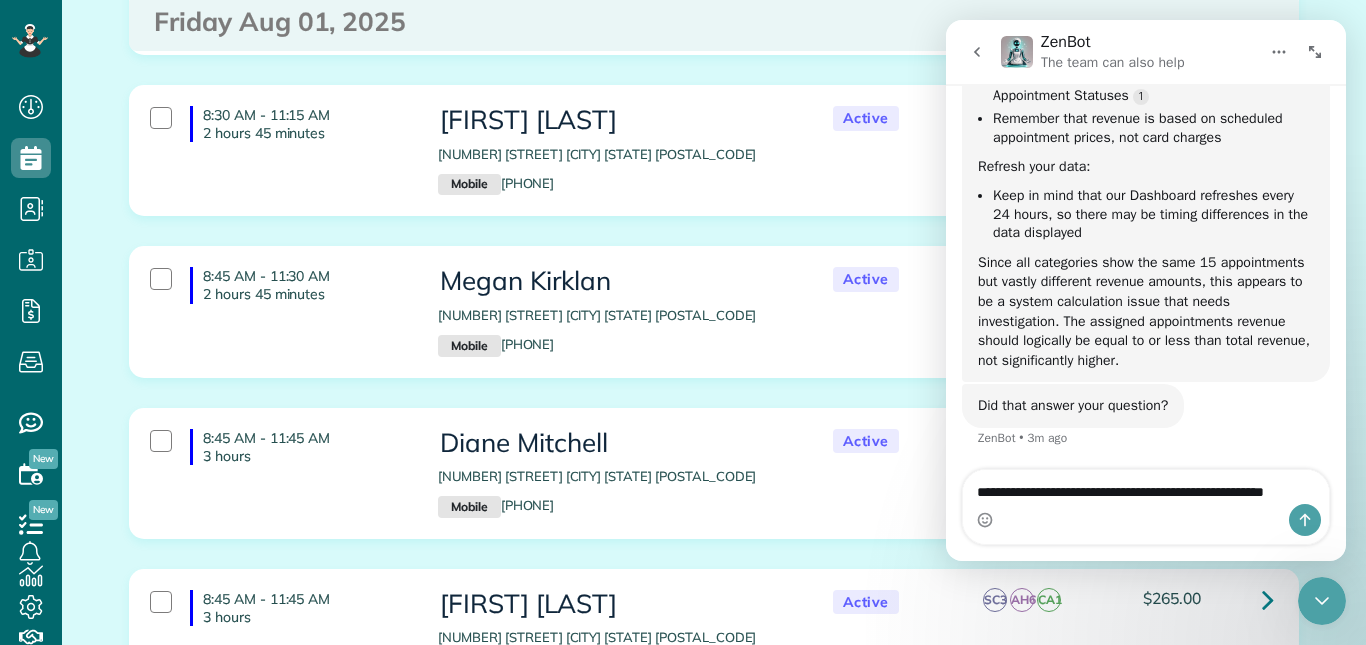scroll, scrollTop: 1746, scrollLeft: 0, axis: vertical 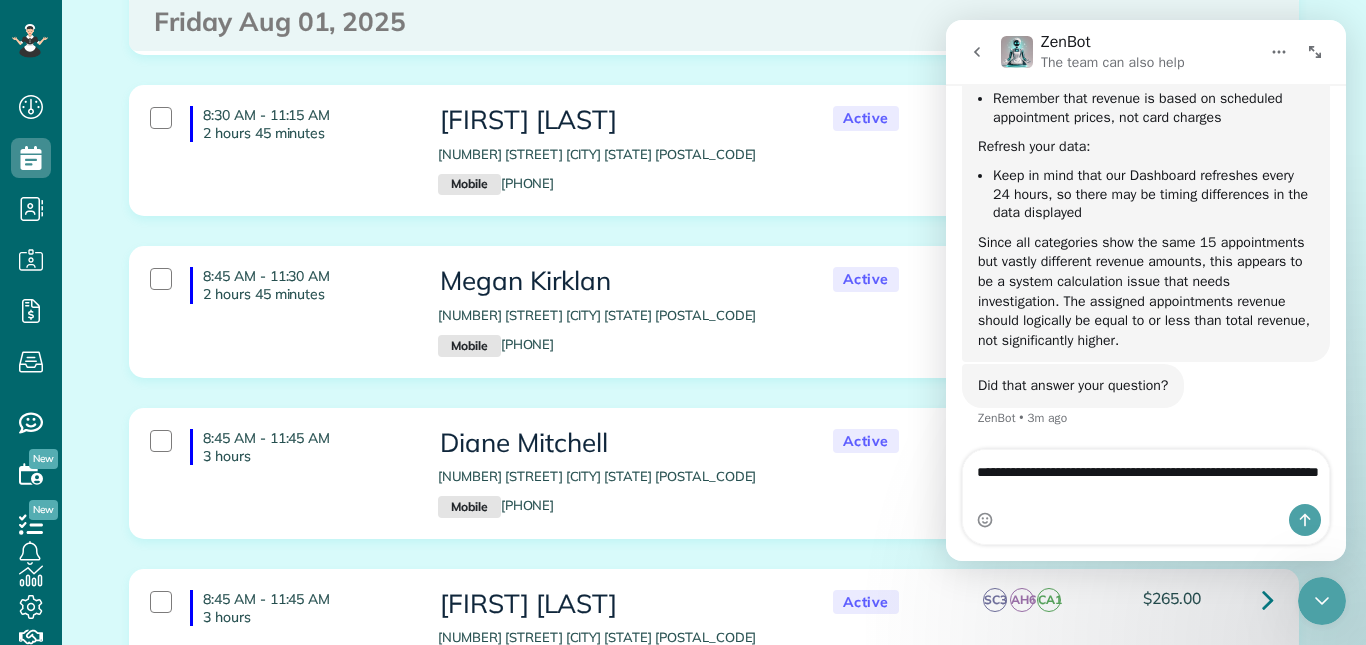 type on "**********" 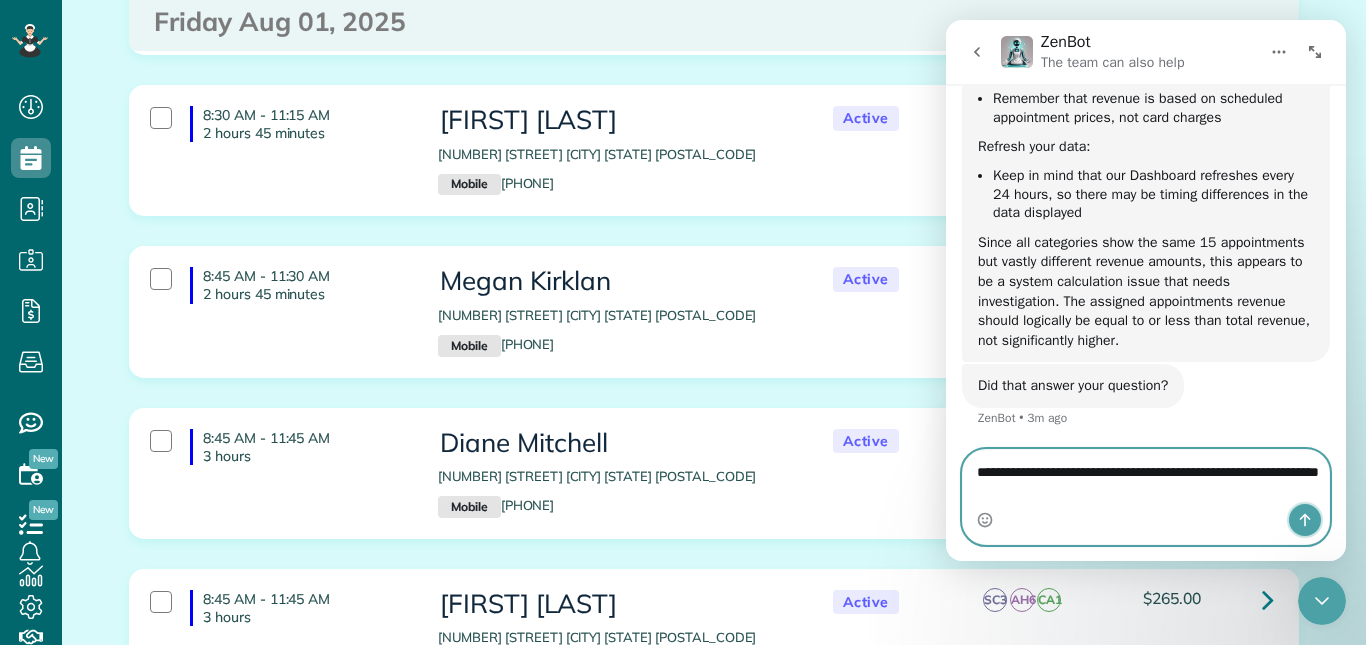 click 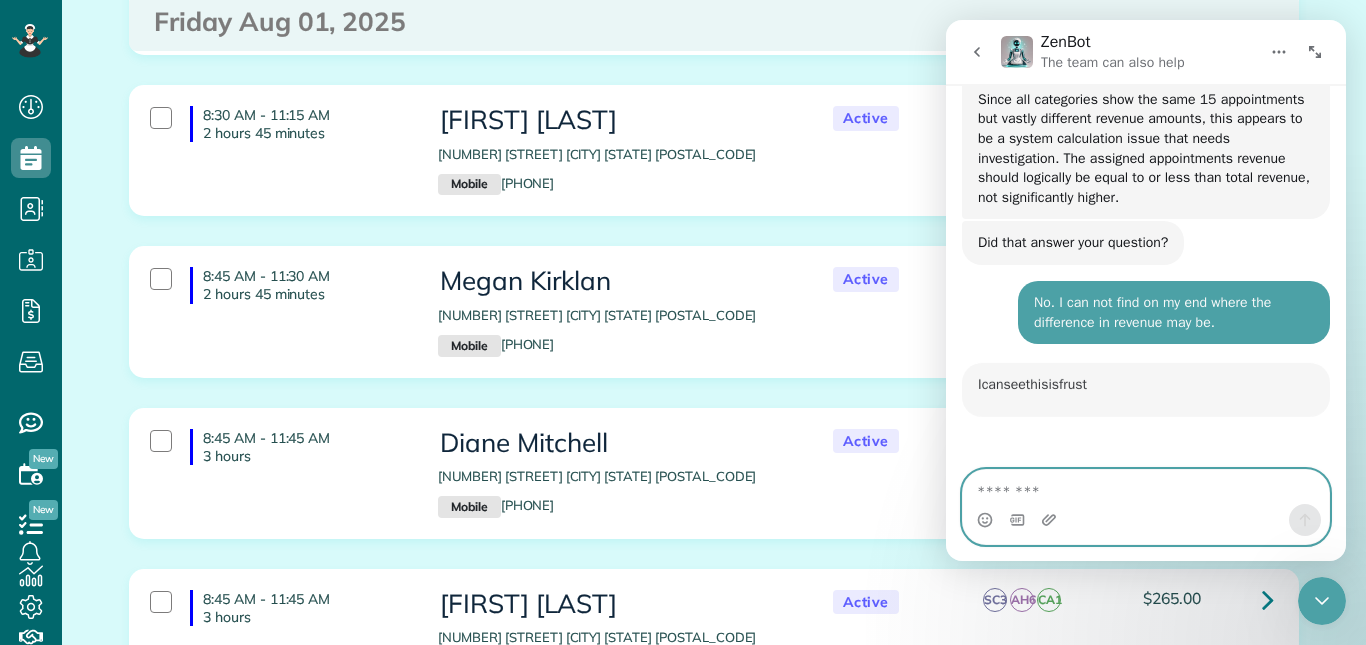 scroll, scrollTop: 1971, scrollLeft: 0, axis: vertical 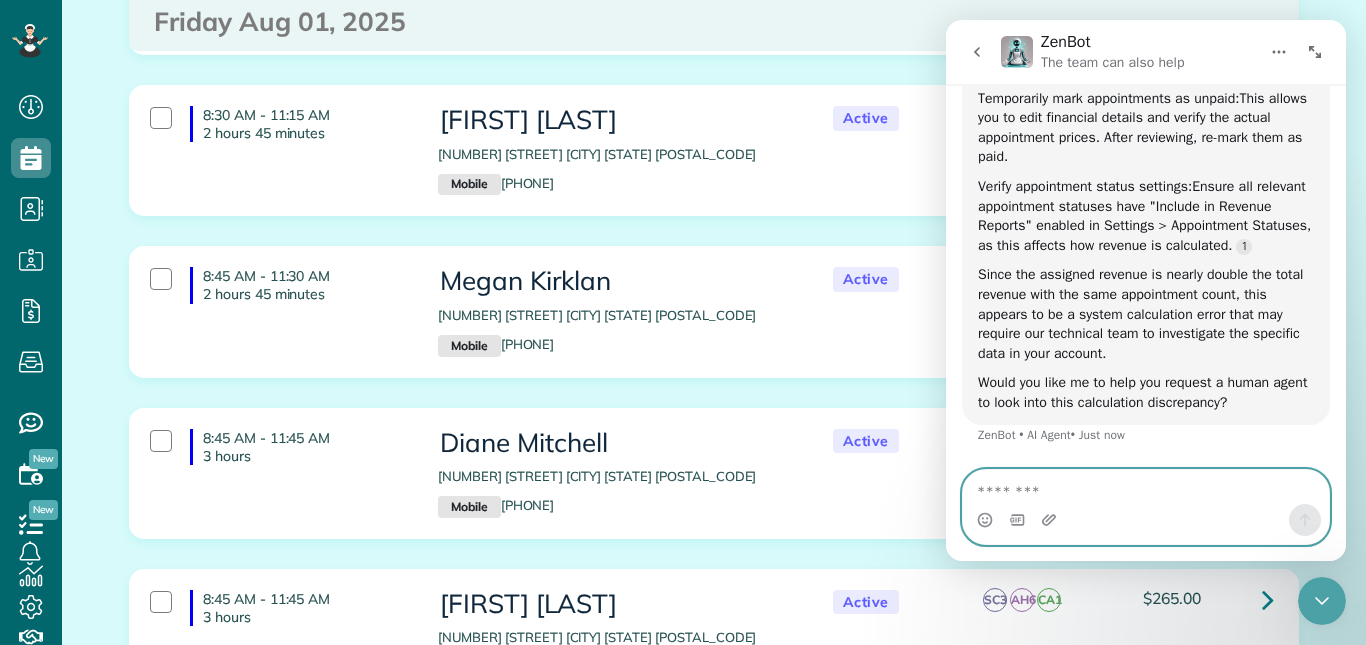 click at bounding box center (1146, 487) 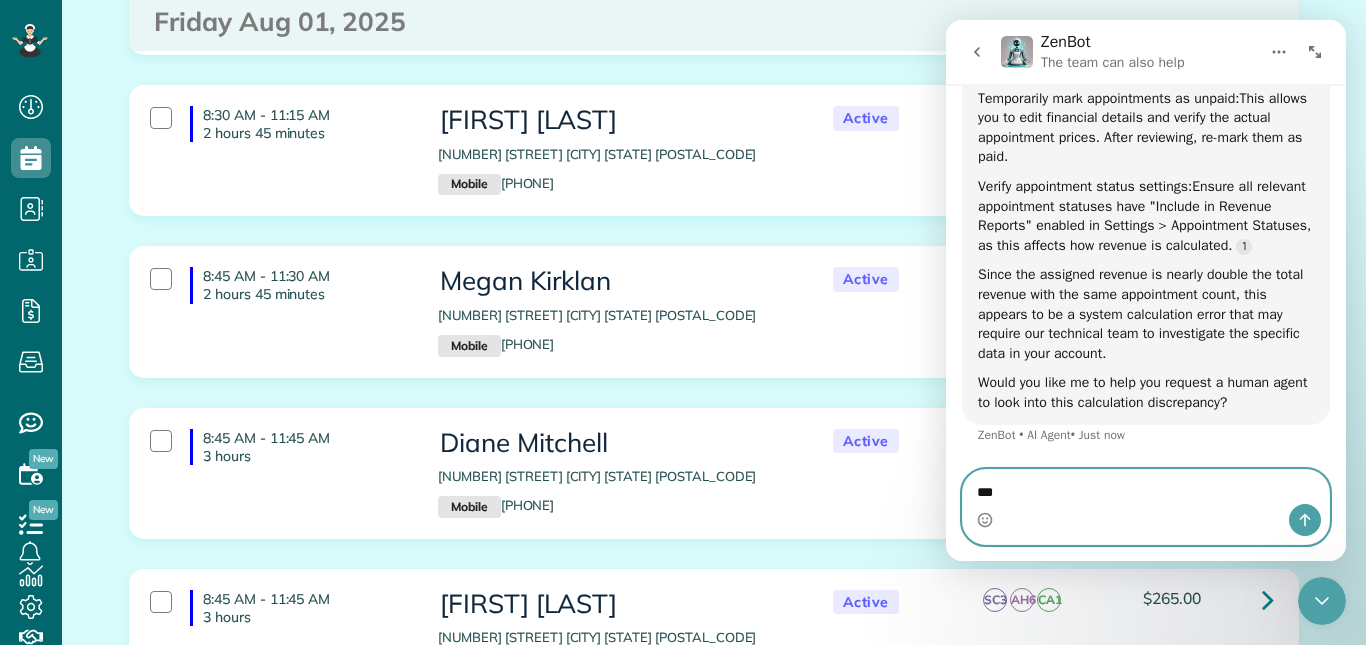 type on "****" 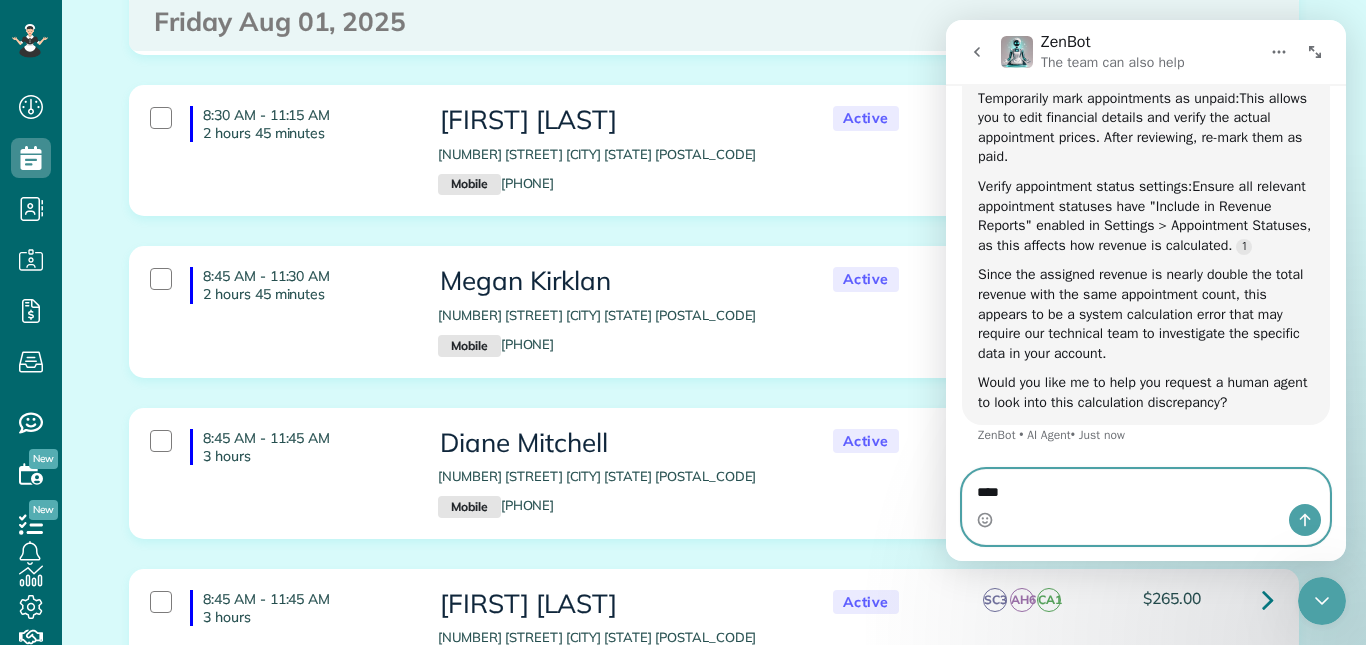 type 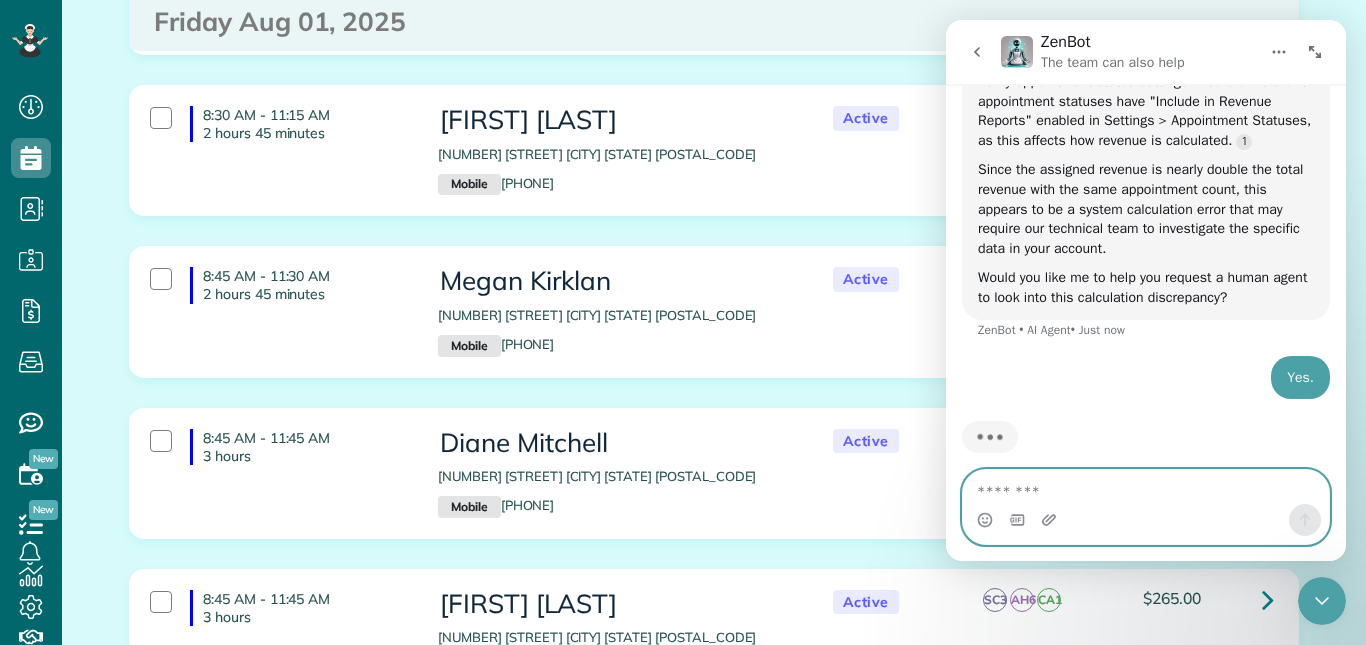 scroll, scrollTop: 2558, scrollLeft: 0, axis: vertical 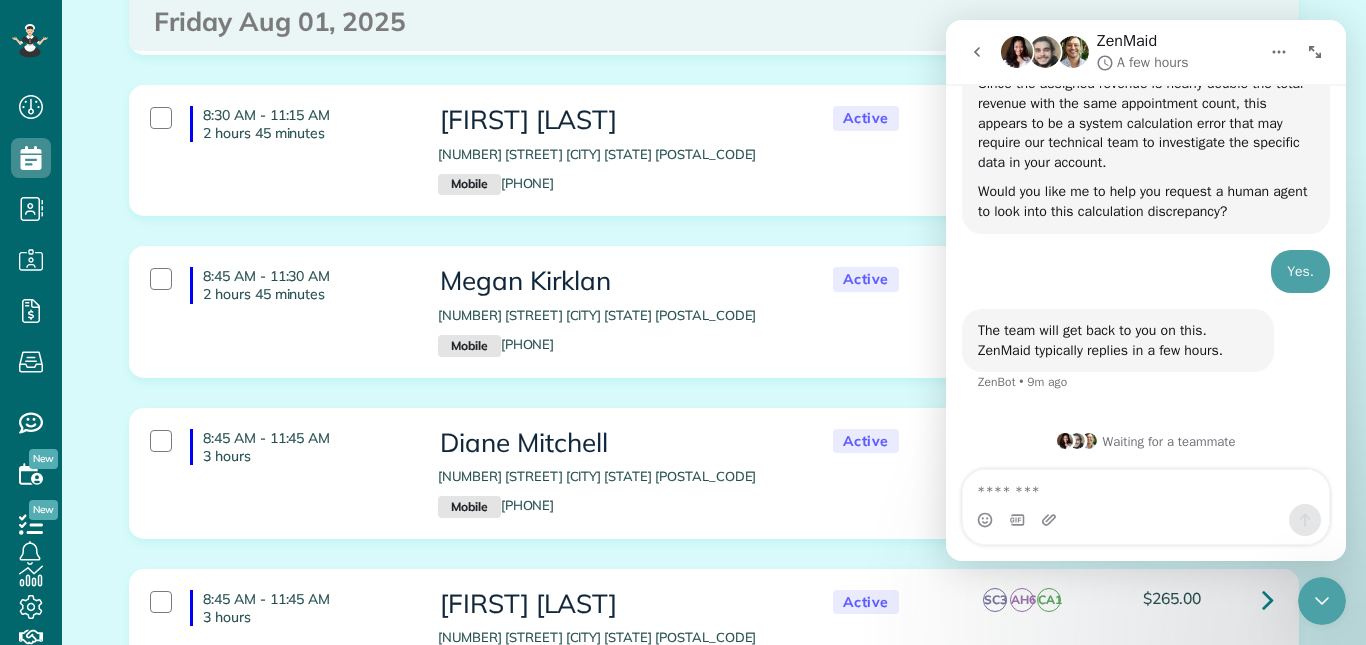 click 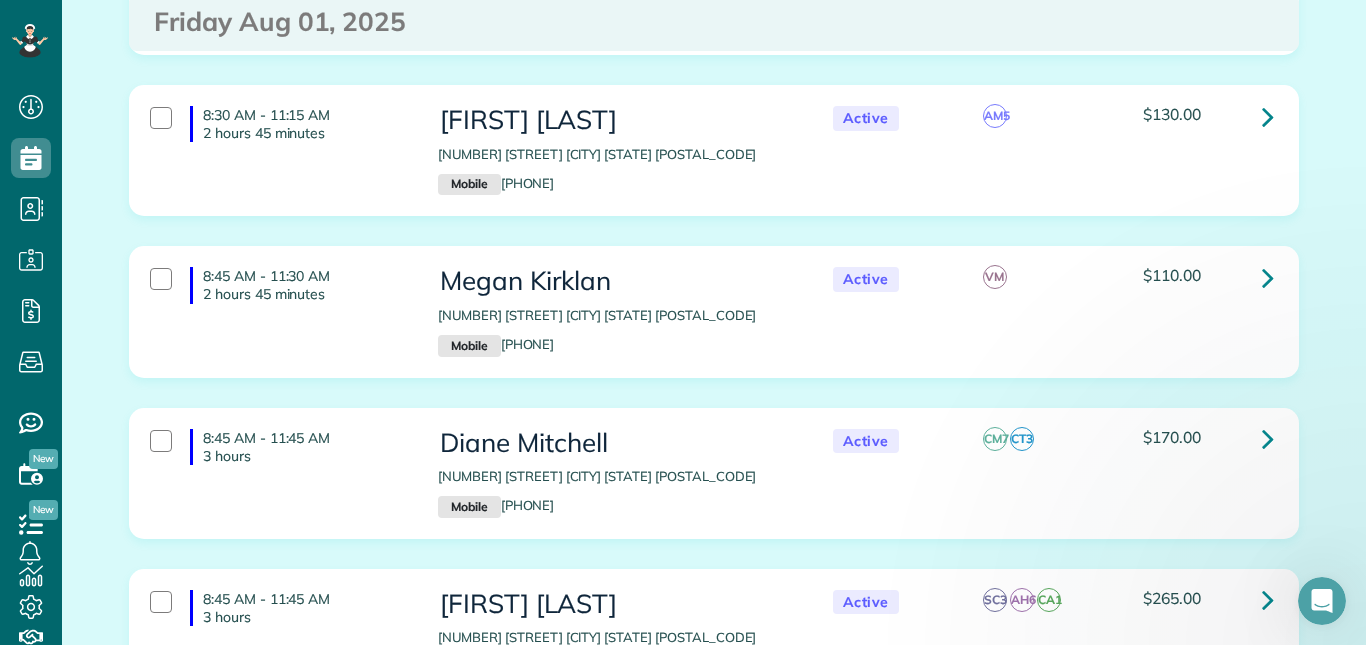 scroll, scrollTop: 0, scrollLeft: 0, axis: both 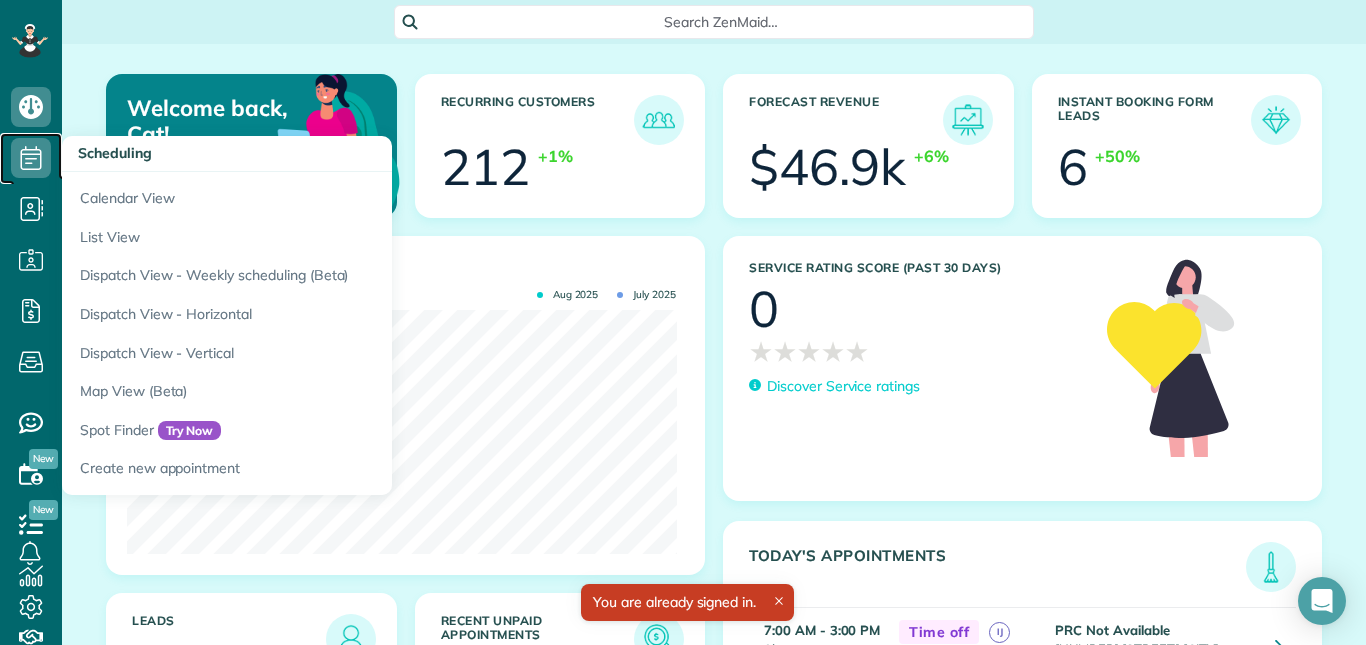 click 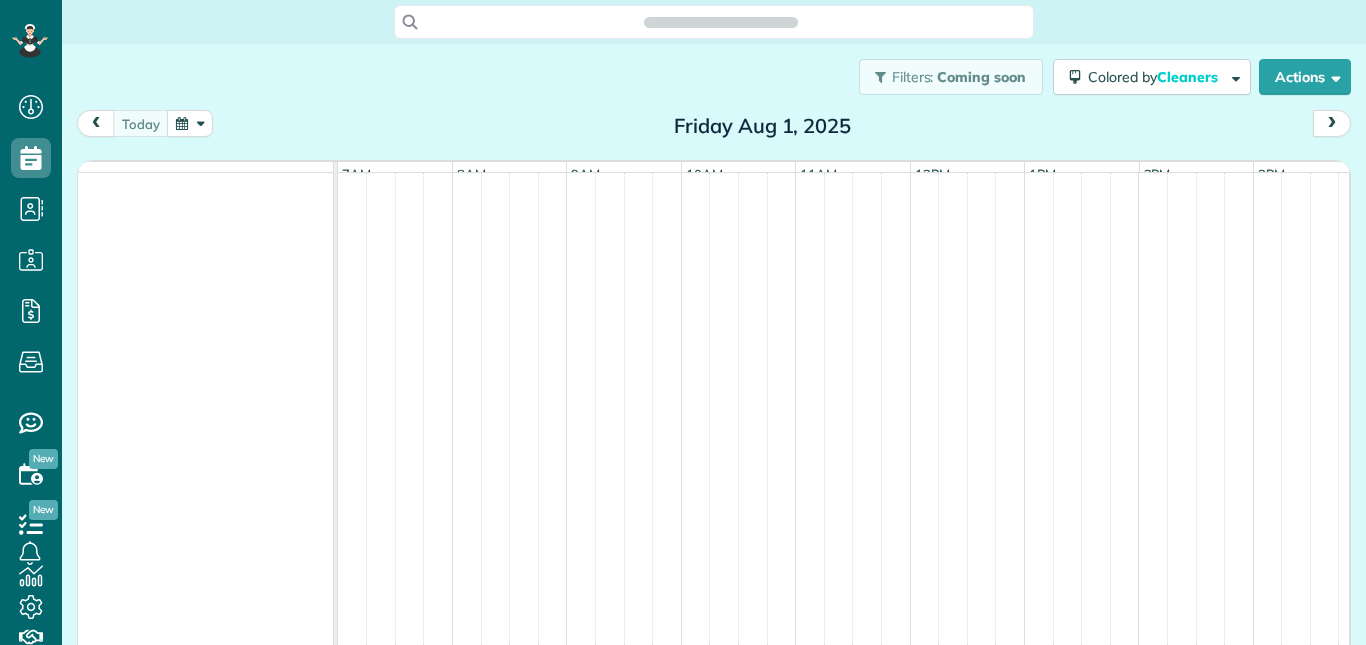 scroll, scrollTop: 0, scrollLeft: 0, axis: both 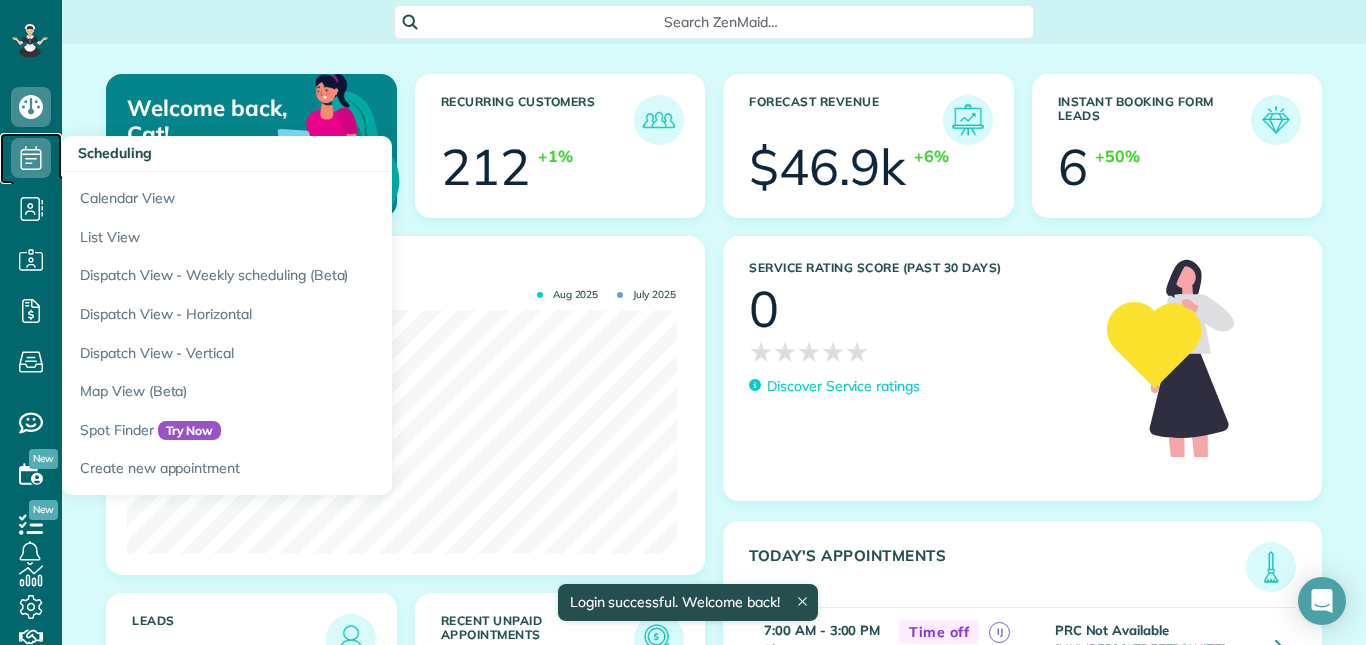 click 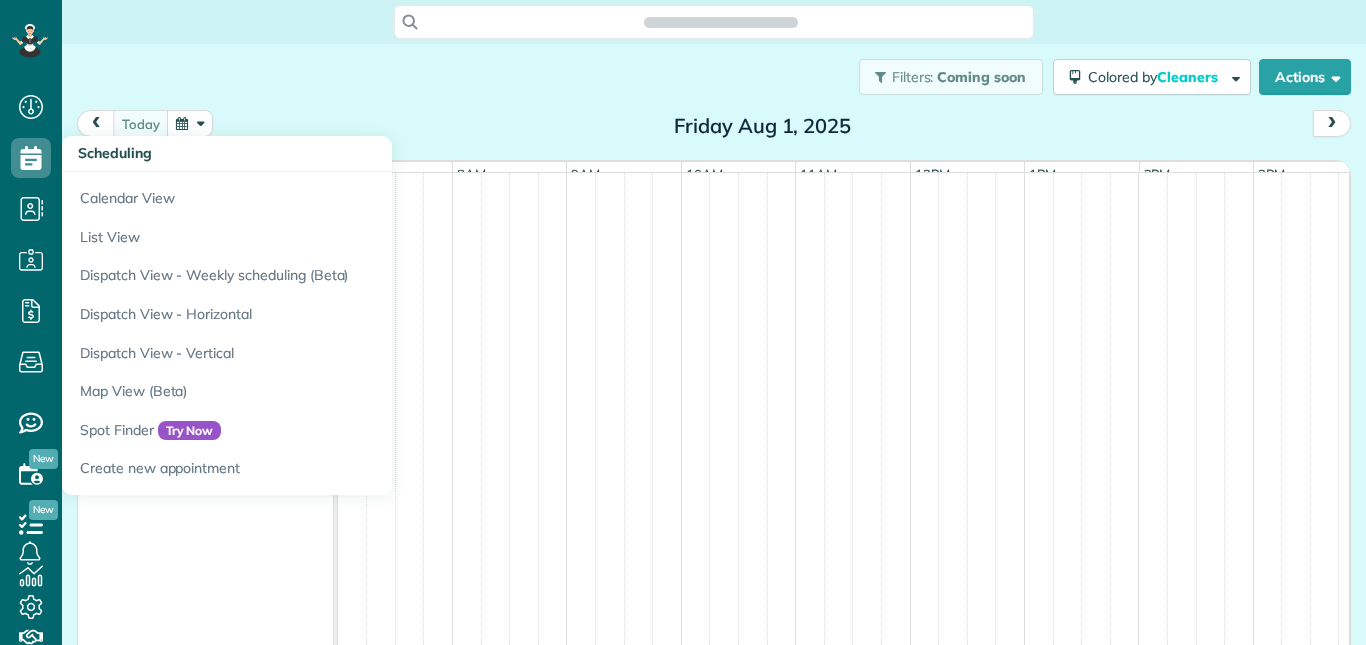 scroll, scrollTop: 0, scrollLeft: 0, axis: both 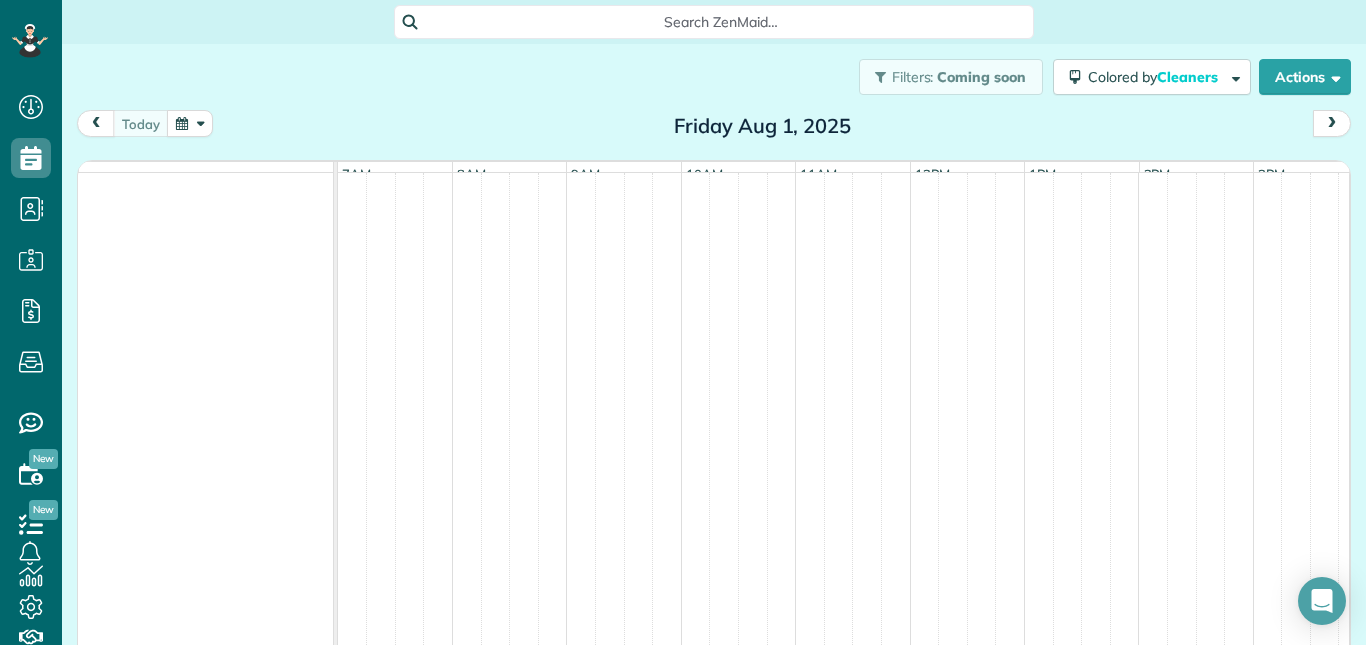 click at bounding box center (190, 123) 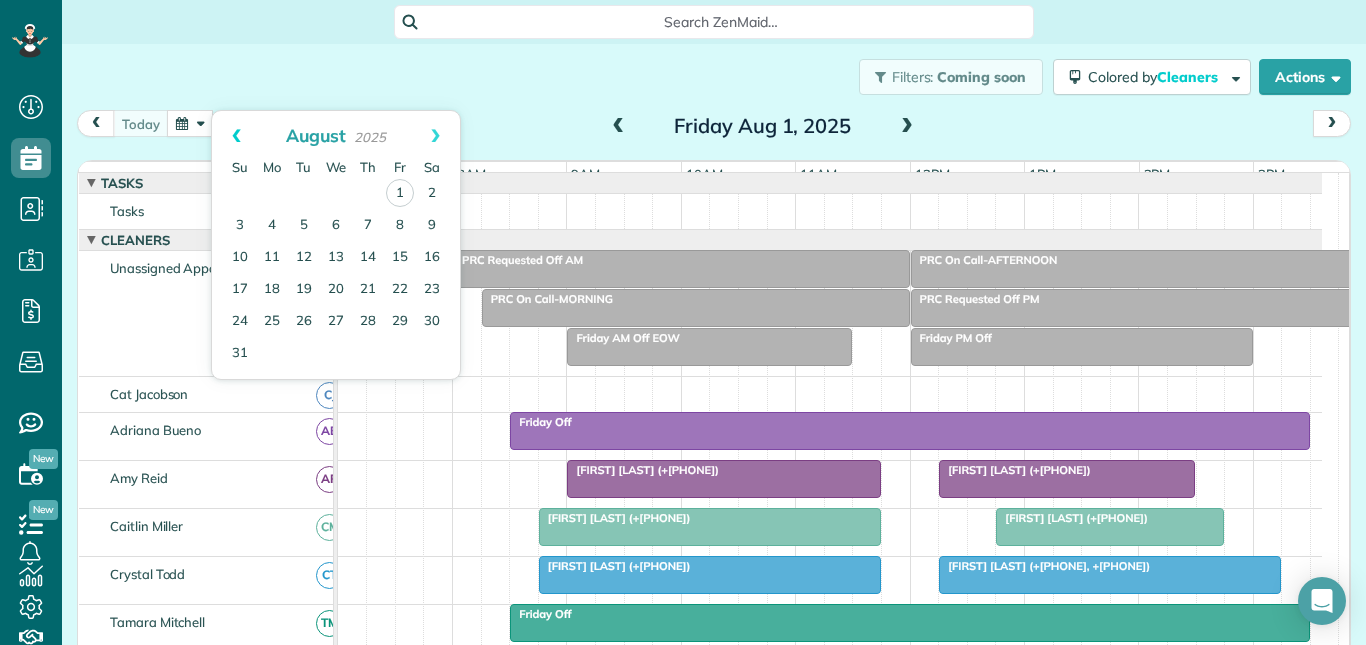 click on "Prev" at bounding box center (236, 136) 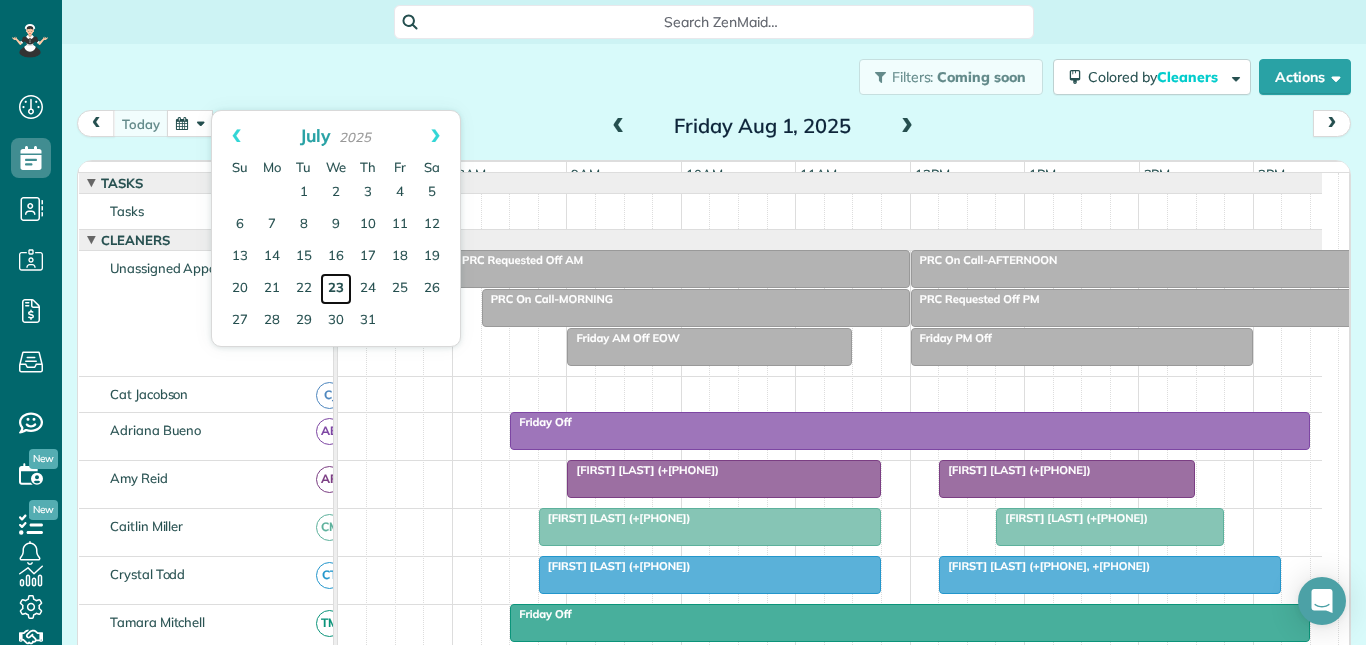 click on "23" at bounding box center (336, 289) 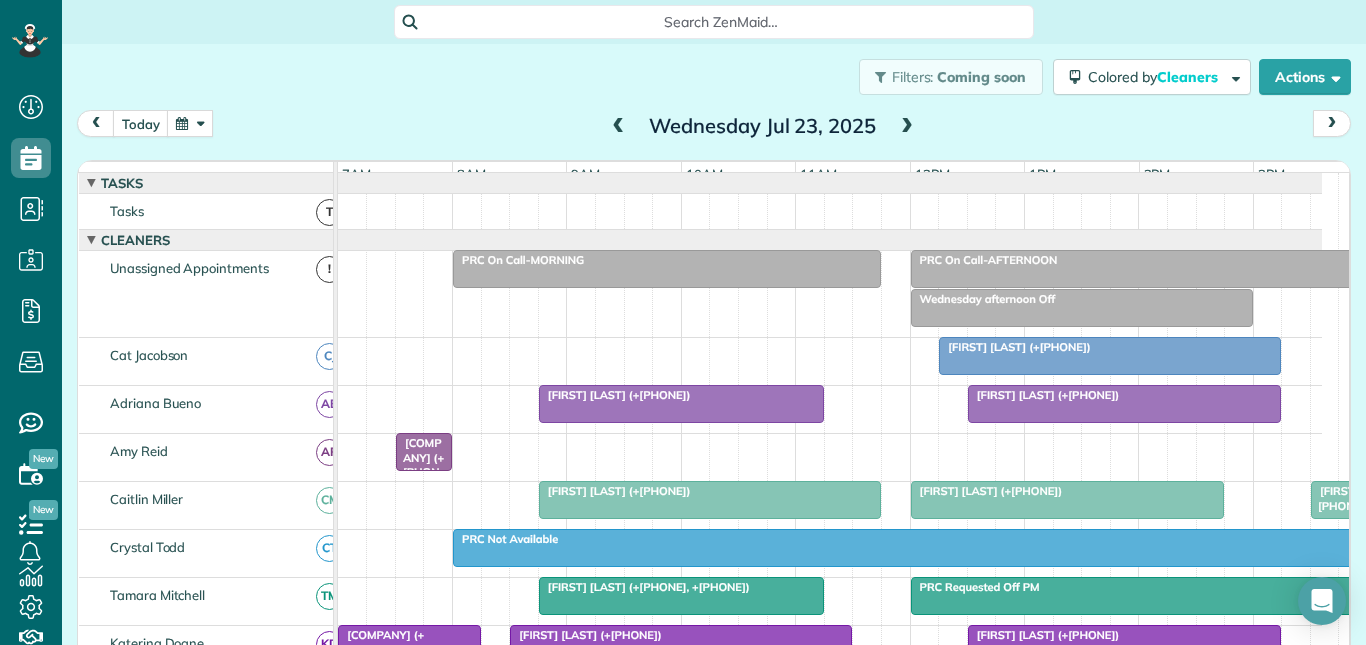 scroll, scrollTop: 269, scrollLeft: 0, axis: vertical 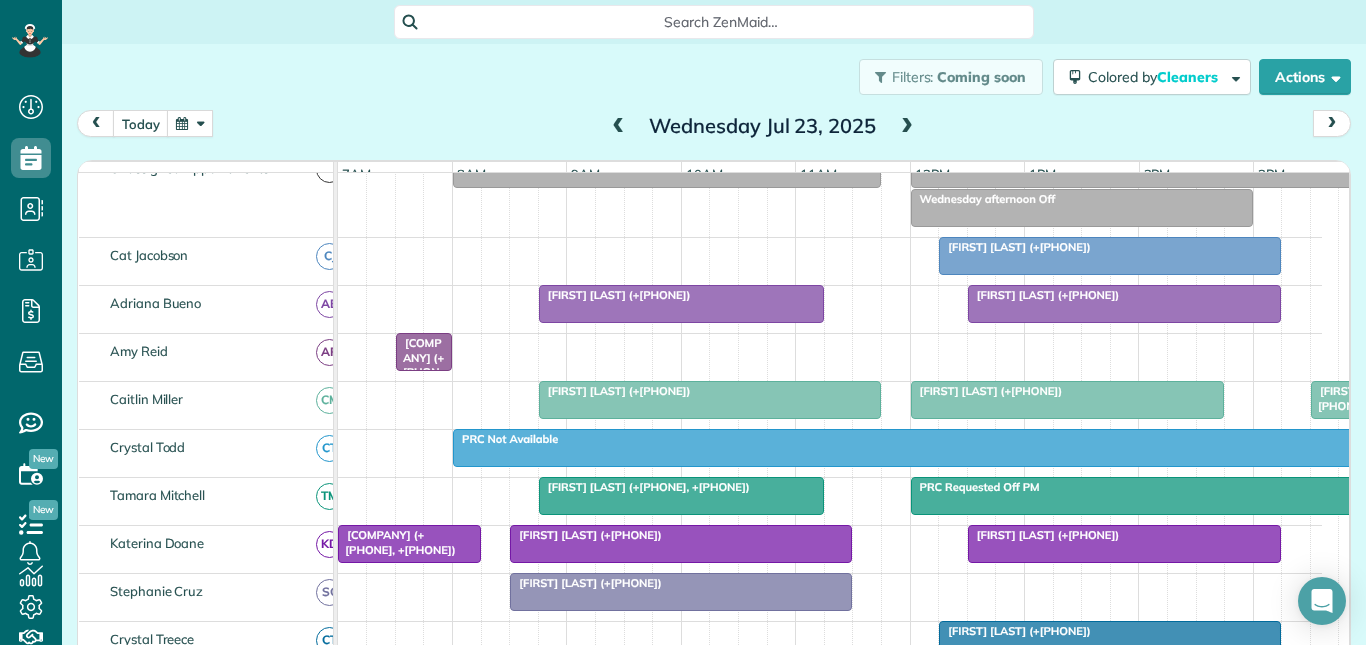 click on "Search ZenMaid…" at bounding box center [721, 22] 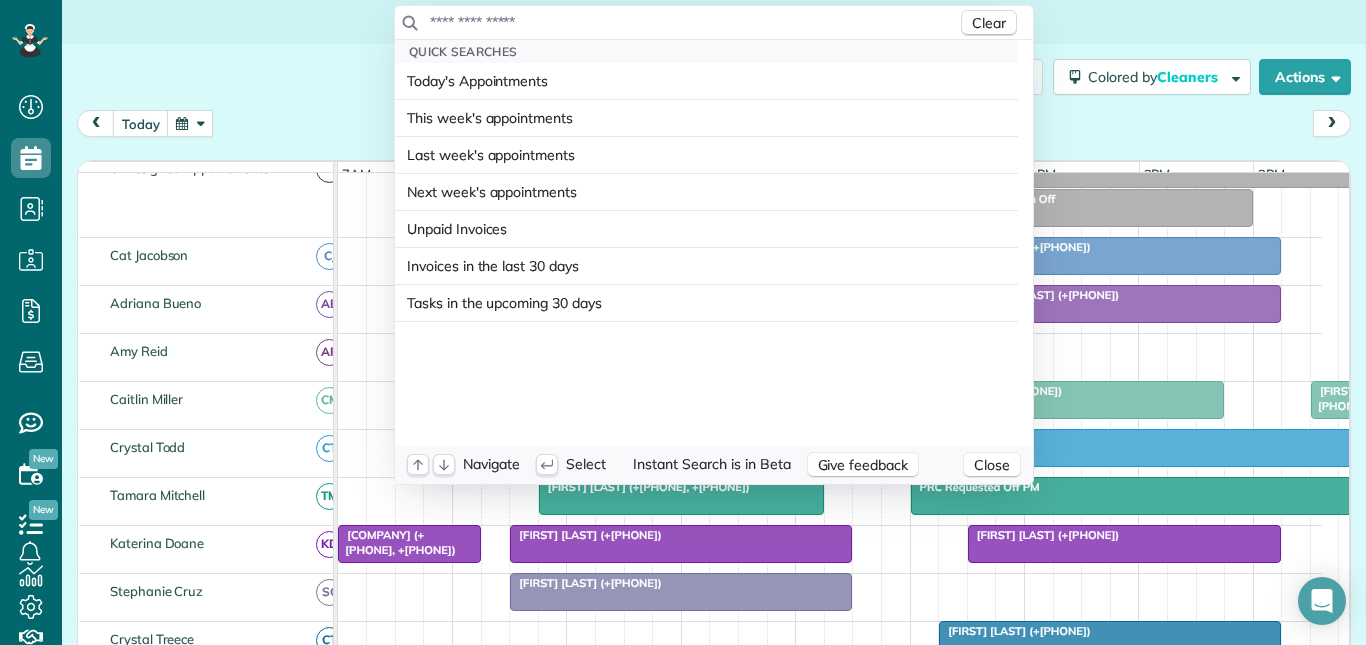 click on "Dashboard
Scheduling
Calendar View
List View
Dispatch View - Weekly scheduling (Beta)" at bounding box center [683, 322] 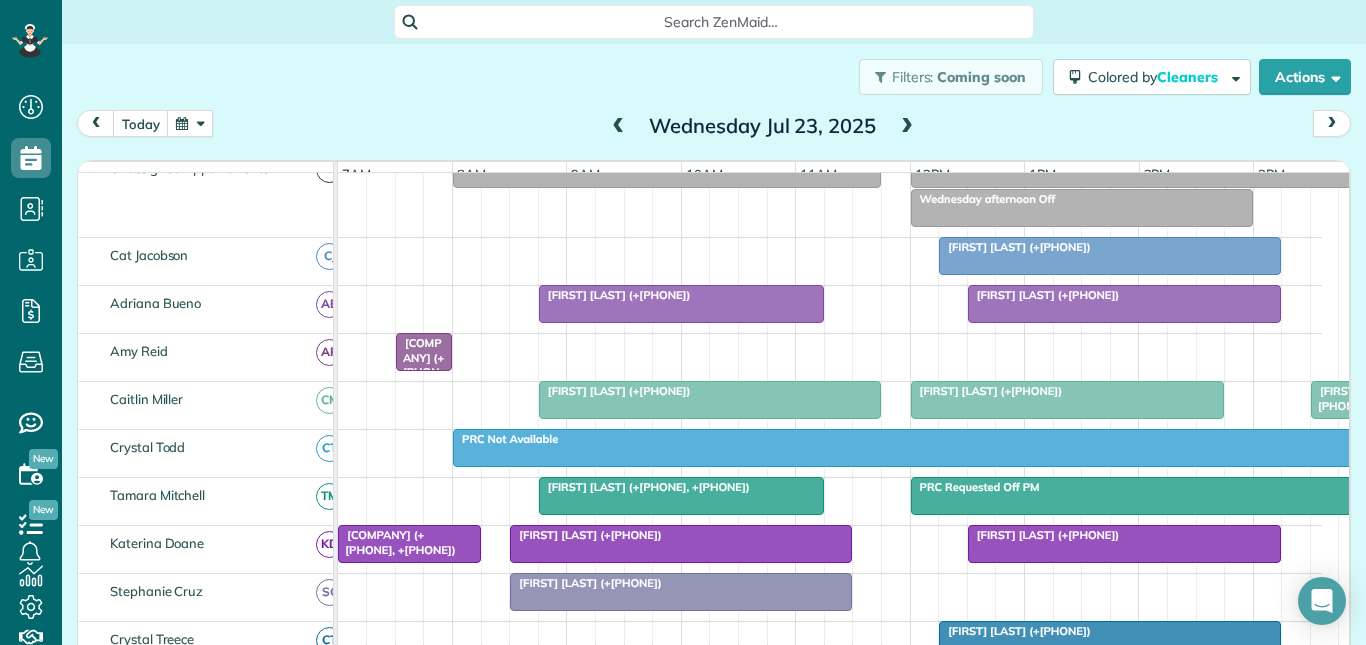 click at bounding box center [190, 123] 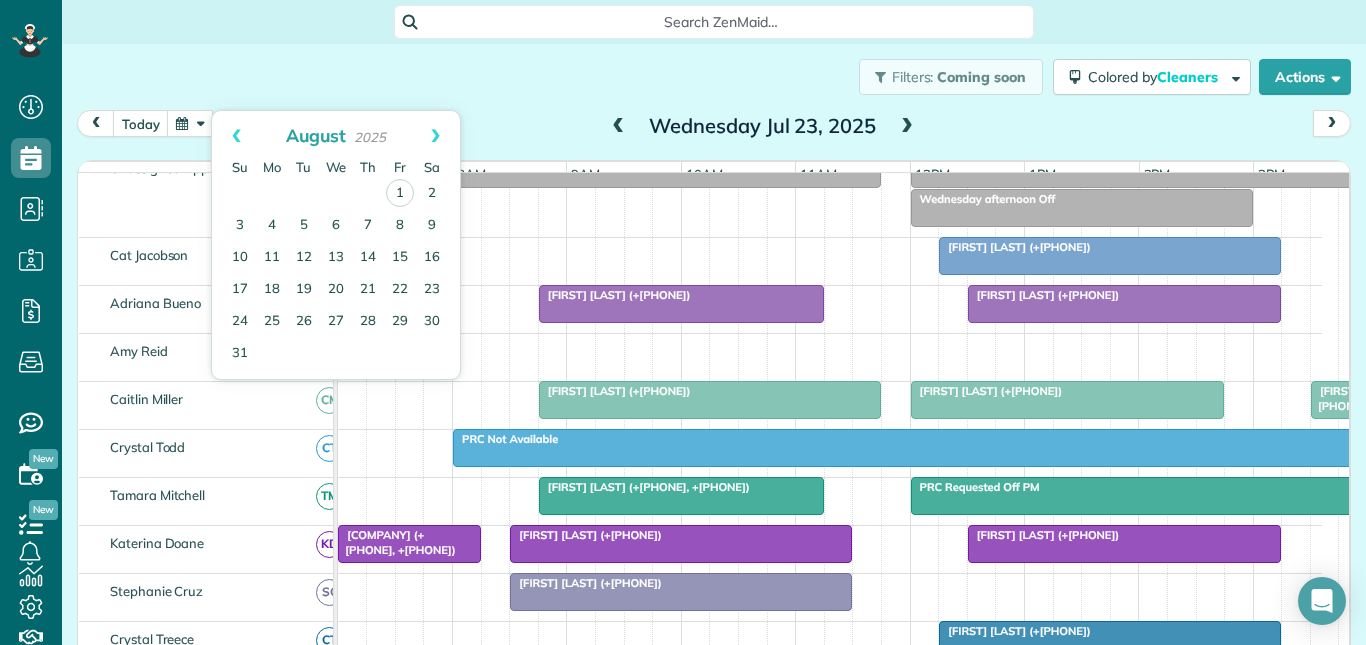 drag, startPoint x: 230, startPoint y: 133, endPoint x: 264, endPoint y: 154, distance: 39.962482 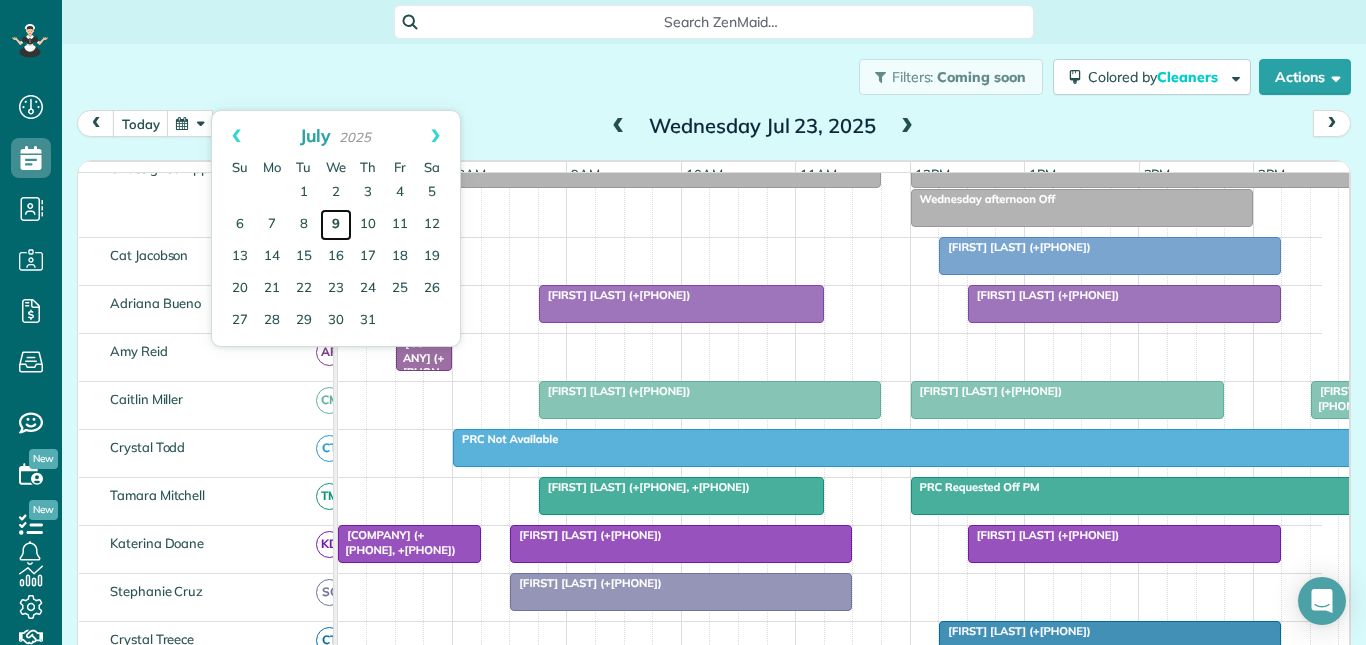 click on "9" at bounding box center [336, 225] 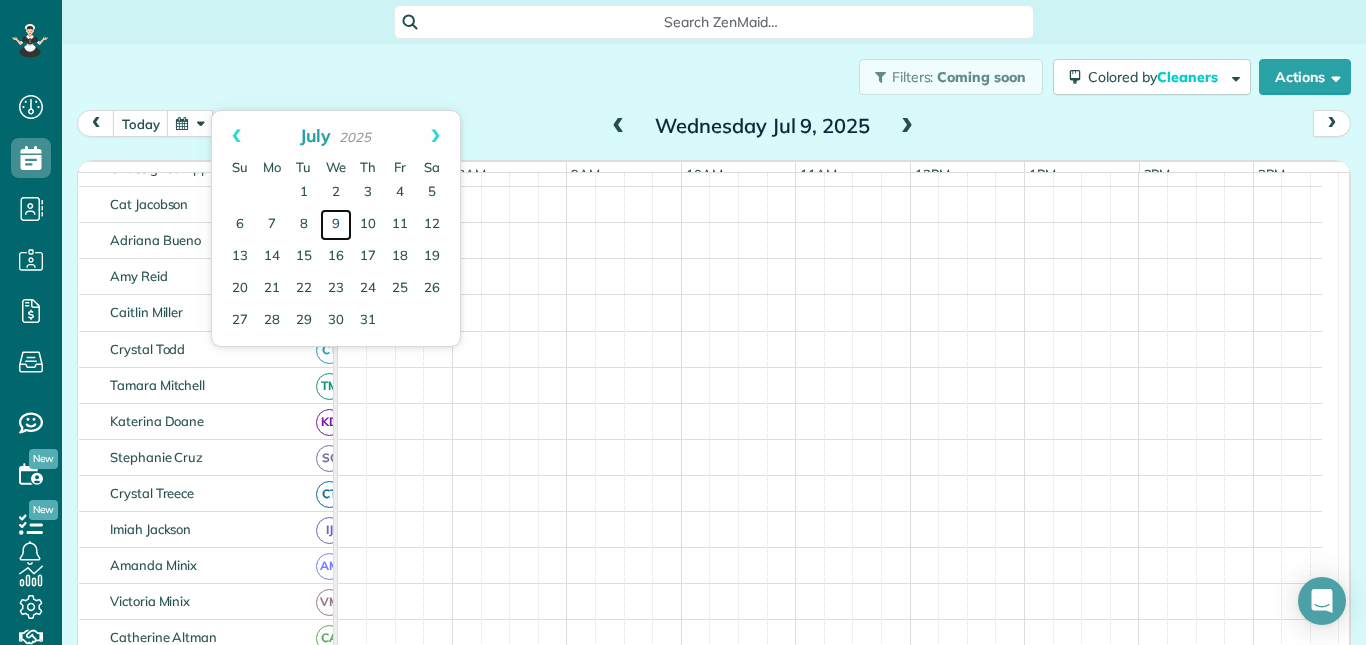 scroll, scrollTop: 49, scrollLeft: 0, axis: vertical 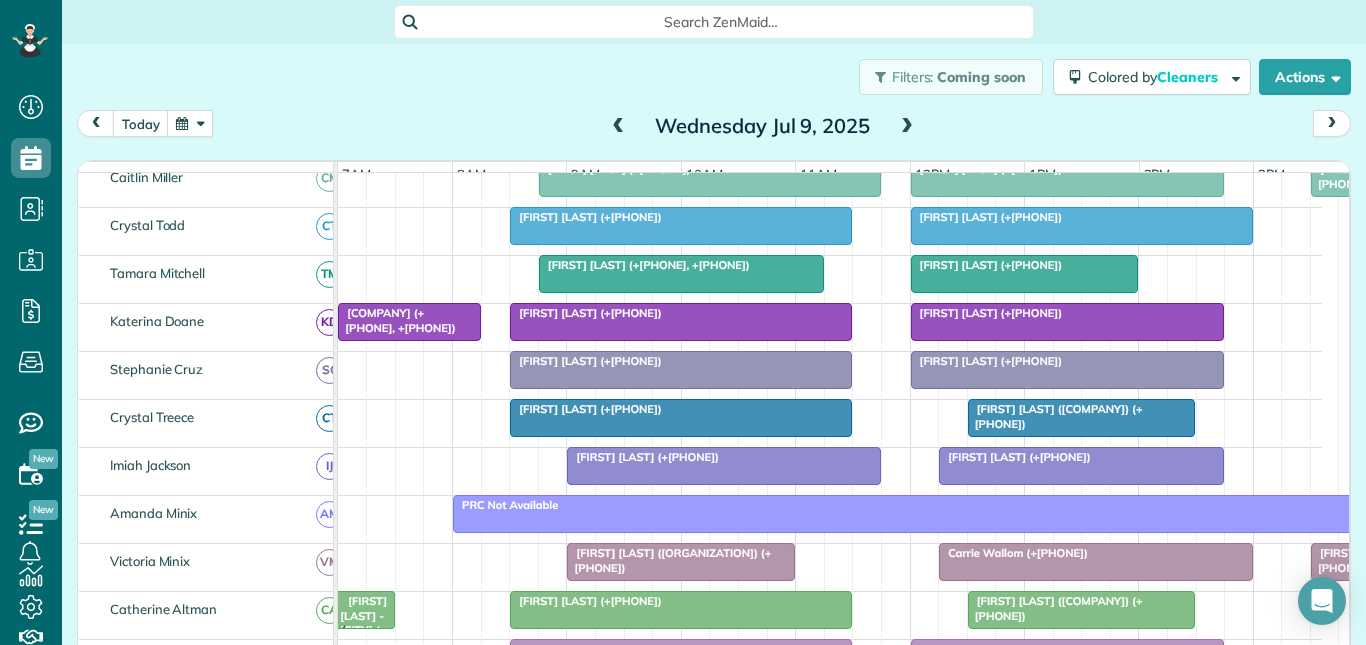 click at bounding box center (1025, 274) 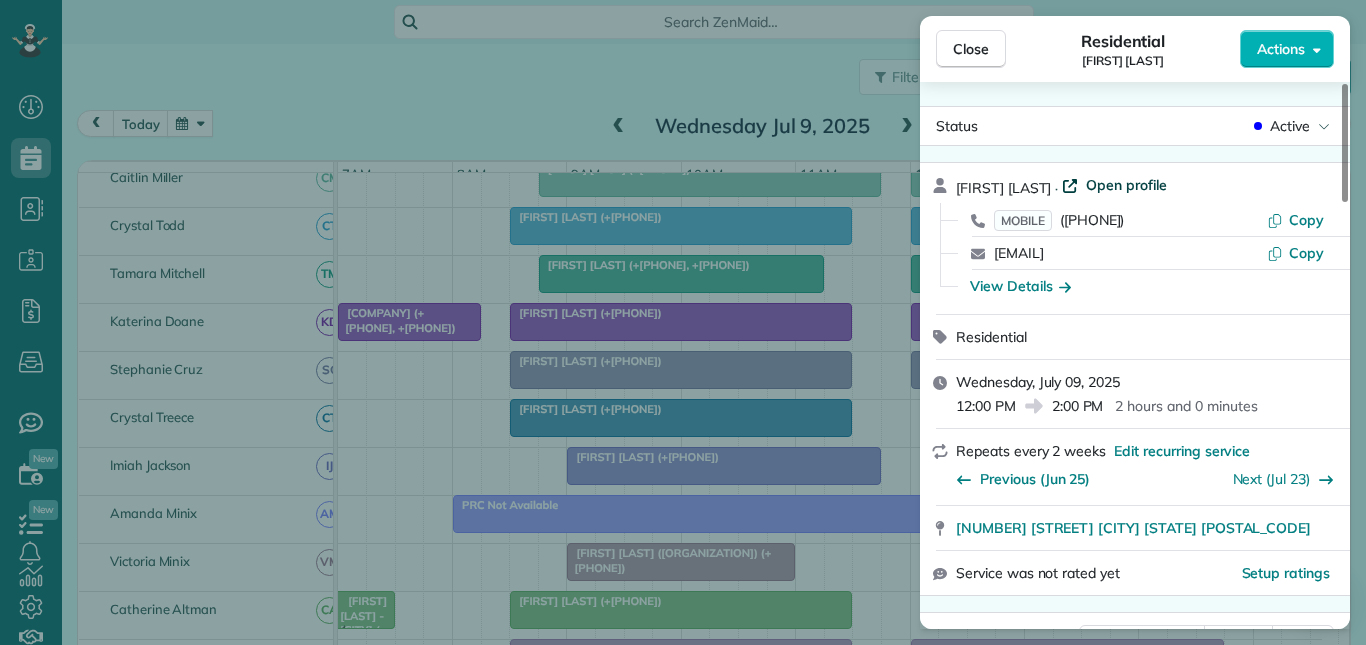 click on "Open profile" at bounding box center [1126, 185] 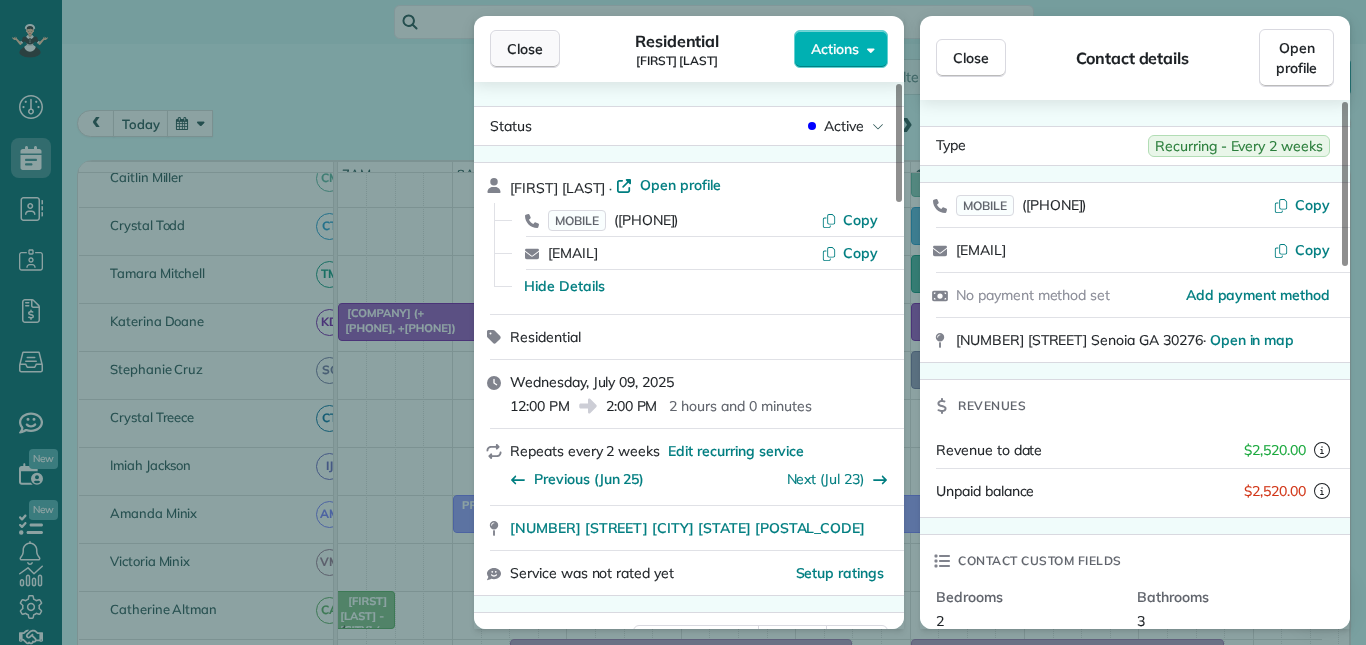 click on "Close" at bounding box center [525, 49] 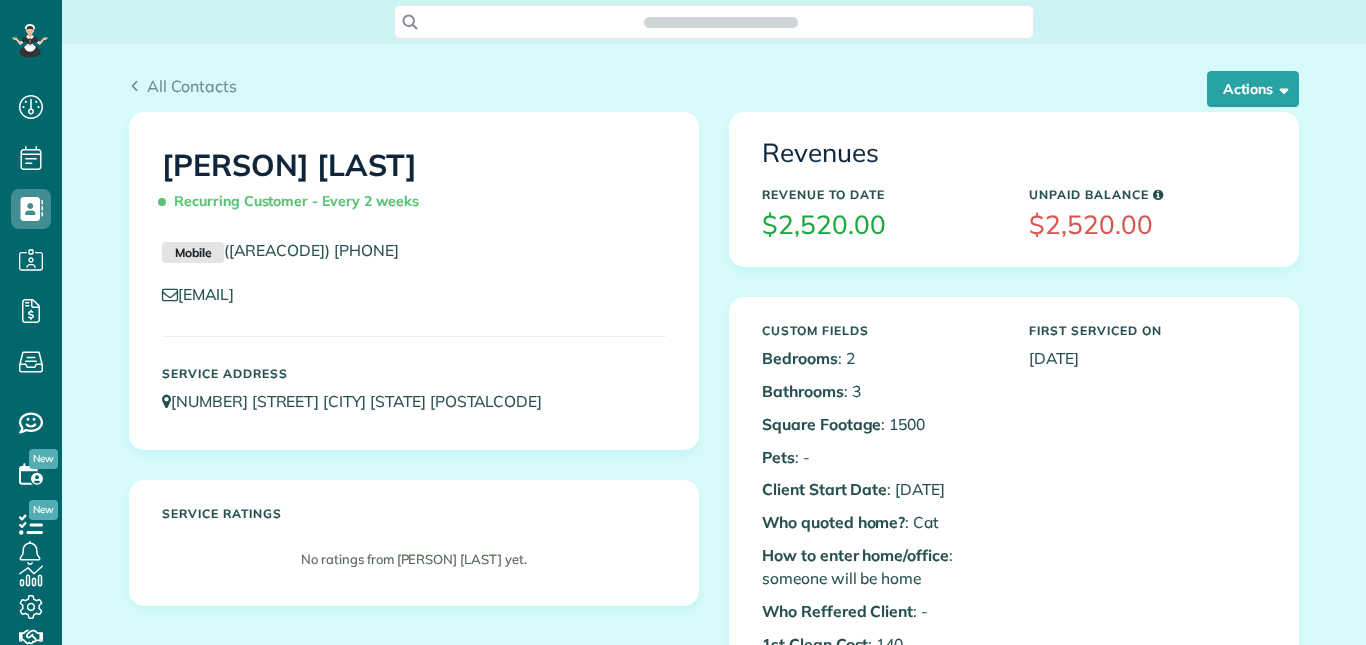 scroll, scrollTop: 0, scrollLeft: 0, axis: both 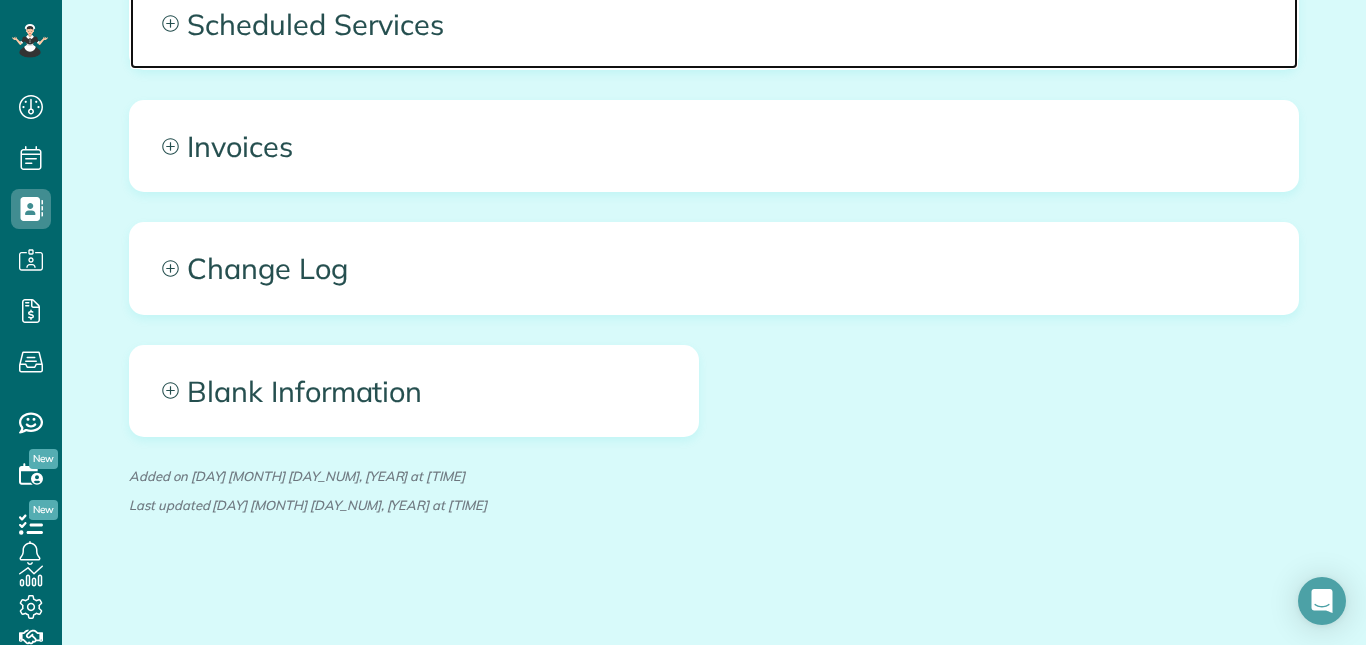 click 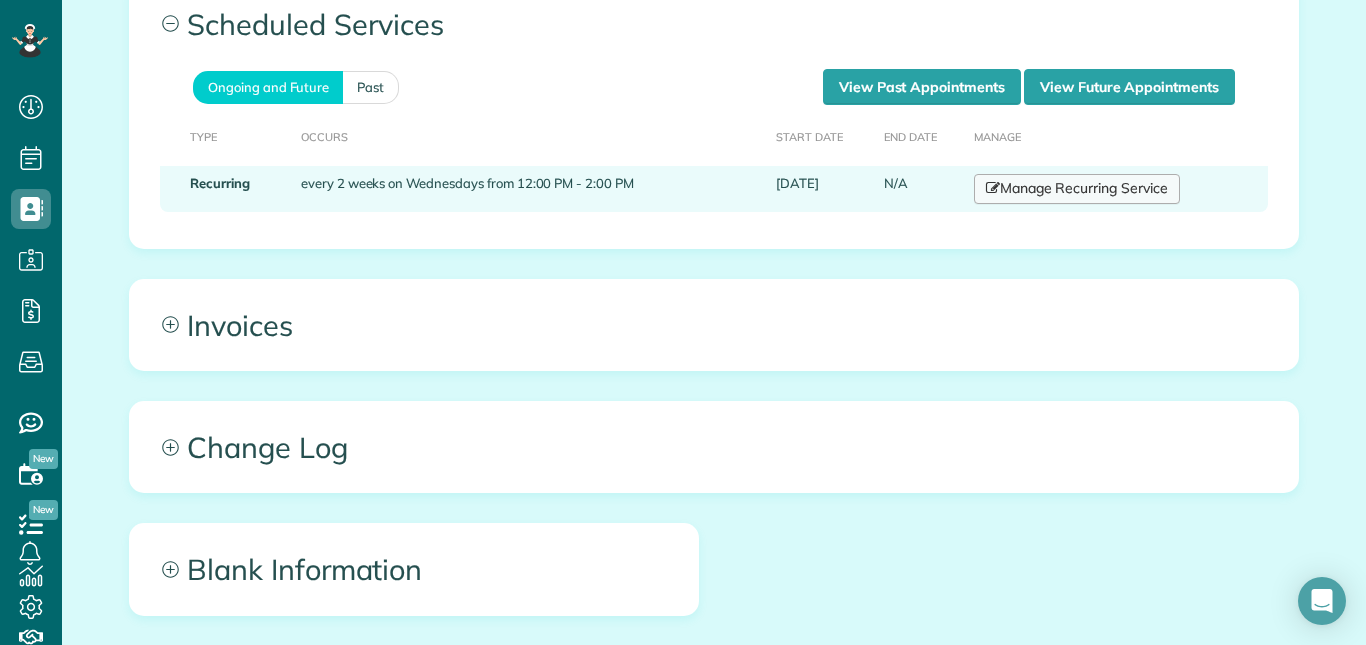click on "Manage Recurring Service" at bounding box center [1077, 189] 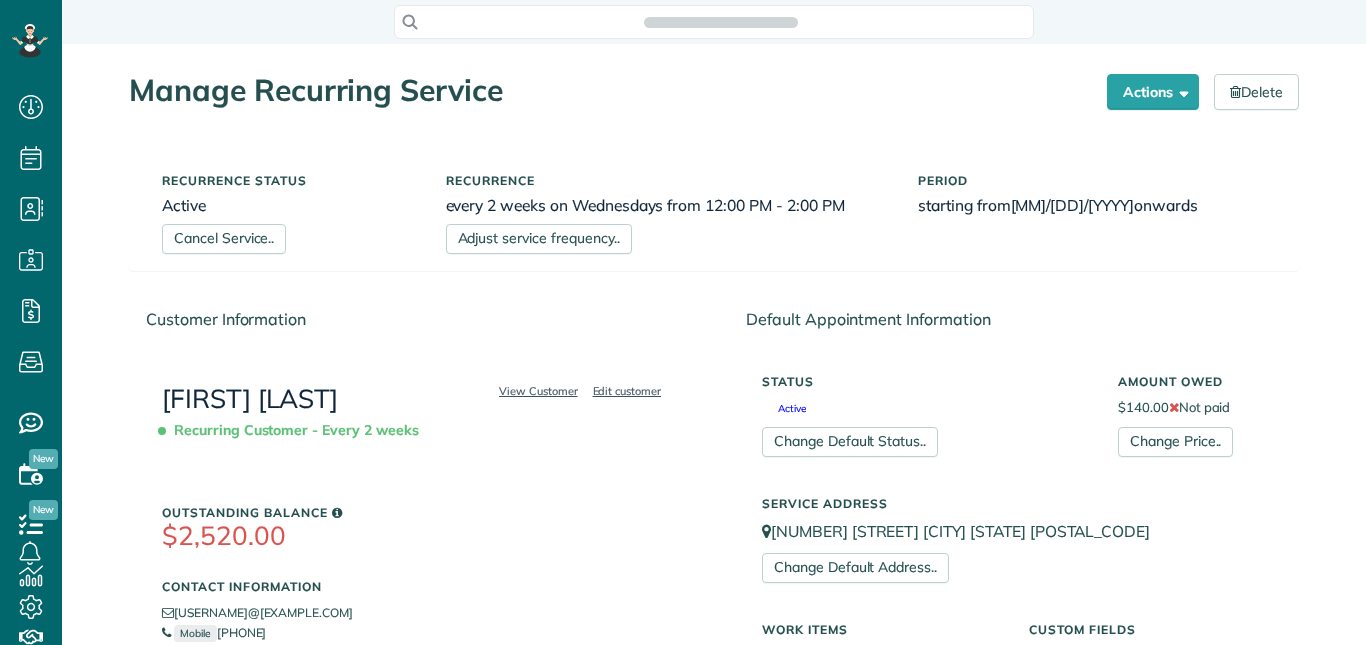 scroll, scrollTop: 0, scrollLeft: 0, axis: both 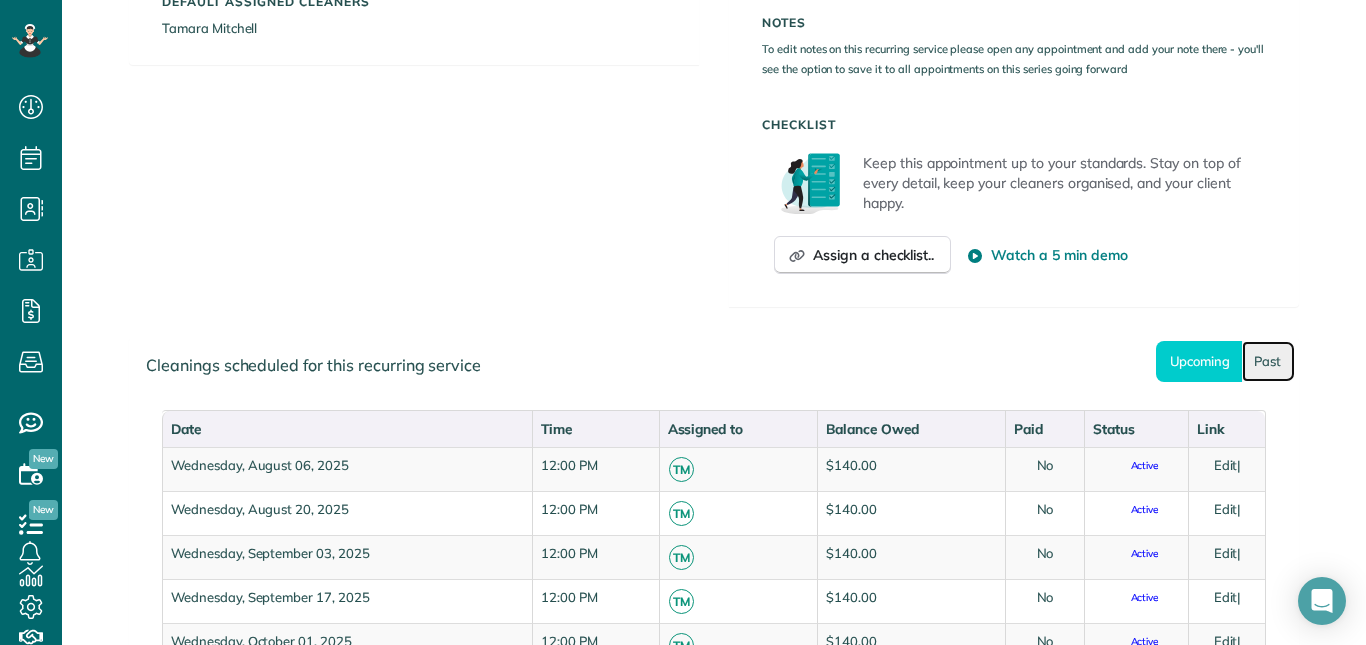 click on "Past" at bounding box center [1268, 361] 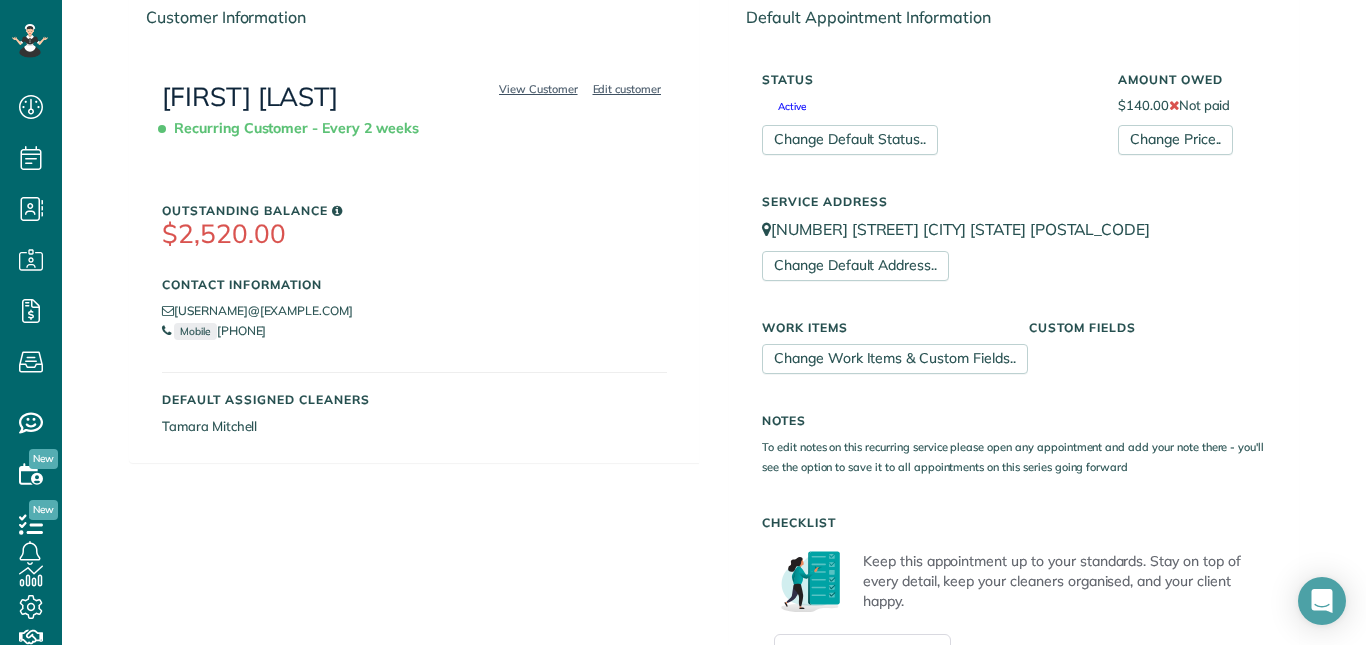 scroll, scrollTop: 300, scrollLeft: 0, axis: vertical 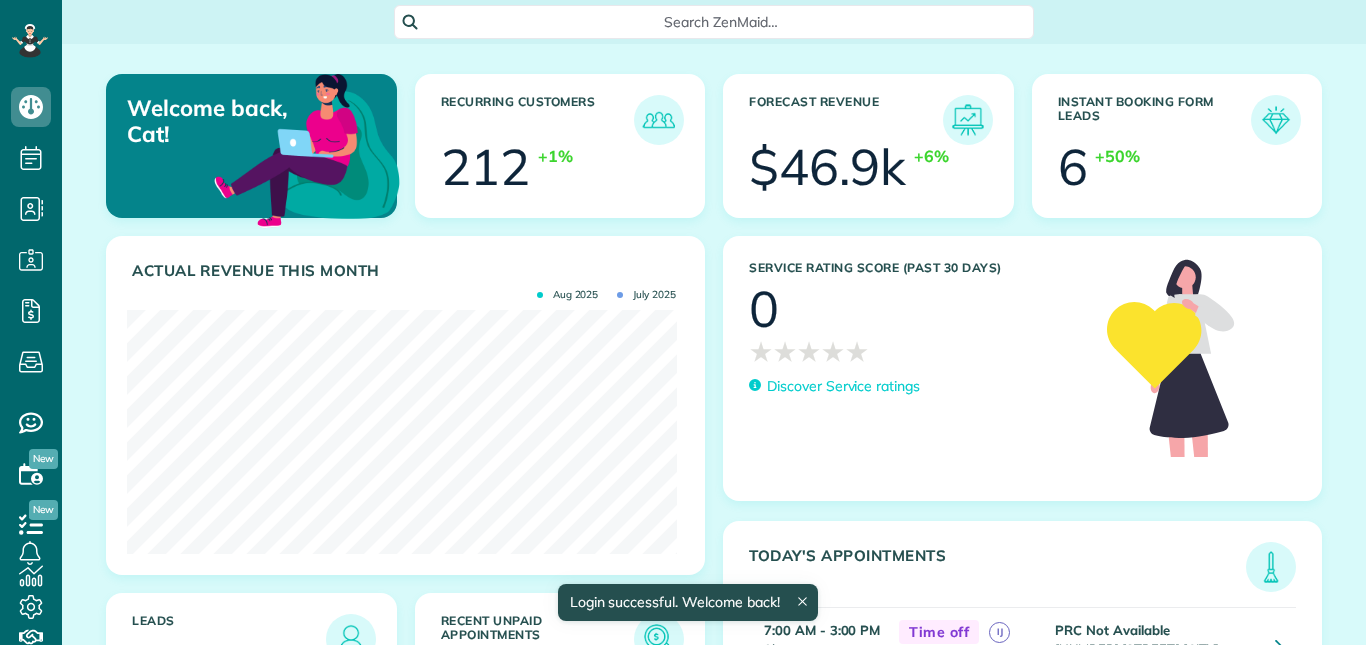 click on "Search ZenMaid…" at bounding box center (721, 22) 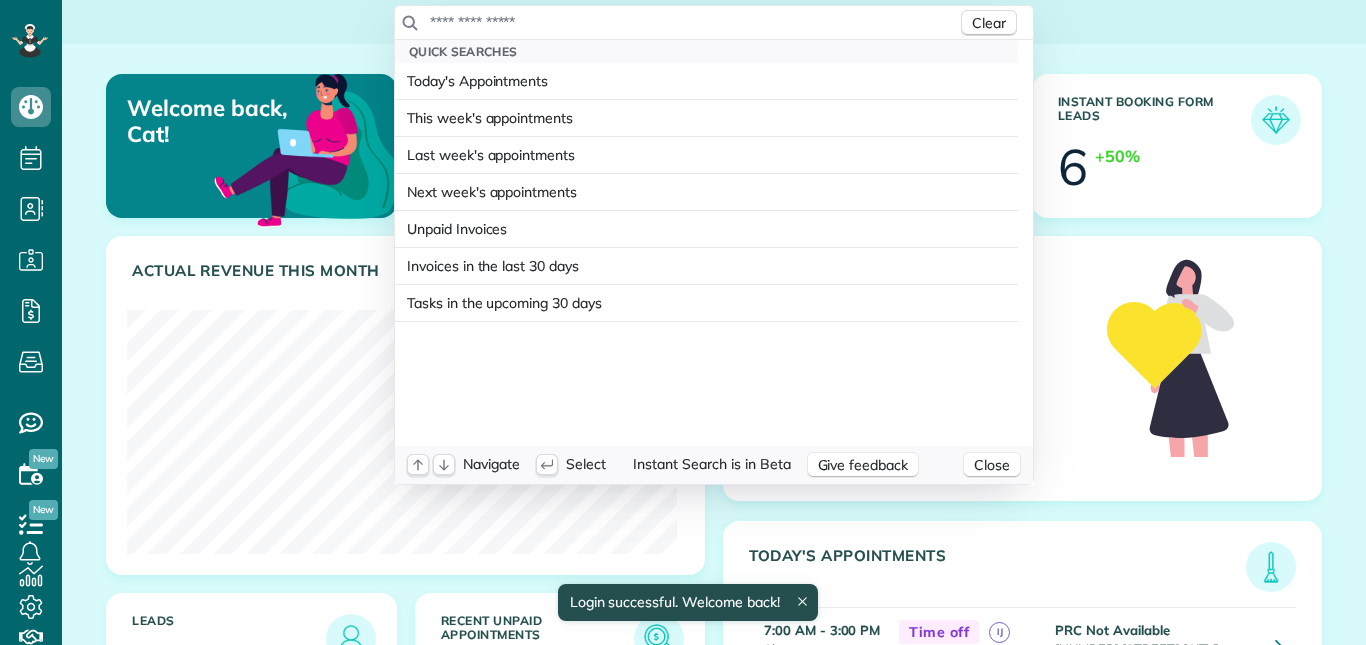 click at bounding box center [693, 22] 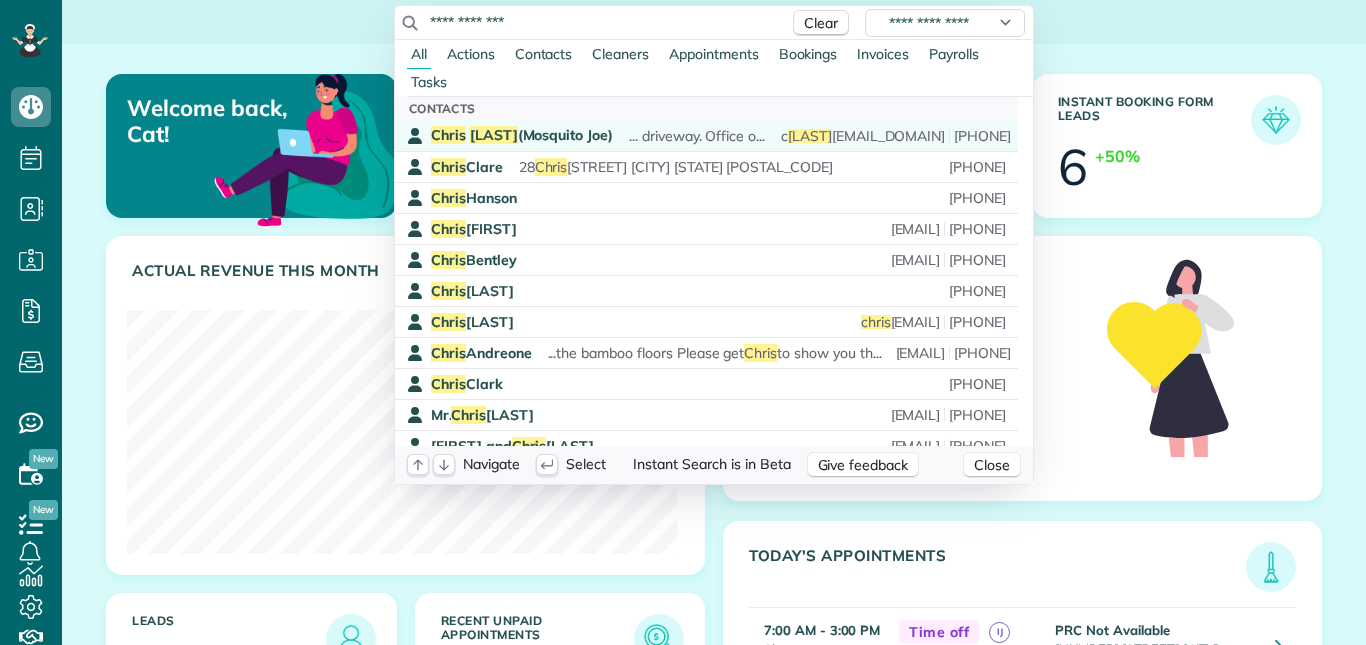 type on "**********" 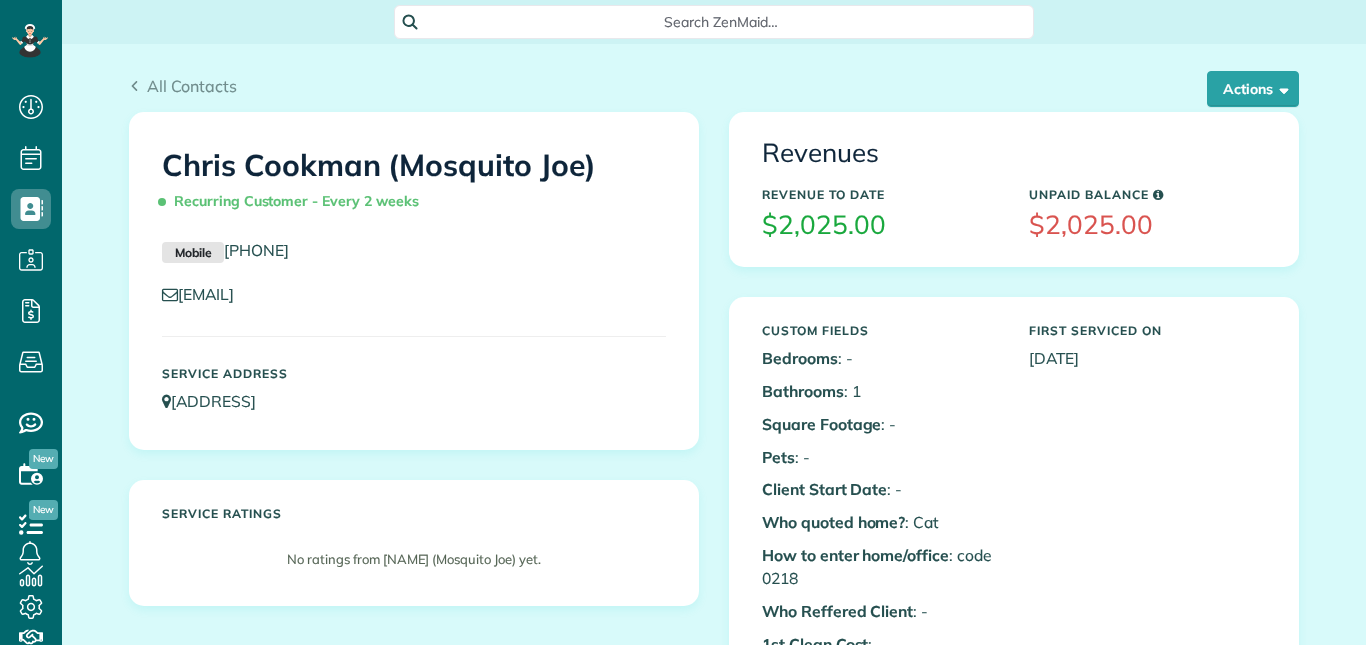 scroll, scrollTop: 0, scrollLeft: 0, axis: both 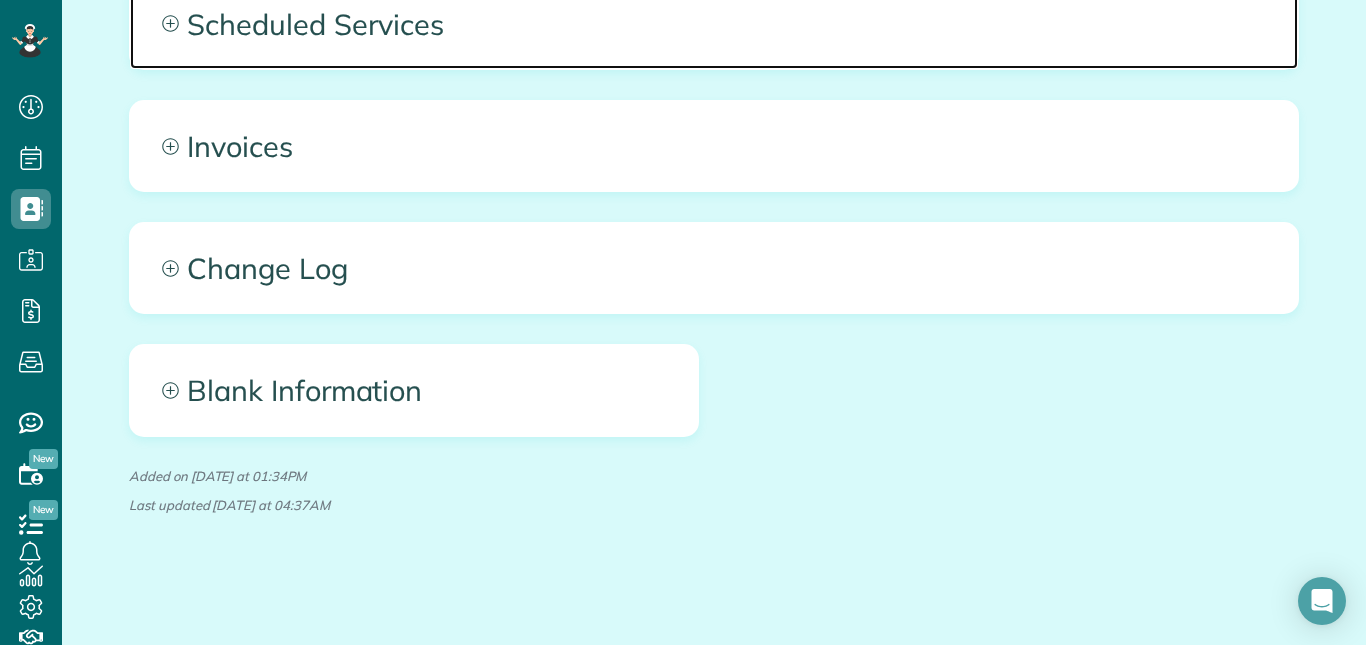 click 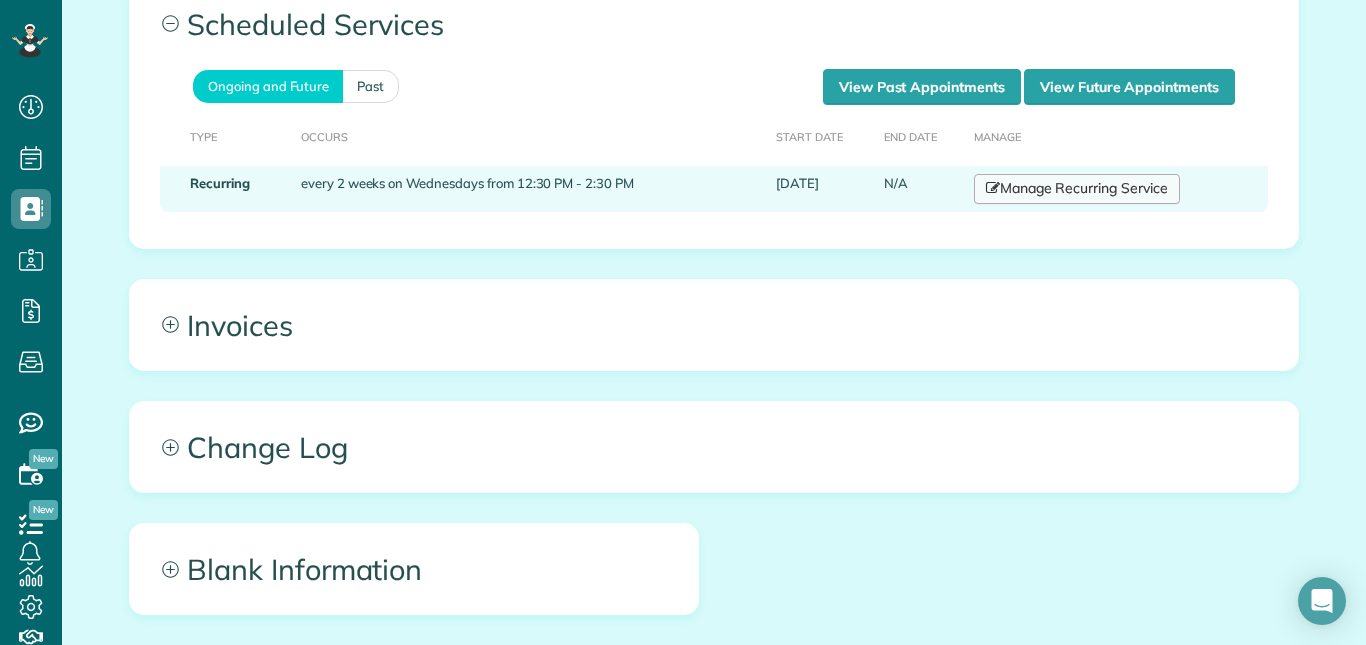 click on "Manage Recurring Service" at bounding box center [1077, 189] 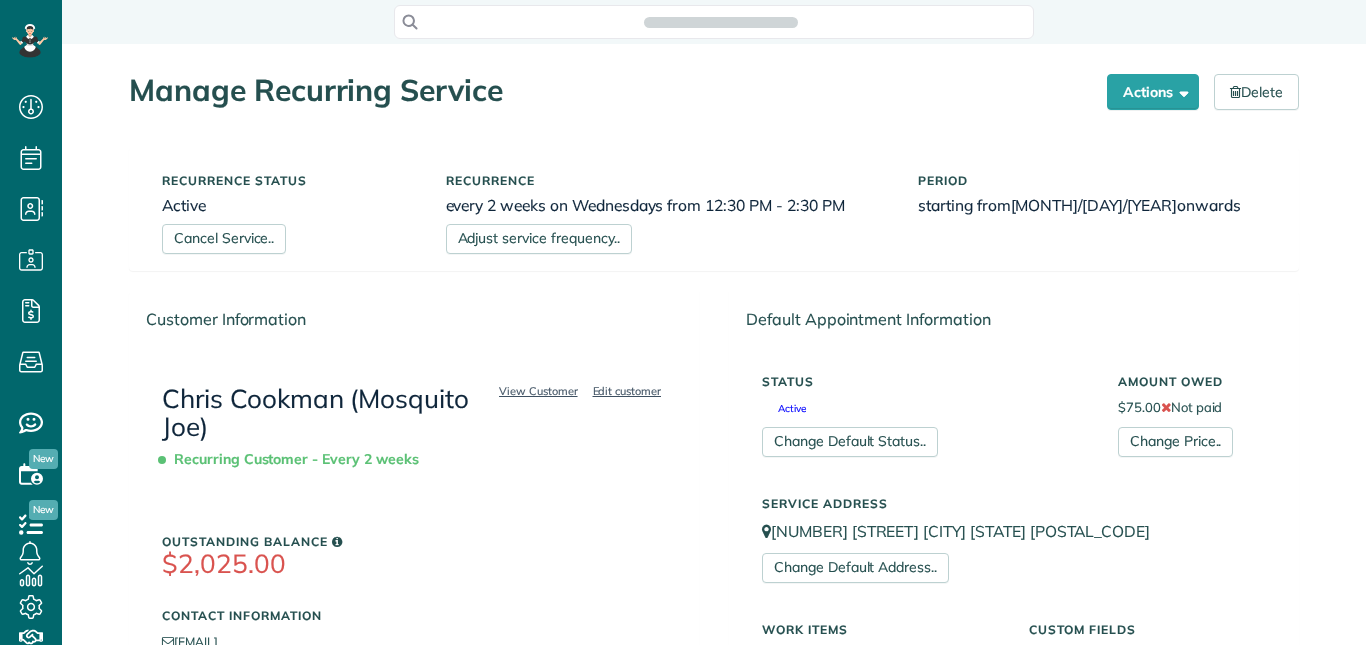 scroll, scrollTop: 0, scrollLeft: 0, axis: both 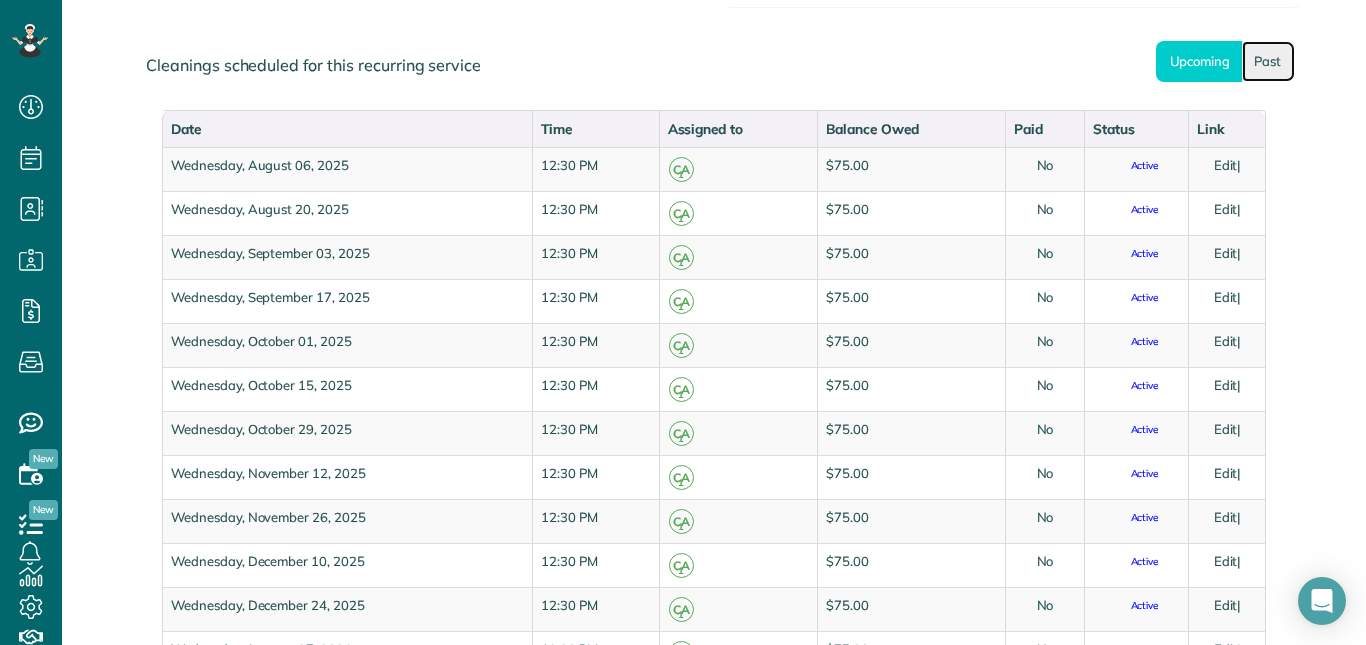 click on "Past" at bounding box center [1268, 61] 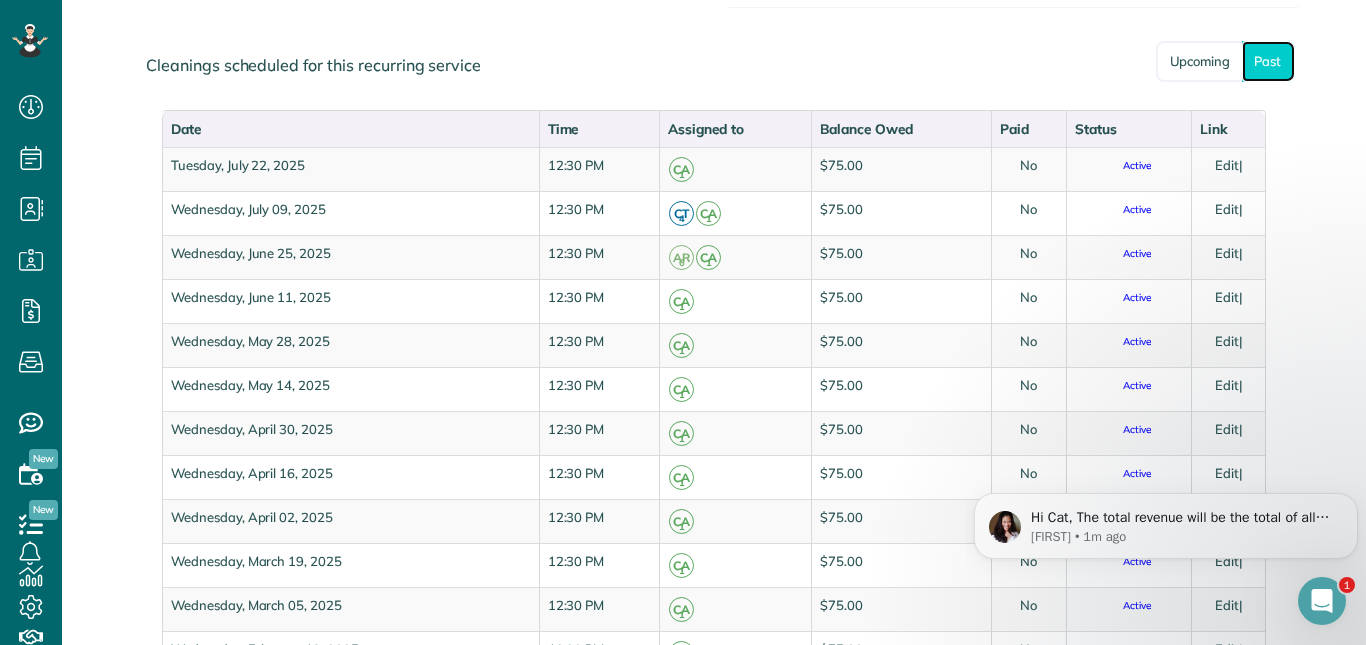 scroll, scrollTop: 0, scrollLeft: 0, axis: both 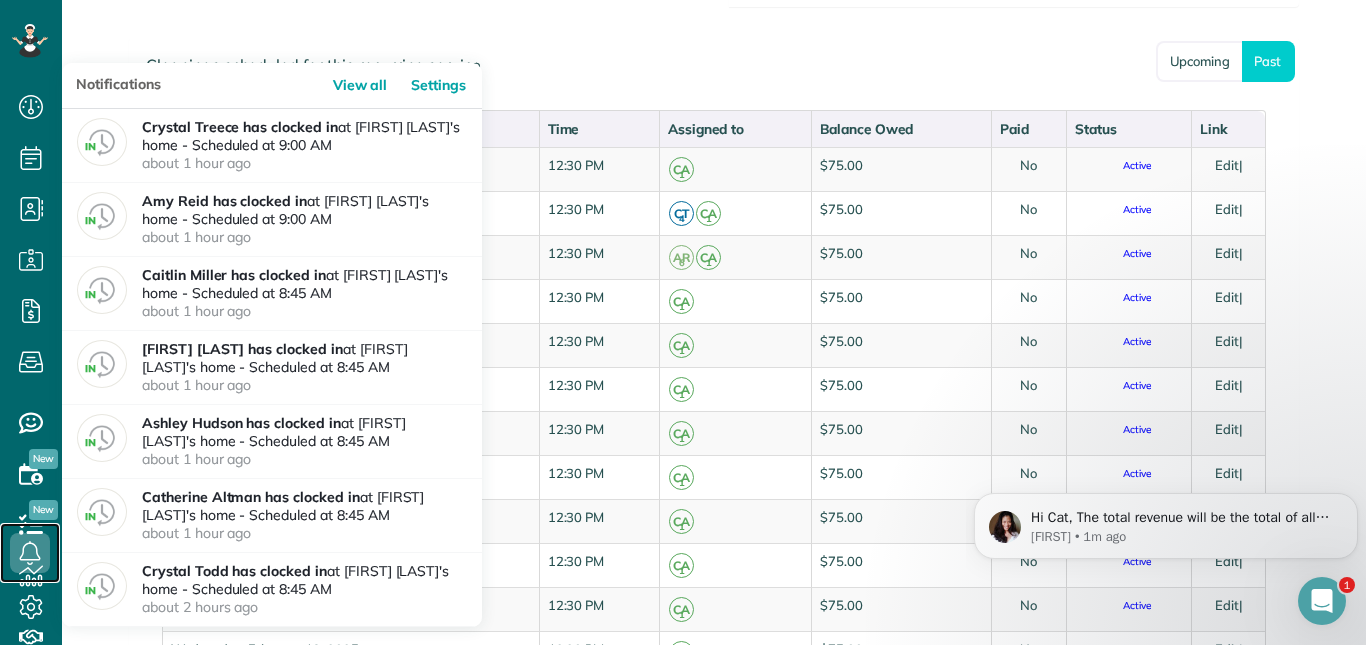 click 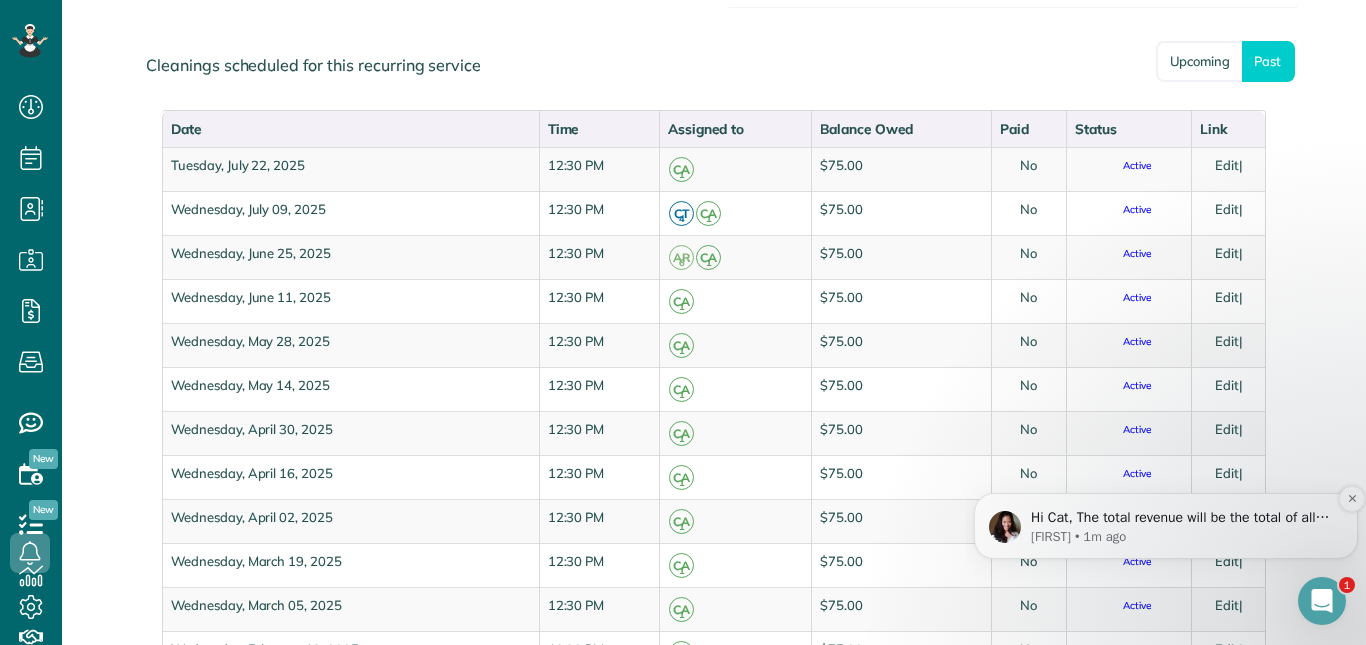 click on "Hi [FIRST],   The total revenue will be the total of all appointments marked as paid for a given timeframe Assigned appointments are all your appointments assigned to a cleaner within a timeframe whether they're paid or unpaid. Active appointments are those with status Active   Let me know if you have other questions.   Thanks, ﻿[FIRST]" at bounding box center (1182, 518) 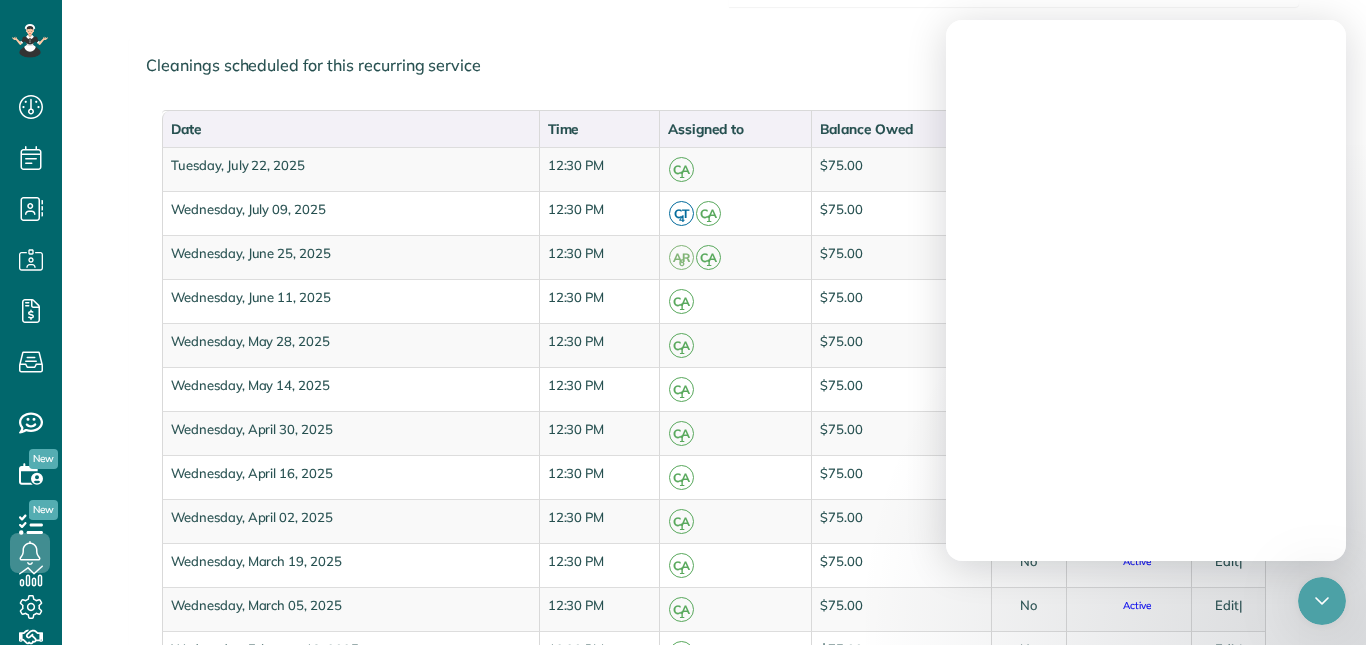 scroll, scrollTop: 0, scrollLeft: 0, axis: both 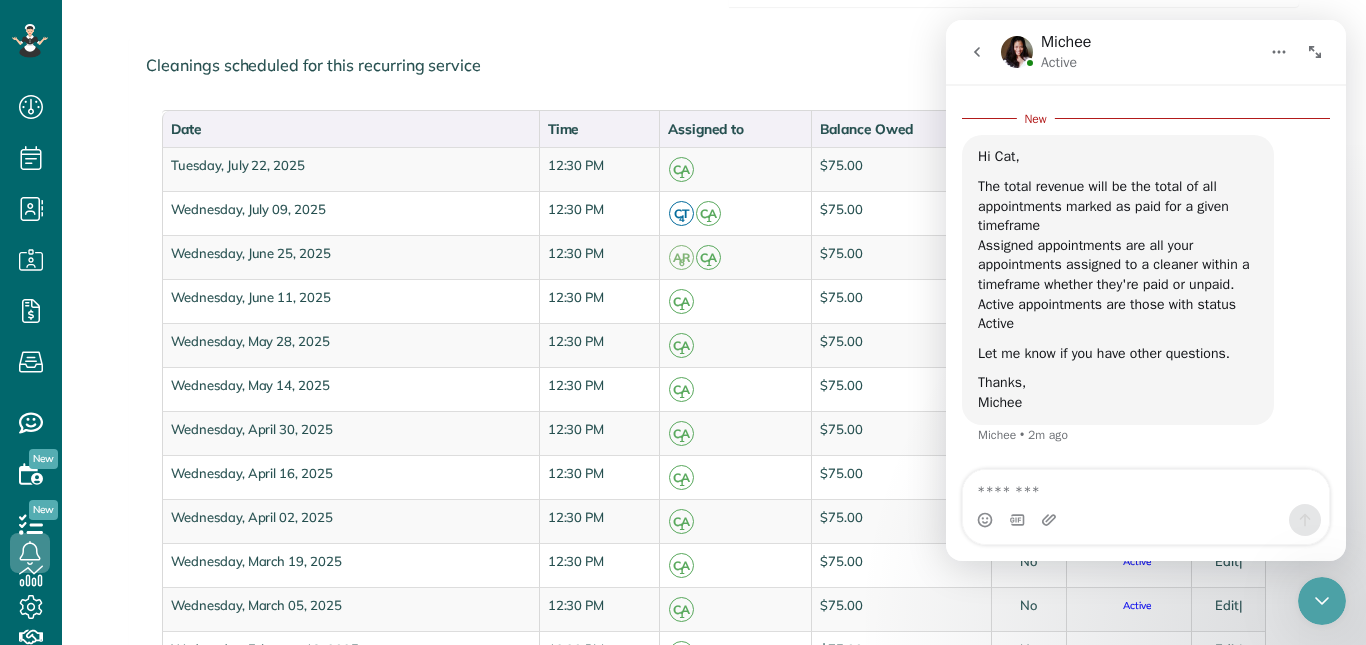 click at bounding box center [1146, 487] 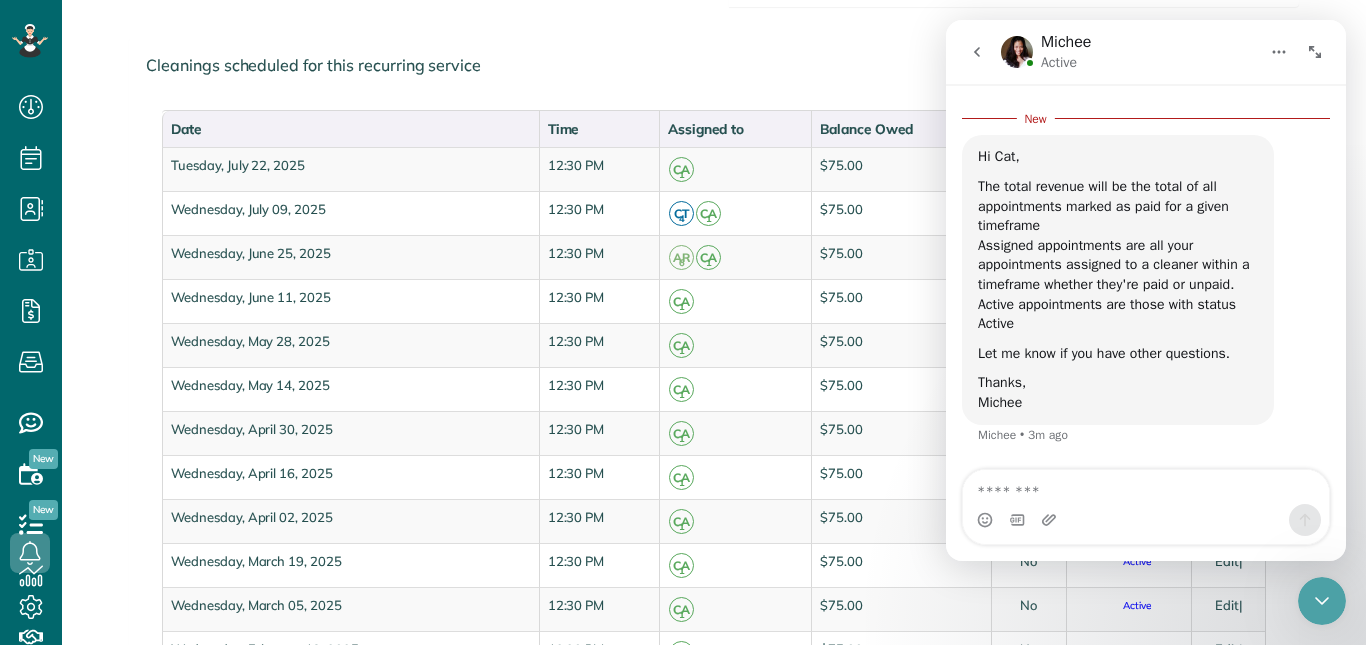 click 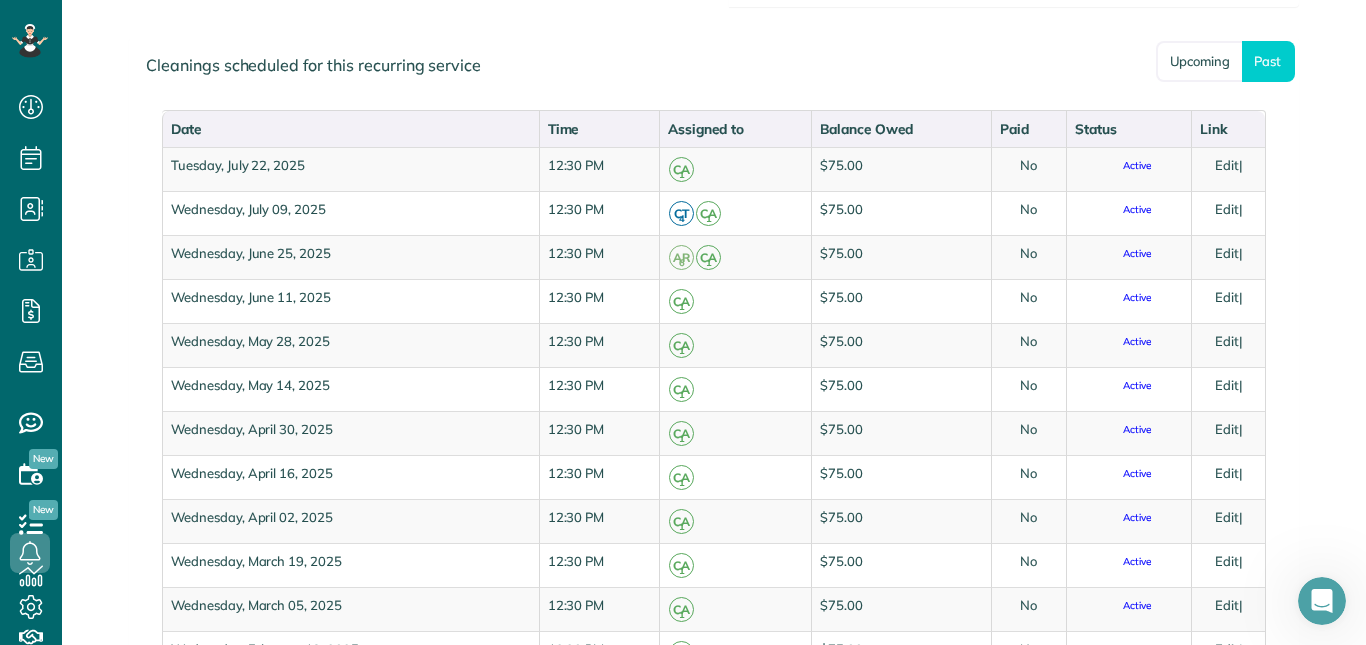 scroll, scrollTop: 0, scrollLeft: 0, axis: both 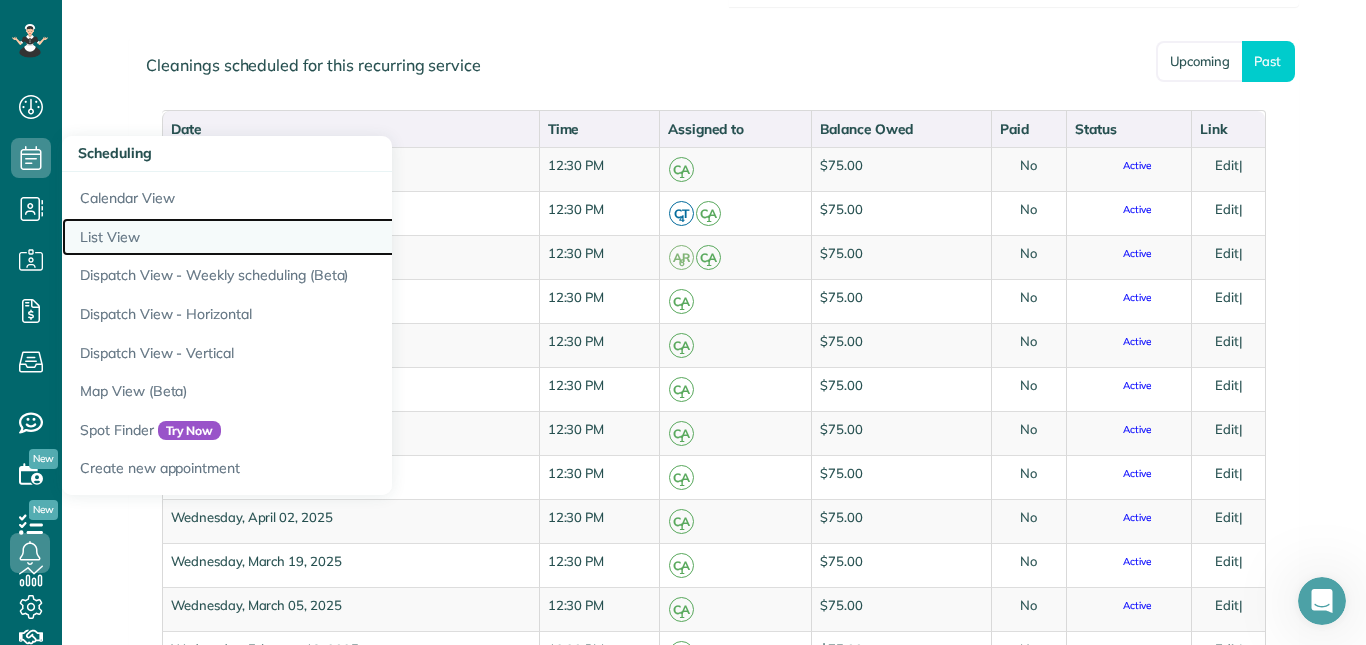 click on "List View" at bounding box center (312, 237) 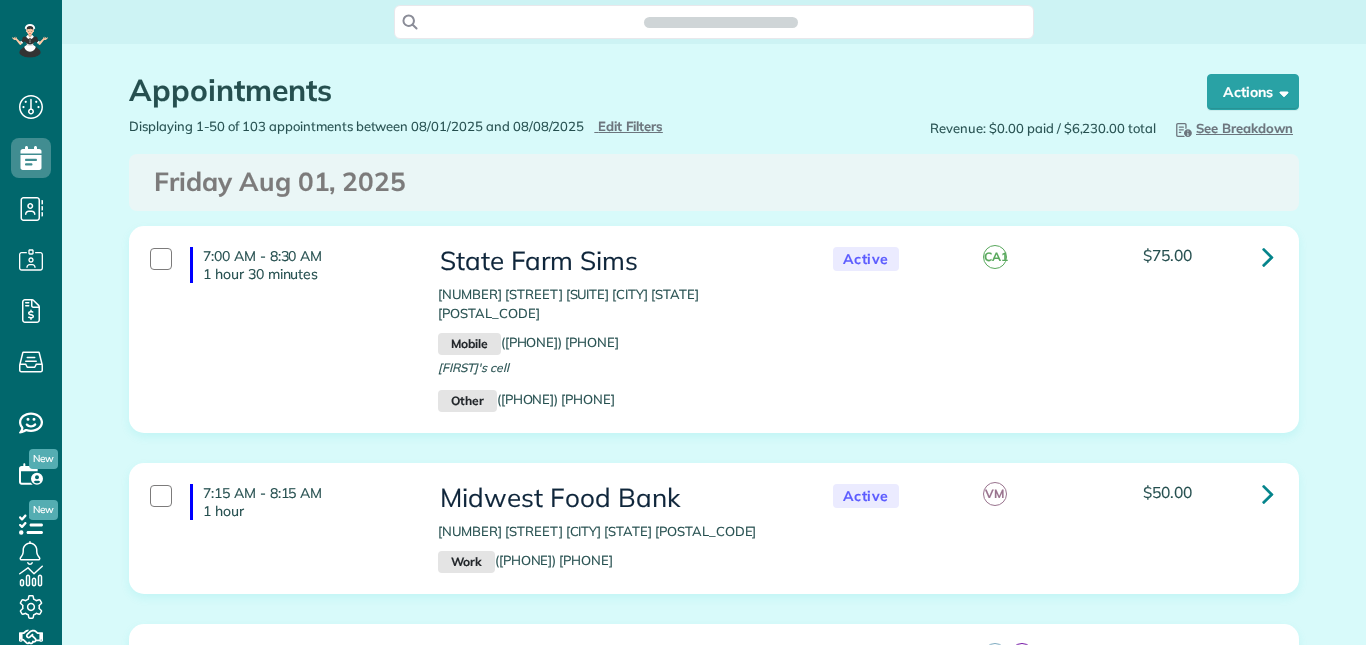scroll, scrollTop: 0, scrollLeft: 0, axis: both 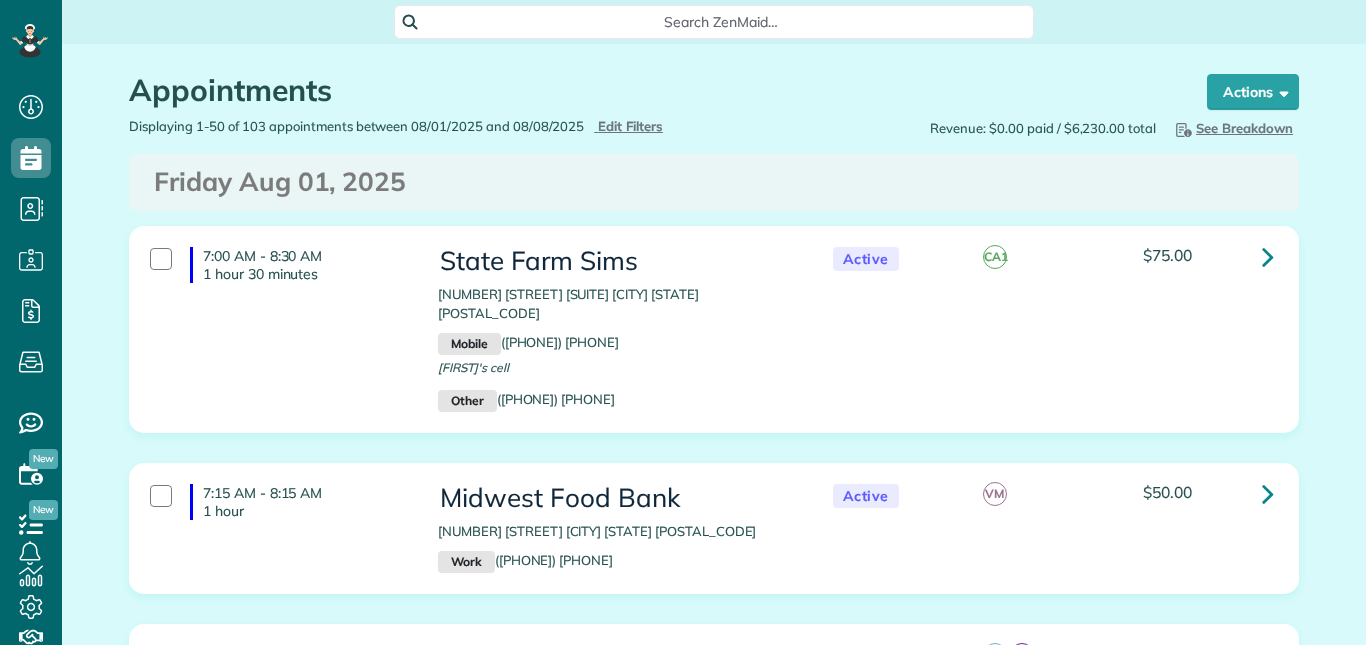 type on "**********" 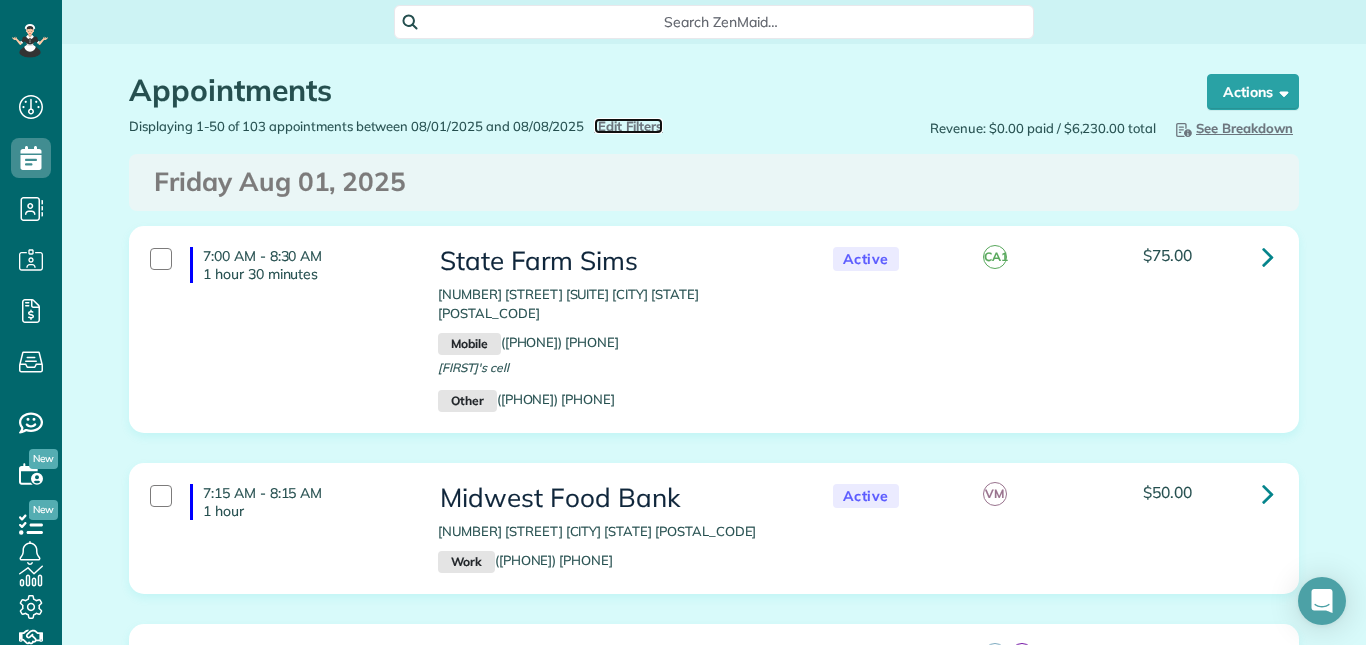 click on "Edit Filters" at bounding box center [630, 126] 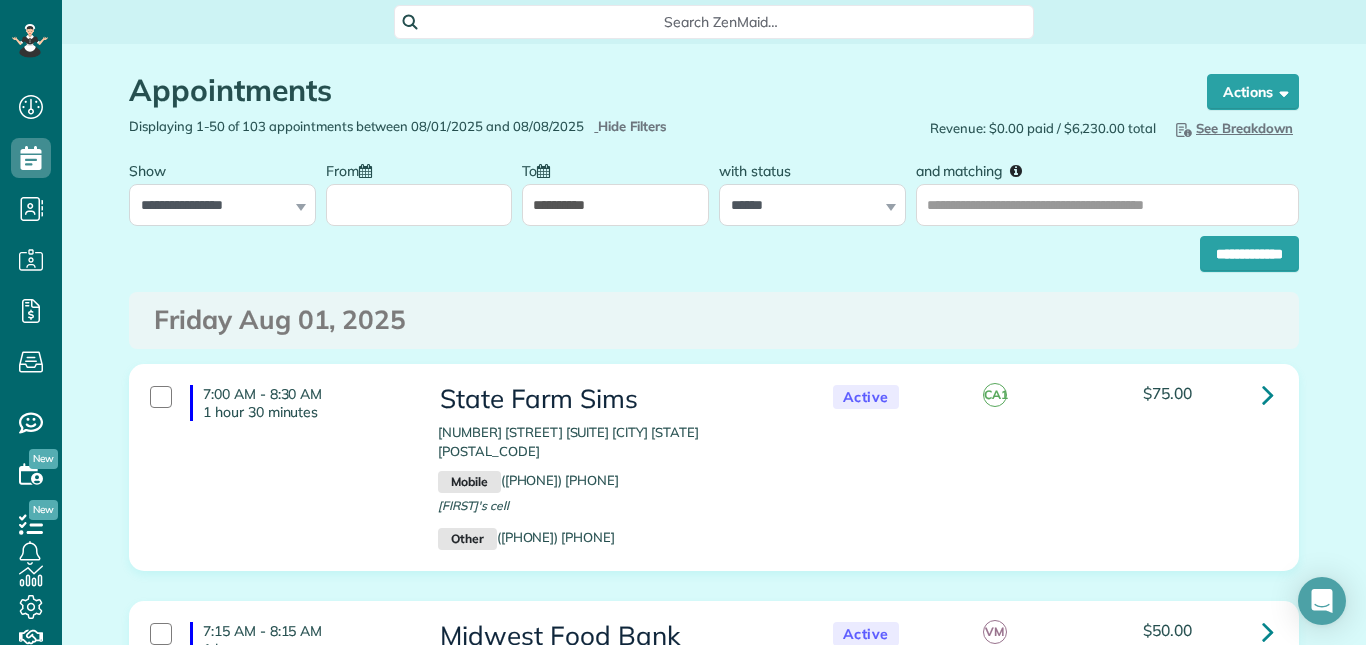 click on "From" at bounding box center (419, 205) 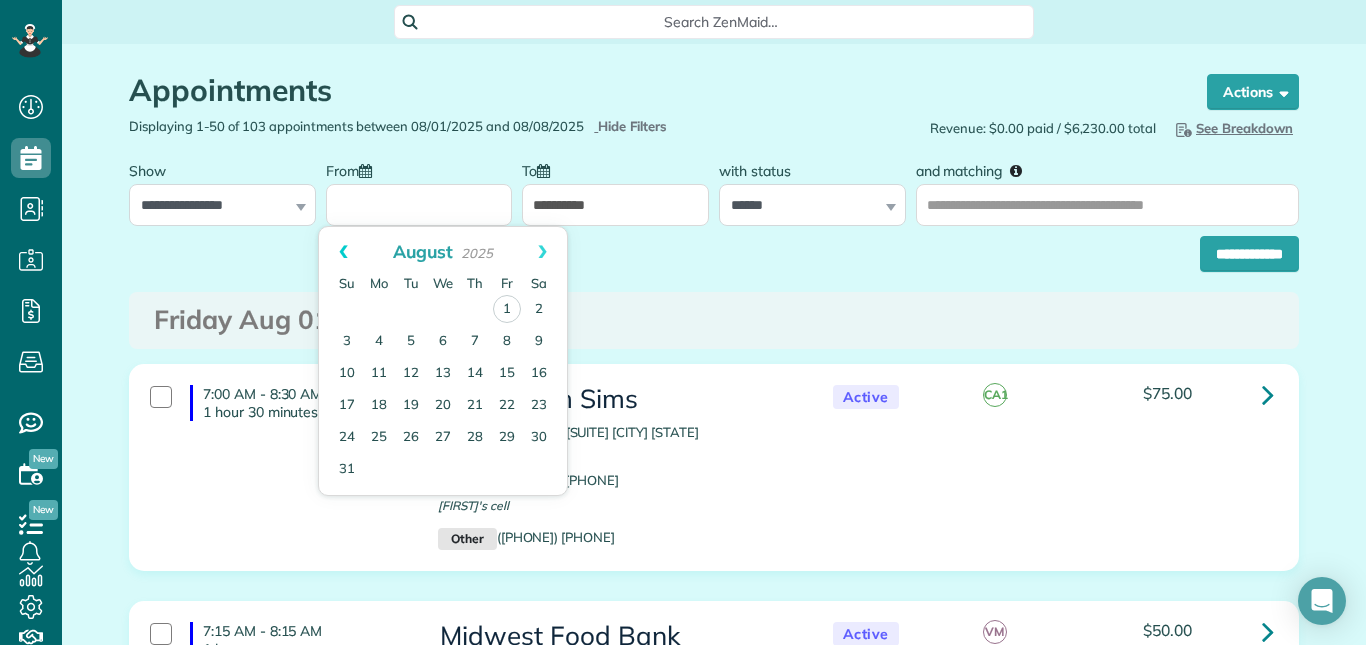 click on "Prev" at bounding box center [343, 252] 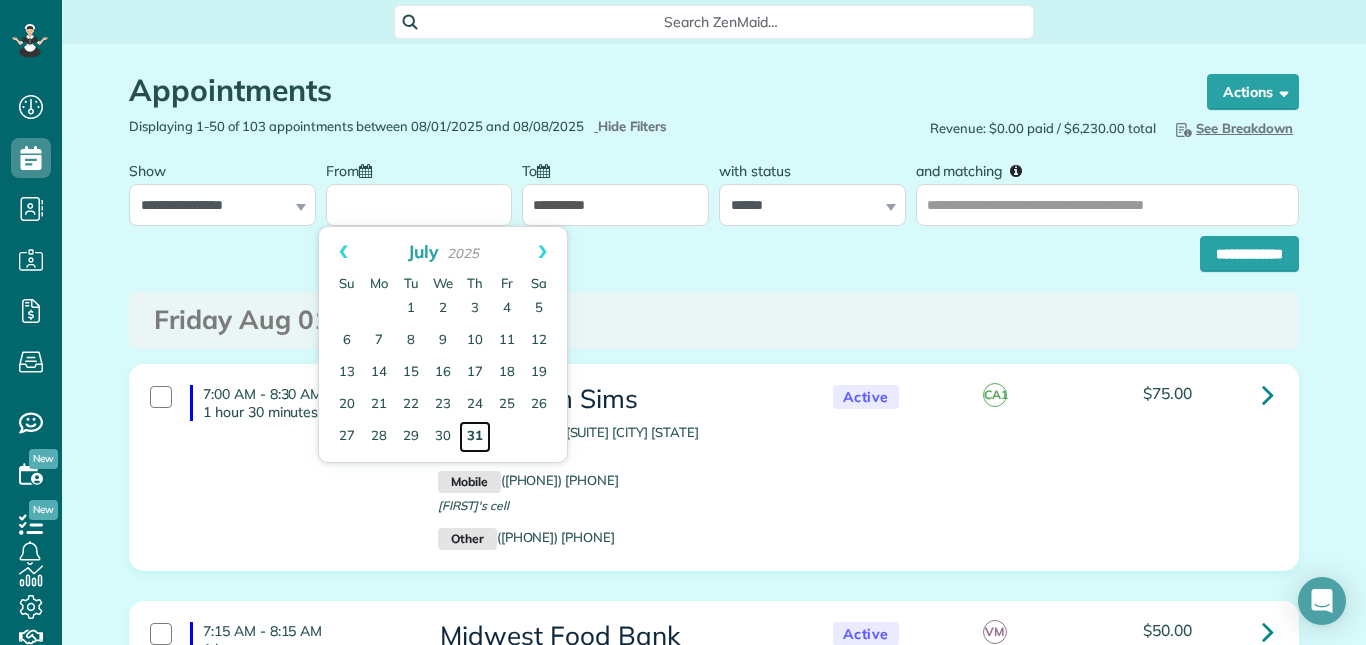 click on "31" at bounding box center [475, 437] 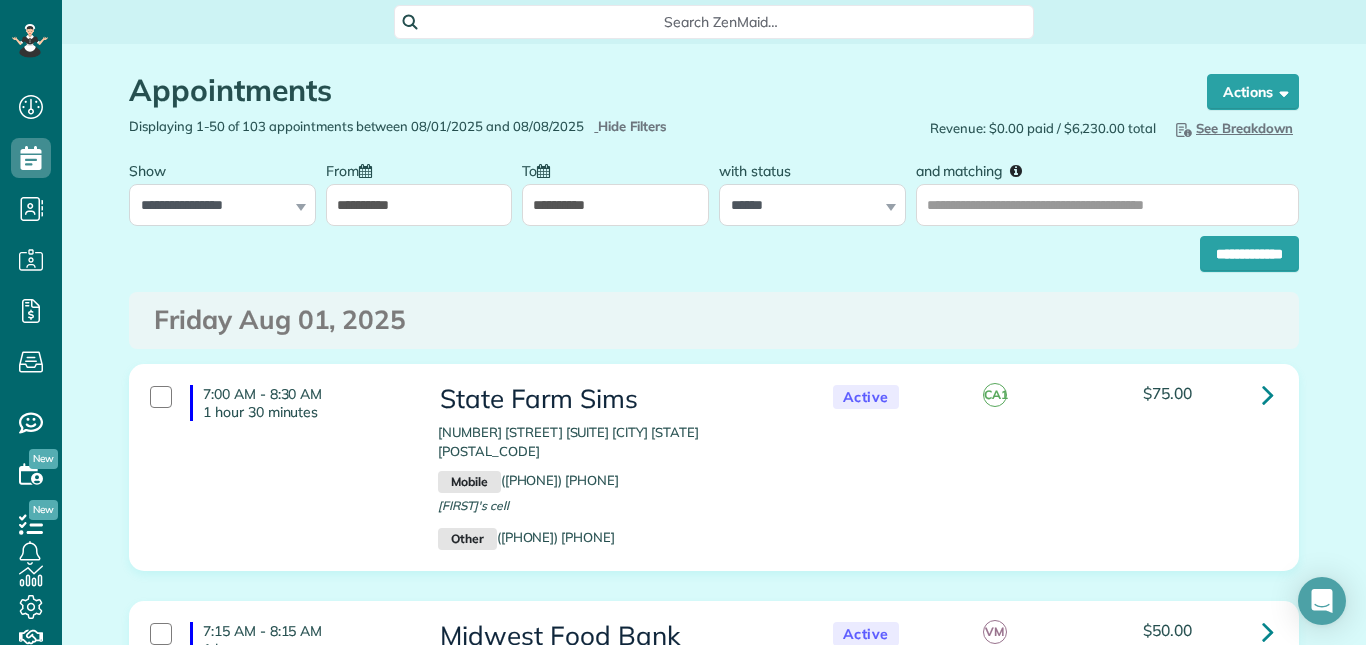 click on "**********" at bounding box center (615, 205) 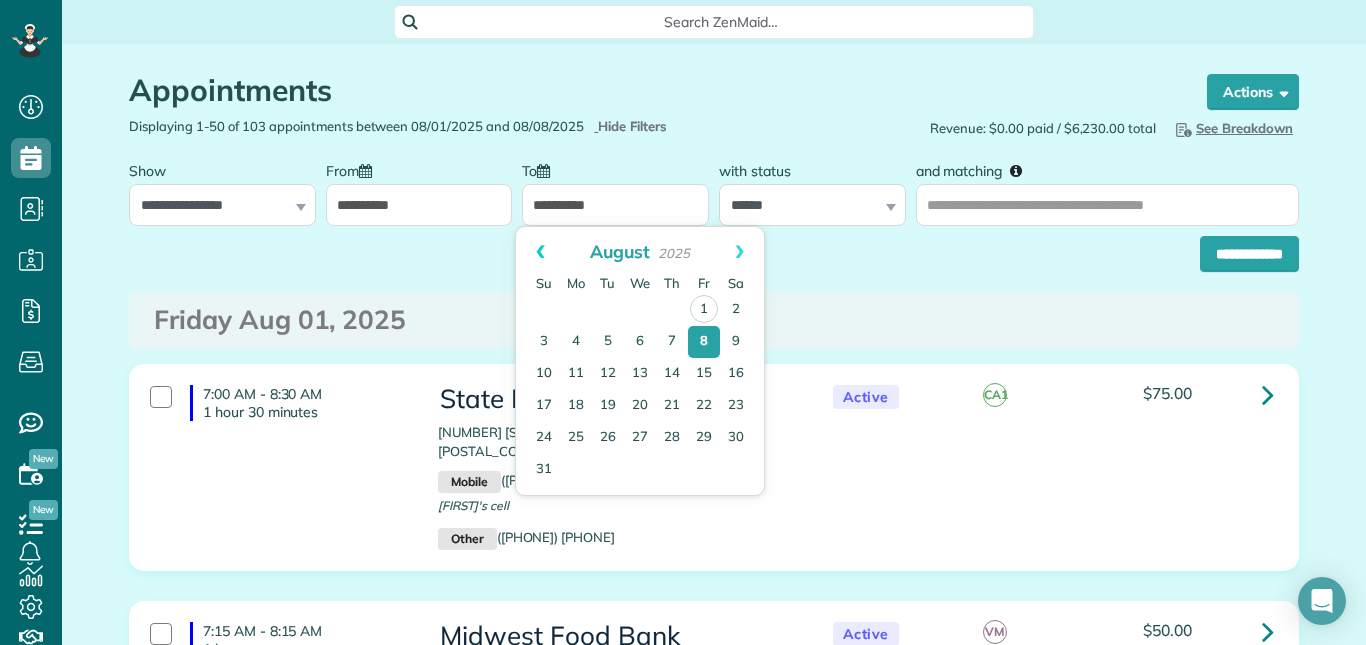 click on "Prev" at bounding box center (540, 252) 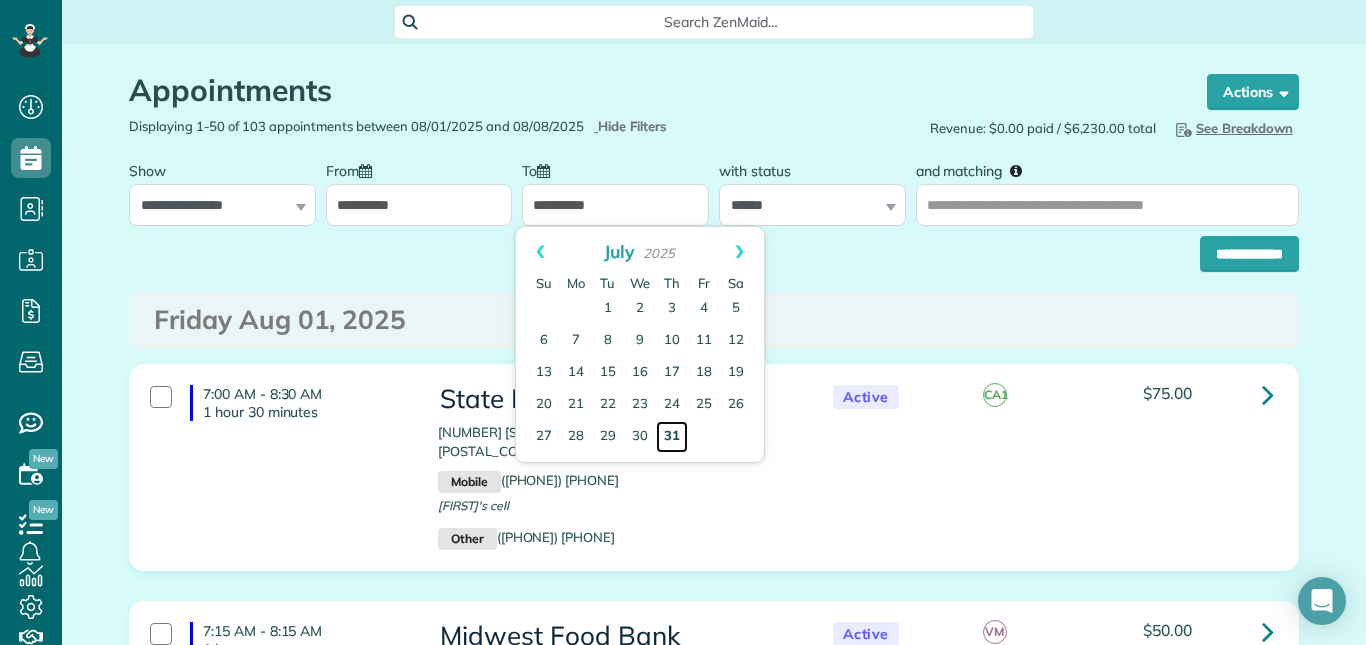 click on "31" at bounding box center [672, 437] 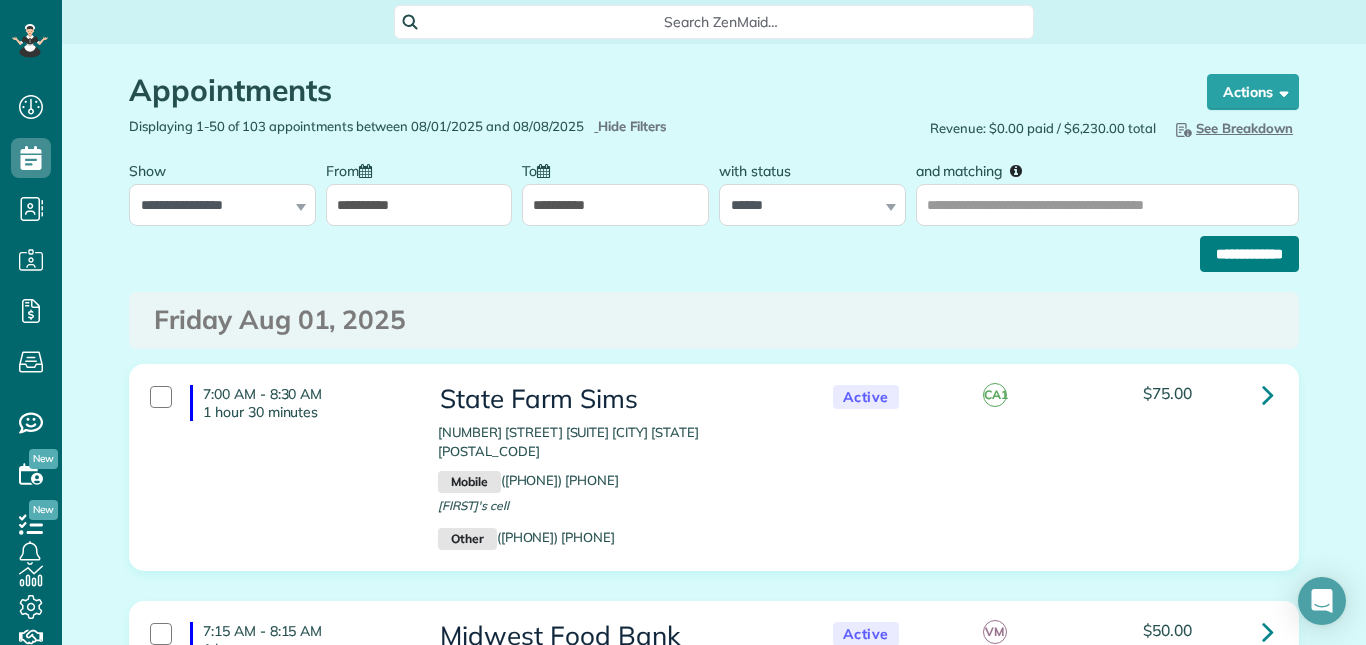 click on "**********" at bounding box center (1249, 254) 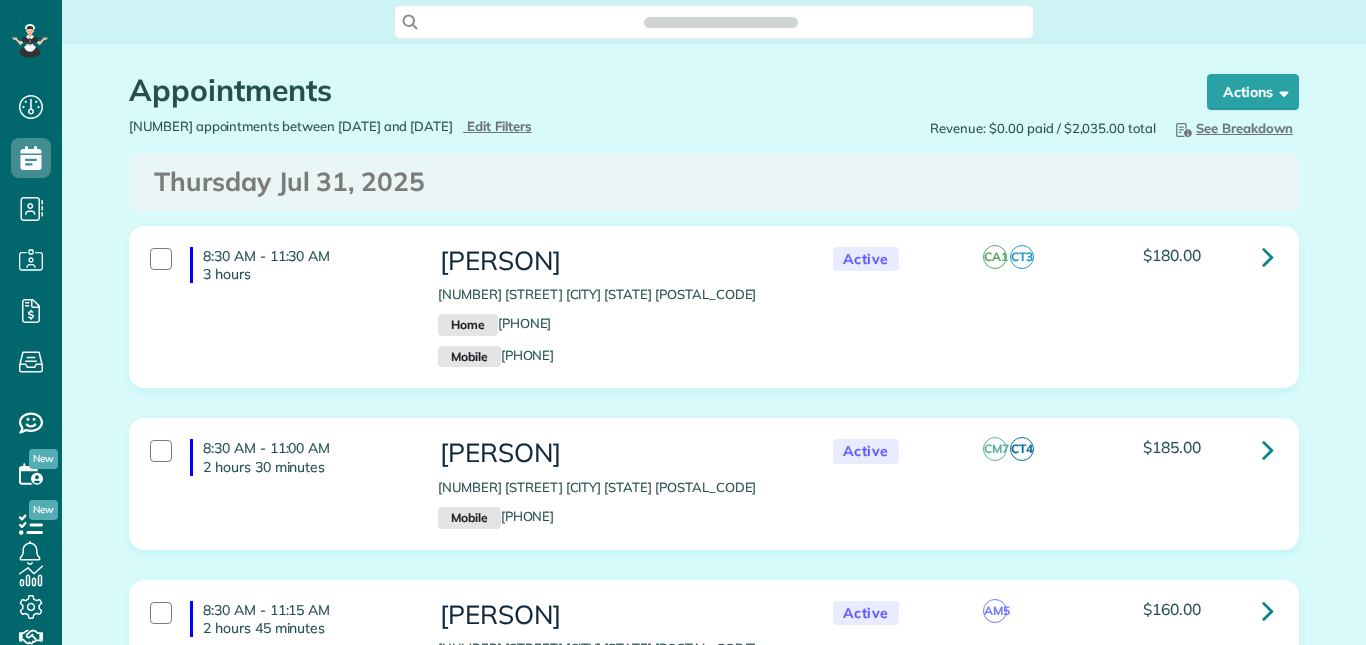 scroll, scrollTop: 0, scrollLeft: 0, axis: both 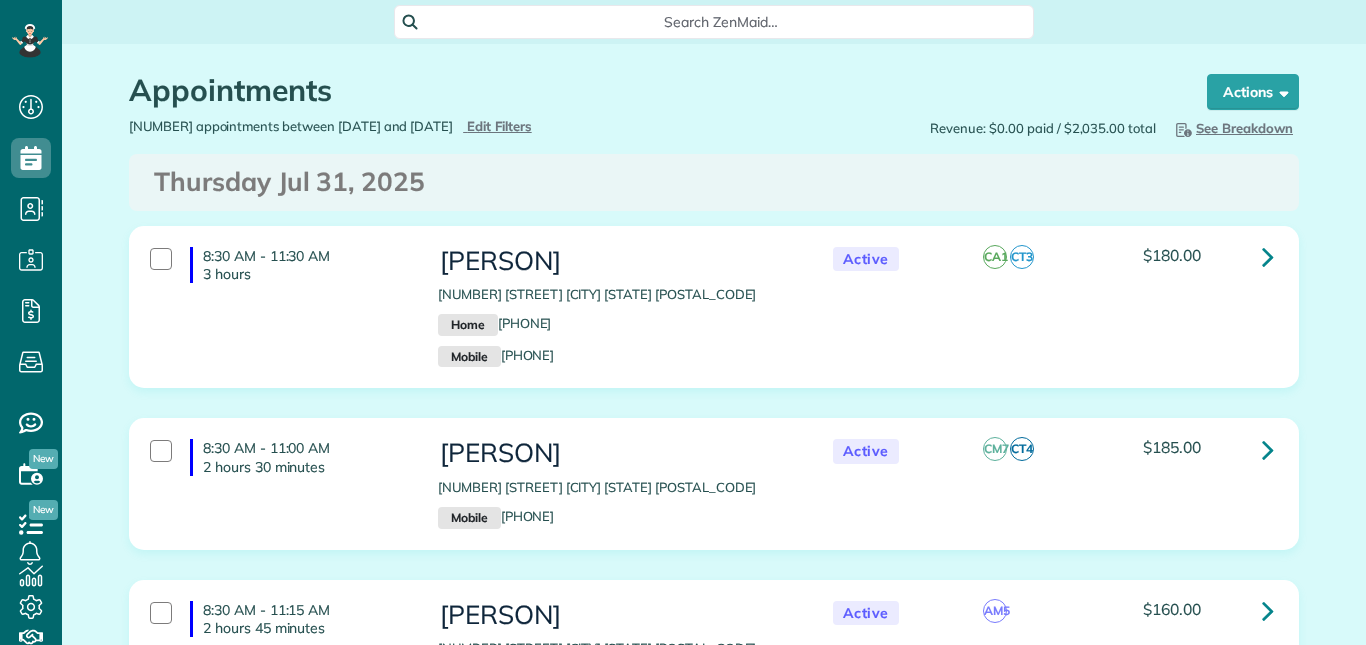 click on "See Breakdown" at bounding box center [1232, 128] 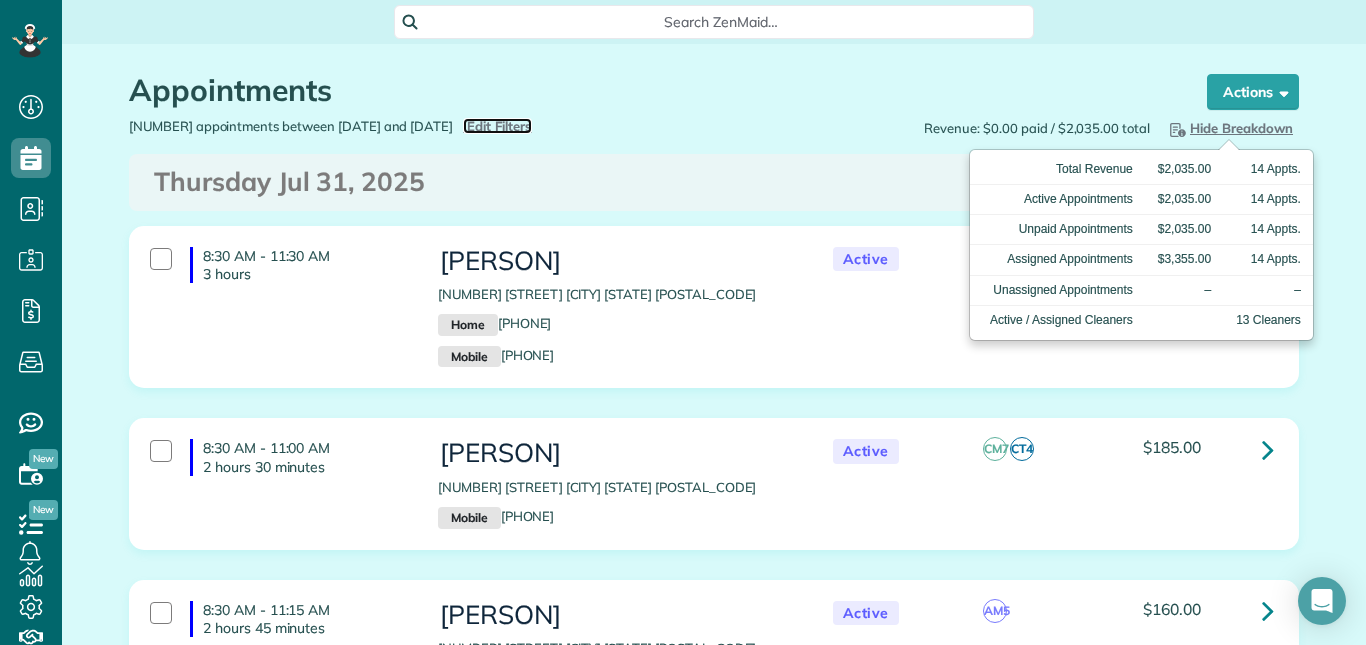 click on "Edit Filters" at bounding box center [499, 126] 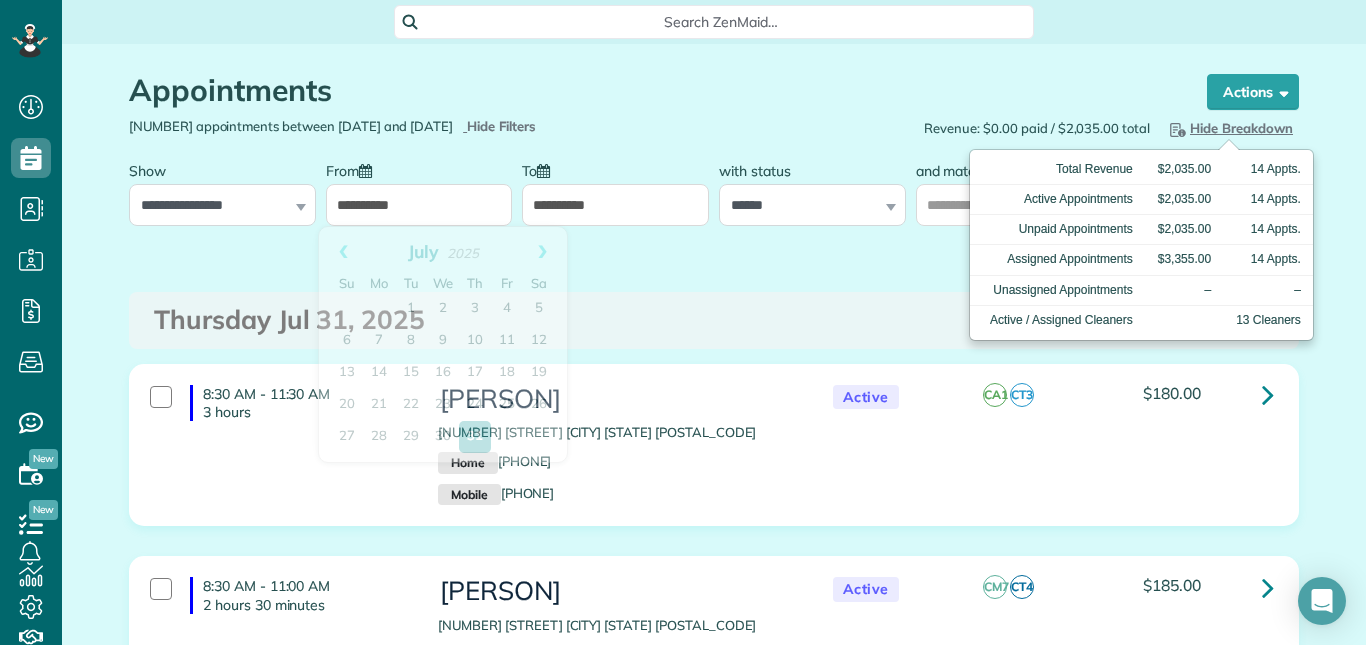 click on "**********" at bounding box center [419, 205] 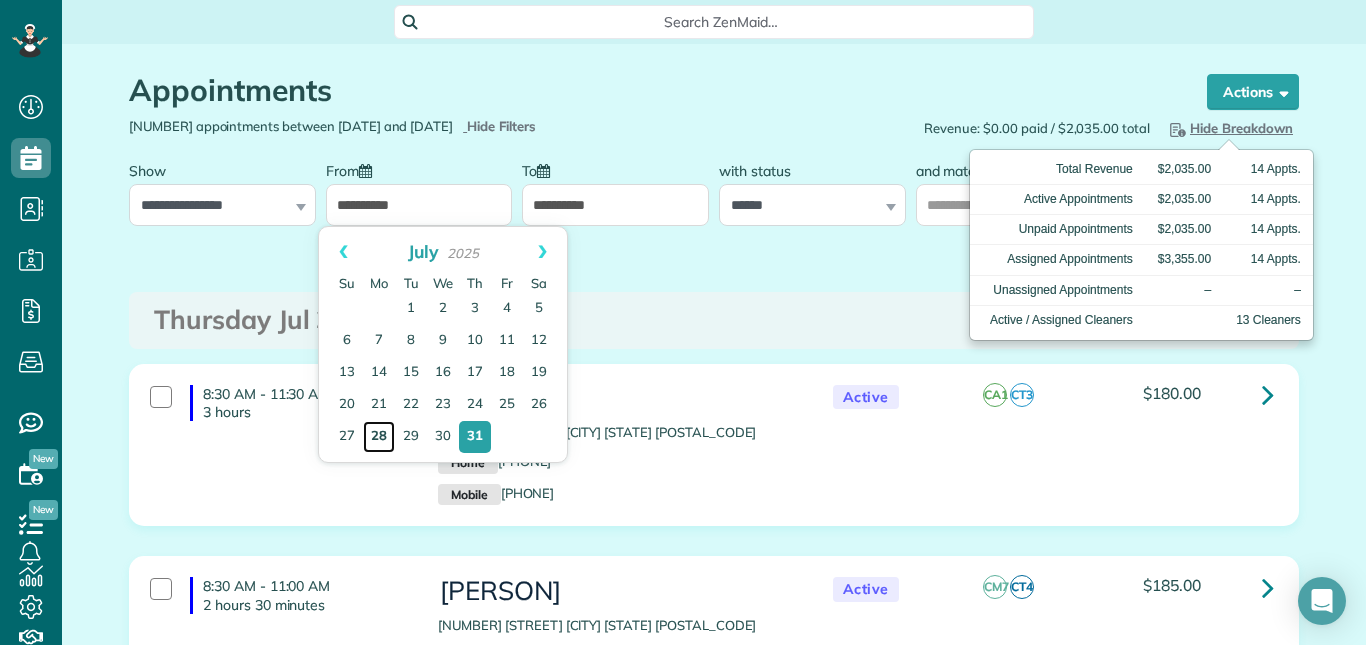 click on "28" at bounding box center (379, 437) 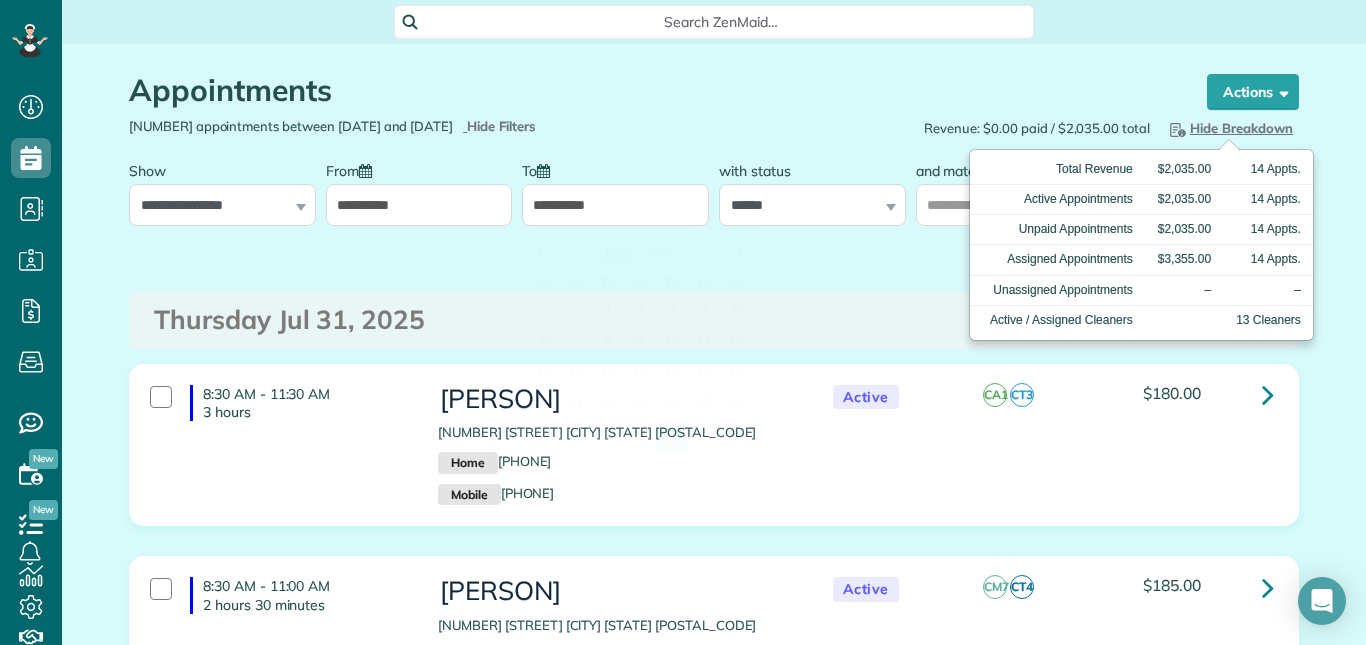 click on "**********" at bounding box center (615, 205) 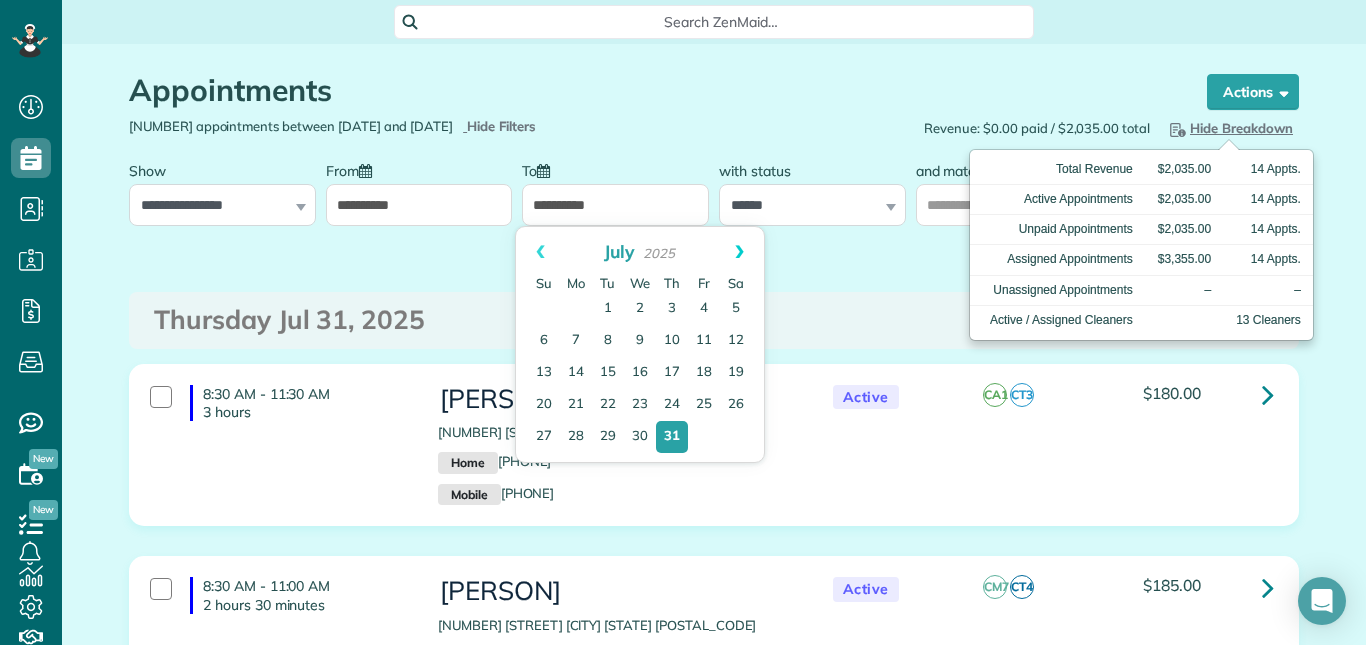 click on "Next" at bounding box center (739, 252) 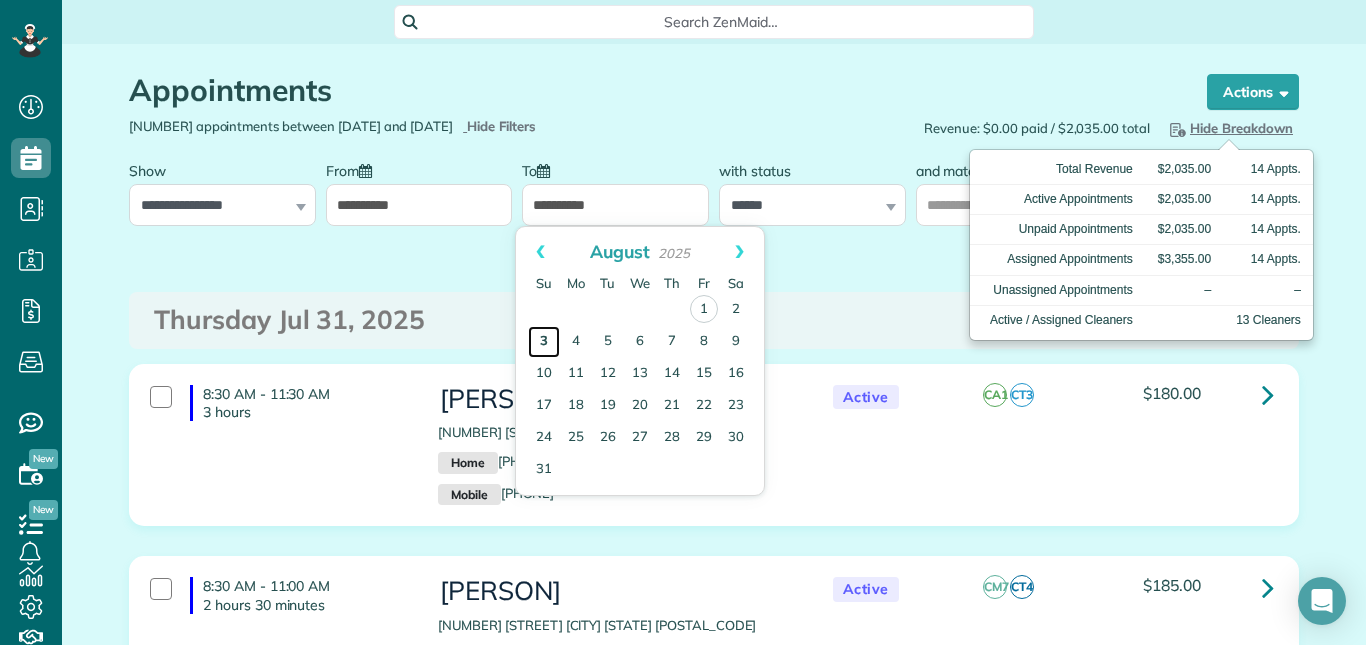 click on "3" at bounding box center [544, 342] 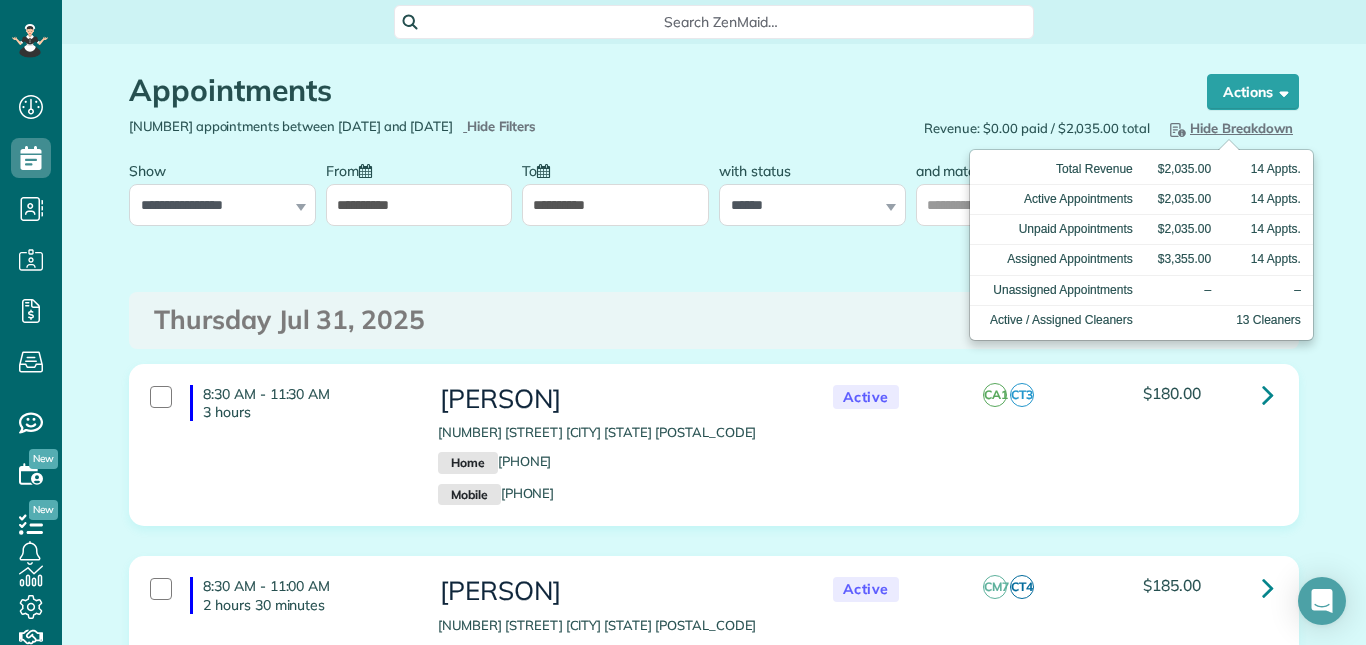 click on "Hide Breakdown" at bounding box center (1229, 128) 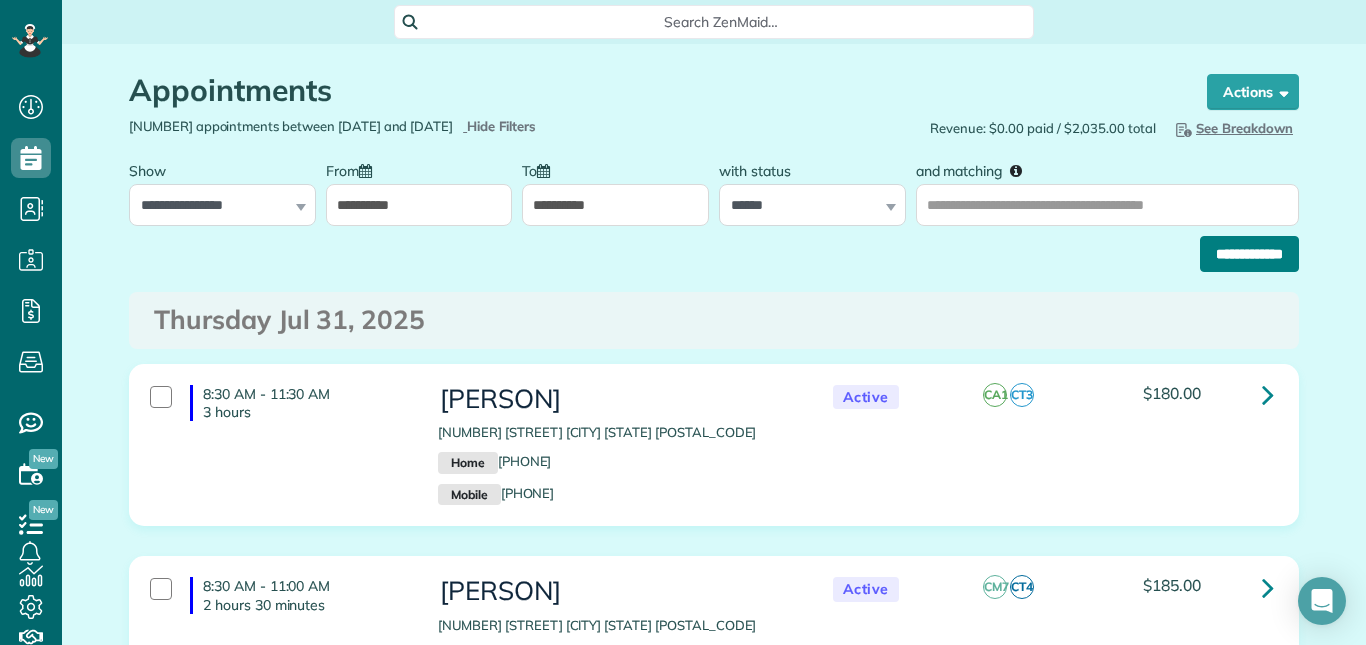 click on "**********" at bounding box center [1249, 254] 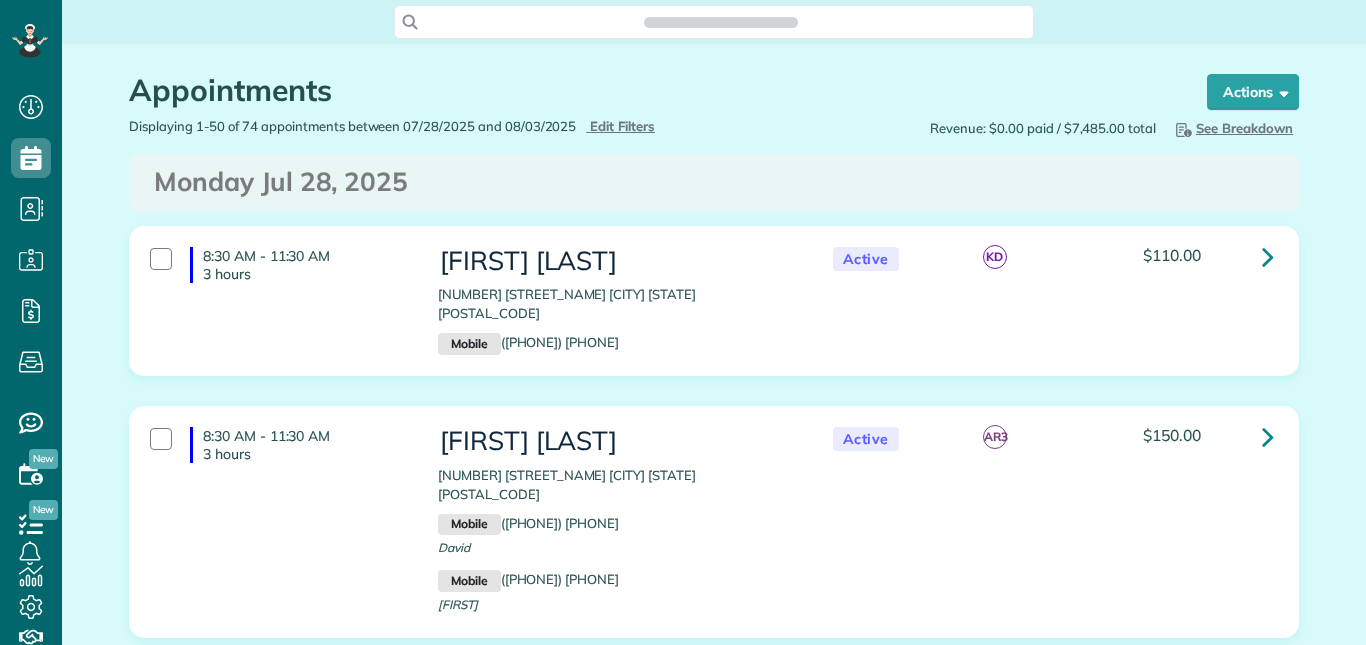 scroll, scrollTop: 0, scrollLeft: 0, axis: both 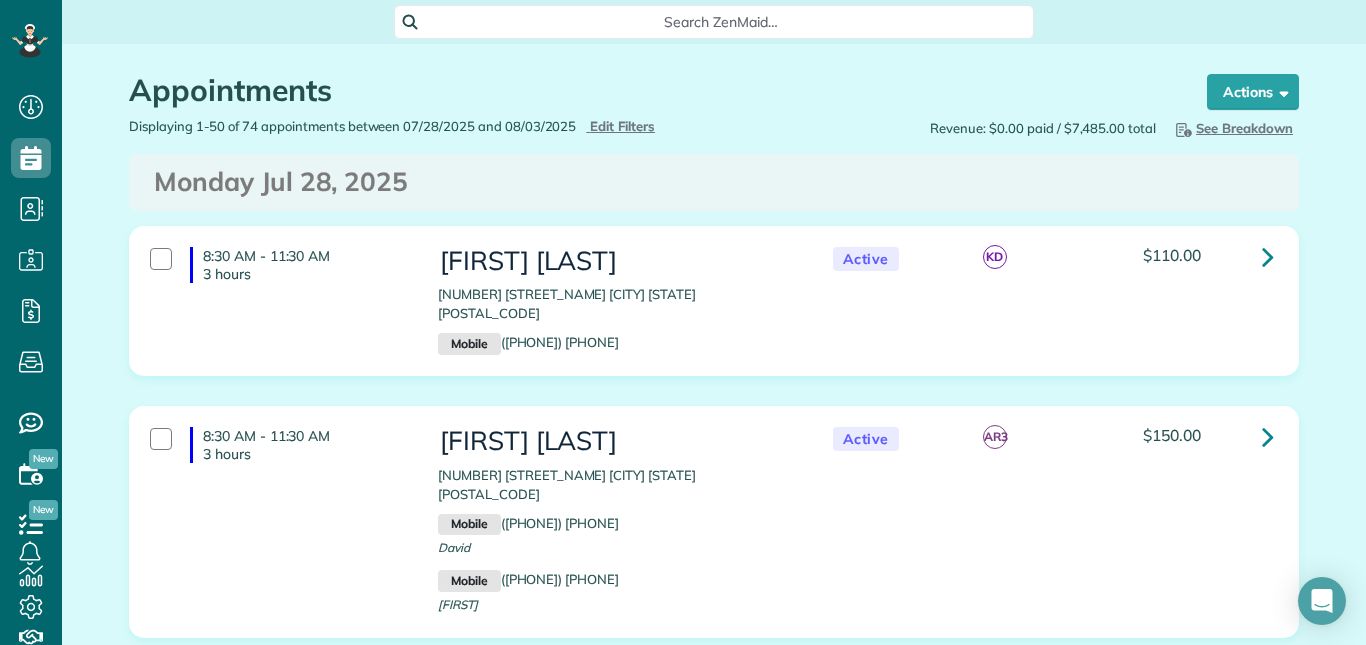 type on "**********" 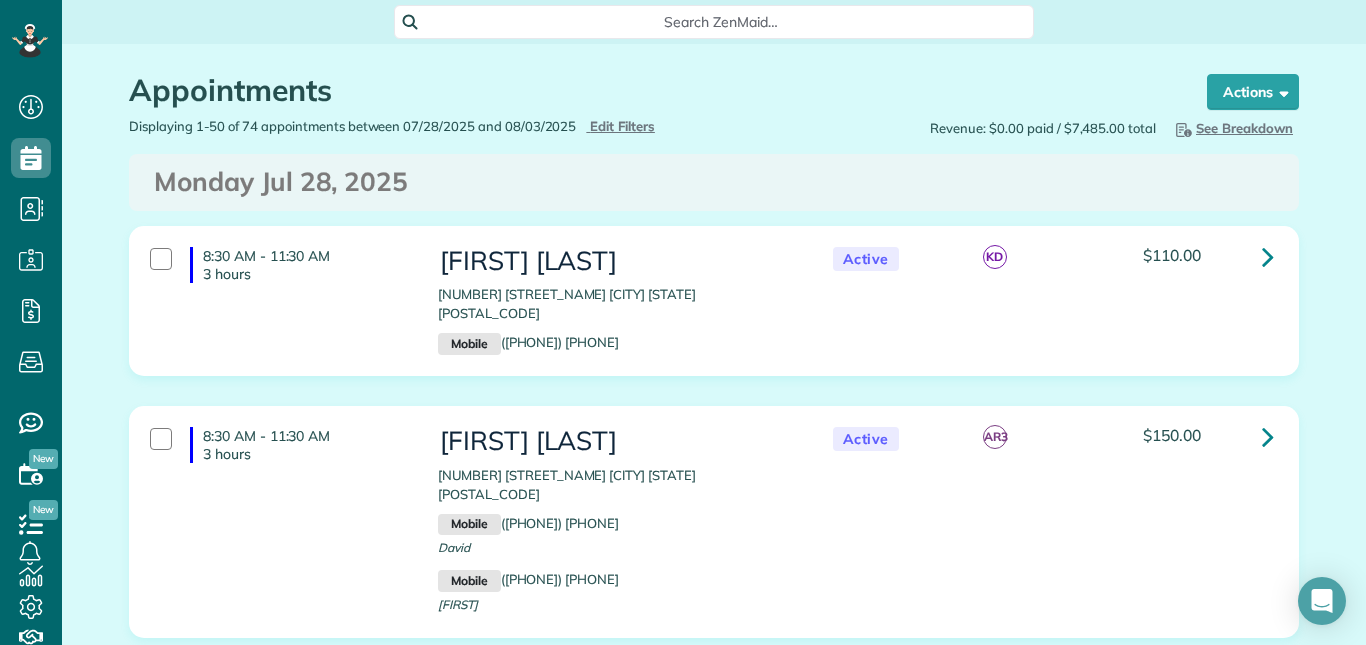 type on "**********" 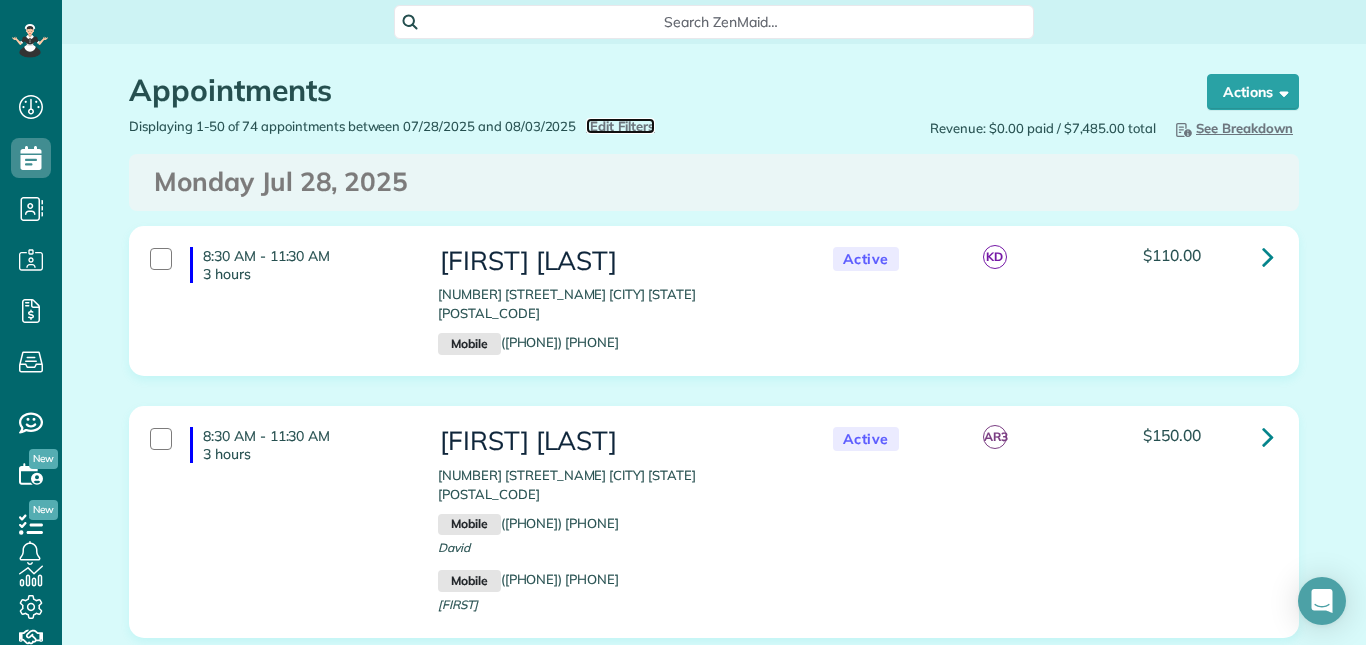 click on "Edit Filters" at bounding box center (622, 126) 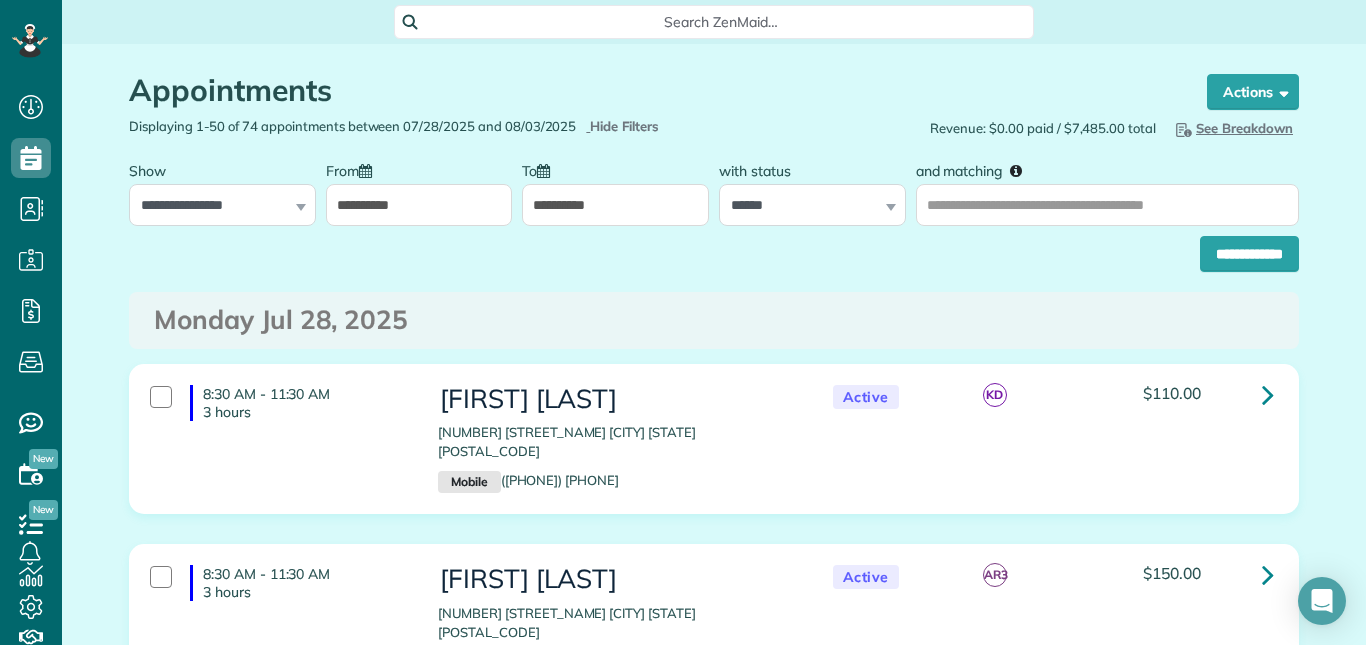 click on "**********" at bounding box center [419, 205] 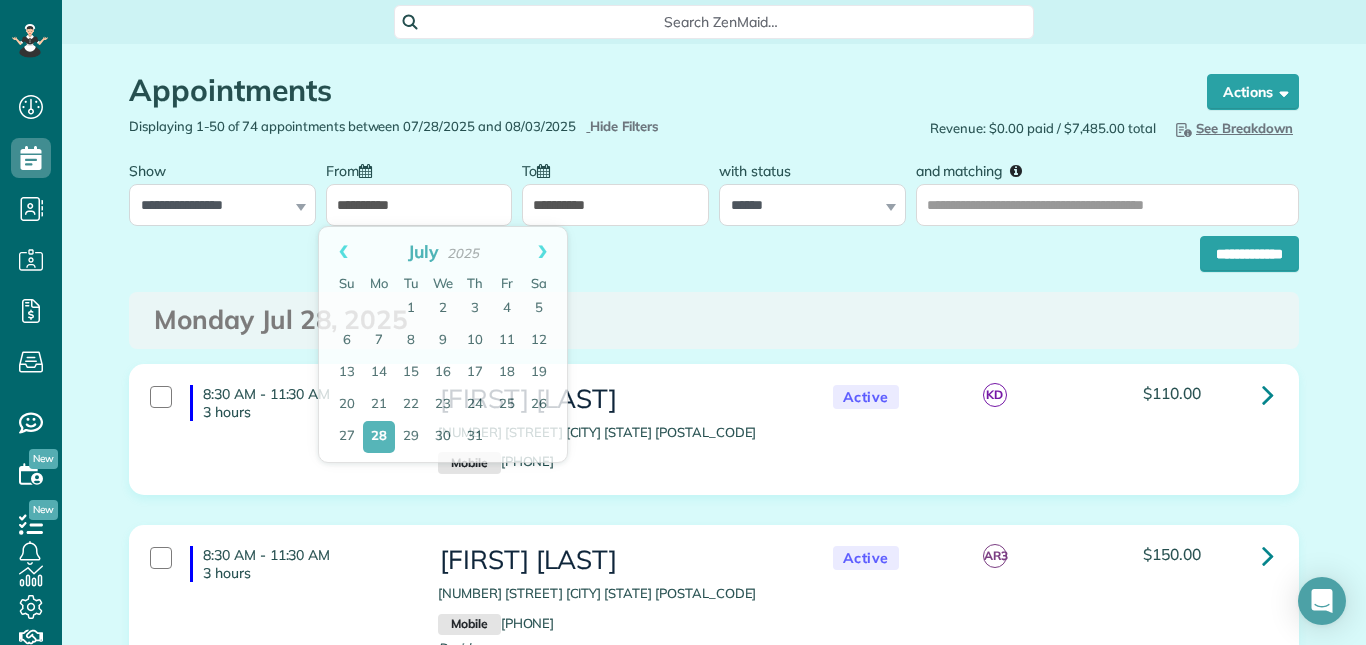 click on "See Breakdown" 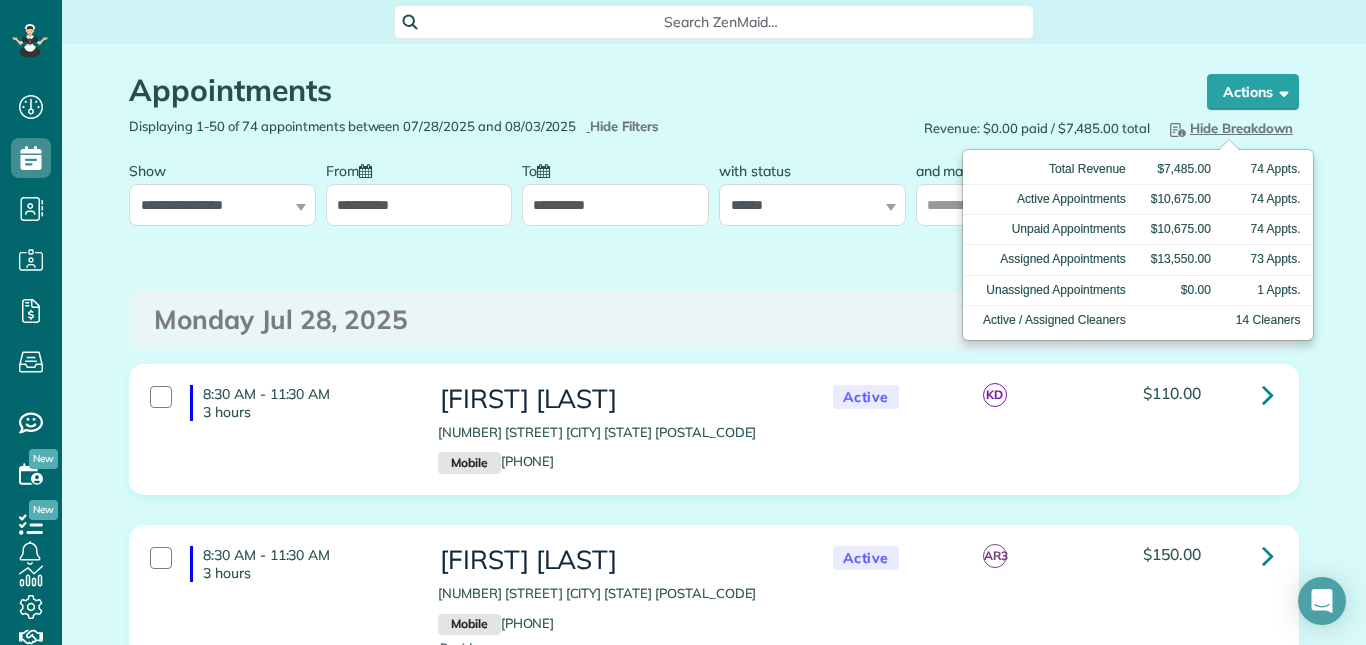click on "Hide Breakdown" 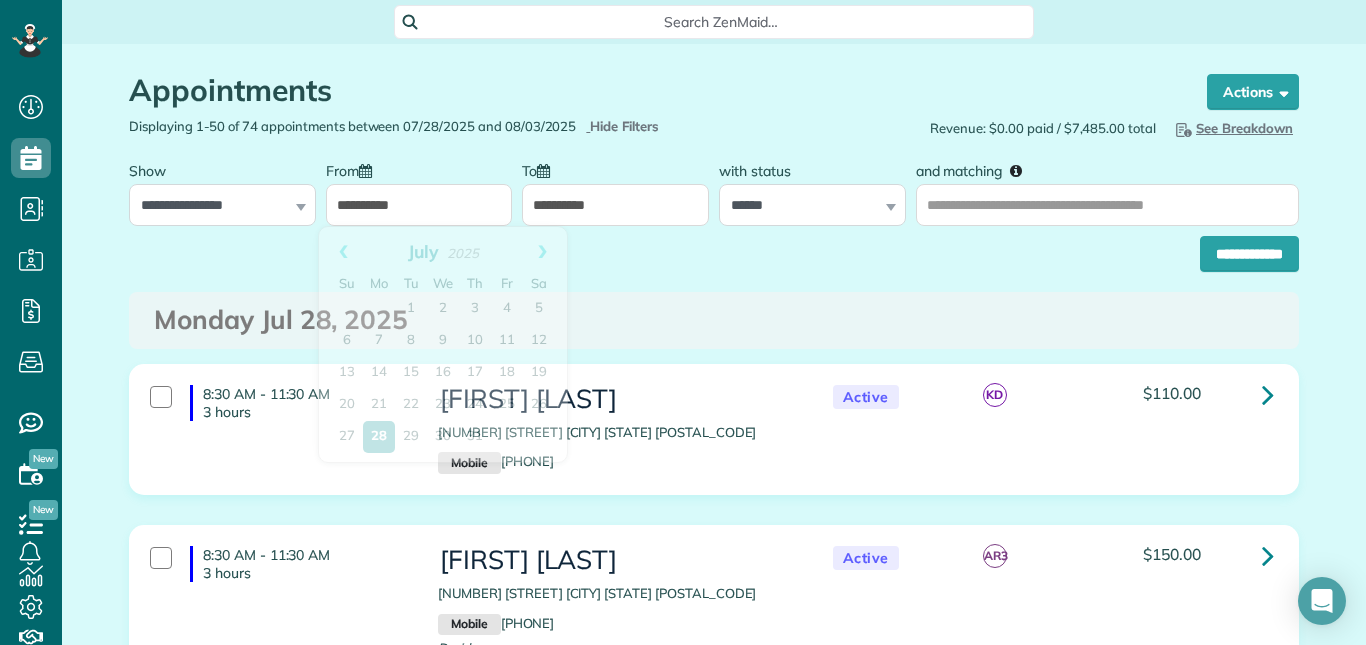 click on "**********" 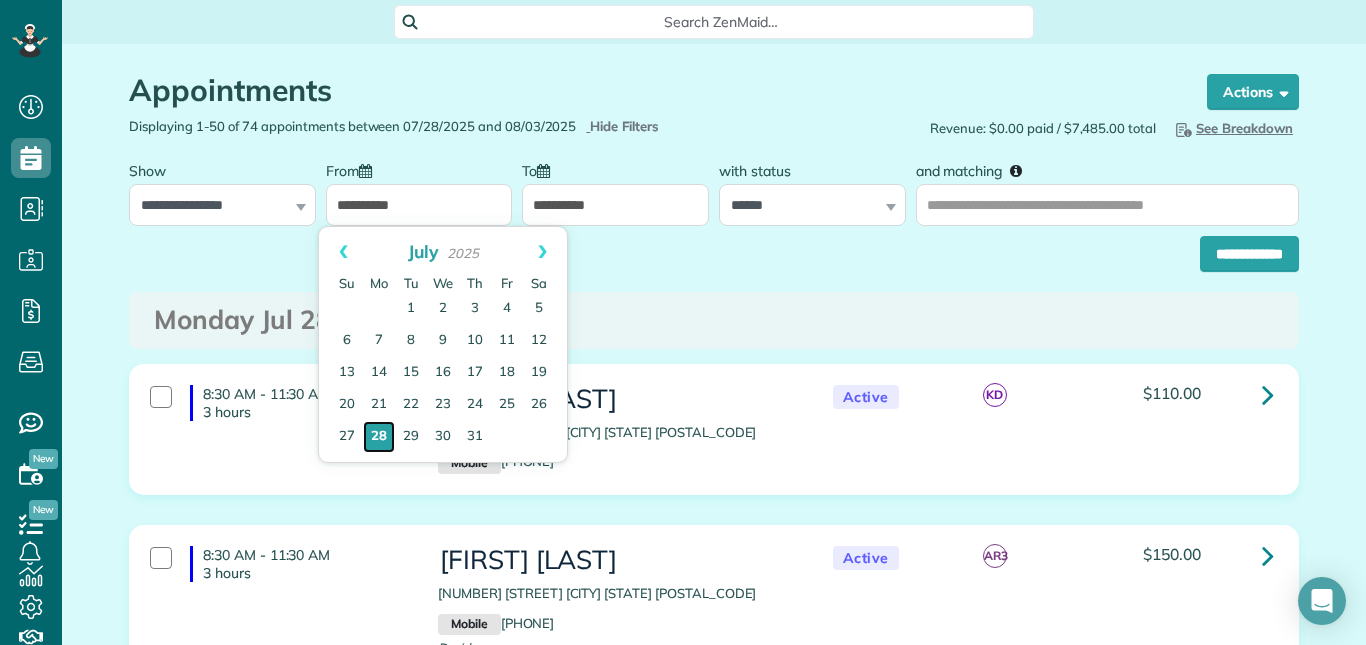 click on "28" 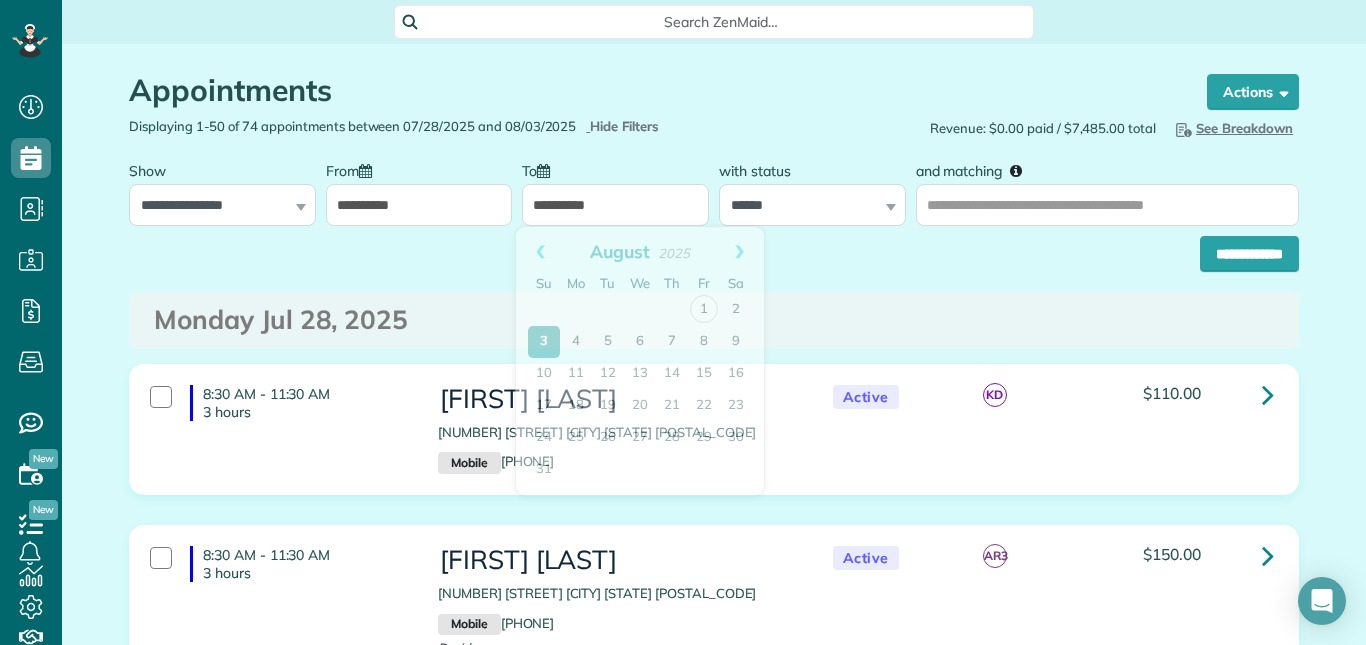 click on "**********" 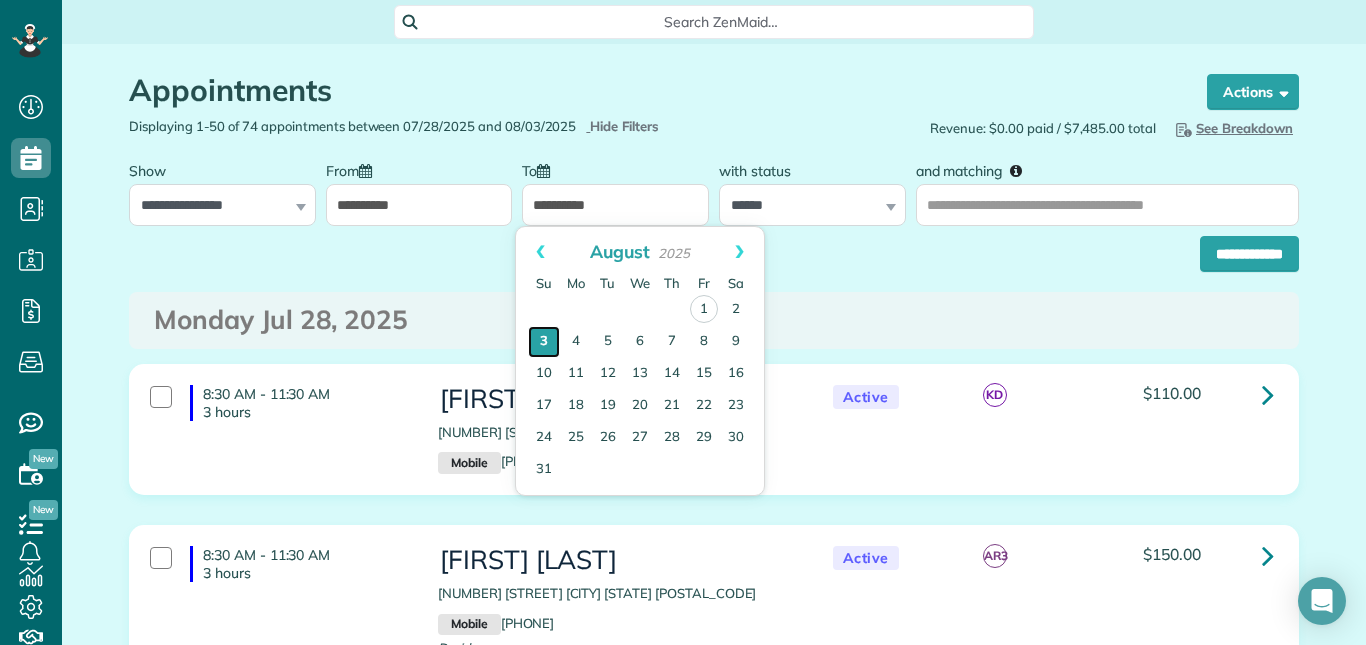 click on "3" 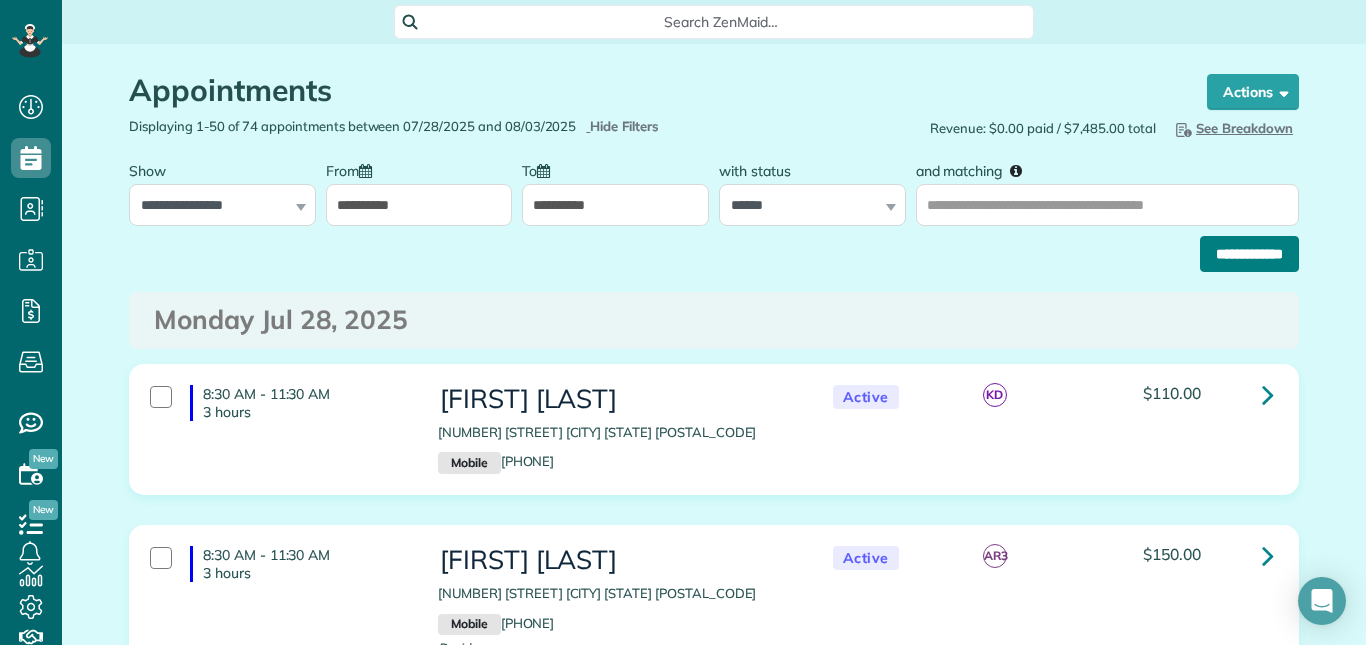 click on "**********" 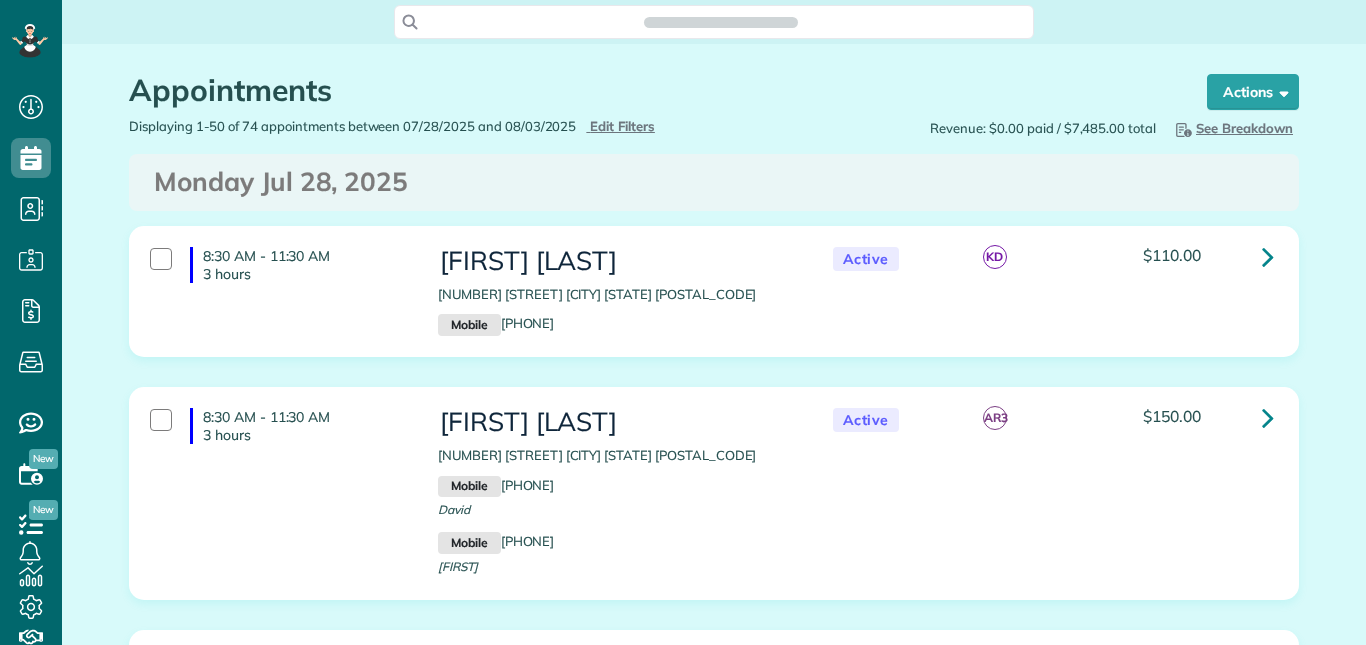 scroll, scrollTop: 0, scrollLeft: 0, axis: both 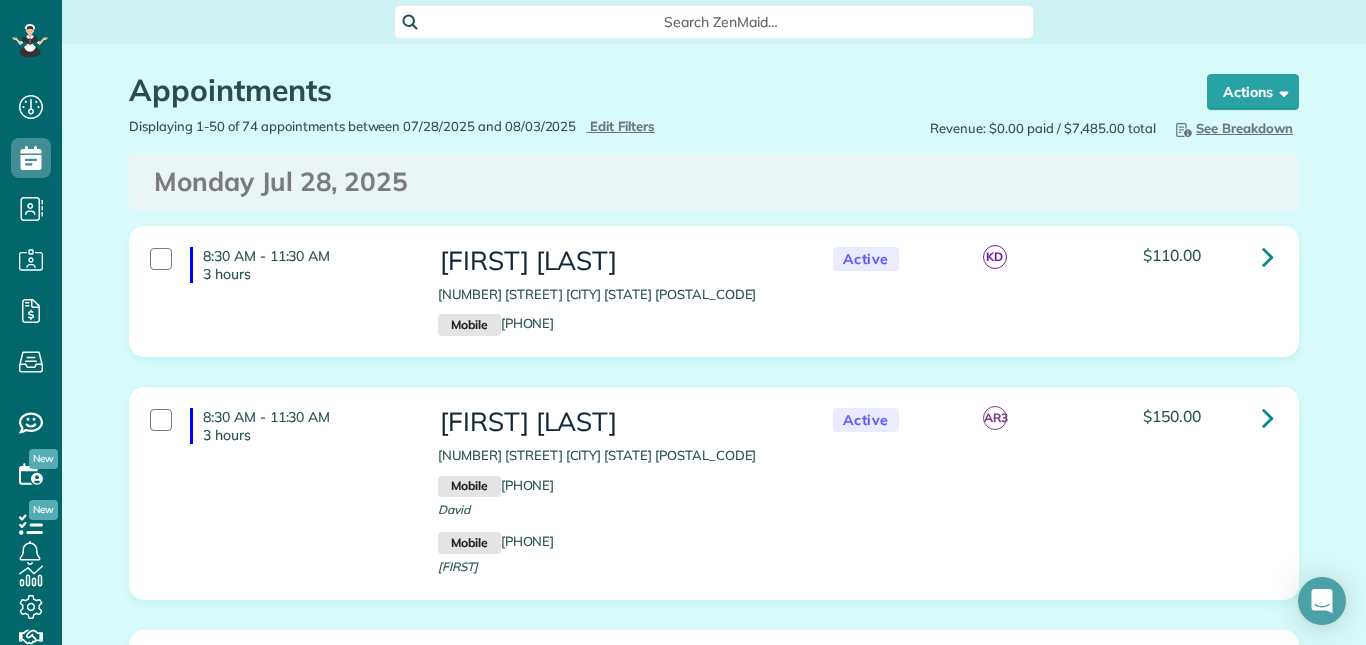click on "See Breakdown" at bounding box center (1232, 128) 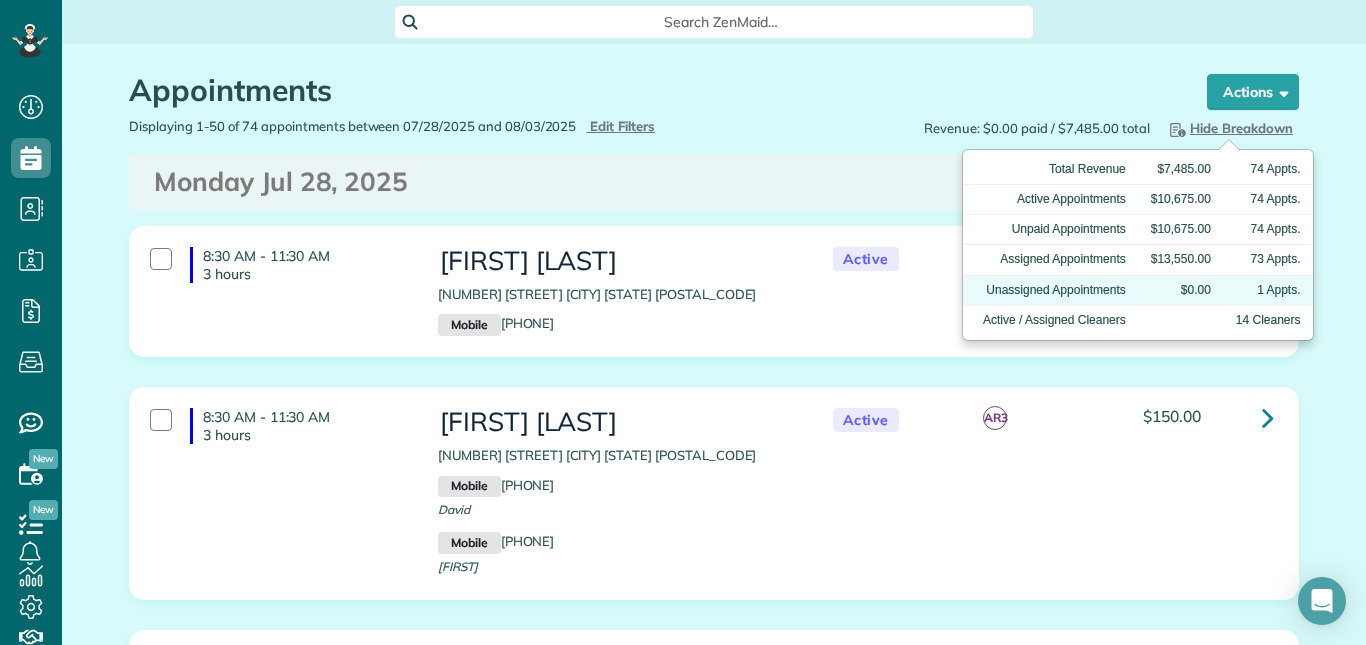 click on "1 Appts." at bounding box center [1268, 290] 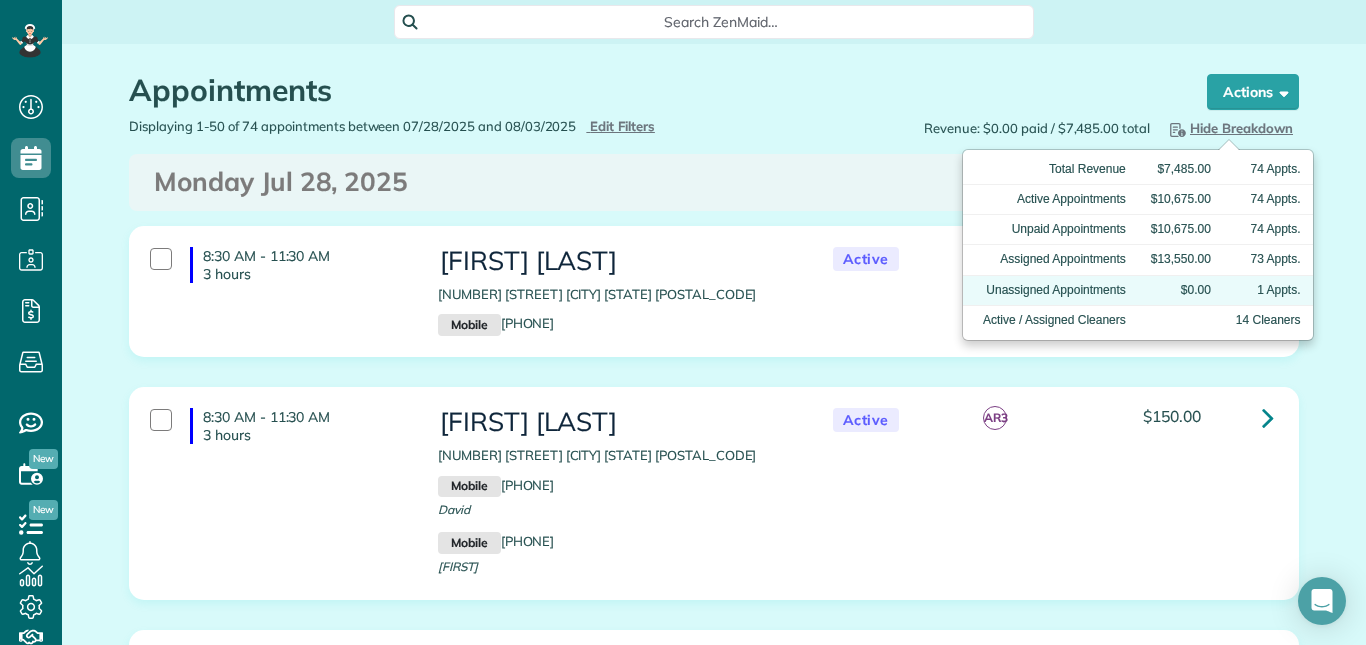 click on "Unassigned Appointments" at bounding box center (1050, 290) 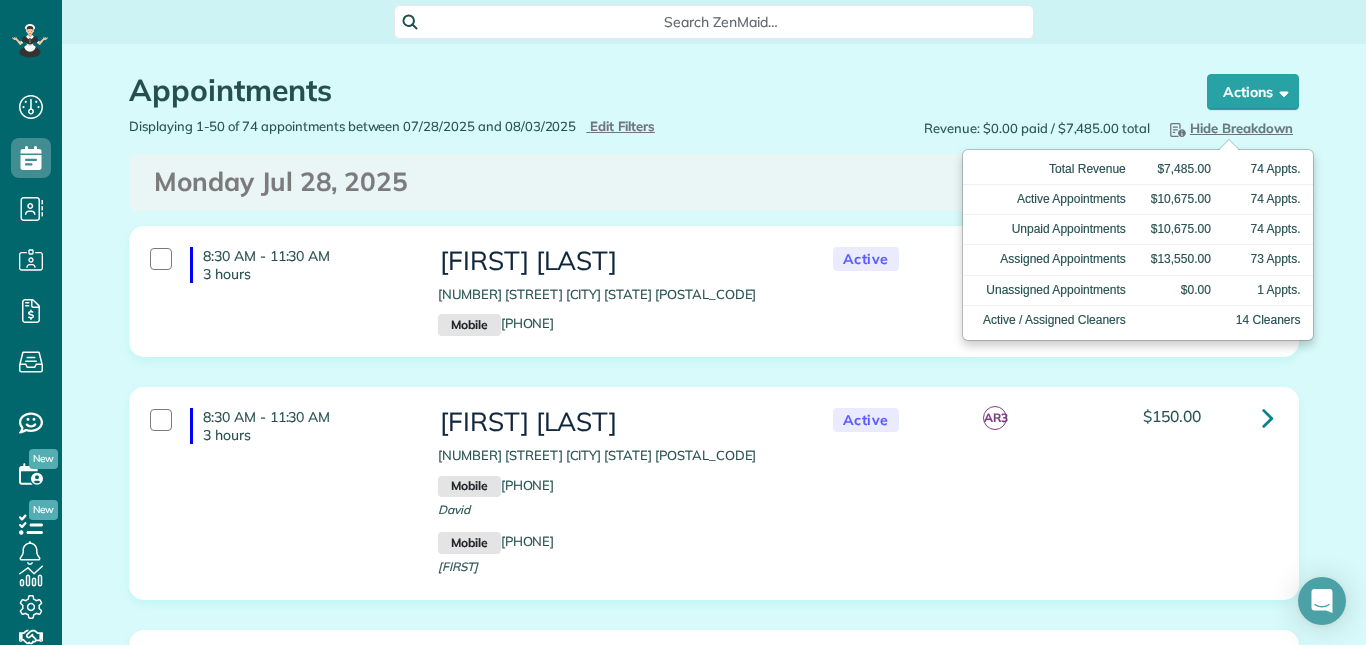 click on "Hide Breakdown" at bounding box center [1229, 128] 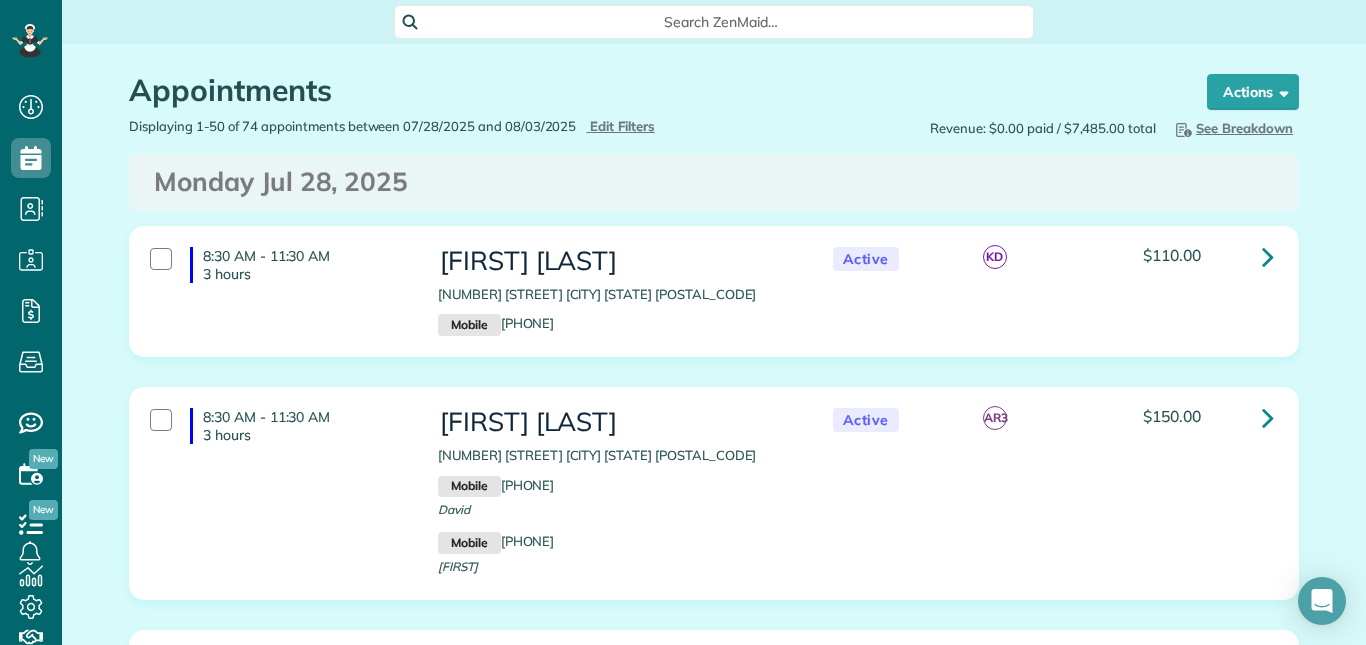scroll, scrollTop: 600, scrollLeft: 0, axis: vertical 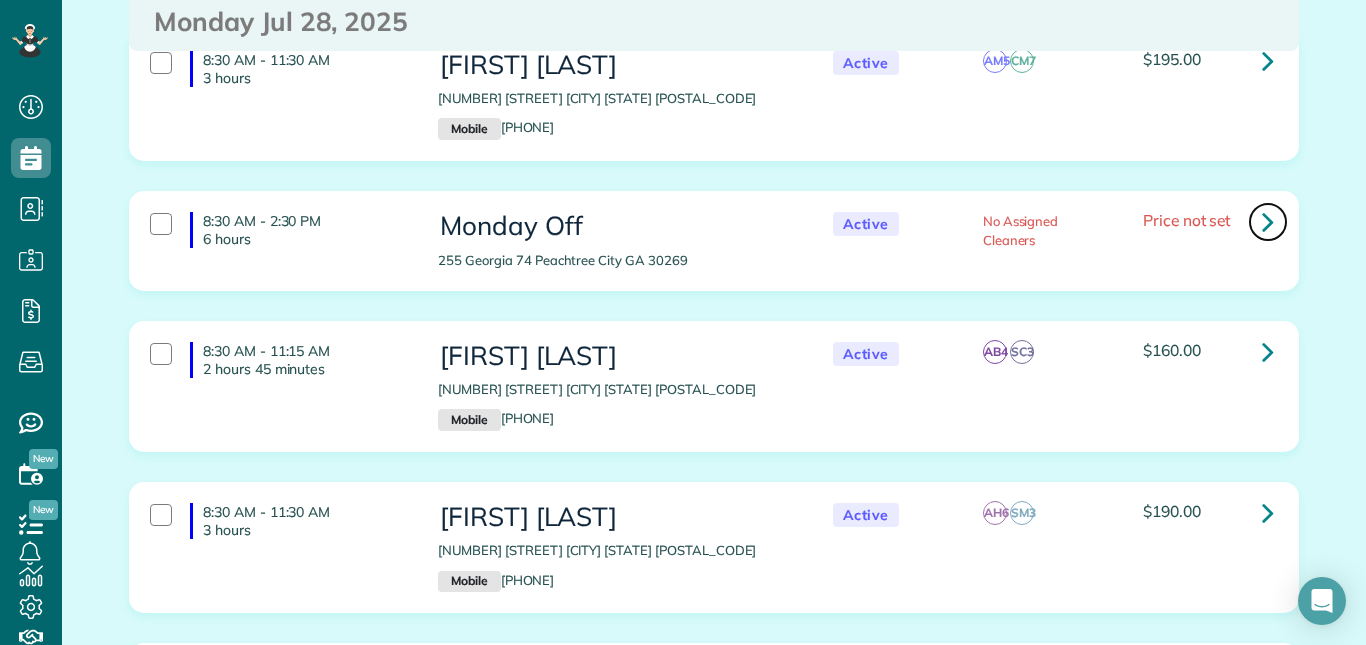 click at bounding box center [1268, 221] 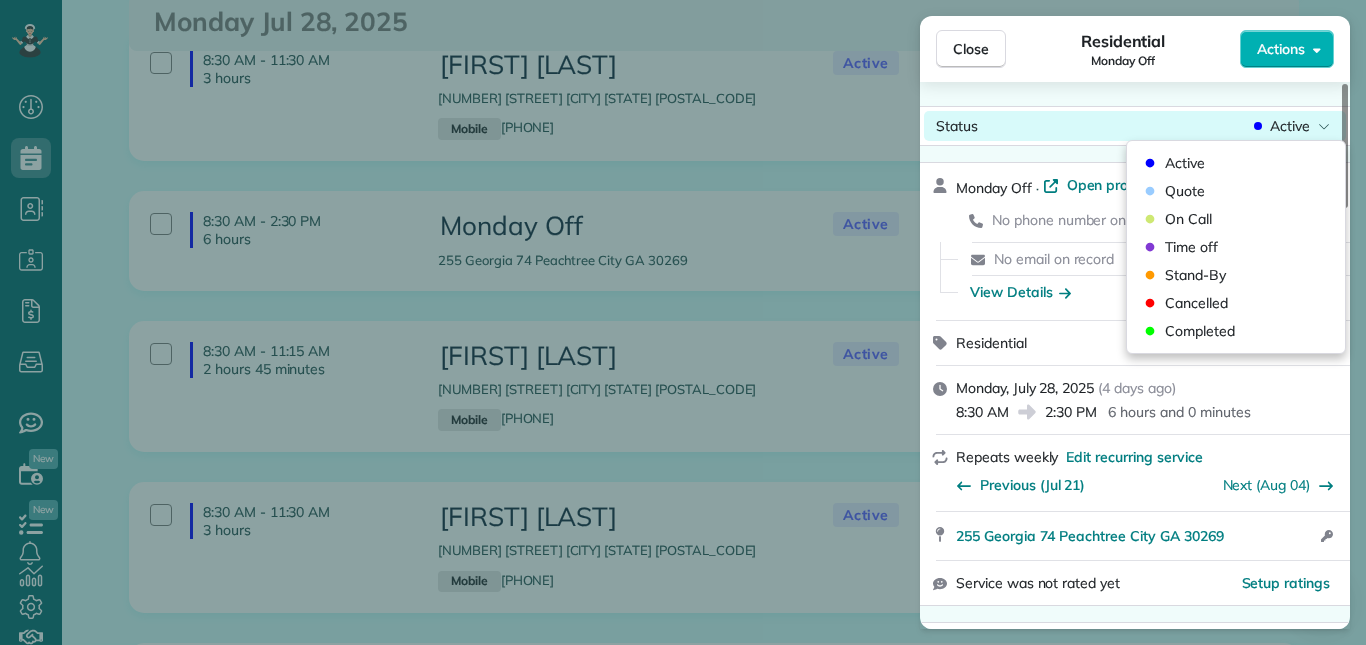 click on "Active" at bounding box center (1290, 126) 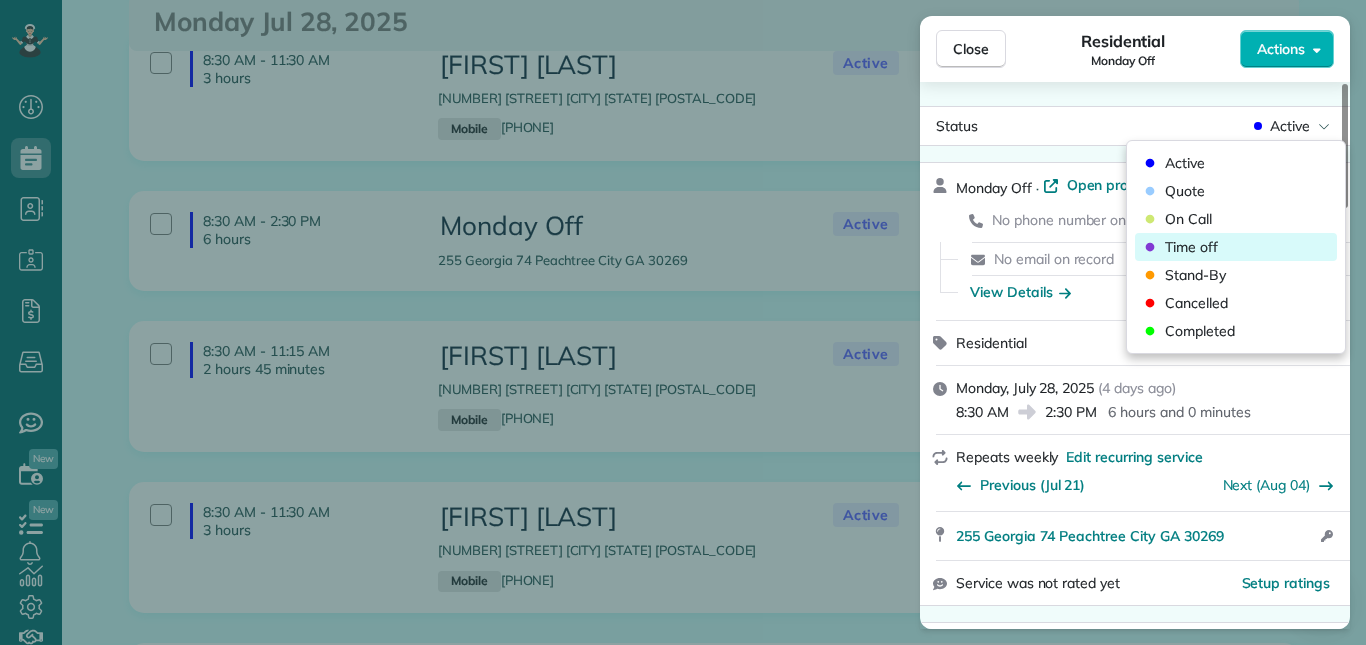 click on "Time off" at bounding box center [1191, 247] 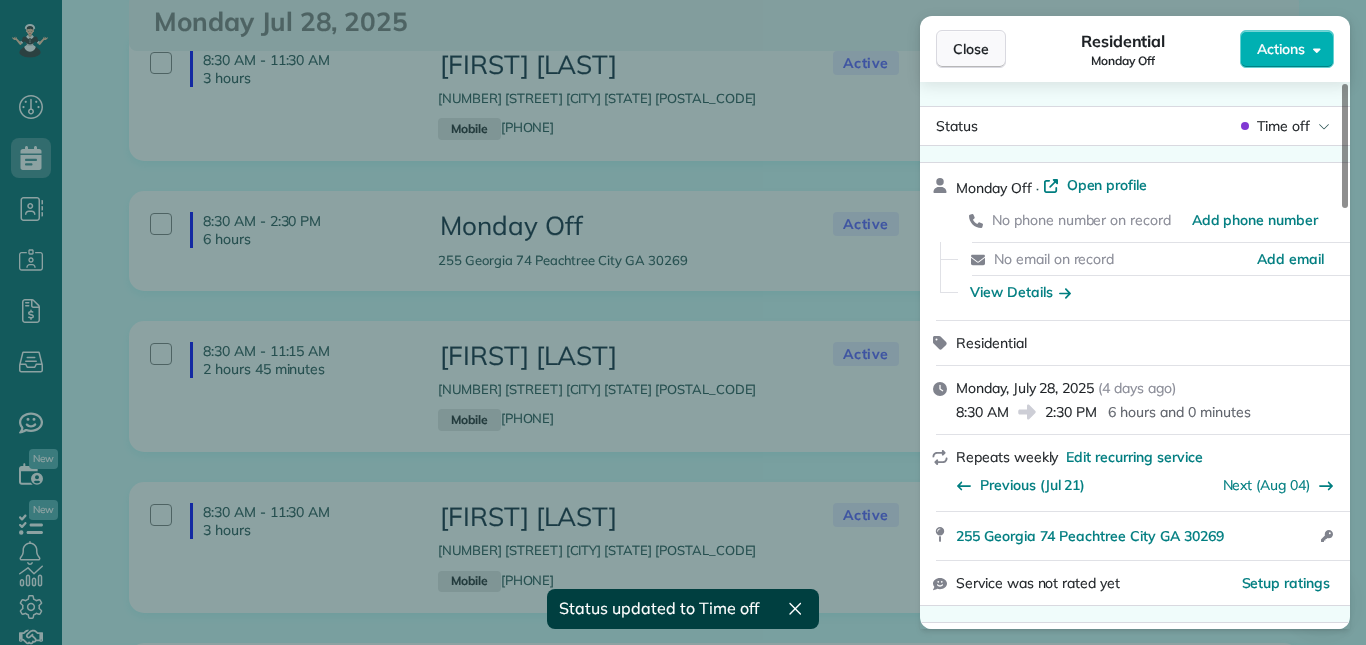 click on "Close" at bounding box center [971, 49] 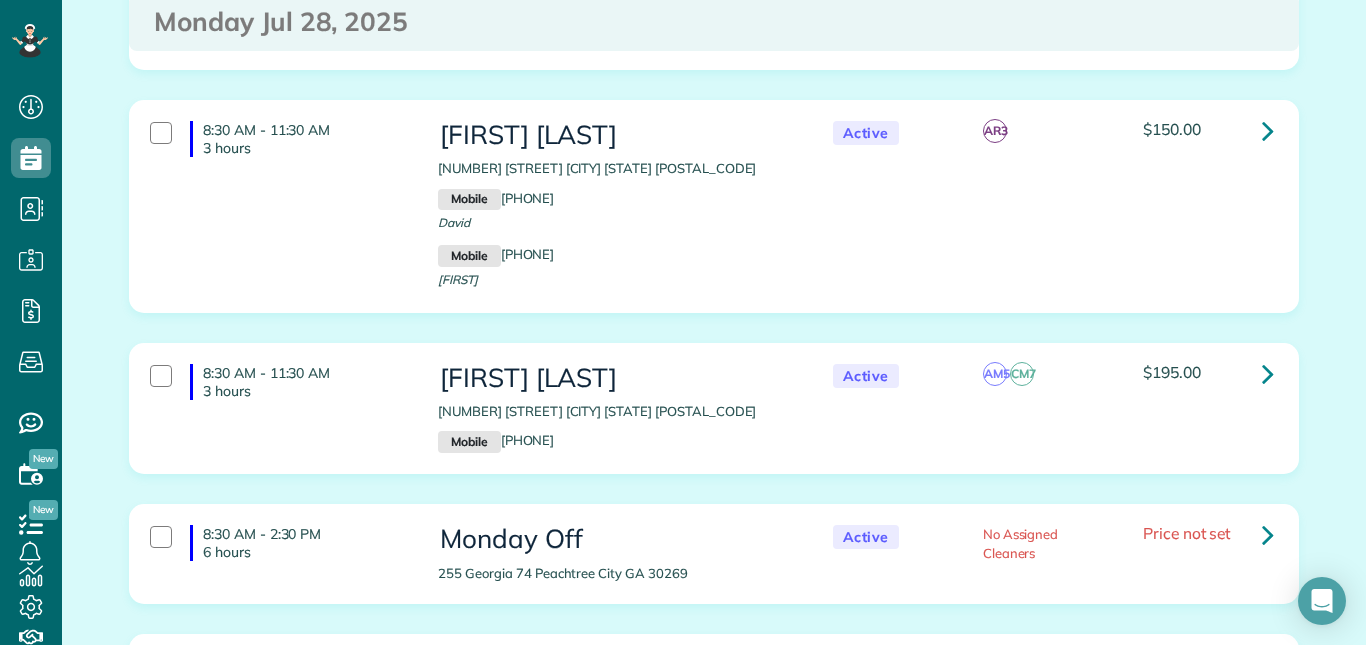 scroll, scrollTop: 0, scrollLeft: 0, axis: both 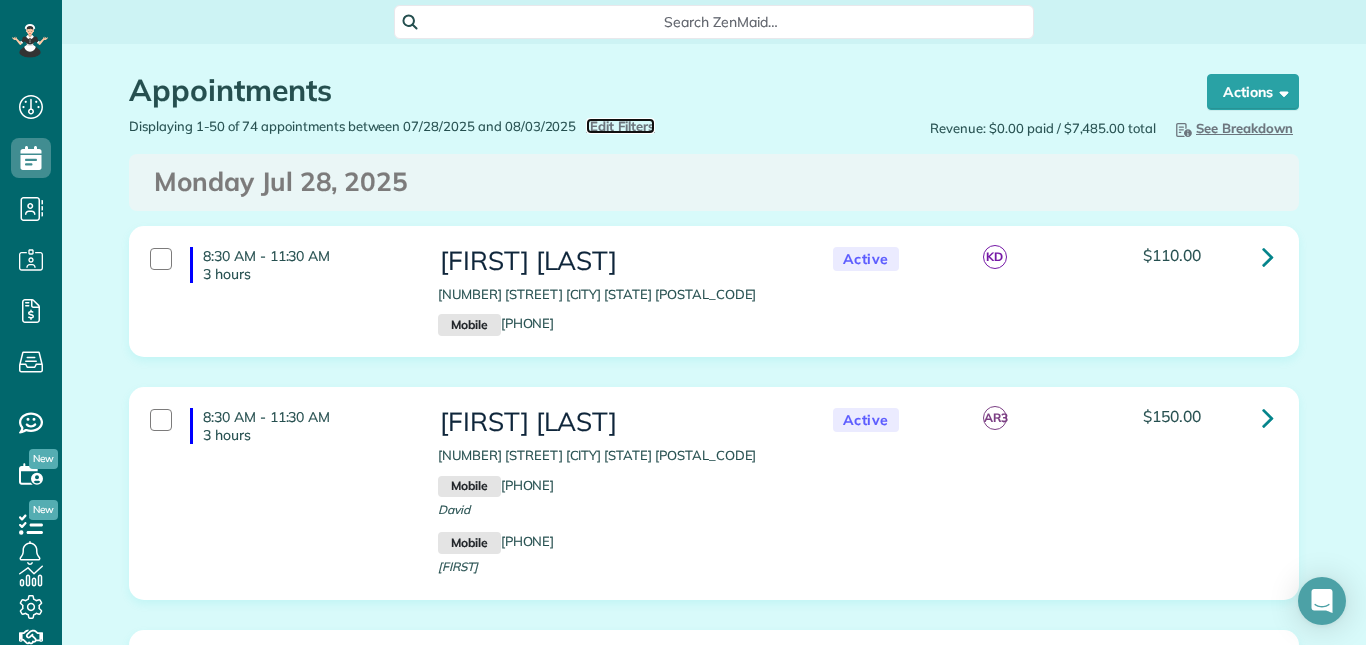 click on "Edit Filters" at bounding box center (622, 126) 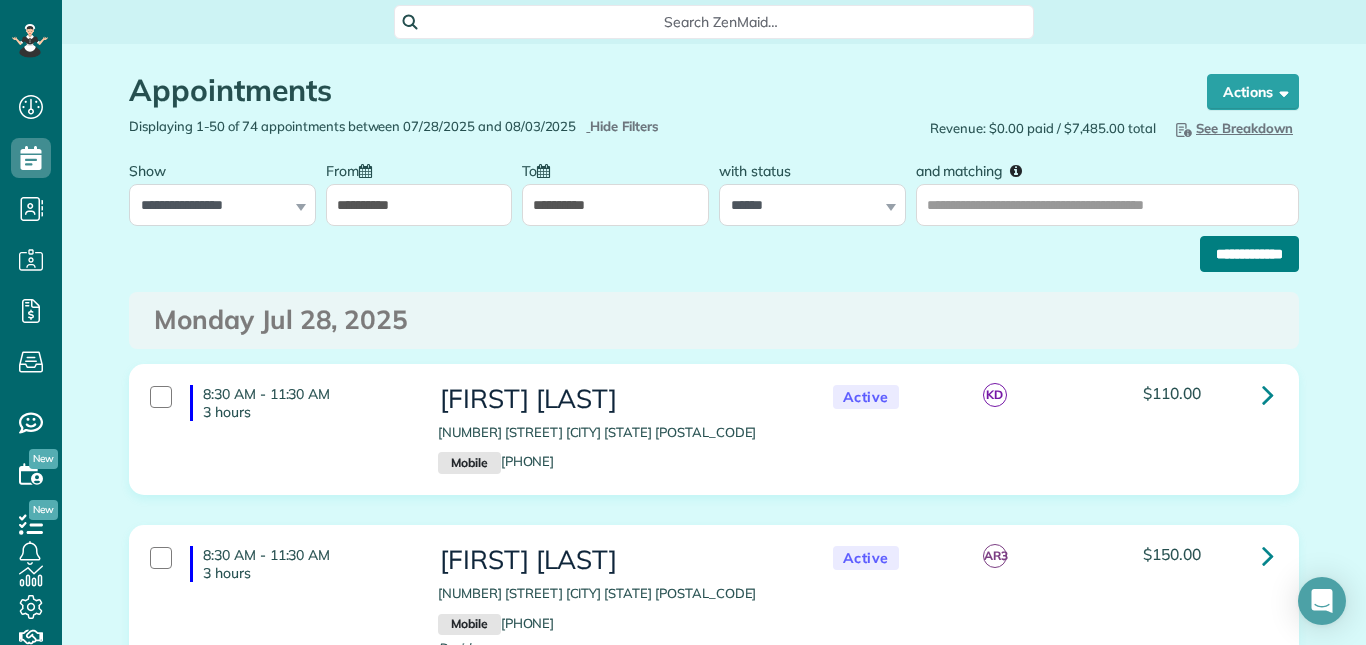 click on "**********" at bounding box center [1249, 254] 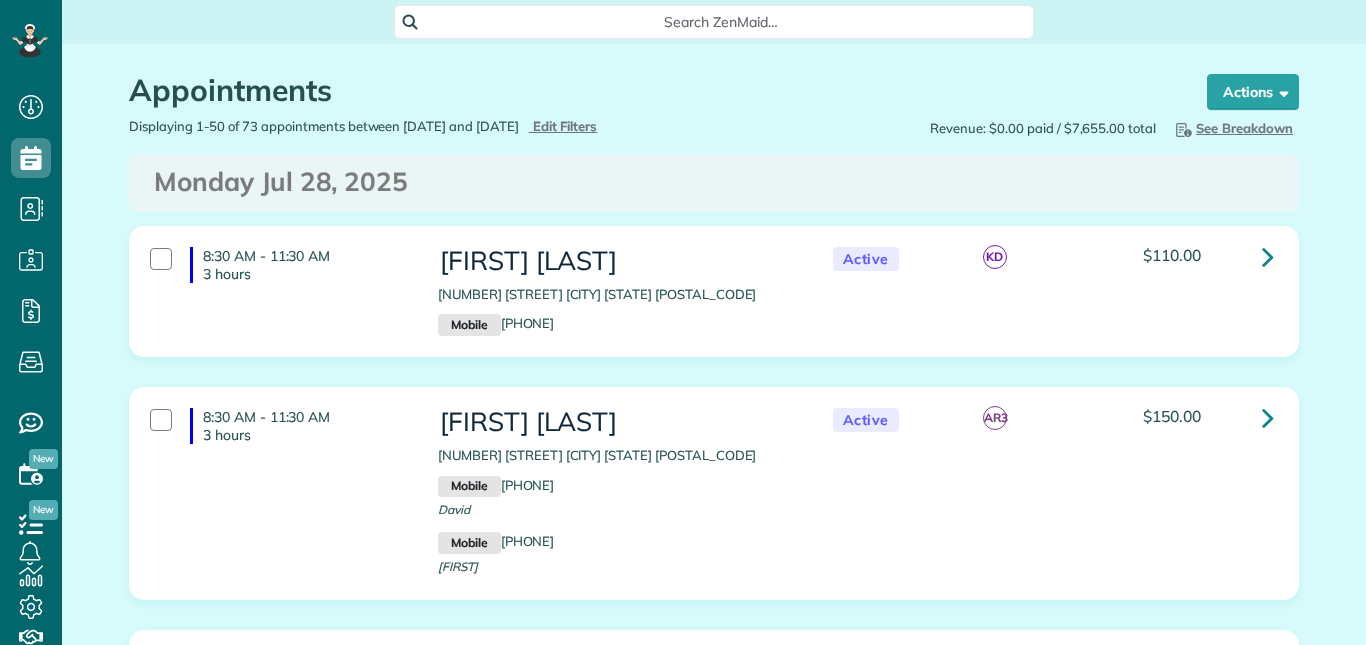 scroll, scrollTop: 0, scrollLeft: 0, axis: both 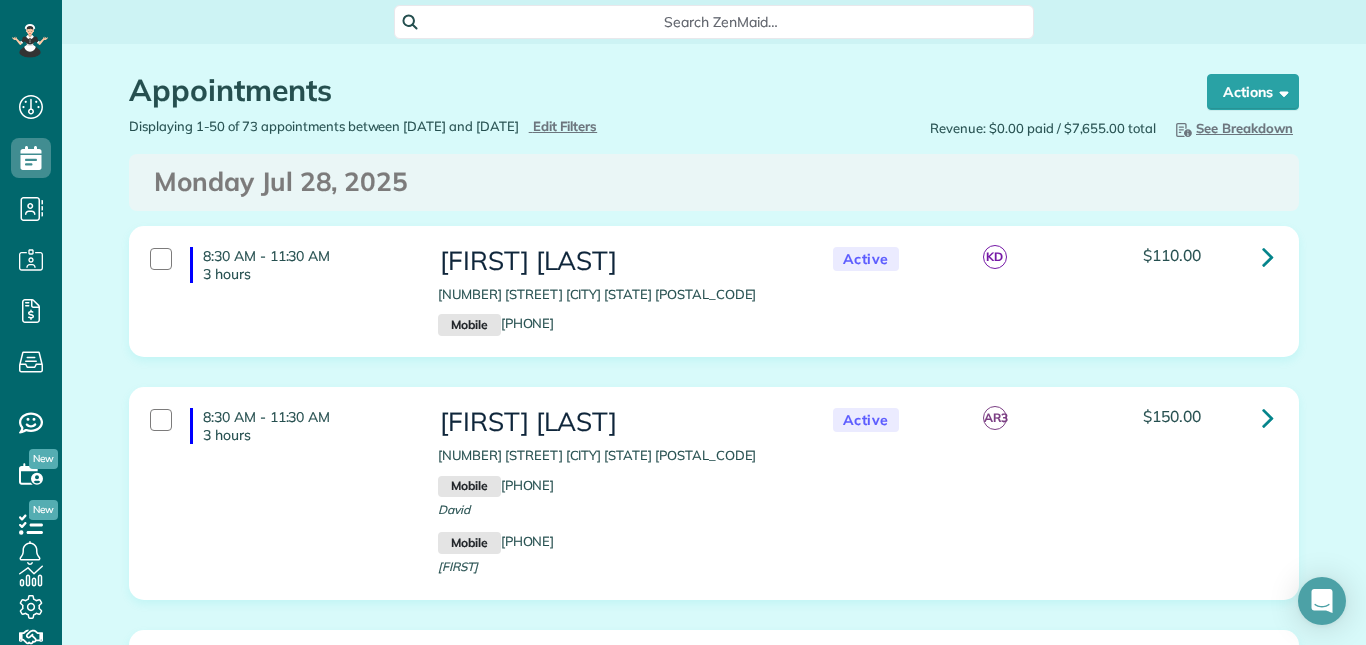 click on "See Breakdown" at bounding box center (1232, 128) 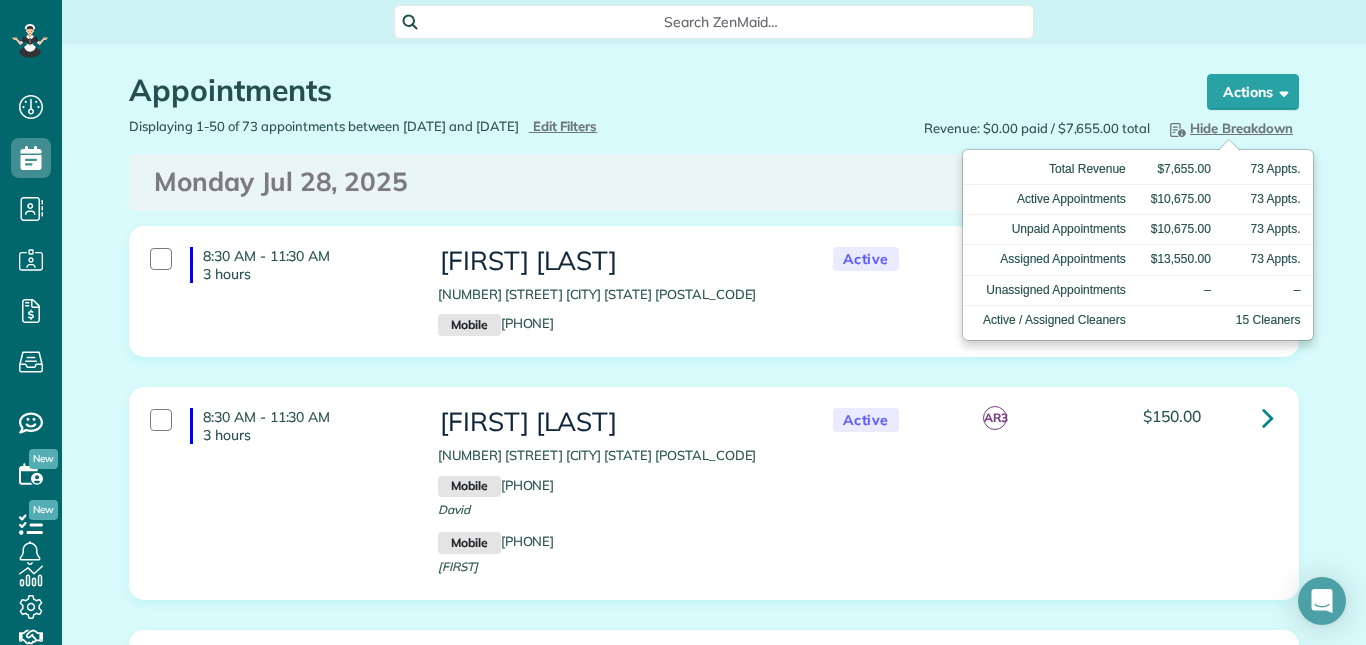 click on "Hide Breakdown" at bounding box center [1229, 128] 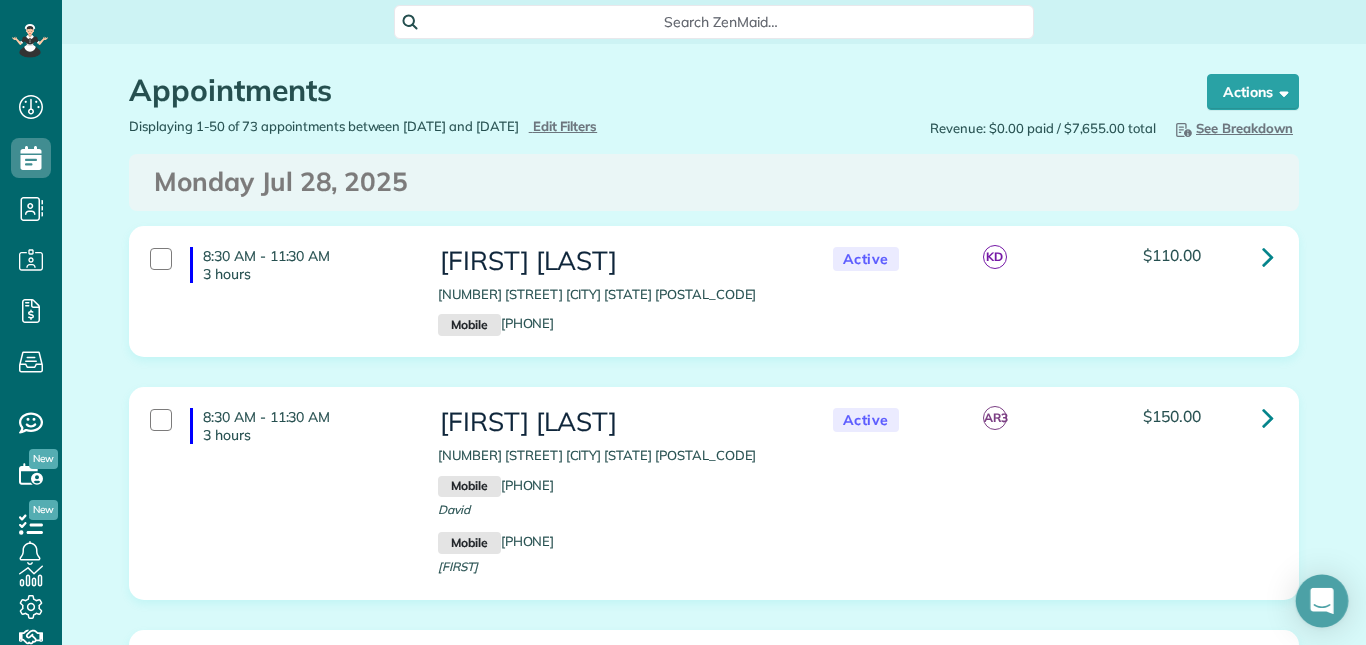 click 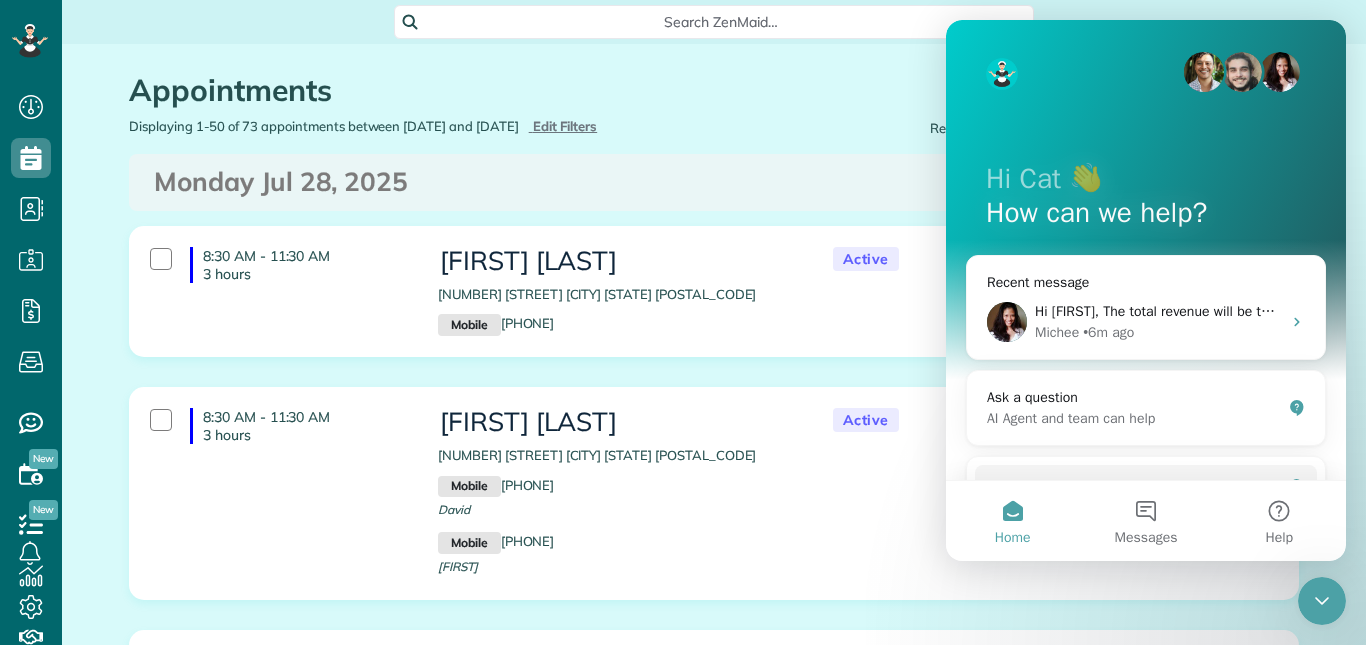 scroll, scrollTop: 0, scrollLeft: 0, axis: both 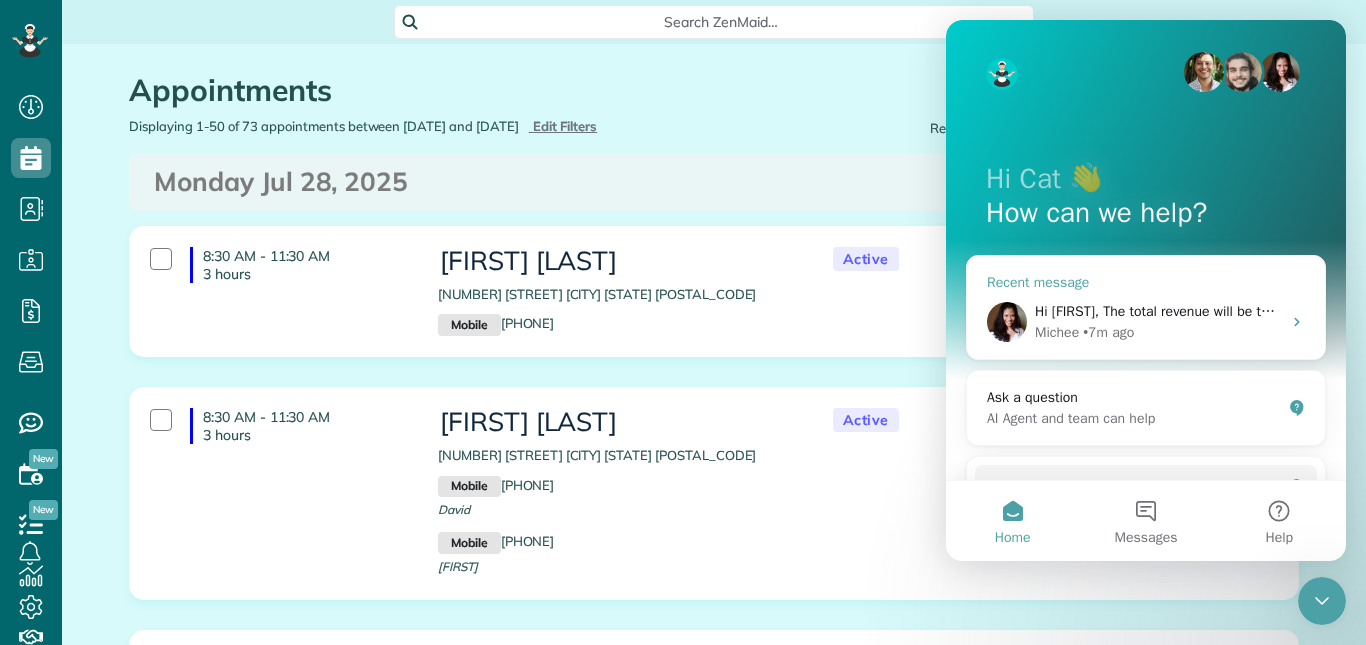 click on "Hi Cat,   The total revenue will be the total of all appointments marked as paid for a given timeframe Assigned appointments are all your appointments assigned to a cleaner within a timeframe whether they're paid or unpaid. Active appointments are those with status Active   Let me know if you have other questions.   Thanks, ﻿Michee" at bounding box center [2056, 311] 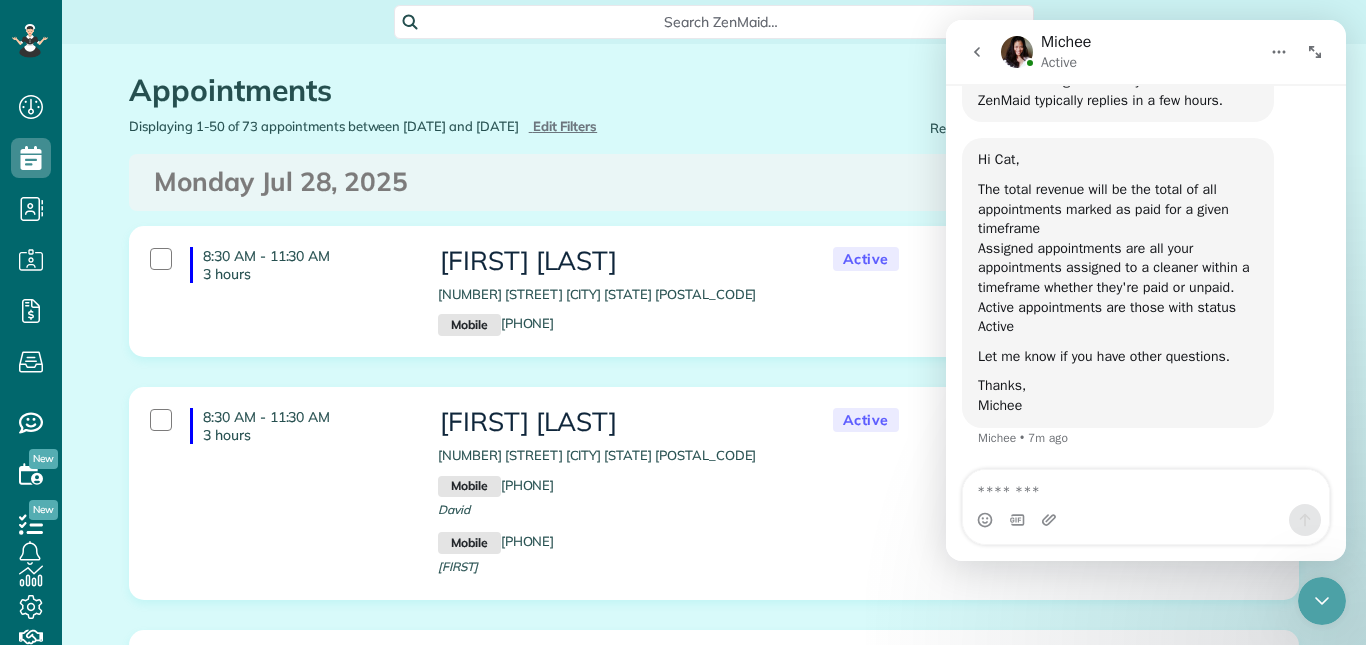 scroll, scrollTop: 2878, scrollLeft: 0, axis: vertical 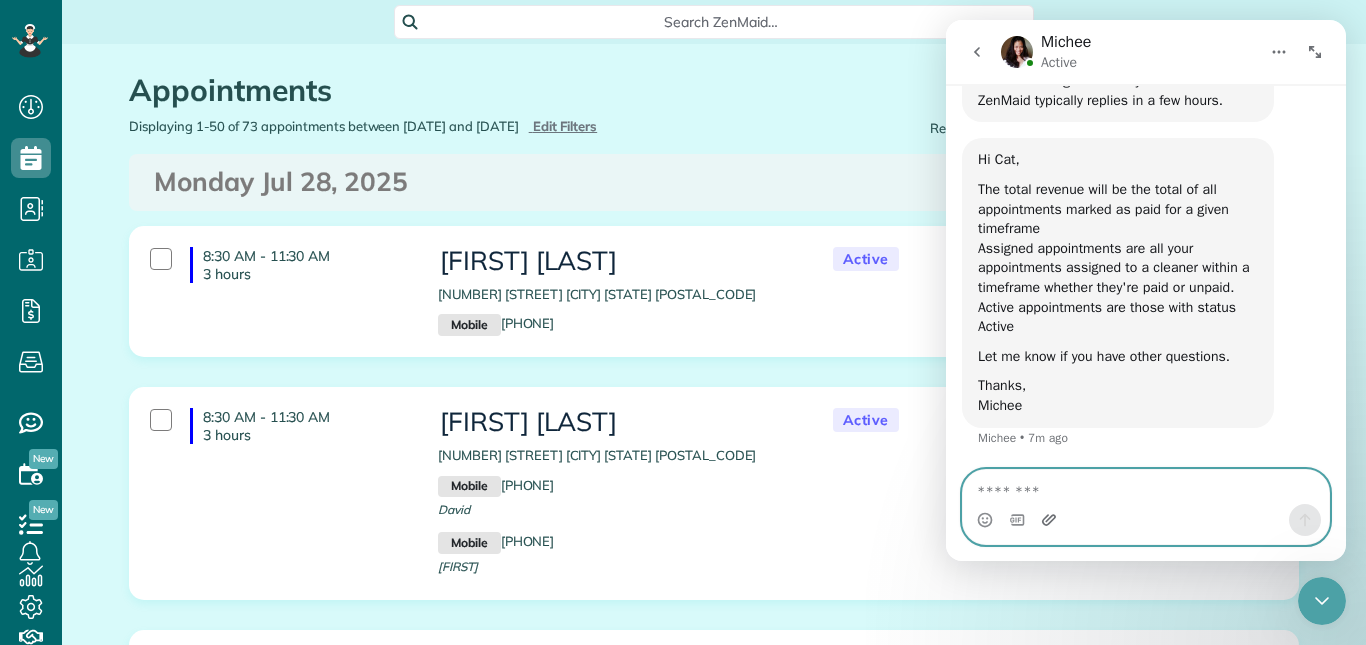click 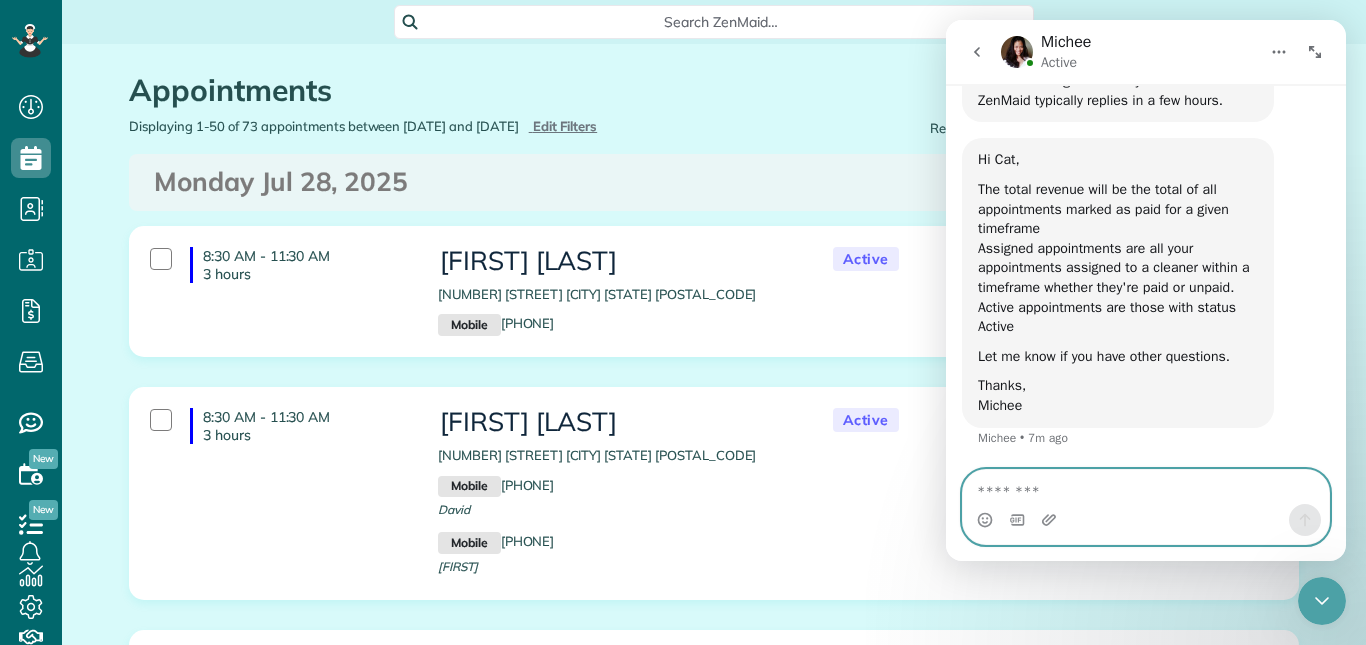 click at bounding box center [1146, 487] 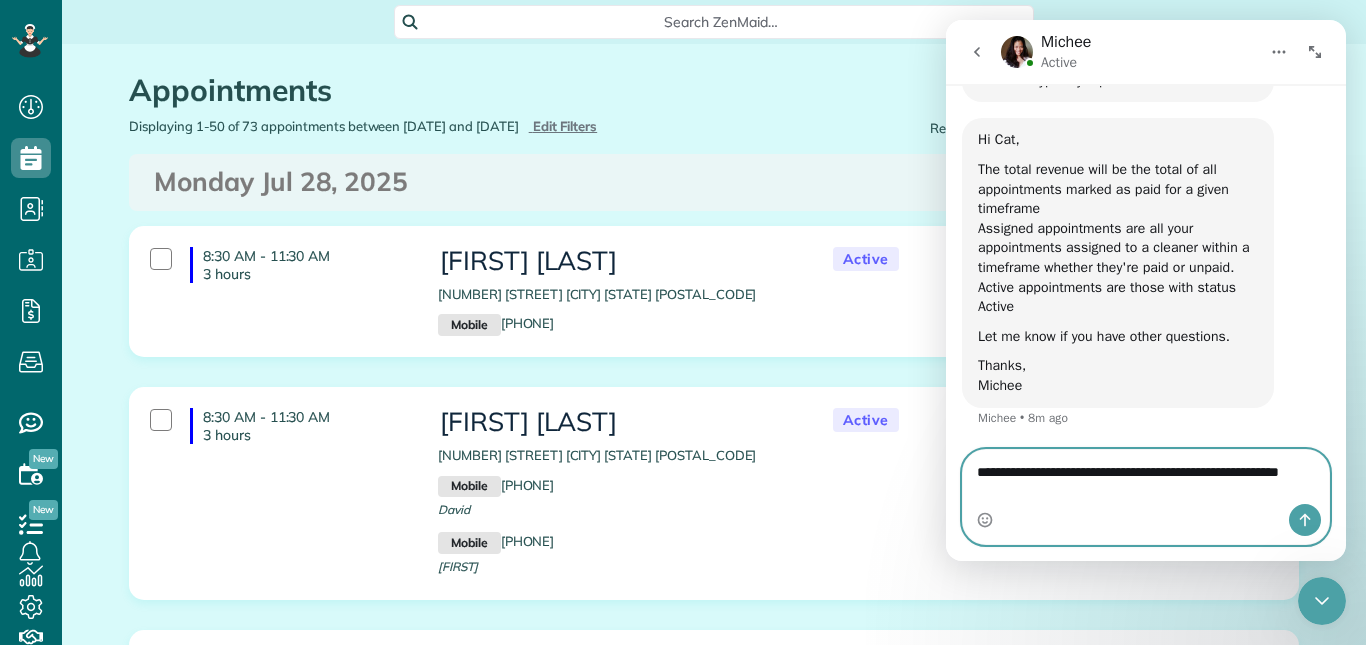 scroll, scrollTop: 2898, scrollLeft: 0, axis: vertical 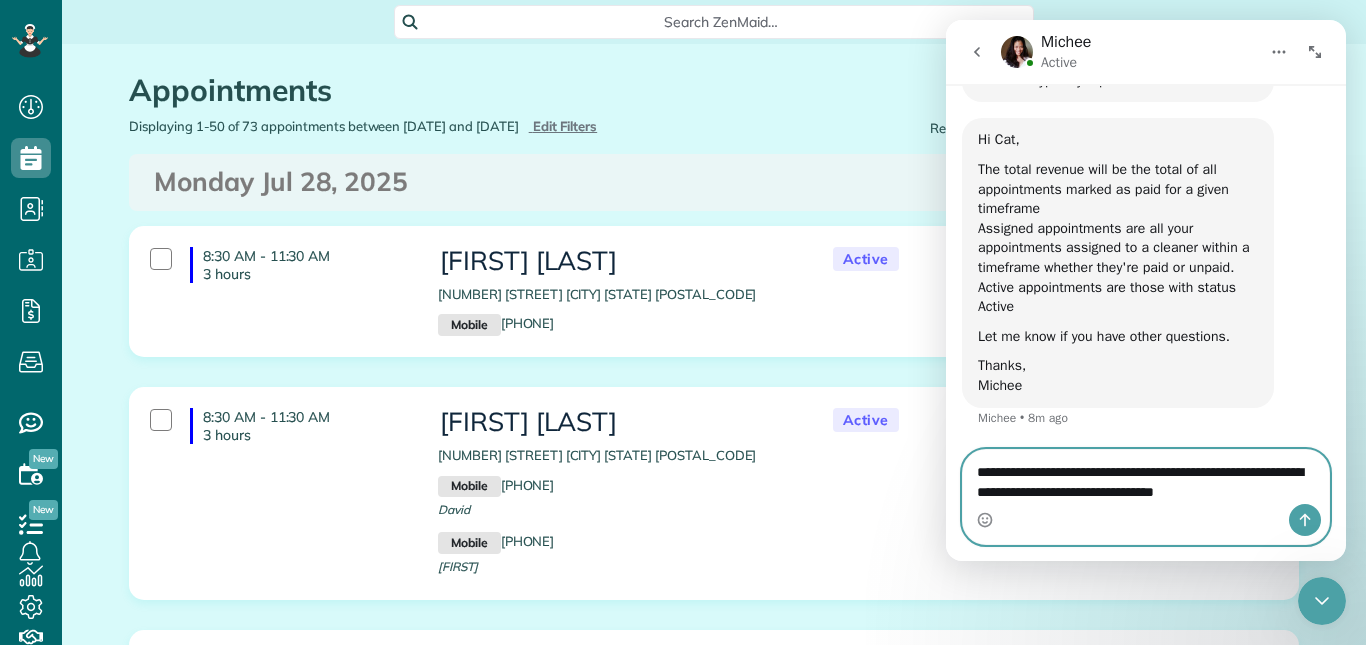 type on "**********" 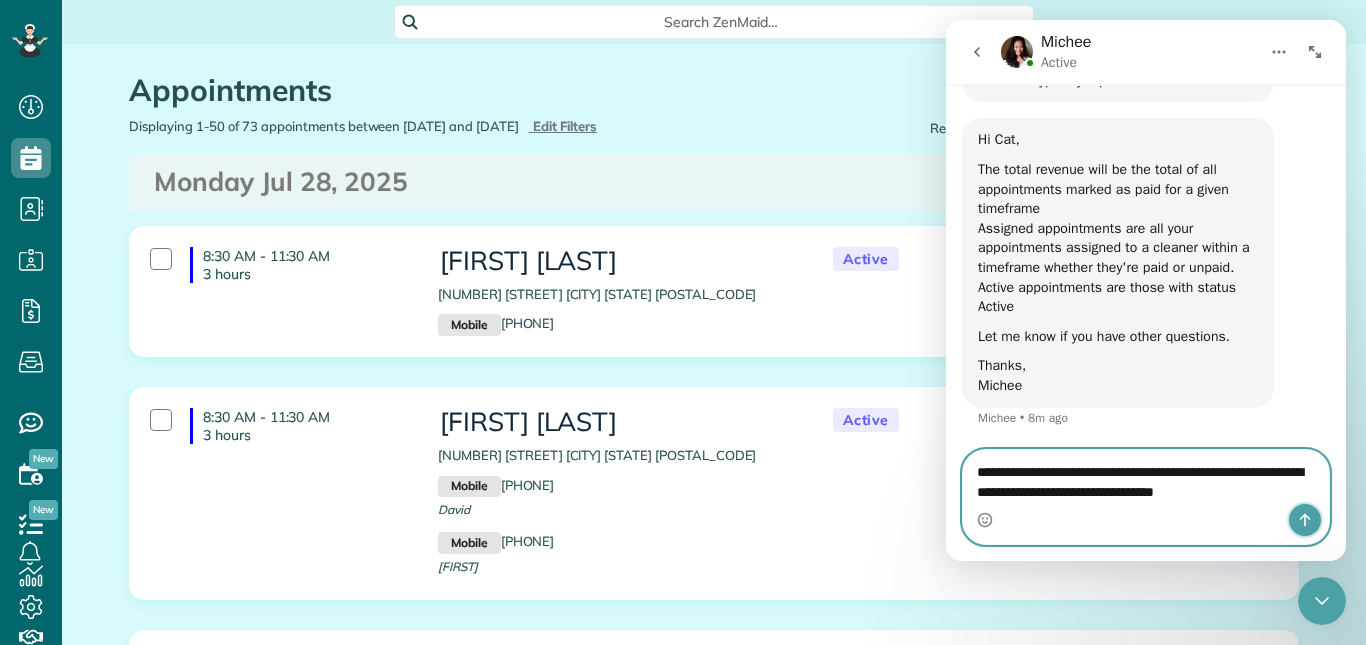 click 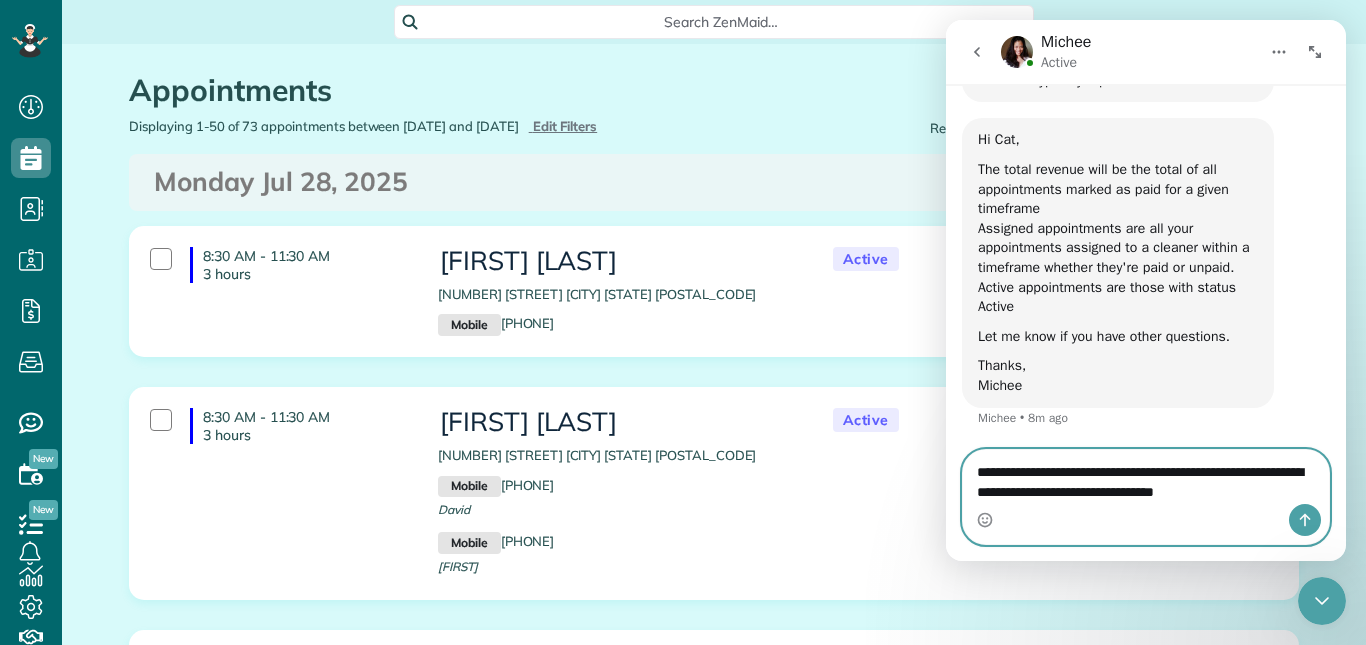 type 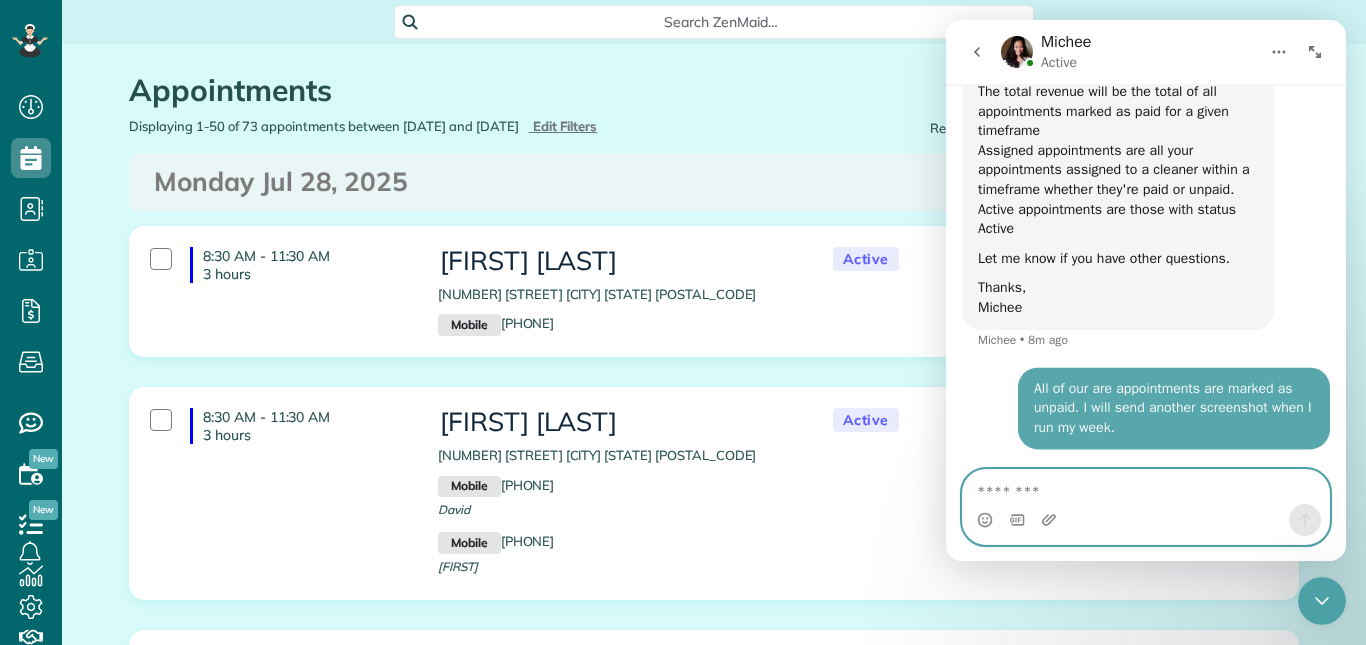 scroll, scrollTop: 2977, scrollLeft: 0, axis: vertical 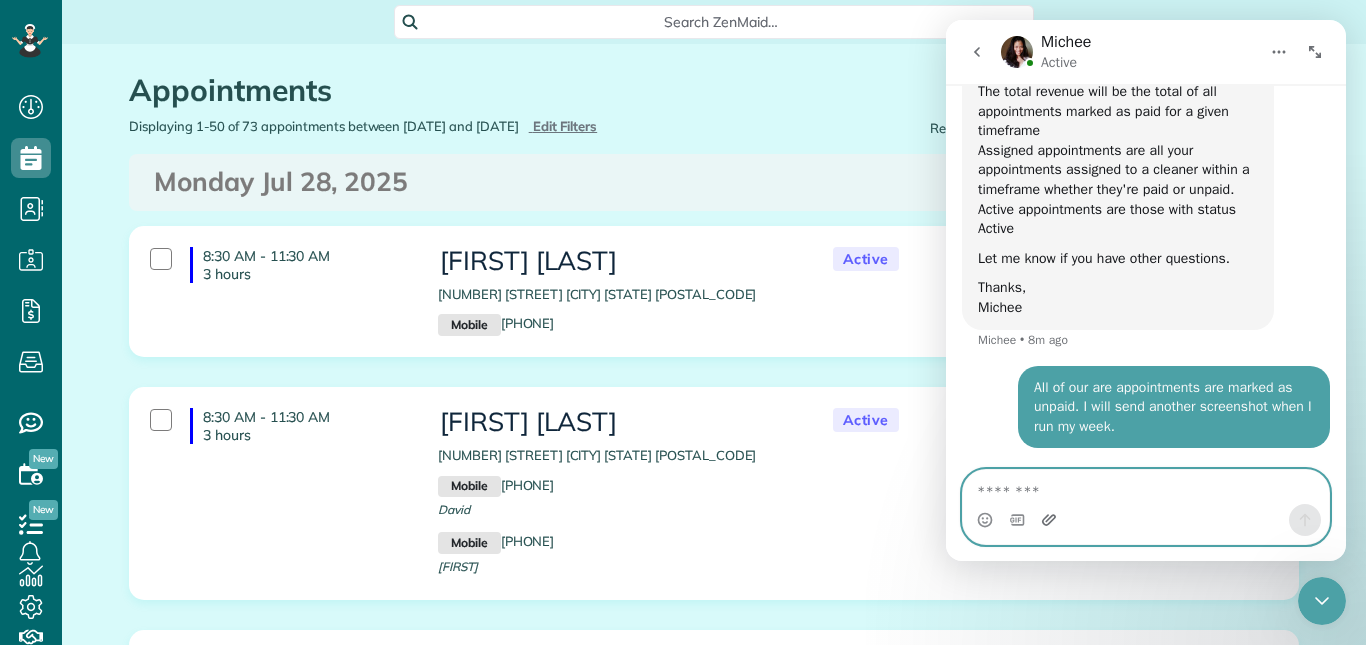 click 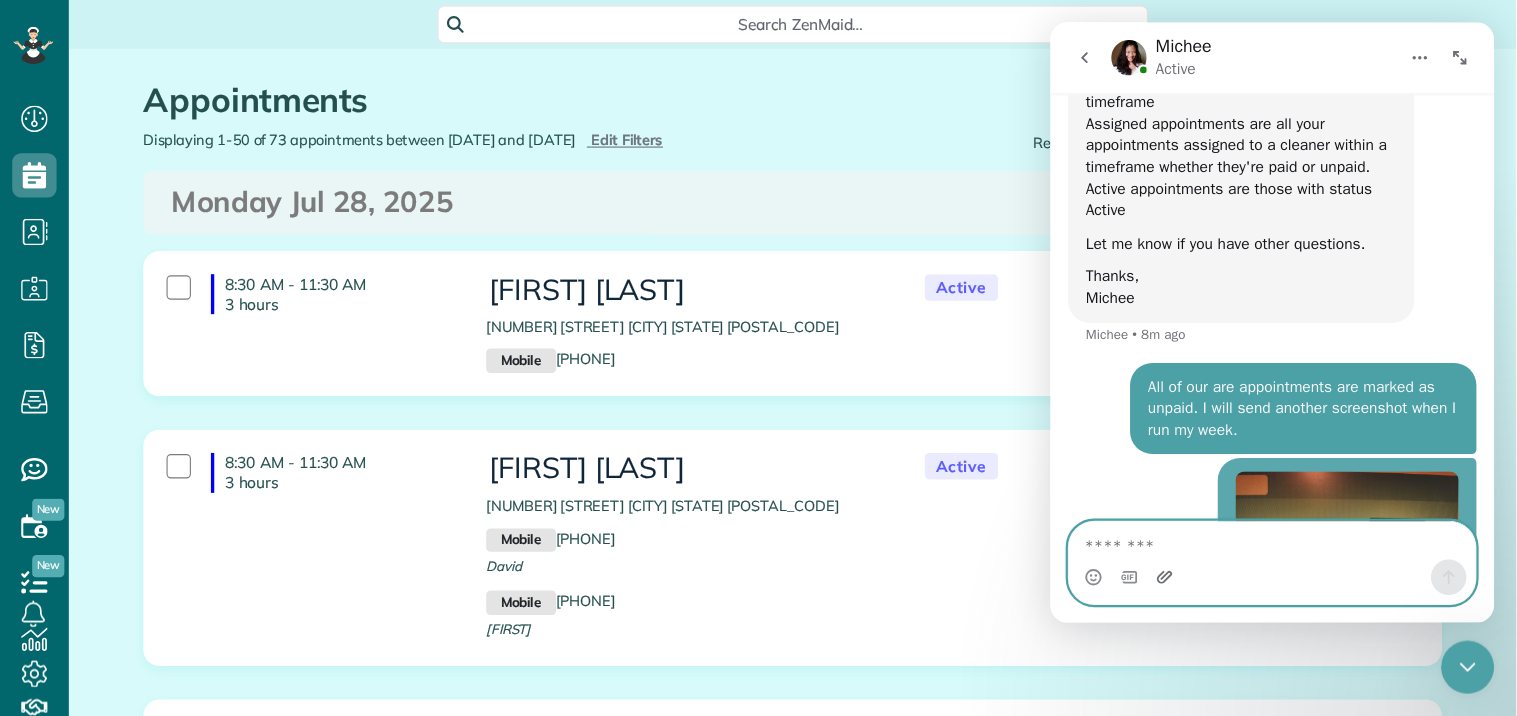 scroll, scrollTop: 3271, scrollLeft: 0, axis: vertical 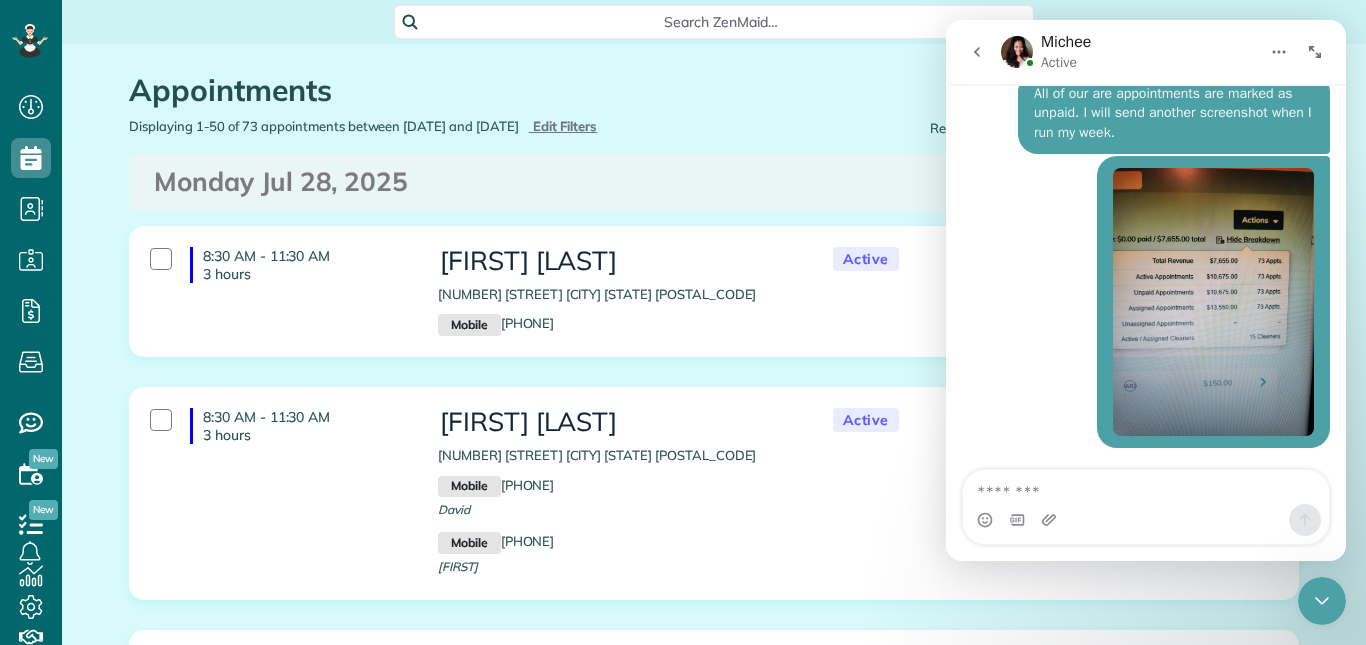 click on "Appointments" at bounding box center [649, 90] 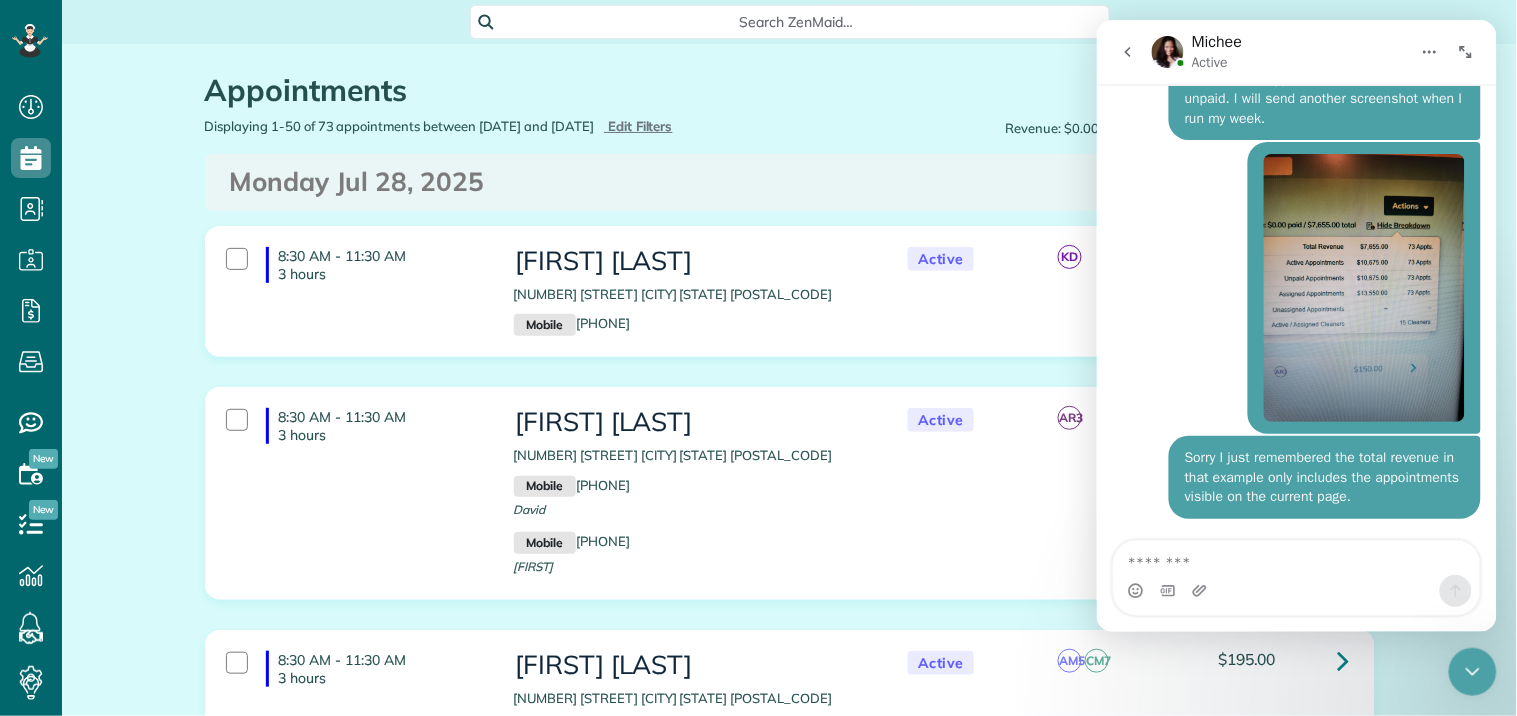 scroll, scrollTop: 716, scrollLeft: 62, axis: both 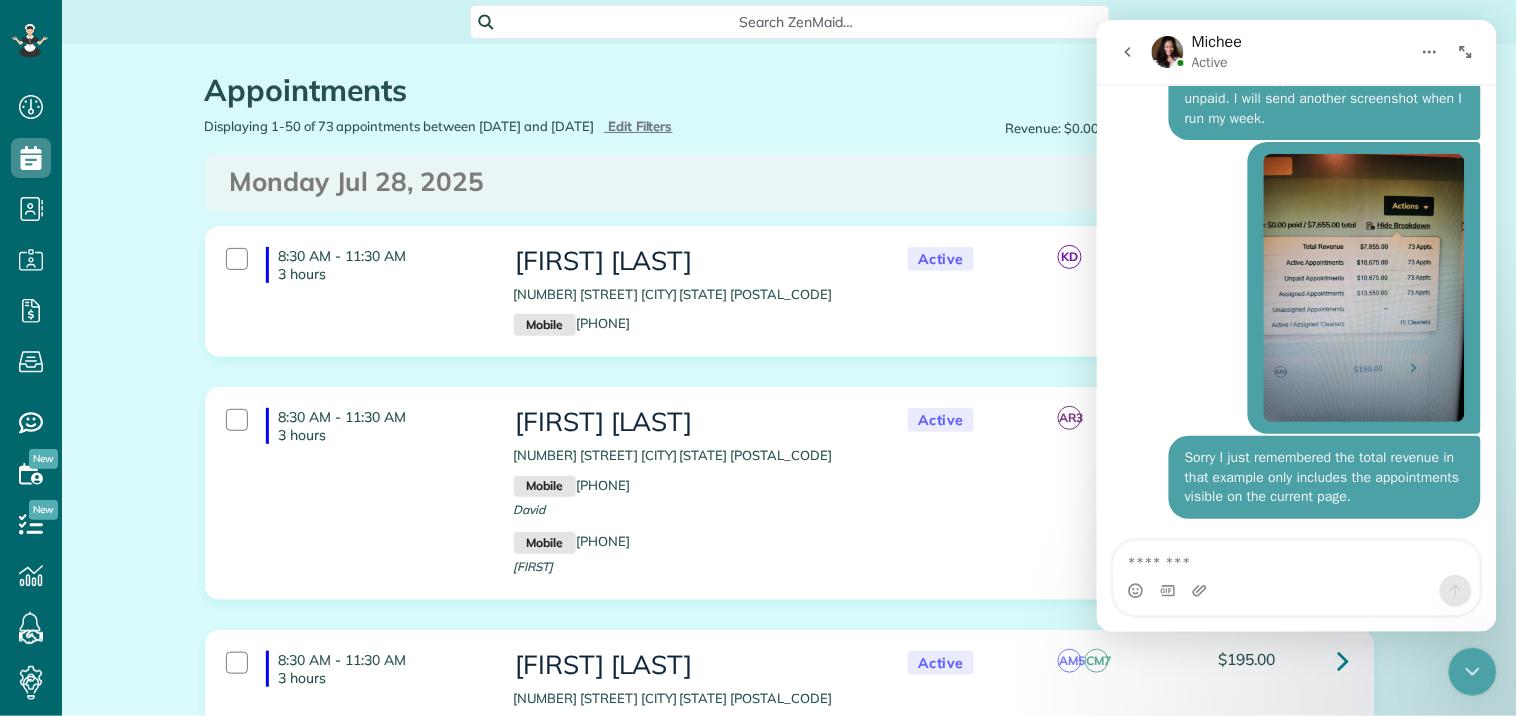 click 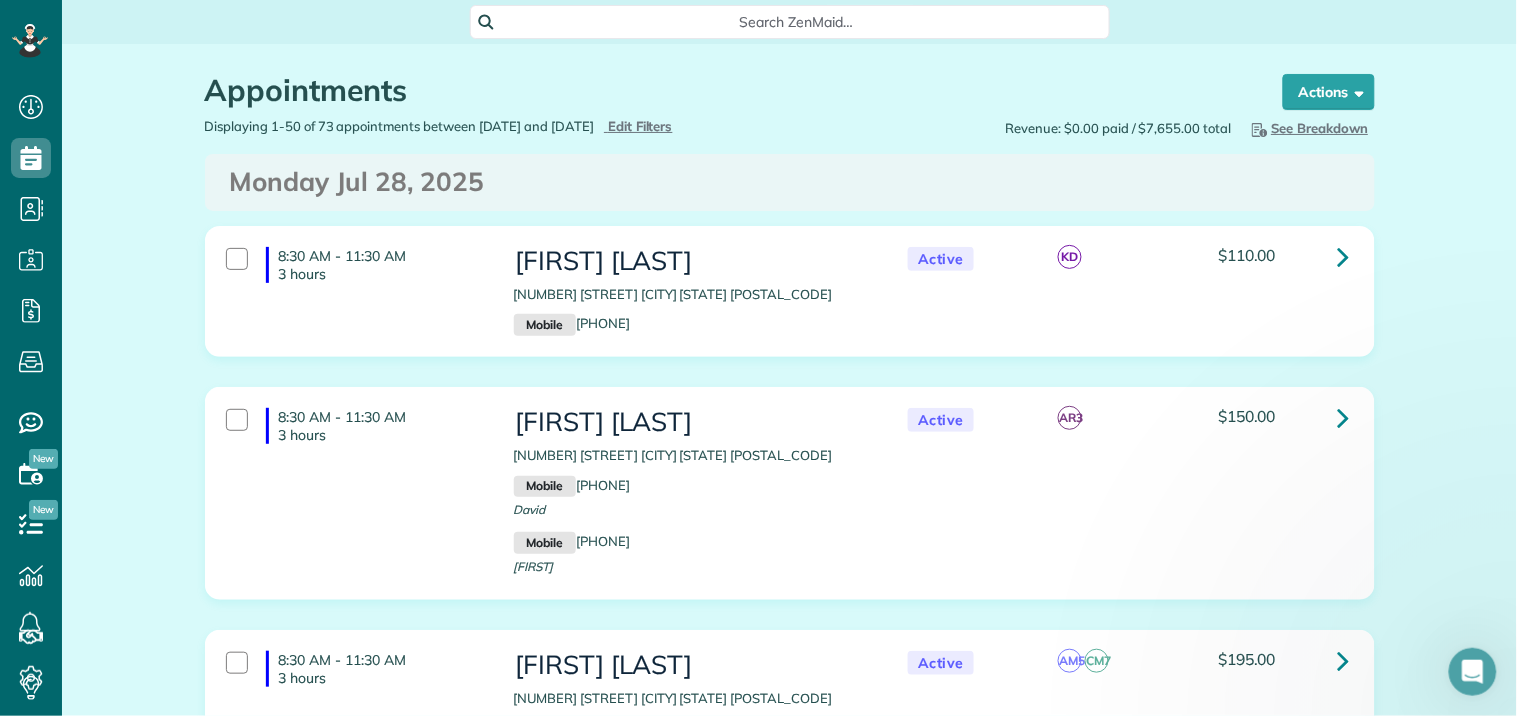 scroll, scrollTop: 0, scrollLeft: 0, axis: both 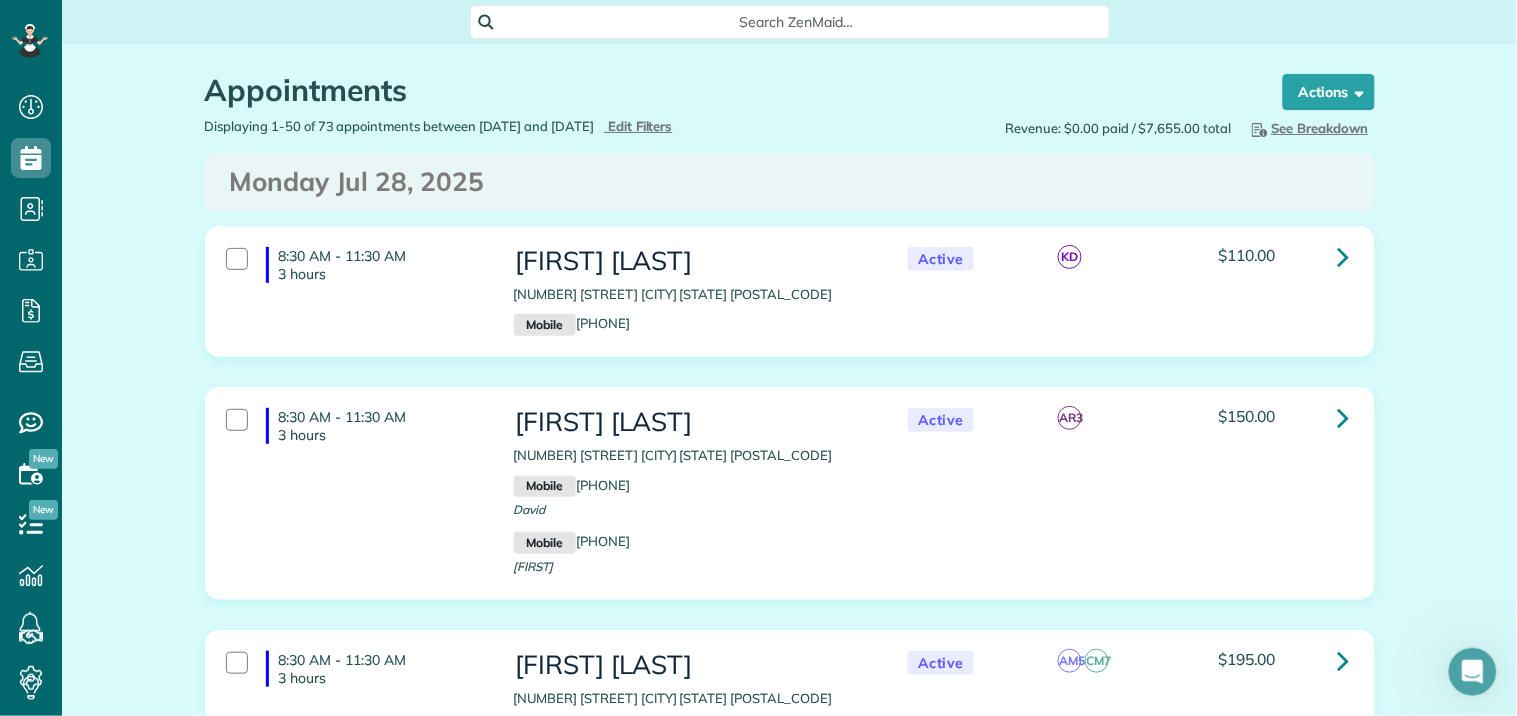 click on "Search ZenMaid…" at bounding box center (797, 22) 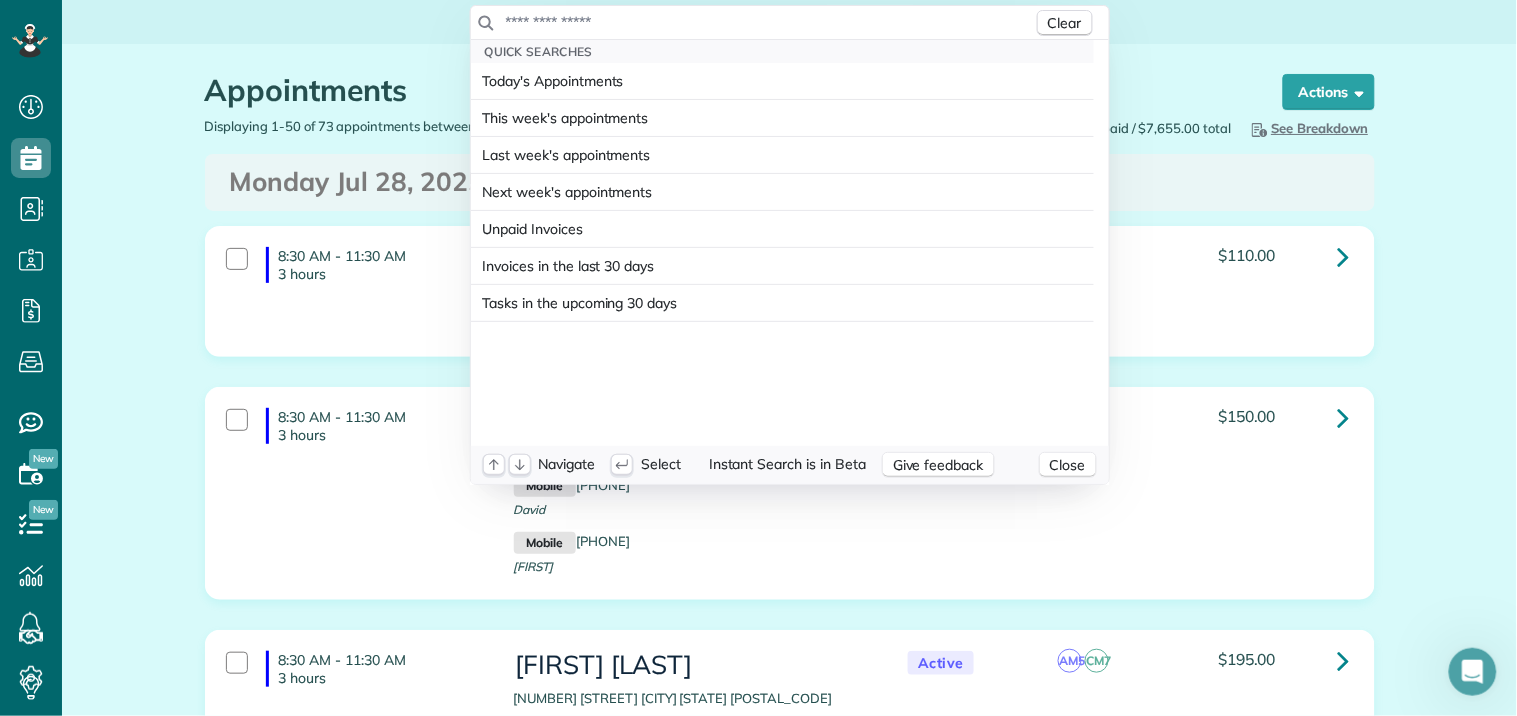 click at bounding box center (769, 22) 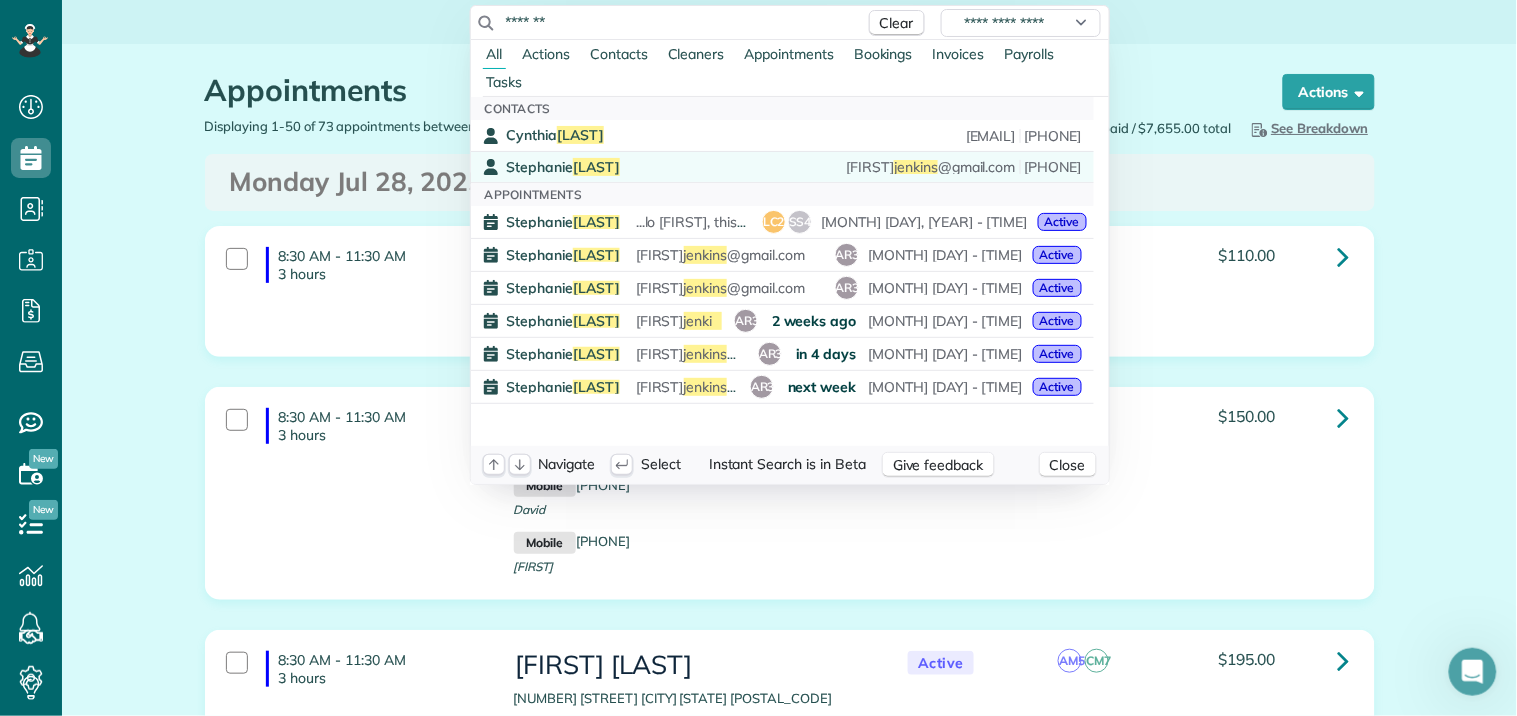 type on "*******" 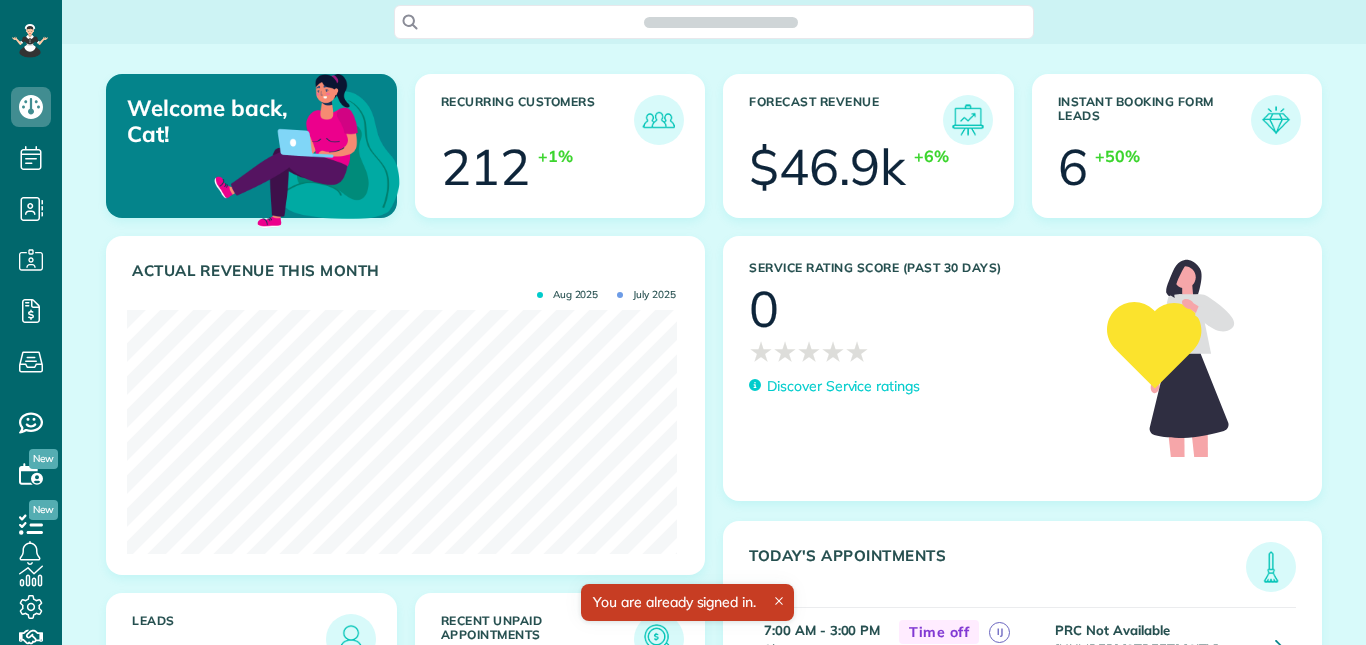 scroll, scrollTop: 0, scrollLeft: 0, axis: both 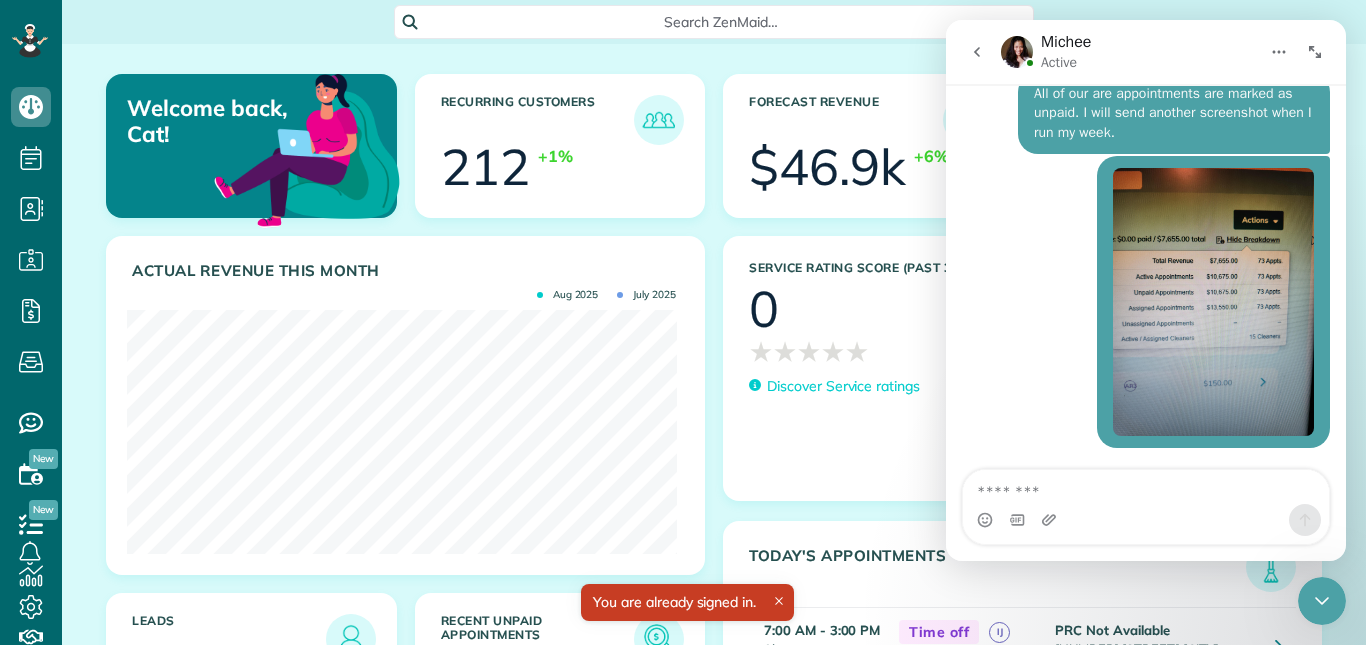 click 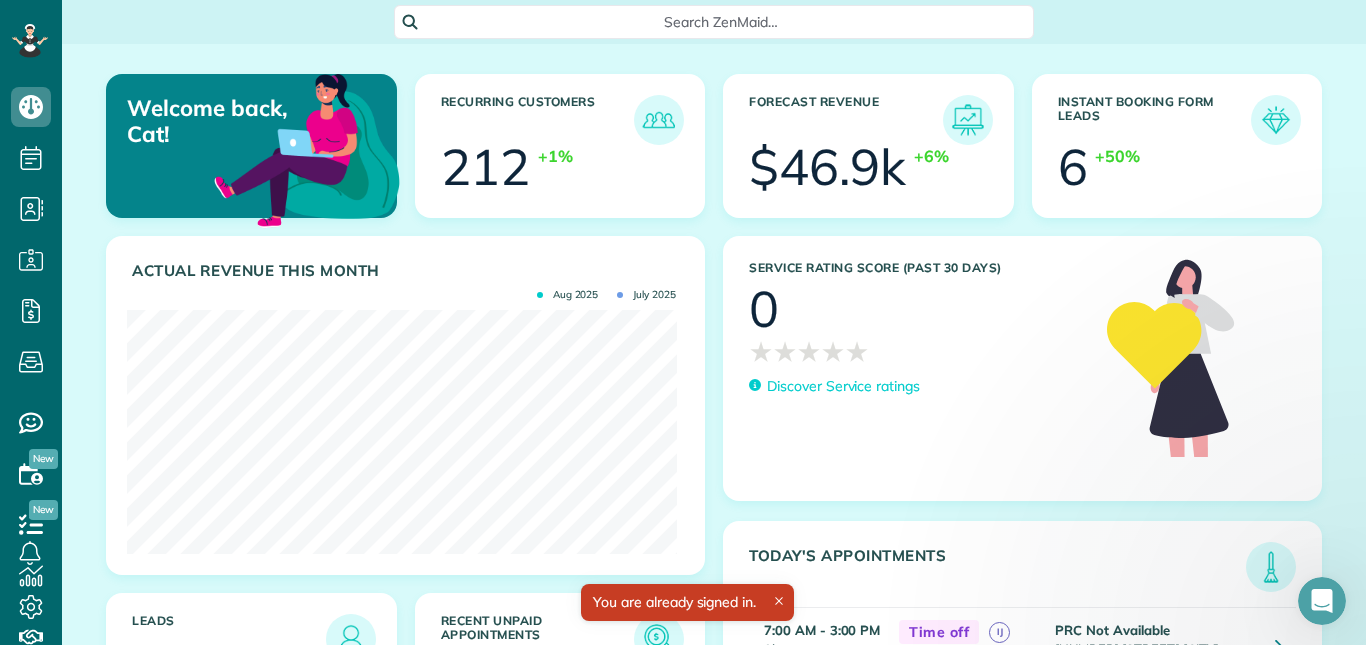 scroll, scrollTop: 0, scrollLeft: 0, axis: both 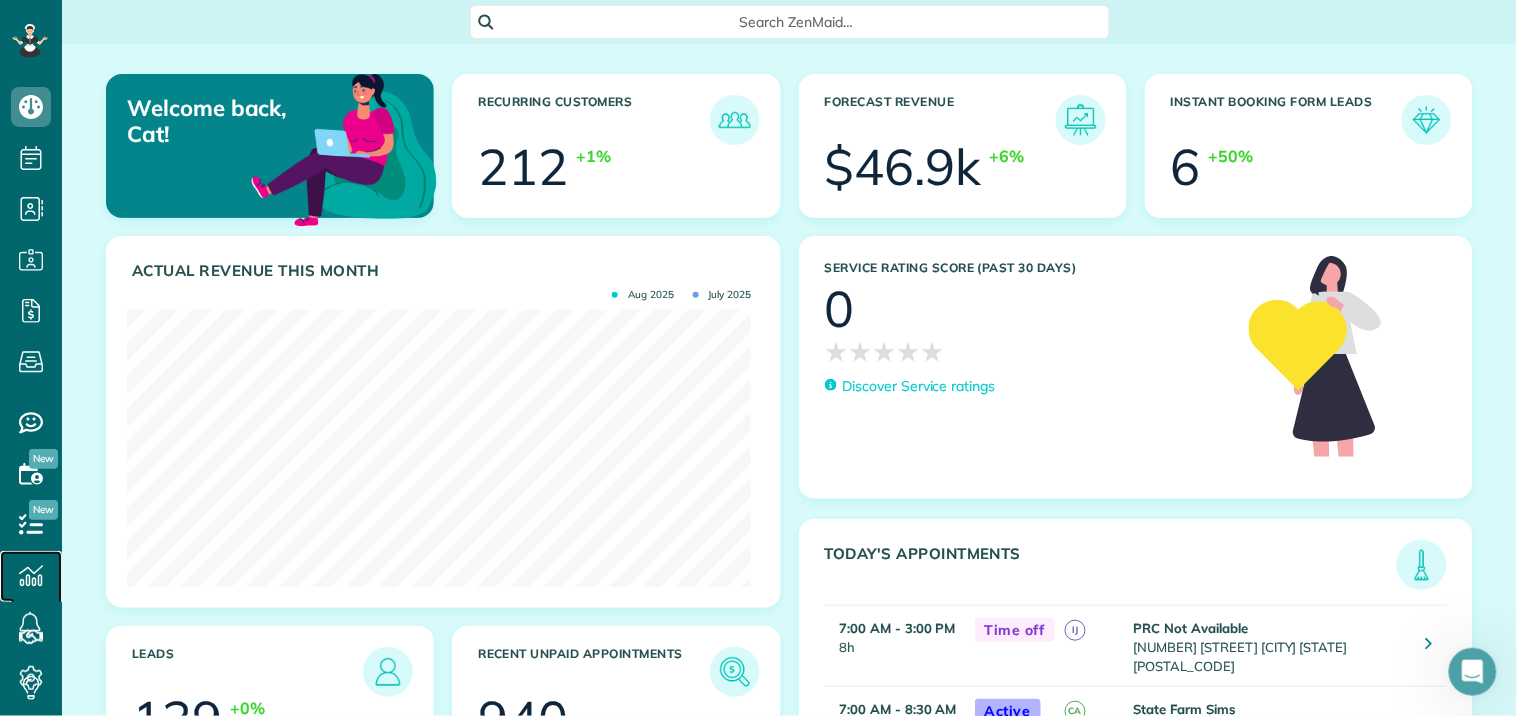 drag, startPoint x: 1325, startPoint y: 1, endPoint x: 31, endPoint y: 573, distance: 1414.7863 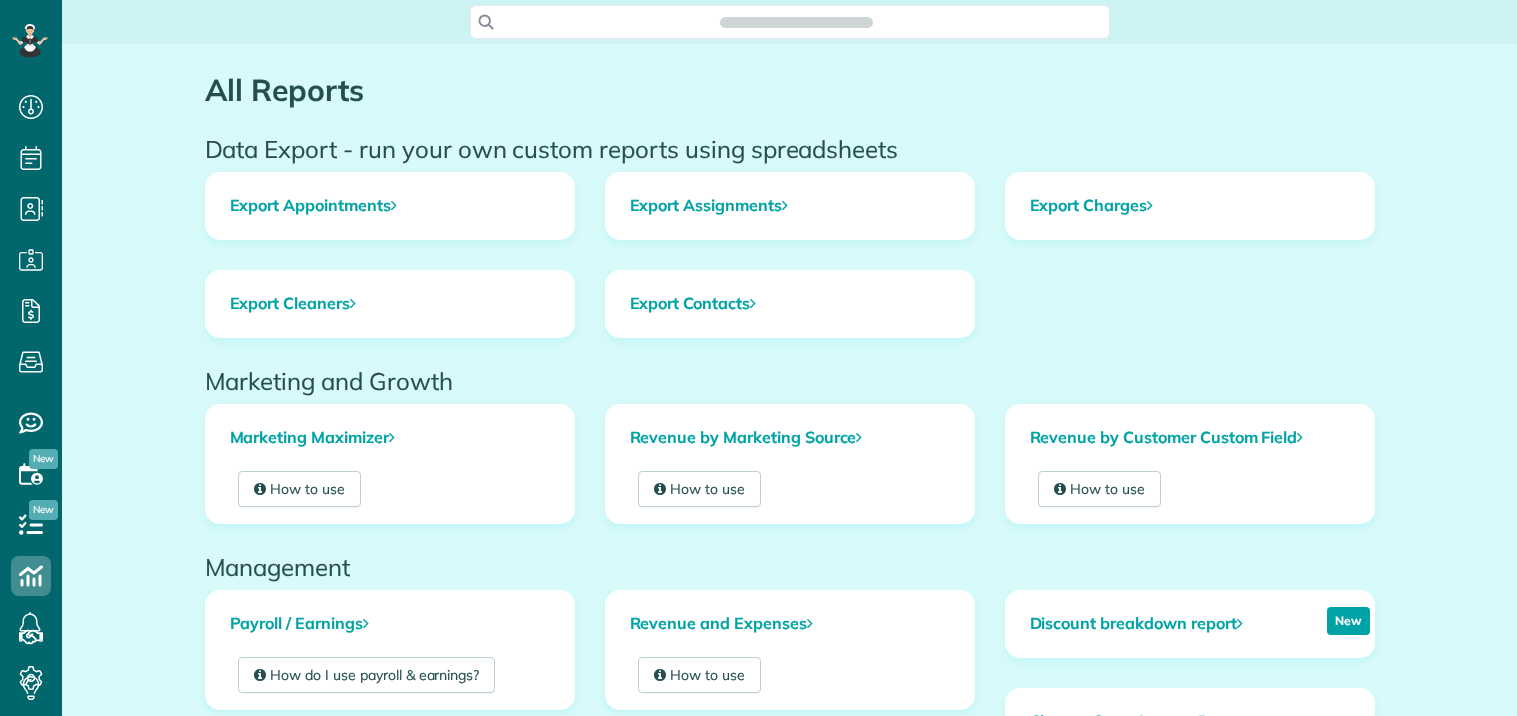 scroll, scrollTop: 0, scrollLeft: 0, axis: both 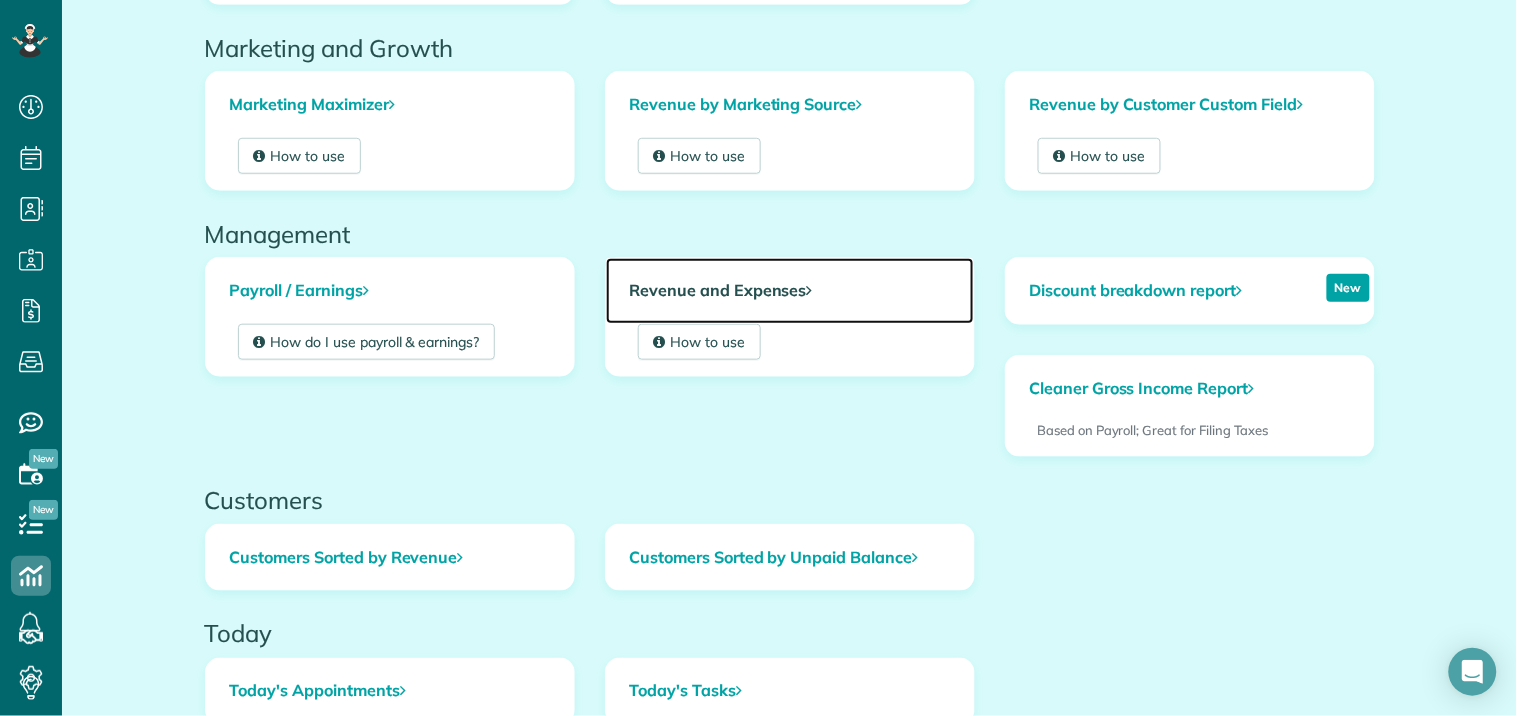 click on "Revenue and Expenses" at bounding box center (790, 291) 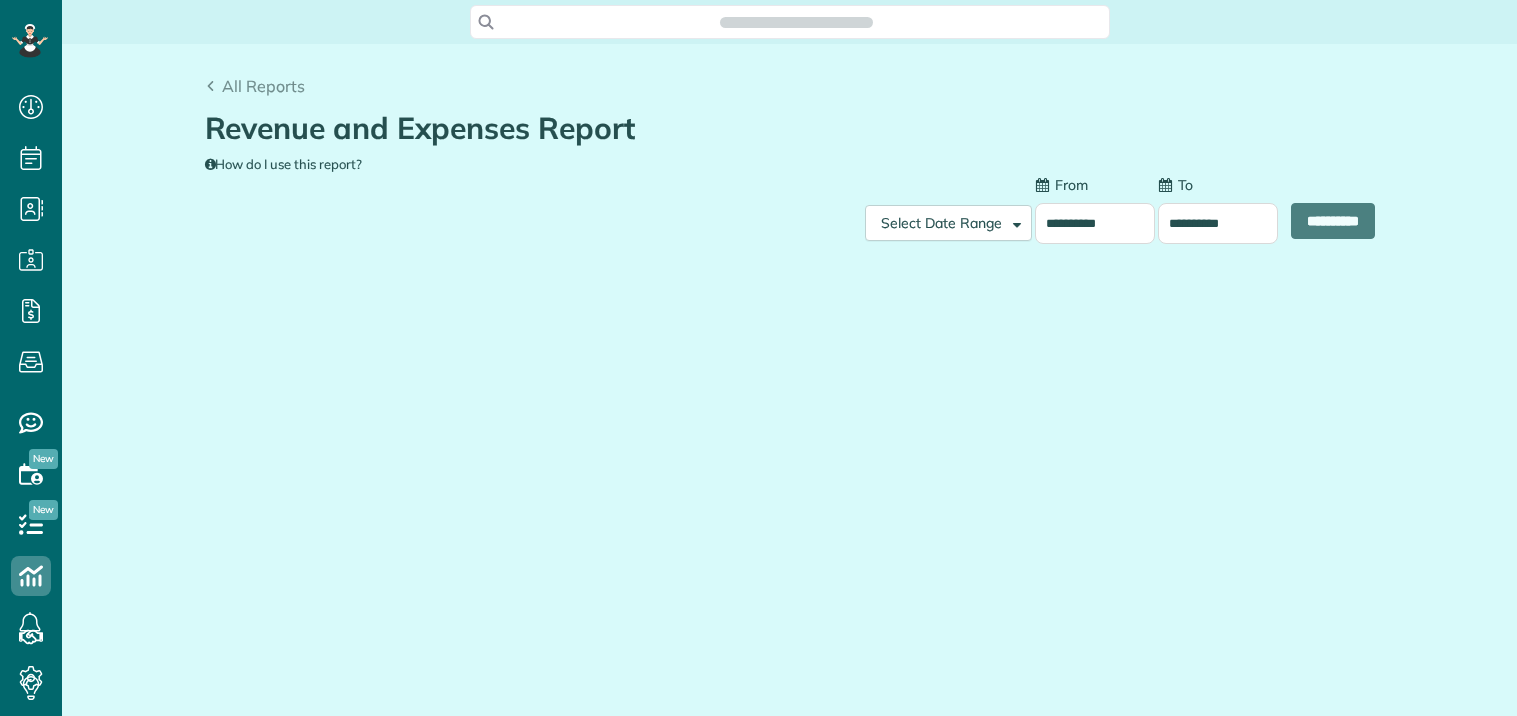 scroll, scrollTop: 0, scrollLeft: 0, axis: both 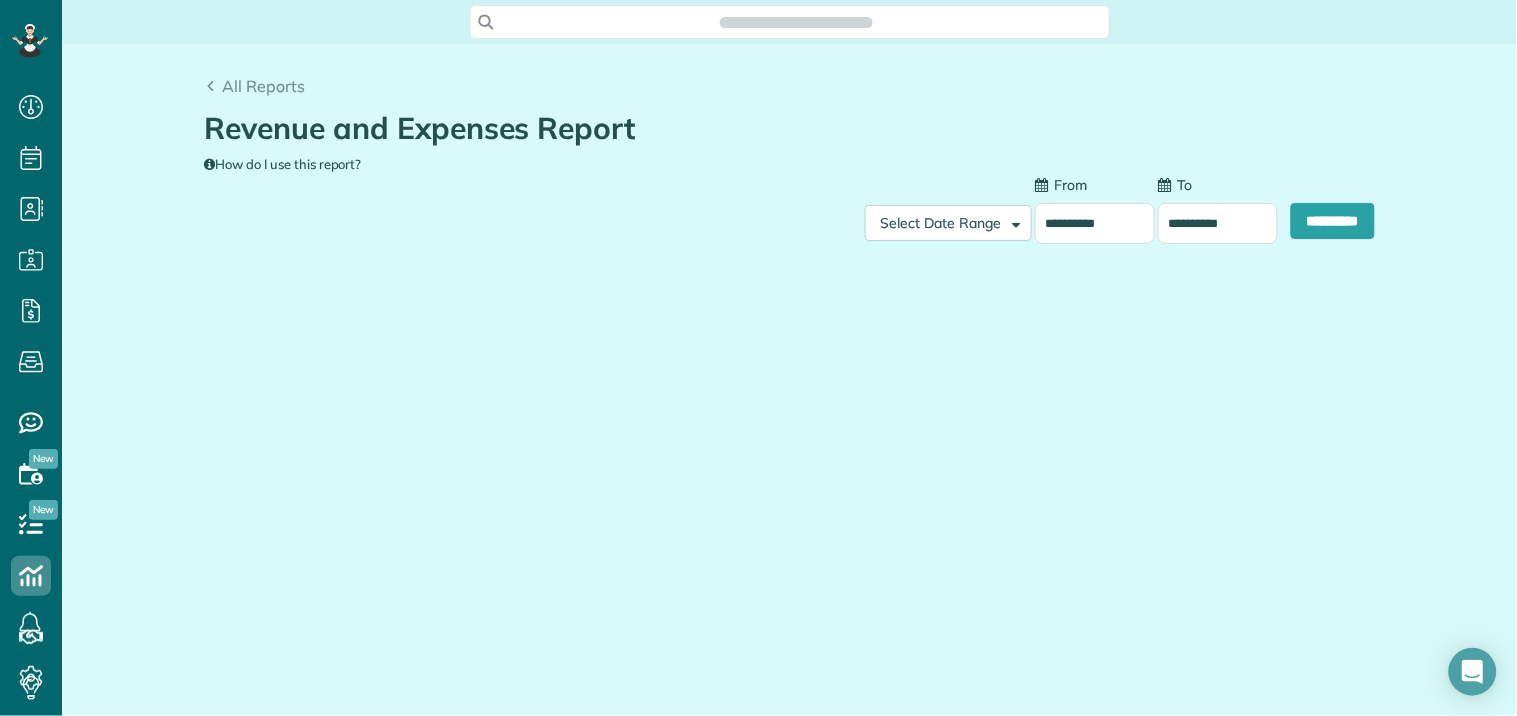 type on "**********" 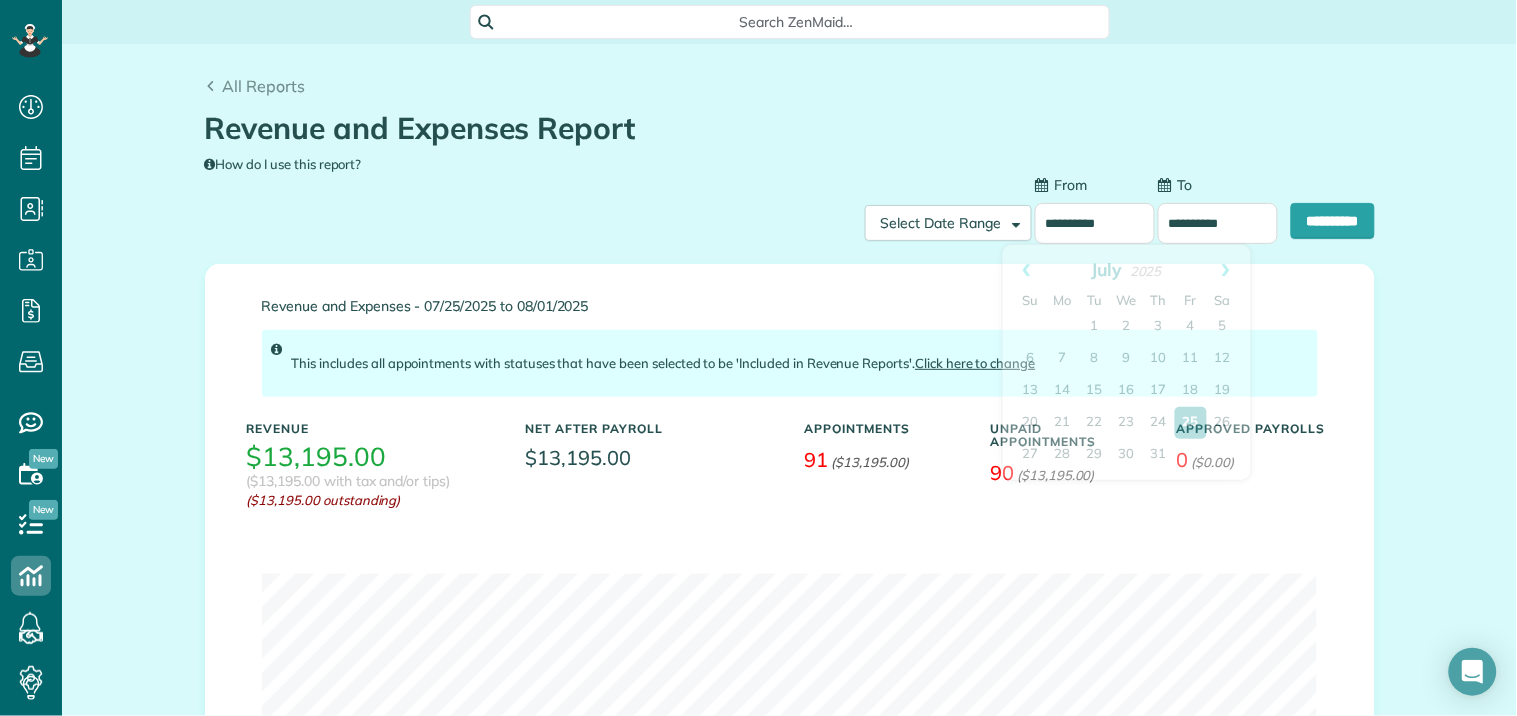 click on "**********" at bounding box center (1095, 223) 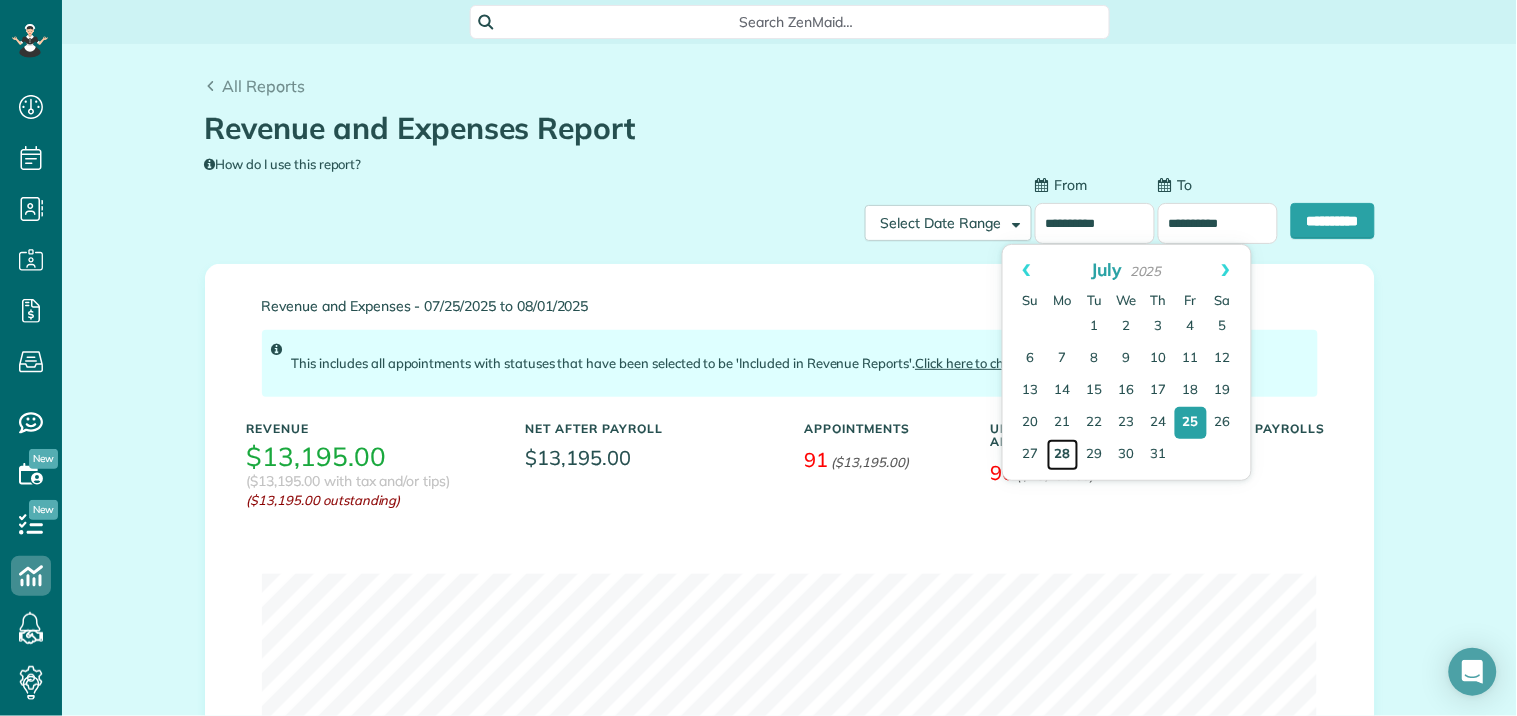 click on "28" at bounding box center (1063, 455) 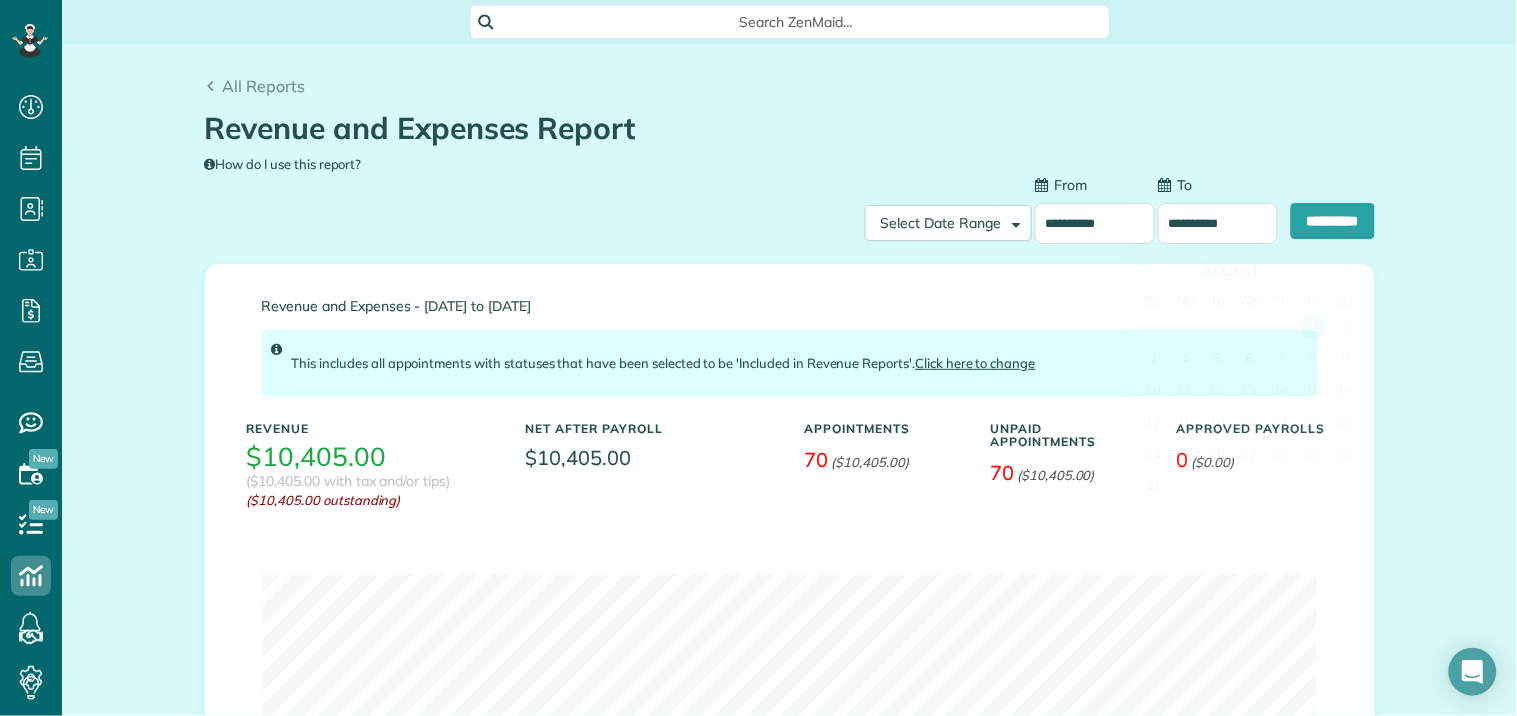 click on "**********" at bounding box center [1218, 223] 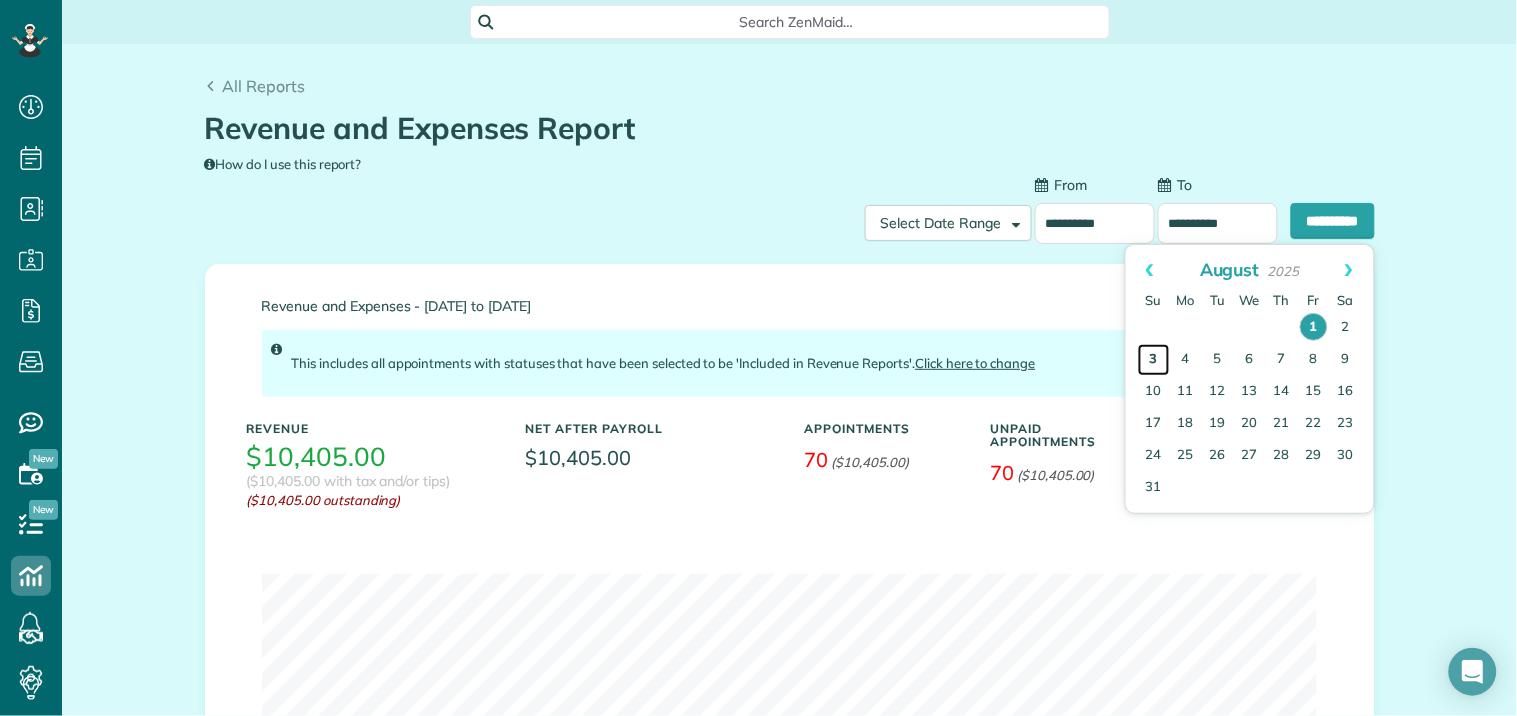 click on "3" at bounding box center (1154, 360) 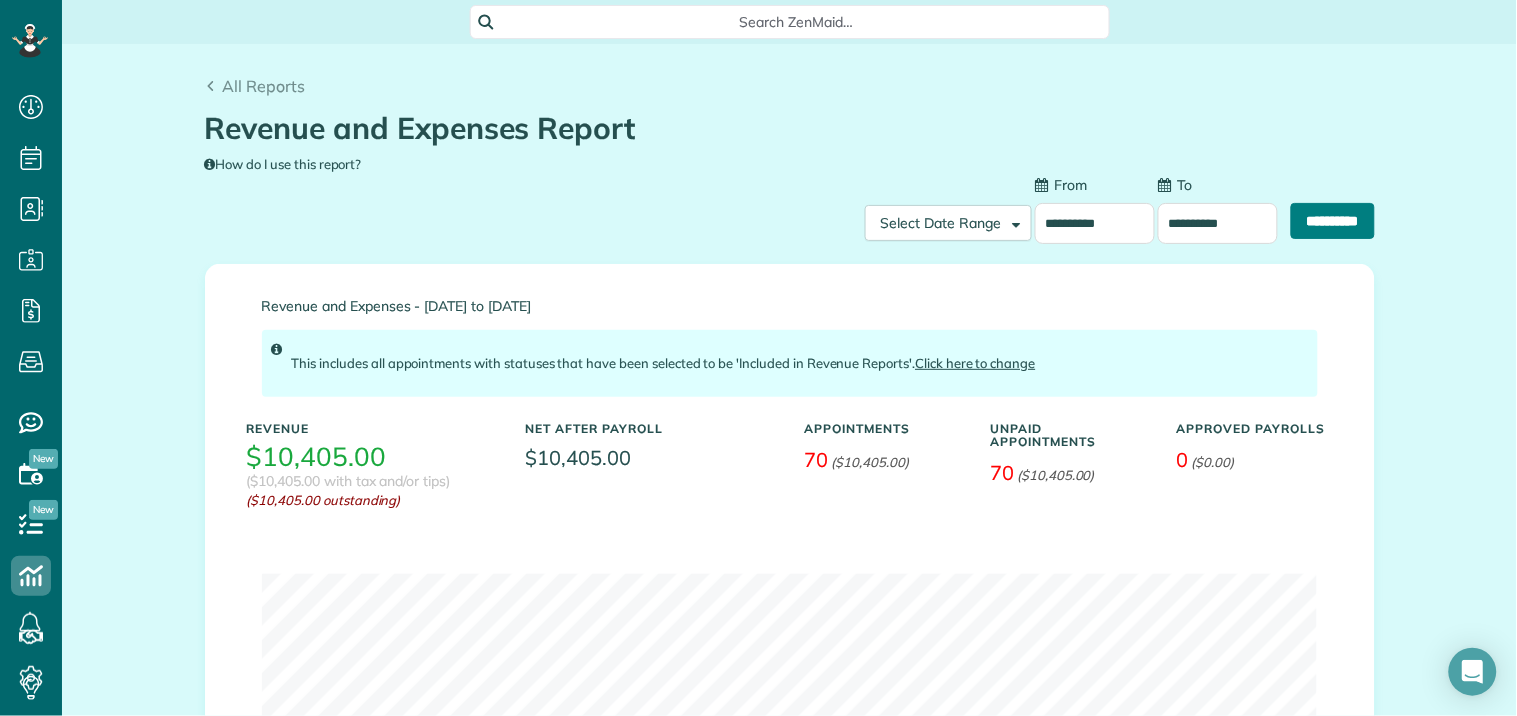 click on "**********" at bounding box center (1333, 221) 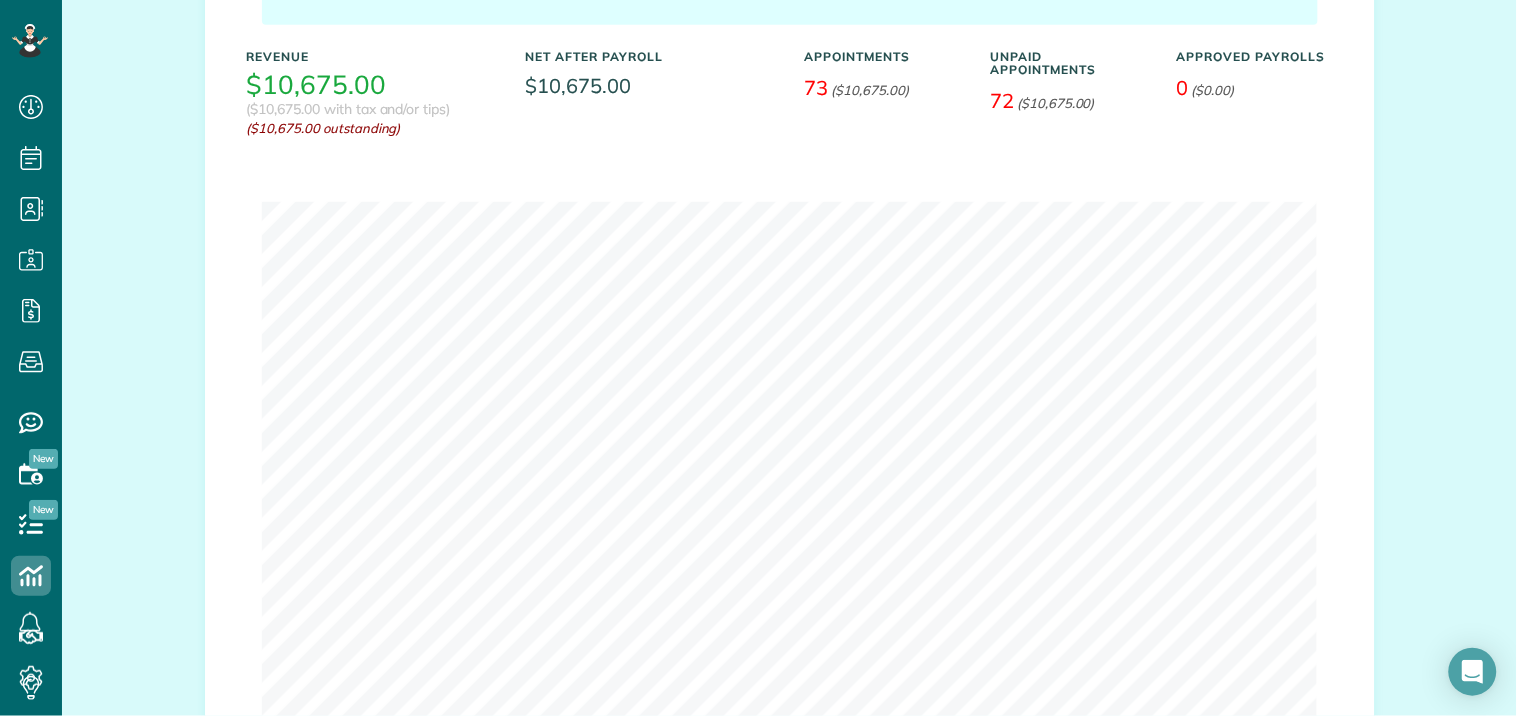 scroll, scrollTop: 333, scrollLeft: 0, axis: vertical 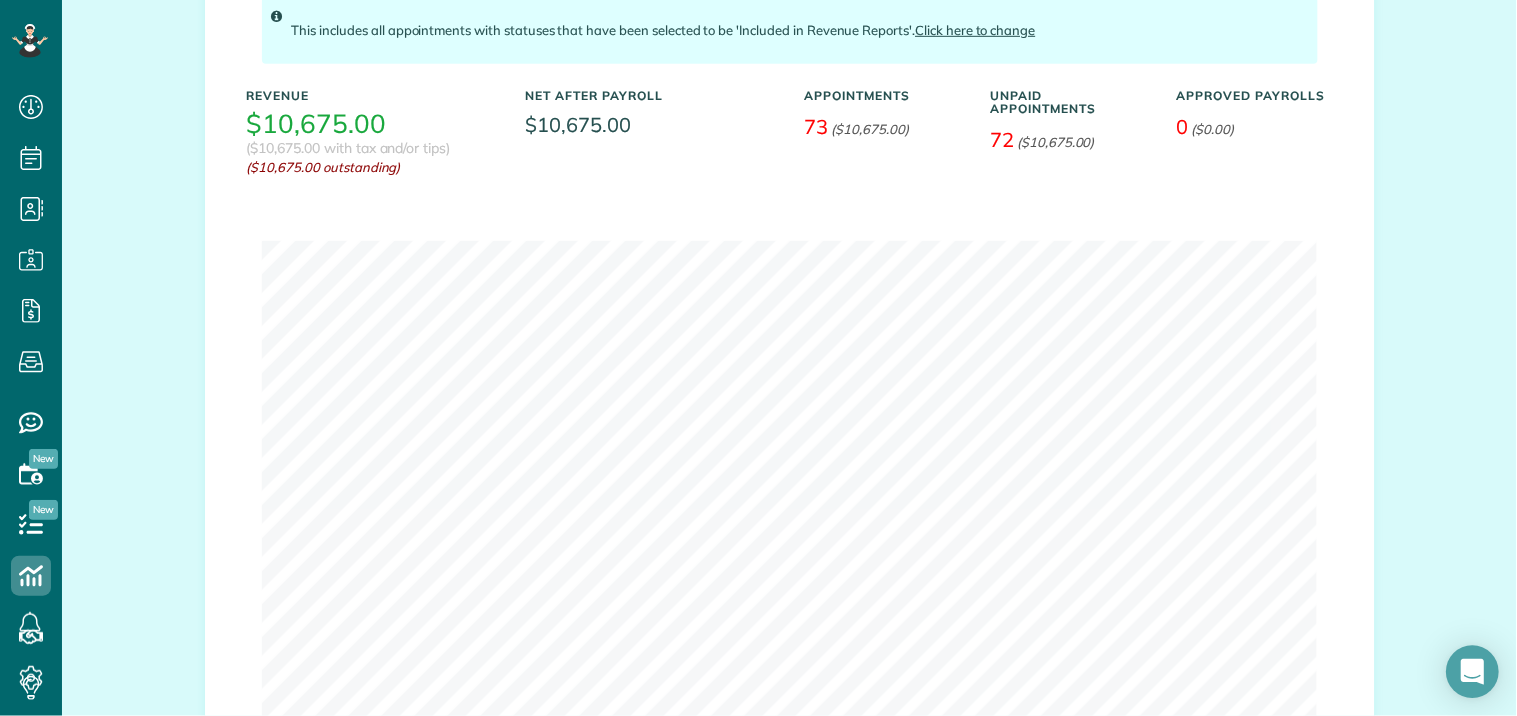 click 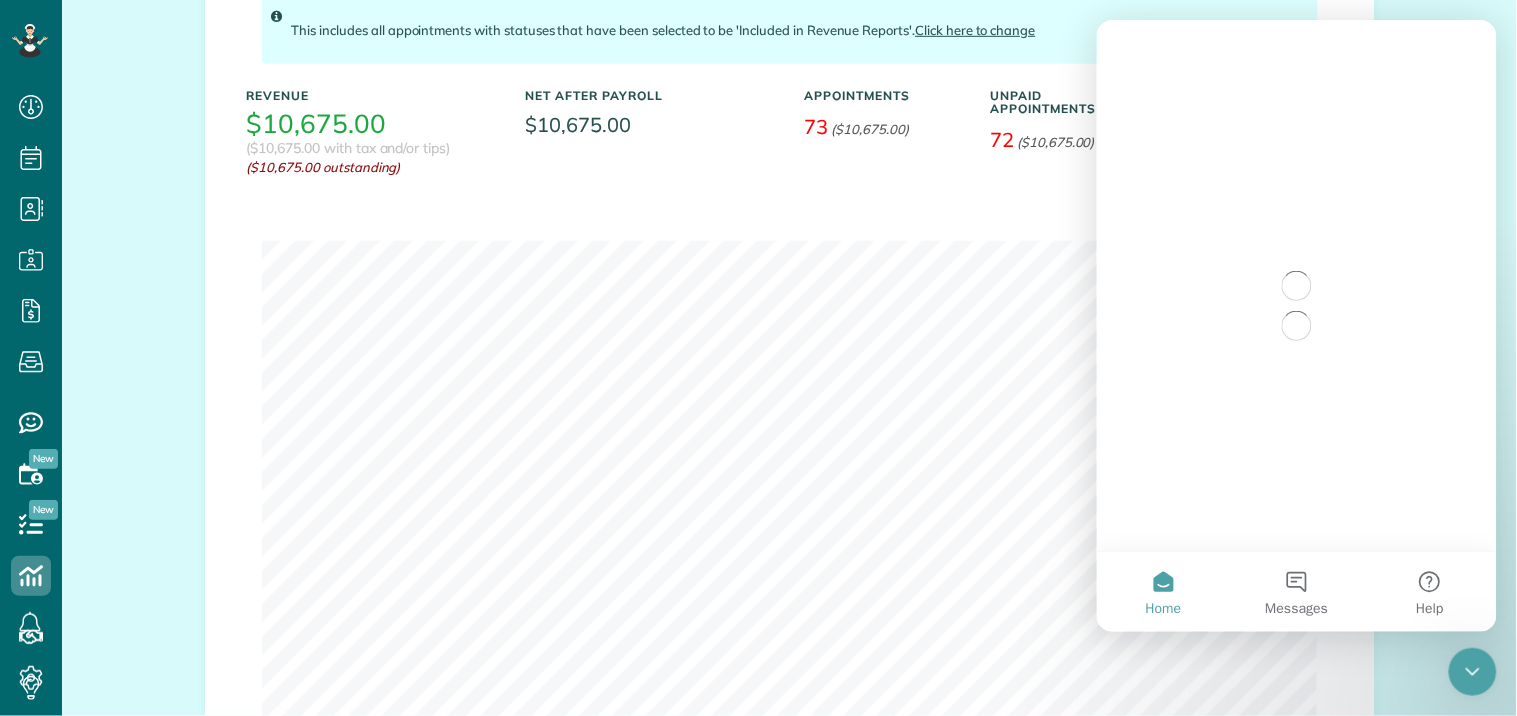 scroll, scrollTop: 0, scrollLeft: 0, axis: both 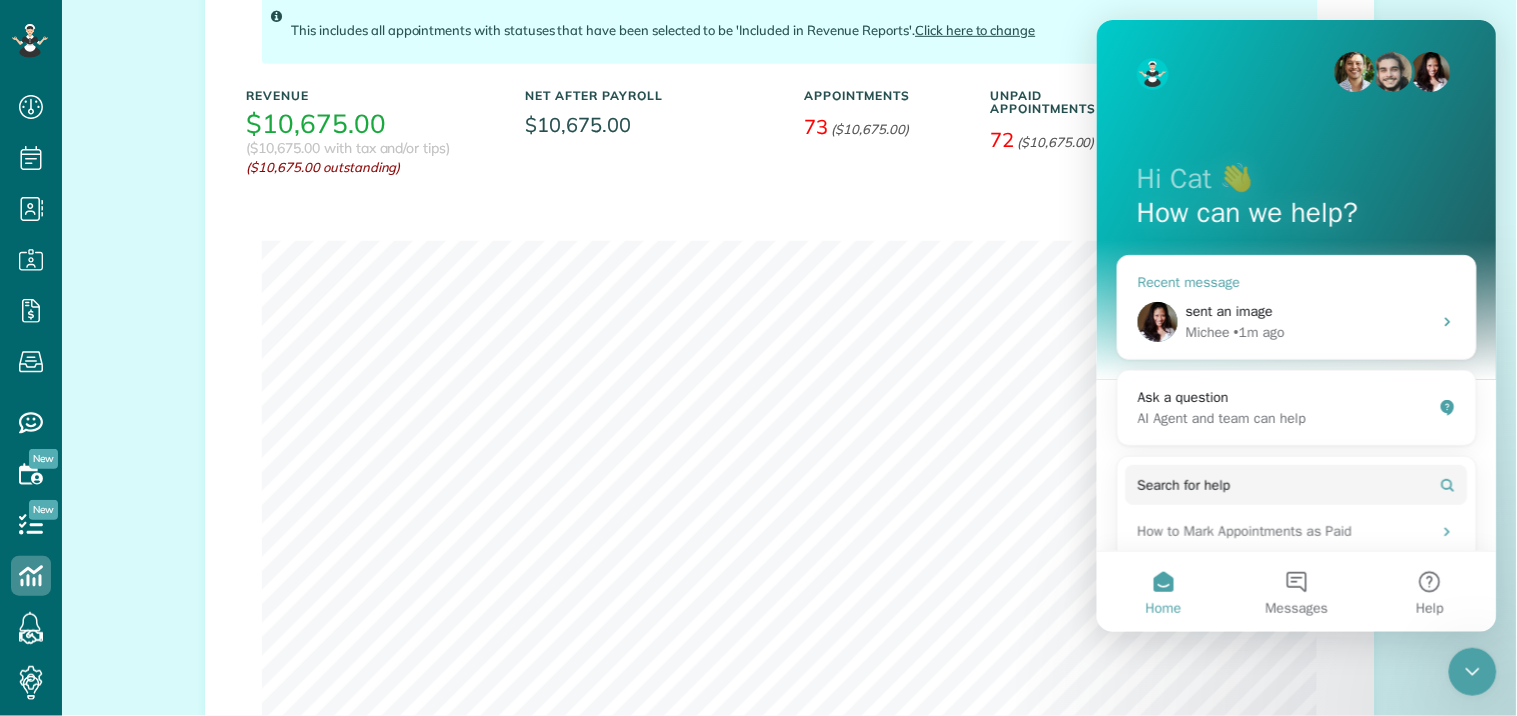 click on "sent an image" at bounding box center [1308, 310] 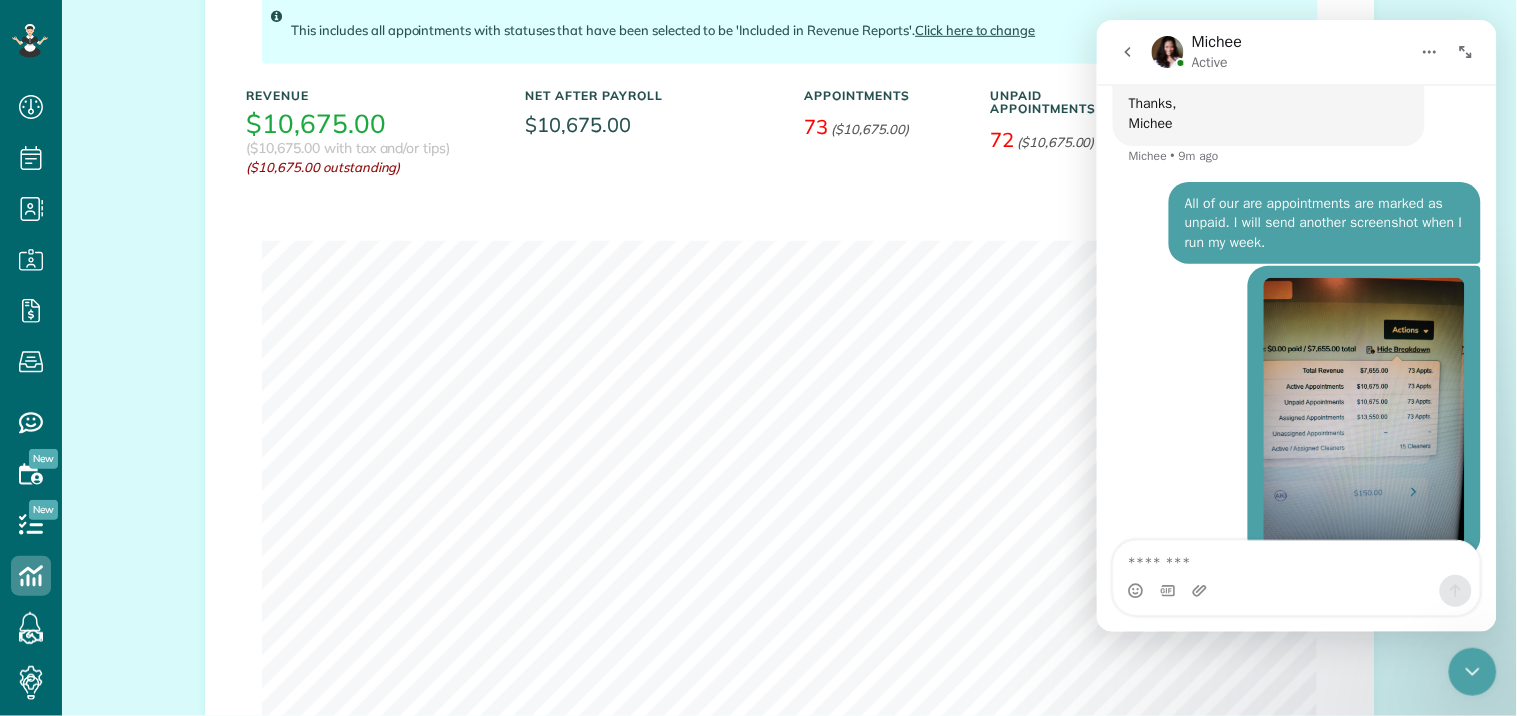 scroll, scrollTop: 3217, scrollLeft: 0, axis: vertical 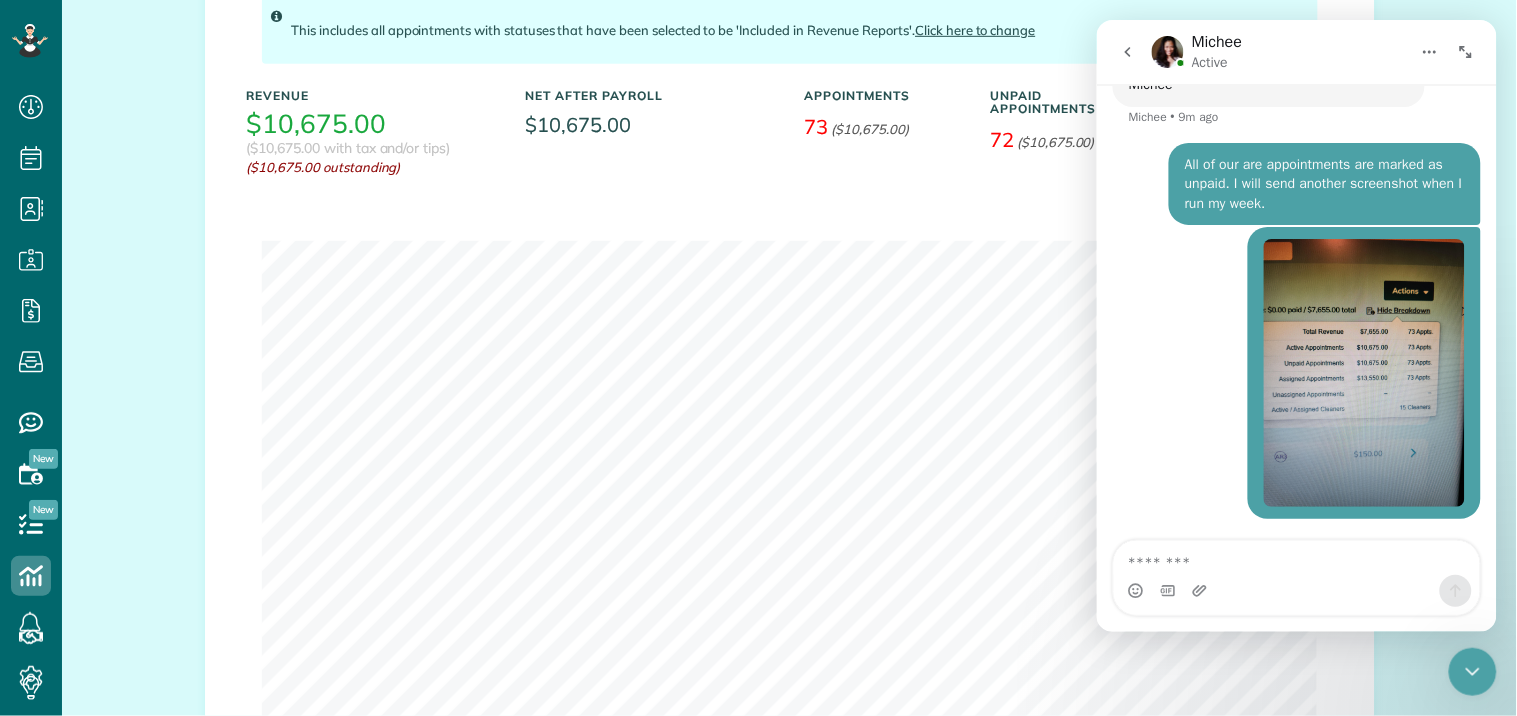 click at bounding box center (1296, 557) 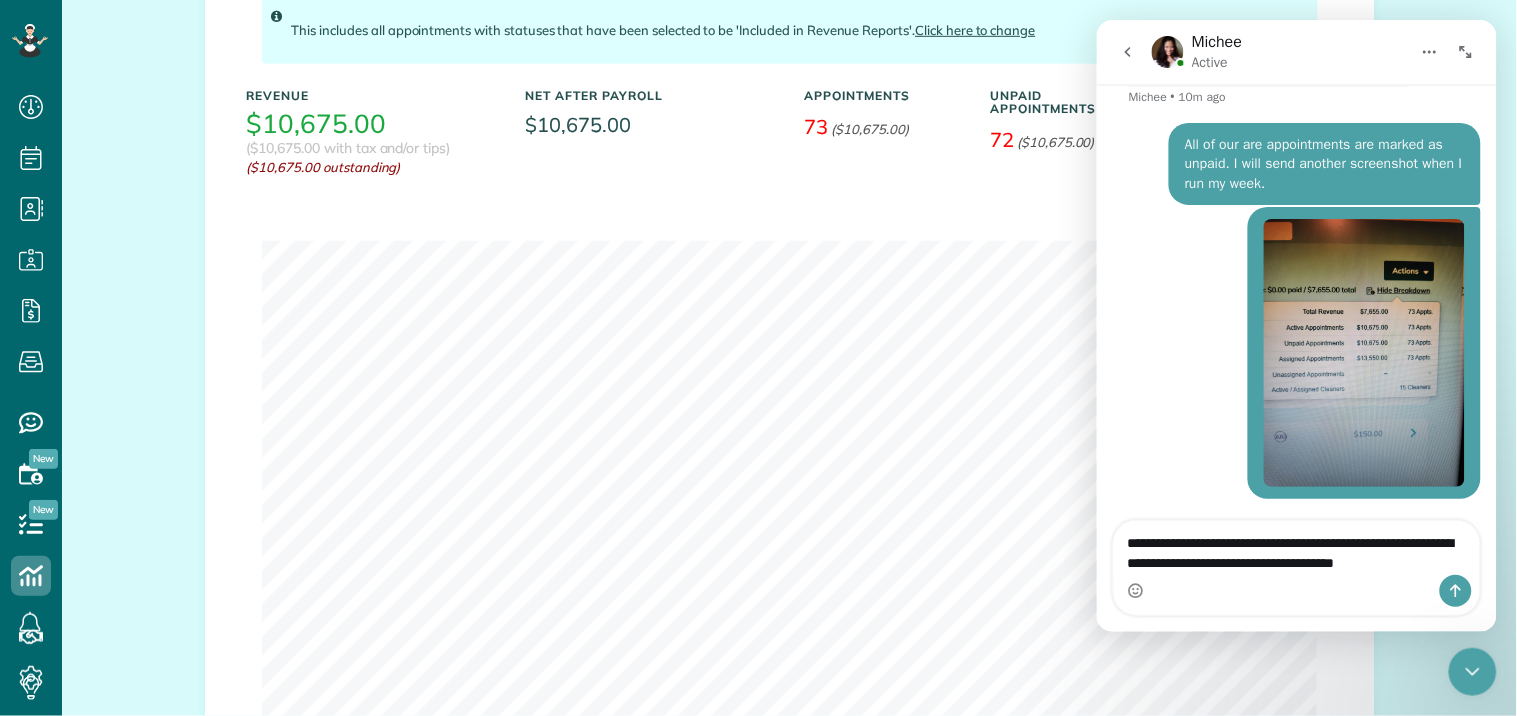 scroll, scrollTop: 3257, scrollLeft: 0, axis: vertical 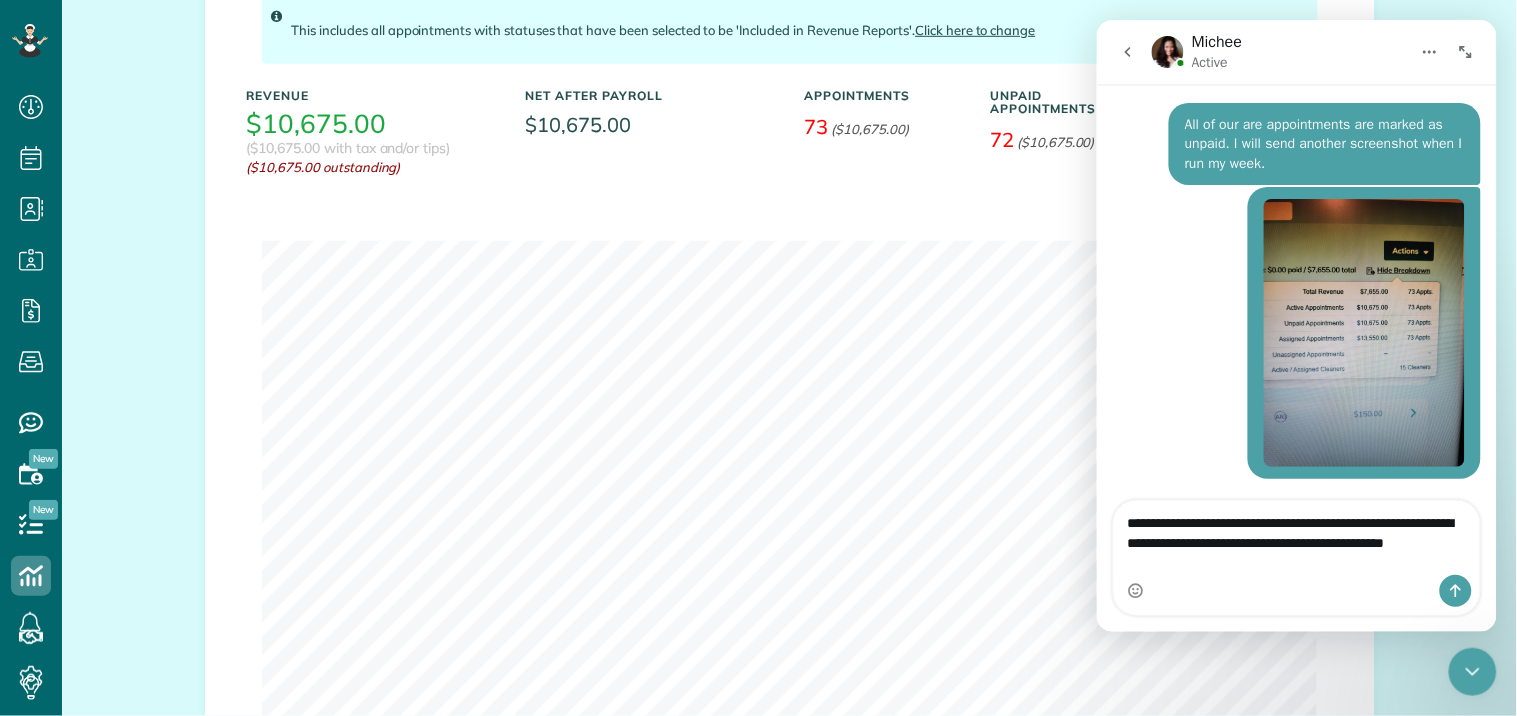 type on "**********" 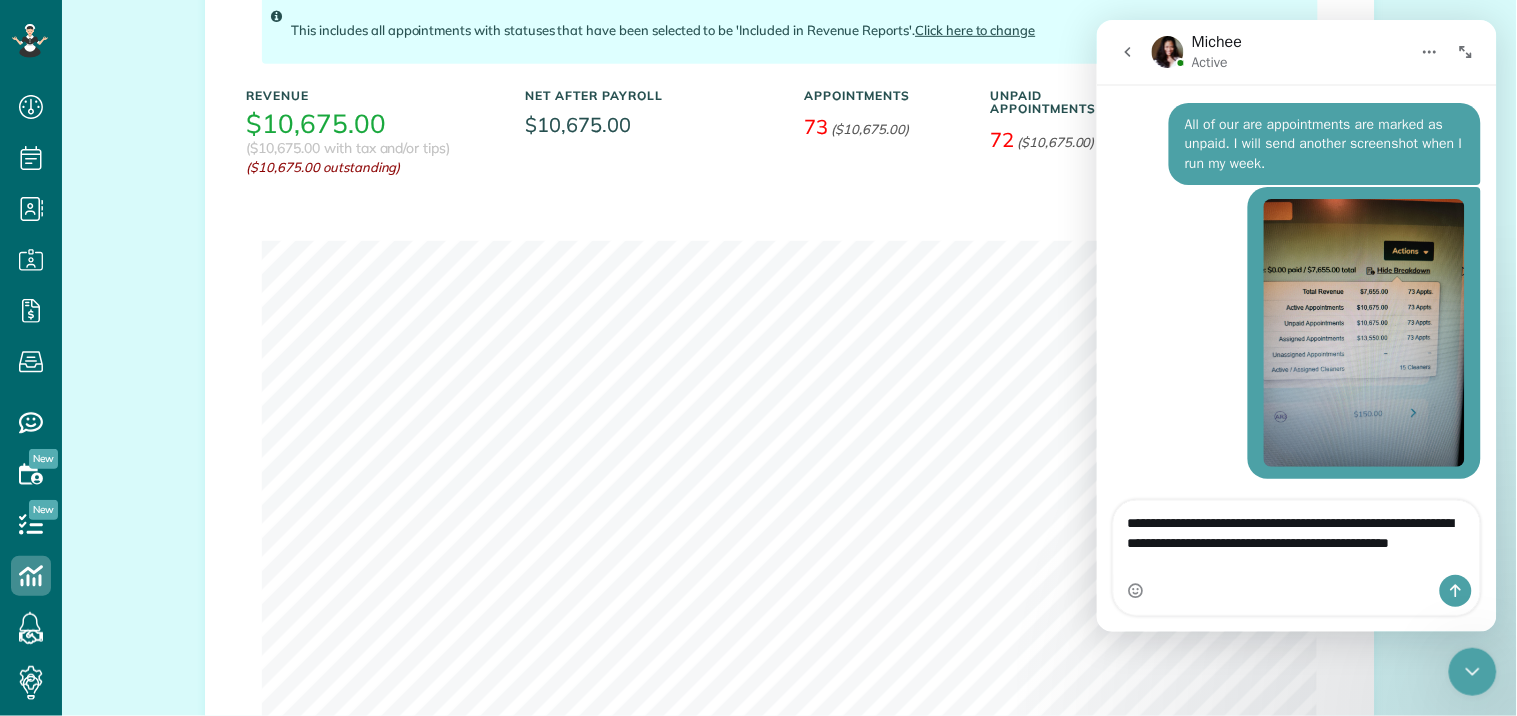 type 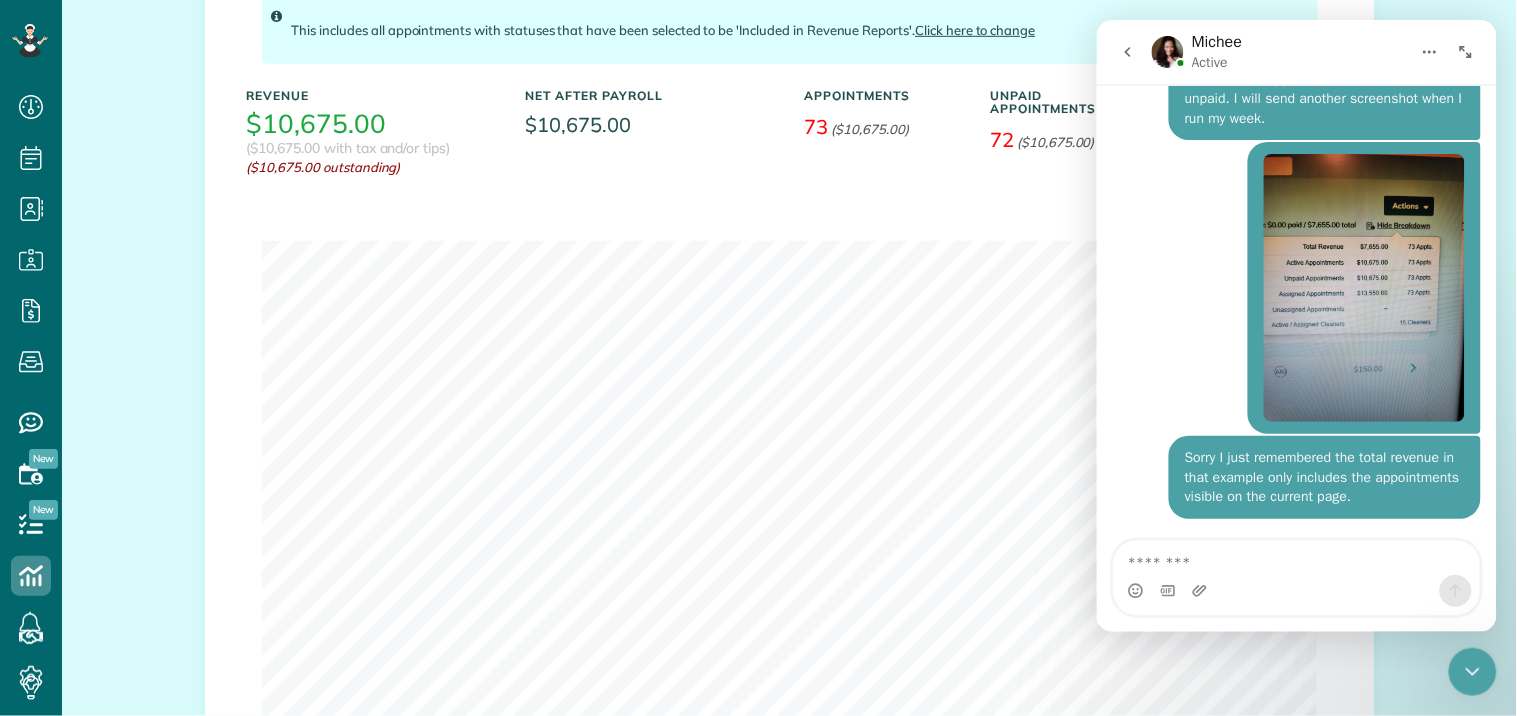scroll, scrollTop: 3302, scrollLeft: 0, axis: vertical 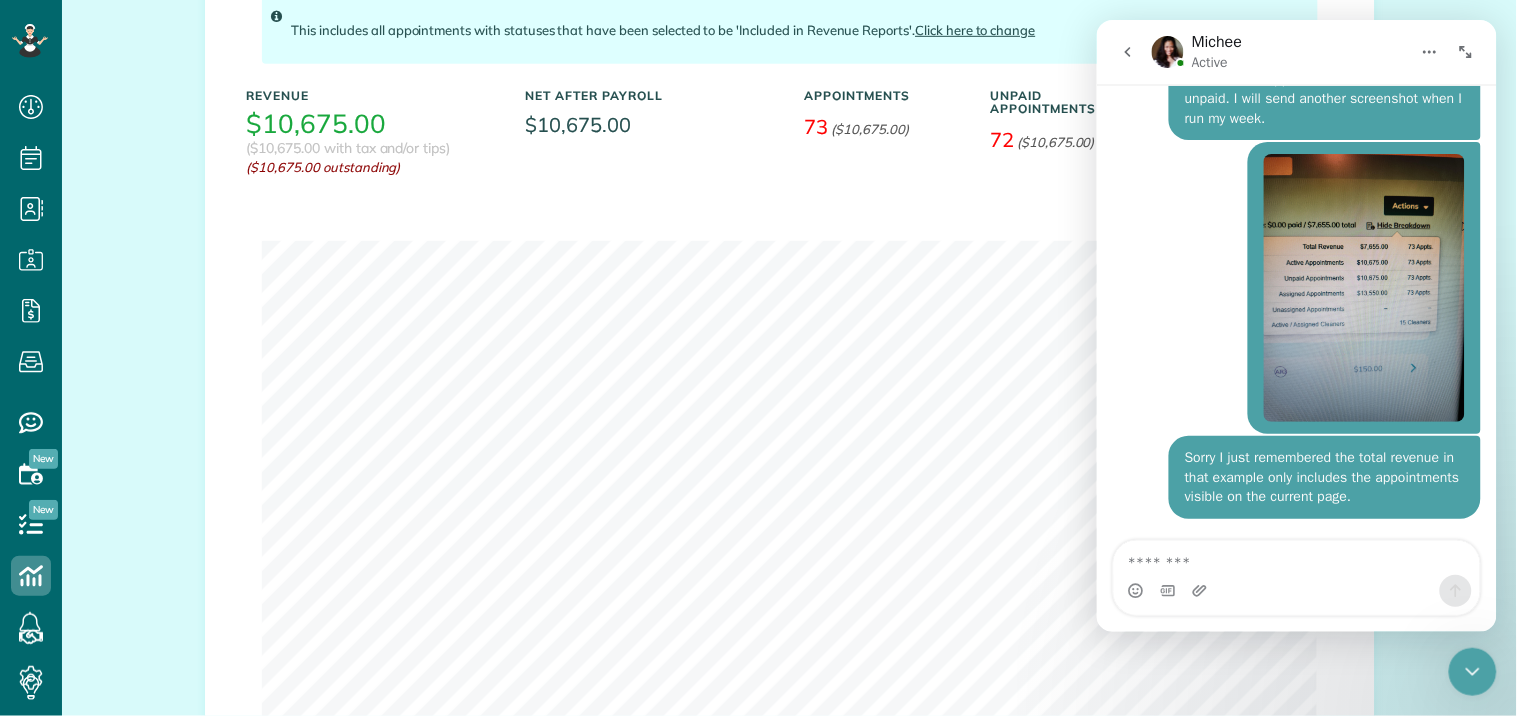 click 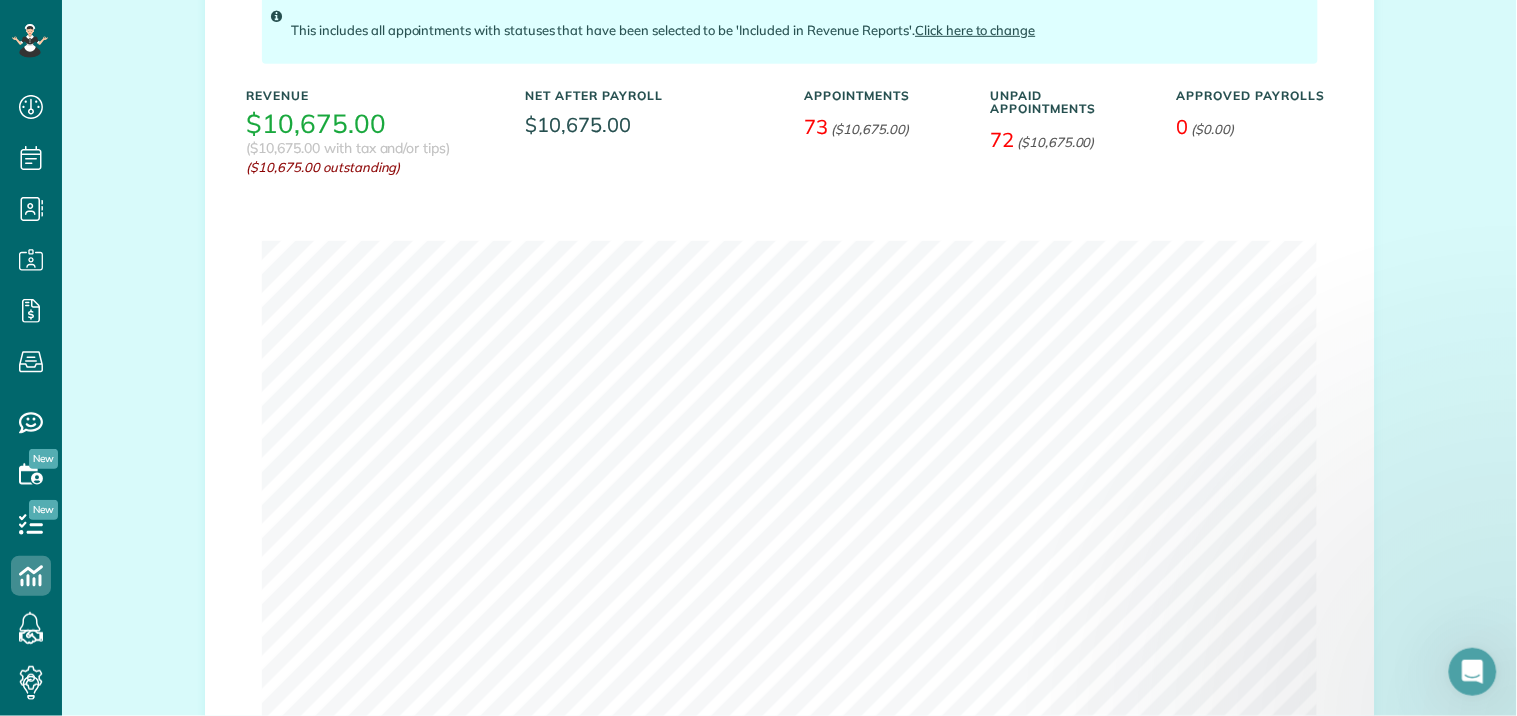 scroll, scrollTop: 0, scrollLeft: 0, axis: both 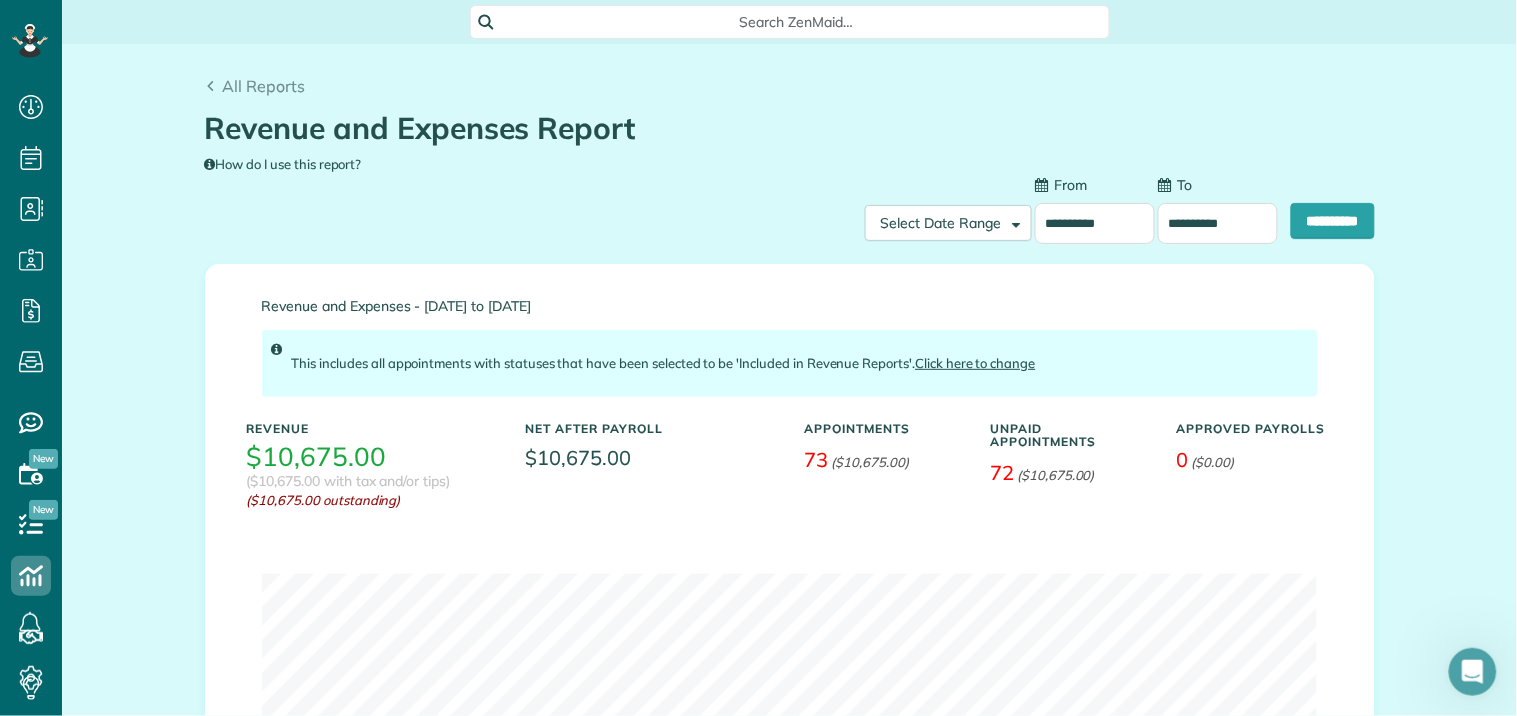 click 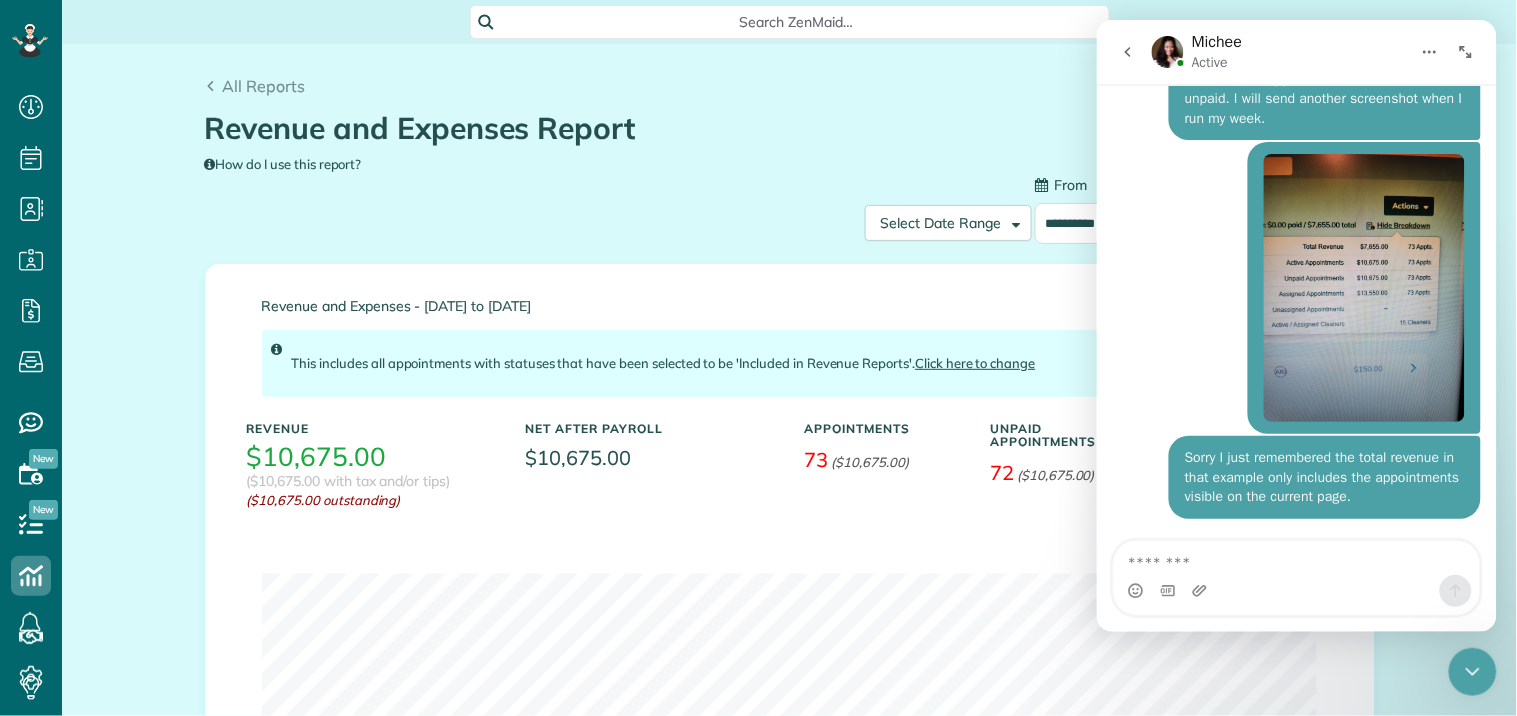scroll, scrollTop: 3303, scrollLeft: 0, axis: vertical 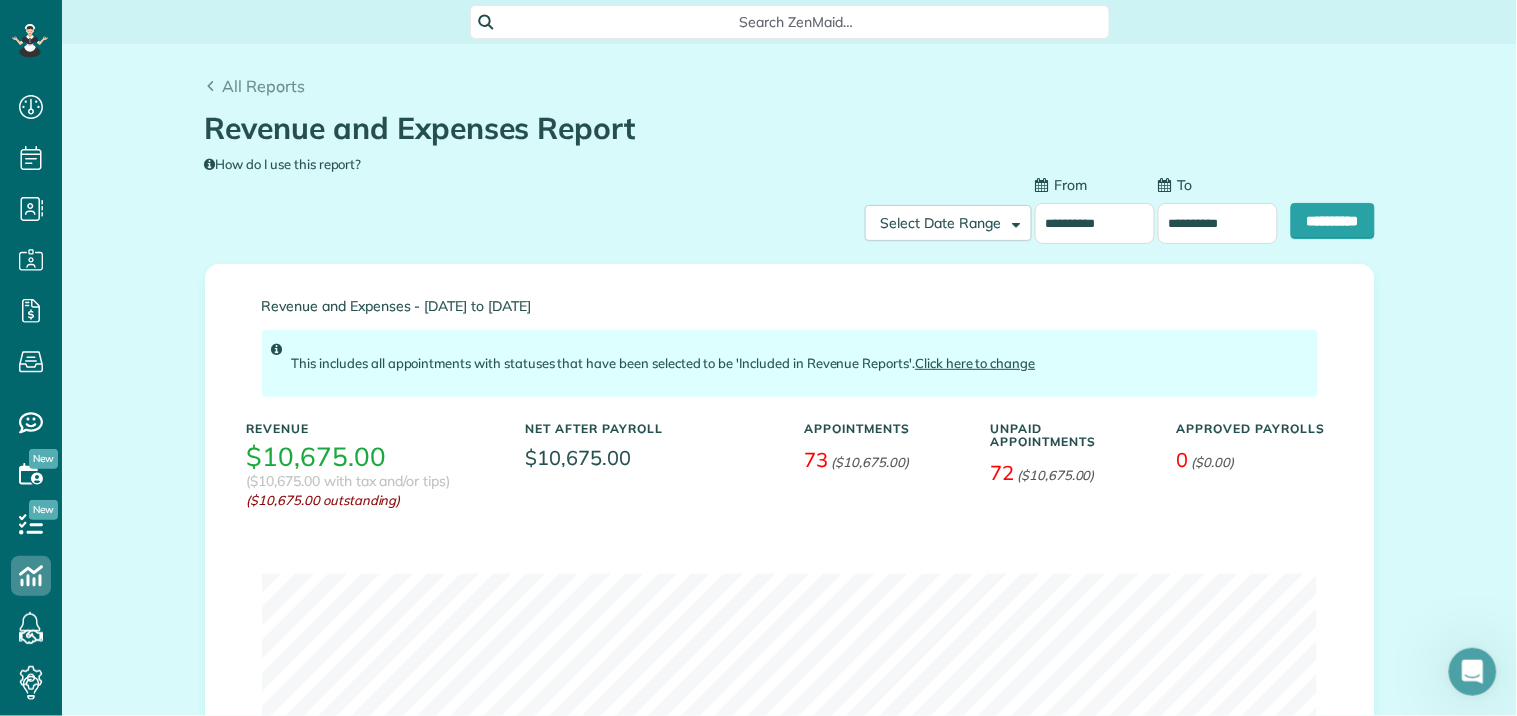 click on "**********" at bounding box center (1095, 223) 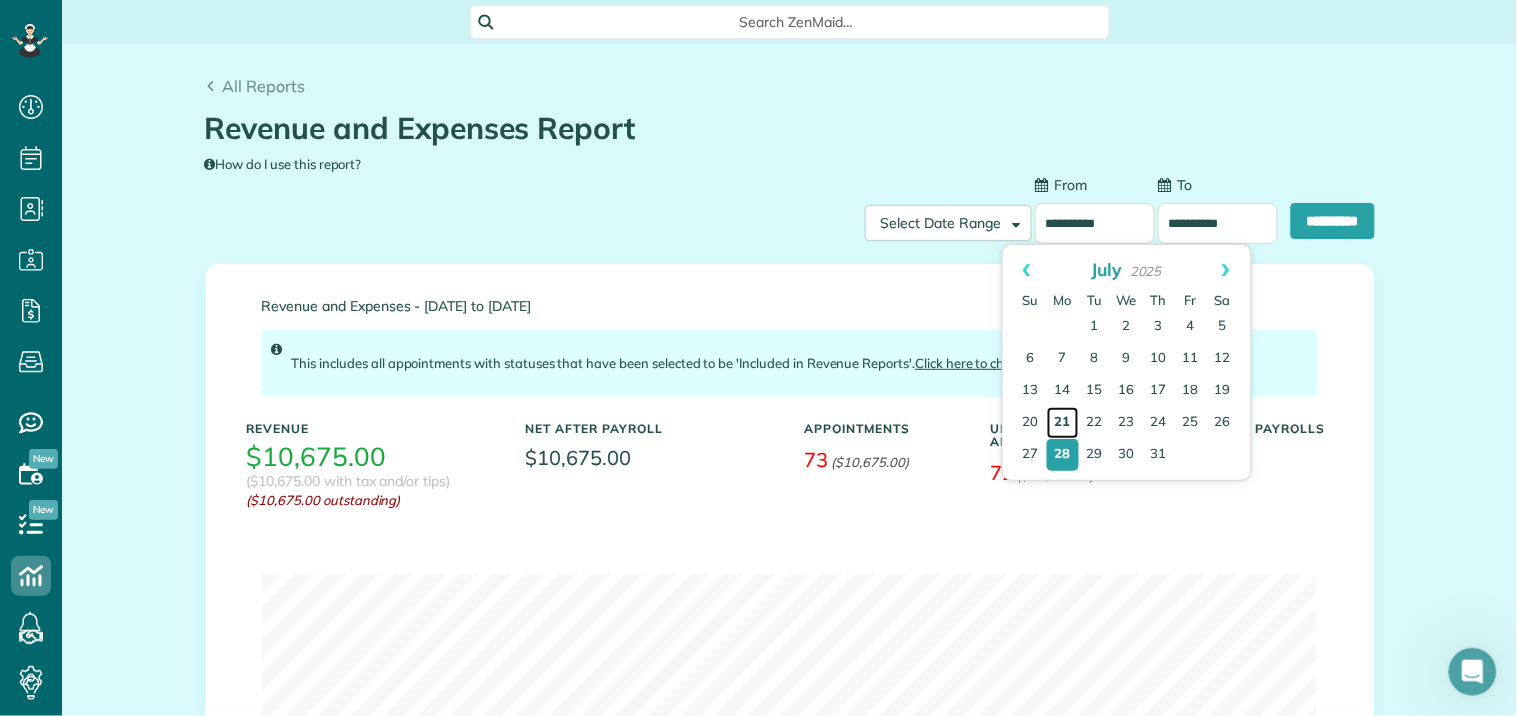 click on "21" at bounding box center (1063, 423) 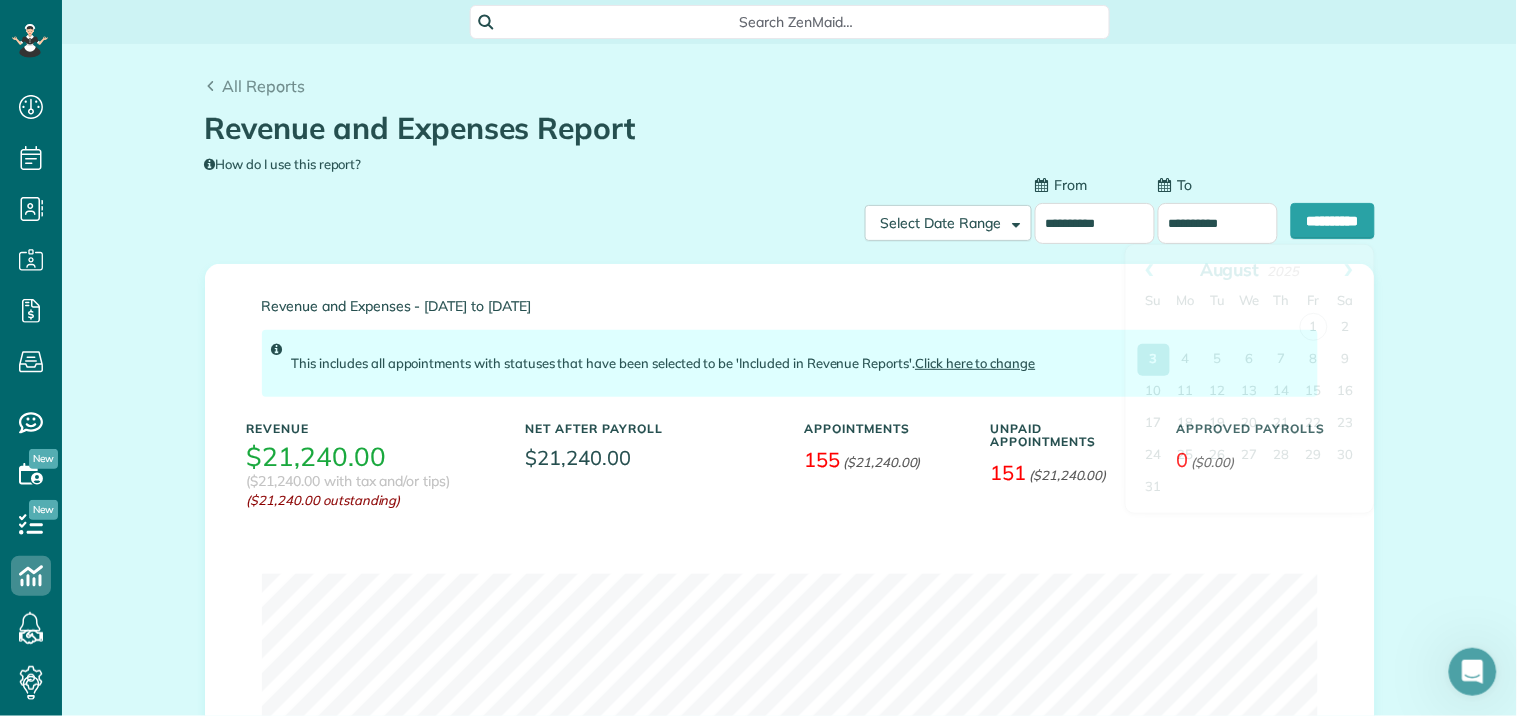 click on "**********" at bounding box center (1218, 223) 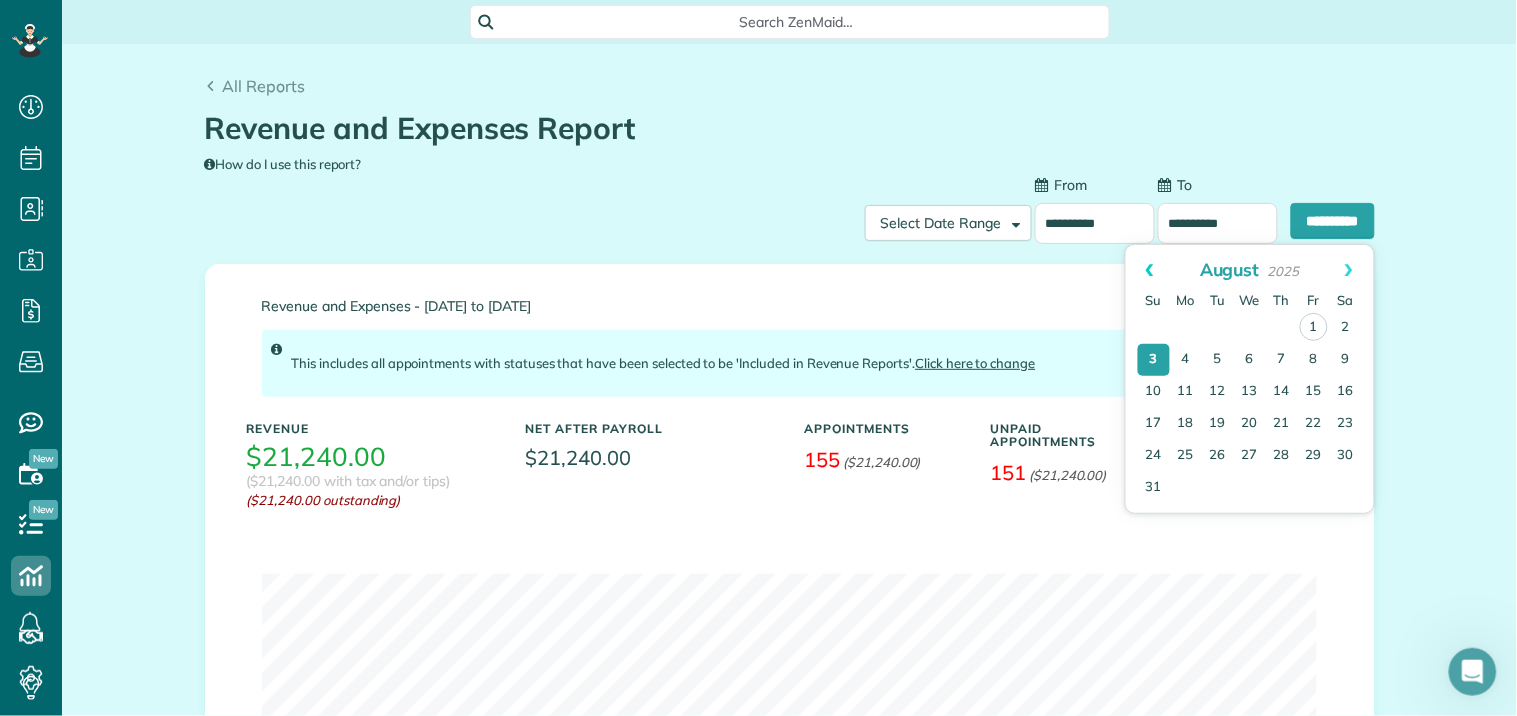 click on "Prev" at bounding box center (1150, 270) 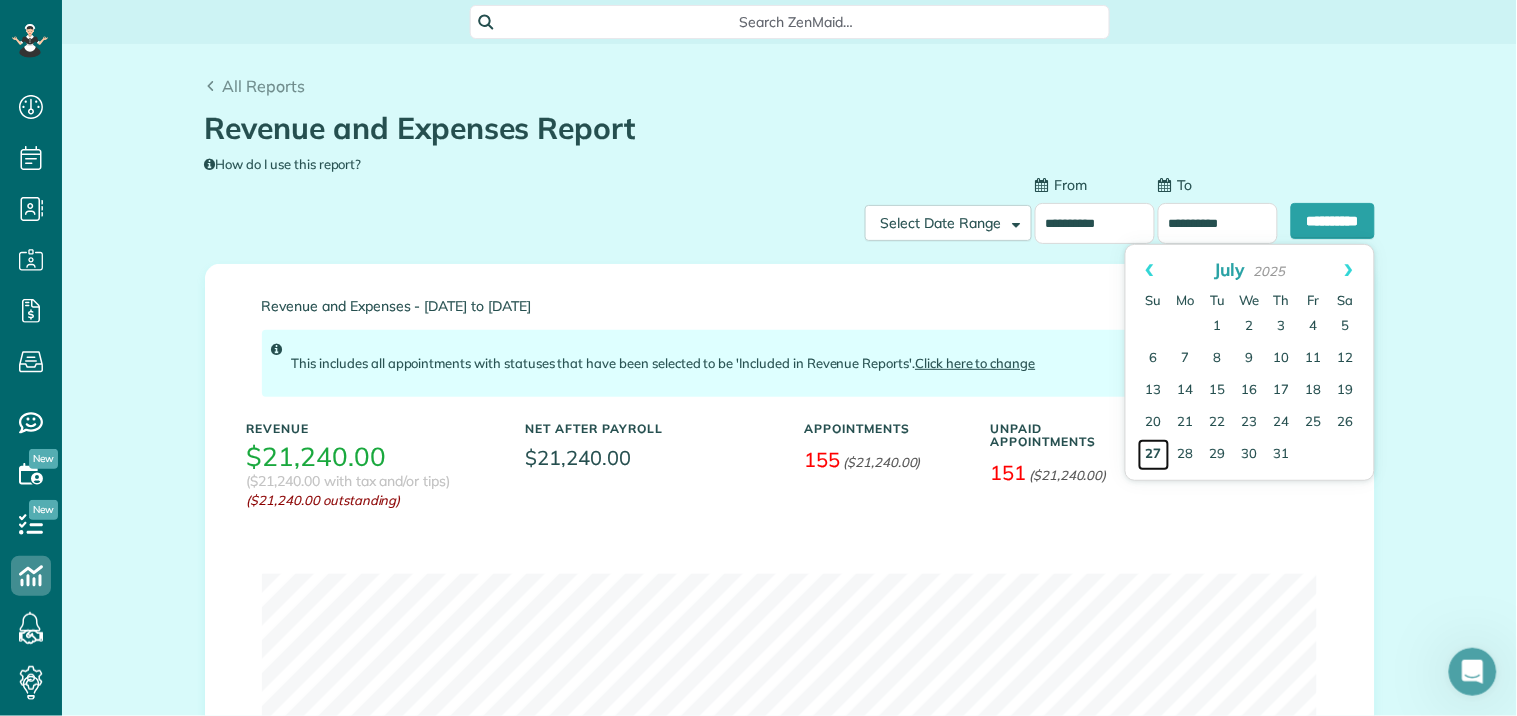 click on "27" at bounding box center (1154, 455) 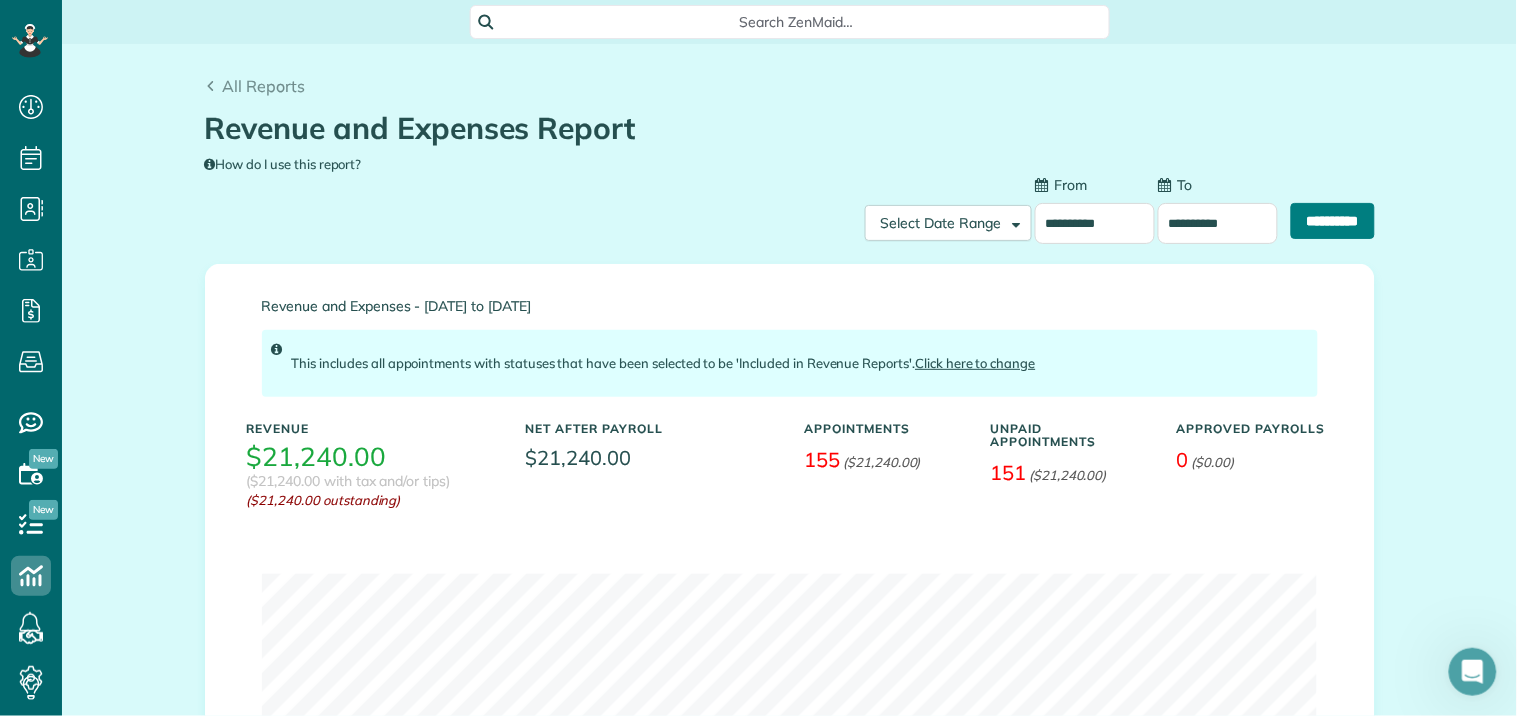 click on "**********" at bounding box center (1333, 221) 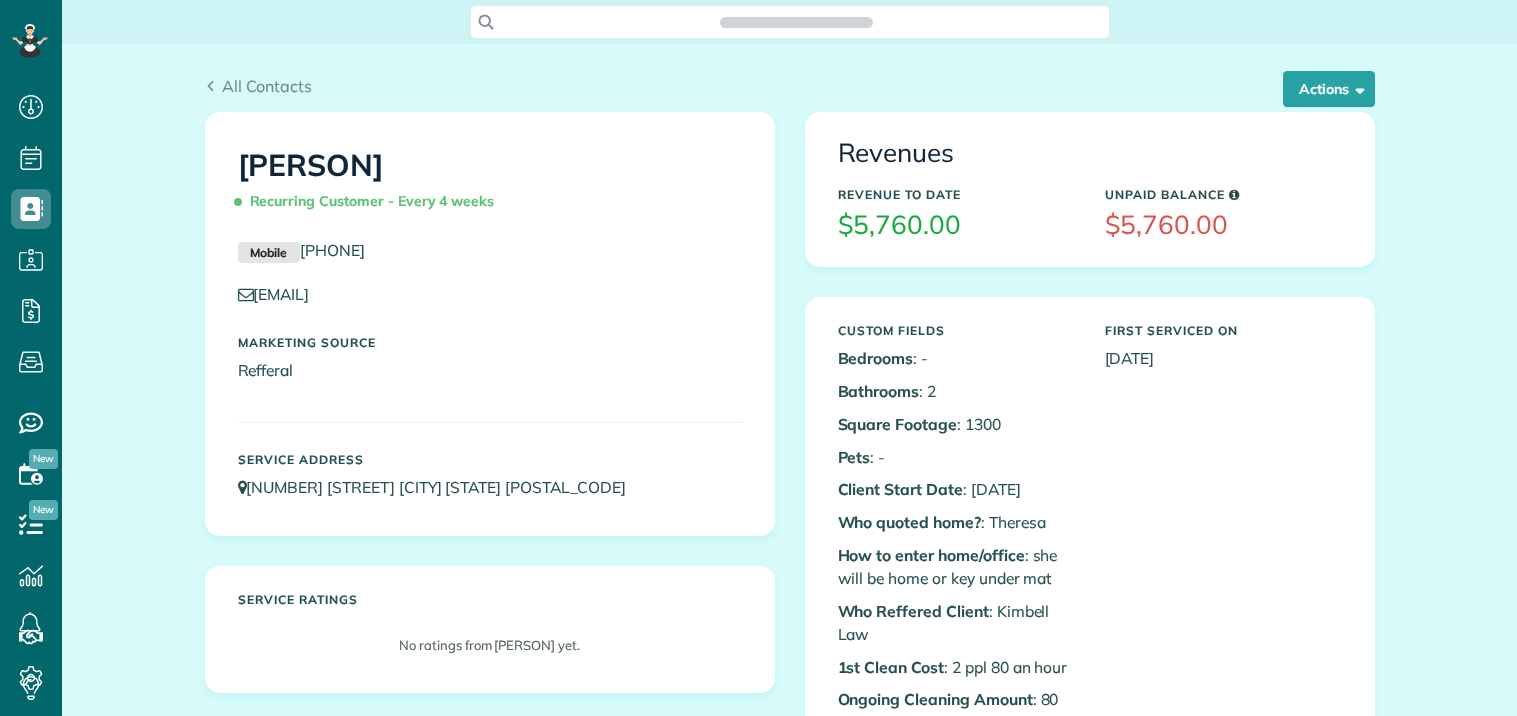 scroll, scrollTop: 0, scrollLeft: 0, axis: both 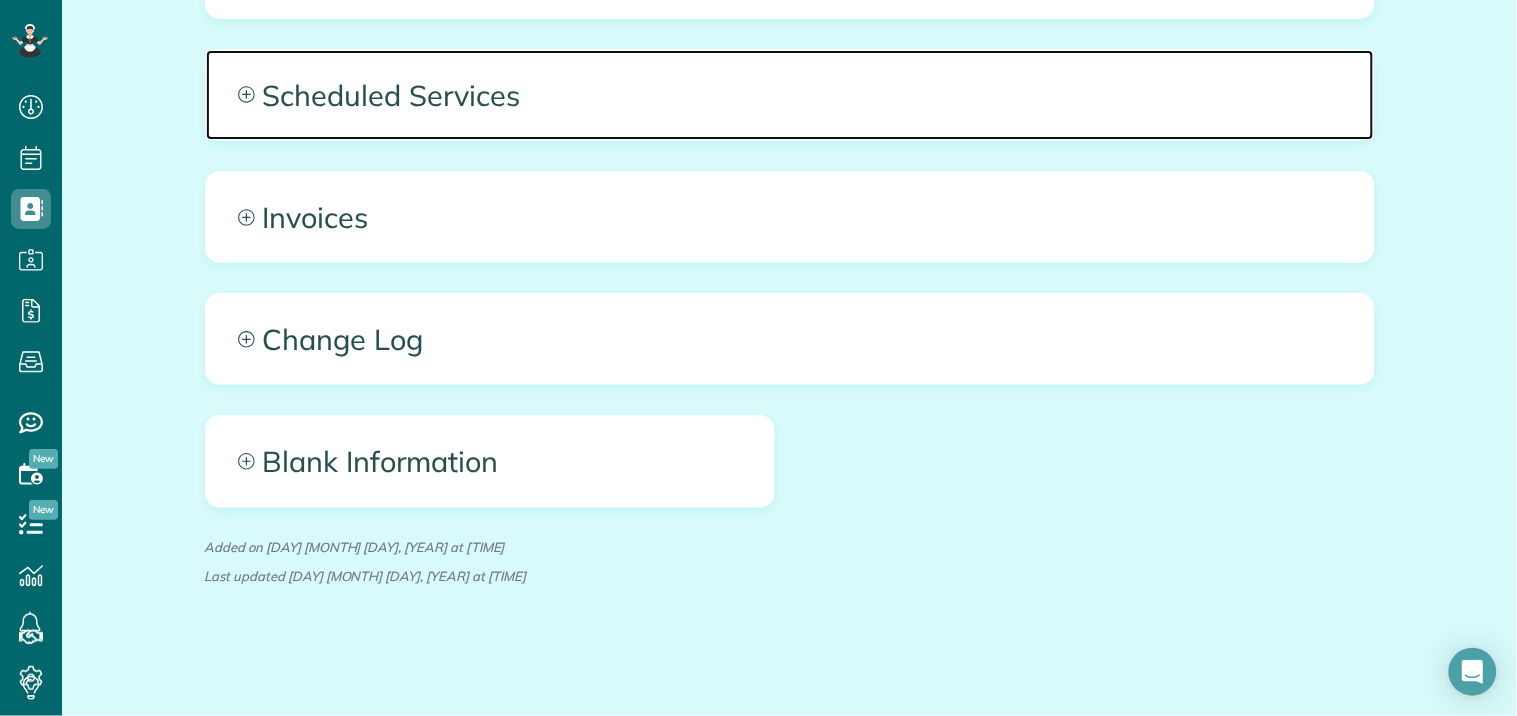 click on "Scheduled Services" at bounding box center [790, 95] 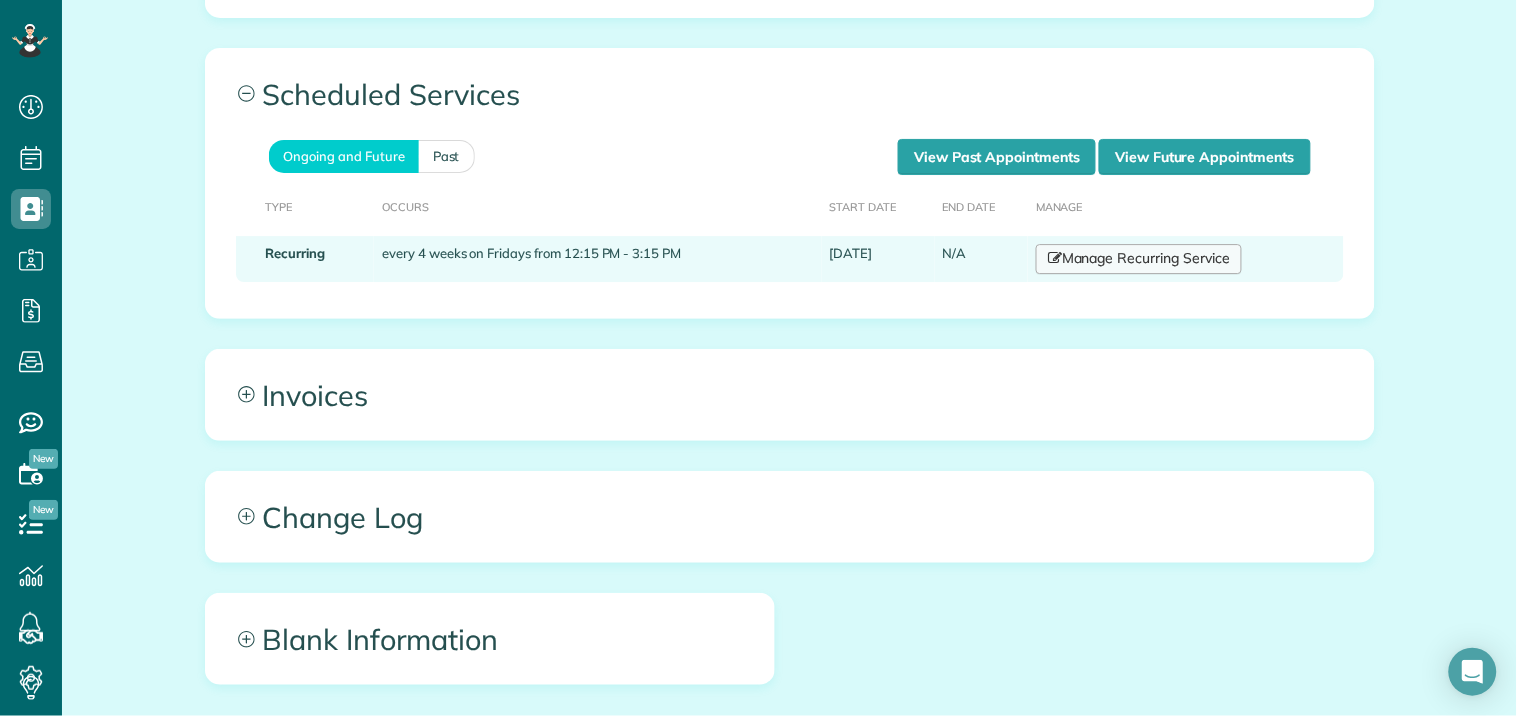 click on "Manage Recurring Service" at bounding box center [1139, 259] 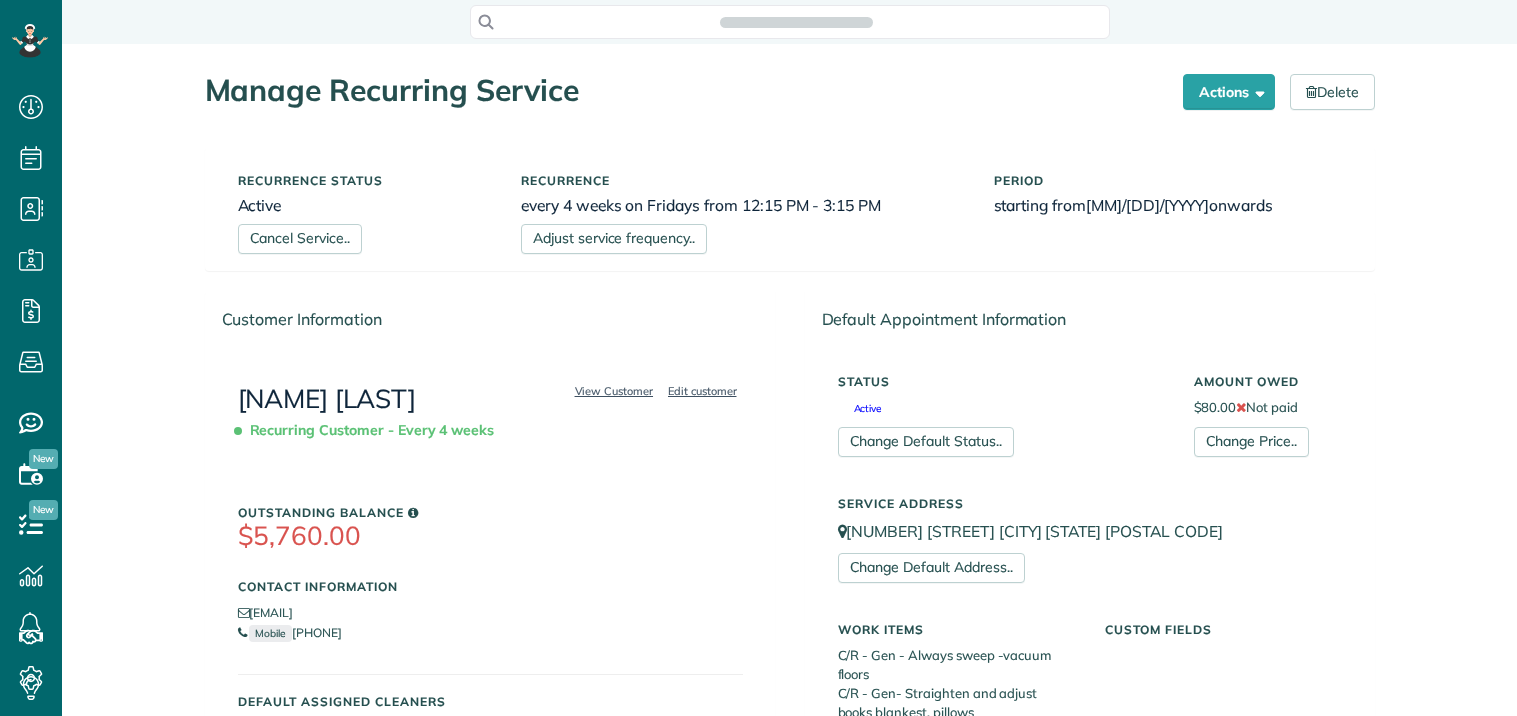 scroll, scrollTop: 0, scrollLeft: 0, axis: both 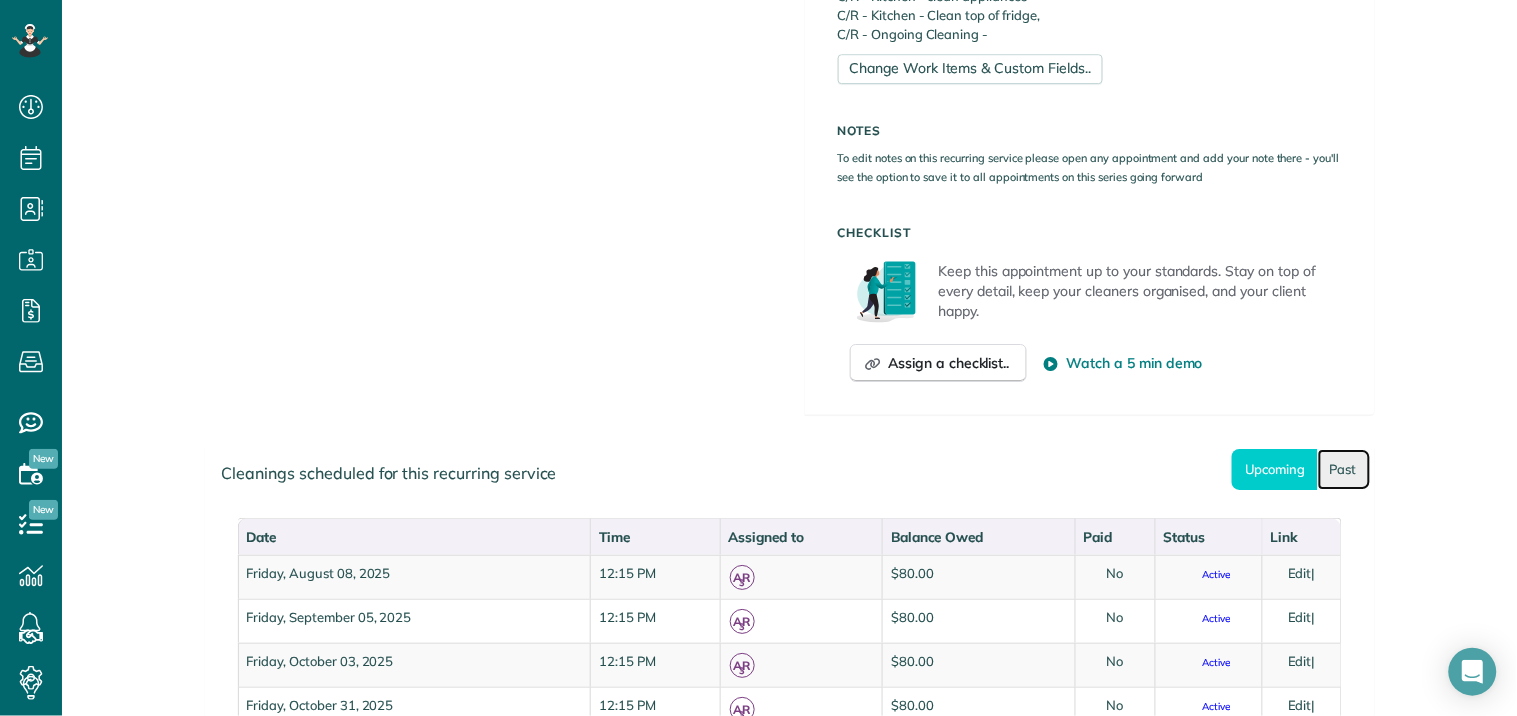 click on "Past" at bounding box center (1344, 469) 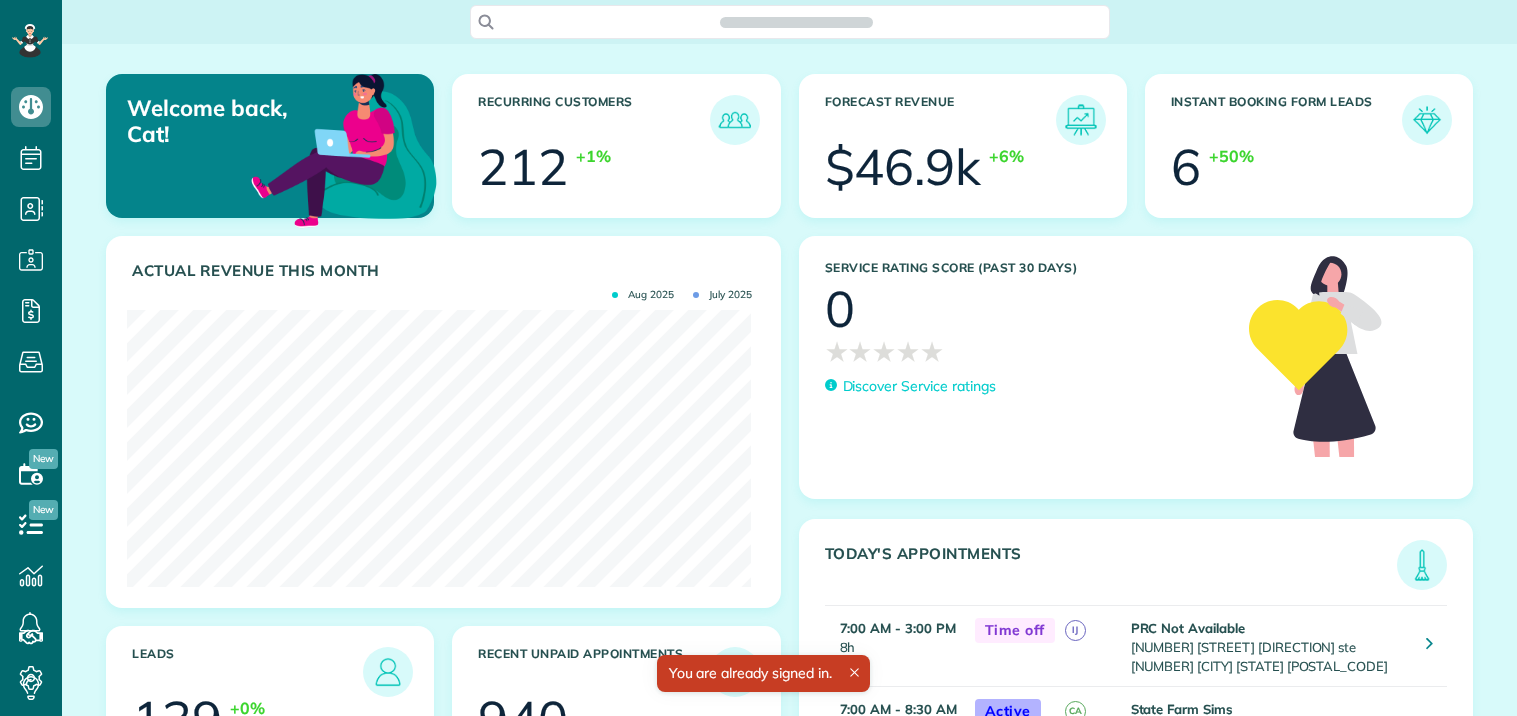 scroll, scrollTop: 0, scrollLeft: 0, axis: both 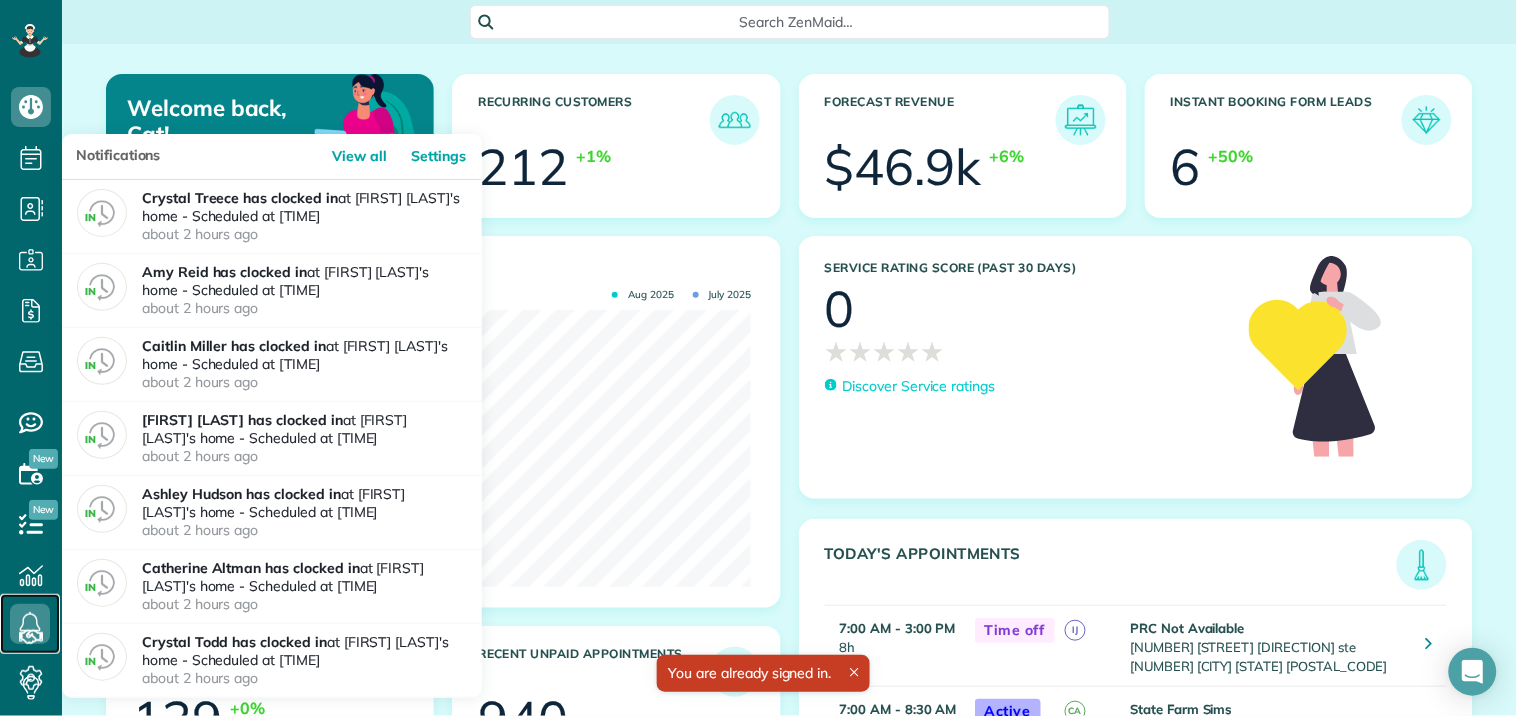 click 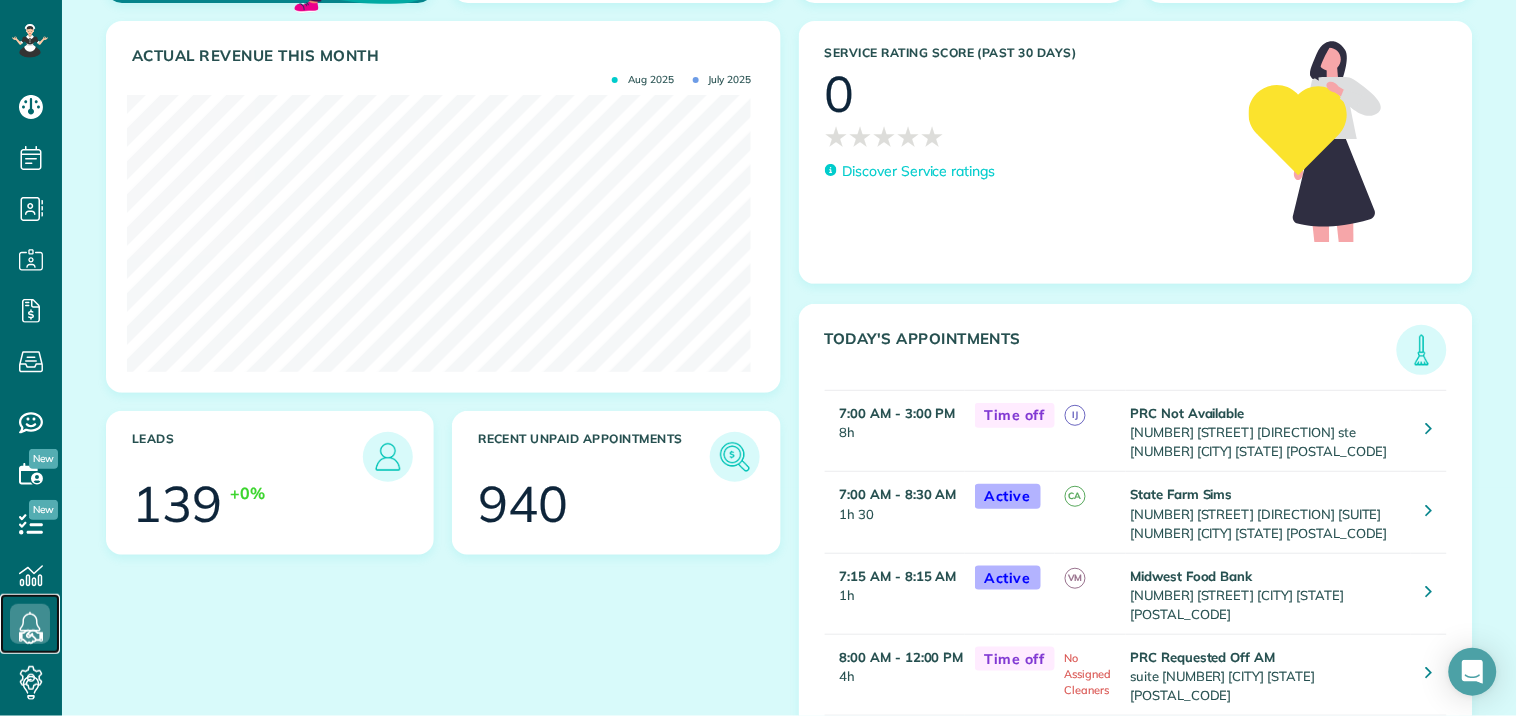 scroll, scrollTop: 0, scrollLeft: 0, axis: both 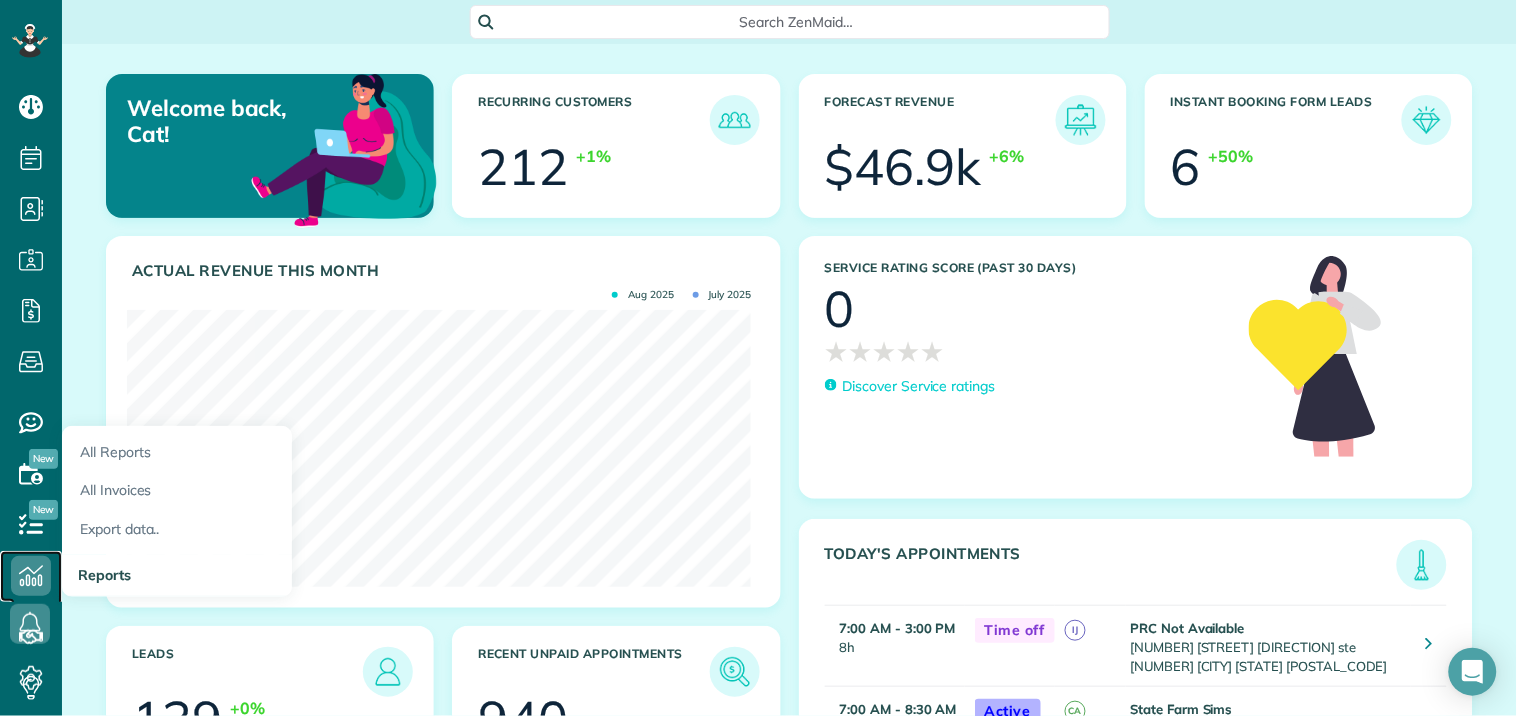 click 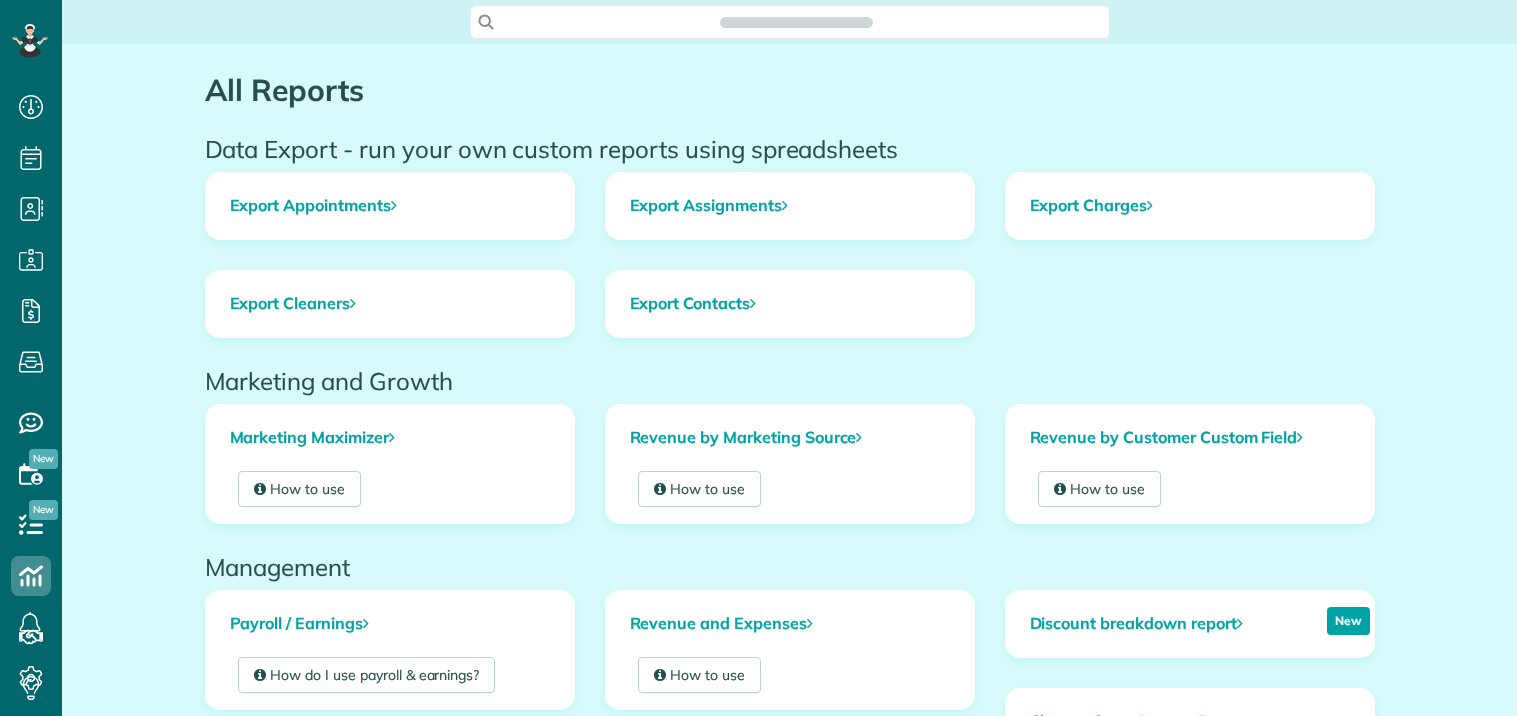scroll, scrollTop: 0, scrollLeft: 0, axis: both 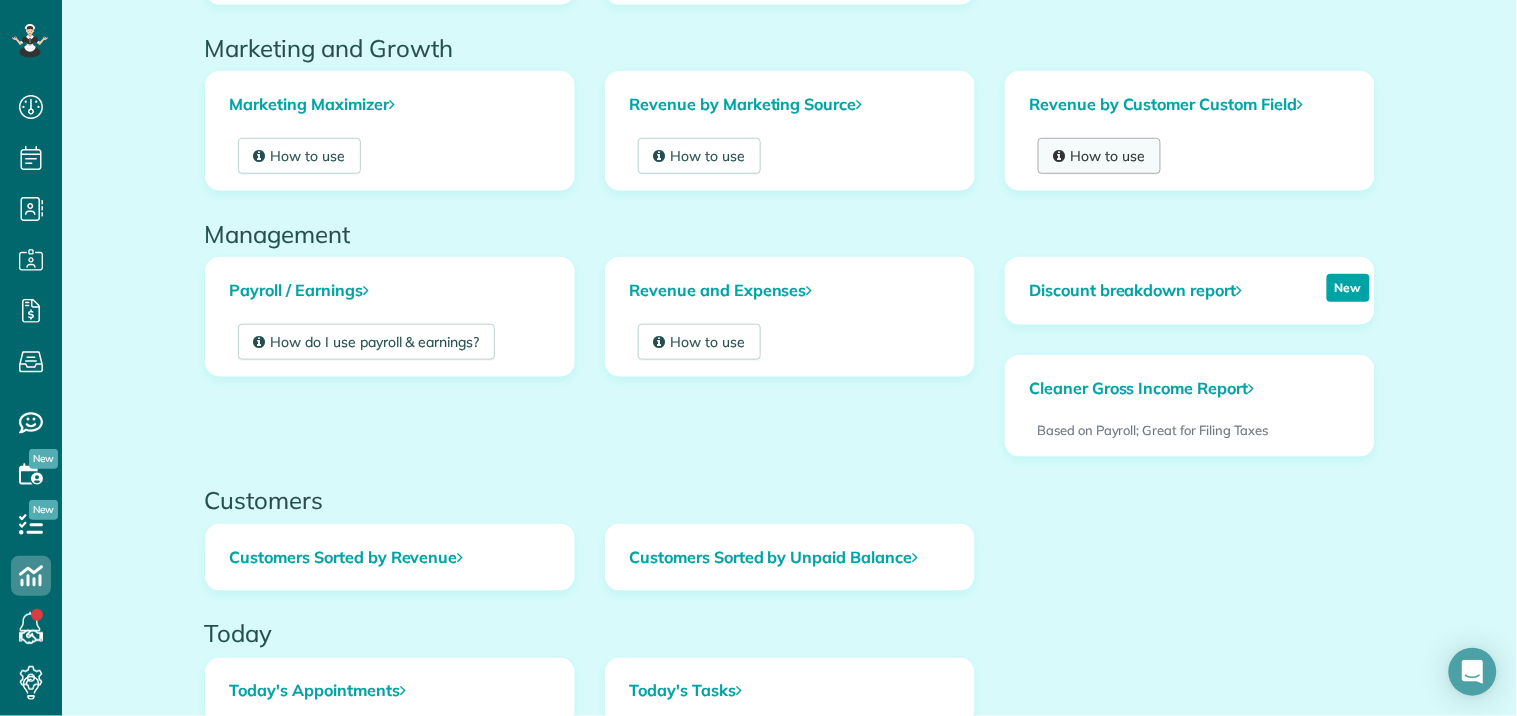 click on "How to use" at bounding box center [1100, 156] 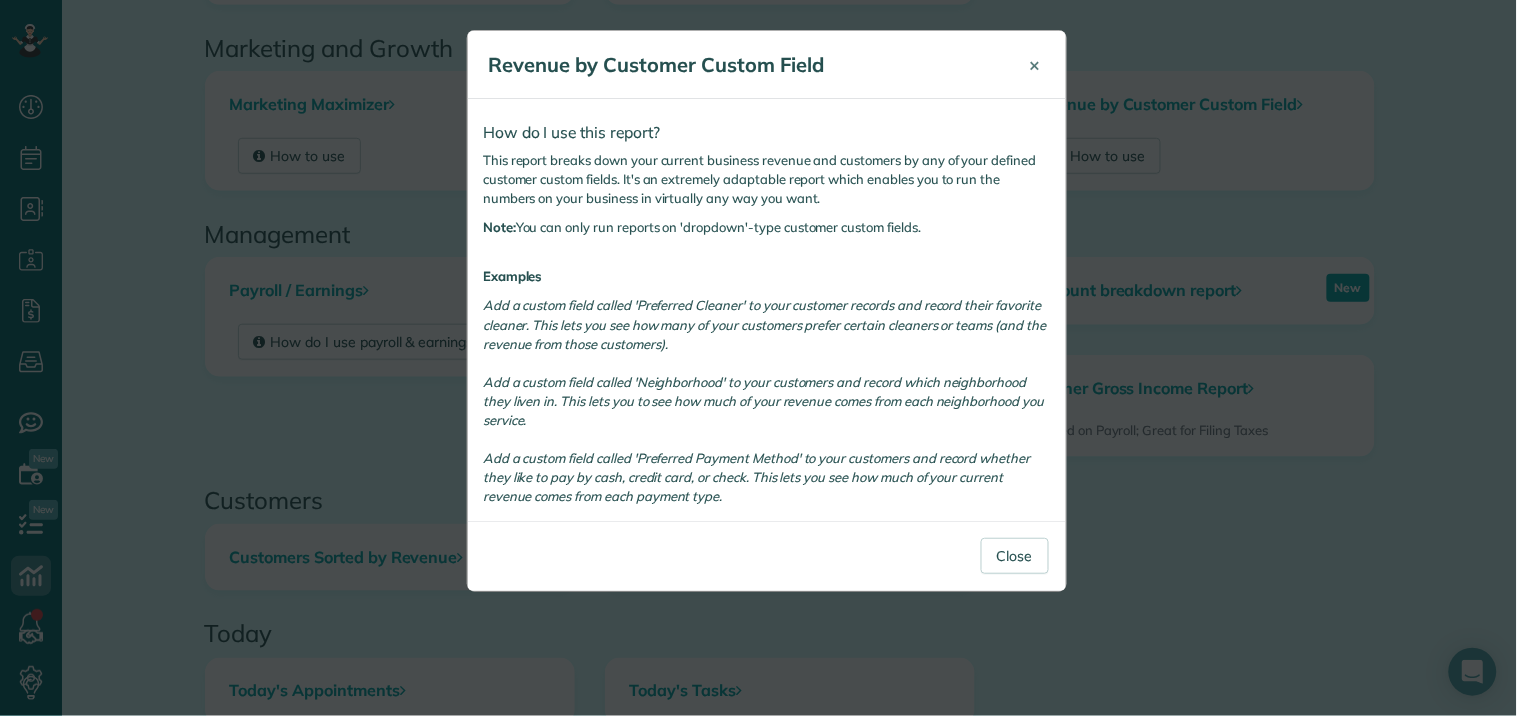 click on "×" at bounding box center (1035, 65) 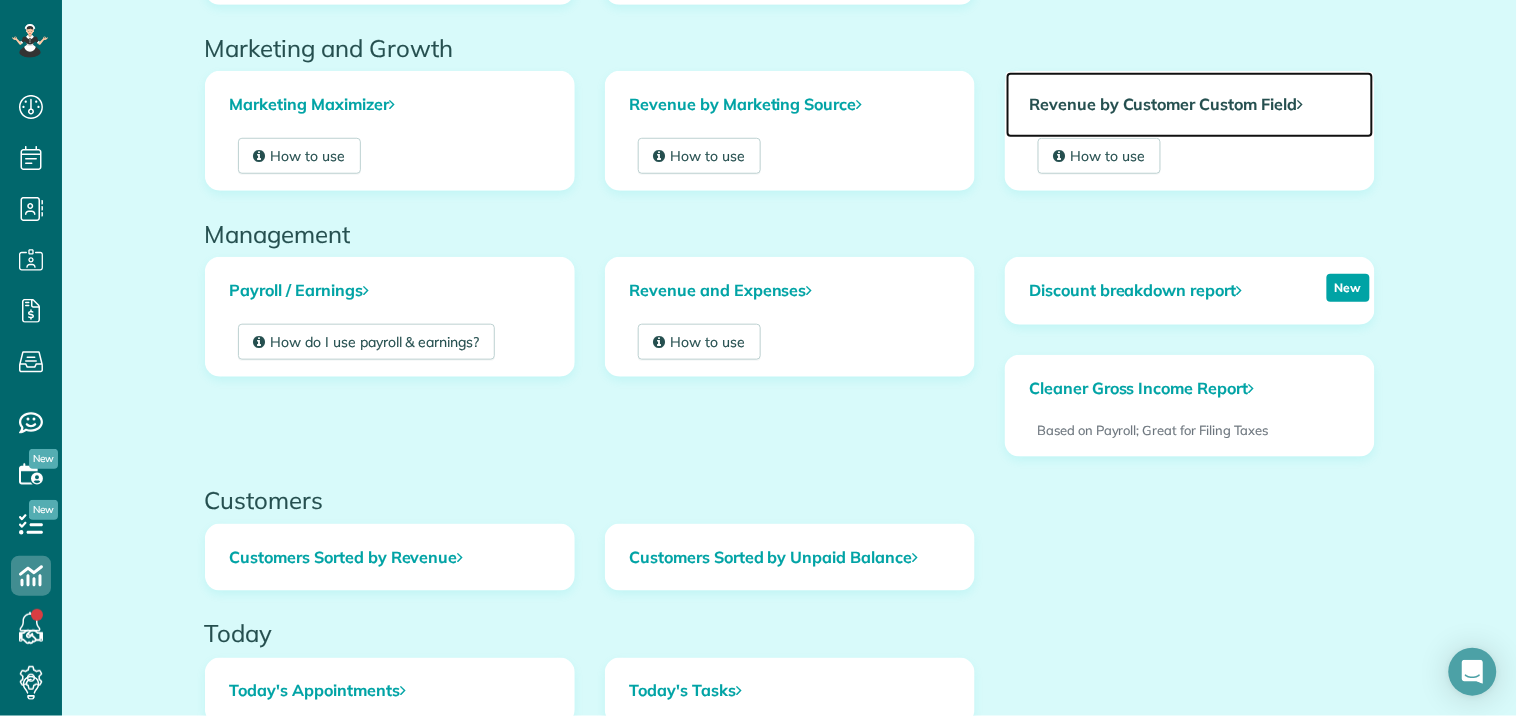 click on "Revenue by Customer Custom Field" at bounding box center (1190, 105) 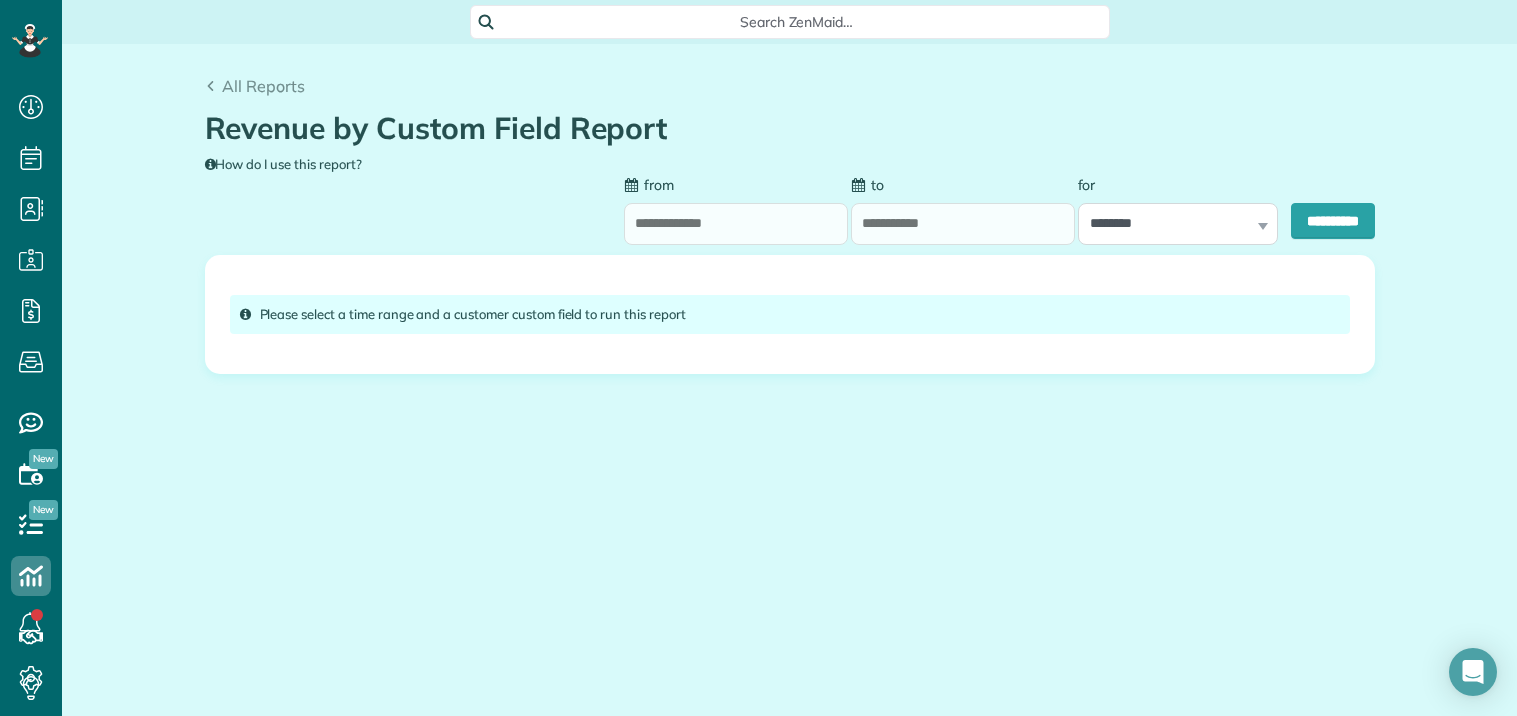 scroll, scrollTop: 0, scrollLeft: 0, axis: both 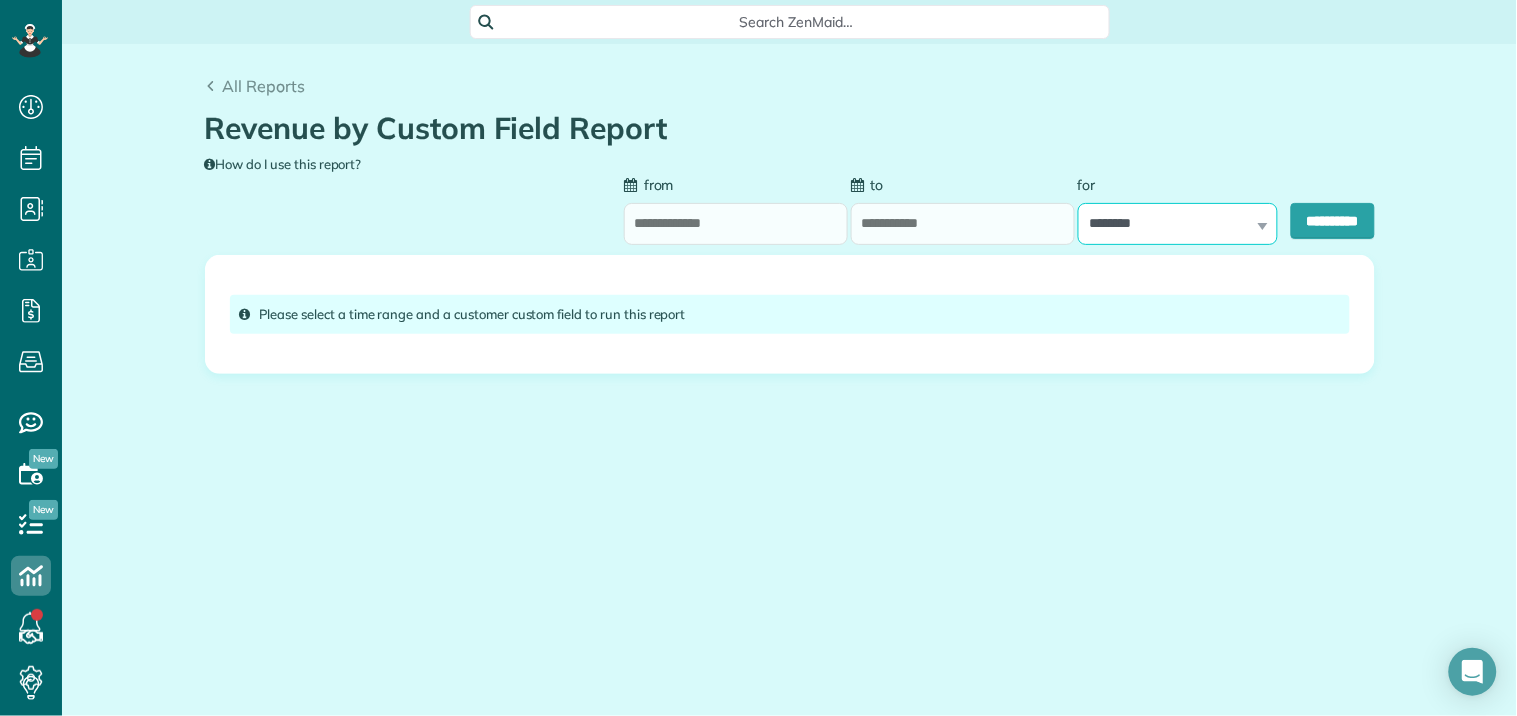 click on "**********" at bounding box center [1178, 224] 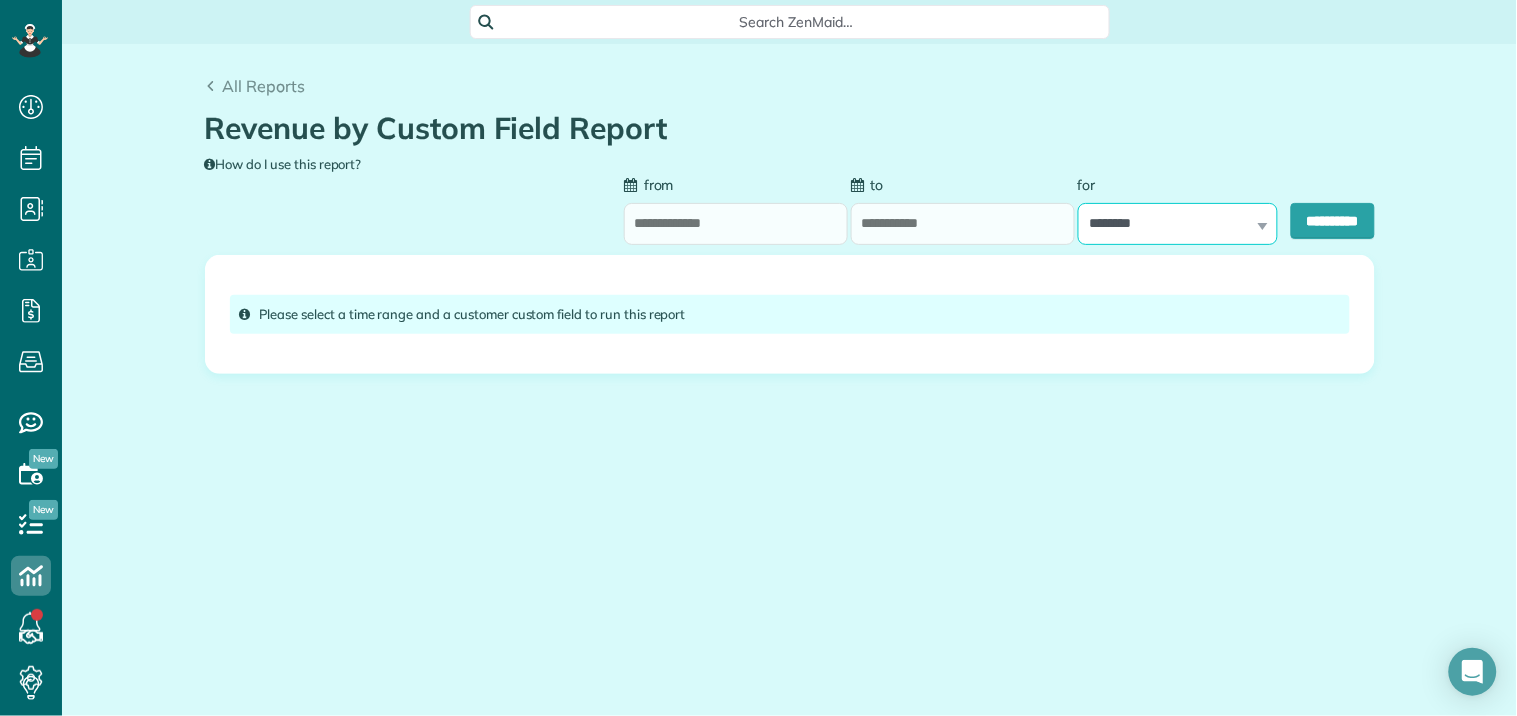 select on "*****" 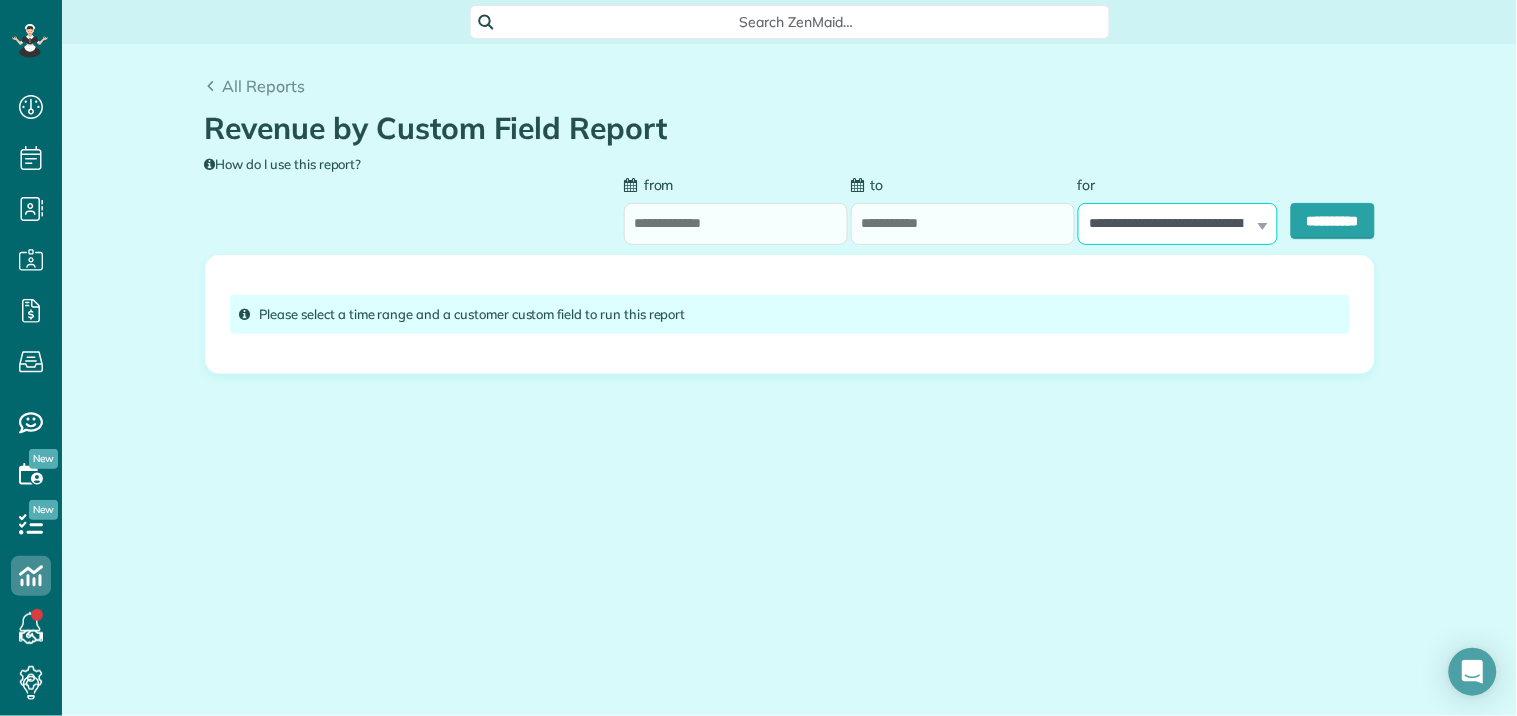 click on "**********" at bounding box center (1178, 224) 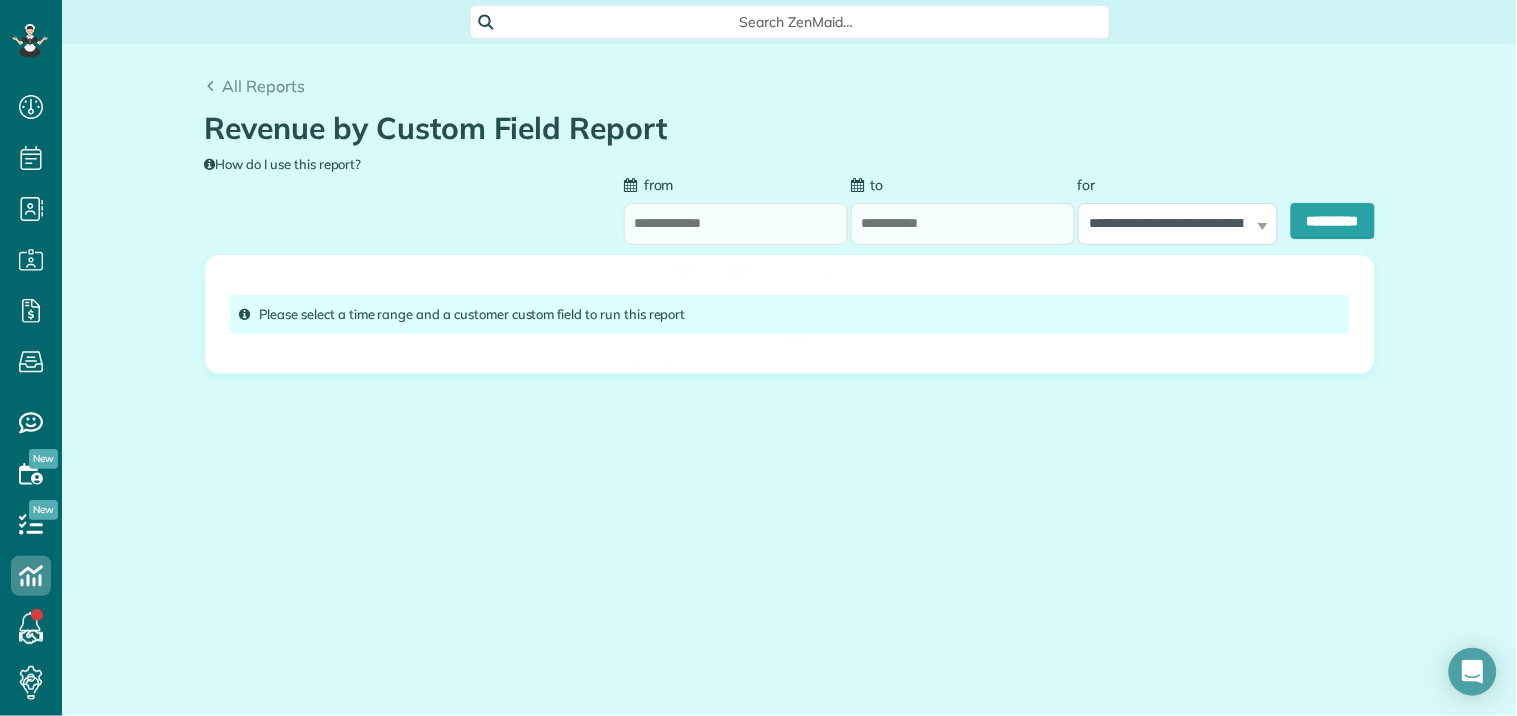 click on "**********" at bounding box center [736, 224] 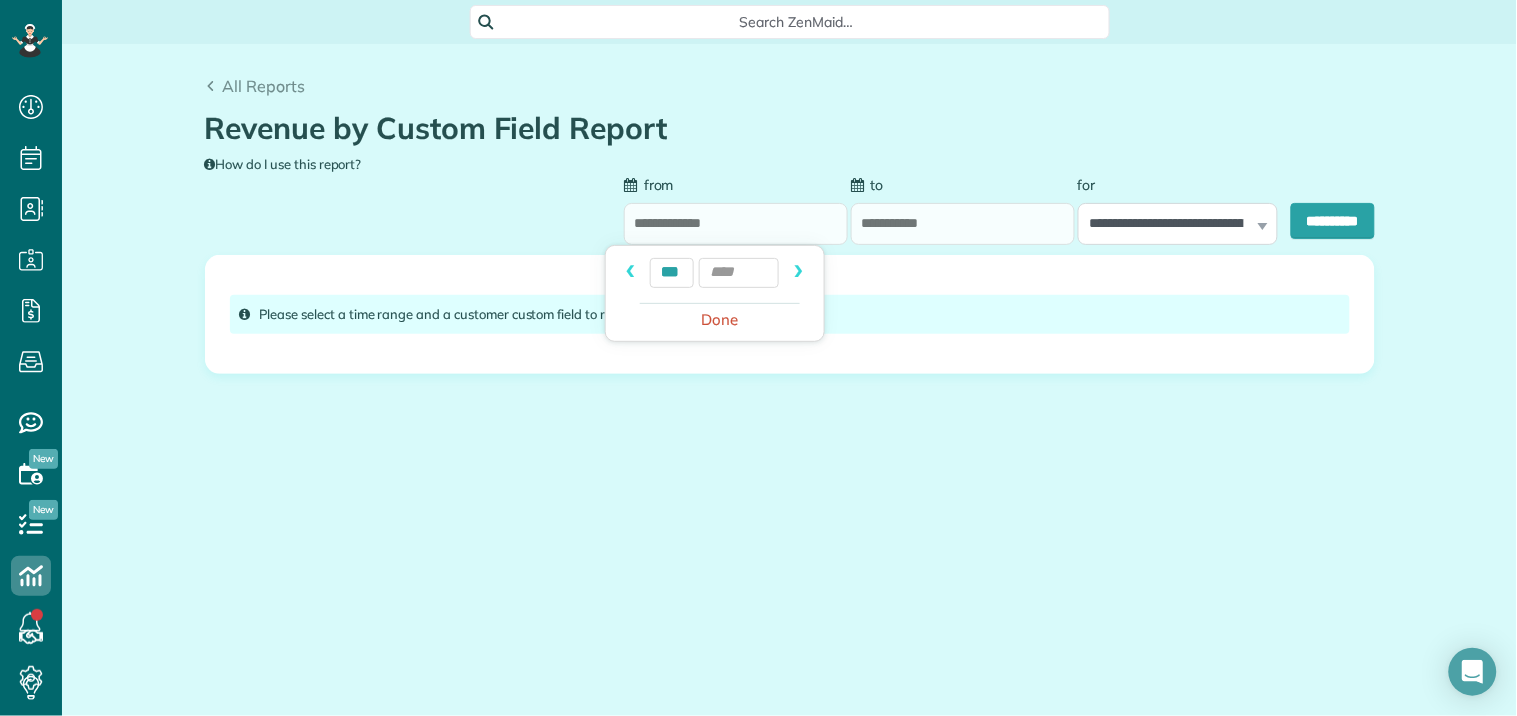 click on "**********" at bounding box center (736, 224) 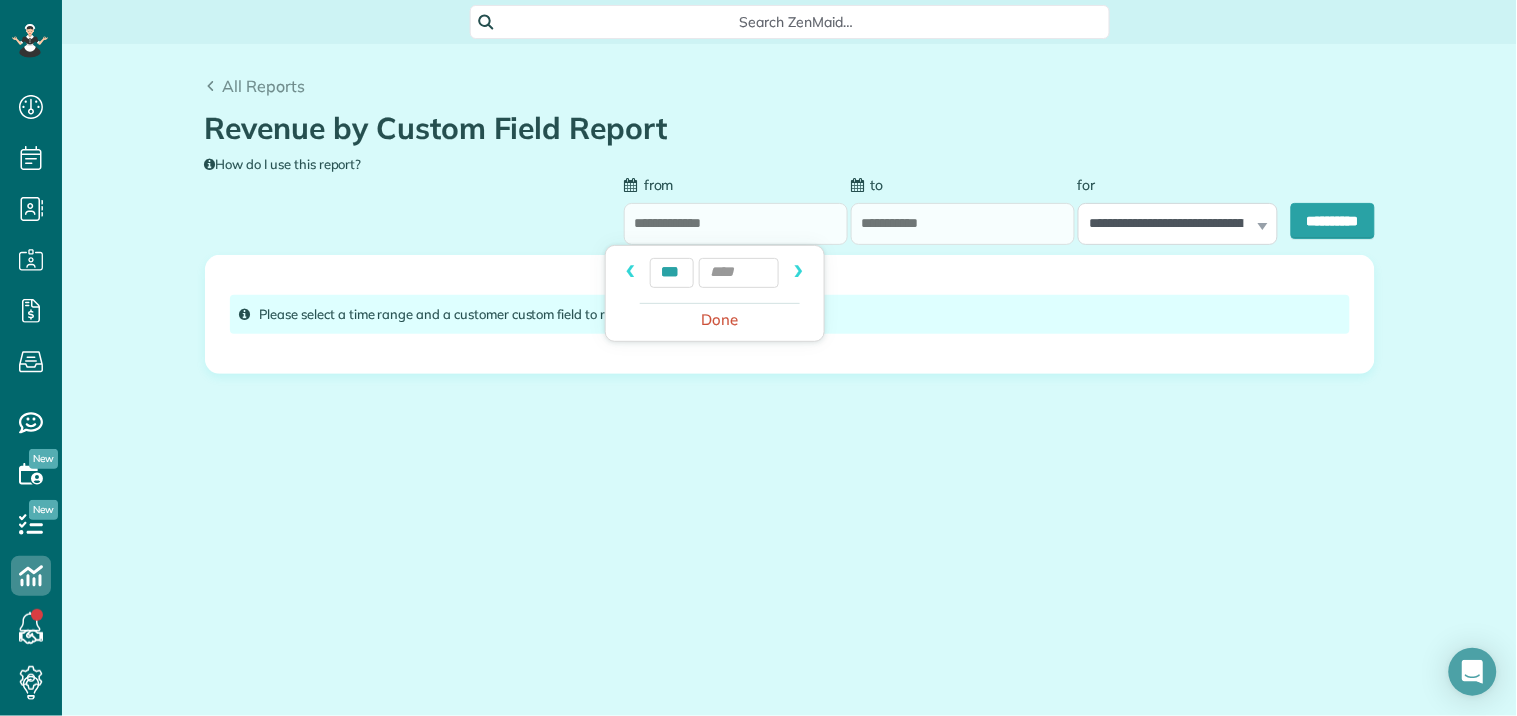 type on "**********" 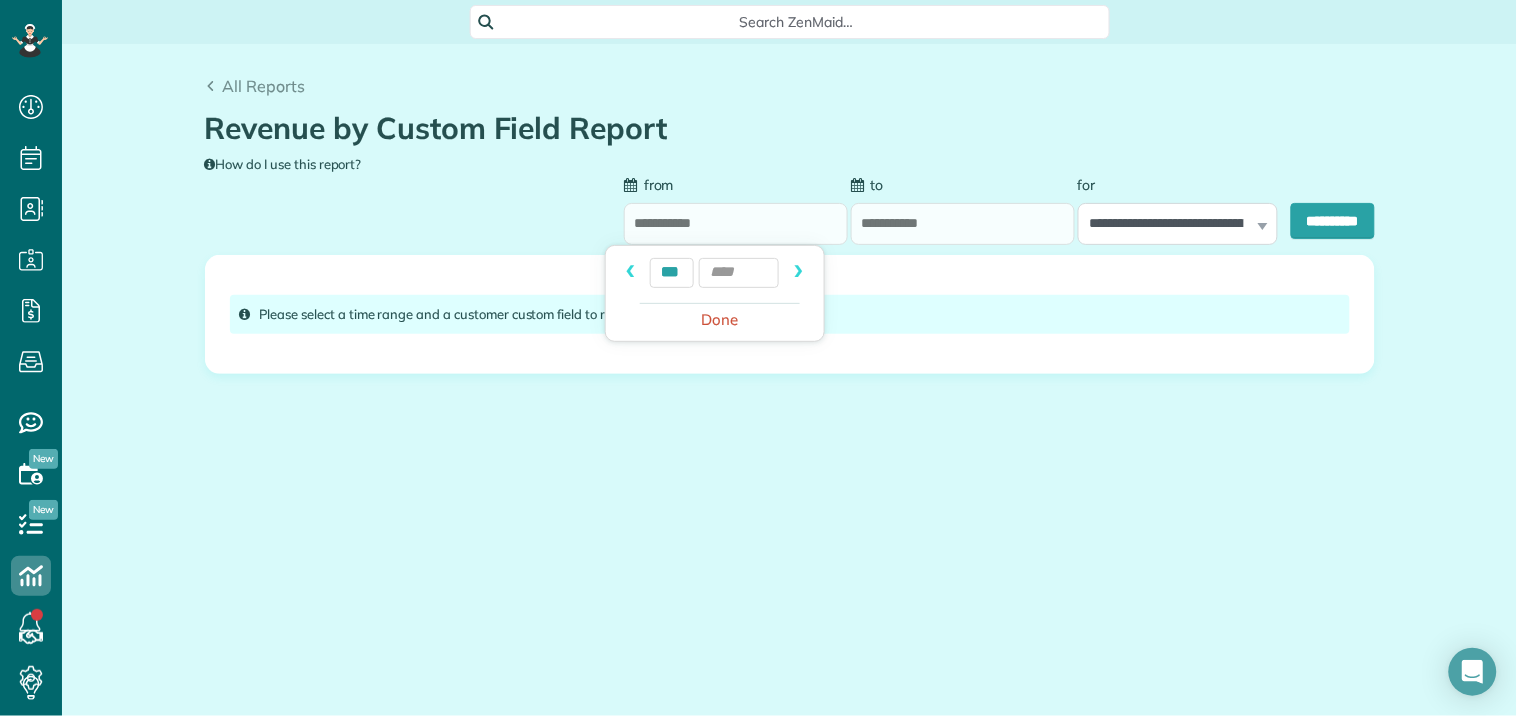 click on "Revenue by Custom Field Report" at bounding box center (782, 128) 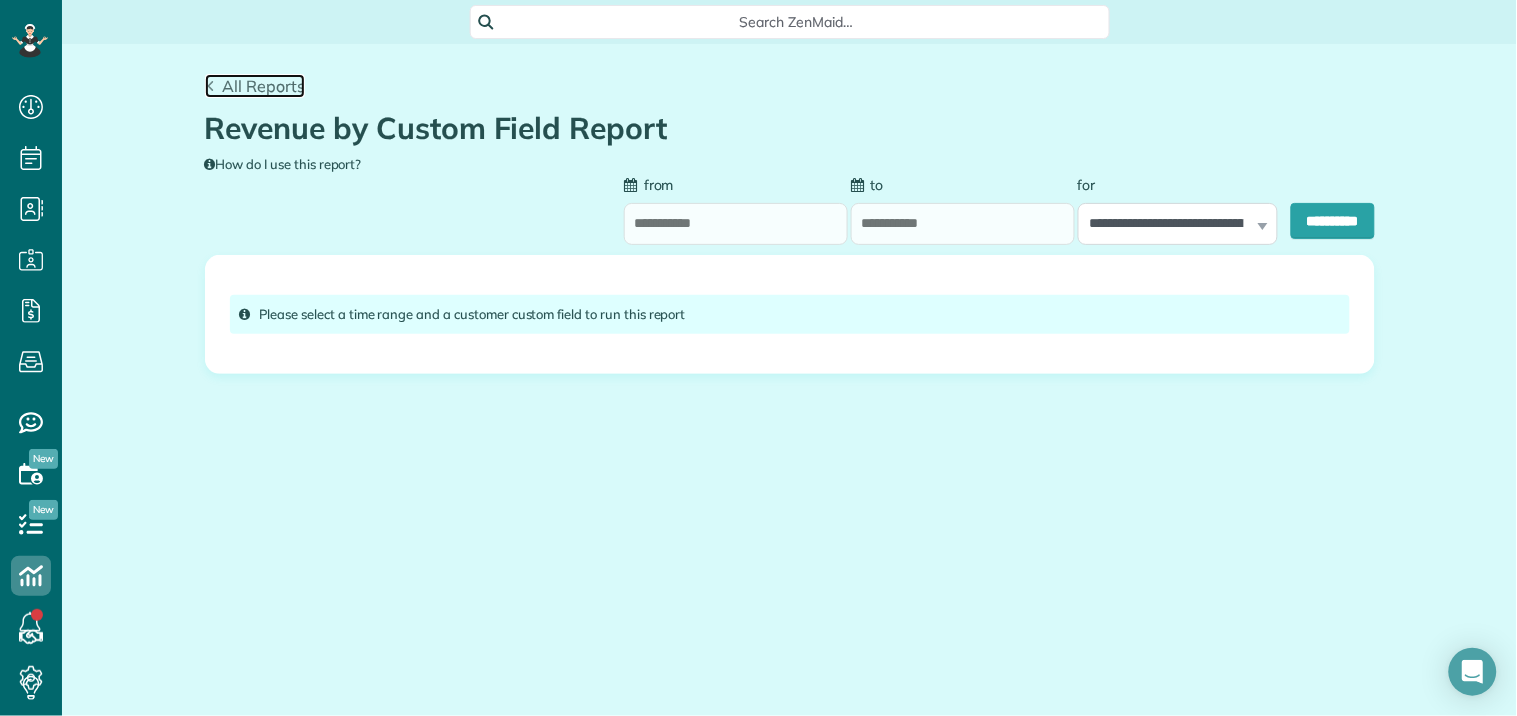 click on "All Reports" at bounding box center (263, 86) 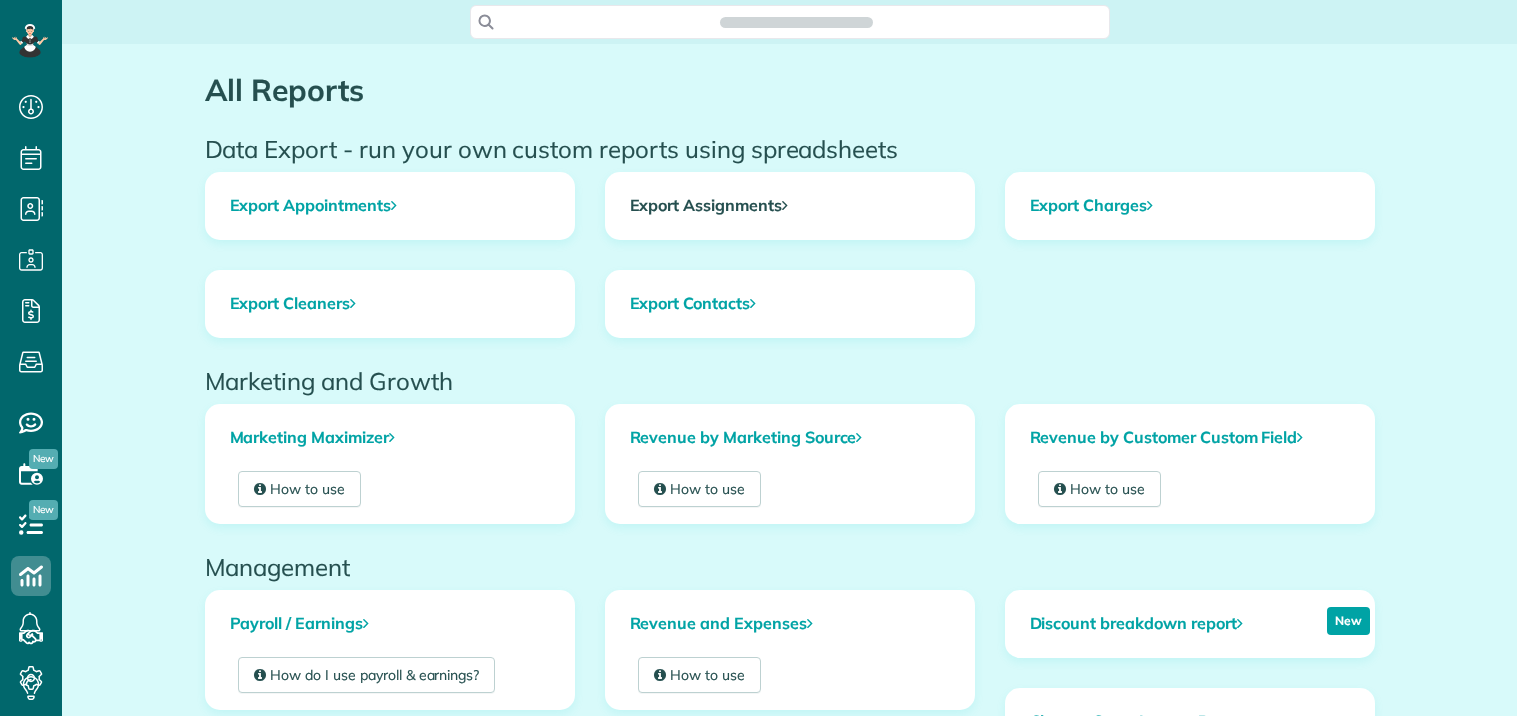 scroll, scrollTop: 0, scrollLeft: 0, axis: both 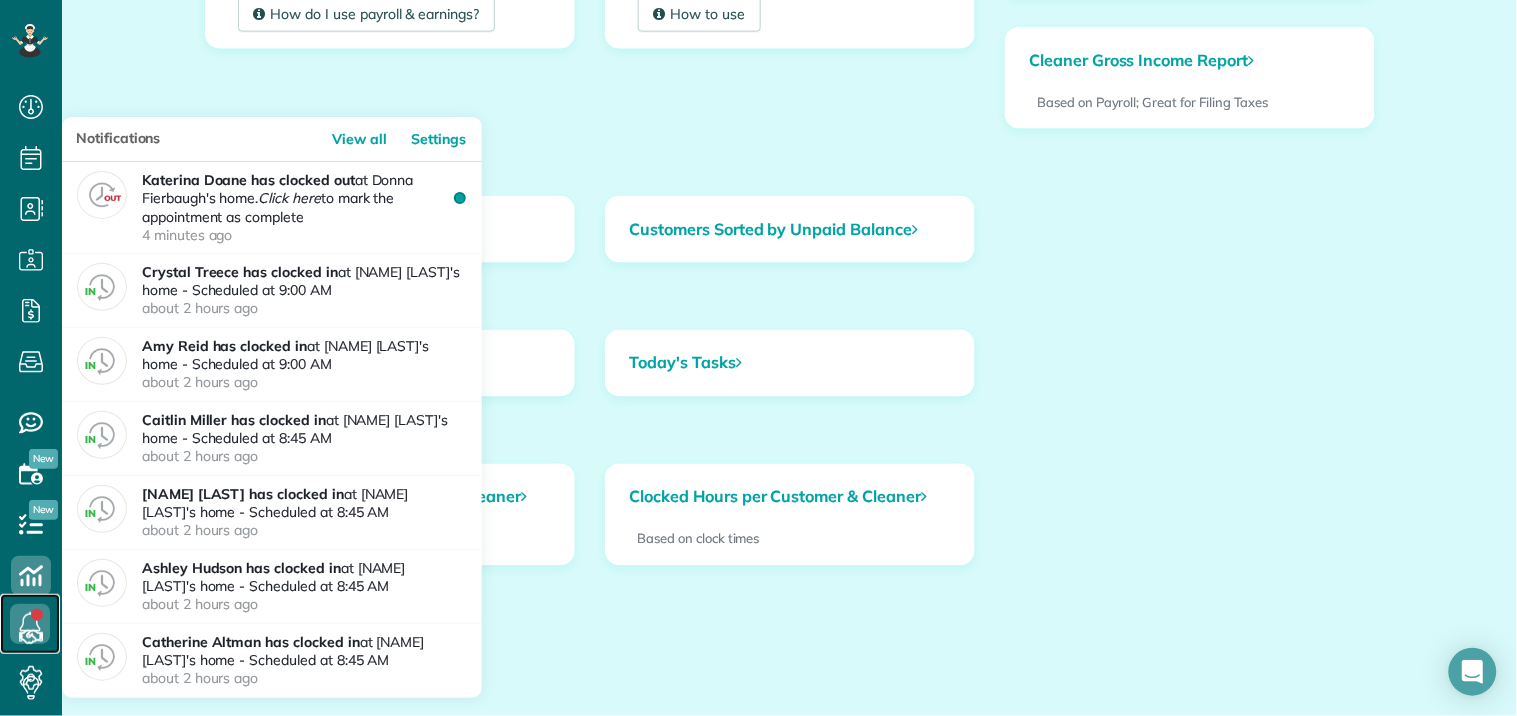 click at bounding box center (30, 624) 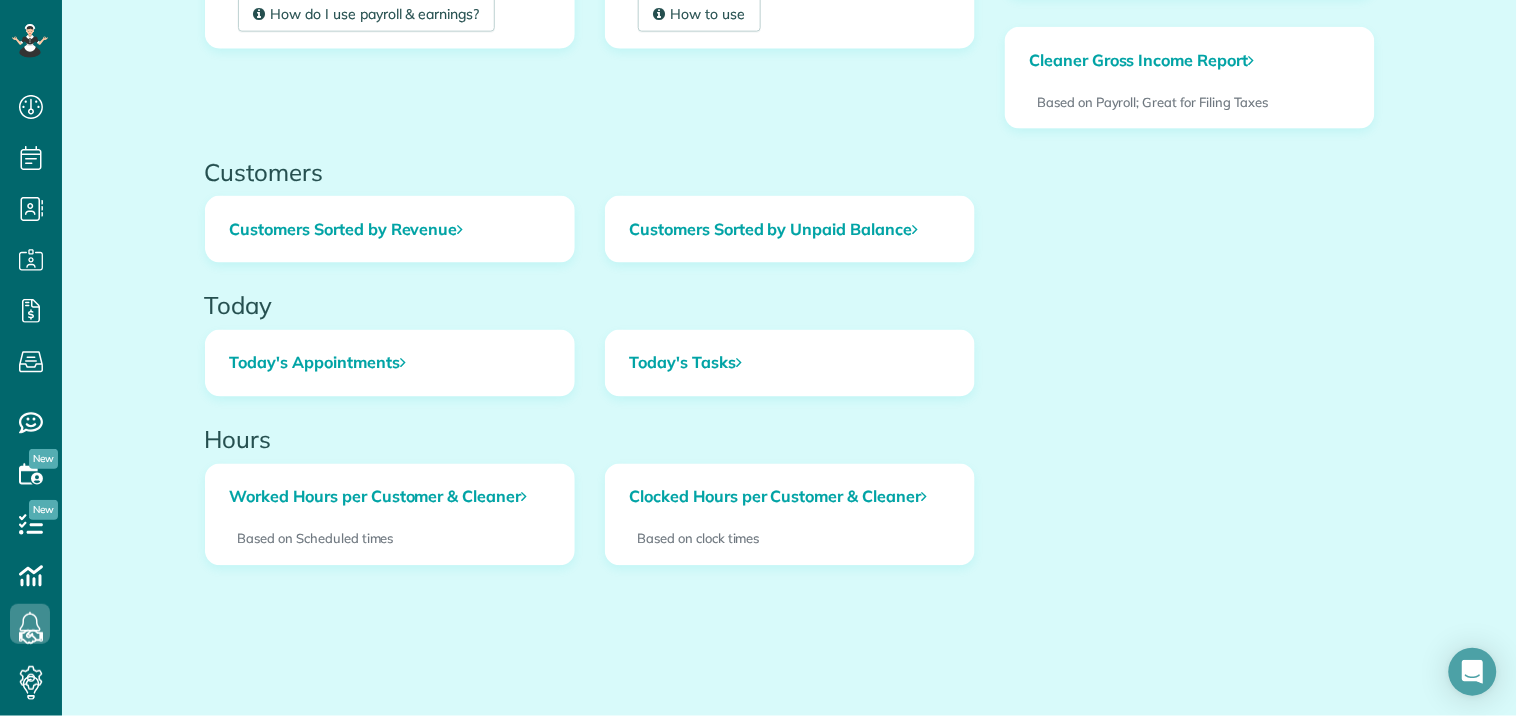 click on "Worked Hours per Customer & Cleaner
Based on Scheduled times
Clocked Hours per Customer & Cleaner
Based on clock times" at bounding box center [790, 530] 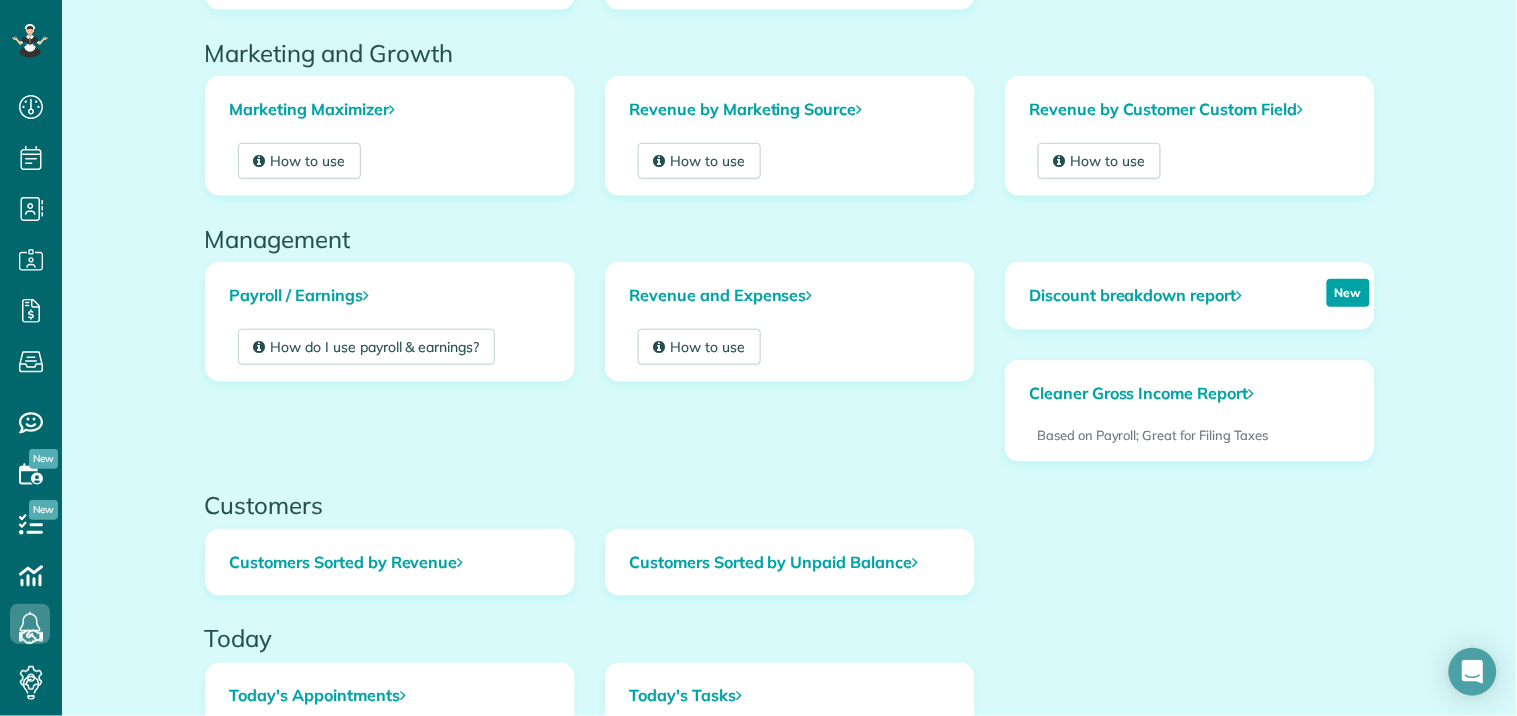 scroll, scrollTop: 333, scrollLeft: 0, axis: vertical 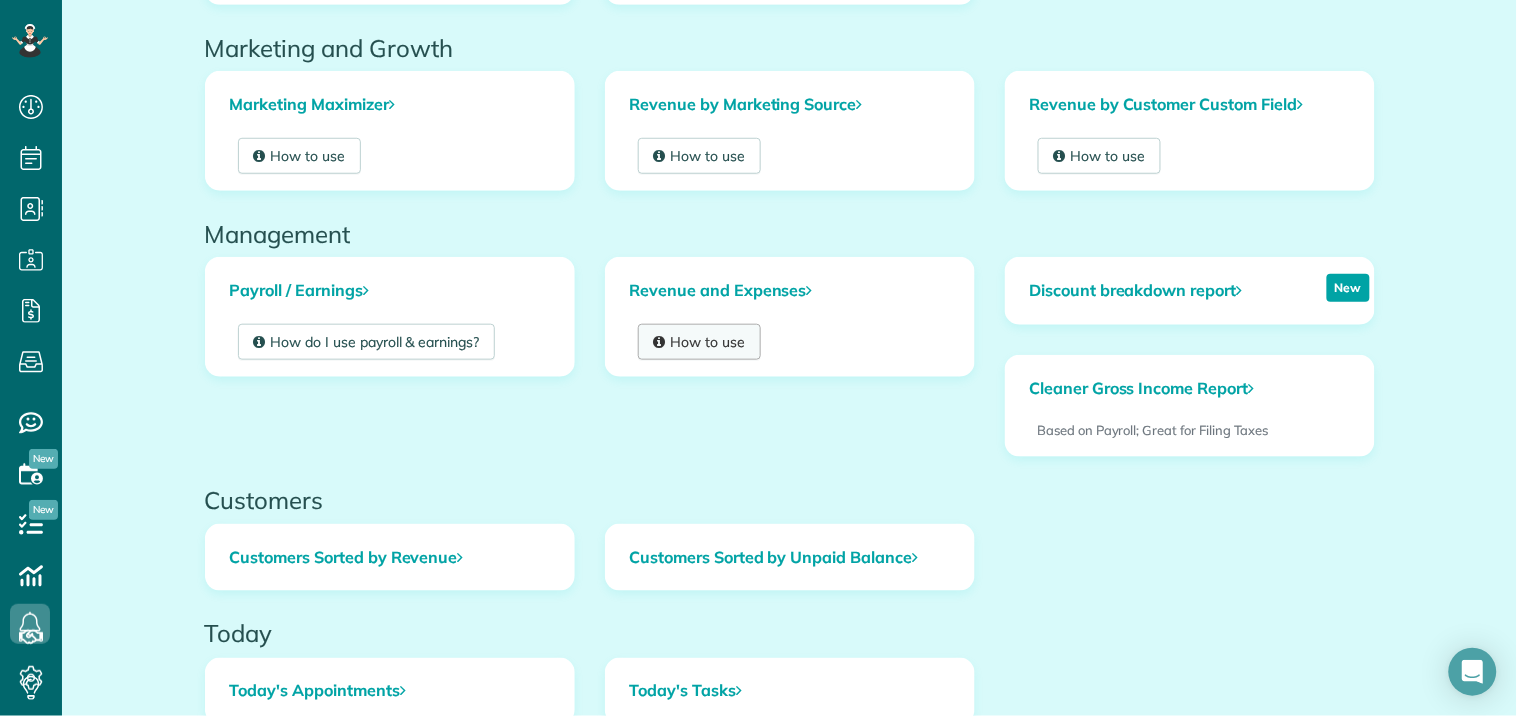 click on "How to use" at bounding box center (700, 342) 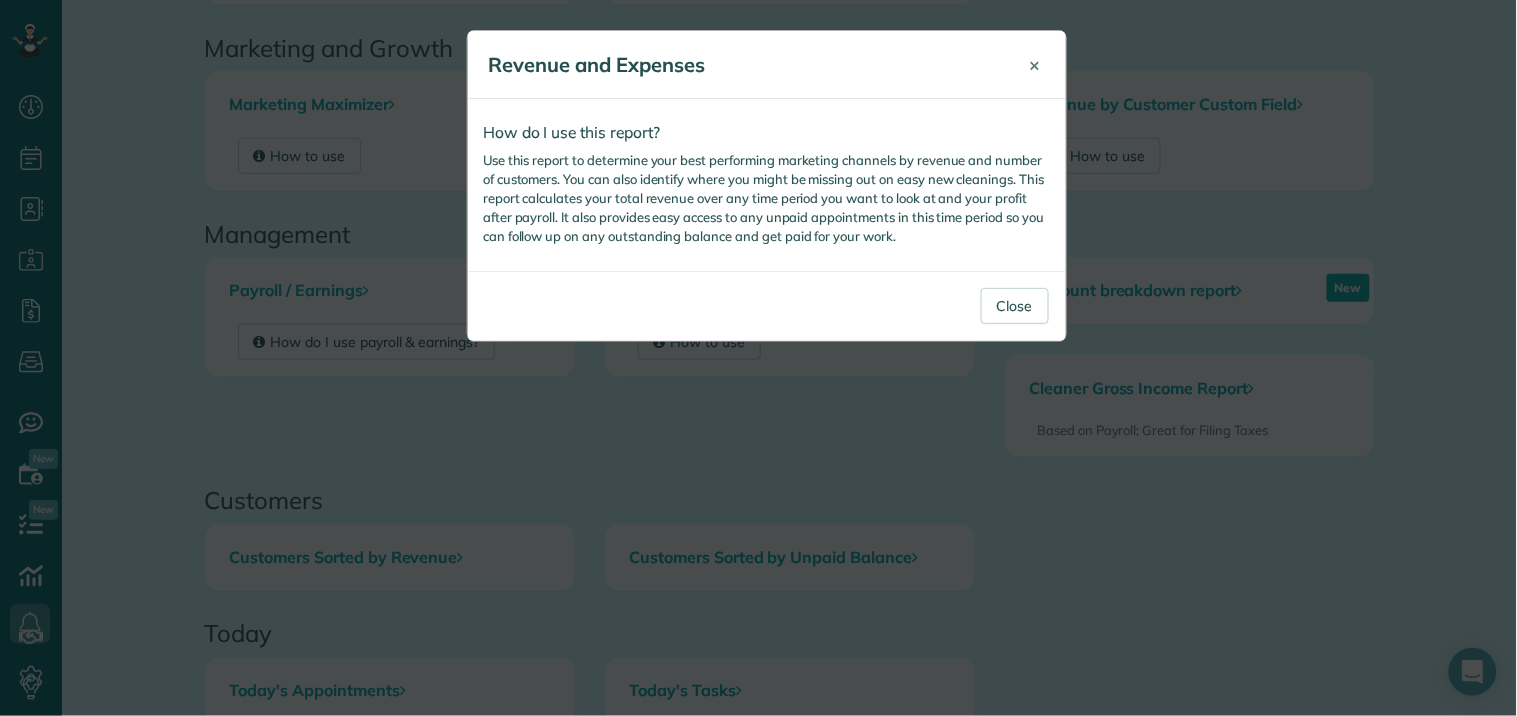 click on "×" at bounding box center [1035, 64] 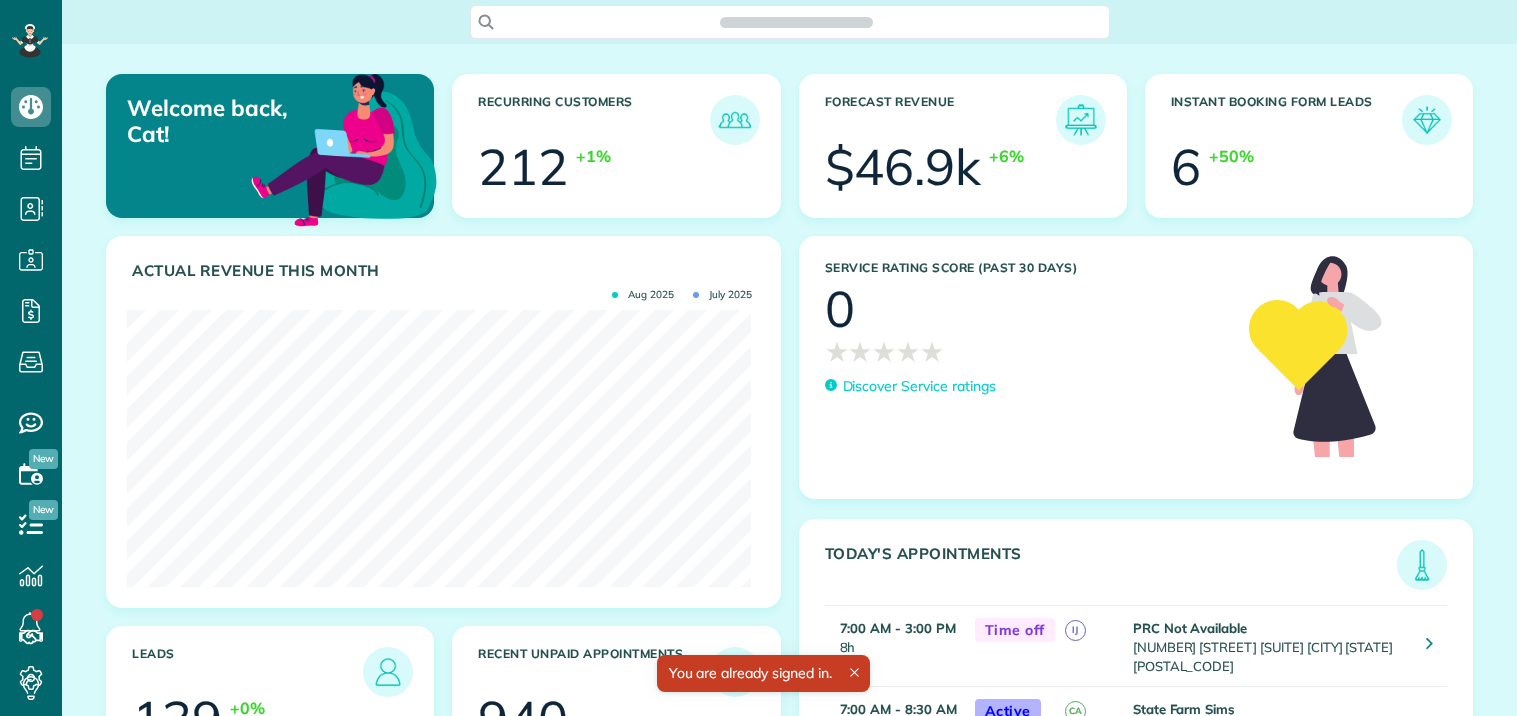 scroll, scrollTop: 0, scrollLeft: 0, axis: both 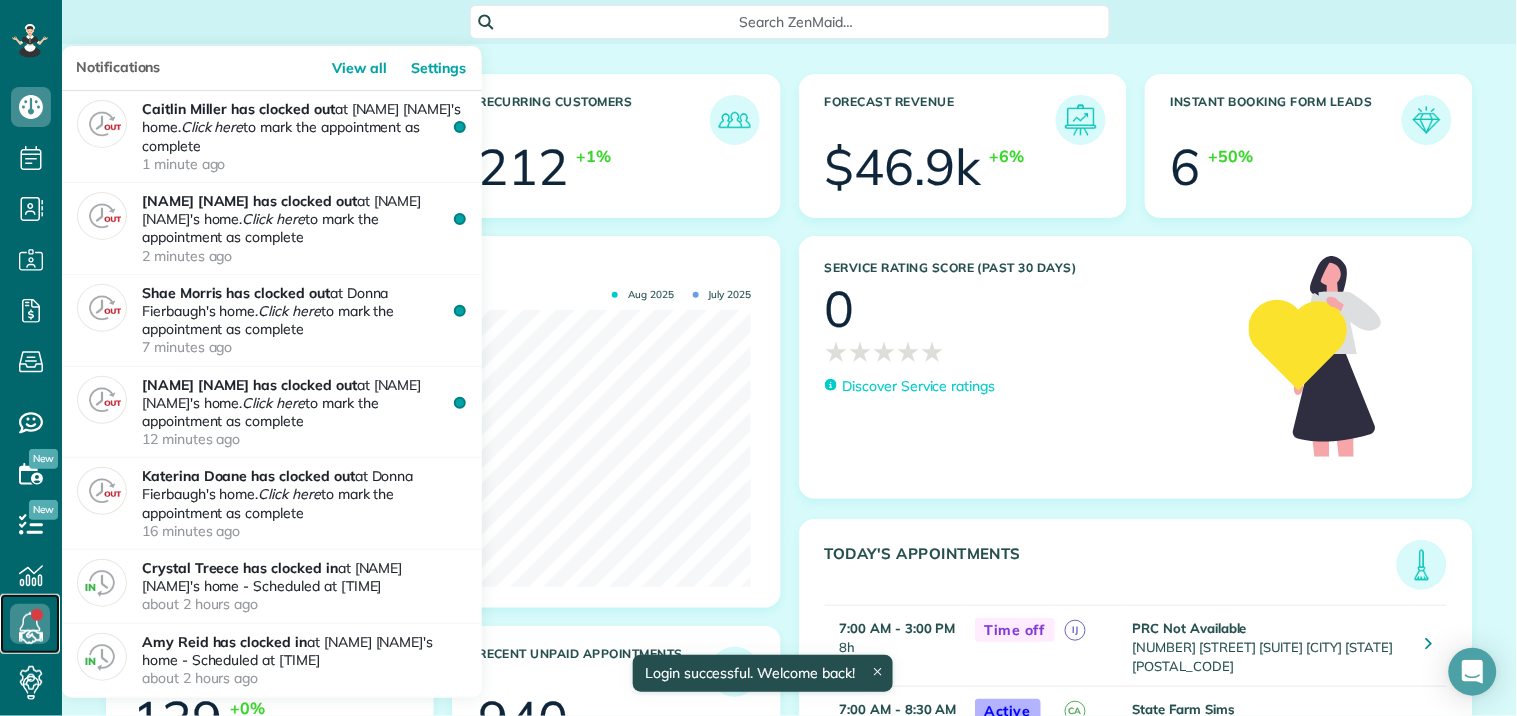 click at bounding box center (30, 624) 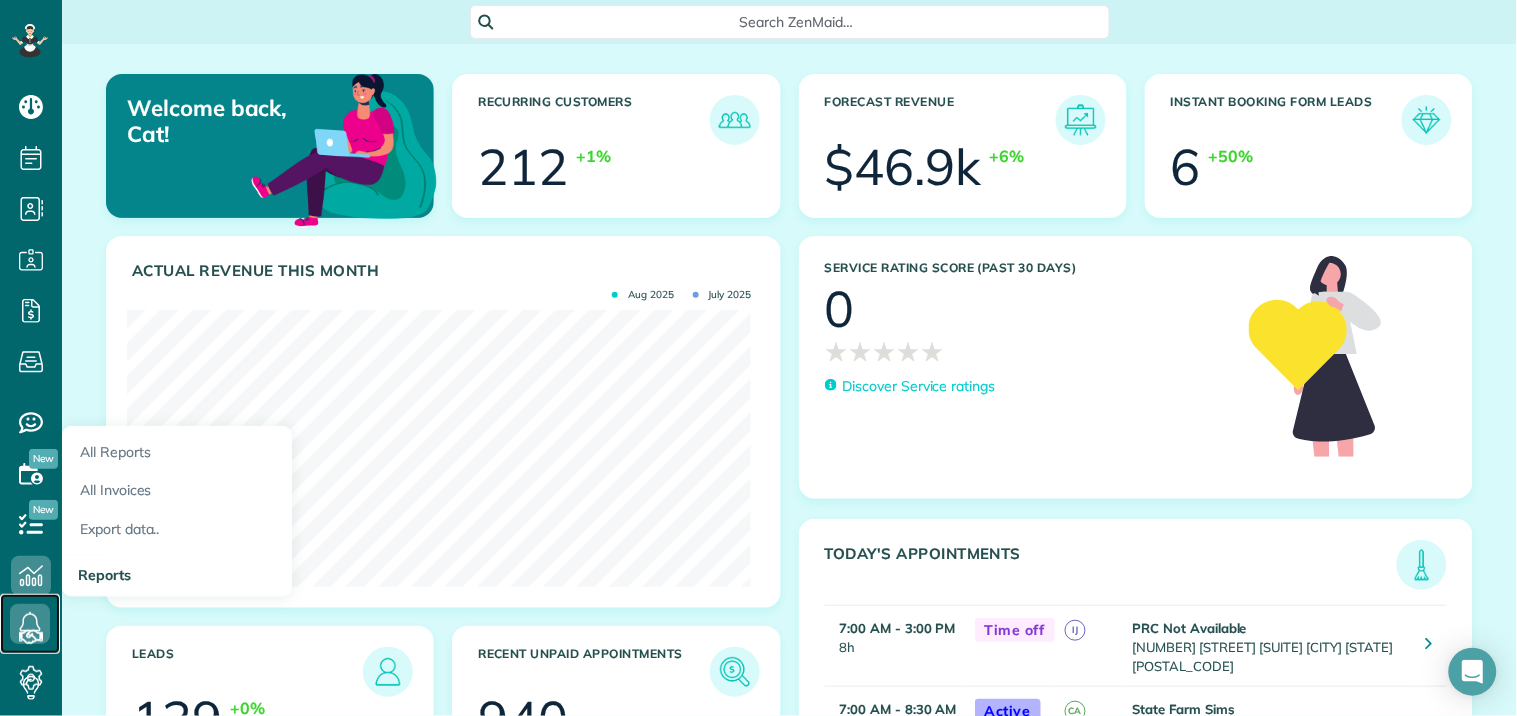 scroll, scrollTop: 277, scrollLeft: 624, axis: both 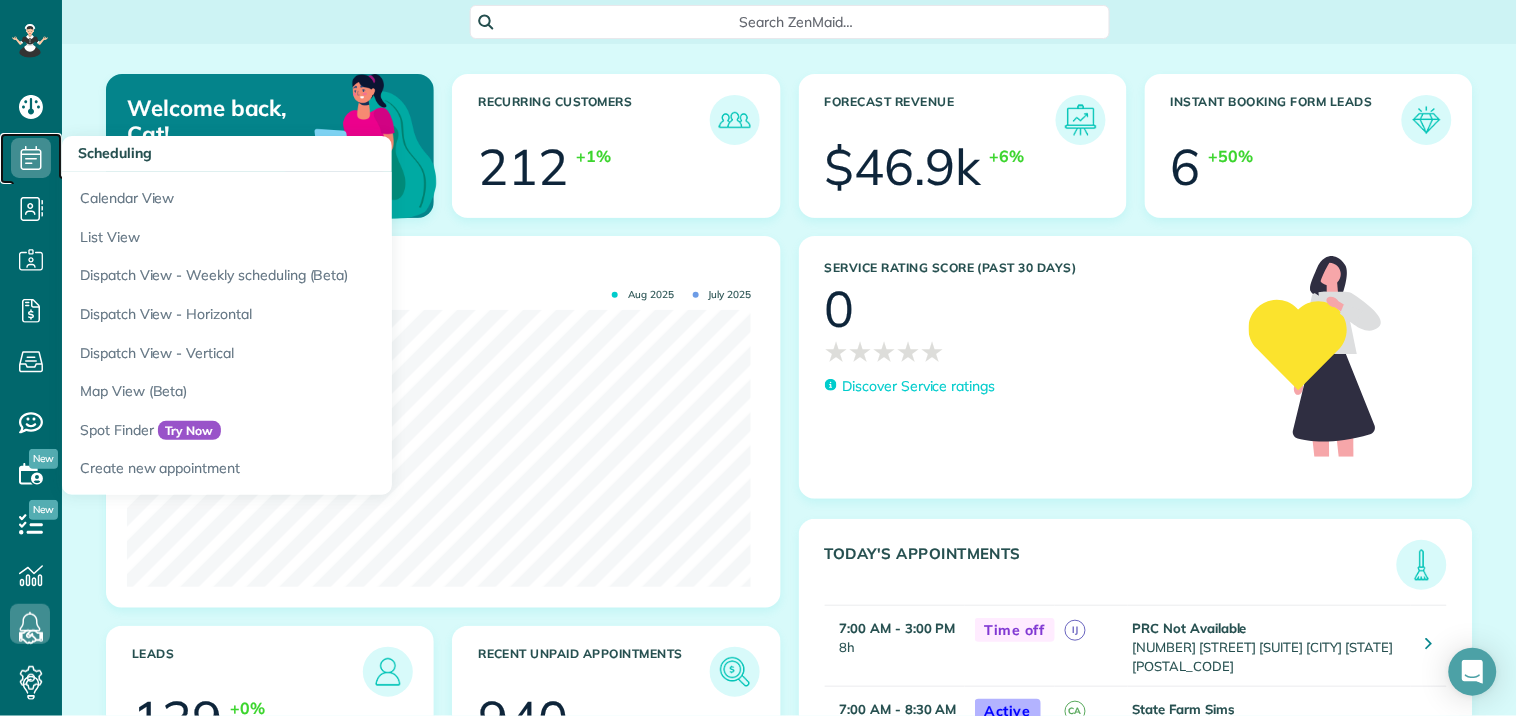 click 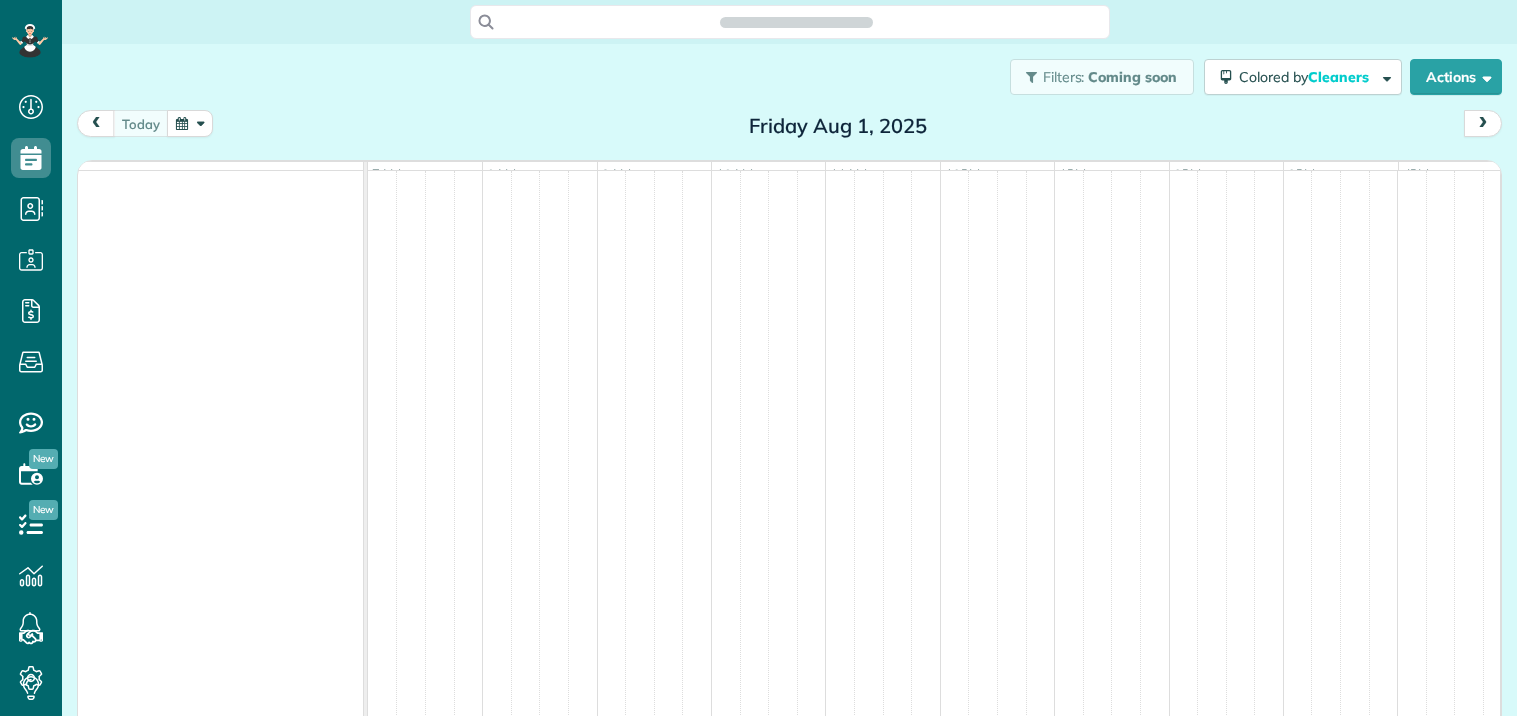 scroll, scrollTop: 0, scrollLeft: 0, axis: both 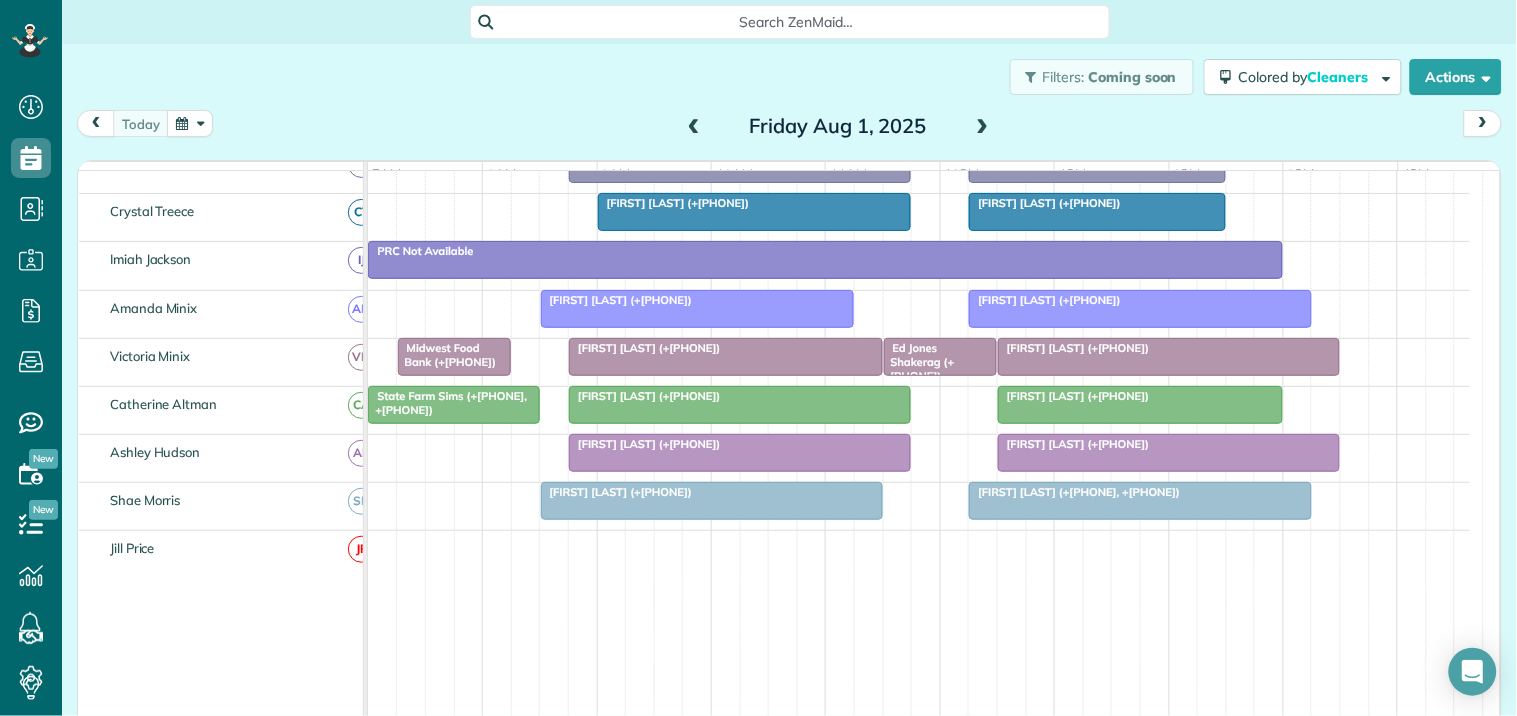 click at bounding box center [712, 501] 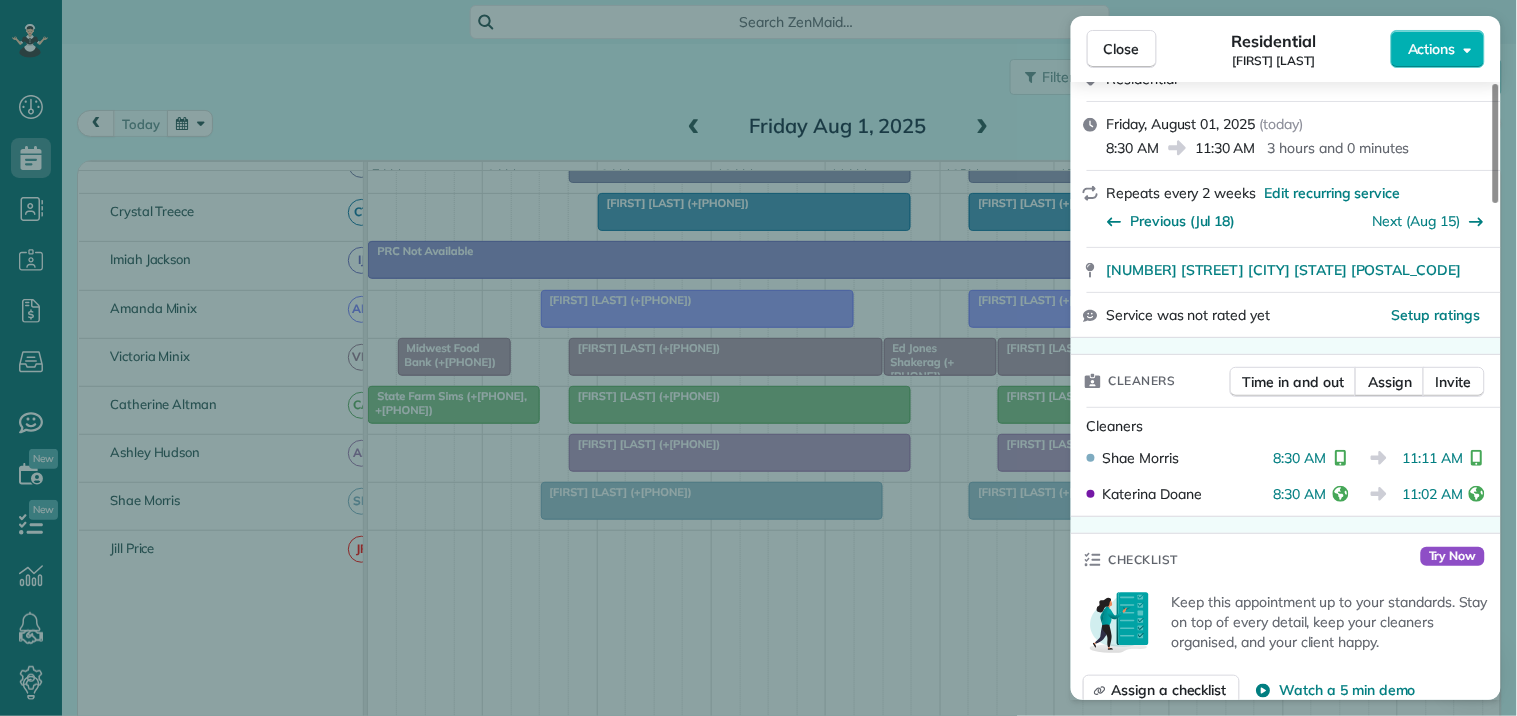 scroll, scrollTop: 333, scrollLeft: 0, axis: vertical 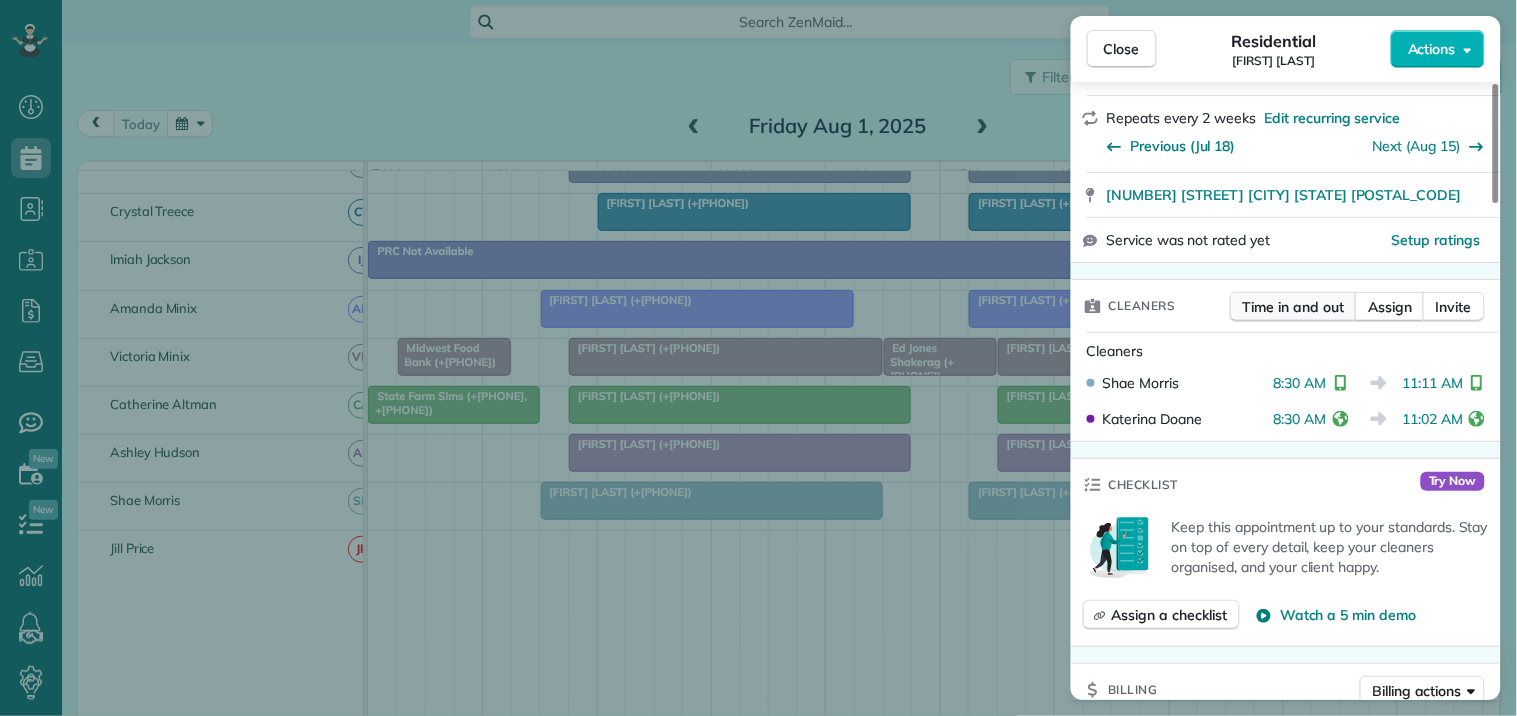 click on "Time in and out" at bounding box center [1293, 307] 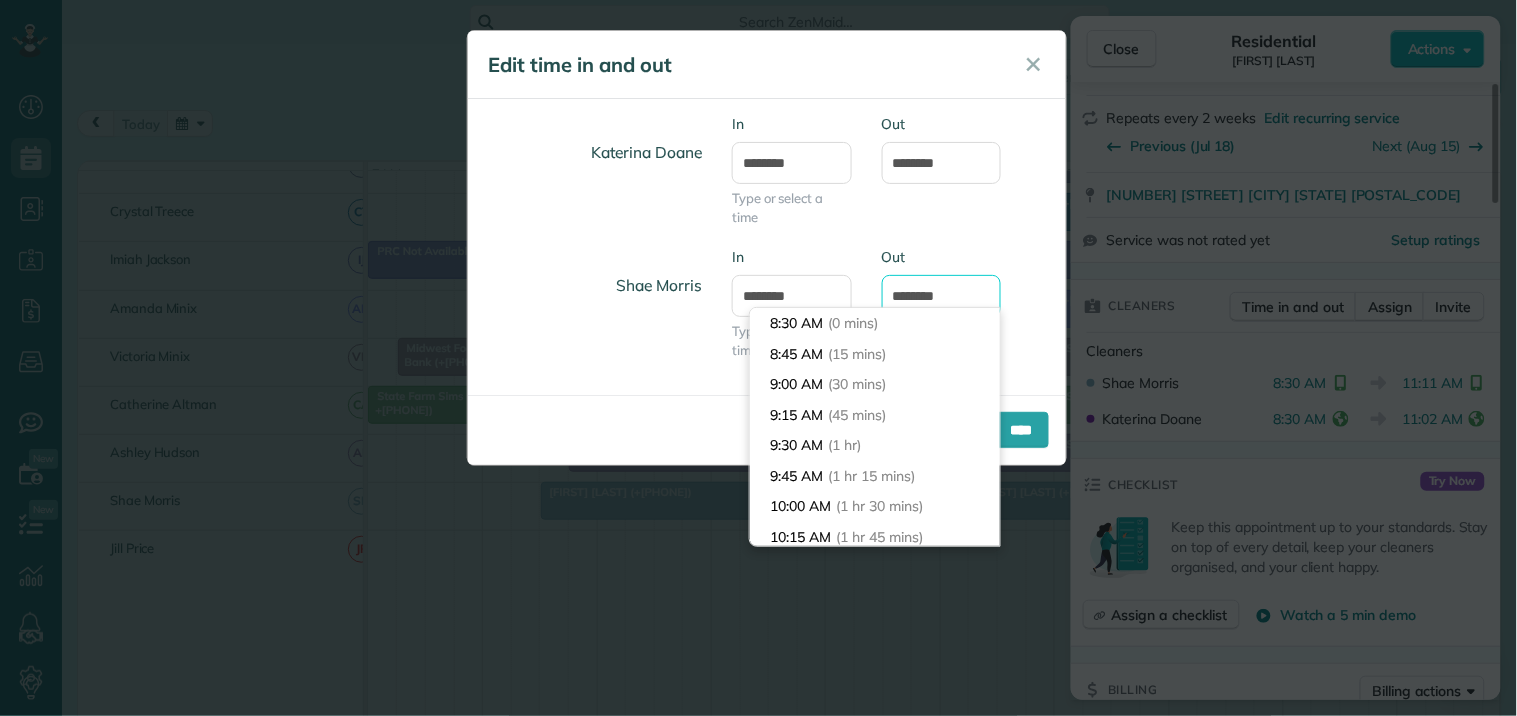 click on "********" at bounding box center [942, 296] 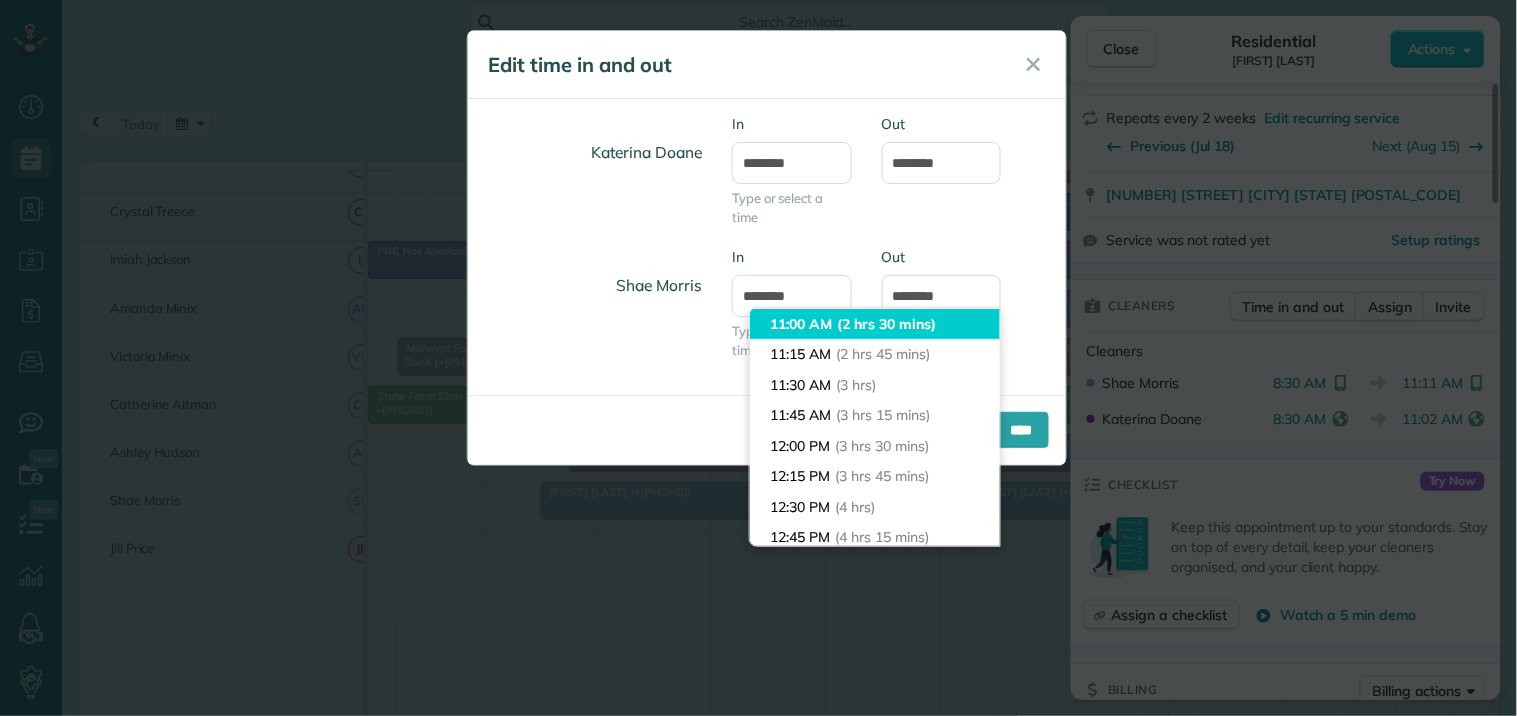 type on "********" 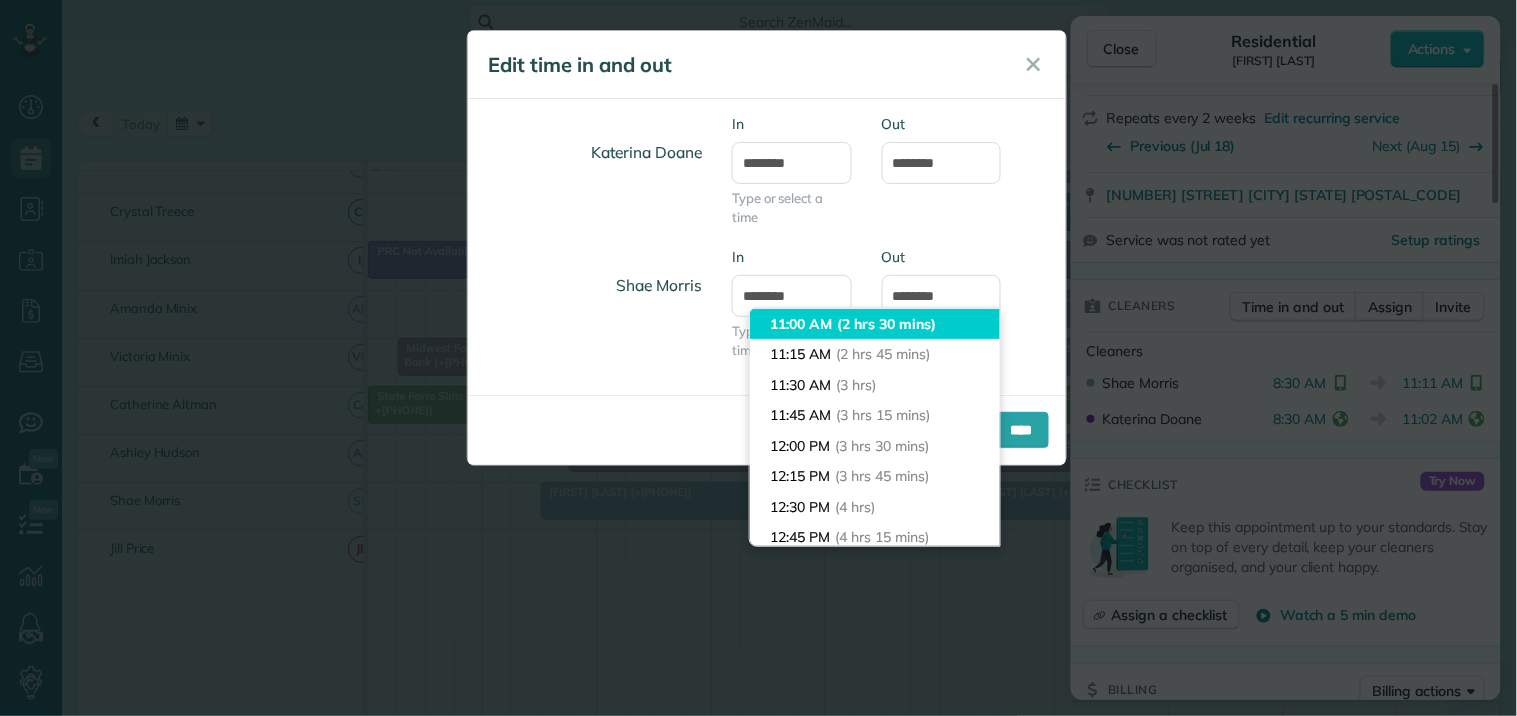 click on "Dashboard
Scheduling
Calendar View
List View
Dispatch View - Weekly scheduling (Beta)" at bounding box center (758, 358) 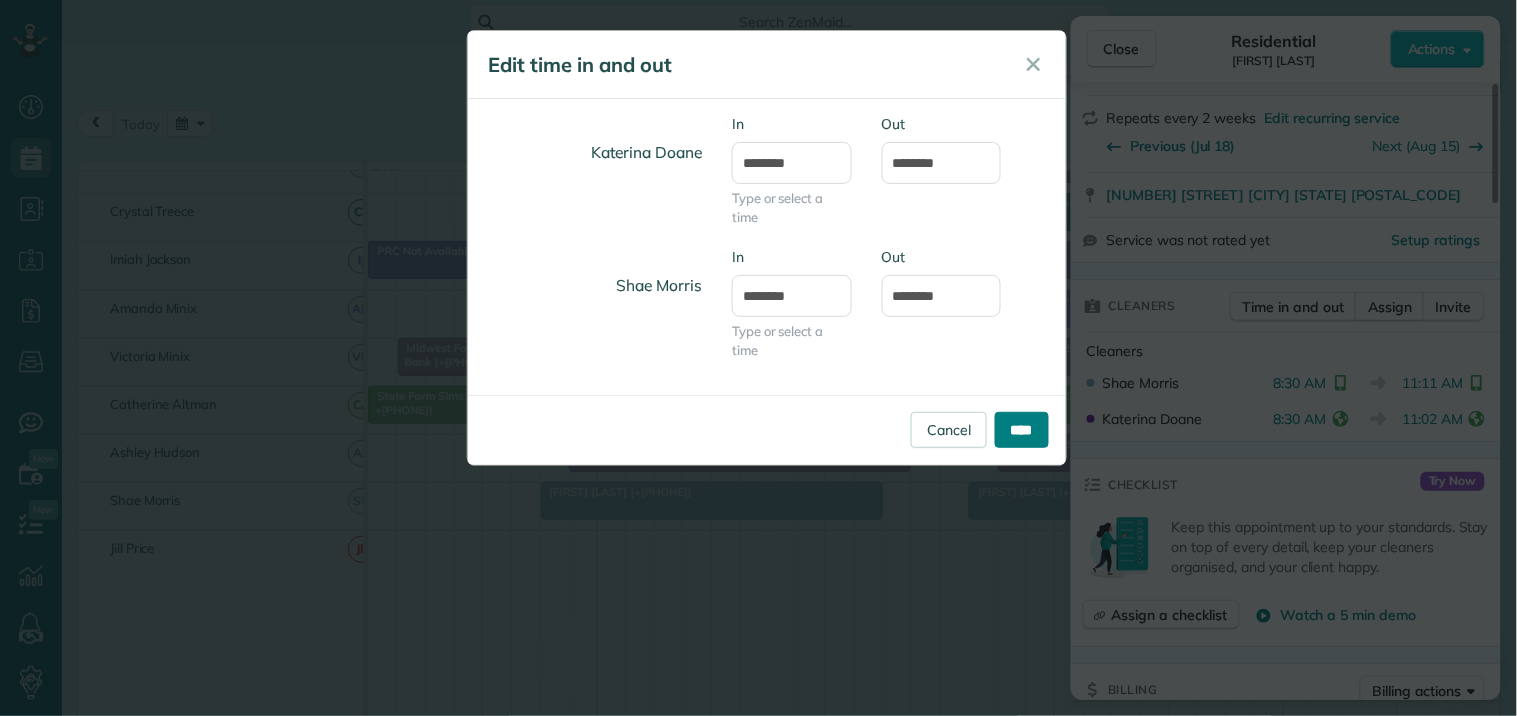 click on "****" at bounding box center (1022, 430) 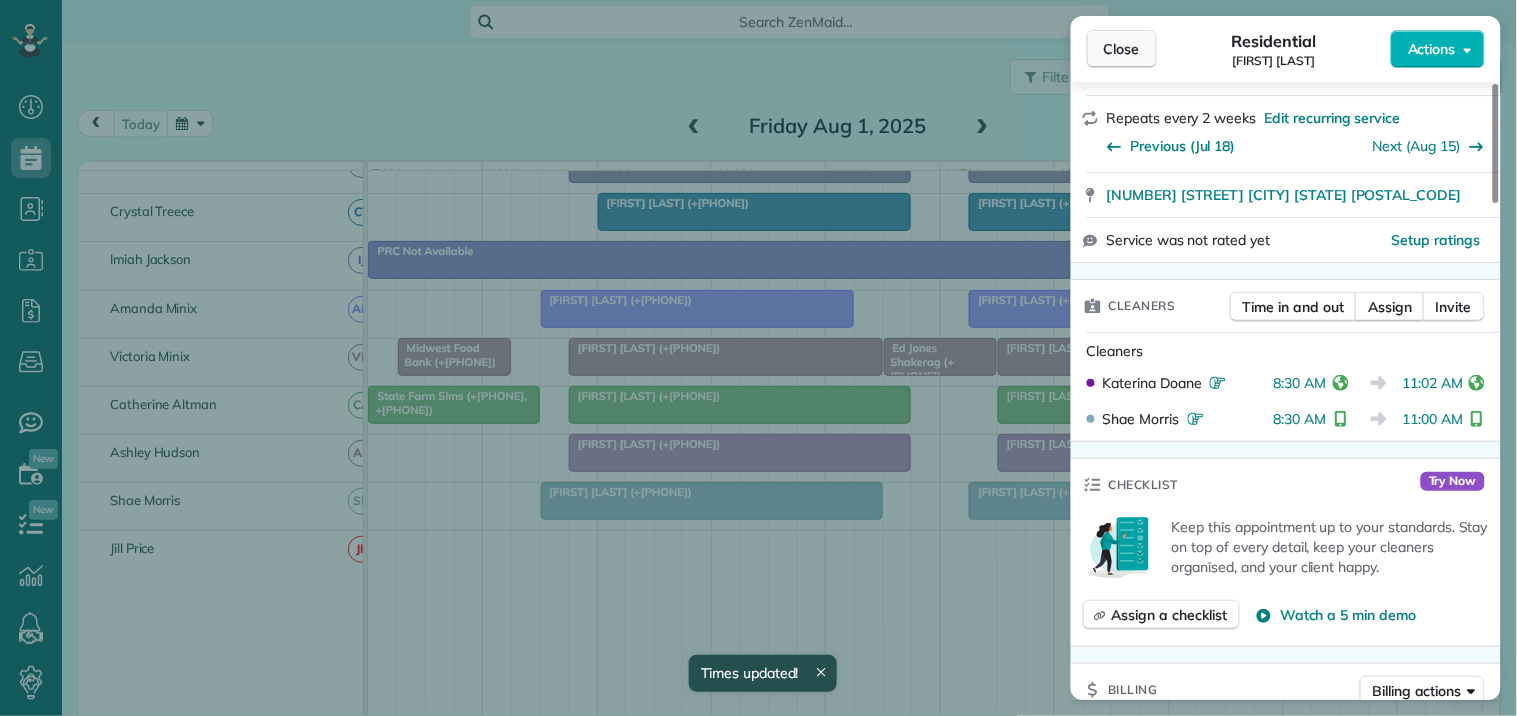 click on "Close" at bounding box center [1122, 49] 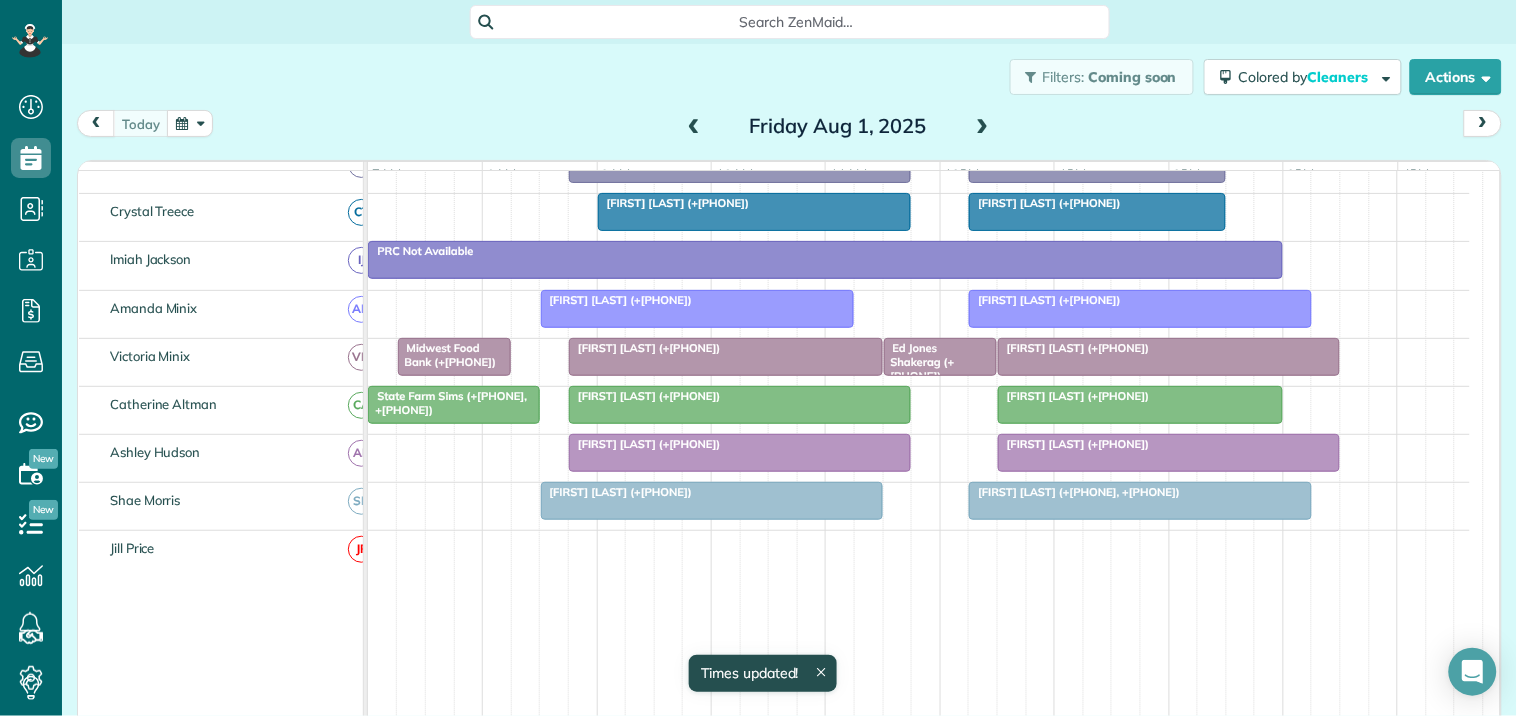 scroll, scrollTop: 406, scrollLeft: 0, axis: vertical 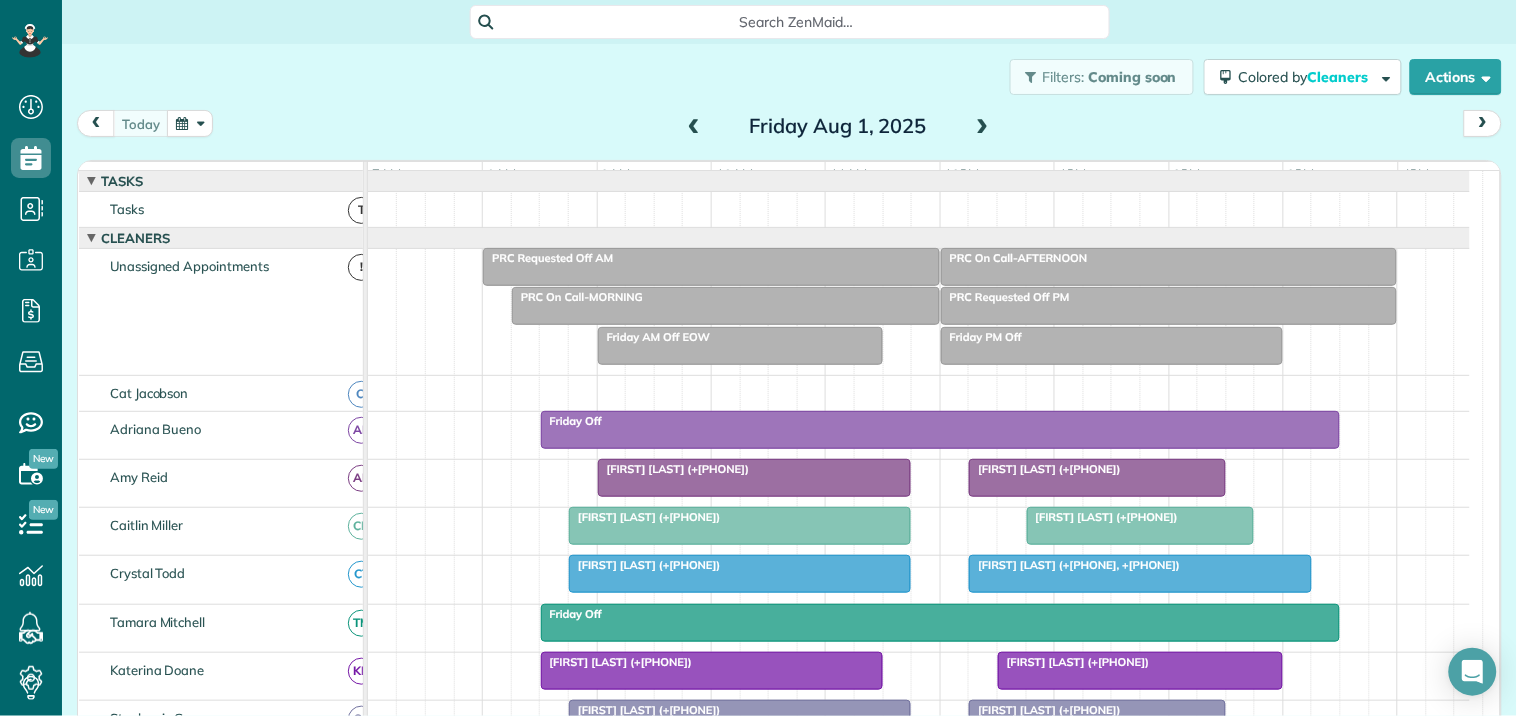 click on "Filters:   Coming soon
Colored by  Cleaners
Color by Cleaner
Color by Team
Color by Status
Color by Recurrence
Color by Paid/Unpaid
Filters  Default
Schedule Changes
Actions
Create Appointment
Create Task
Clock In/Out
Send Work Orders
Print Route Sheets
Today's Emails/Texts
Export data.." at bounding box center [789, 77] 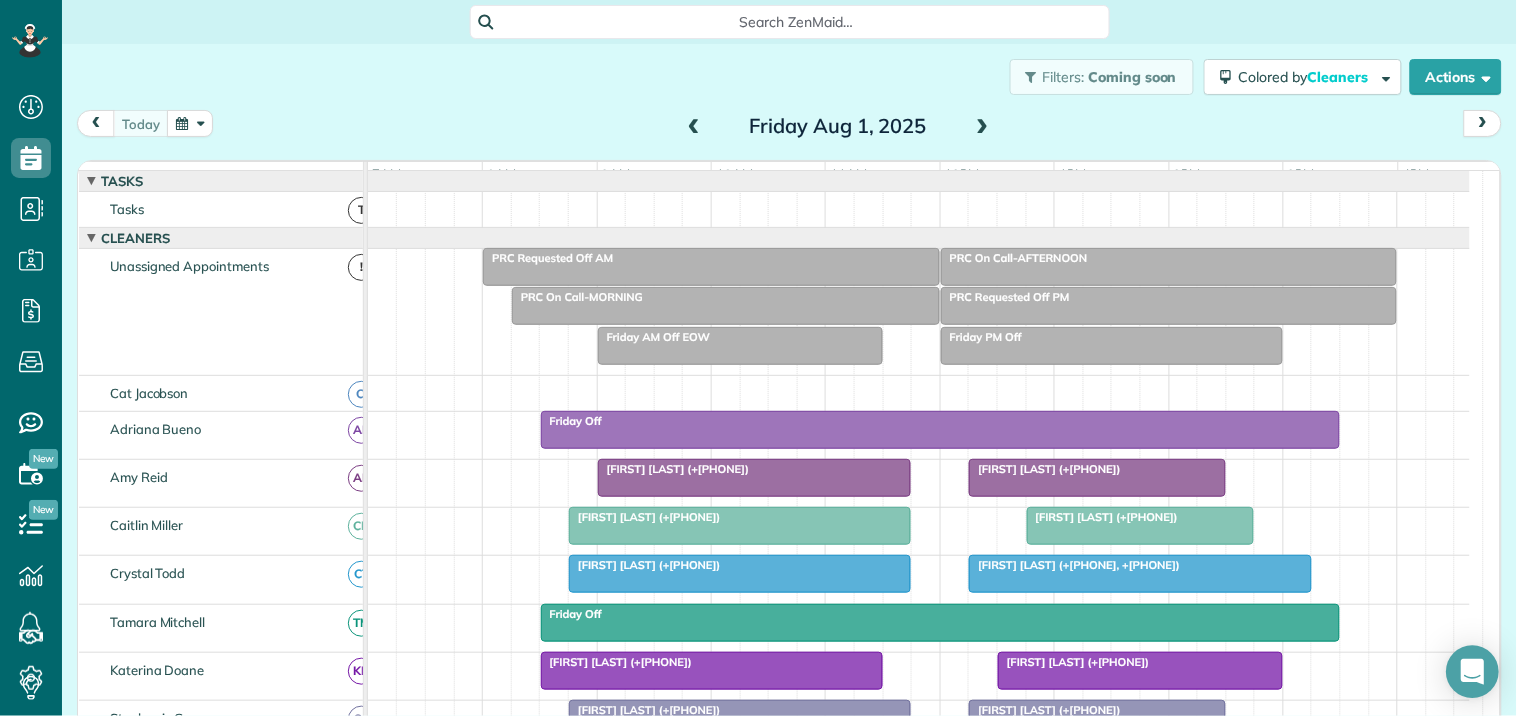 click 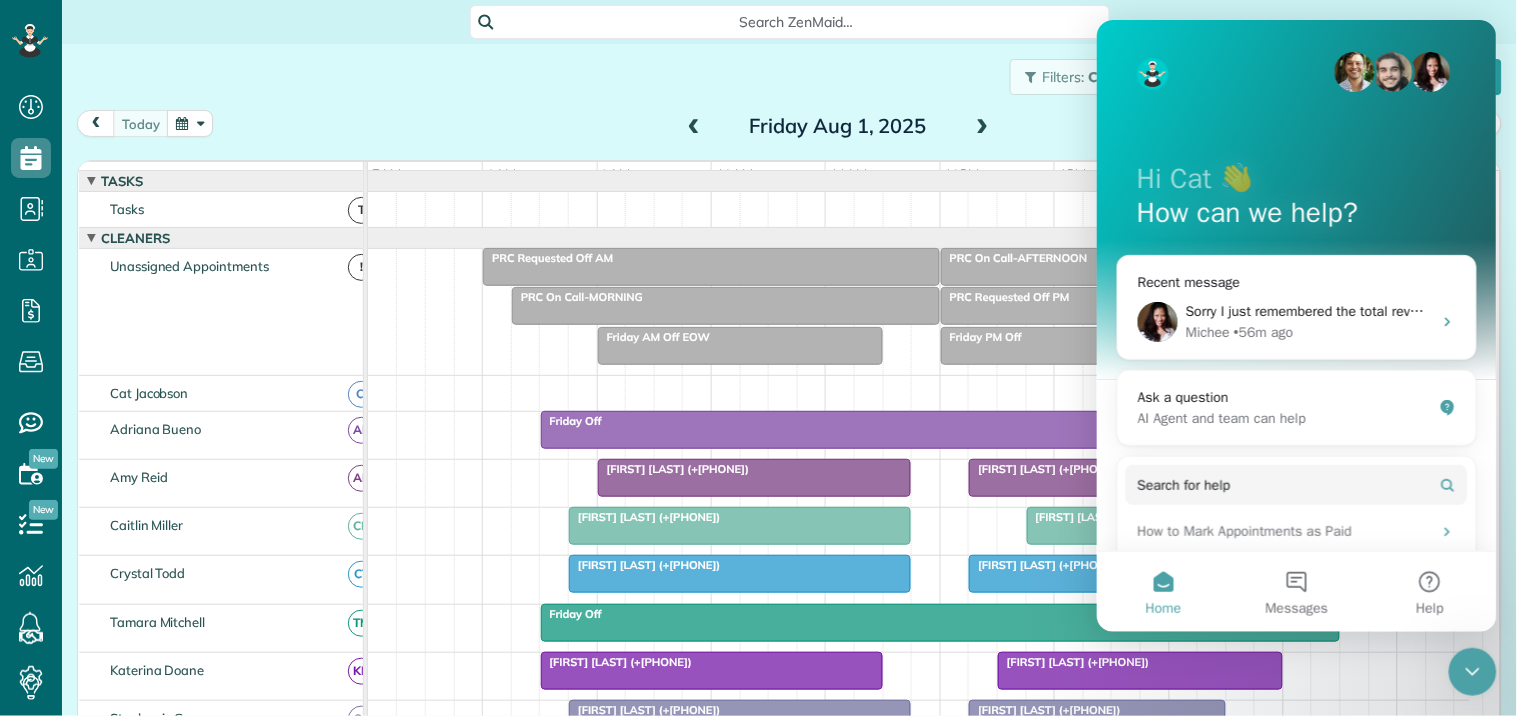 scroll, scrollTop: 0, scrollLeft: 0, axis: both 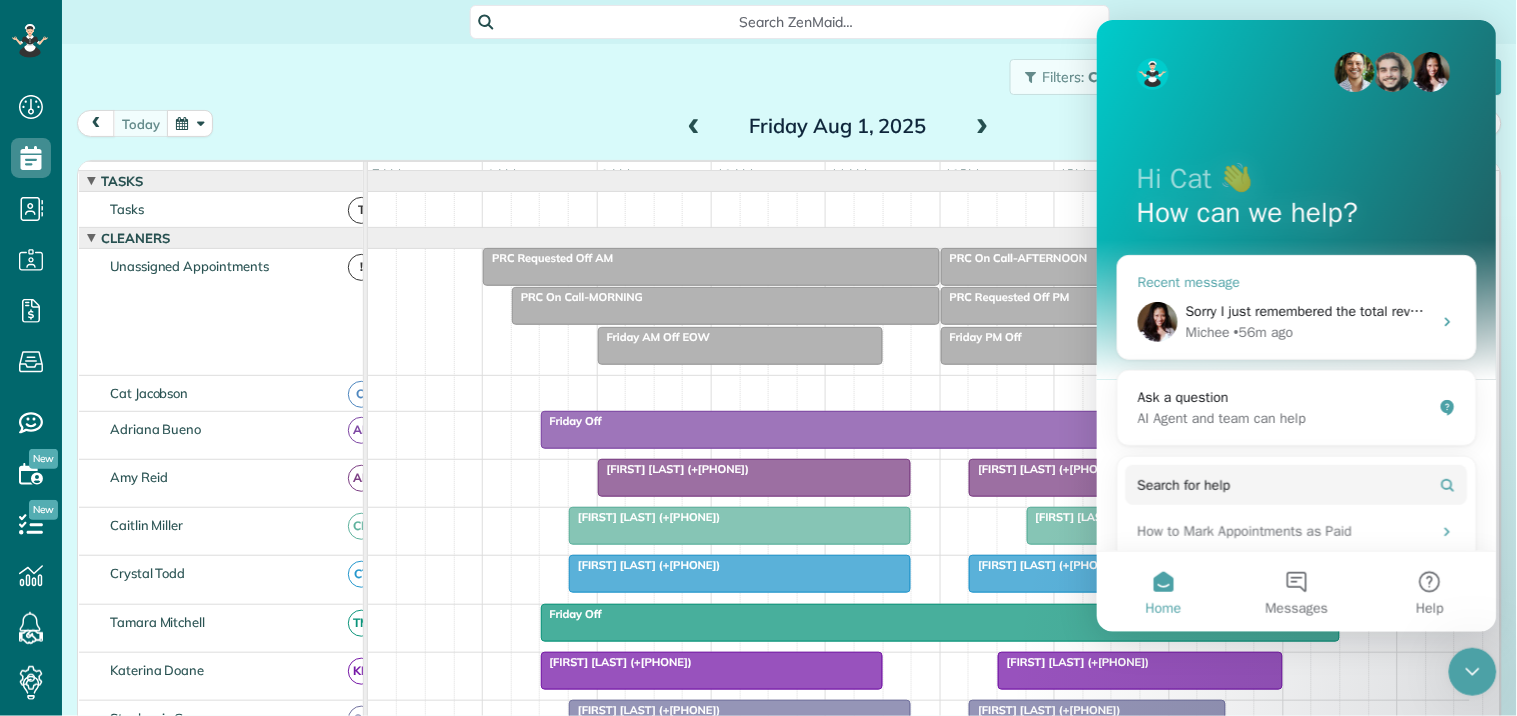 click on "Sorry I just remembered the total revenue in that example only includes the appointments visible on the current page." at bounding box center (1545, 310) 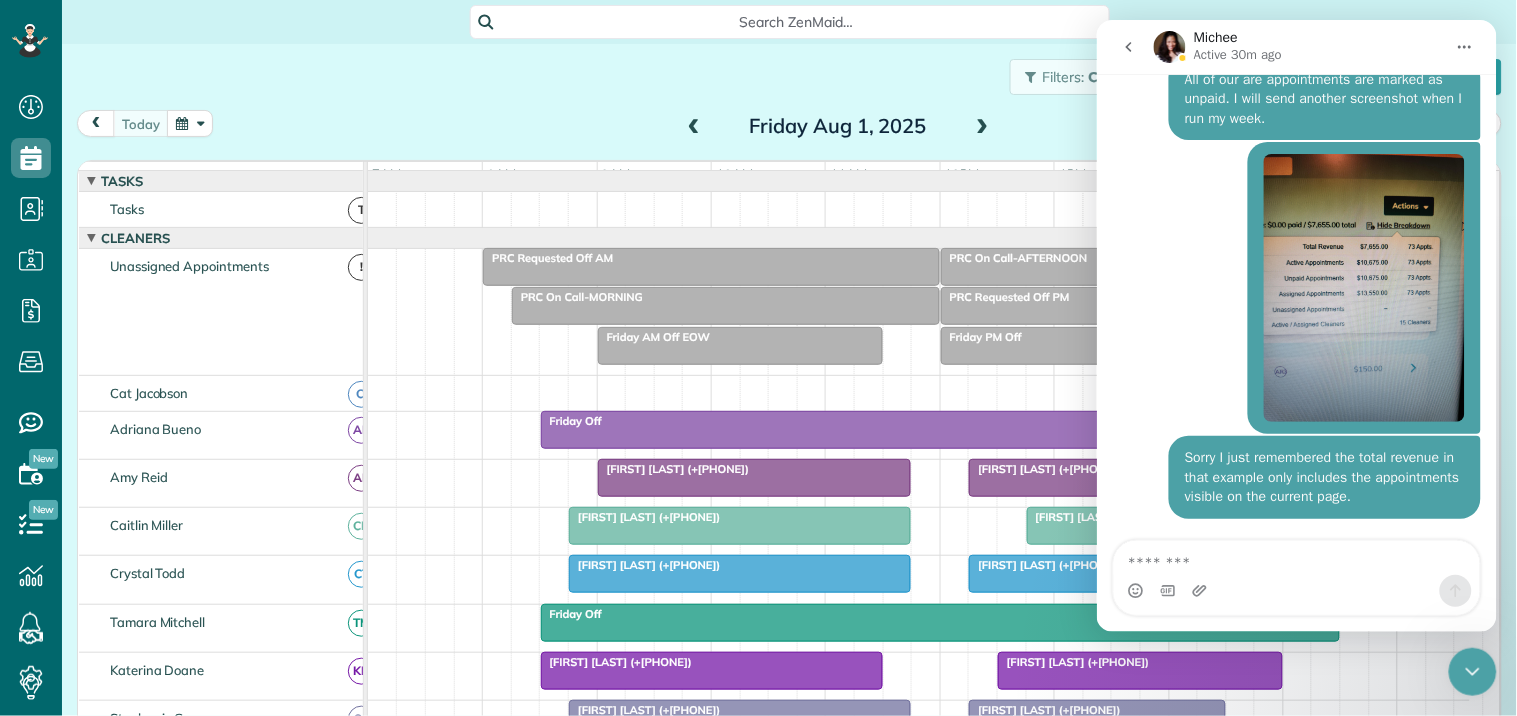 scroll, scrollTop: 3291, scrollLeft: 0, axis: vertical 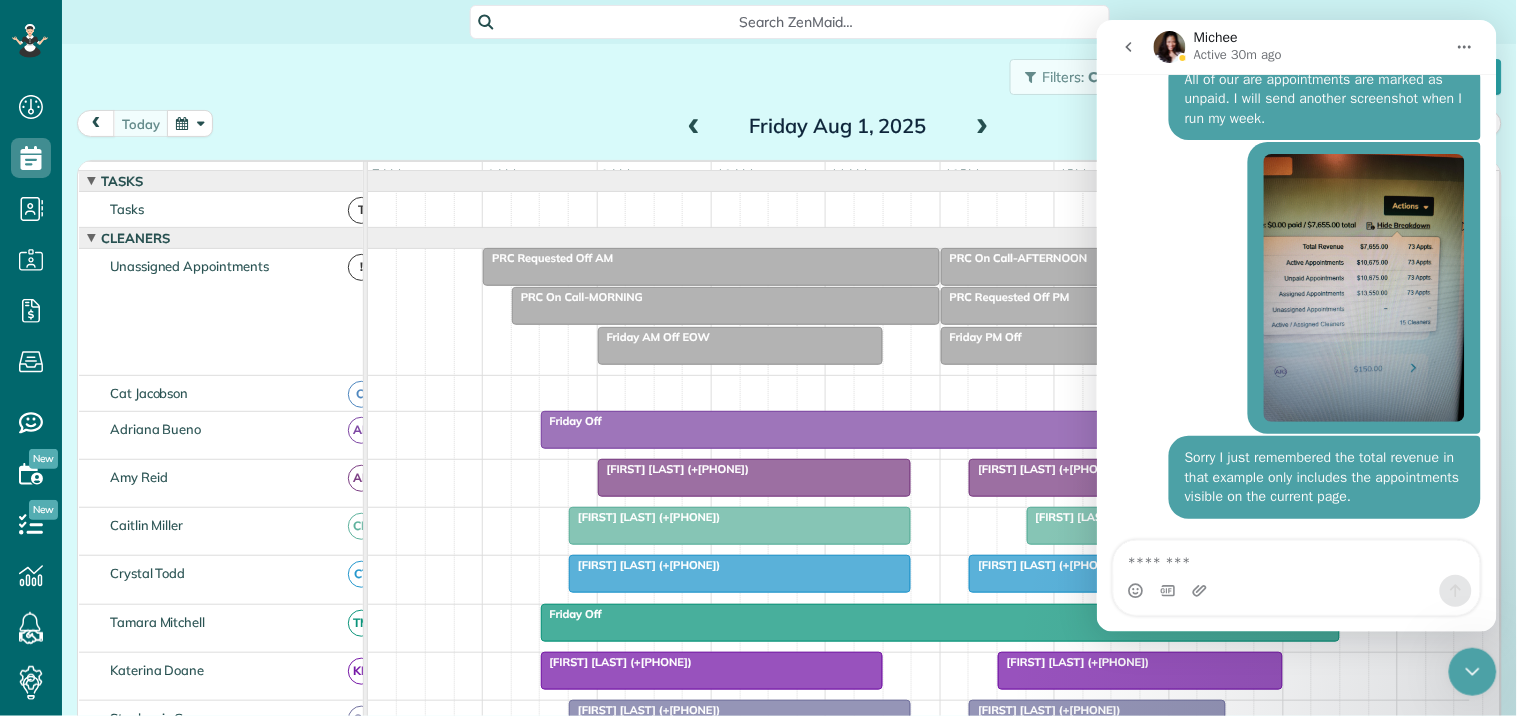 click on "Cat    •   58m ago" at bounding box center (1296, 288) 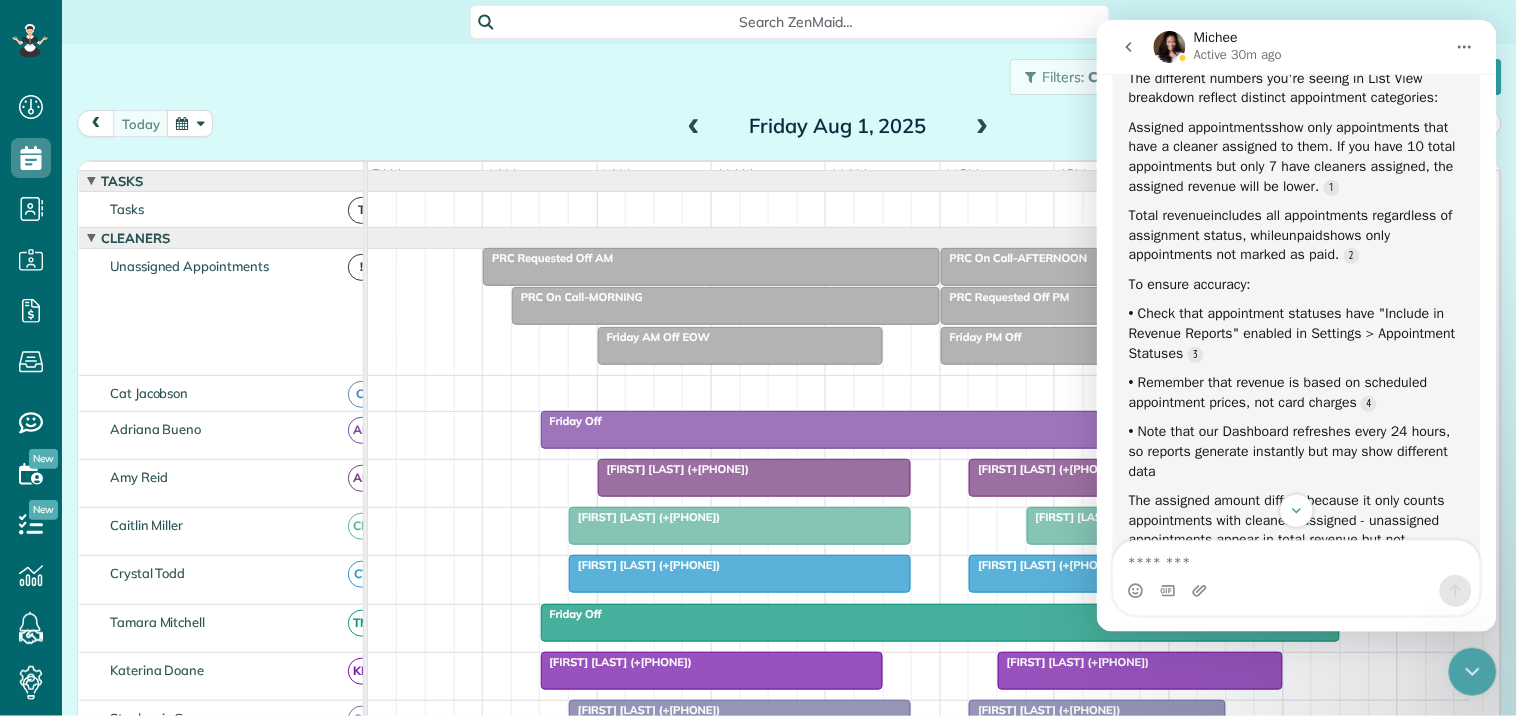 scroll, scrollTop: 402, scrollLeft: 0, axis: vertical 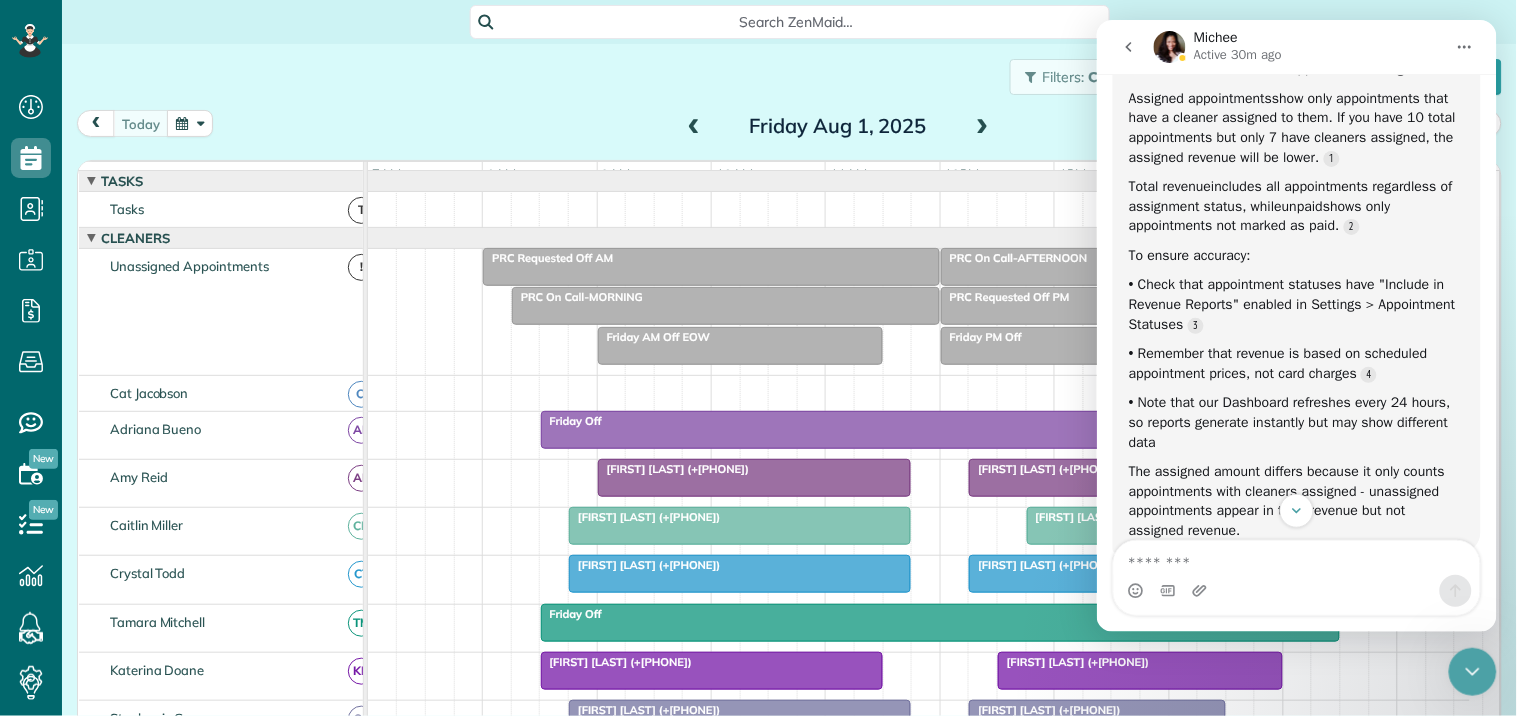 click on "Filters:   Coming soon
Colored by  Cleaners
Color by Cleaner
Color by Team
Color by Status
Color by Recurrence
Color by Paid/Unpaid
Filters  Default
Schedule Changes
Actions
Create Appointment
Create Task
Clock In/Out
Send Work Orders
Print Route Sheets
Today's Emails/Texts
Export data.." at bounding box center [789, 77] 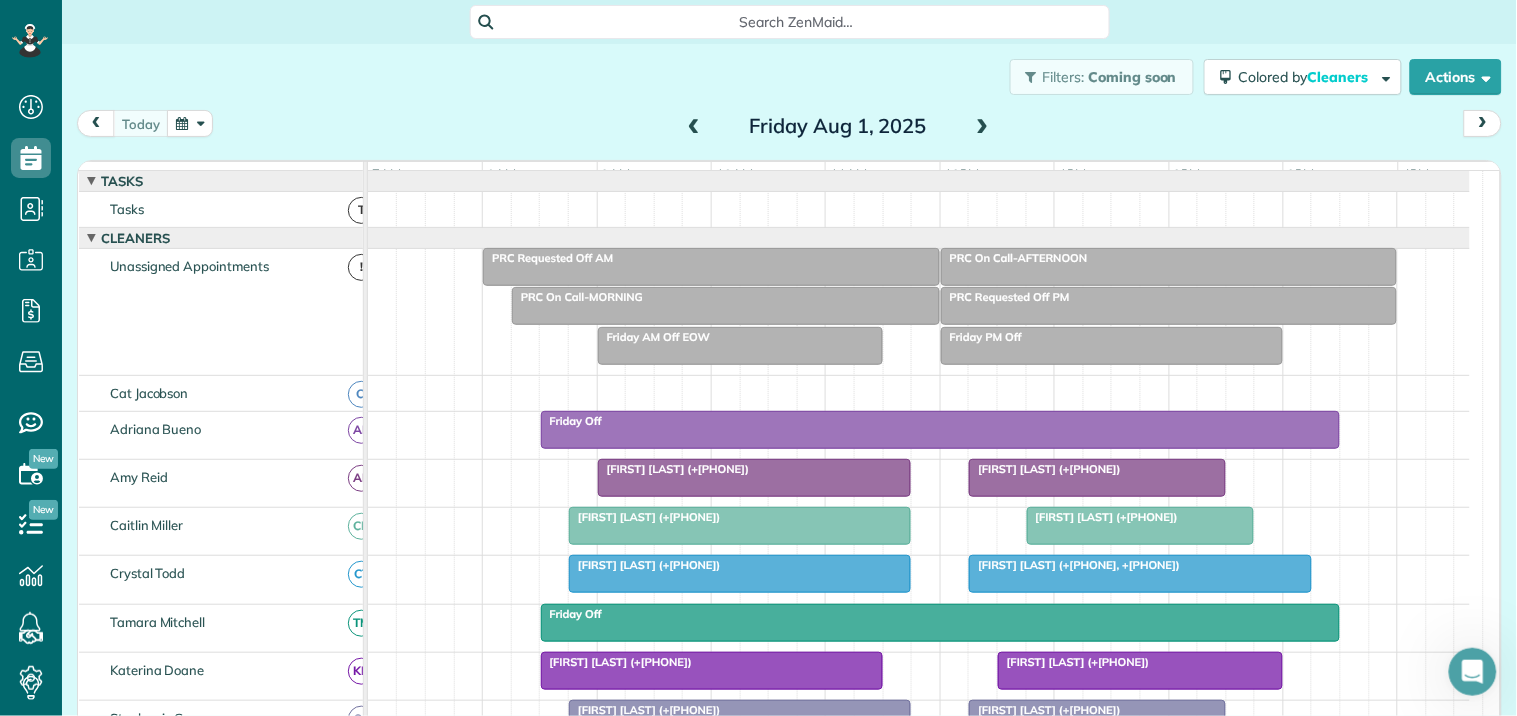 scroll, scrollTop: 0, scrollLeft: 0, axis: both 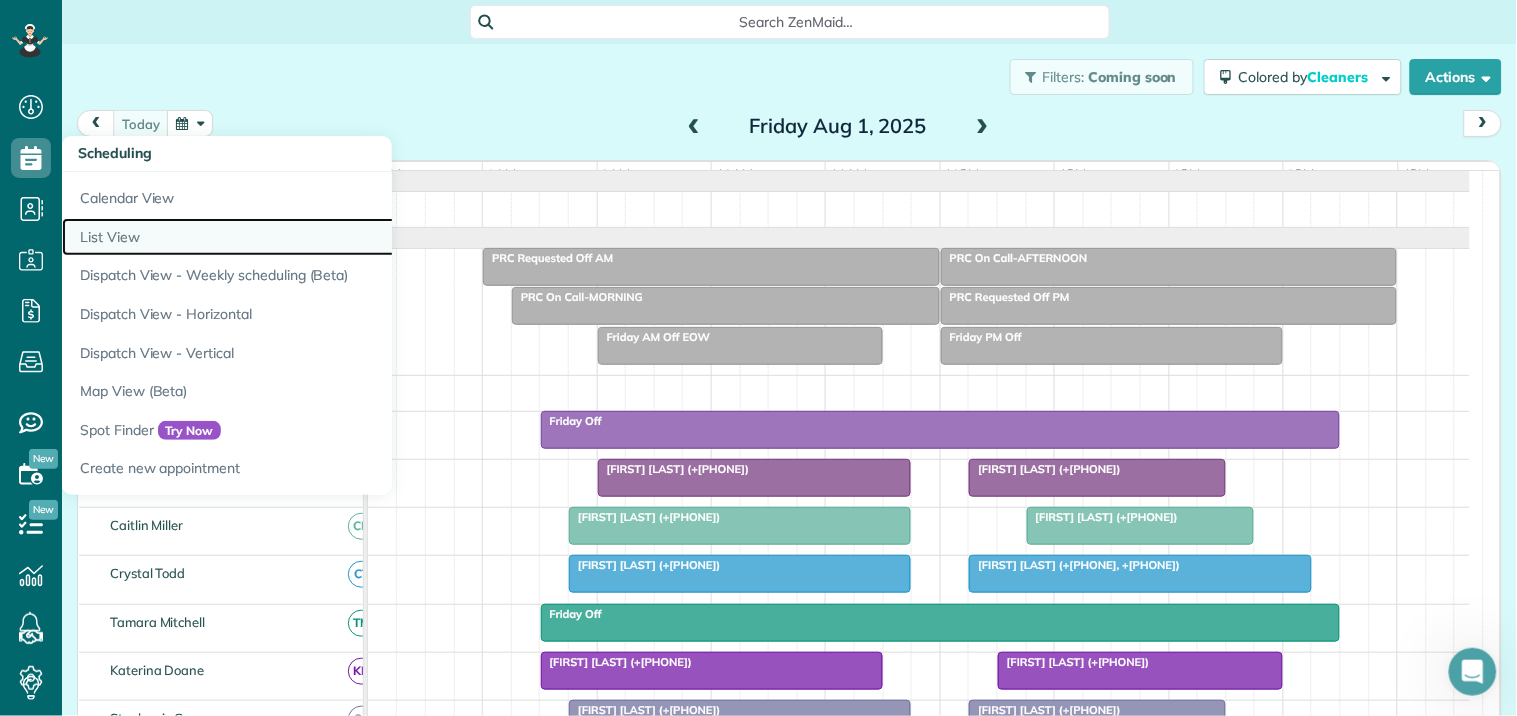 click on "List View" at bounding box center (312, 237) 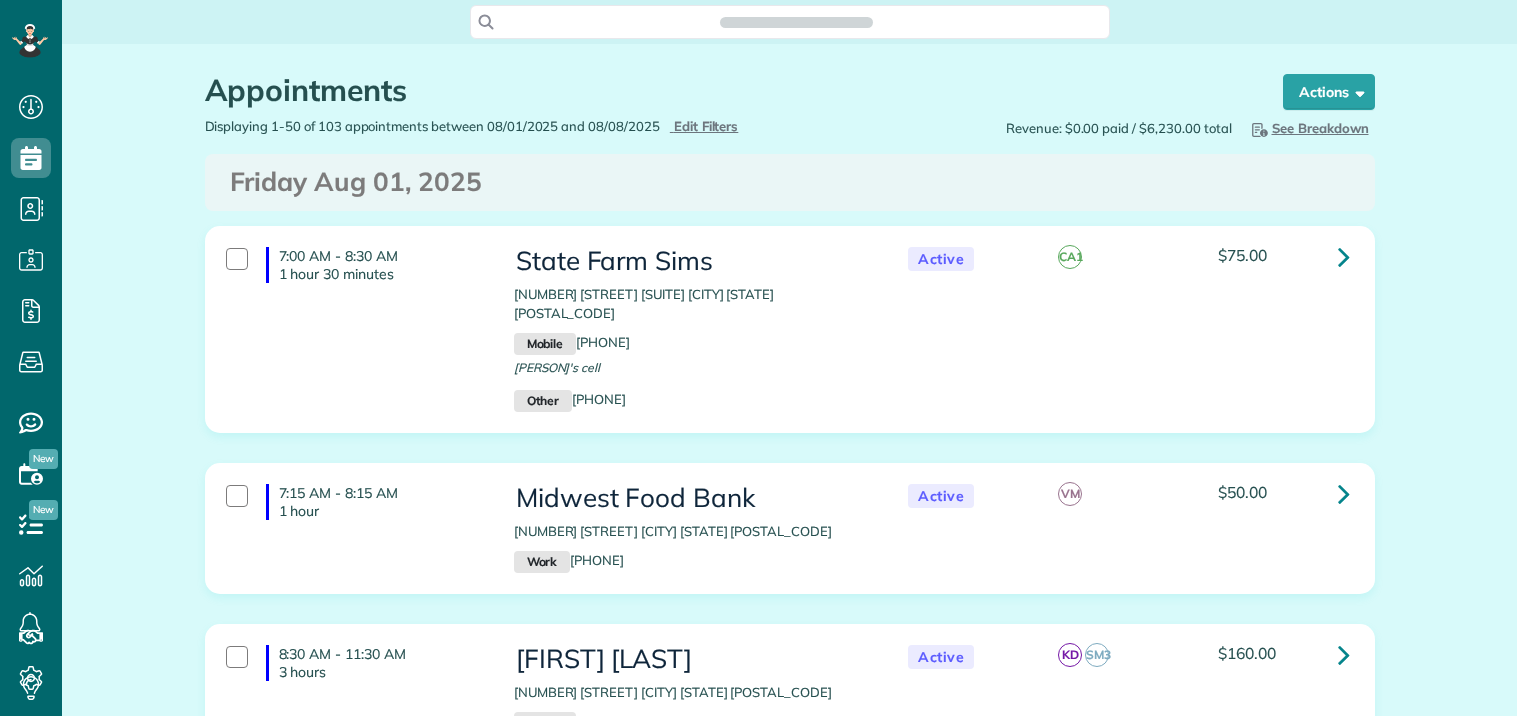 scroll, scrollTop: 0, scrollLeft: 0, axis: both 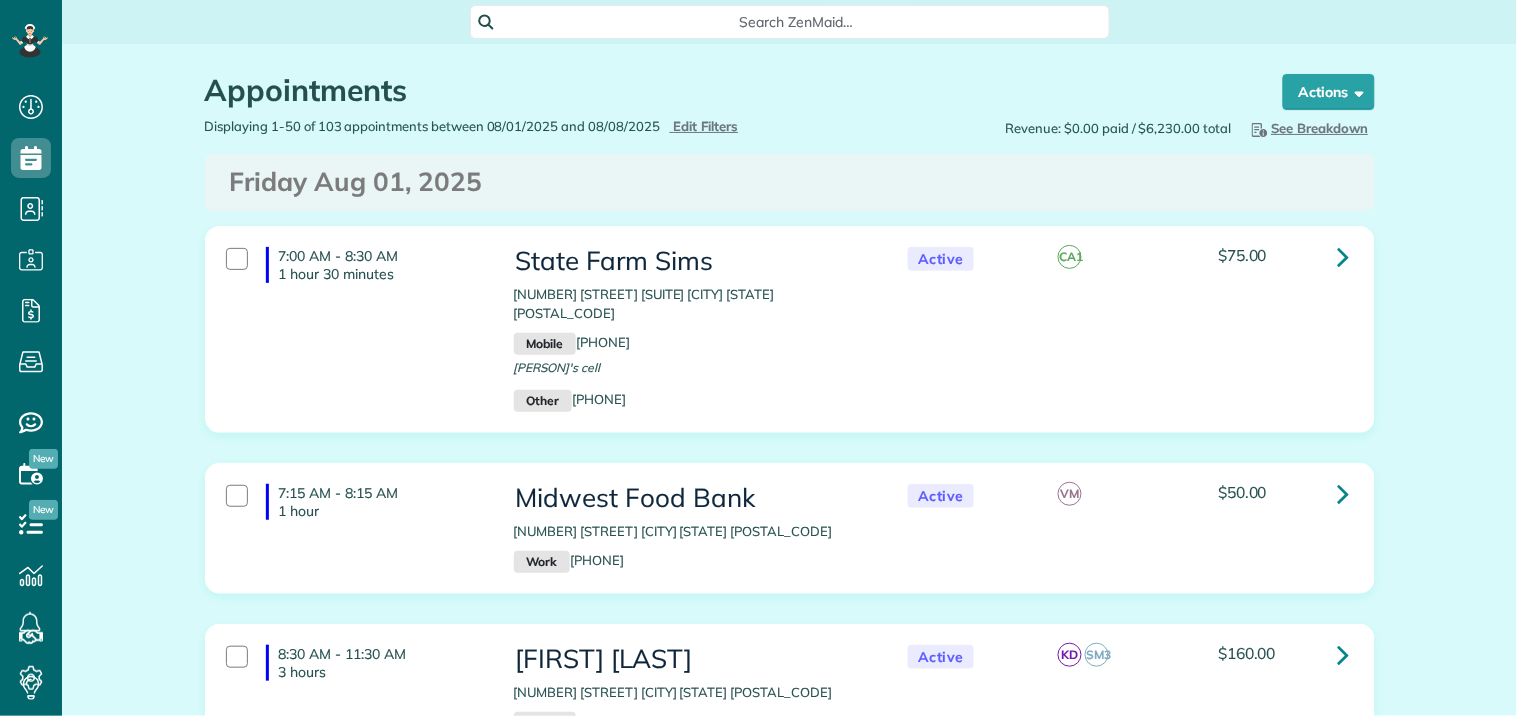 type on "**********" 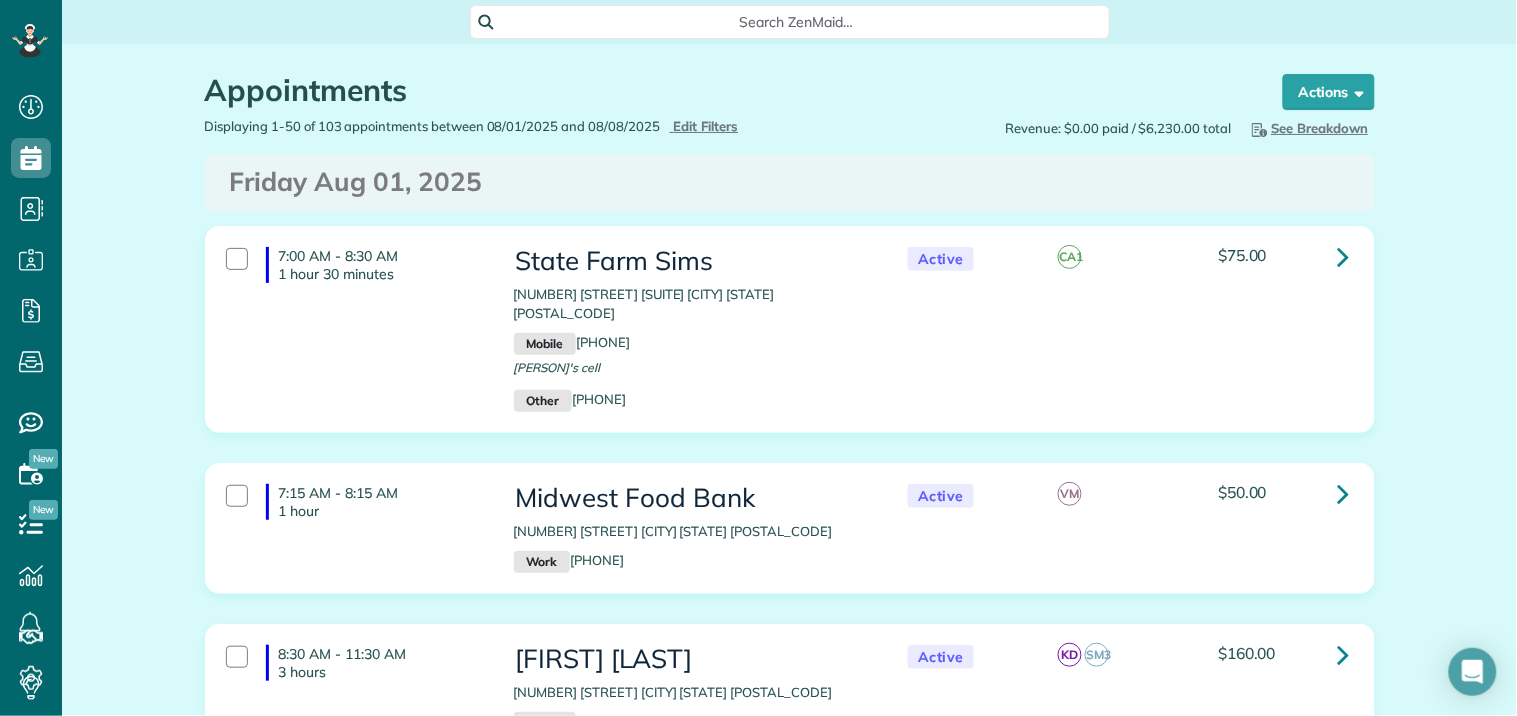click on "See Breakdown" at bounding box center (1308, 128) 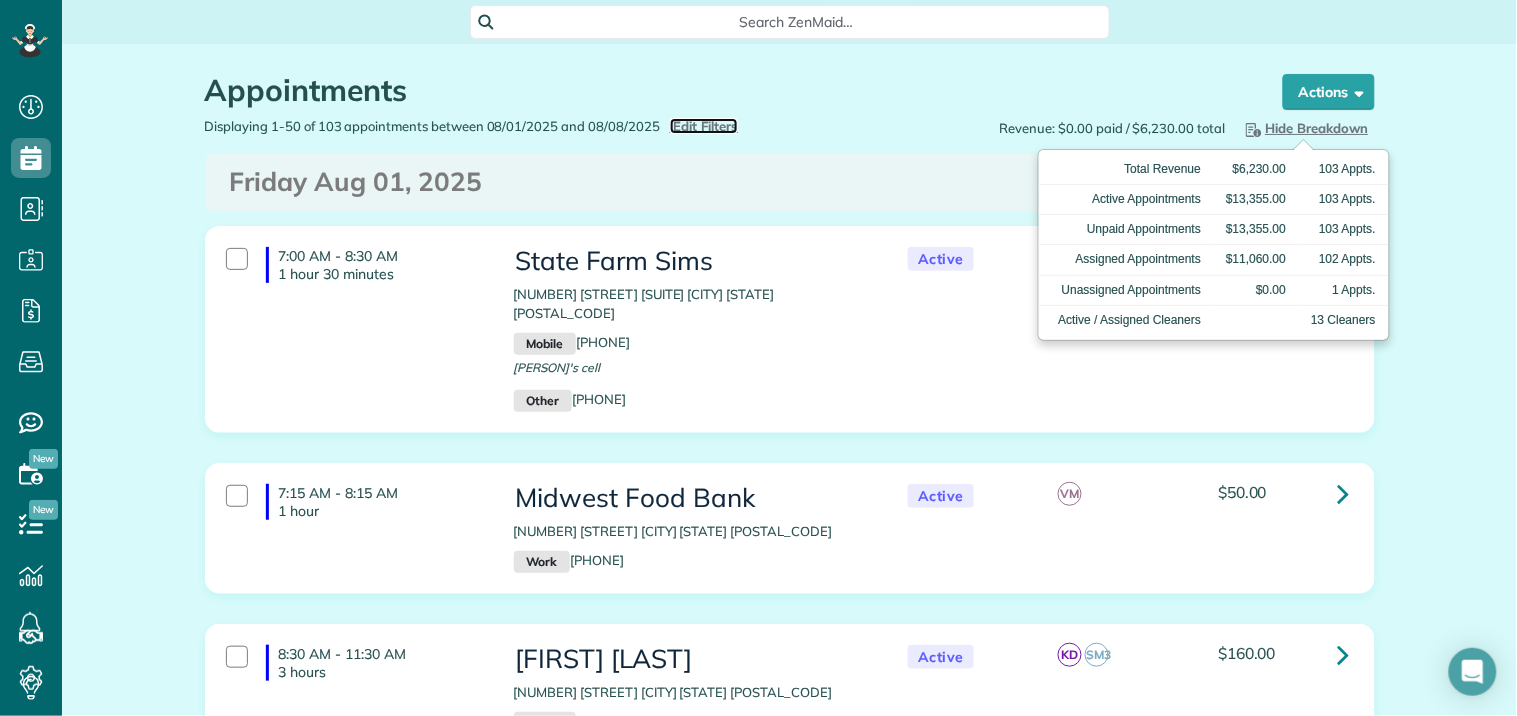 click on "Edit Filters" at bounding box center [706, 126] 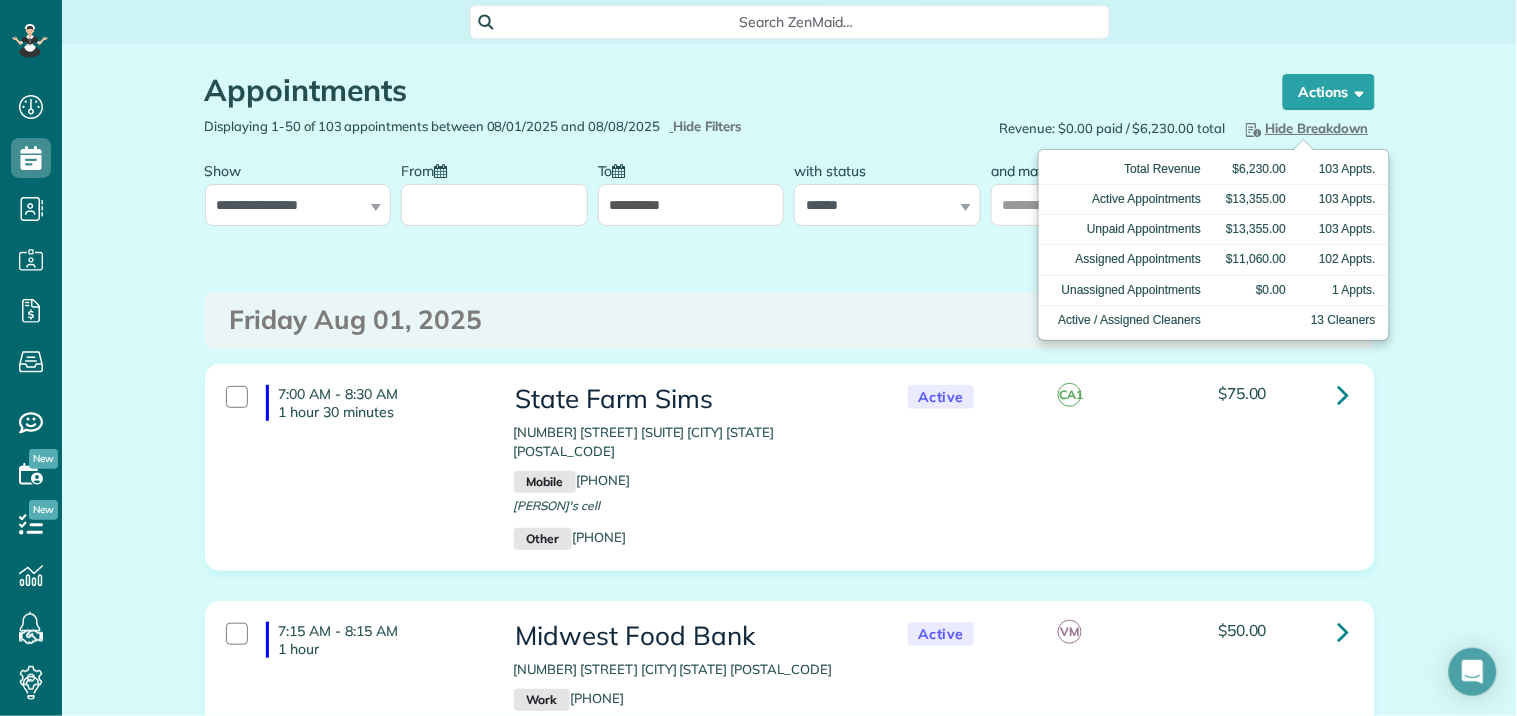 click on "From" at bounding box center (494, 205) 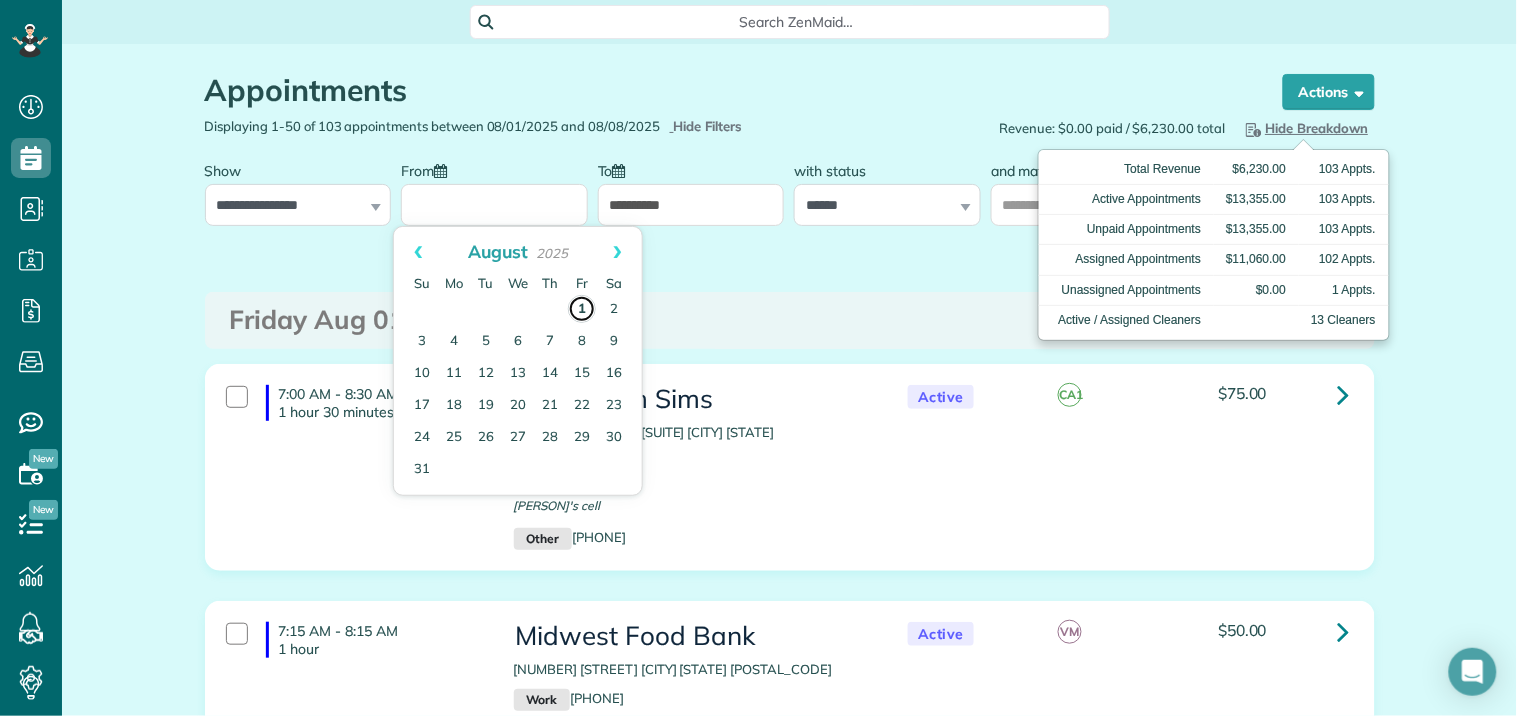 click on "1" at bounding box center [582, 309] 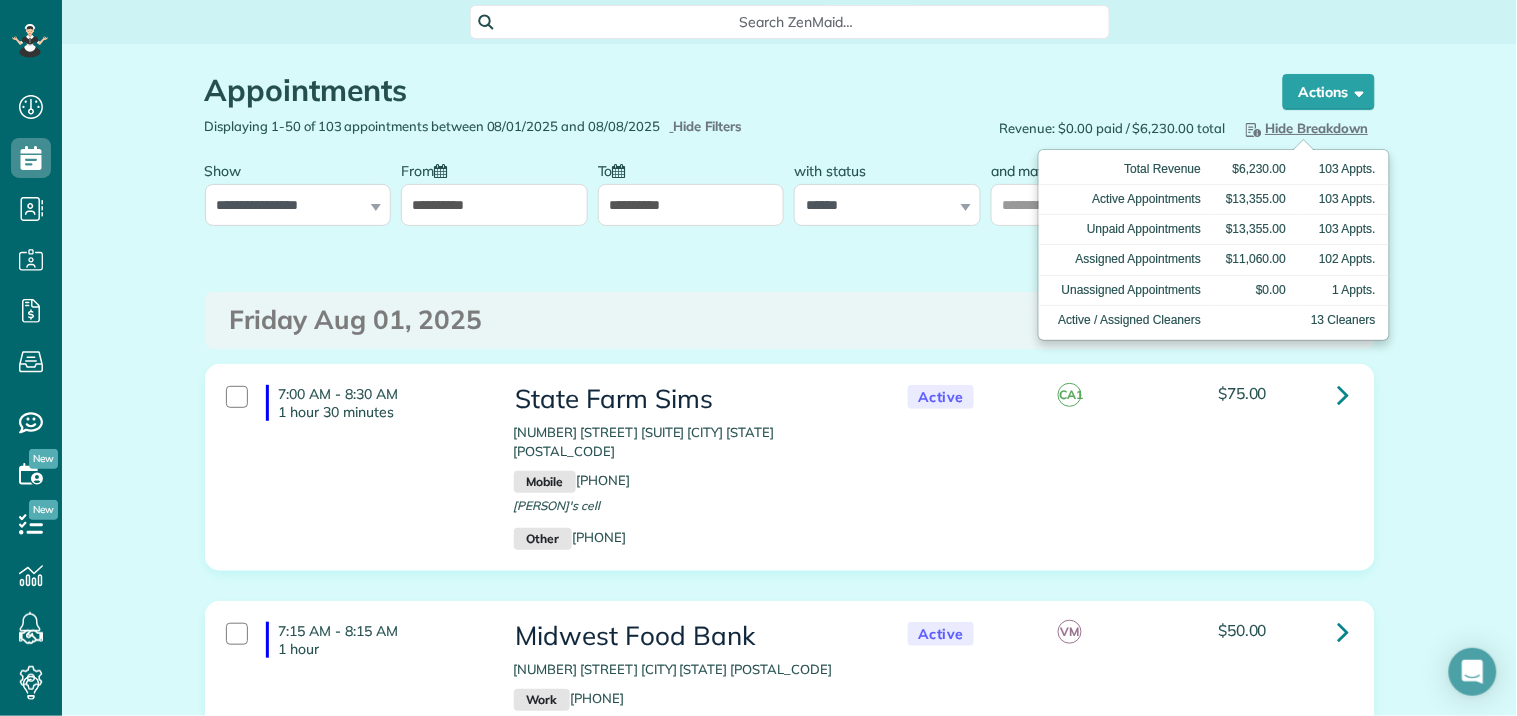 click on "**********" at bounding box center [691, 205] 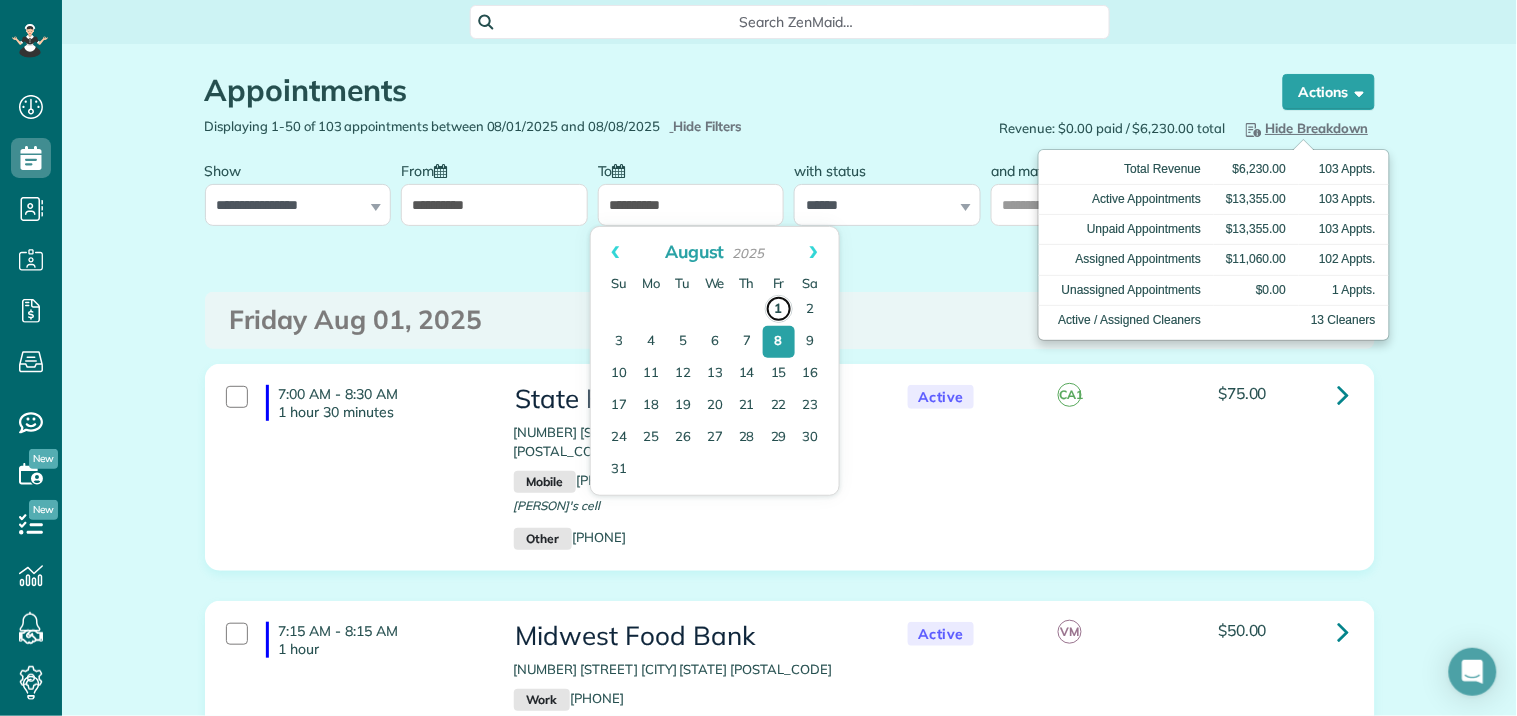 click on "1" at bounding box center [779, 309] 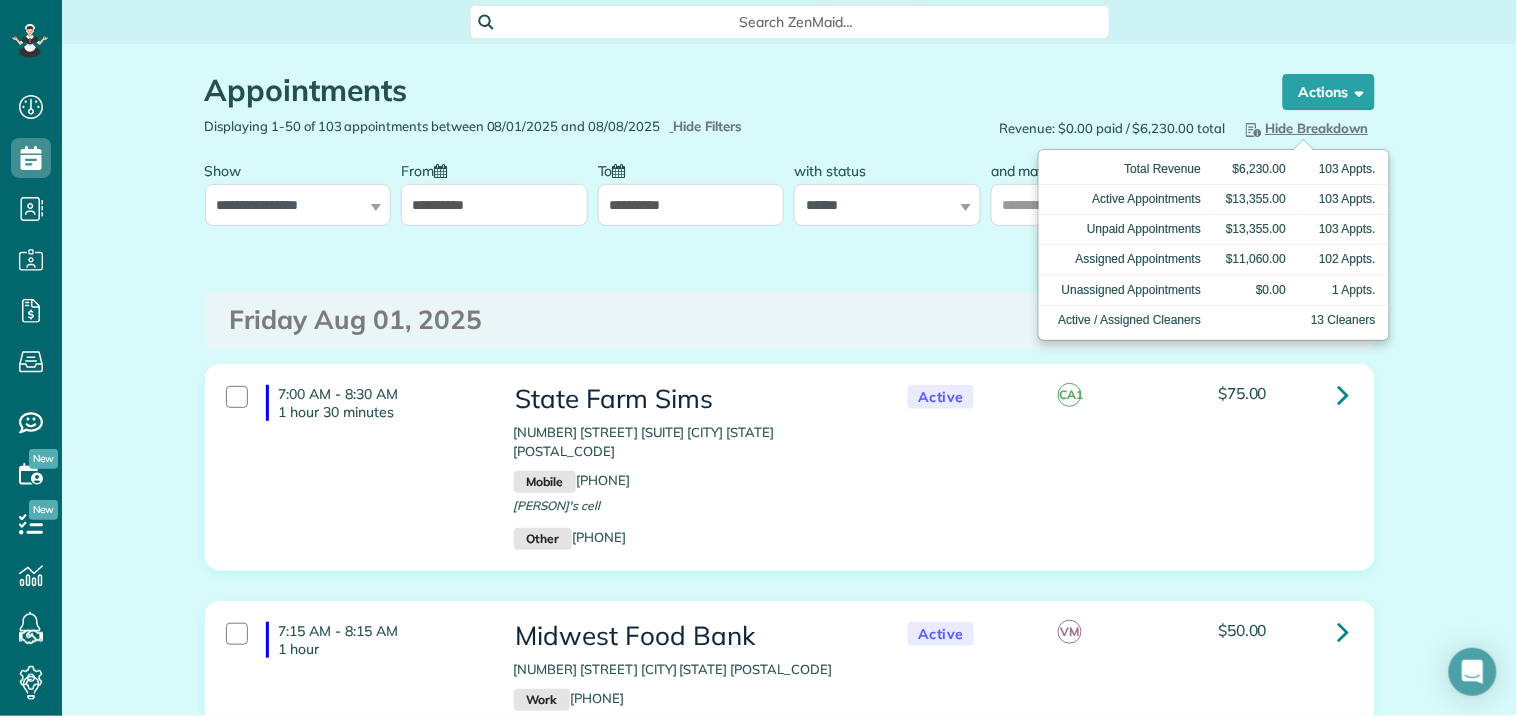 click on "Appointments
the List View [2 min]" at bounding box center [725, 95] 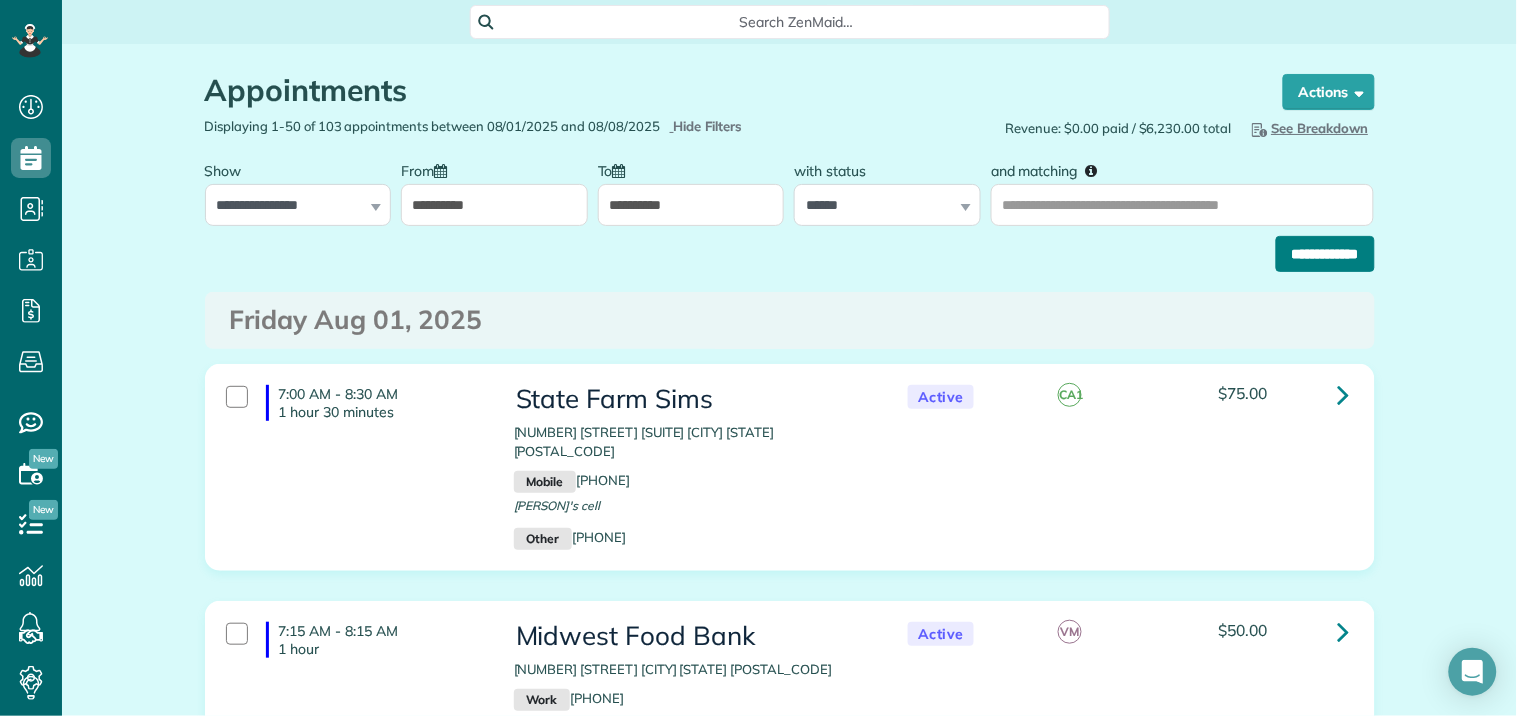 click on "**********" at bounding box center (1325, 254) 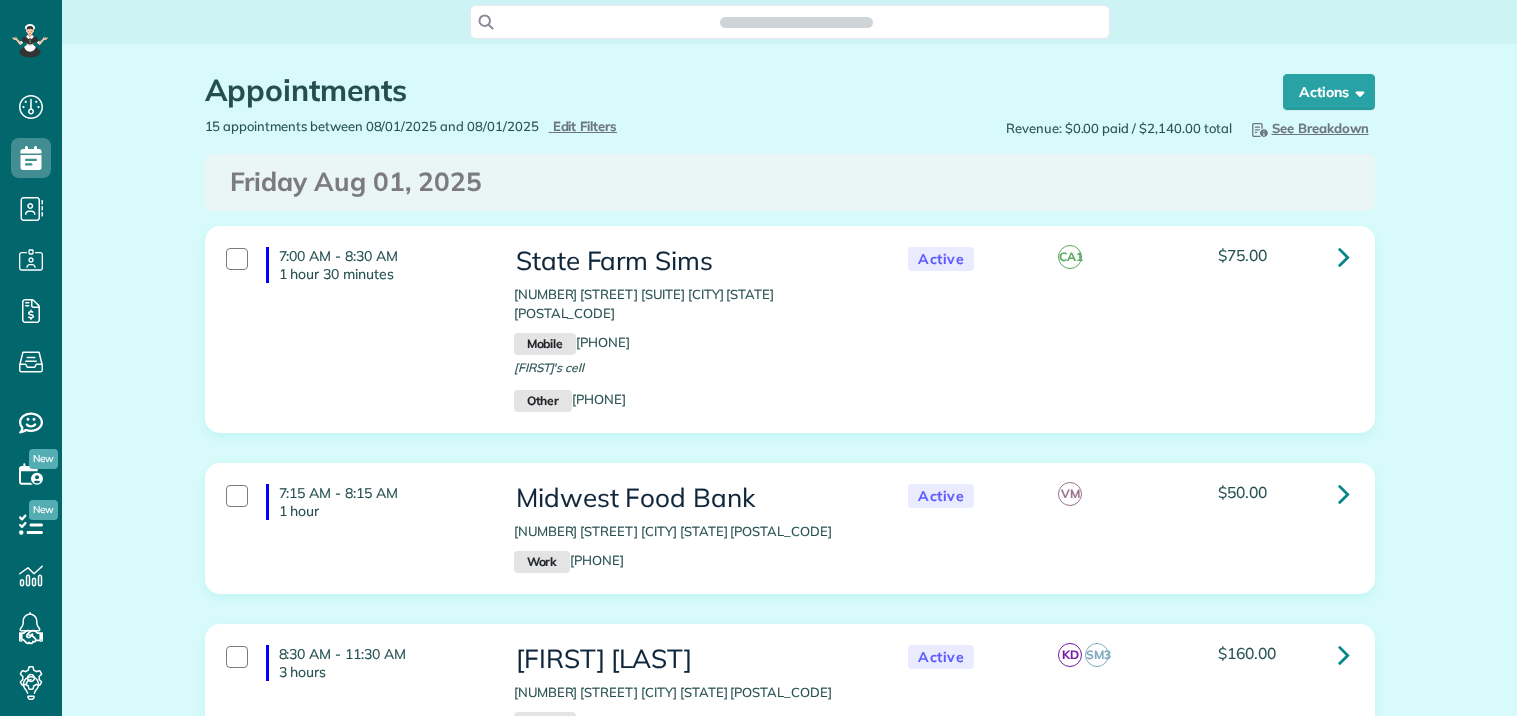 scroll, scrollTop: 0, scrollLeft: 0, axis: both 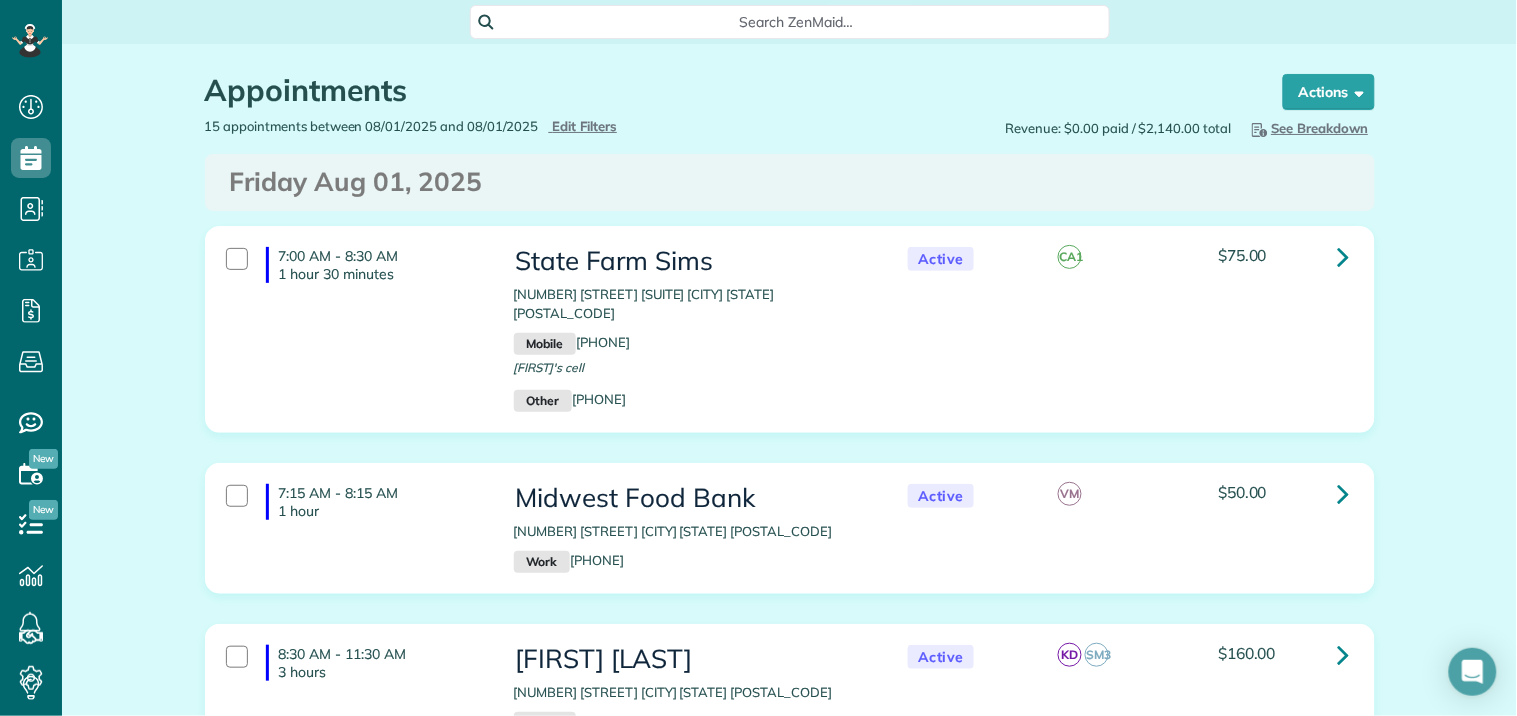 click on "See Breakdown" at bounding box center [1308, 128] 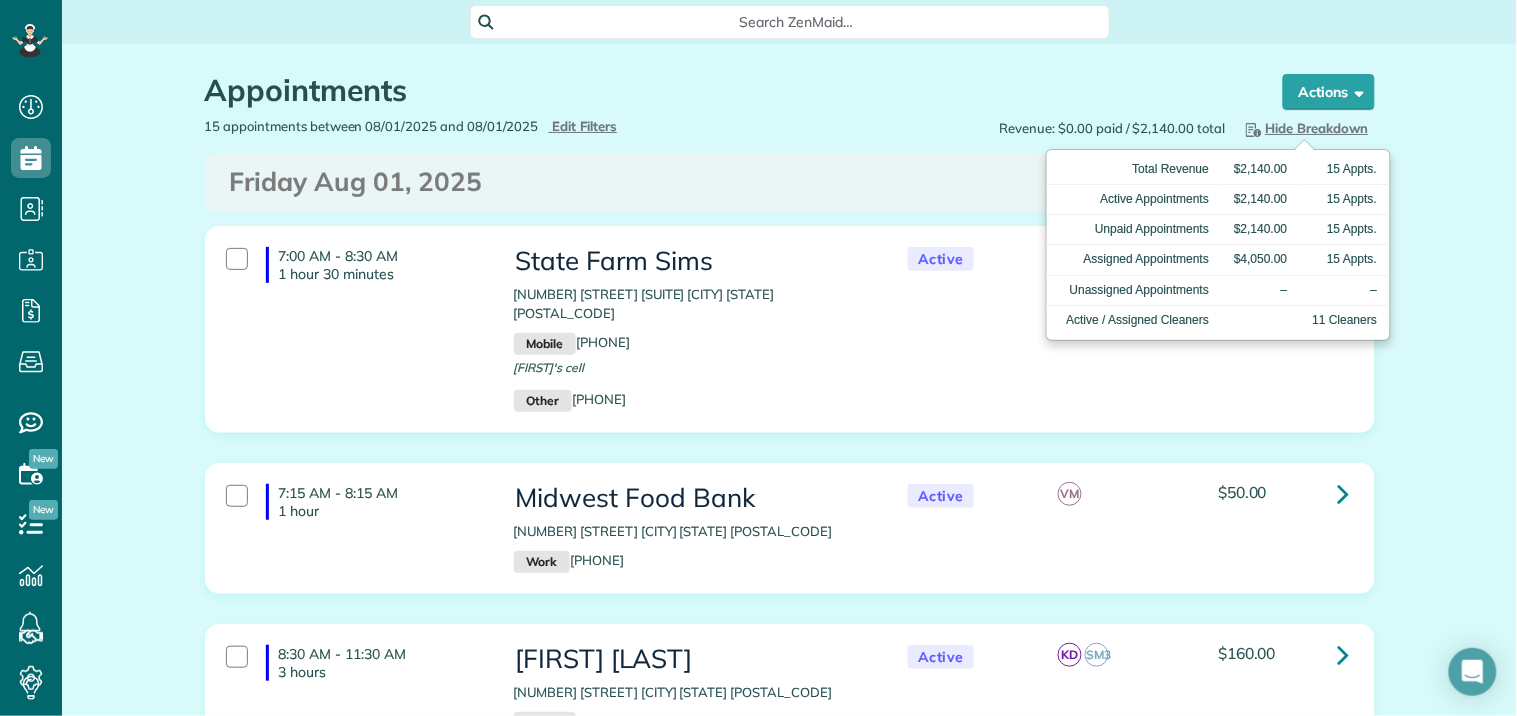 click on "Hide Breakdown" at bounding box center (1305, 128) 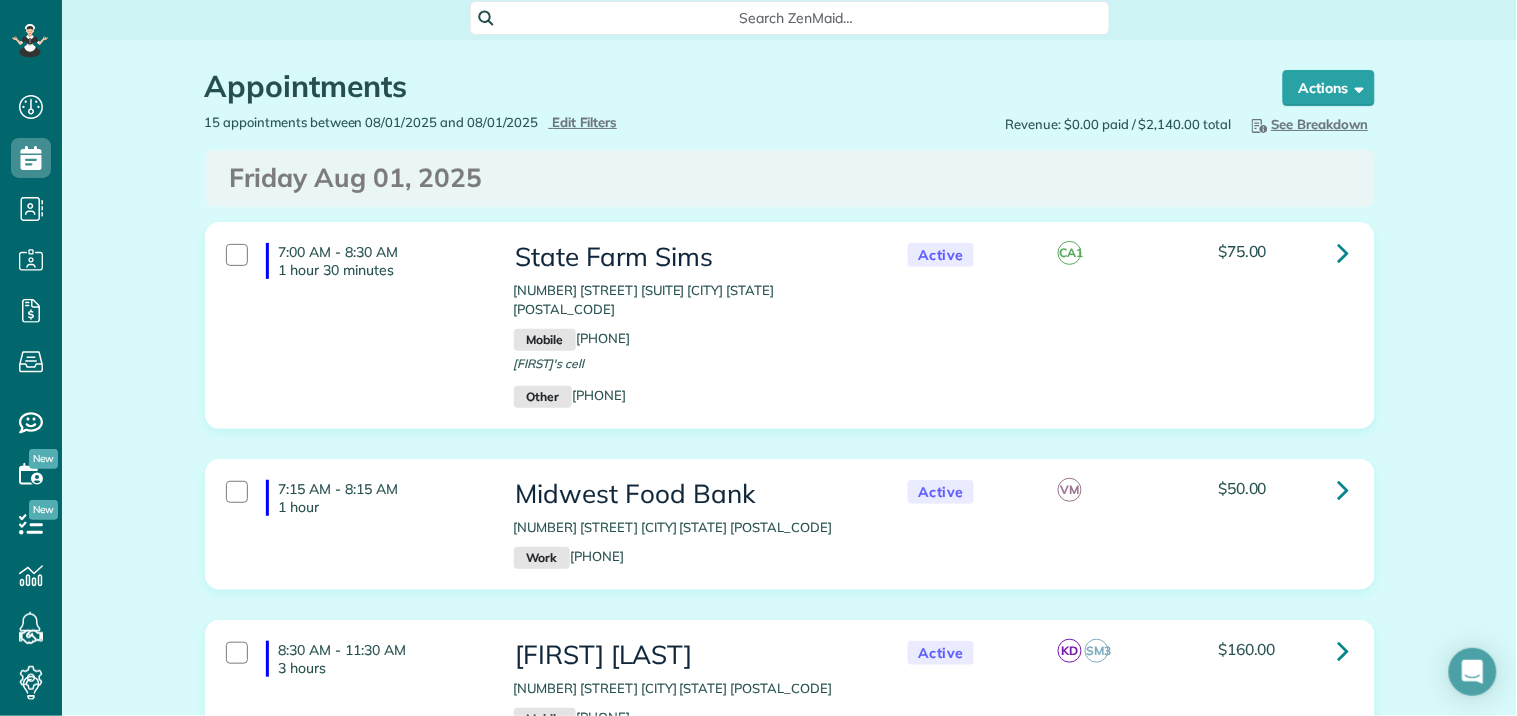 scroll, scrollTop: 0, scrollLeft: 0, axis: both 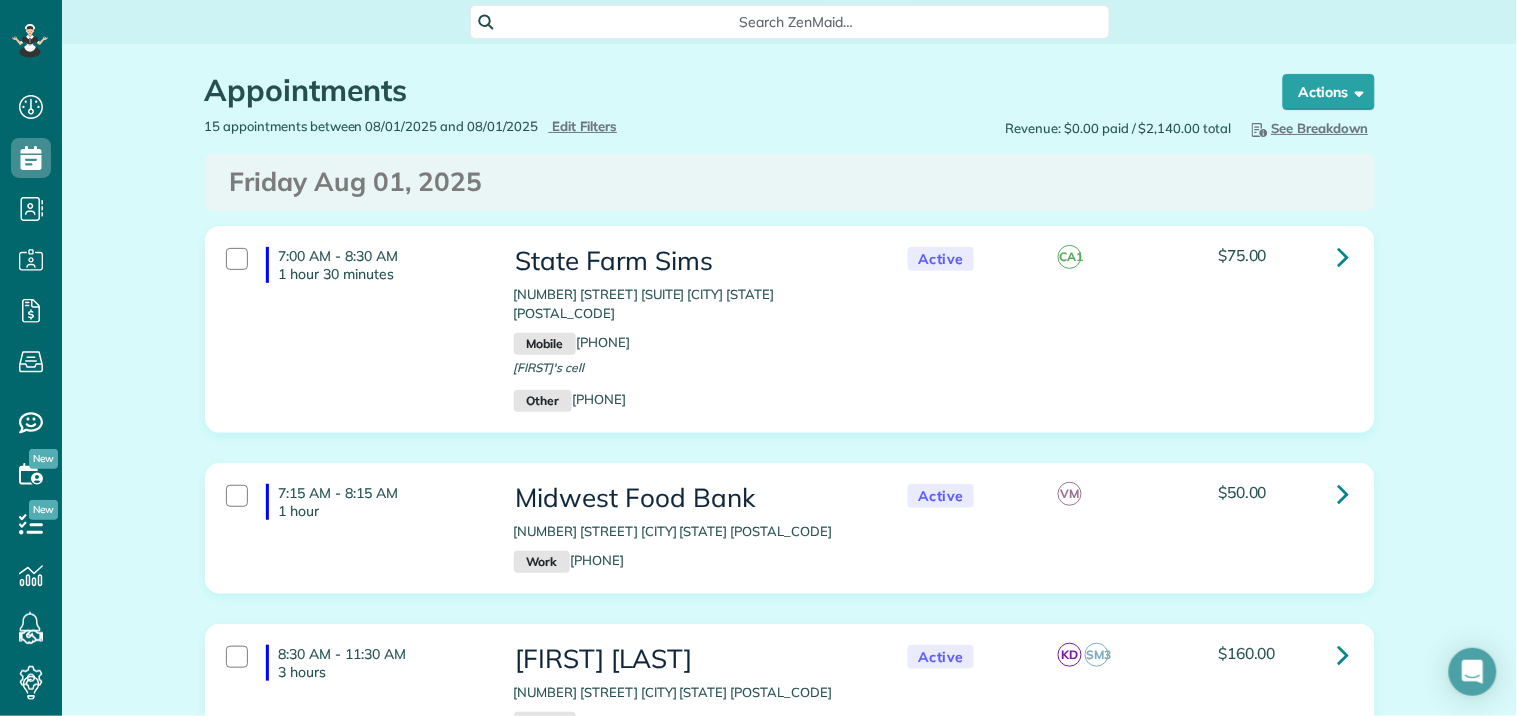 click on "See Breakdown" at bounding box center (1308, 128) 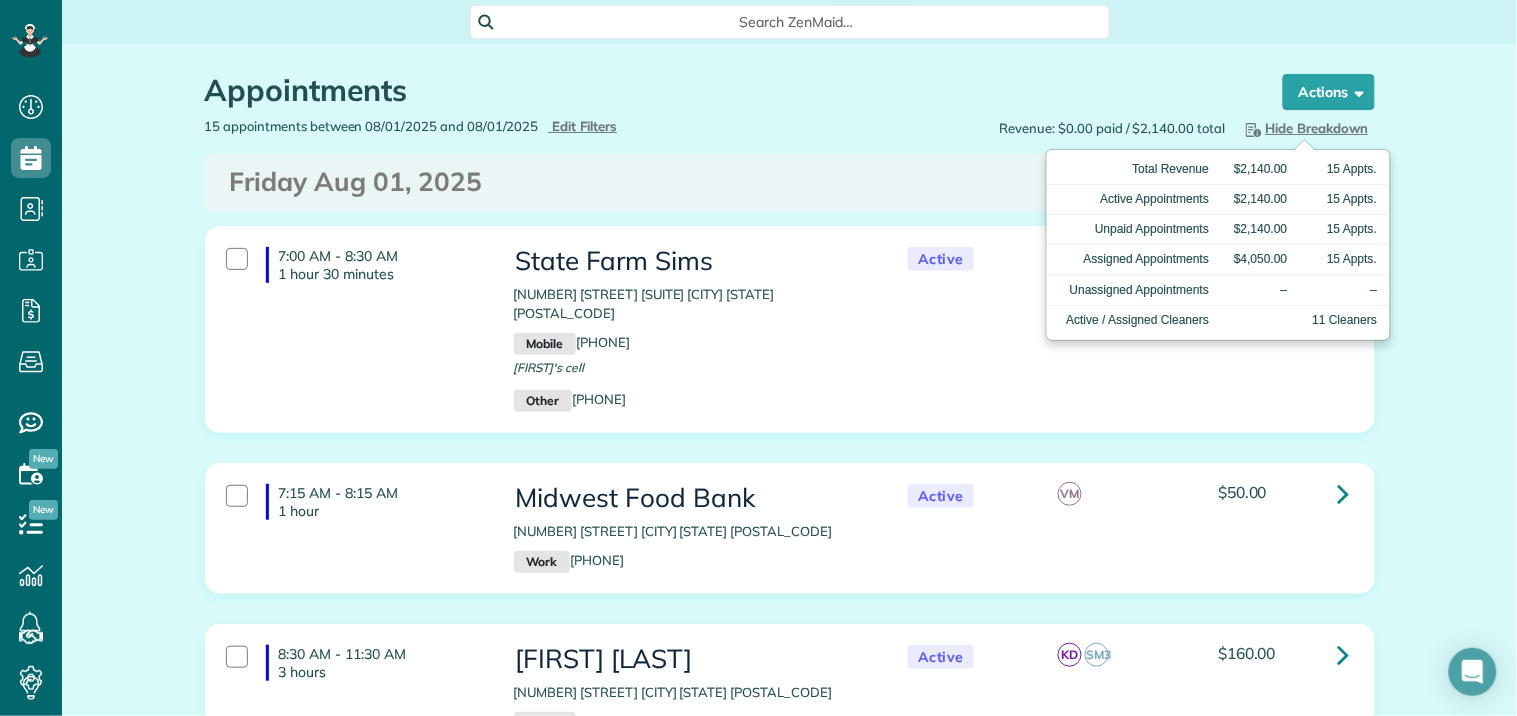 click on "Hide Breakdown" at bounding box center [1305, 128] 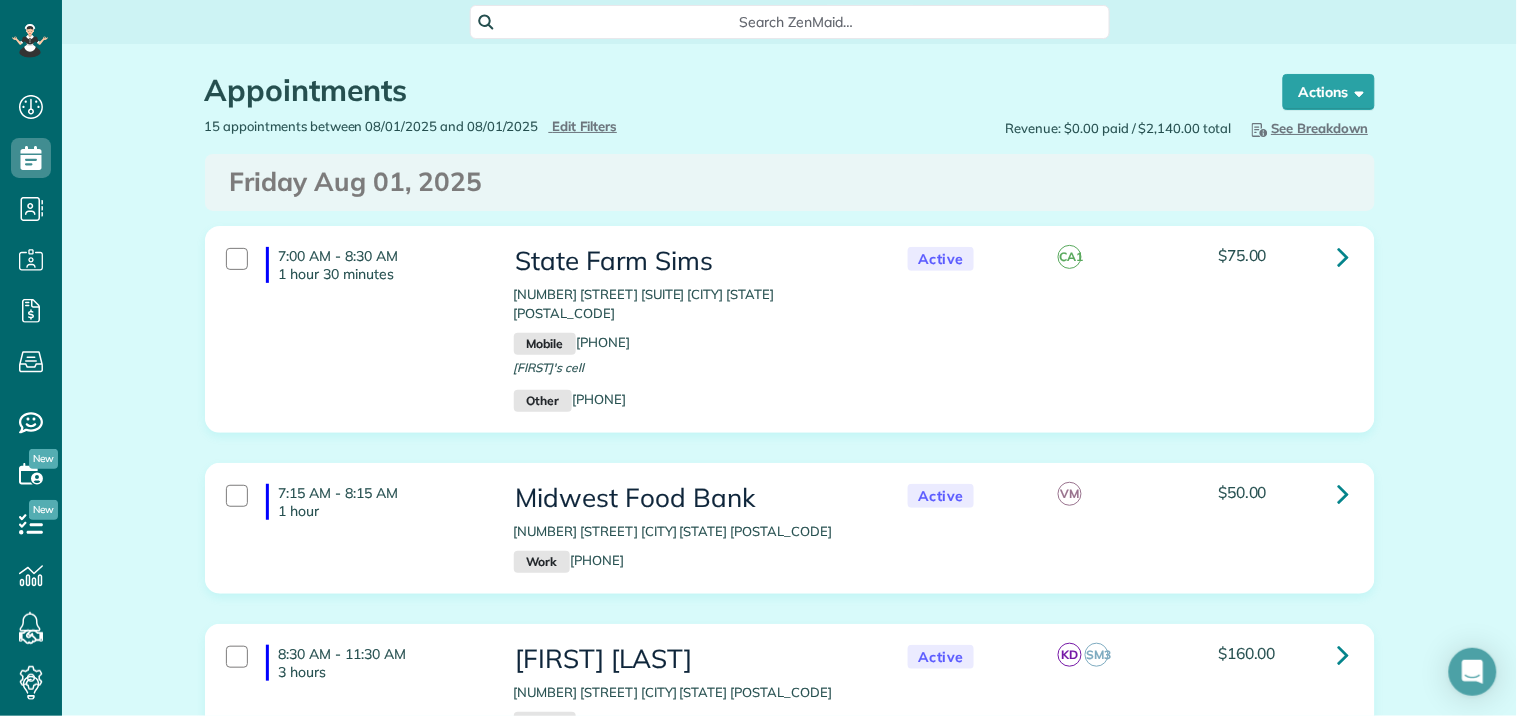 click on "Appointments
the List View [2 min]
Schedule Changes
Actions
Create Appointment
Create Task
Clock In/Out
Send Work Orders
Print Route Sheets
Today's Emails/Texts
Export data..
Bulk Actions
Set status to: Active
Set status to: Quote" at bounding box center (789, 1517) 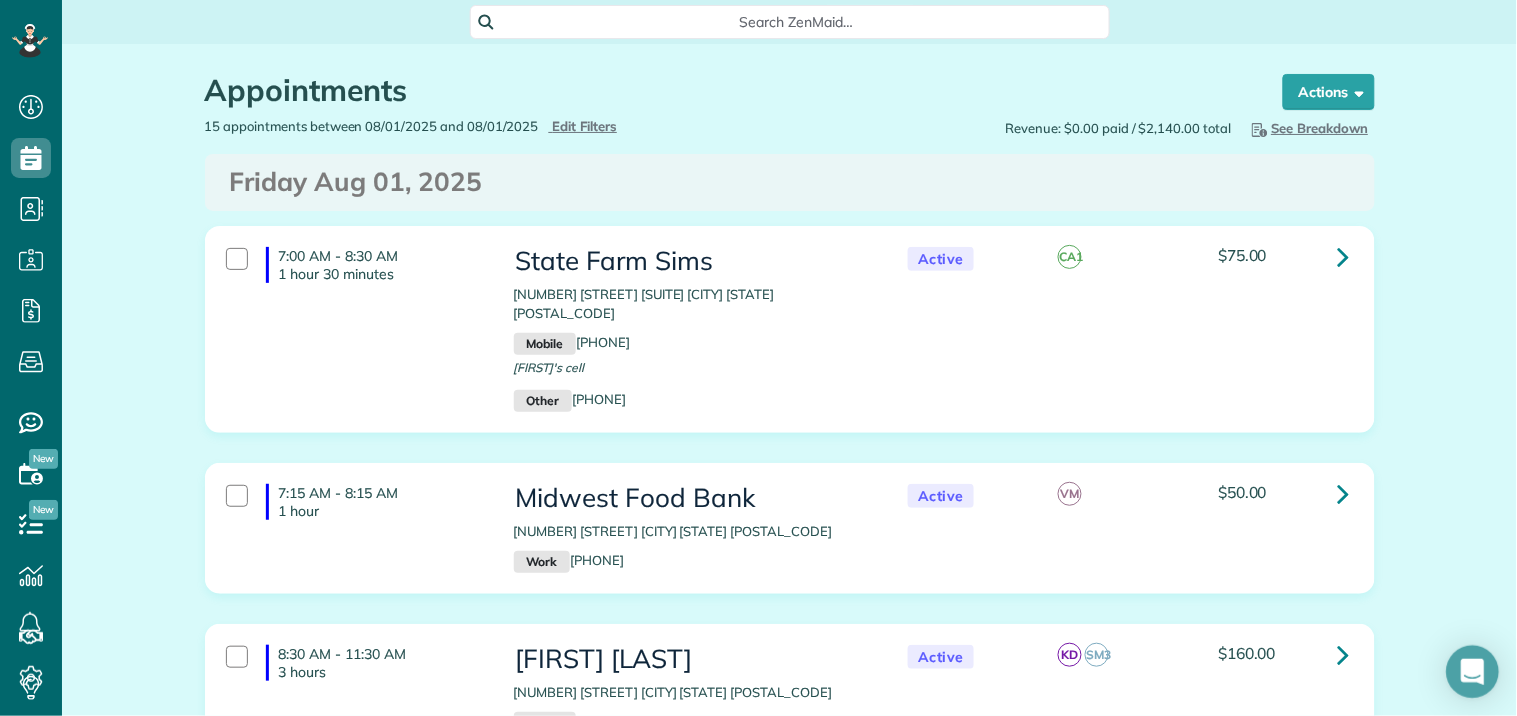 click 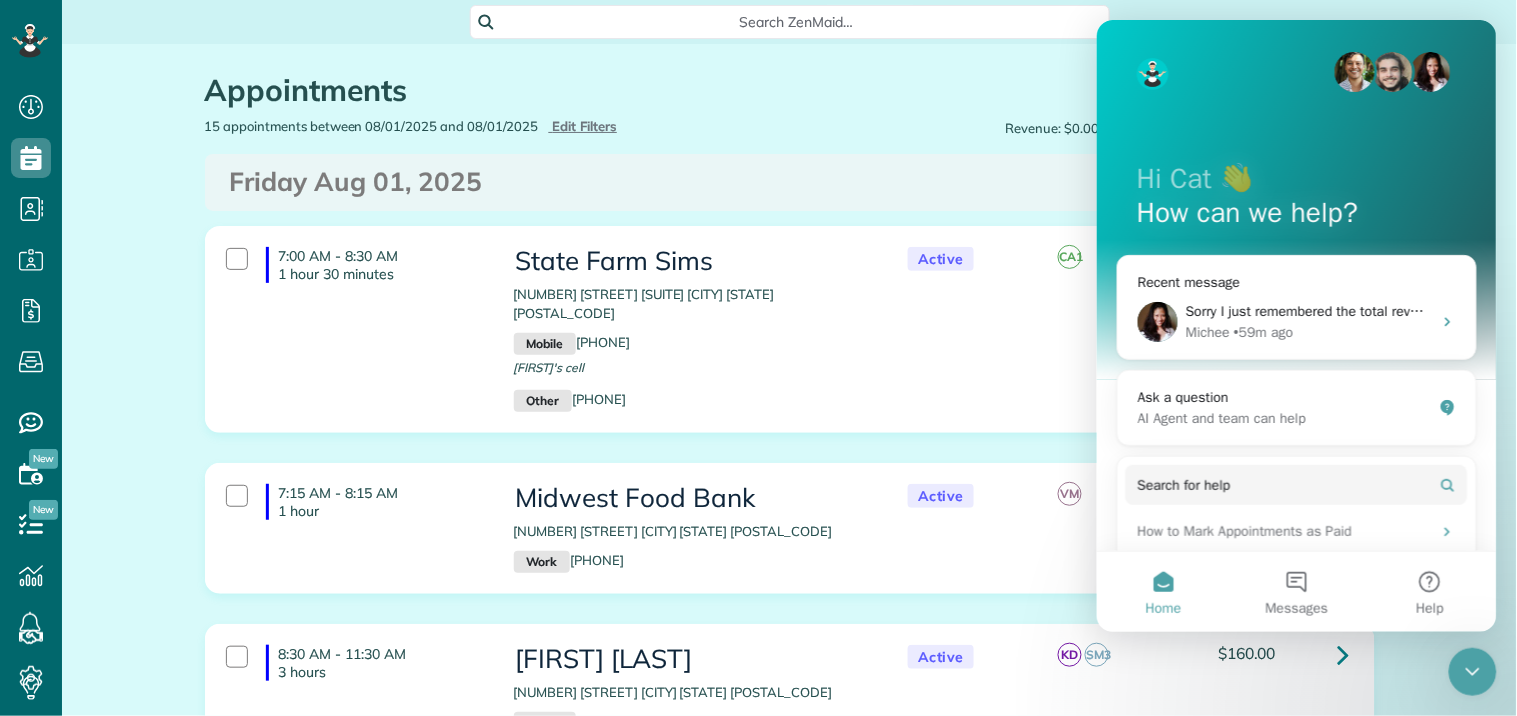 scroll, scrollTop: 0, scrollLeft: 0, axis: both 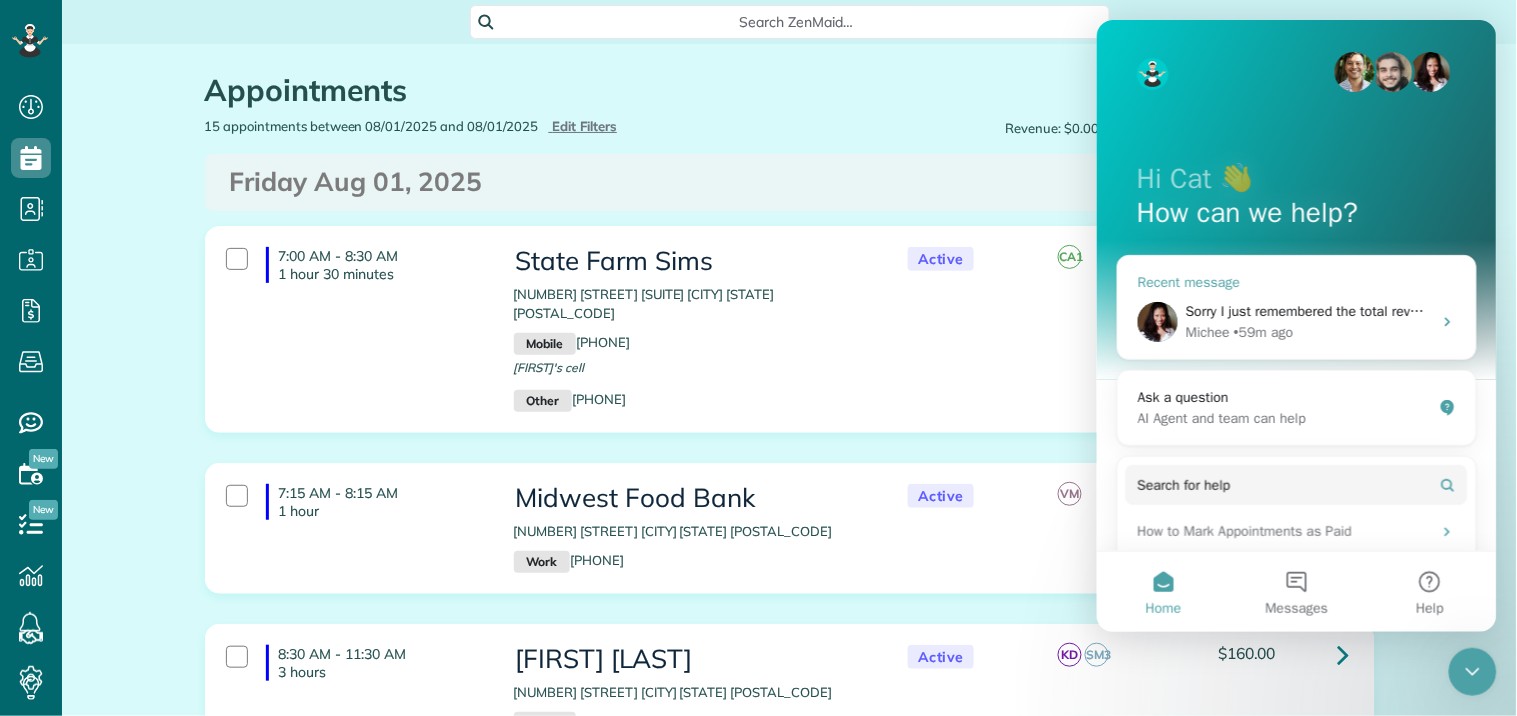 click on "Recent message" at bounding box center [1296, 281] 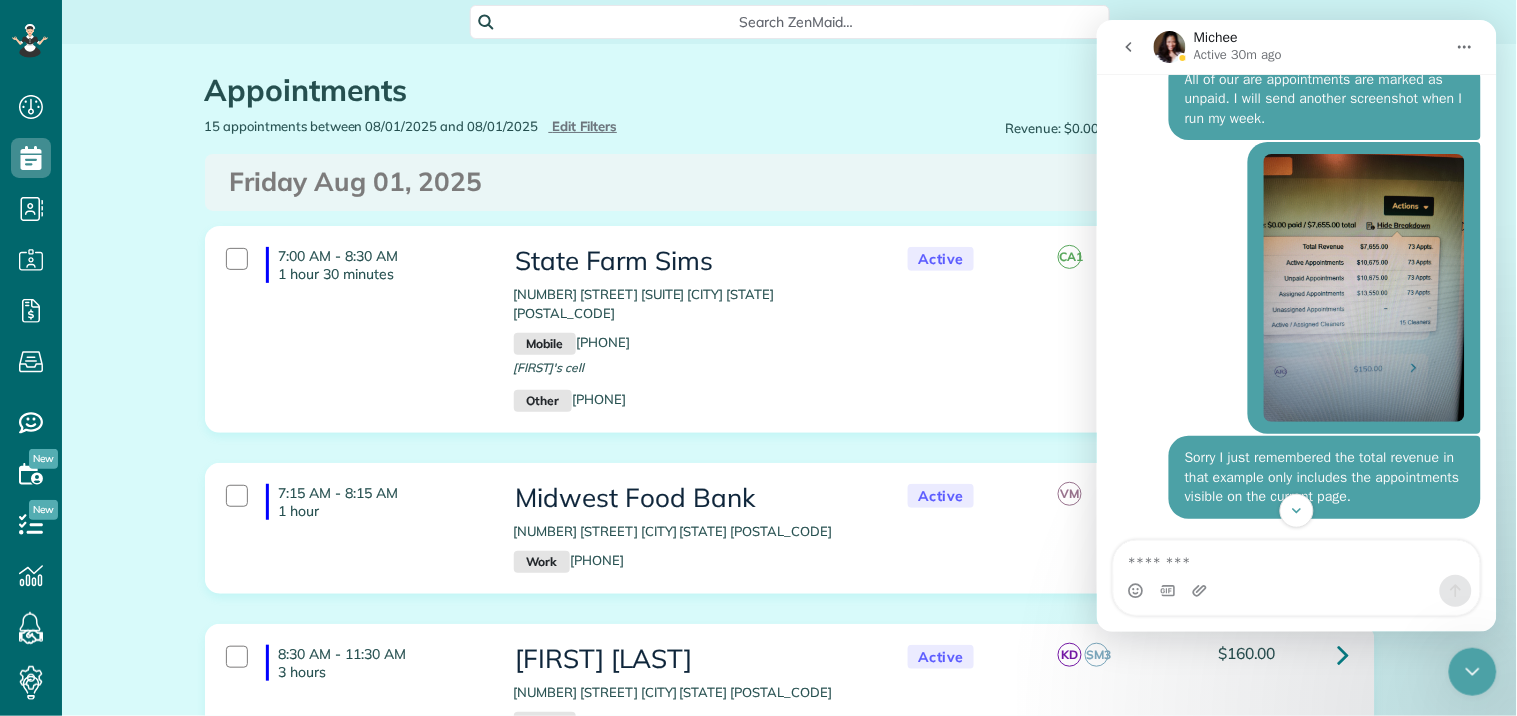 scroll, scrollTop: 3291, scrollLeft: 0, axis: vertical 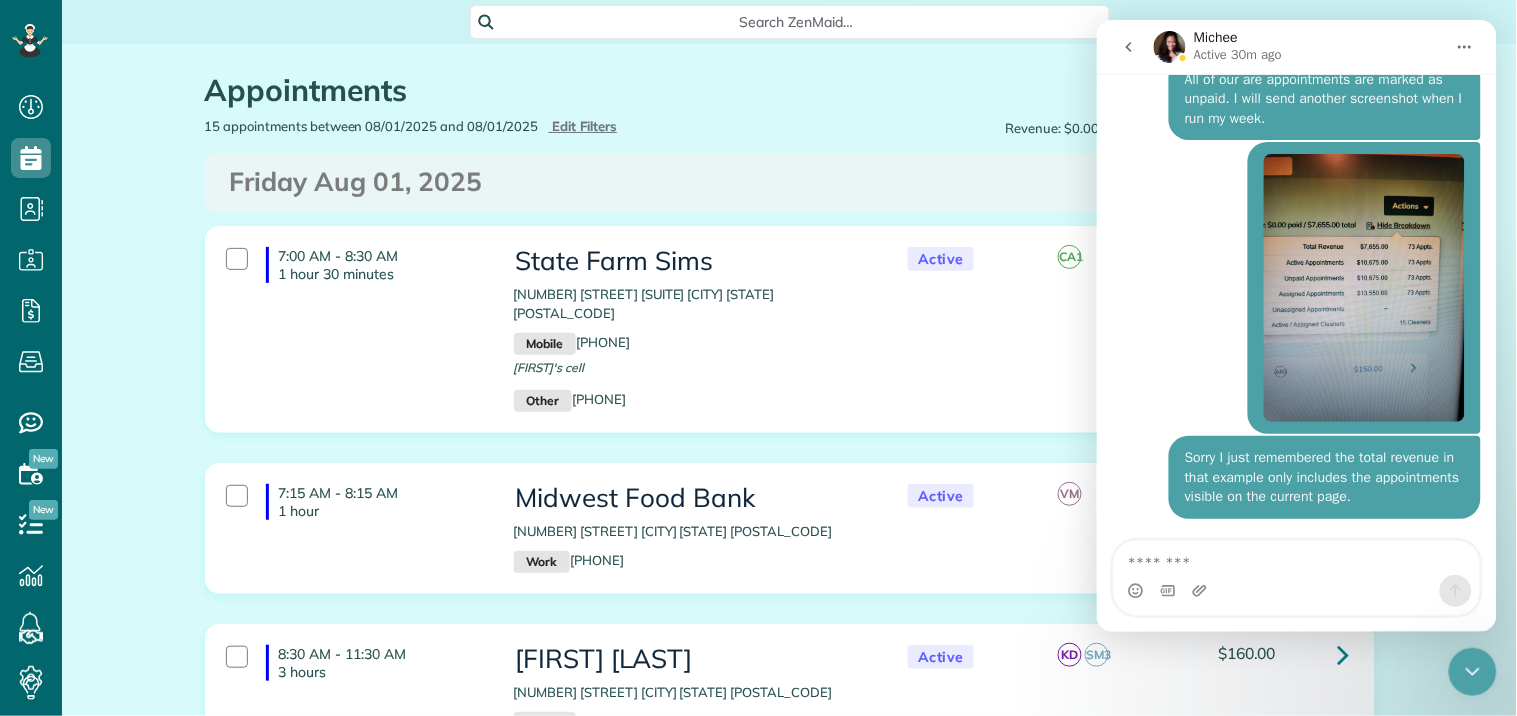 click on "Appointments" at bounding box center [725, 90] 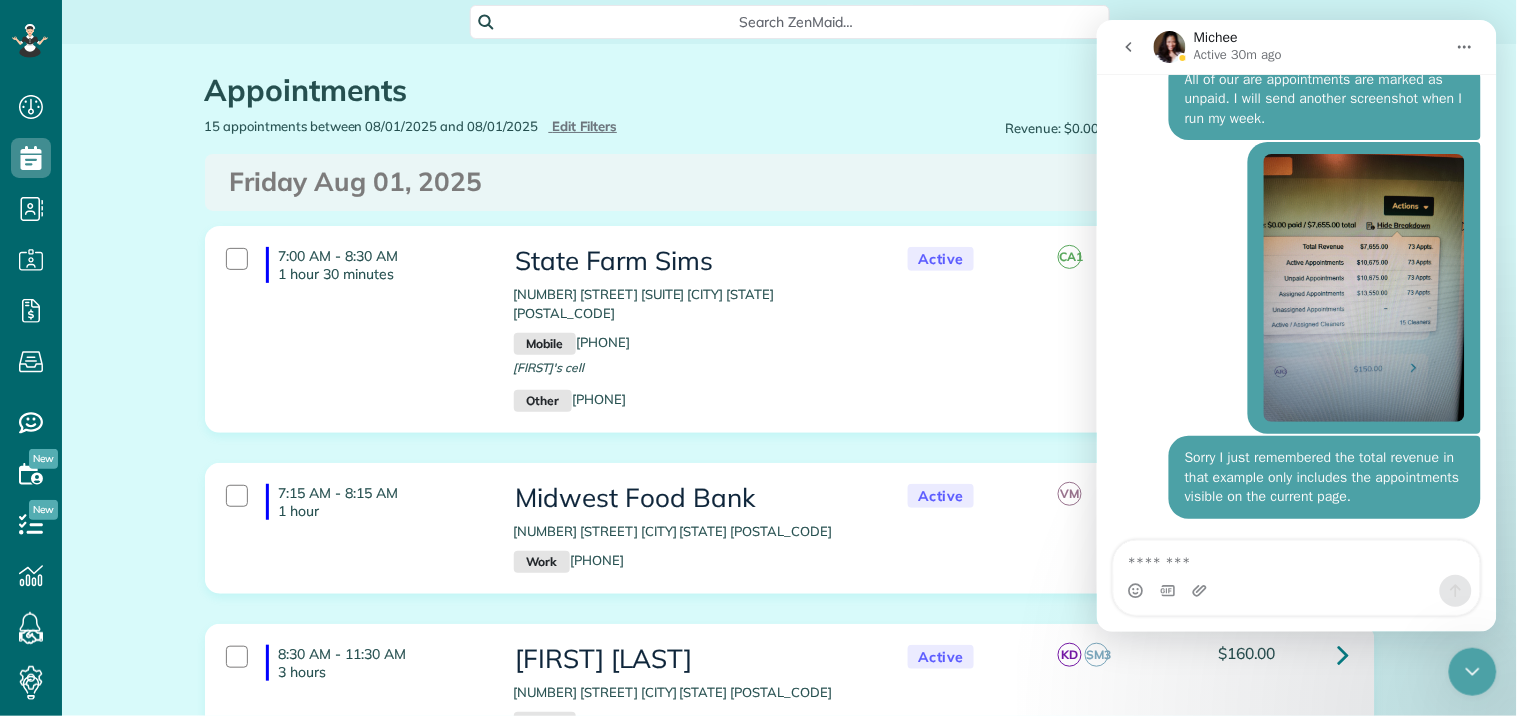 click 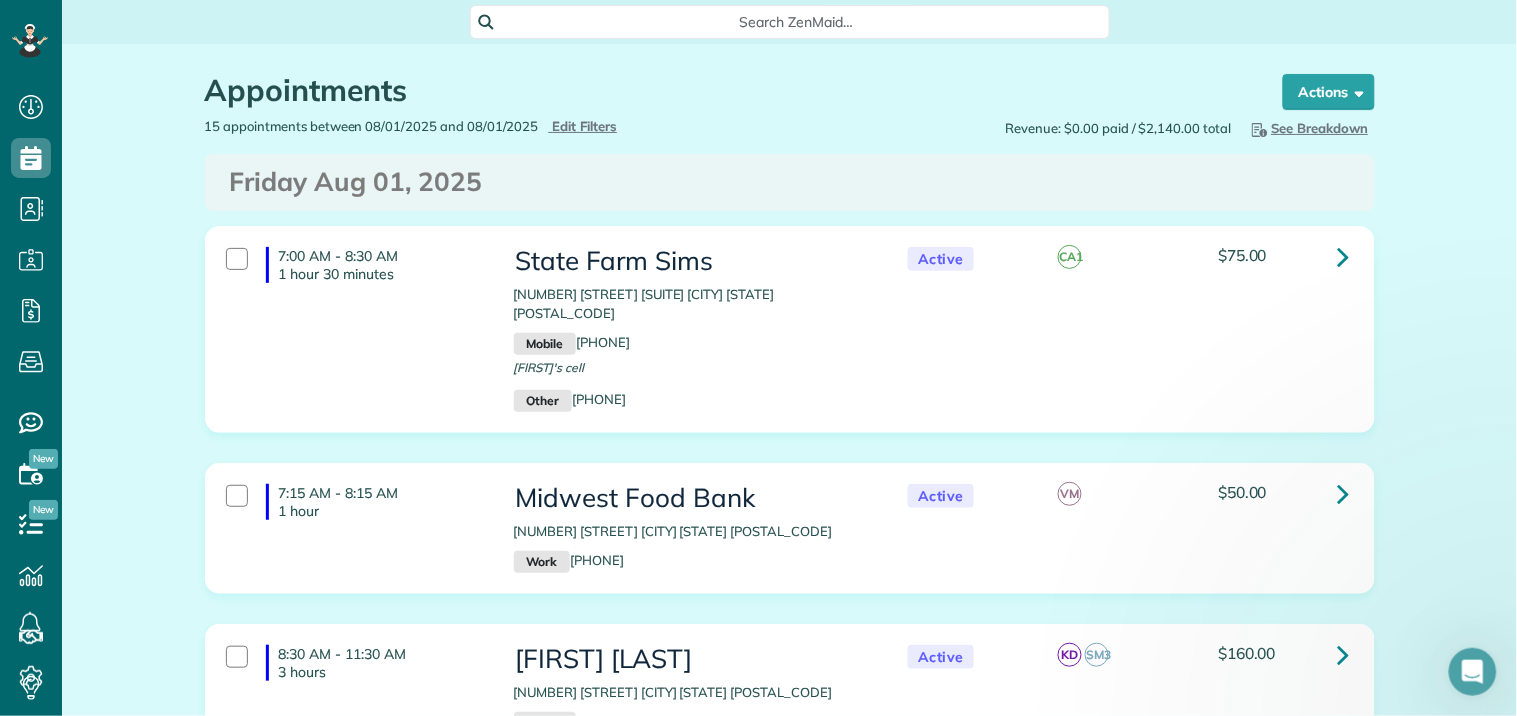 scroll, scrollTop: 0, scrollLeft: 0, axis: both 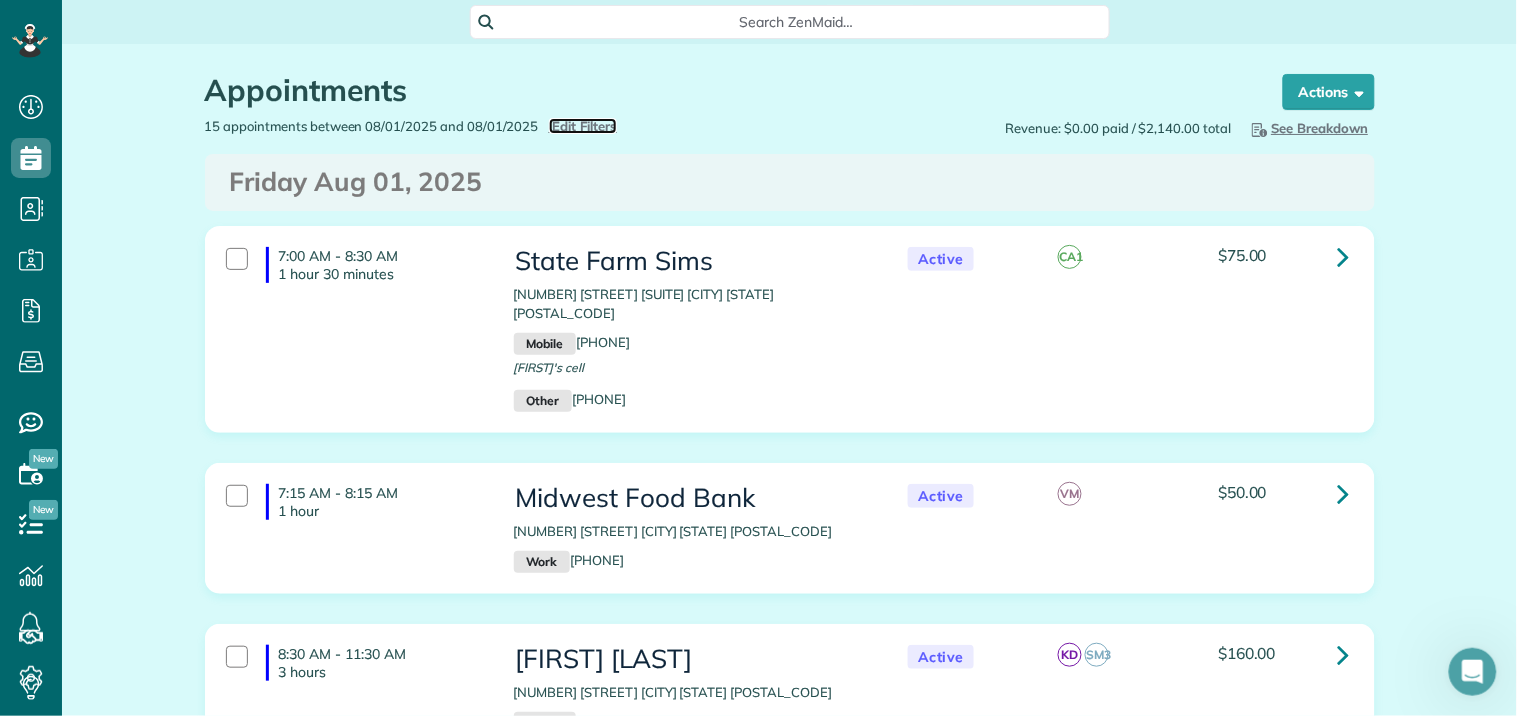 click on "Edit Filters" at bounding box center (585, 126) 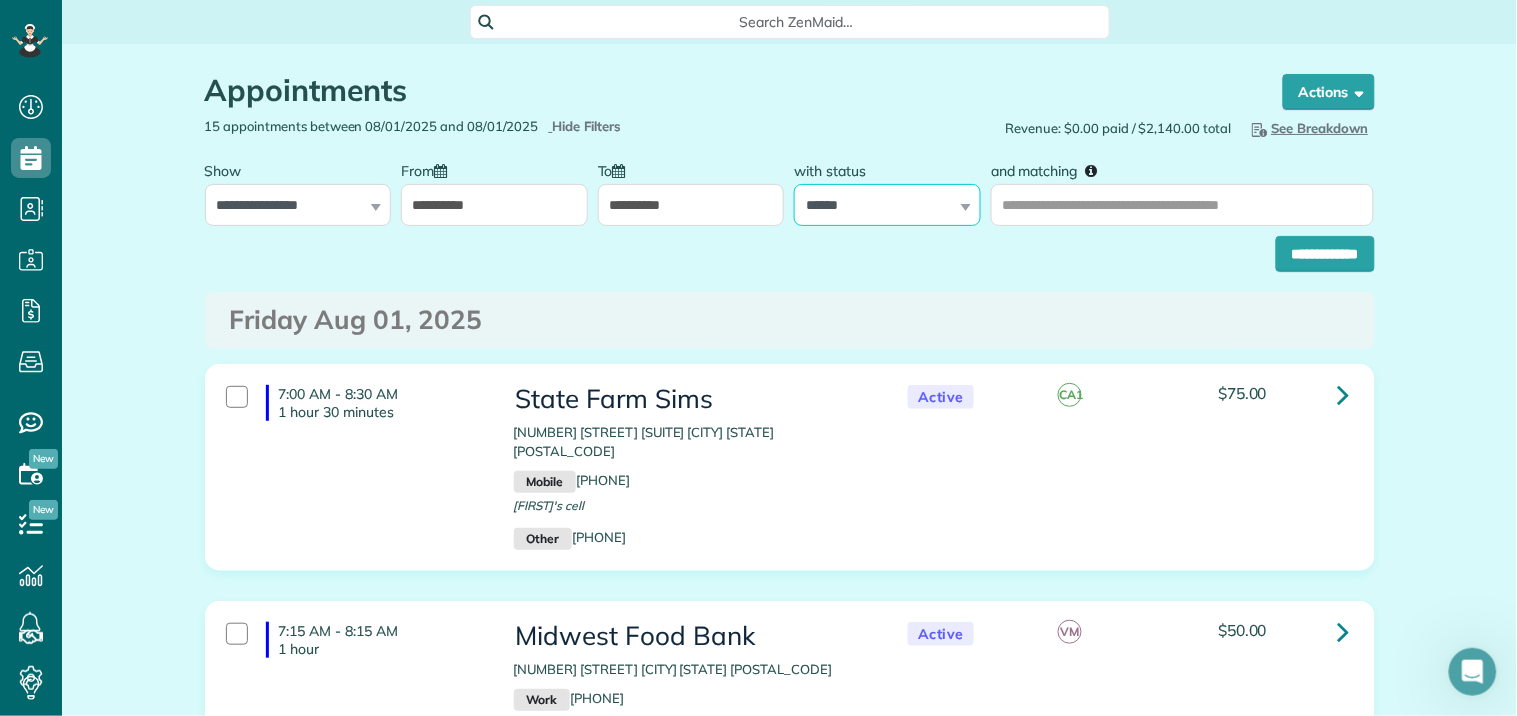 click on "**********" at bounding box center (887, 205) 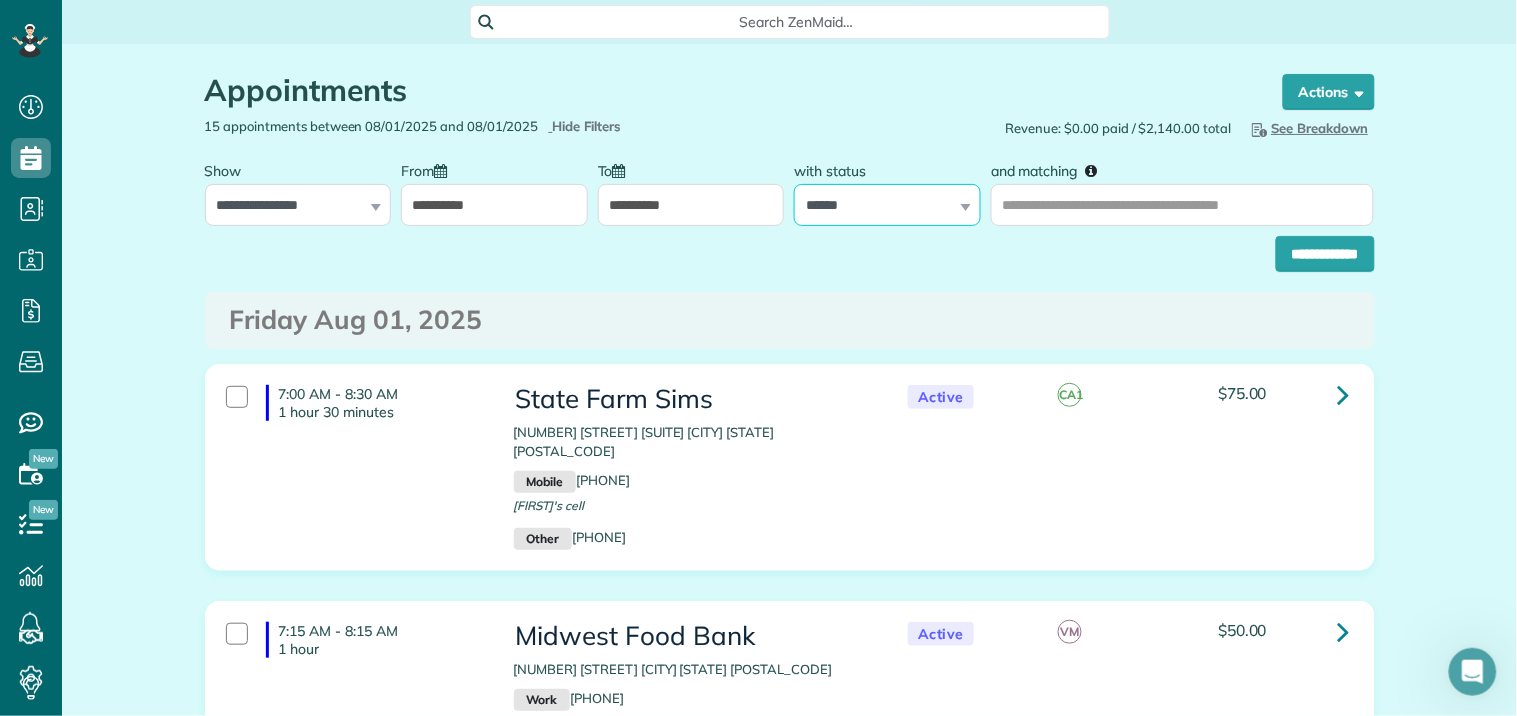 select 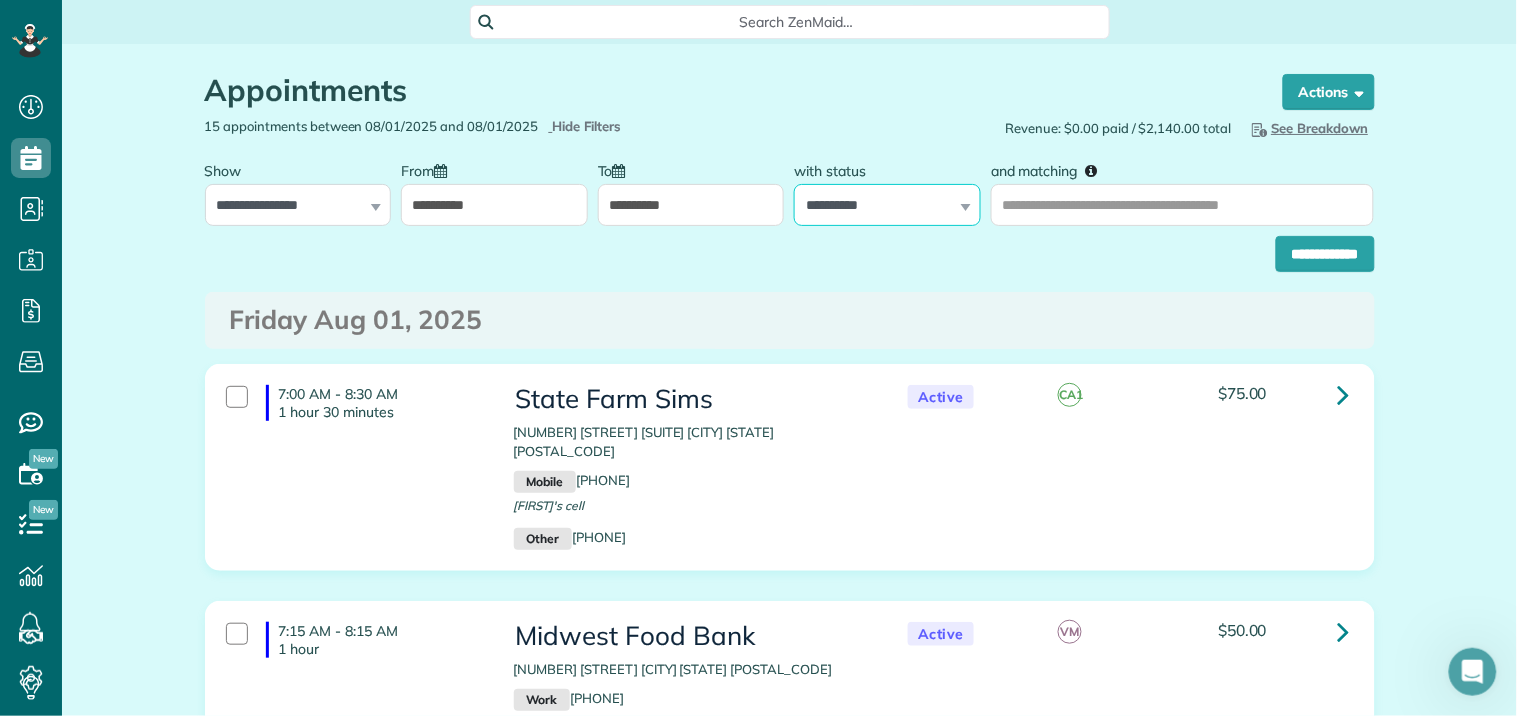 click on "**********" at bounding box center [887, 205] 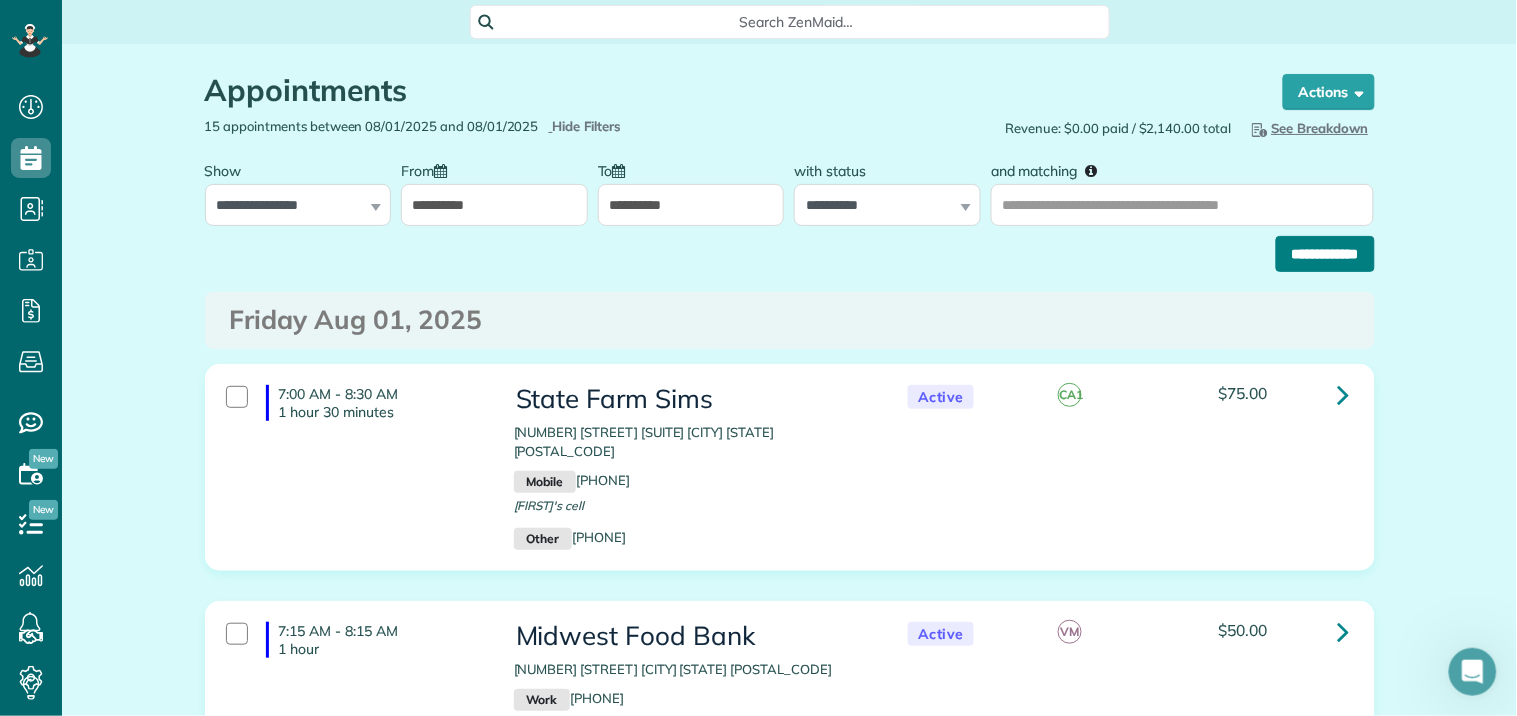 click on "**********" at bounding box center (1325, 254) 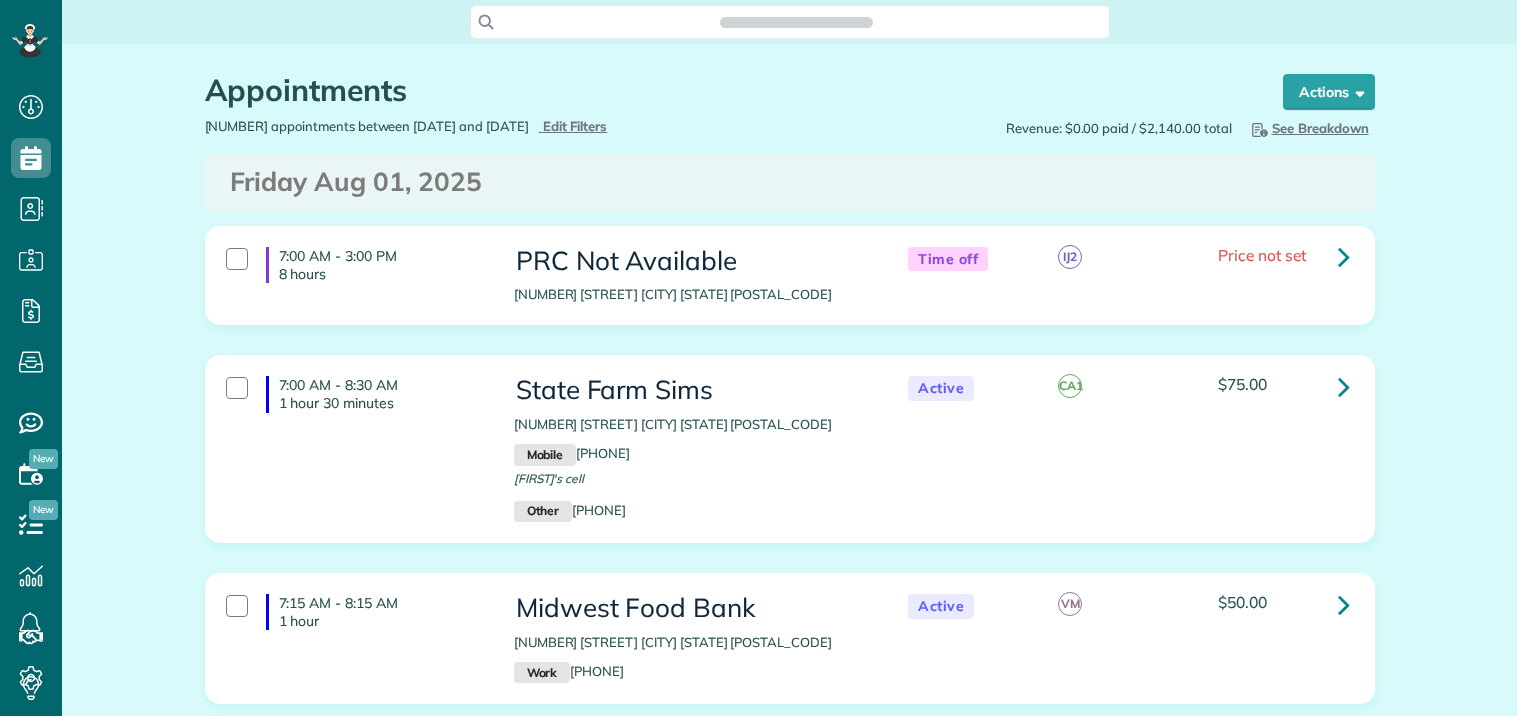scroll, scrollTop: 0, scrollLeft: 0, axis: both 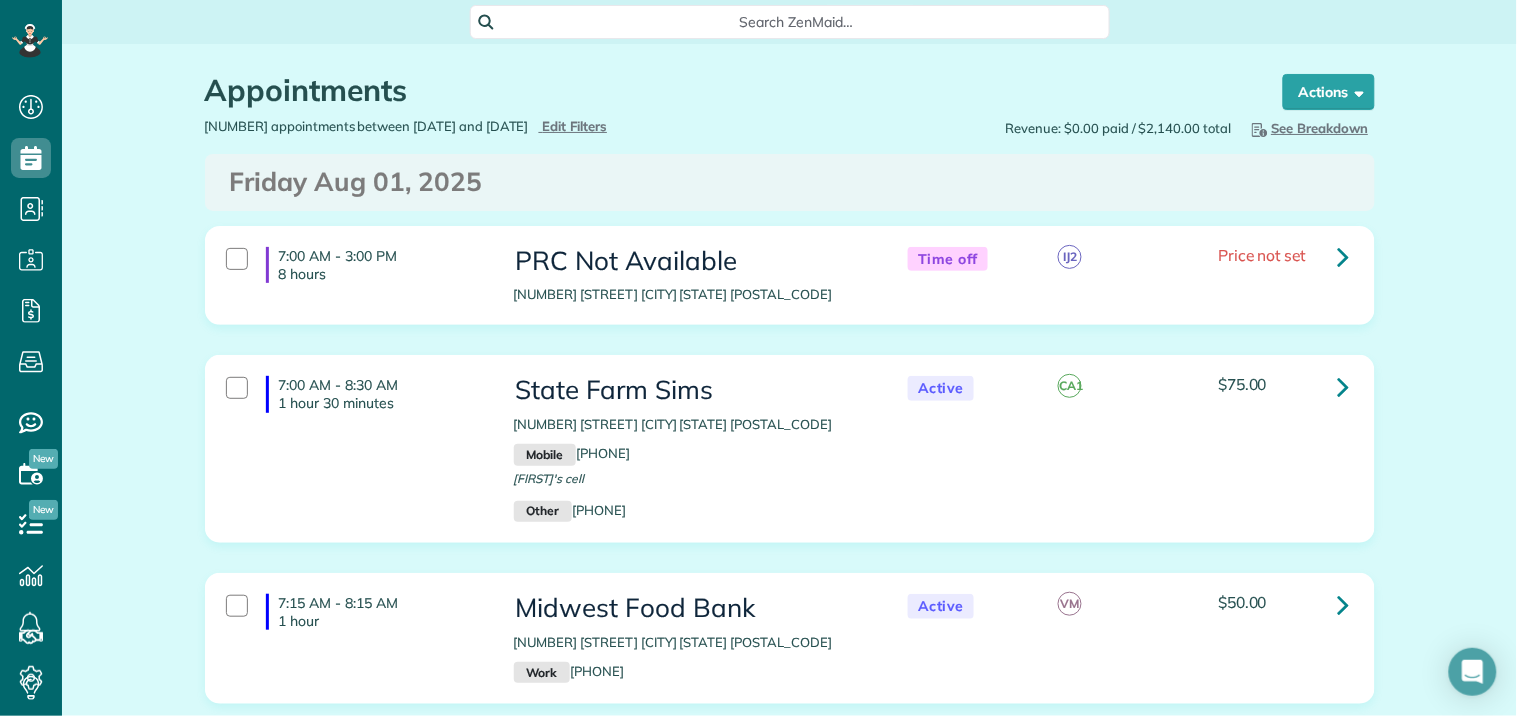 click on "See Breakdown" at bounding box center (1308, 128) 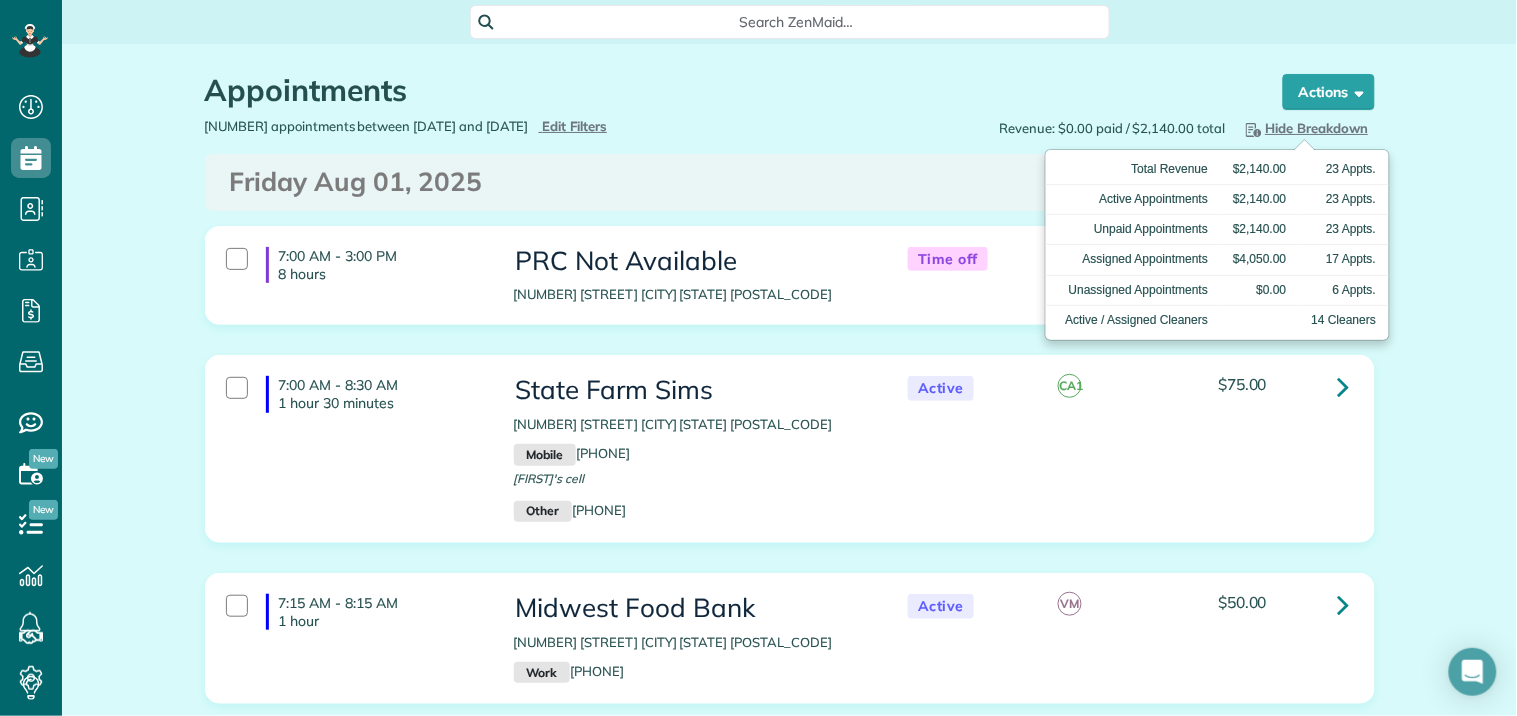 click on "Hide Breakdown" at bounding box center (1305, 128) 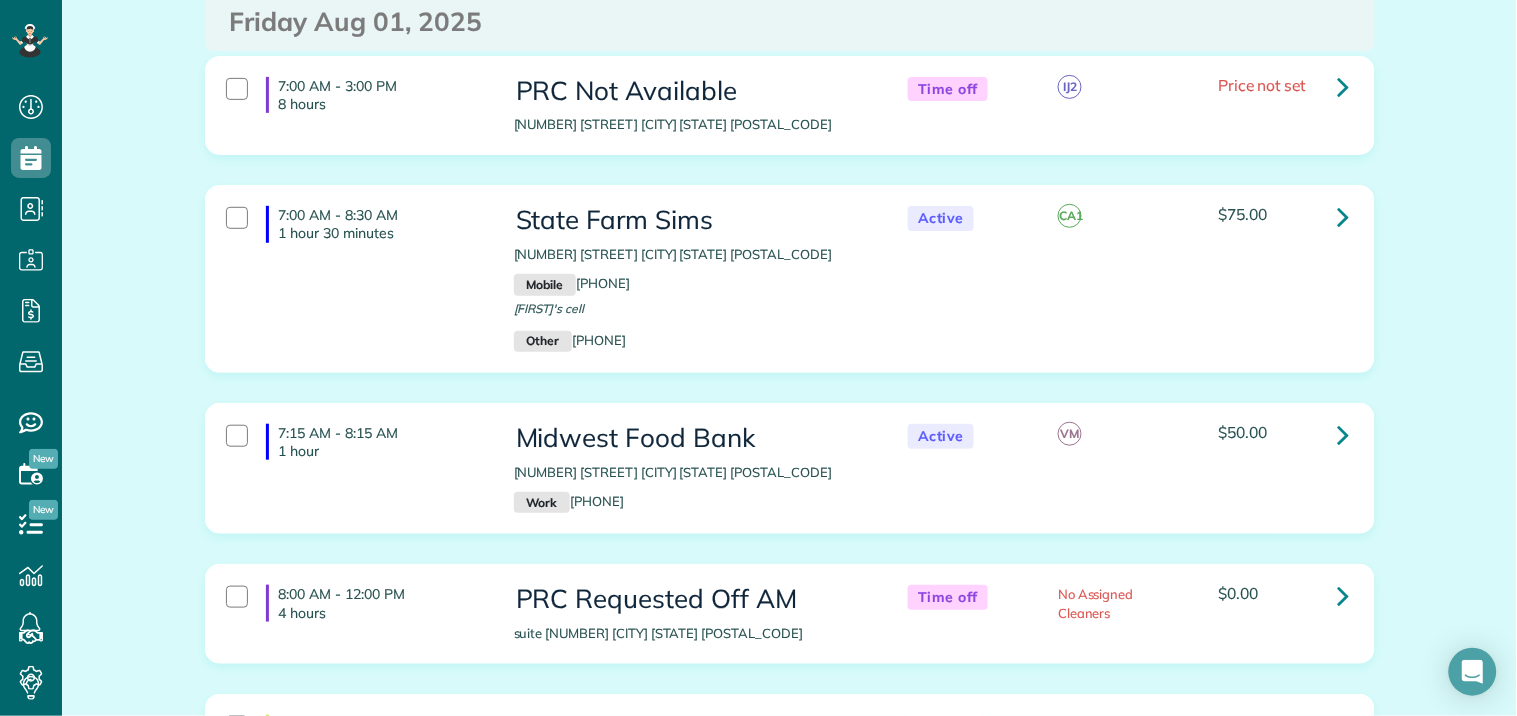 scroll, scrollTop: 0, scrollLeft: 0, axis: both 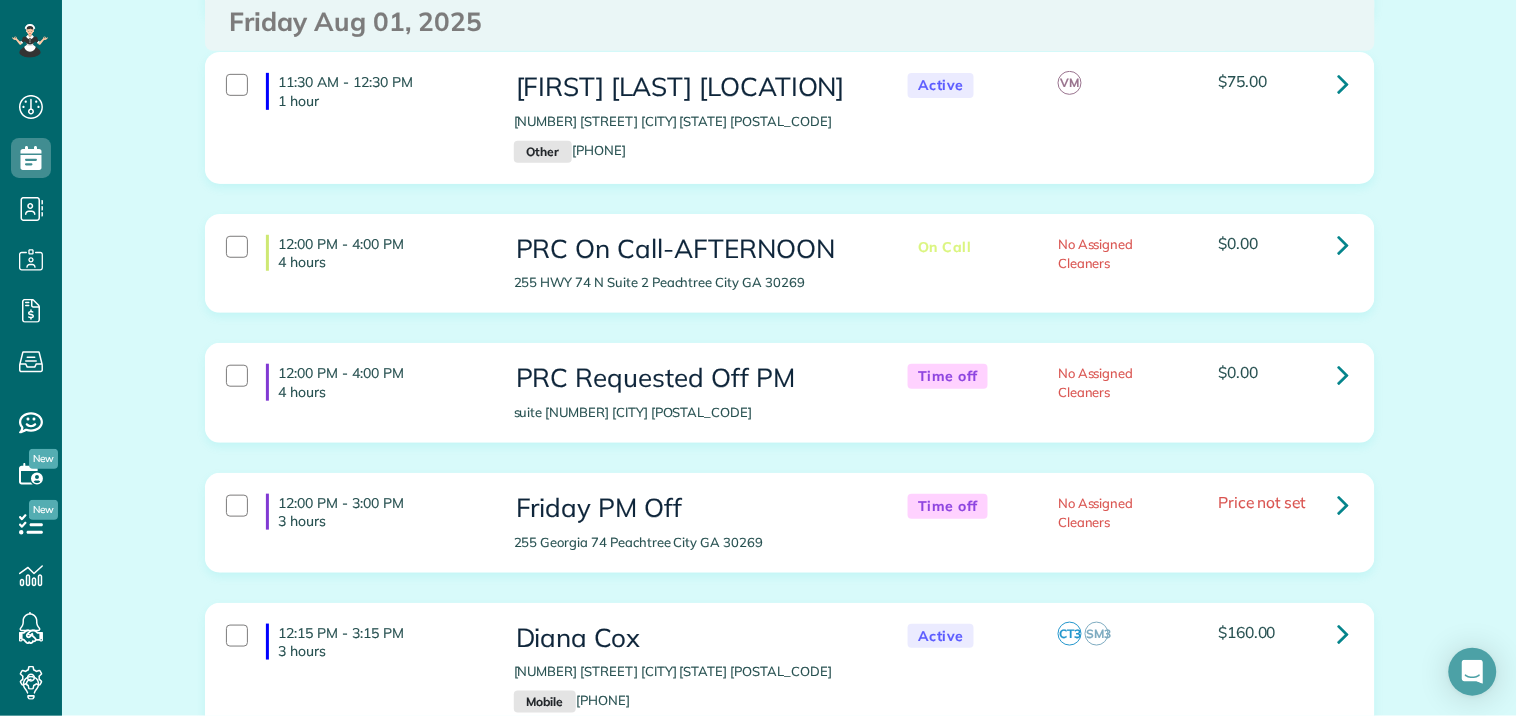 drag, startPoint x: 1440, startPoint y: 283, endPoint x: 1448, endPoint y: 296, distance: 15.264338 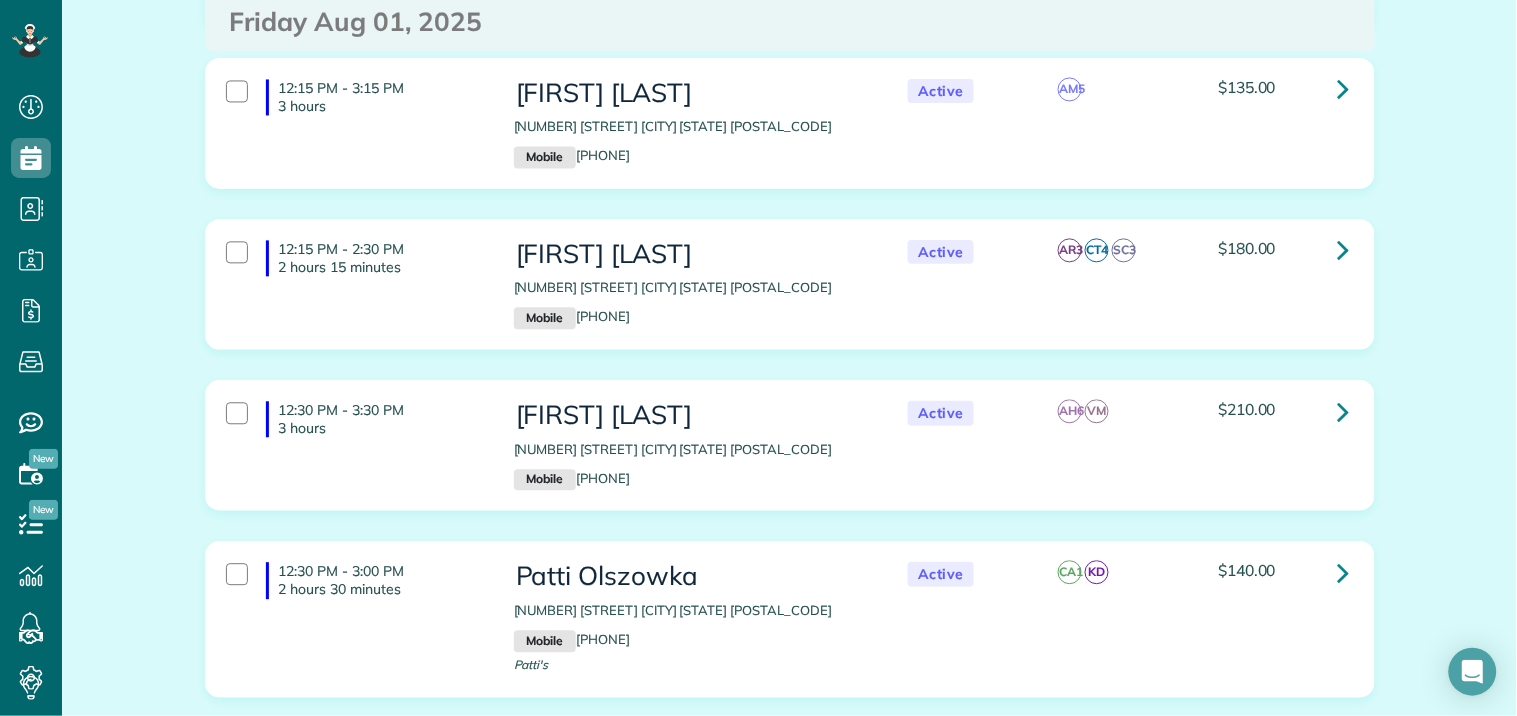 scroll, scrollTop: 2976, scrollLeft: 0, axis: vertical 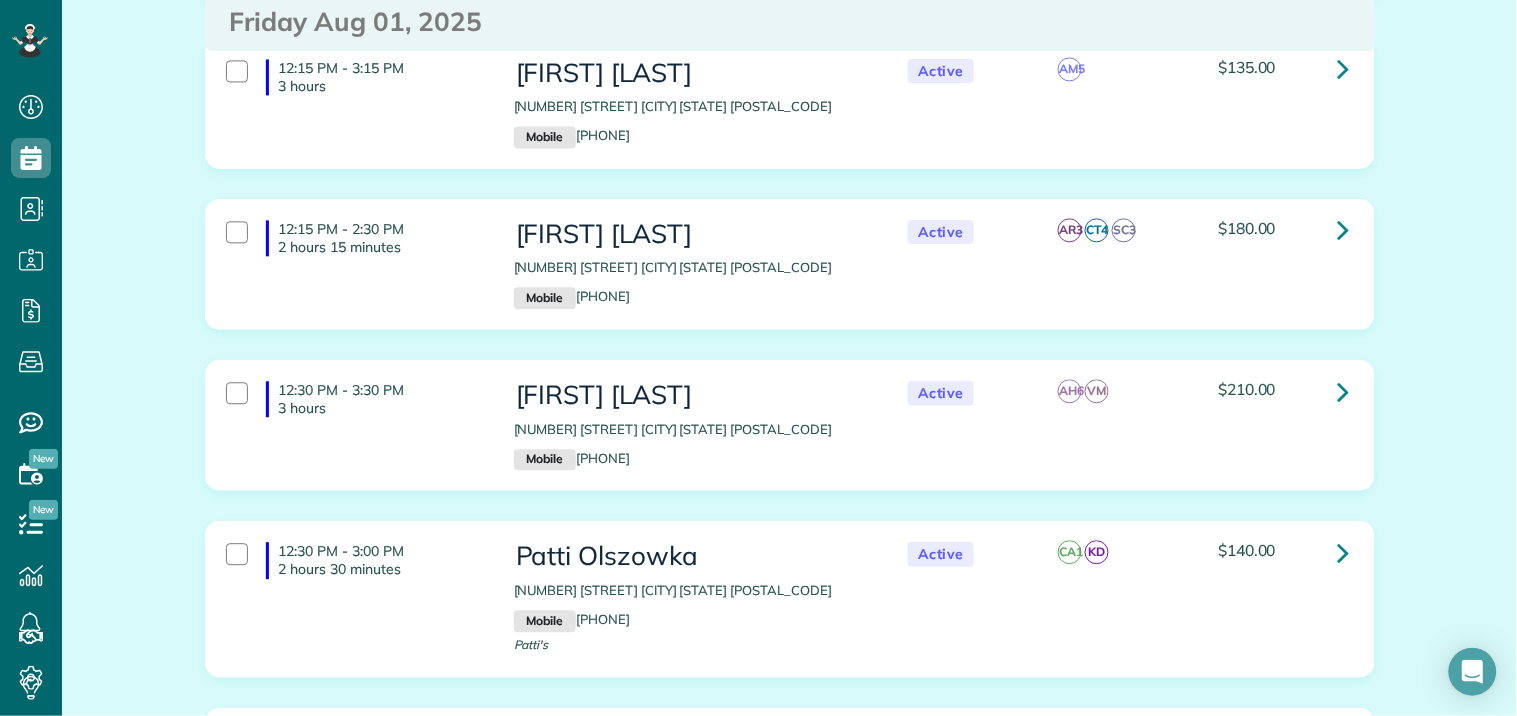 click on "Appointments
the List View [2 min]
Schedule Changes
Actions
Create Appointment
Create Task
Clock In/Out
Send Work Orders
Print Route Sheets
Today's Emails/Texts
Export data..
Bulk Actions
Set status to: Active
Set status to: Quote" at bounding box center (789, -959) 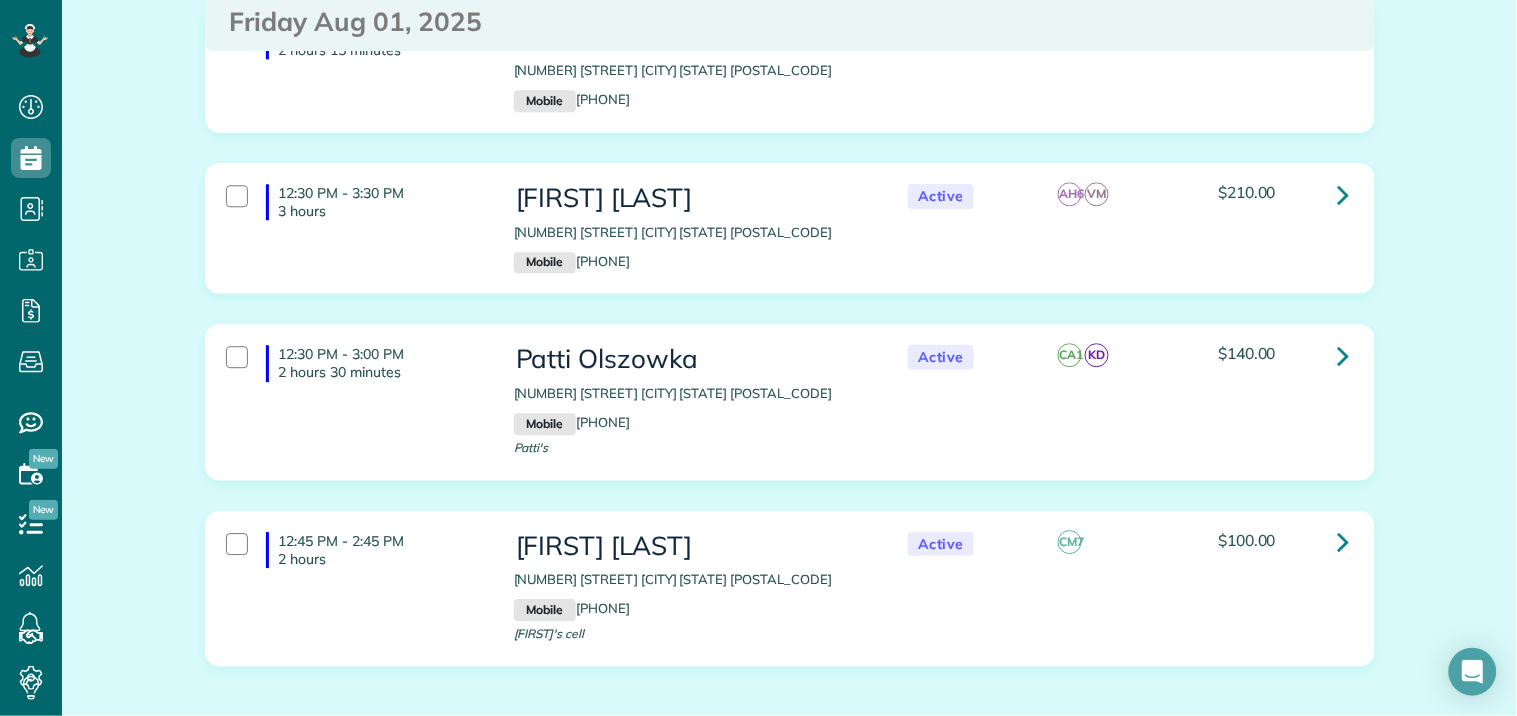 scroll, scrollTop: 3285, scrollLeft: 0, axis: vertical 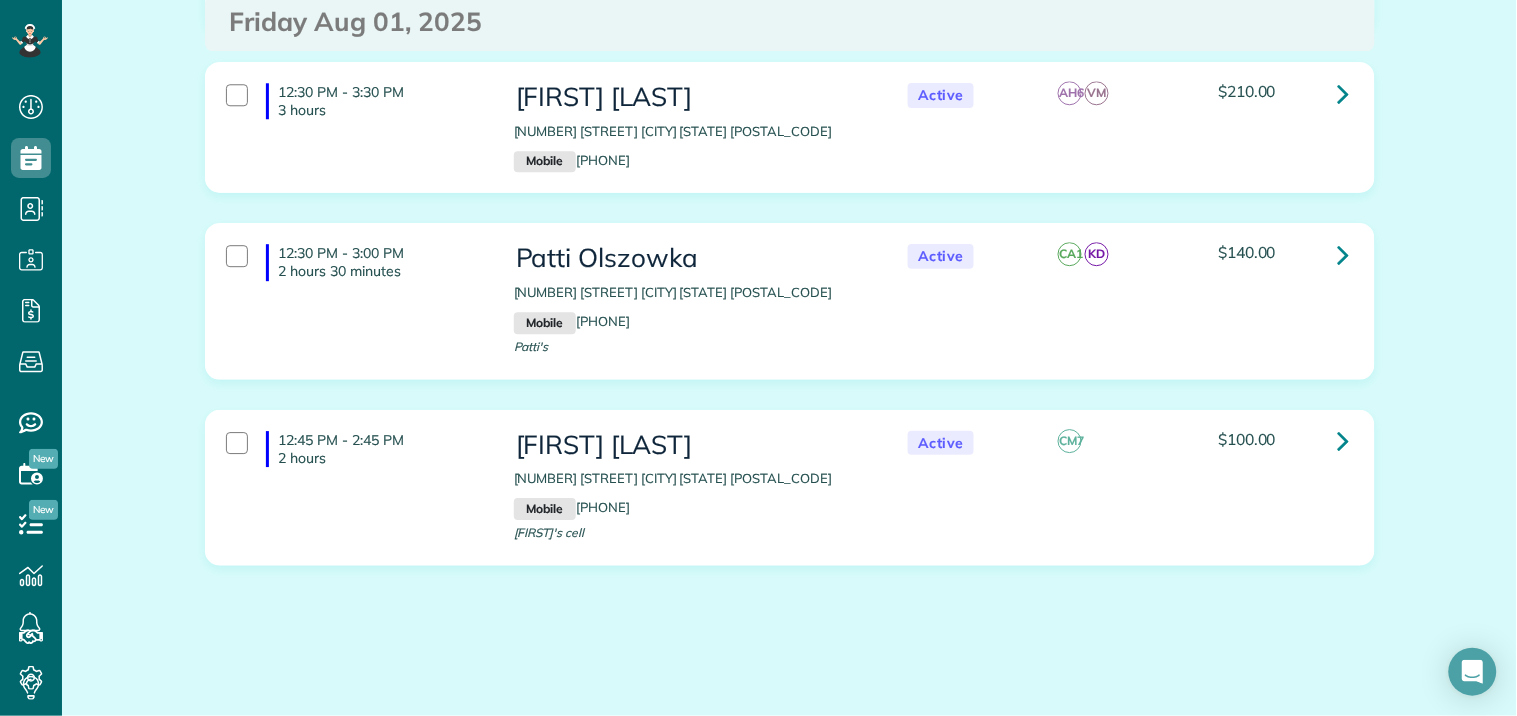 click on "Appointments
the List View [2 min]
Schedule Changes
Actions
Create Appointment
Create Task
Clock In/Out
Send Work Orders
Print Route Sheets
Today's Emails/Texts
Export data..
Bulk Actions
Set status to: Active
Set status to: Quote" at bounding box center (789, -1257) 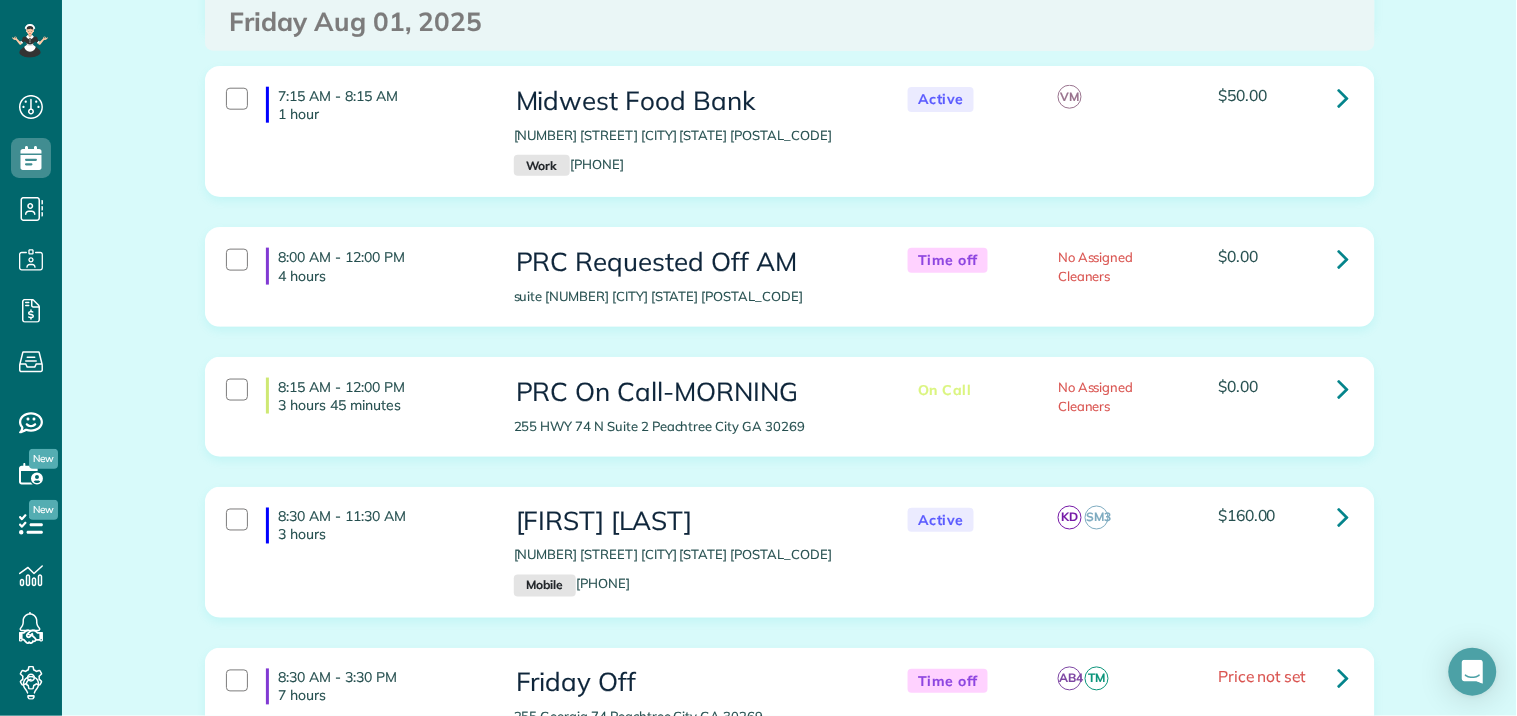 scroll, scrollTop: 0, scrollLeft: 0, axis: both 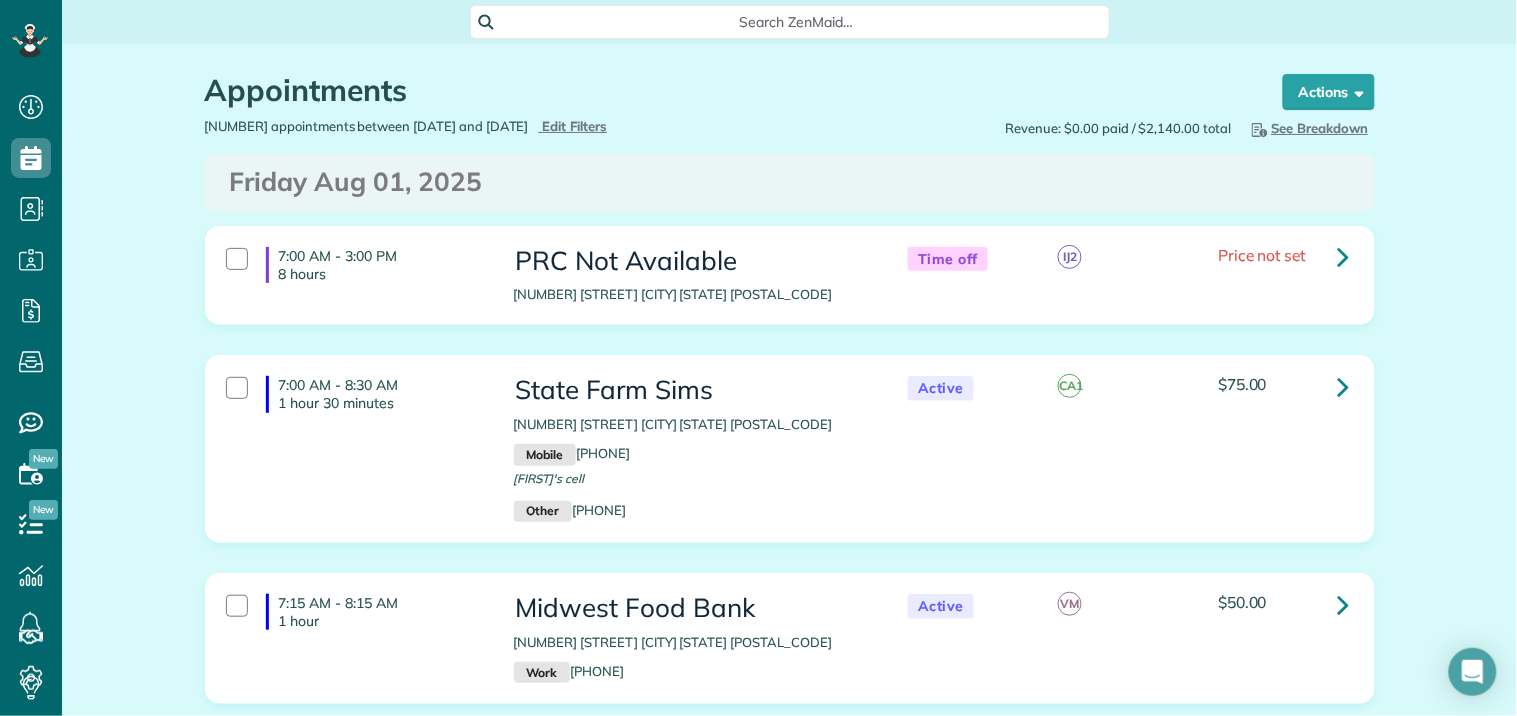 click on "See Breakdown" at bounding box center (1308, 128) 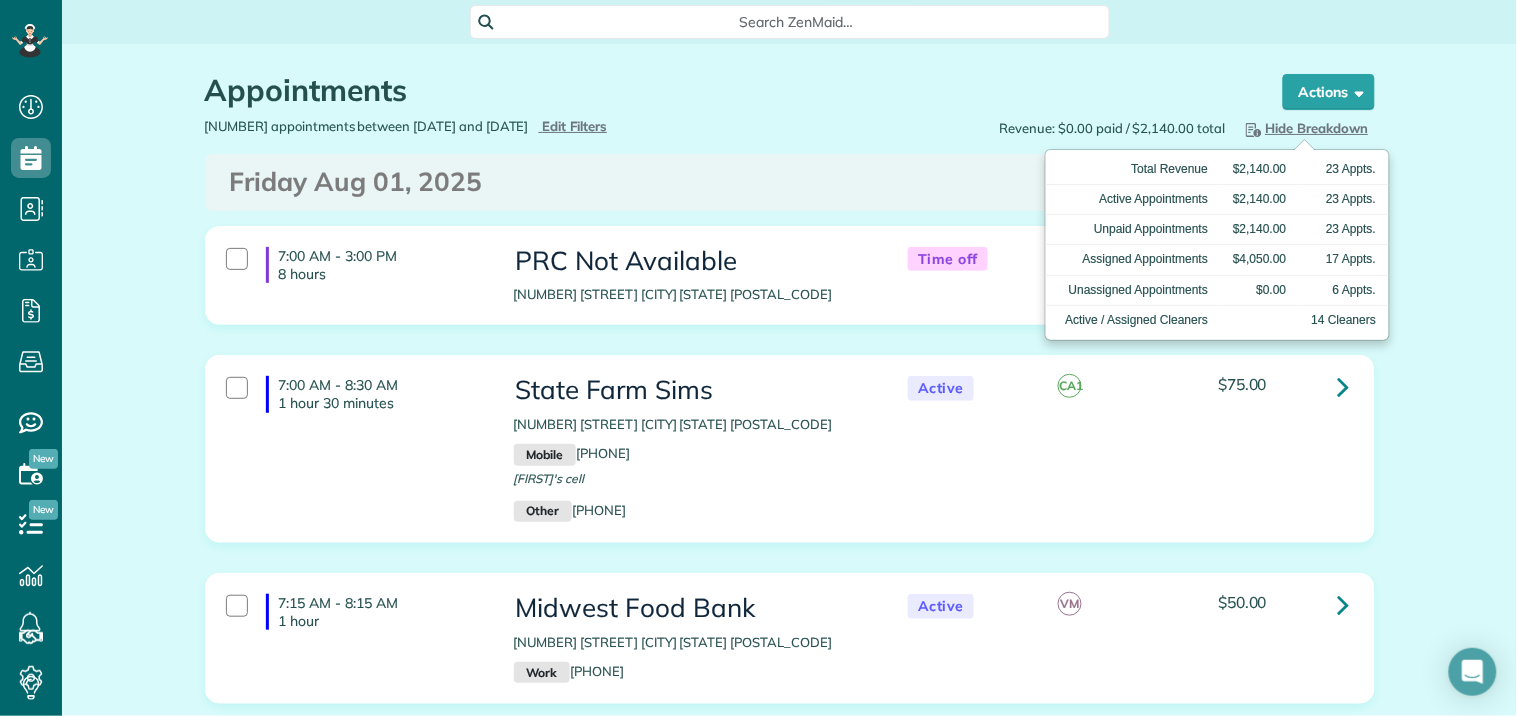 click on "Appointments
the List View [2 min]
Schedule Changes
Actions
Create Appointment
Create Task
Clock In/Out
Send Work Orders
Print Route Sheets
Today's Emails/Texts
Export data..
Bulk Actions
Set status to: Active
Set status to: Quote" at bounding box center (789, 2017) 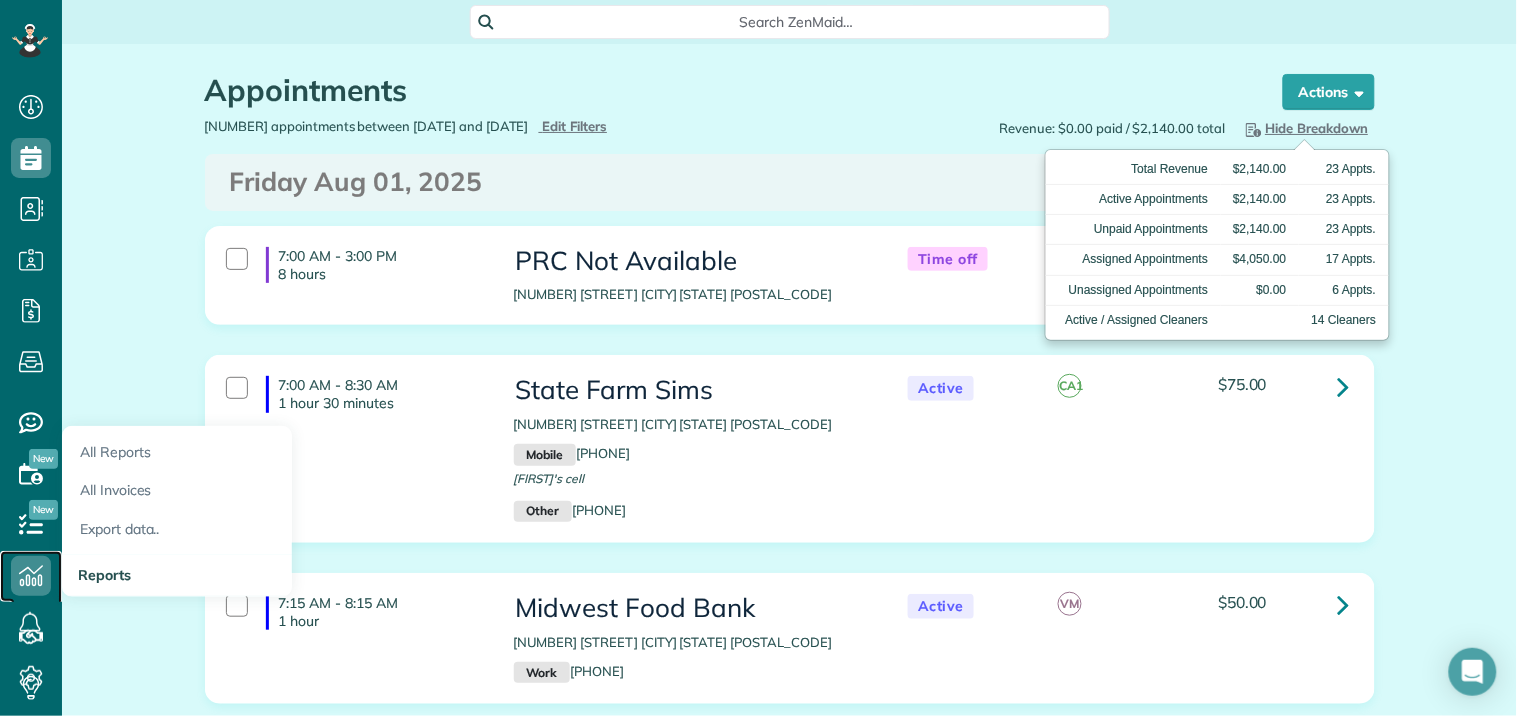 click 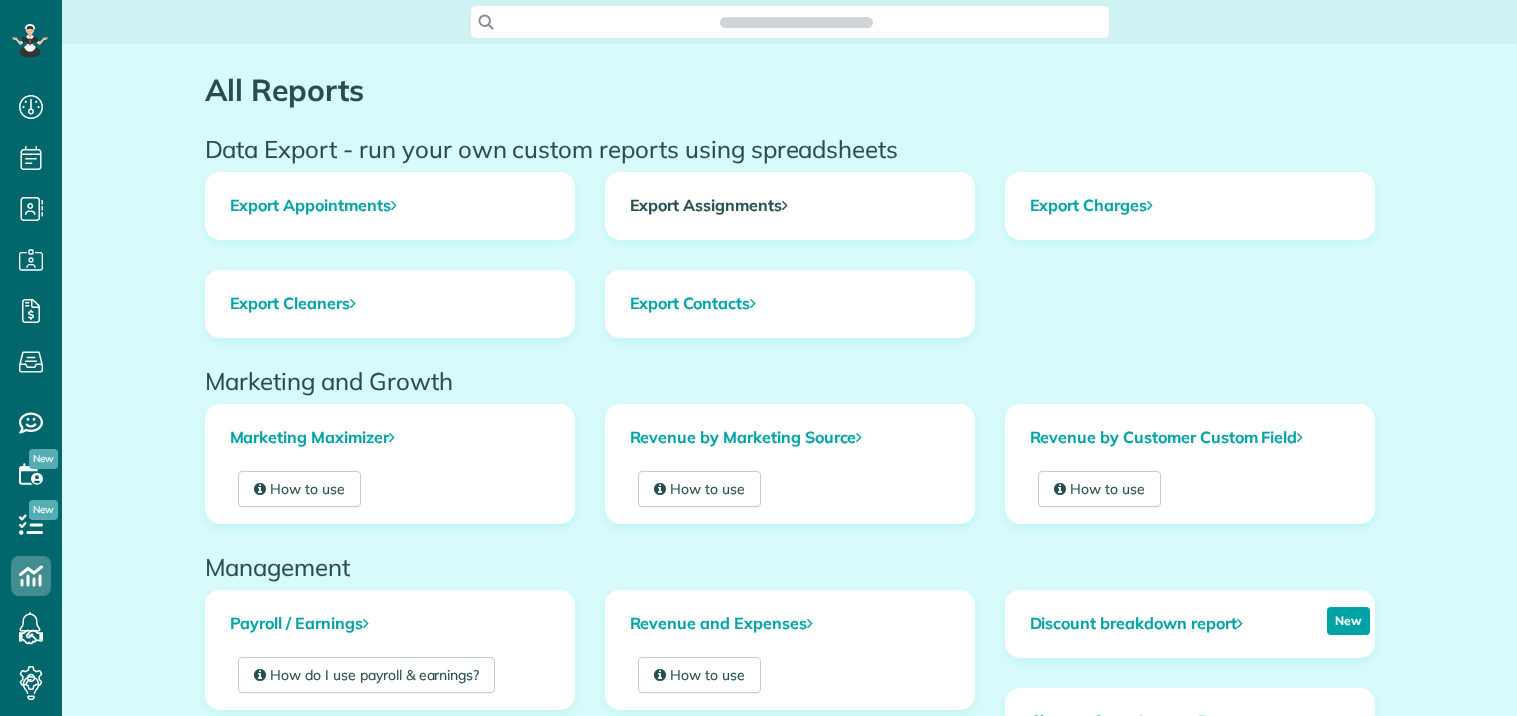 scroll, scrollTop: 0, scrollLeft: 0, axis: both 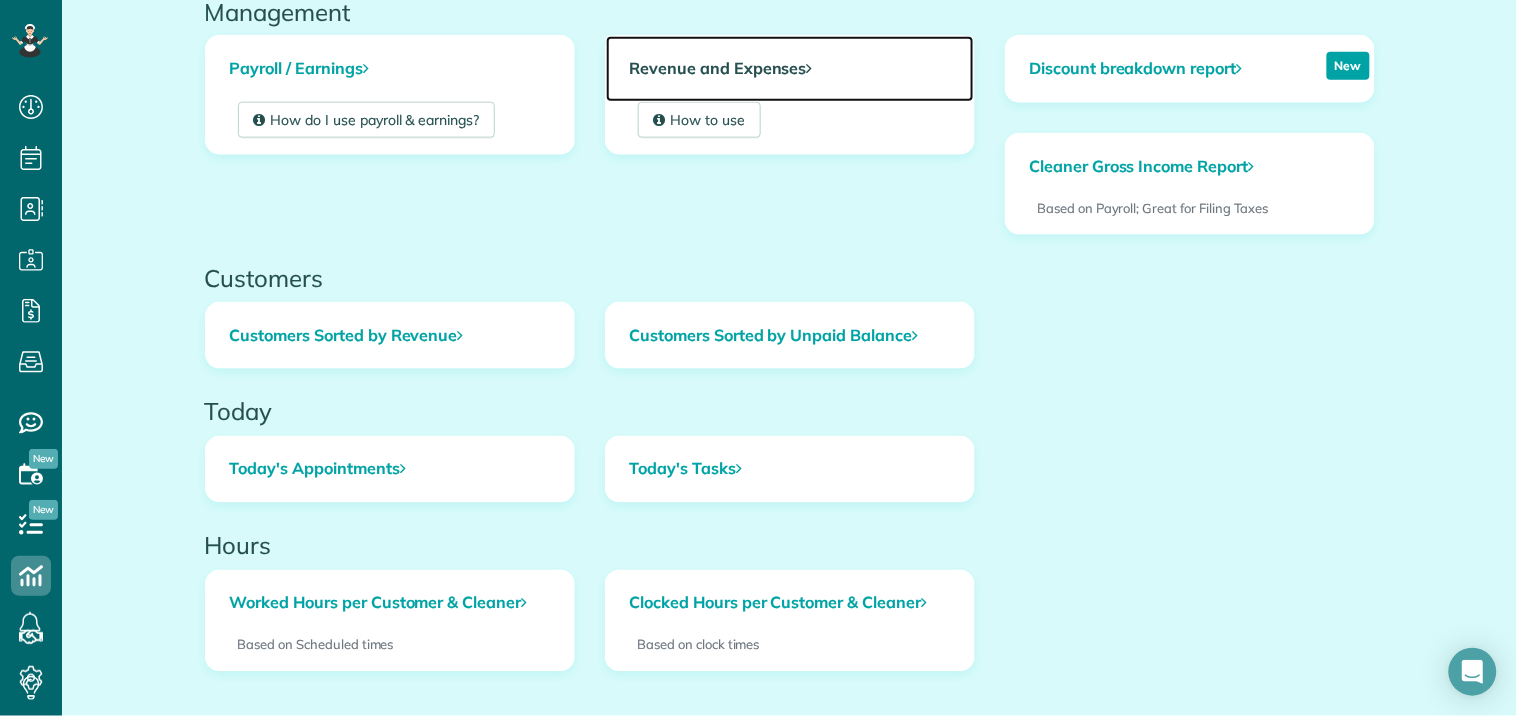click on "Revenue and Expenses" at bounding box center (790, 69) 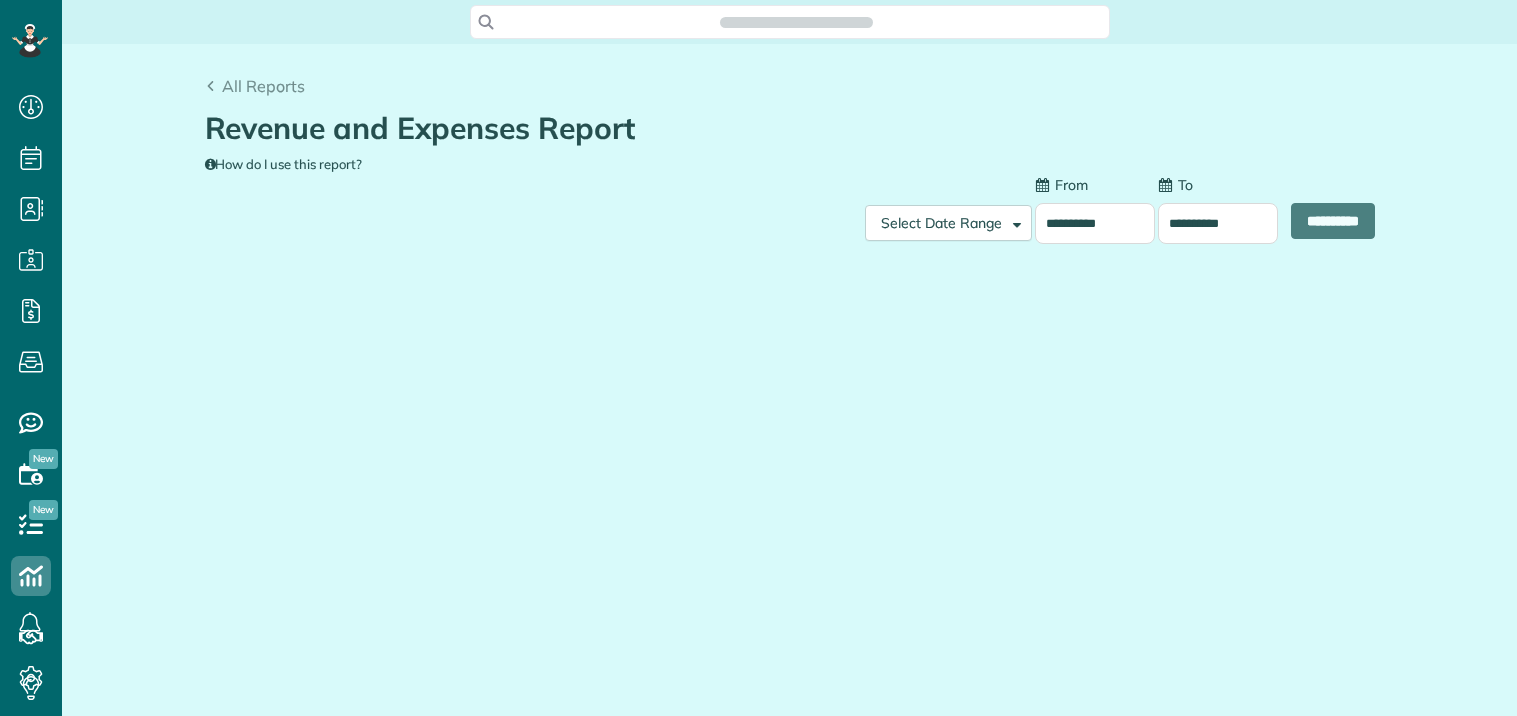 scroll, scrollTop: 0, scrollLeft: 0, axis: both 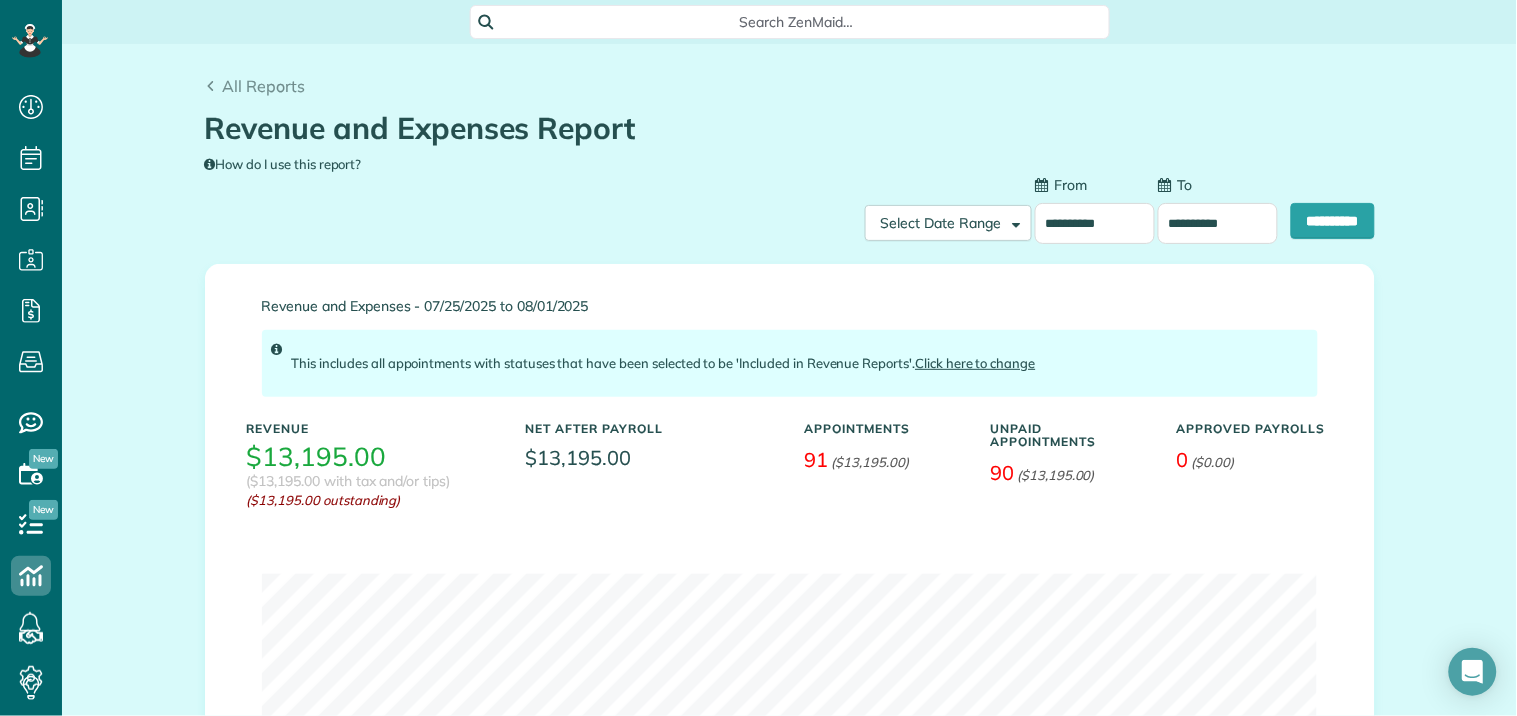 type on "**********" 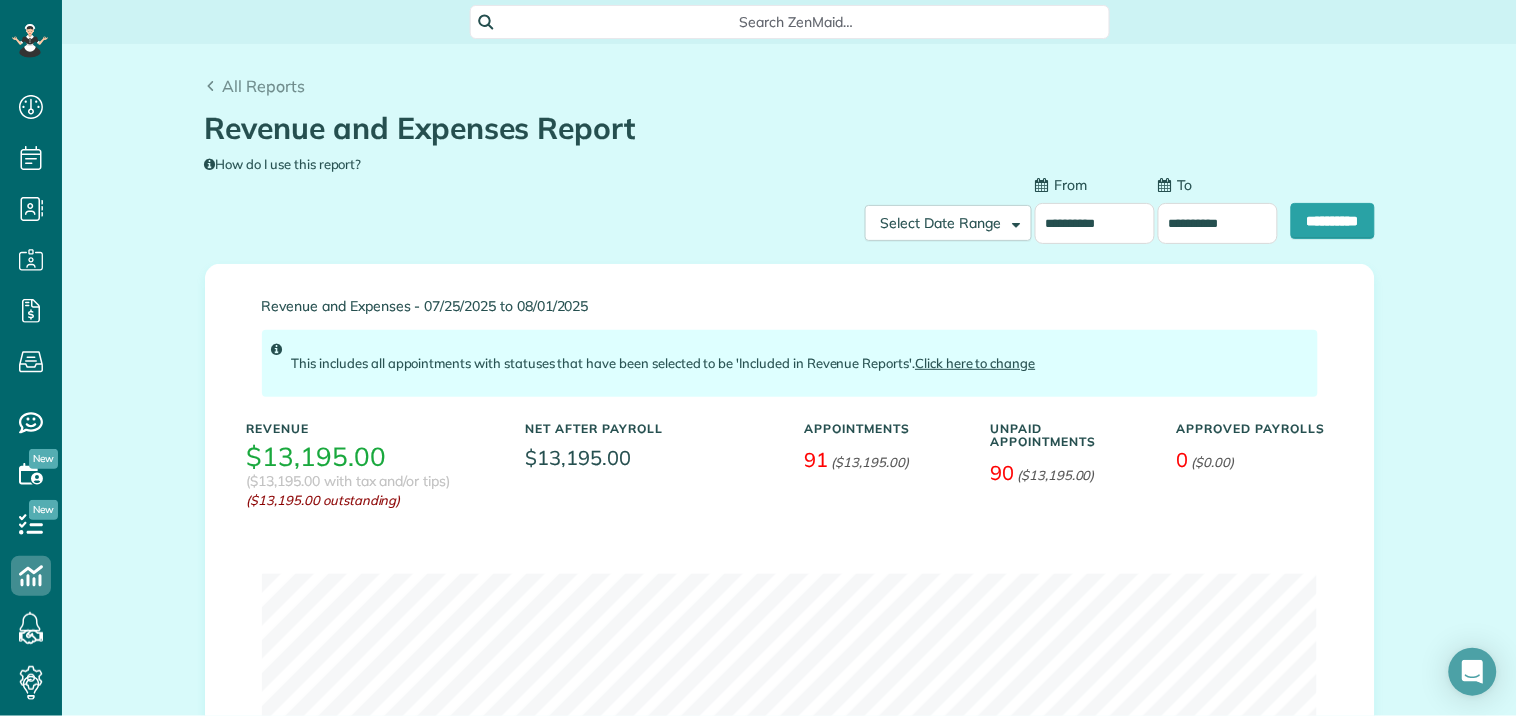 type on "**********" 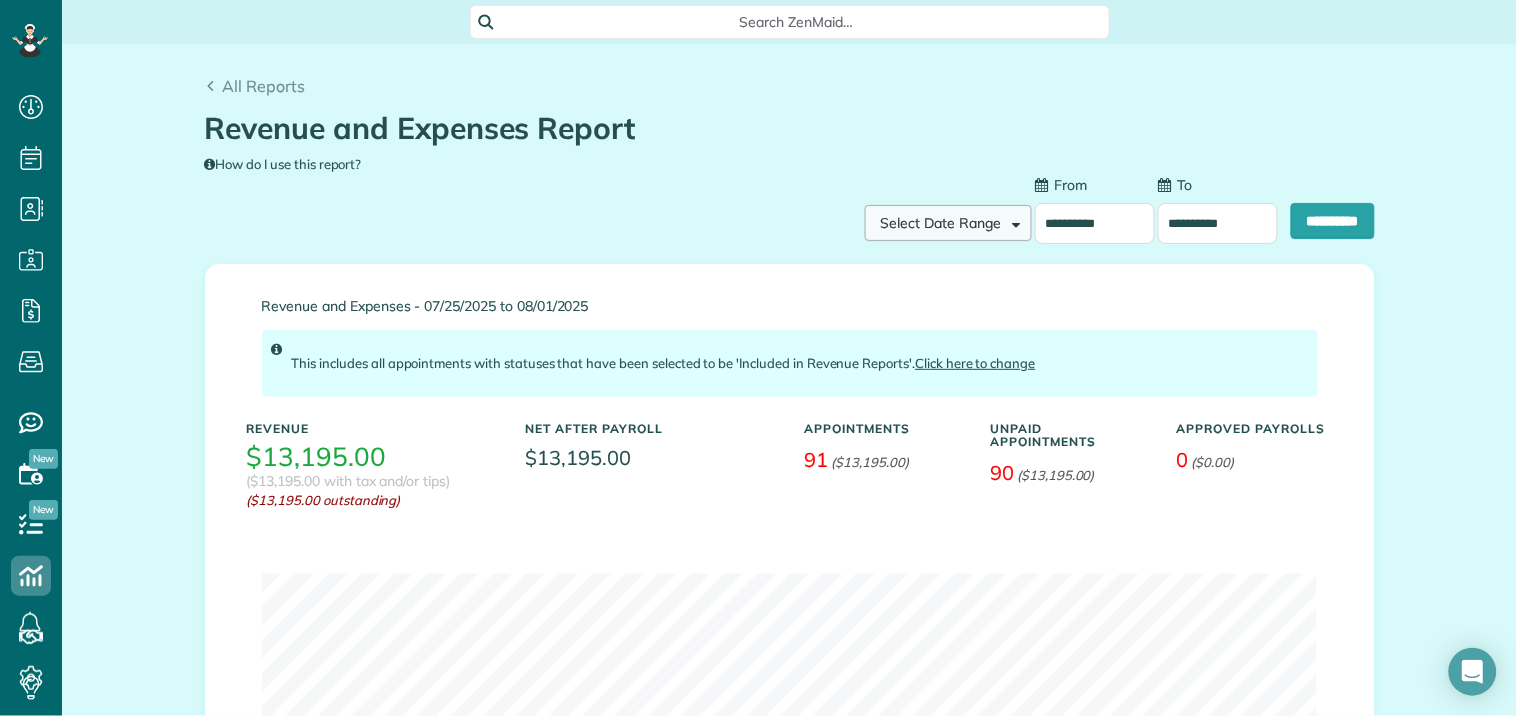 click on "Select Date Range" at bounding box center (941, 223) 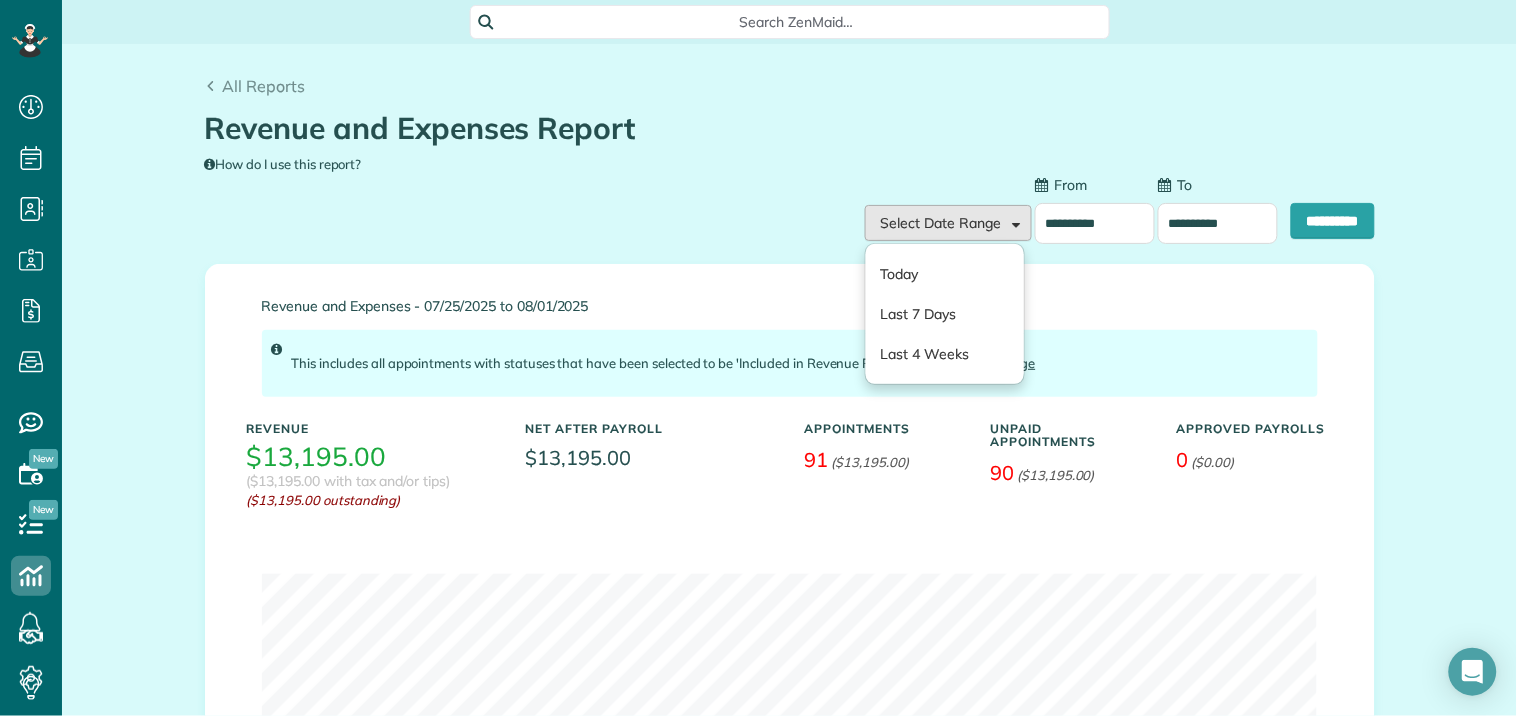 click on "**********" at bounding box center (1095, 223) 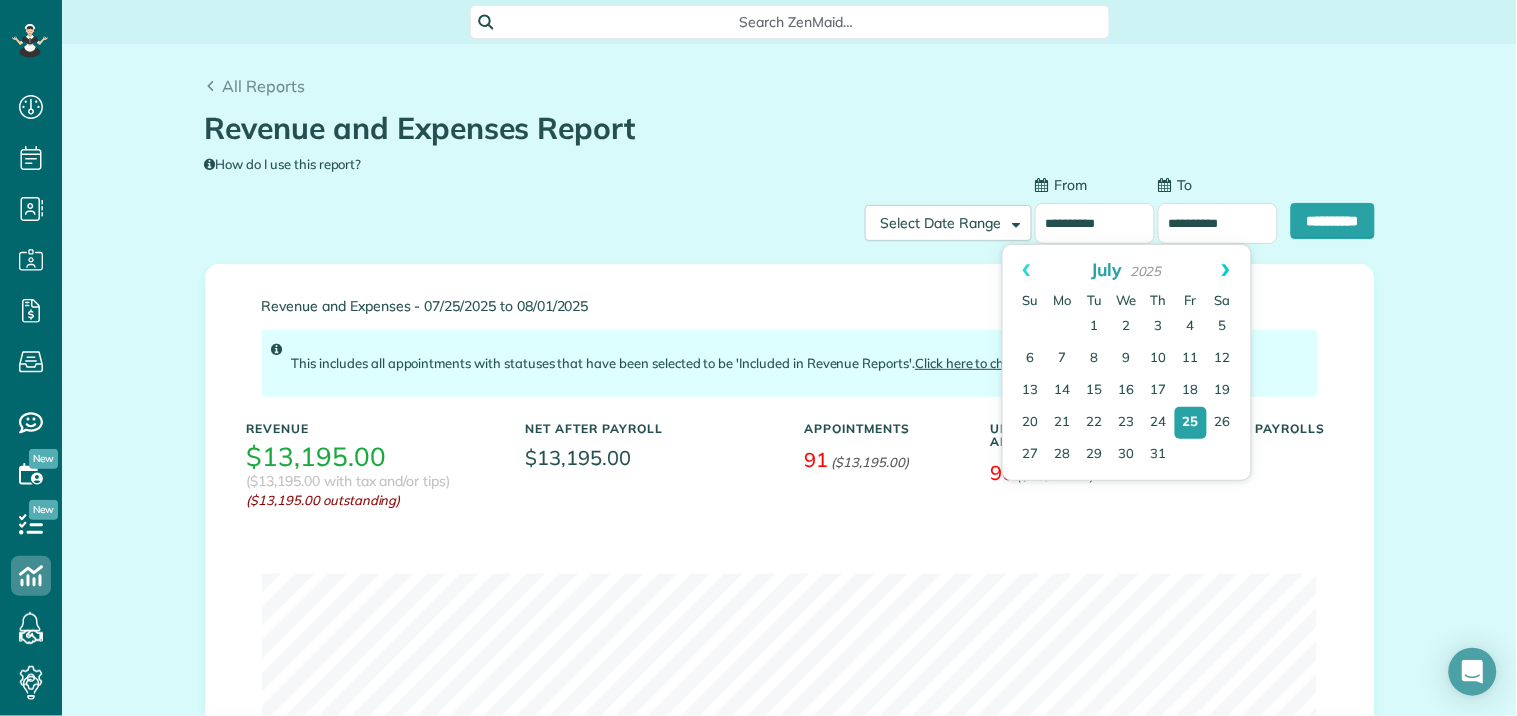 click on "Next" at bounding box center (1226, 270) 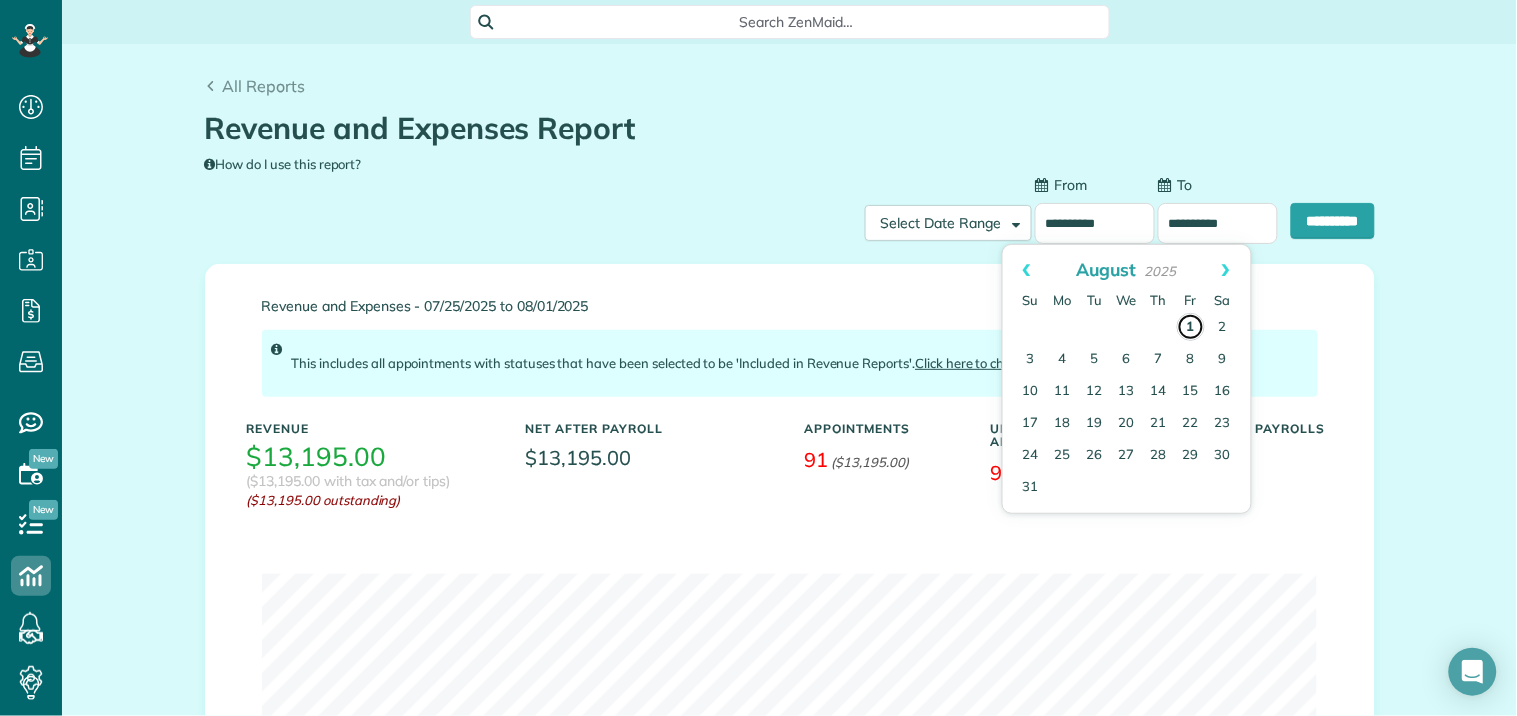 click on "1" at bounding box center [1191, 327] 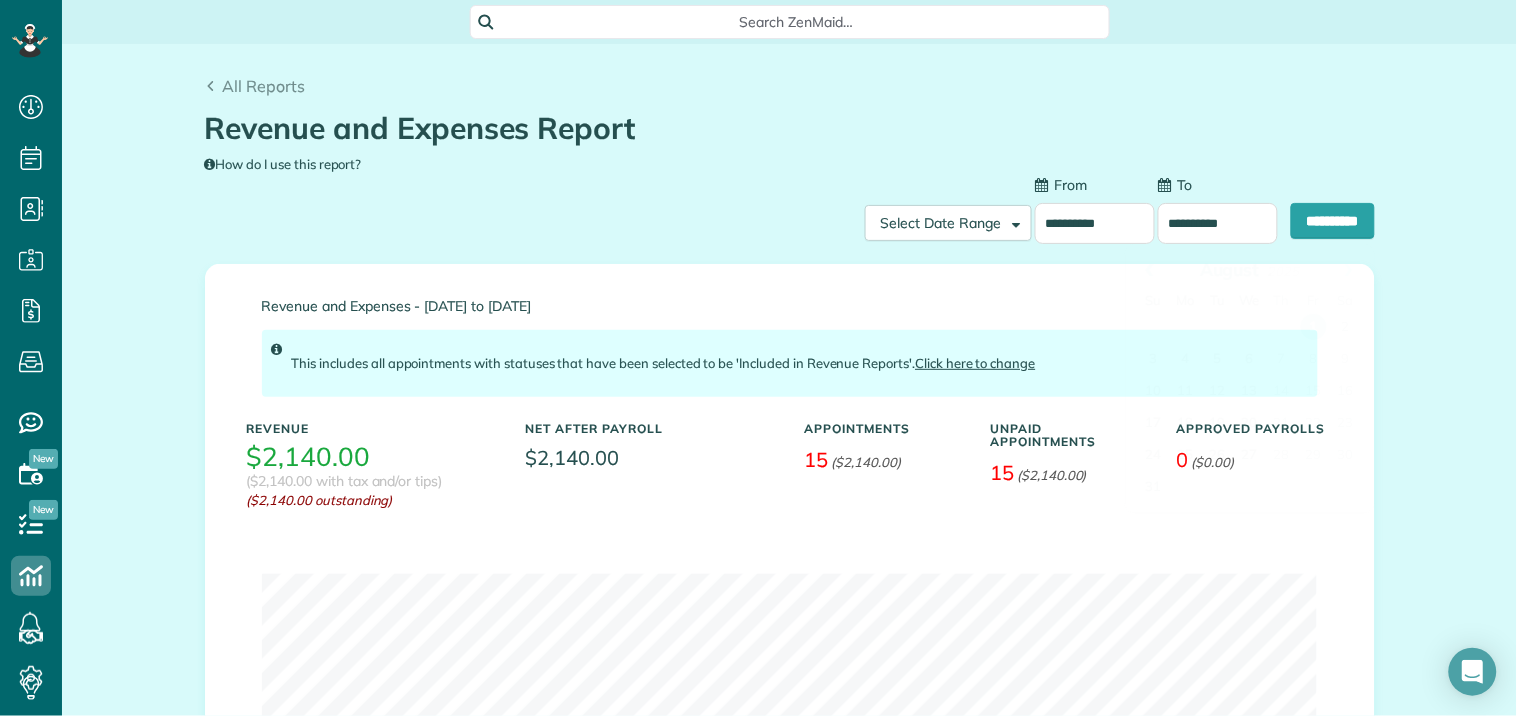 click on "**********" at bounding box center (1218, 223) 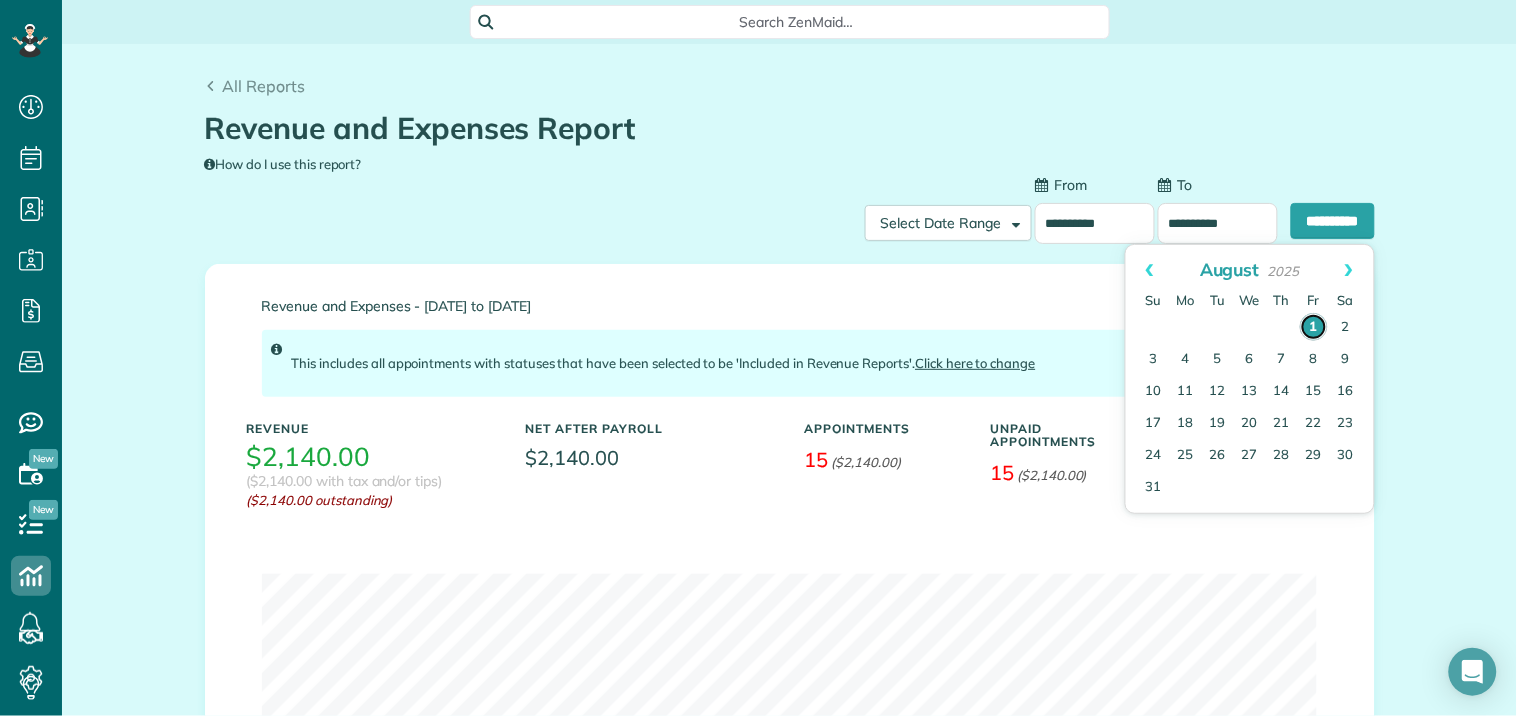 click on "1" at bounding box center [1314, 327] 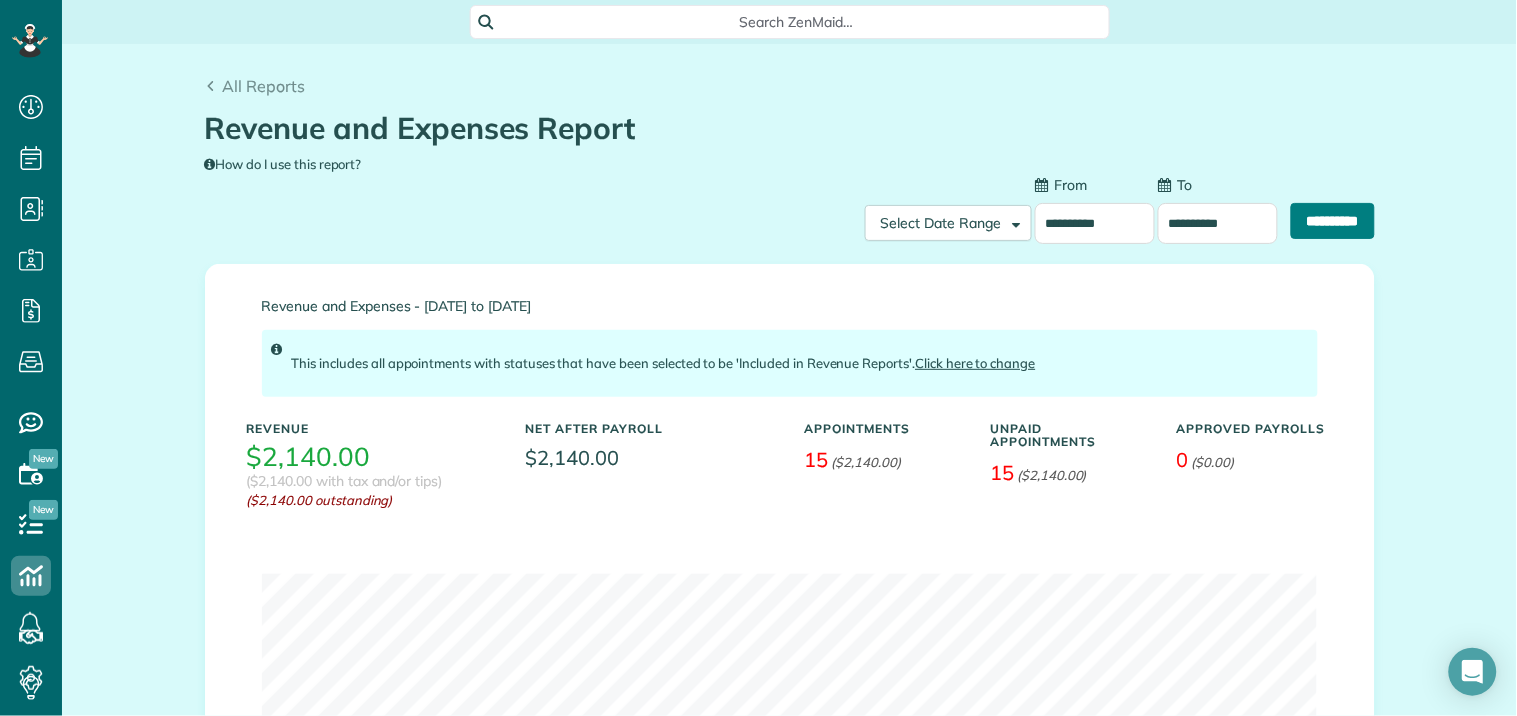click on "**********" at bounding box center (1333, 221) 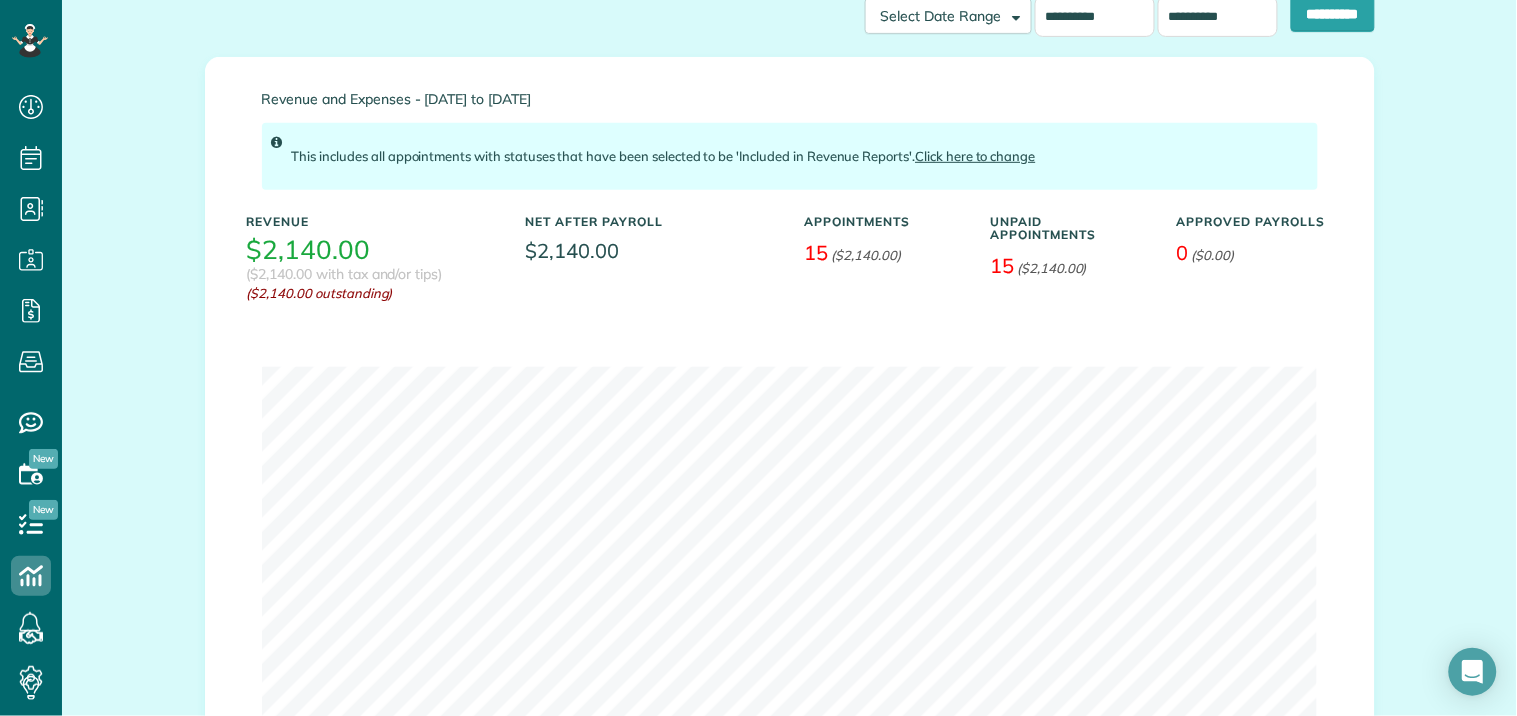 scroll, scrollTop: 111, scrollLeft: 0, axis: vertical 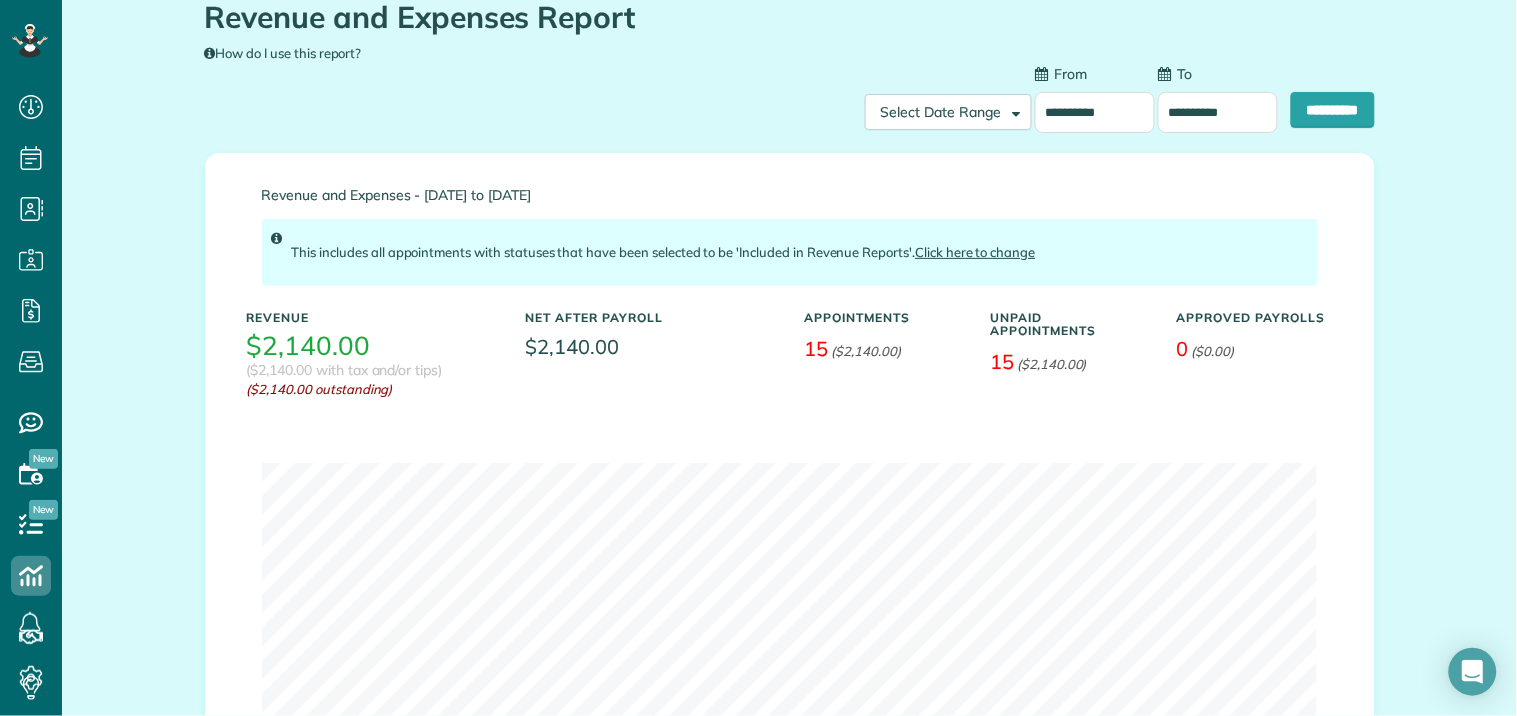 click on "**********" at bounding box center [1095, 112] 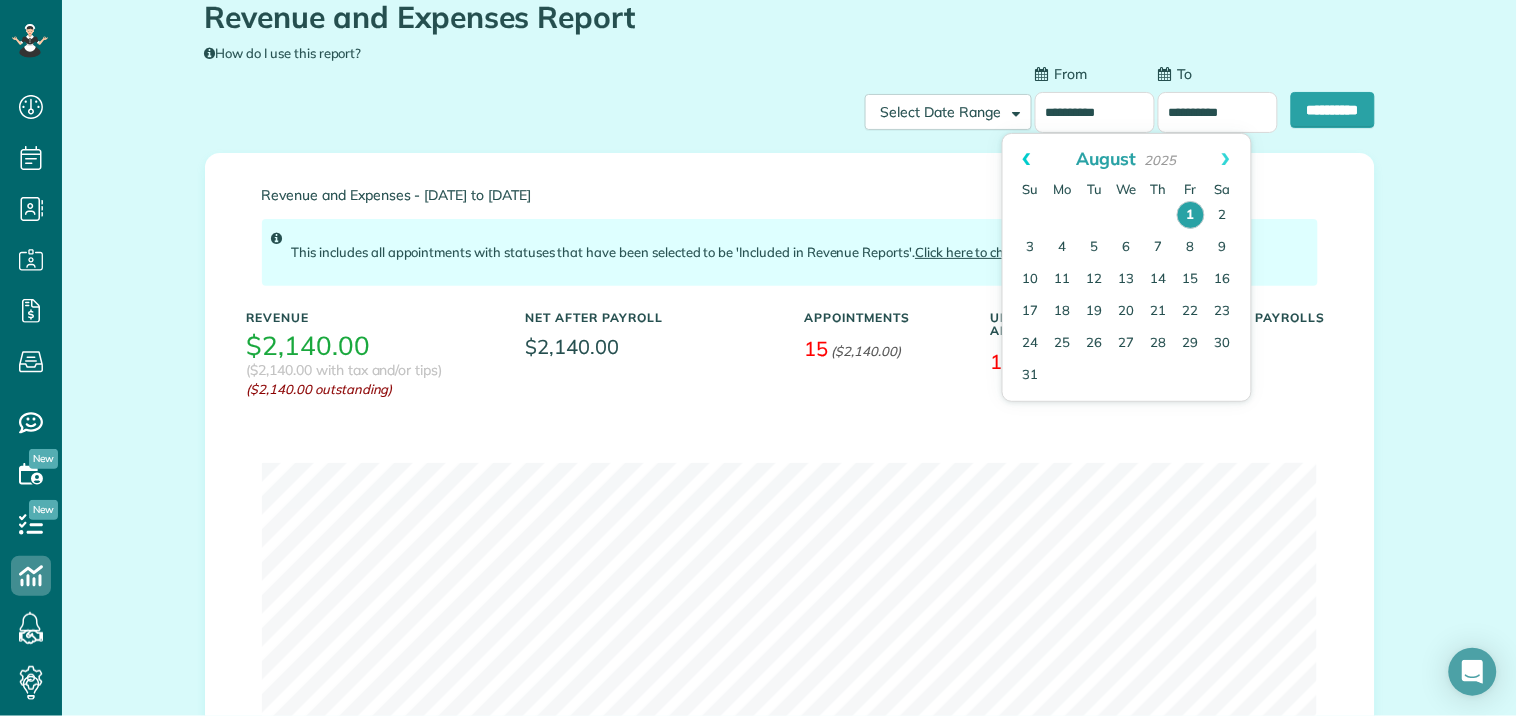 click on "Prev" at bounding box center (1027, 159) 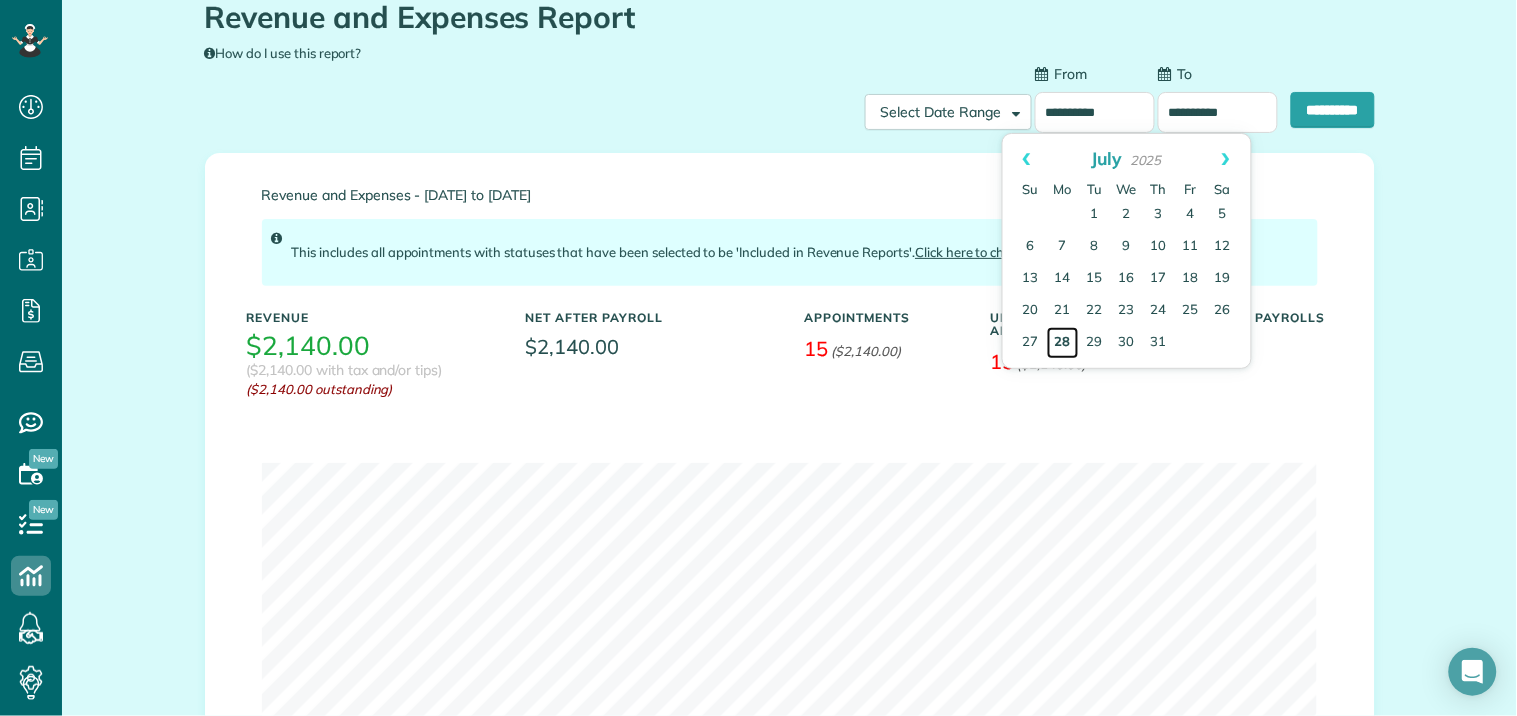 click on "28" at bounding box center (1063, 343) 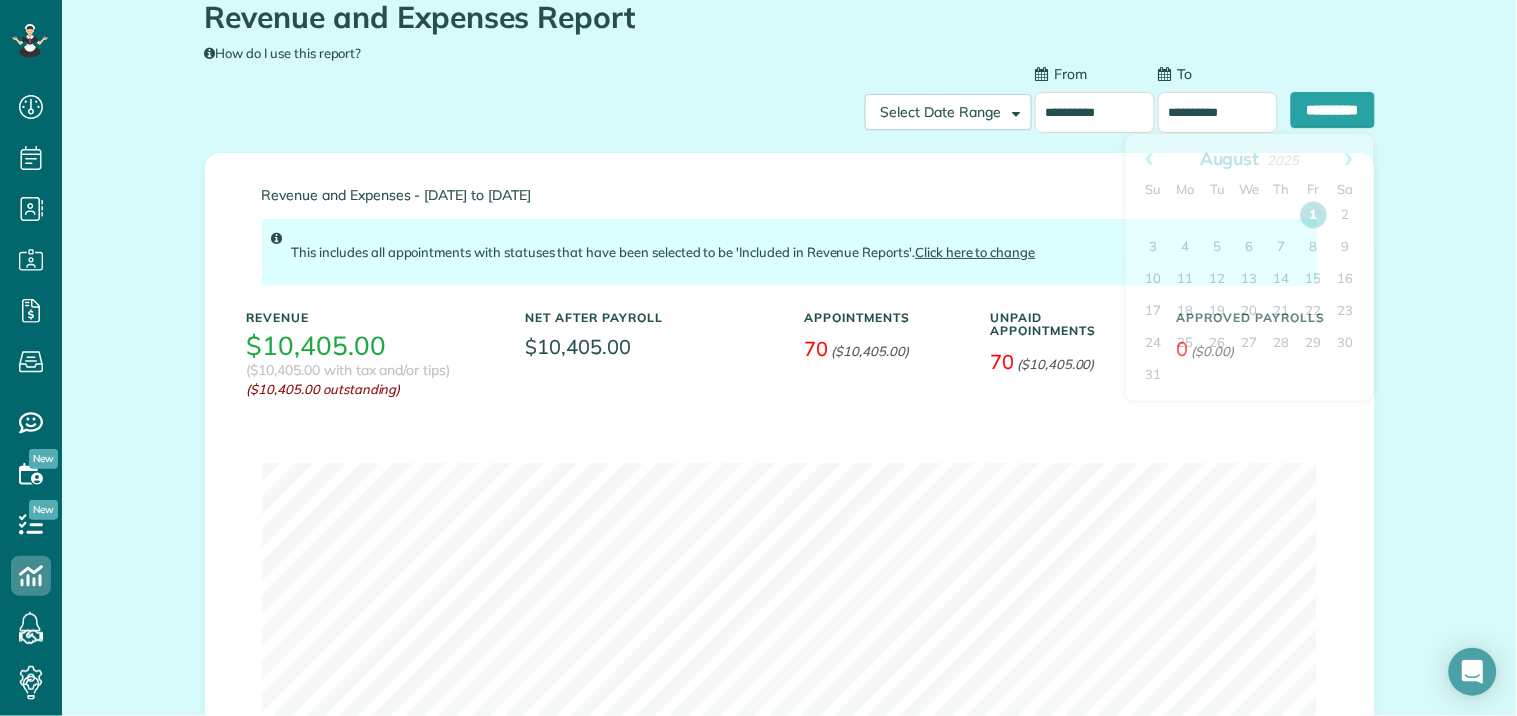 click on "**********" at bounding box center (1218, 112) 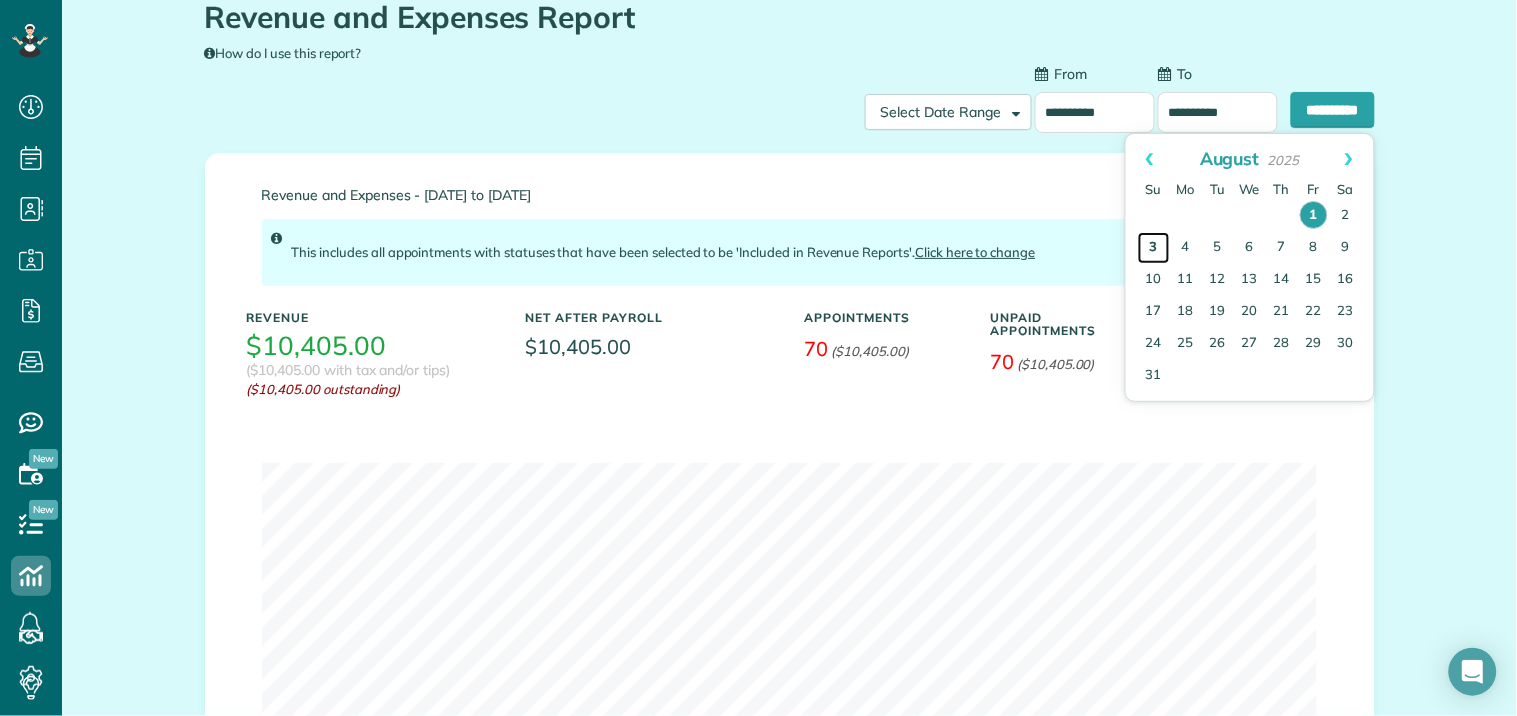 click on "3" at bounding box center [1154, 248] 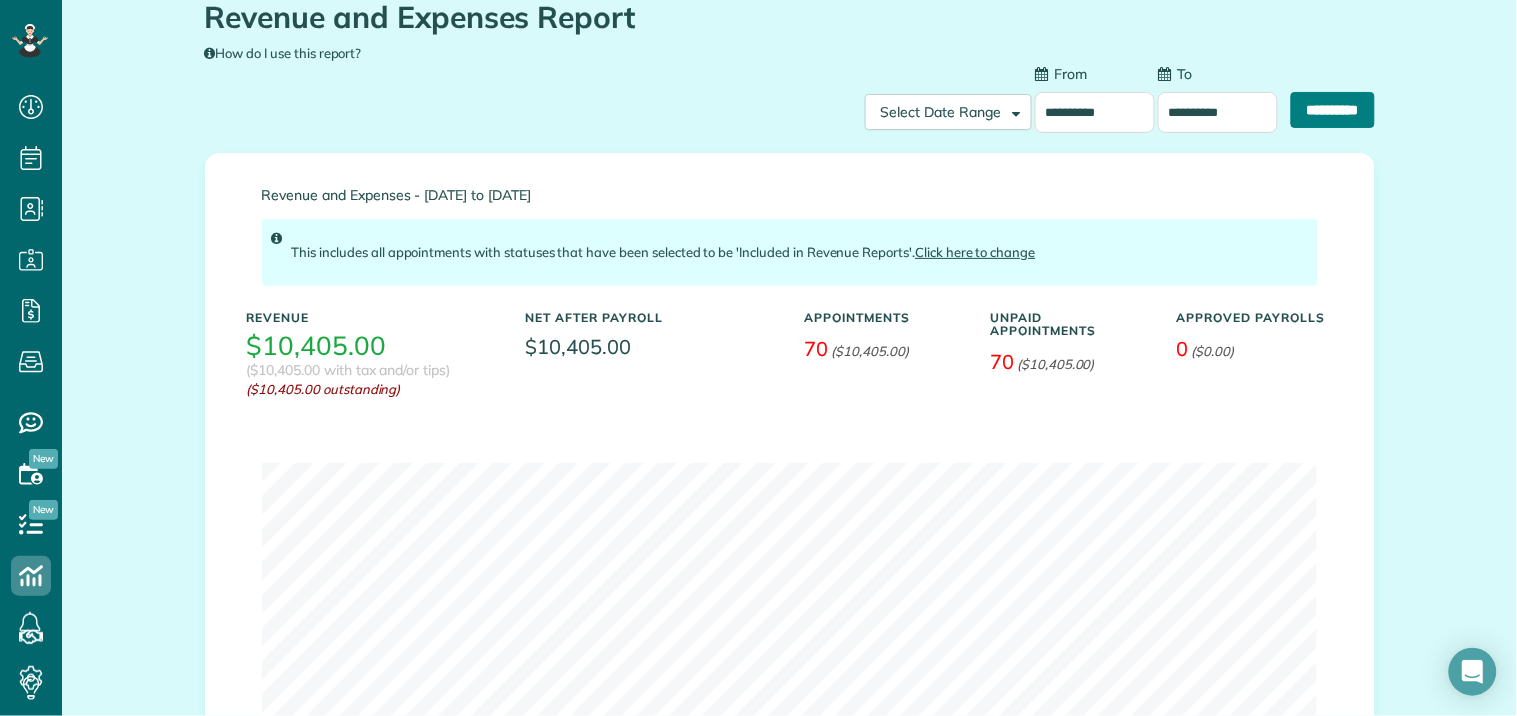 click on "**********" at bounding box center [1333, 110] 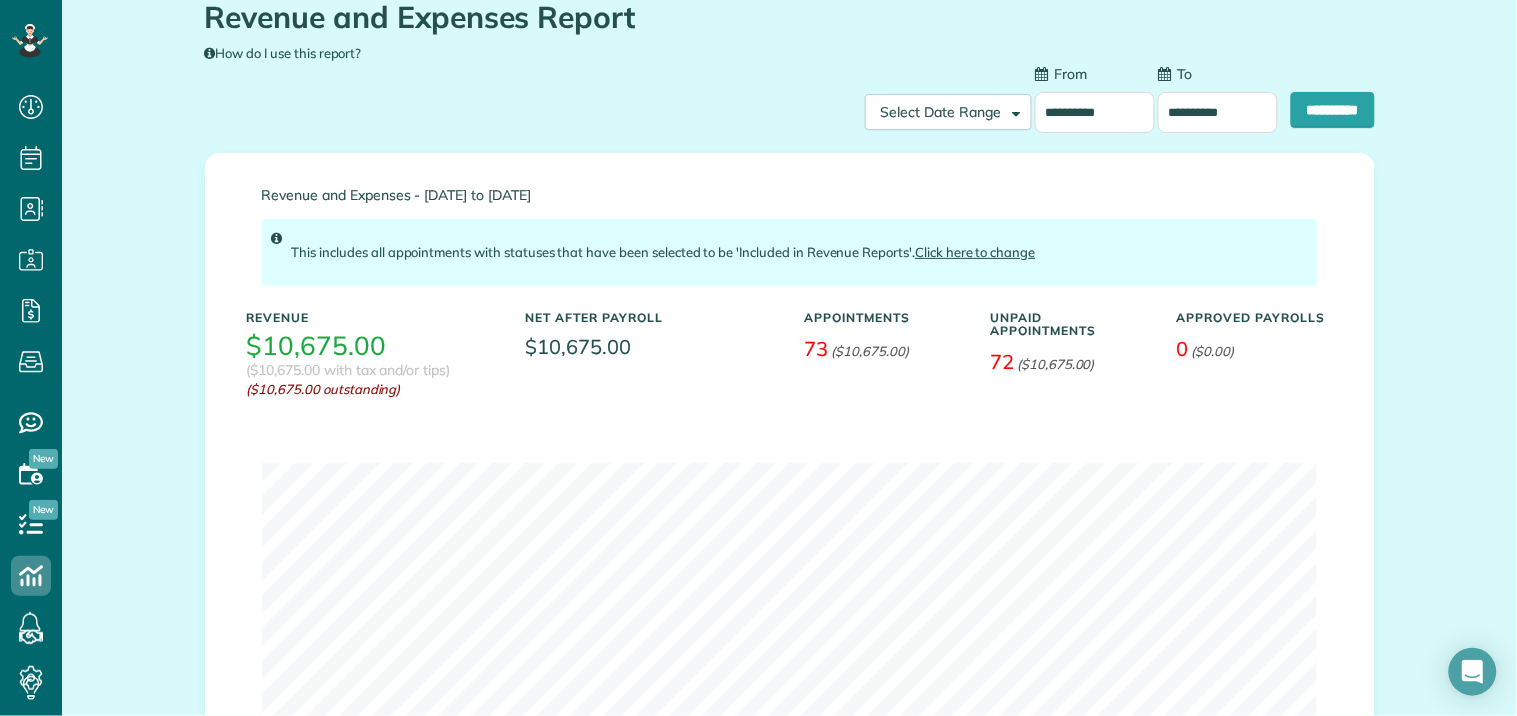 click on "**********" at bounding box center (790, 108) 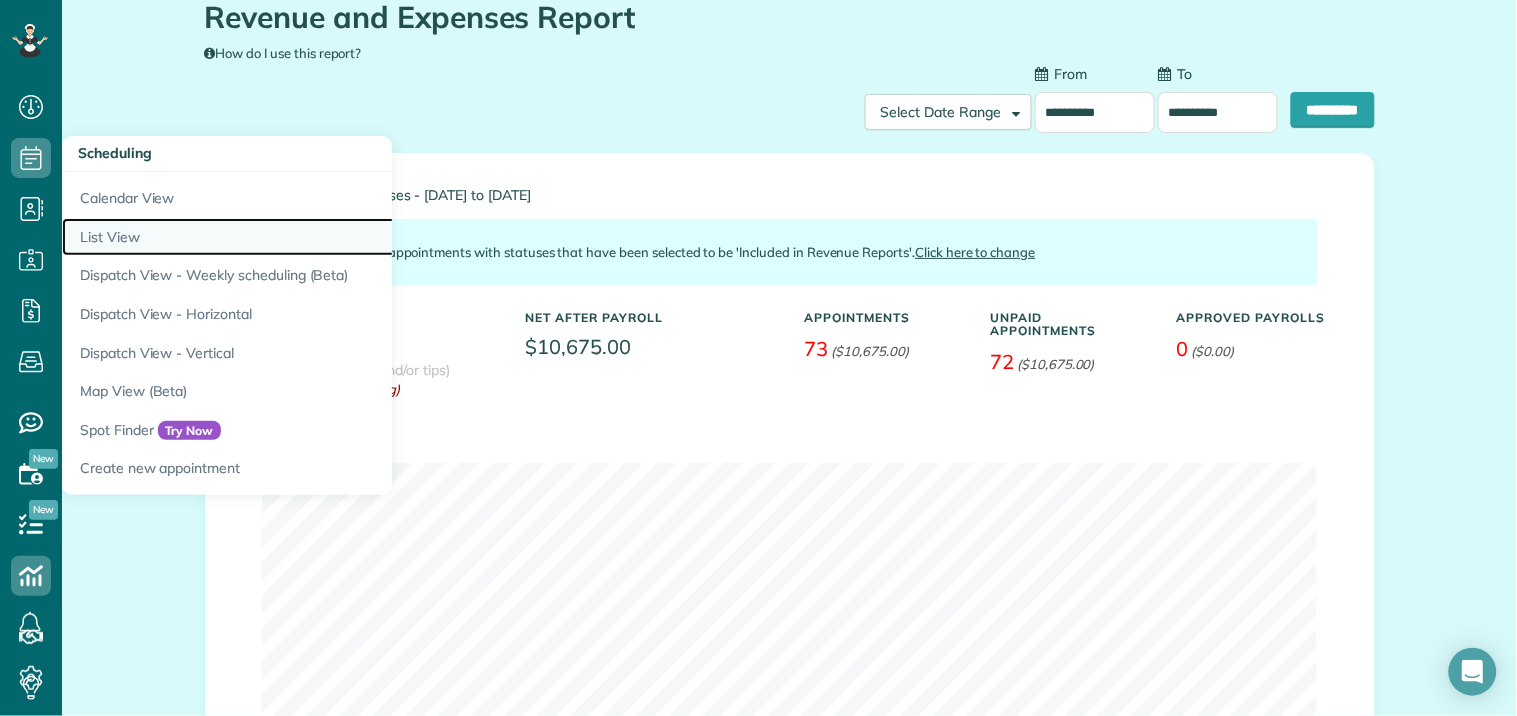 click on "List View" at bounding box center (312, 237) 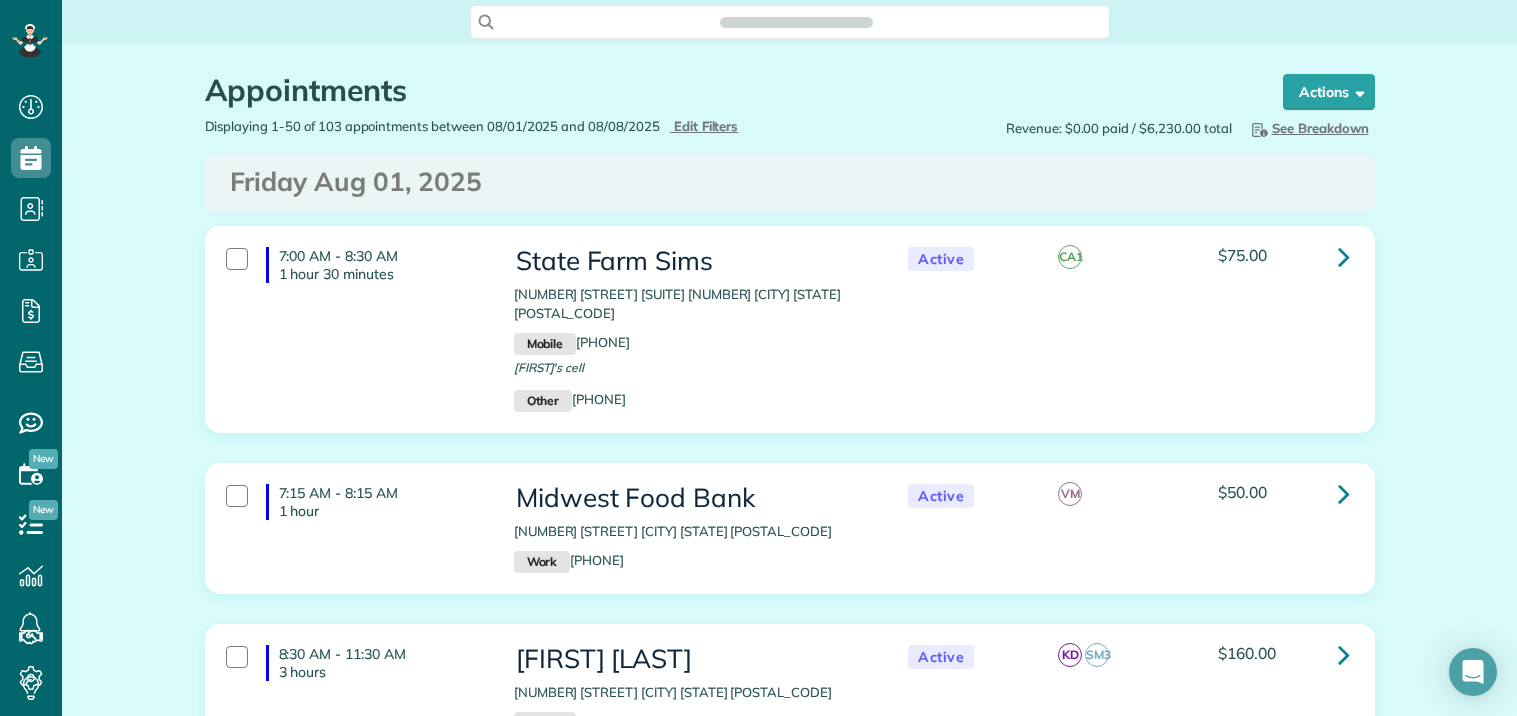 scroll, scrollTop: 0, scrollLeft: 0, axis: both 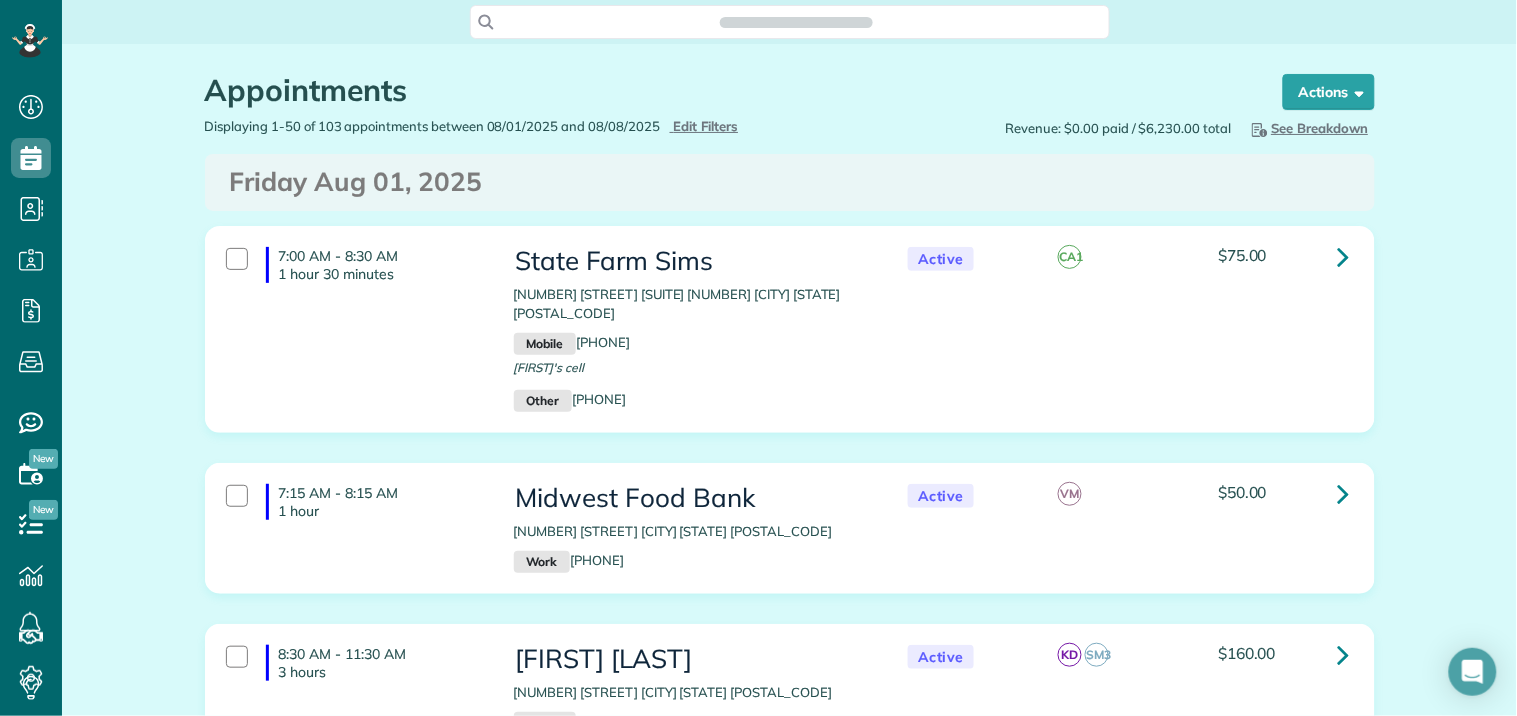 type on "**********" 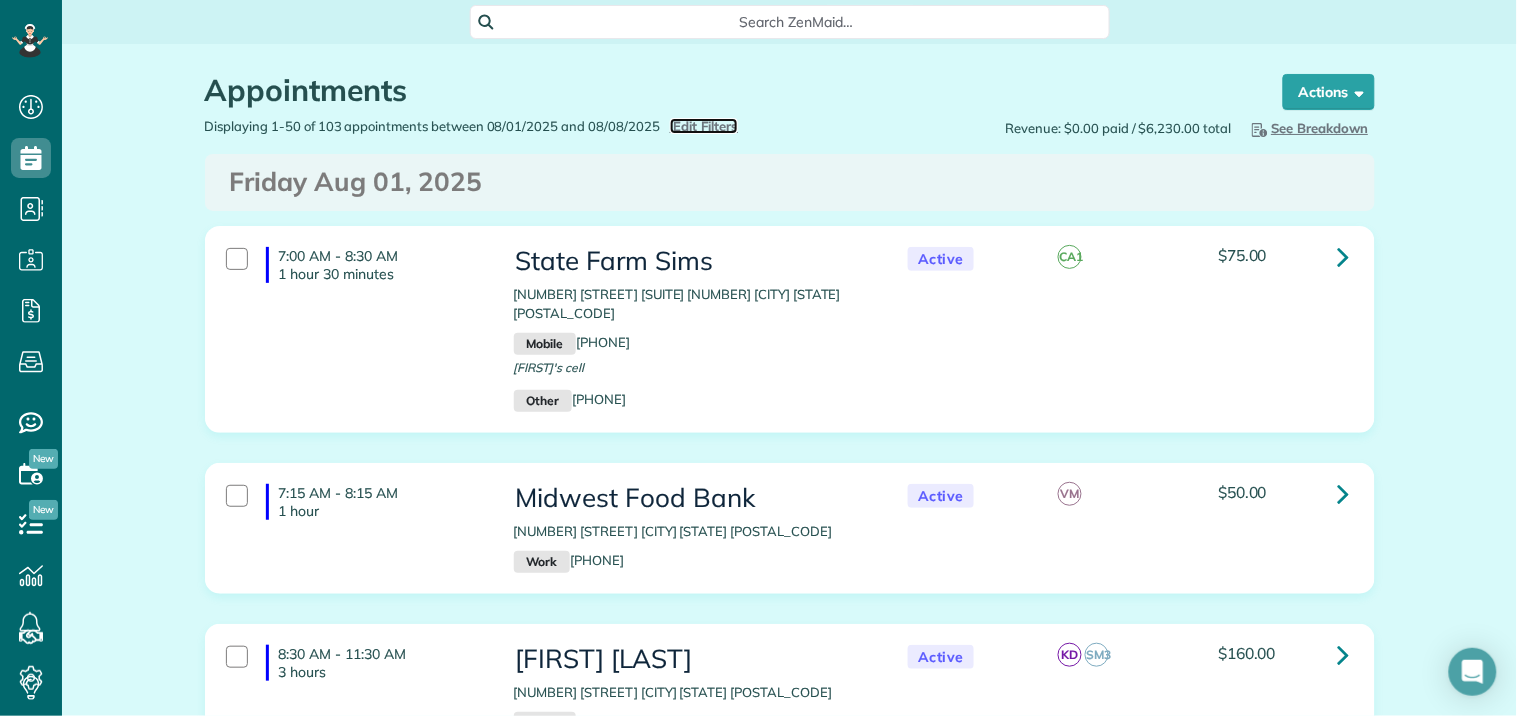 click on "Edit Filters" at bounding box center [706, 126] 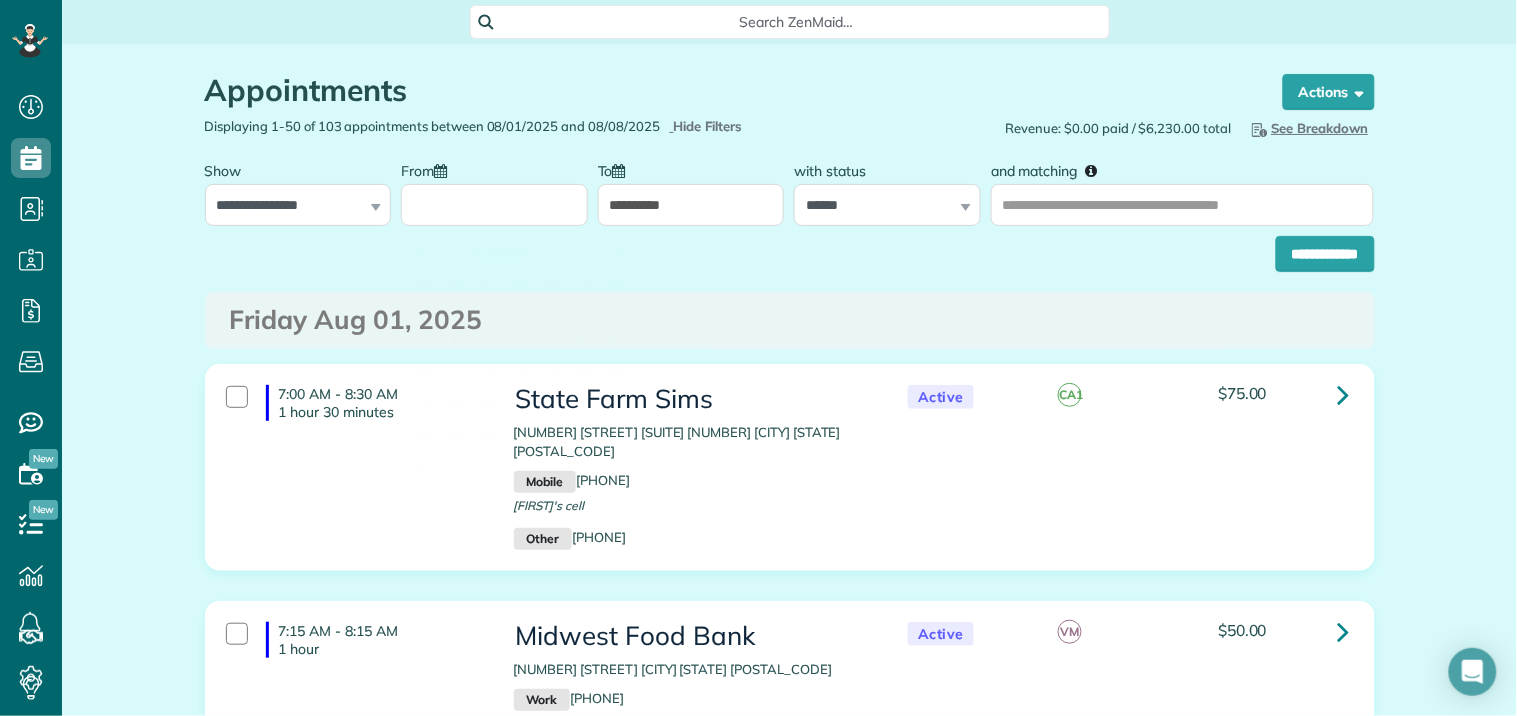 click on "From" at bounding box center [494, 205] 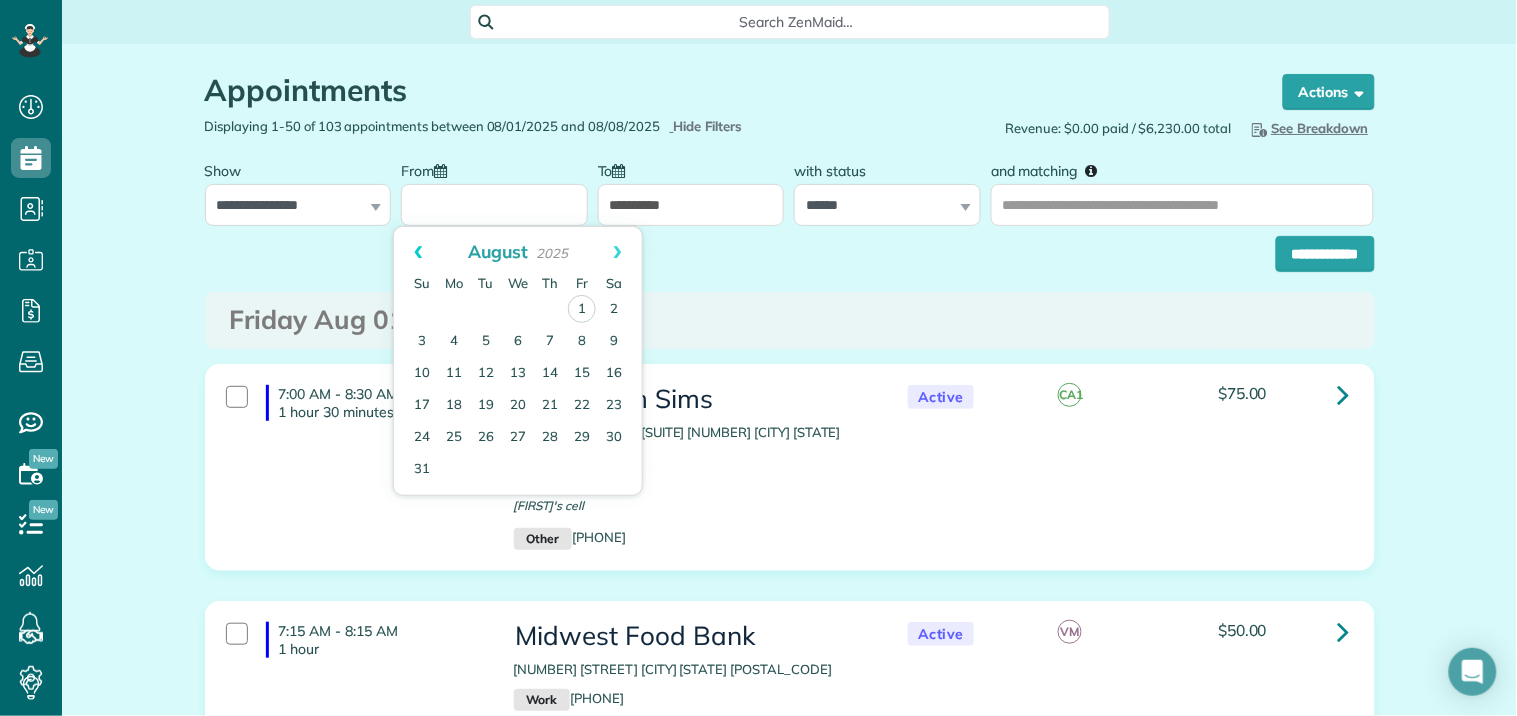 click on "Prev" at bounding box center (418, 252) 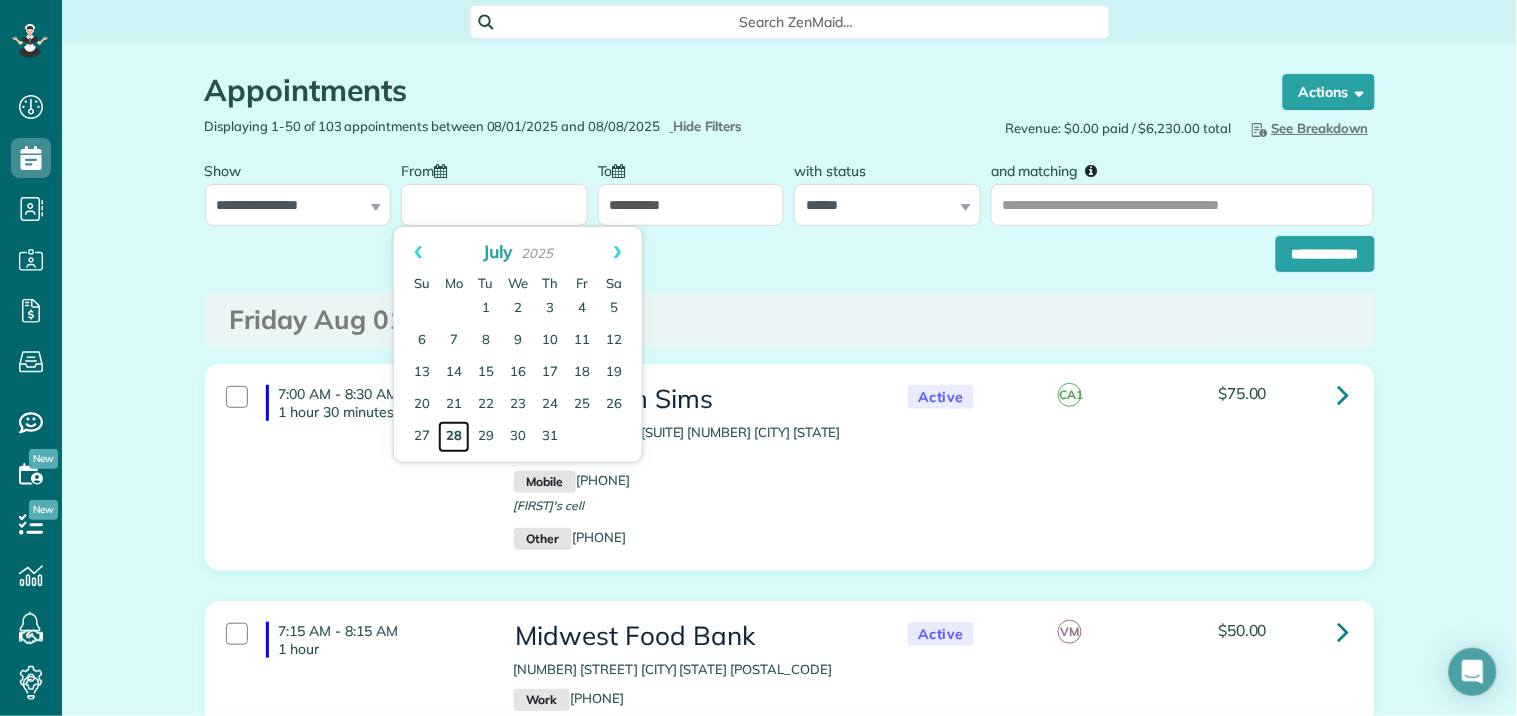 click on "28" at bounding box center [454, 437] 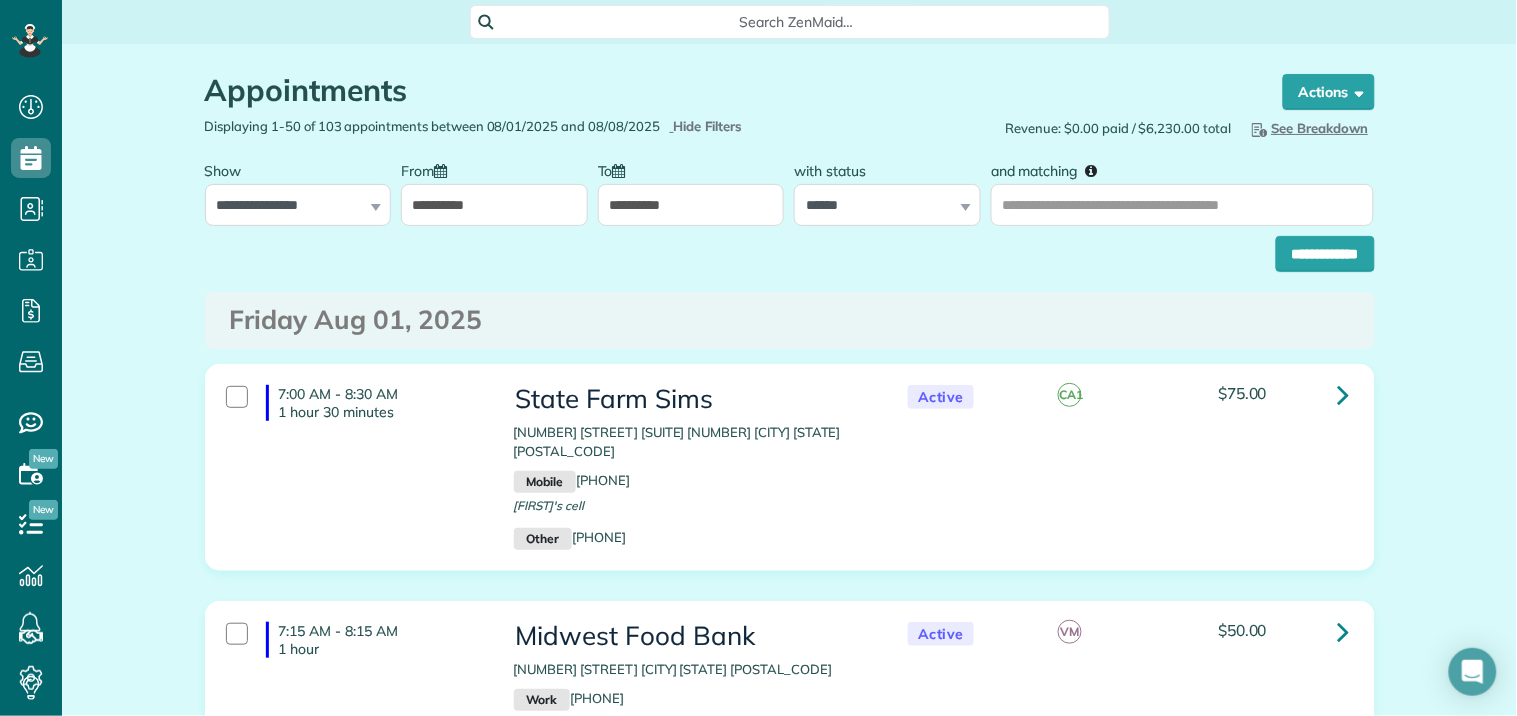 click on "**********" at bounding box center [691, 205] 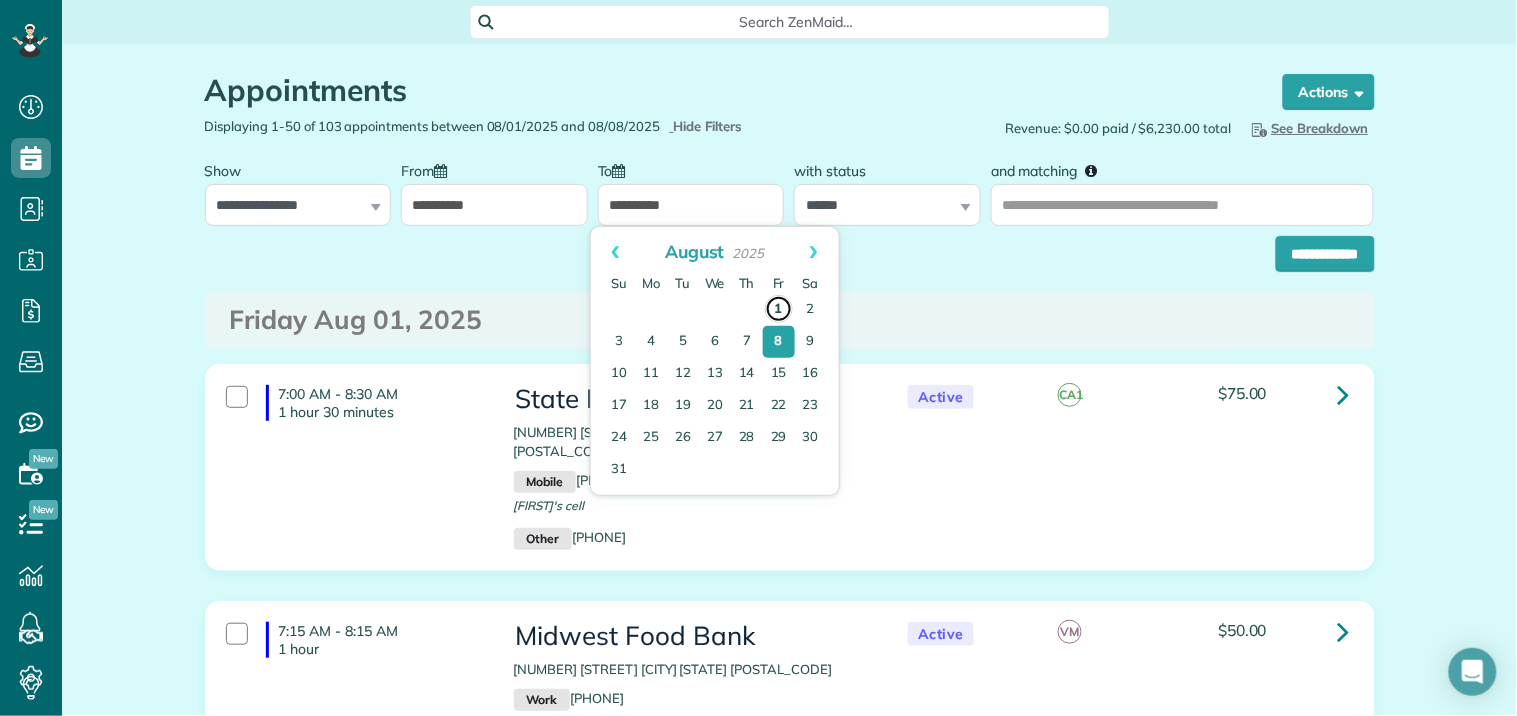 click on "1" at bounding box center (779, 309) 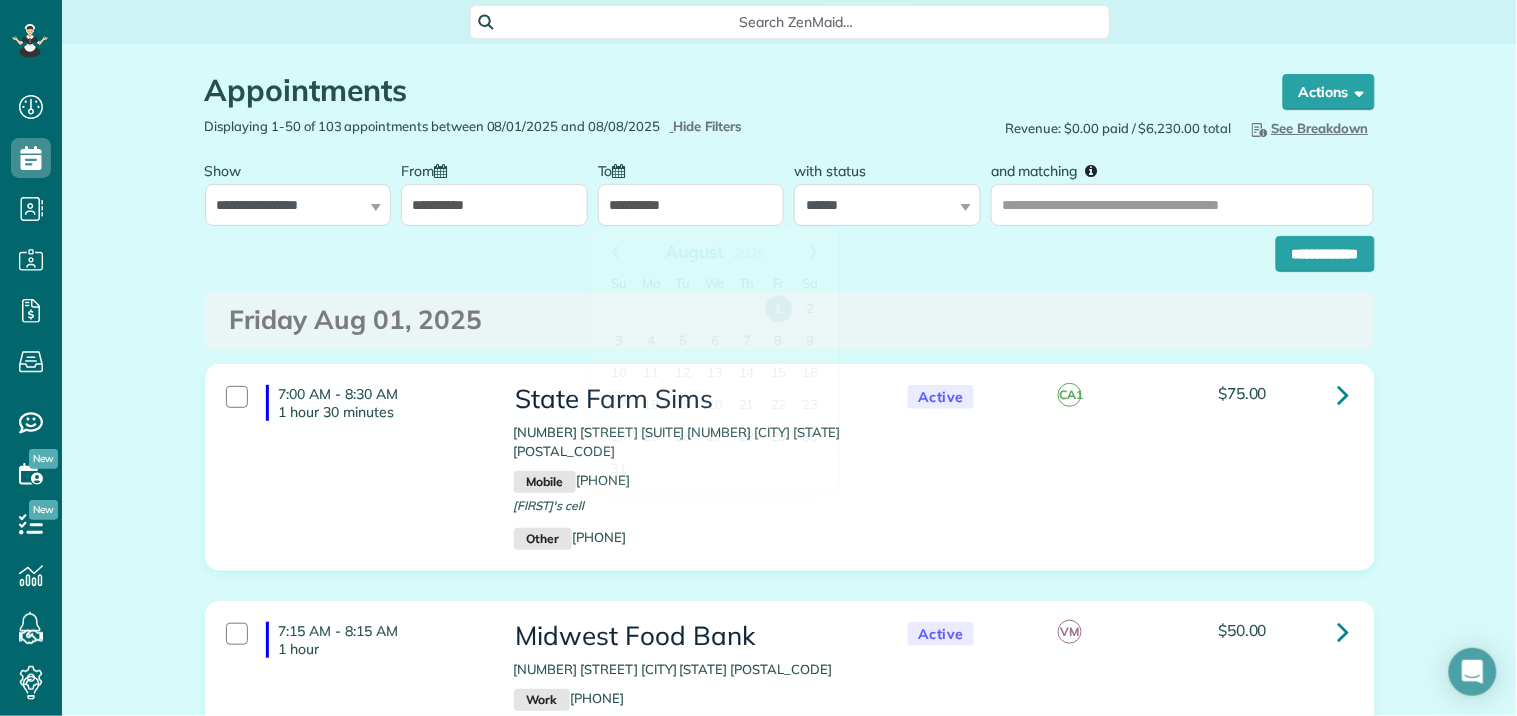 click on "**********" at bounding box center (691, 205) 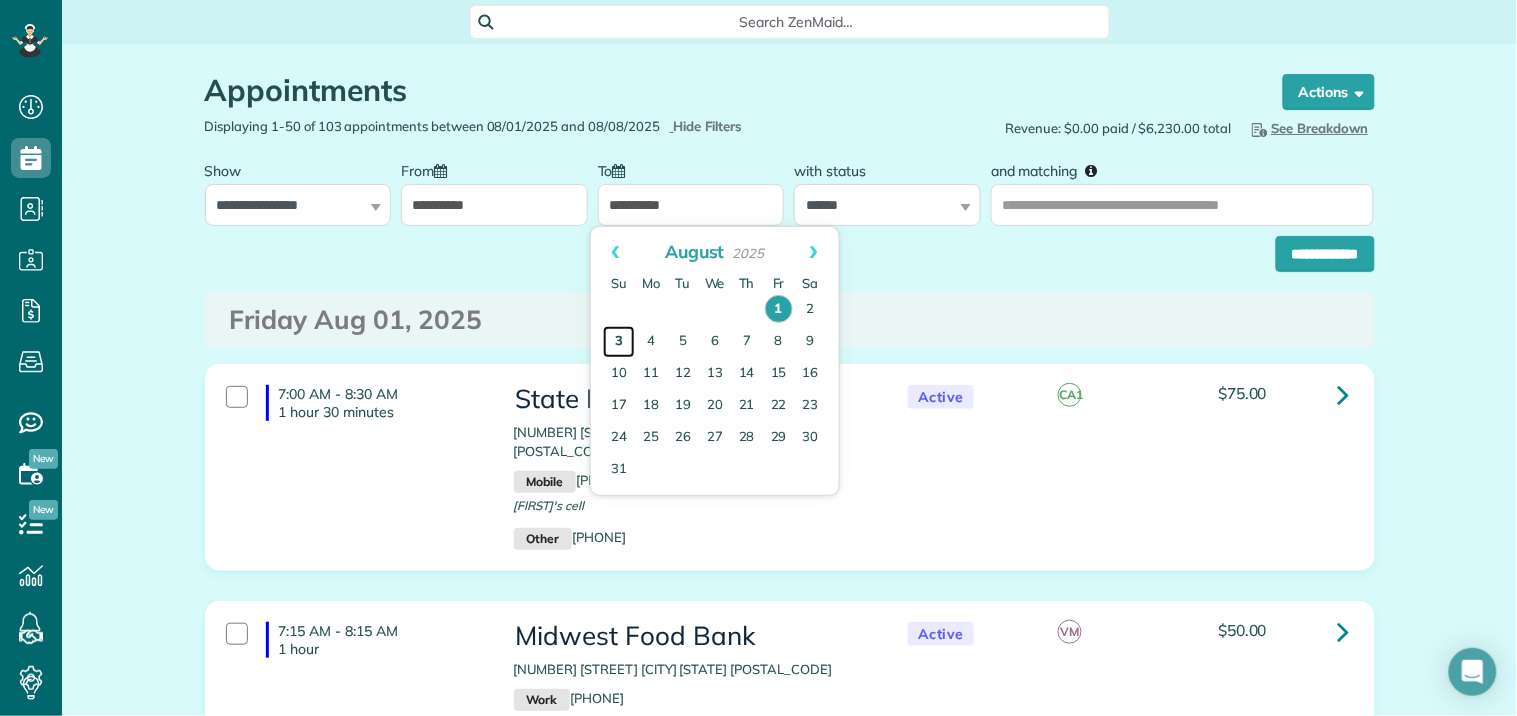 click on "3" at bounding box center [619, 342] 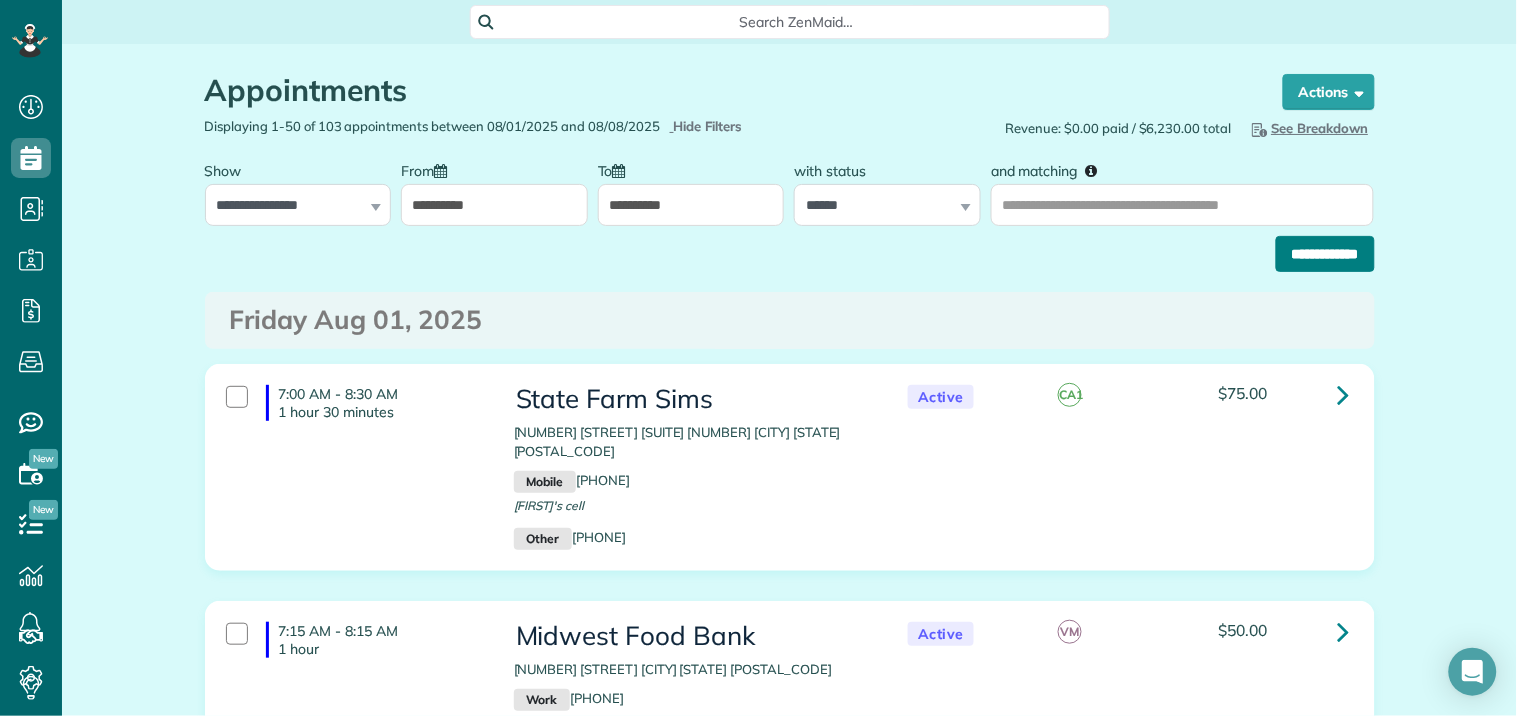 click on "**********" at bounding box center (1325, 254) 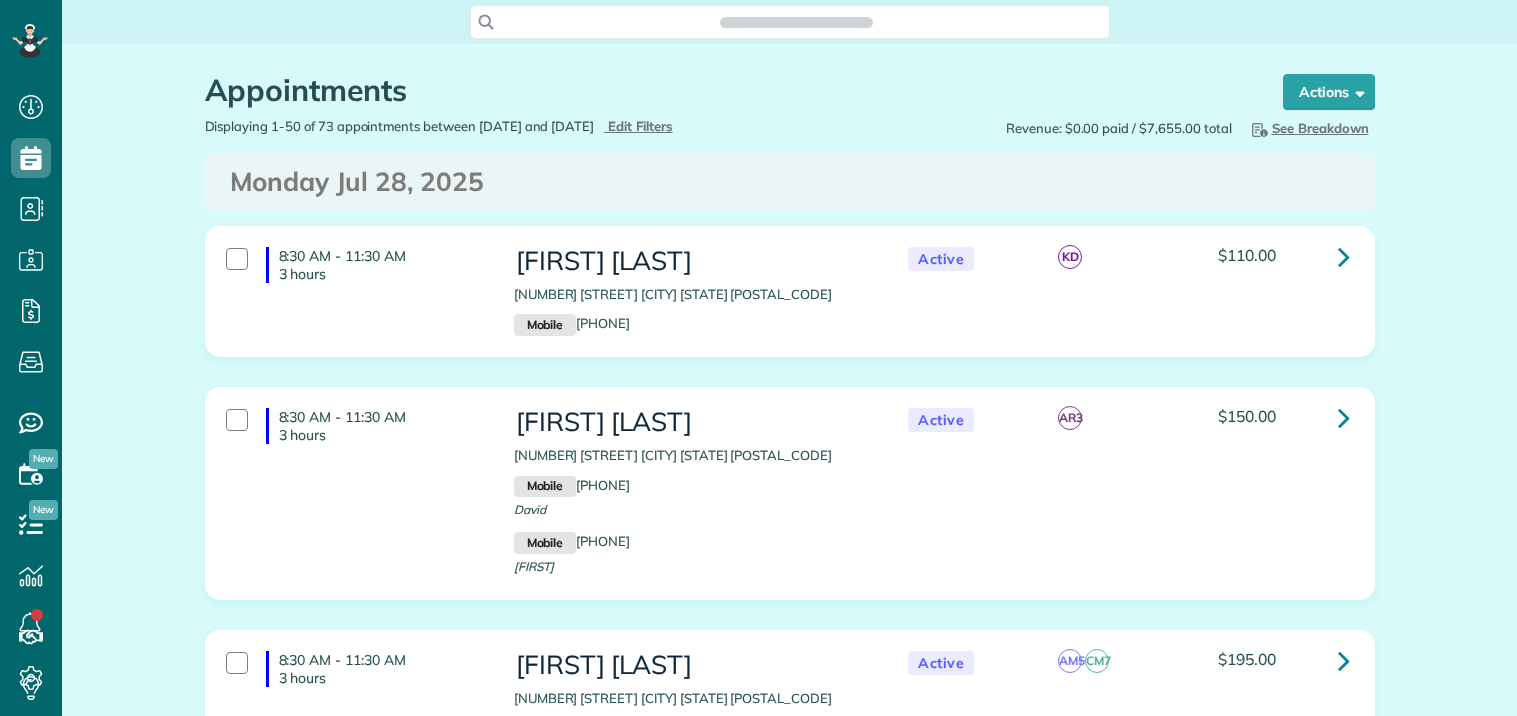 scroll, scrollTop: 0, scrollLeft: 0, axis: both 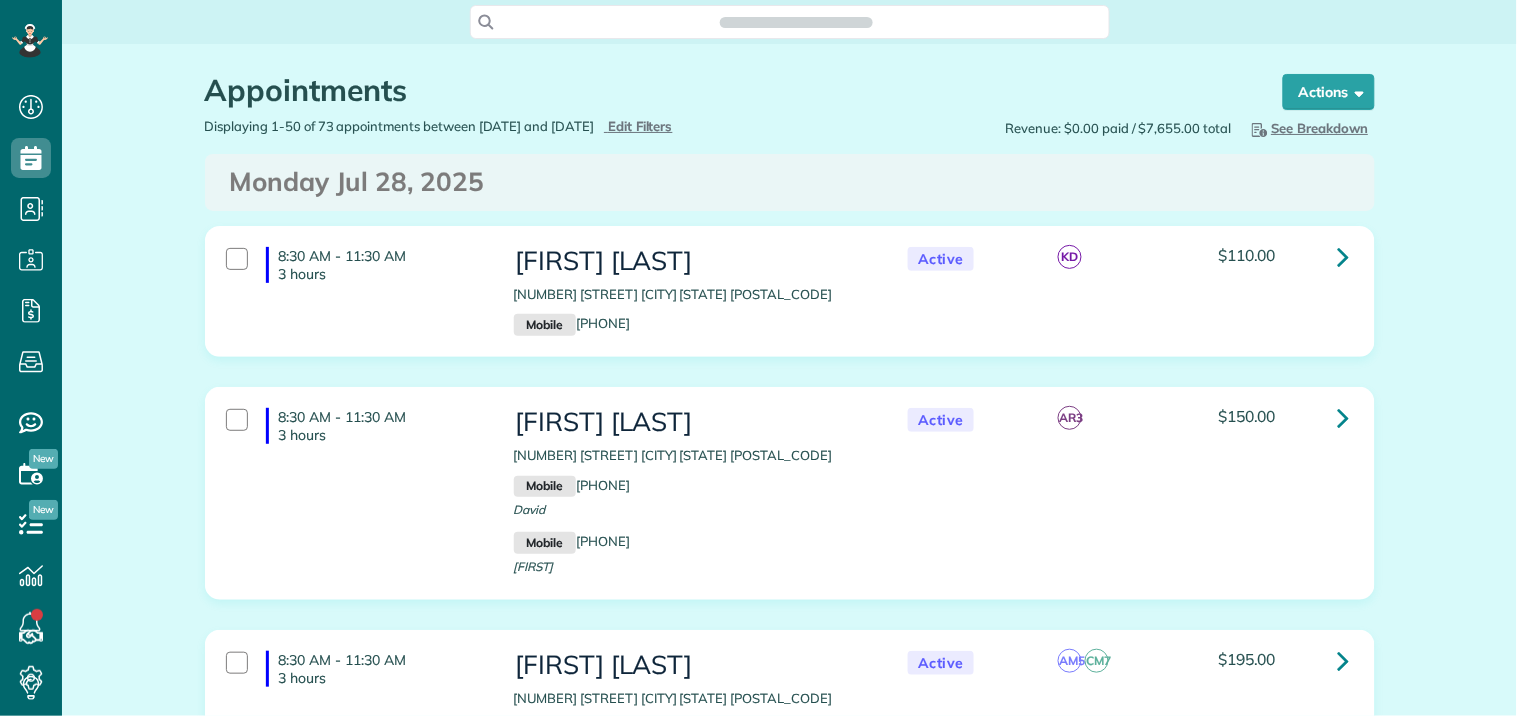 click on "See Breakdown" at bounding box center (1308, 128) 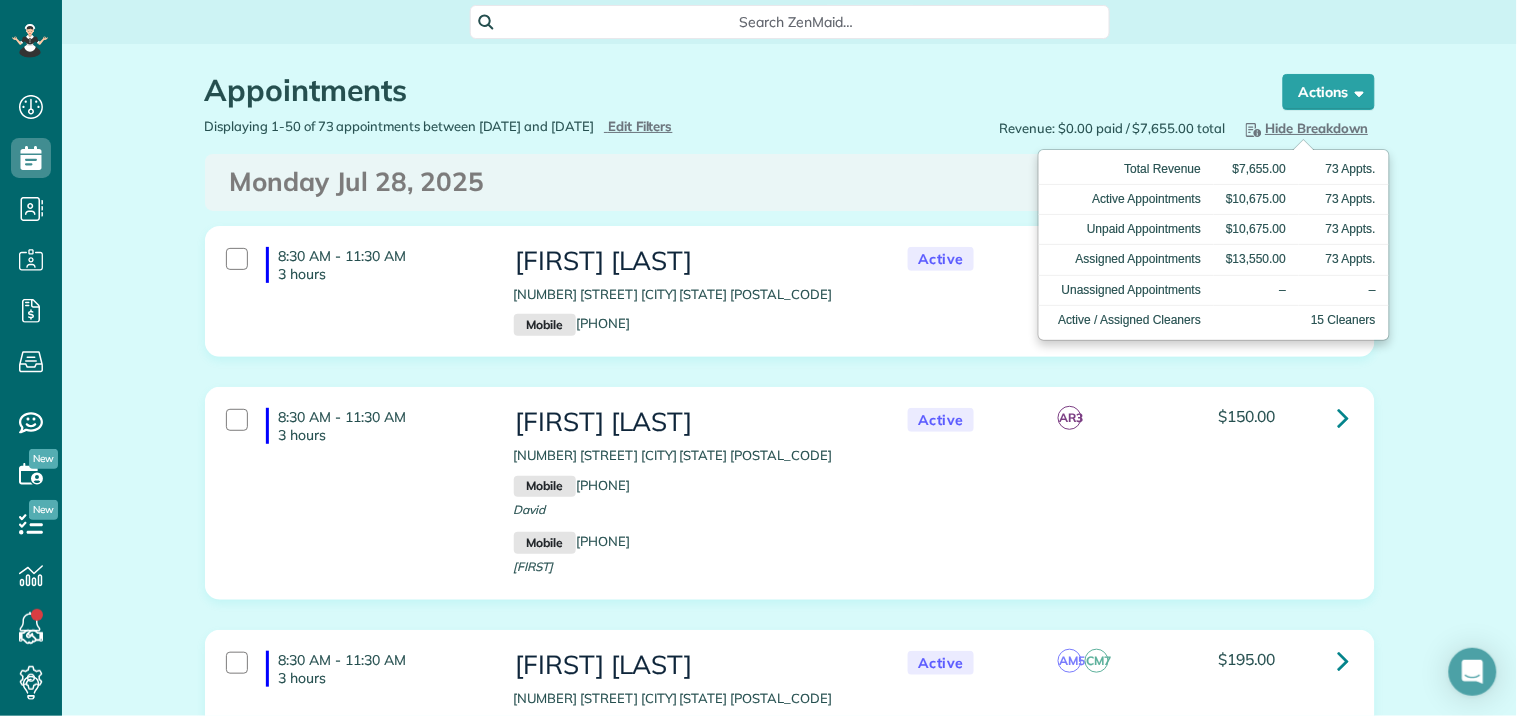 click on "Appointments
the List View [2 min]
Schedule Changes
Actions
Create Appointment
Create Task
Clock In/Out
Send Work Orders
Print Route Sheets
Today's Emails/Texts
Export data..
Bulk Actions
Set status to: Active
Set status to: Quote" at bounding box center (789, 4804) 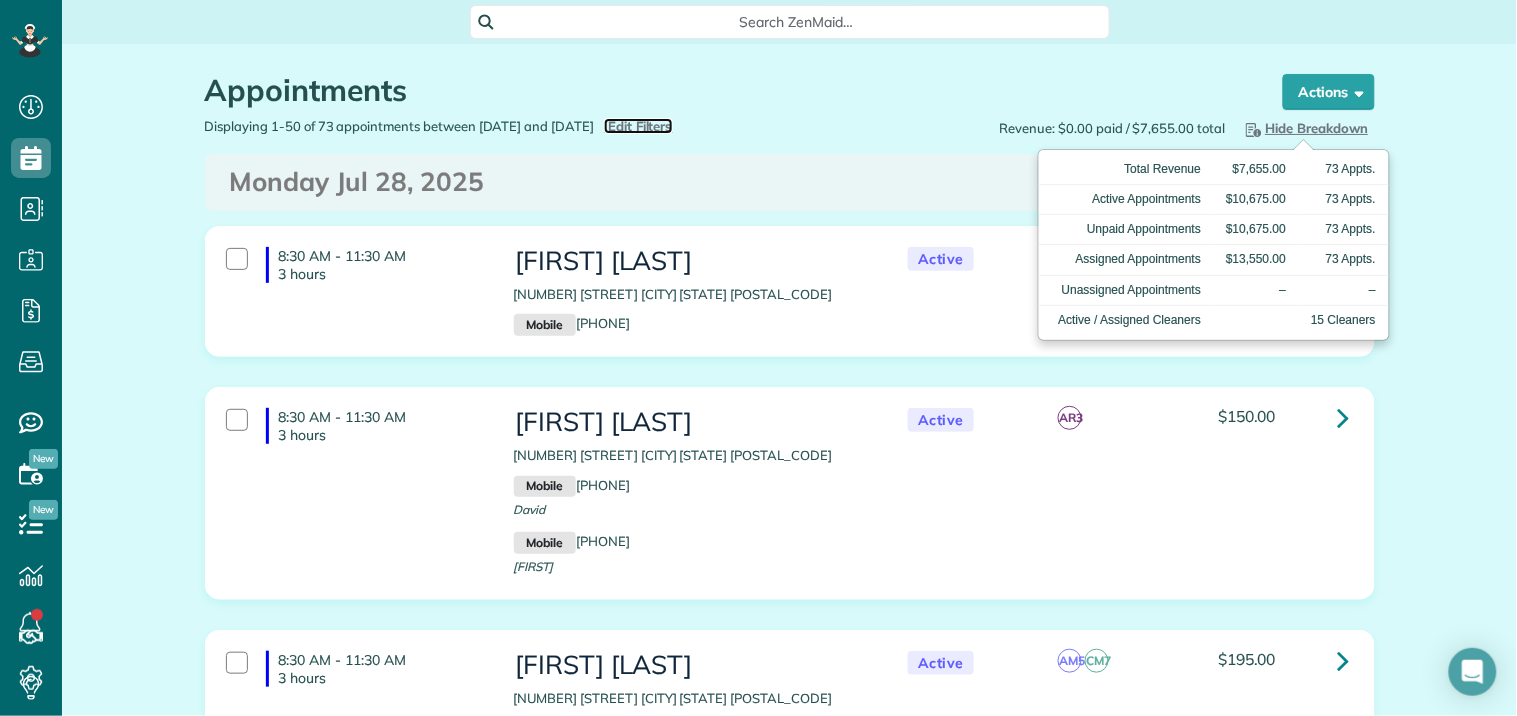 click on "Edit Filters" at bounding box center (640, 126) 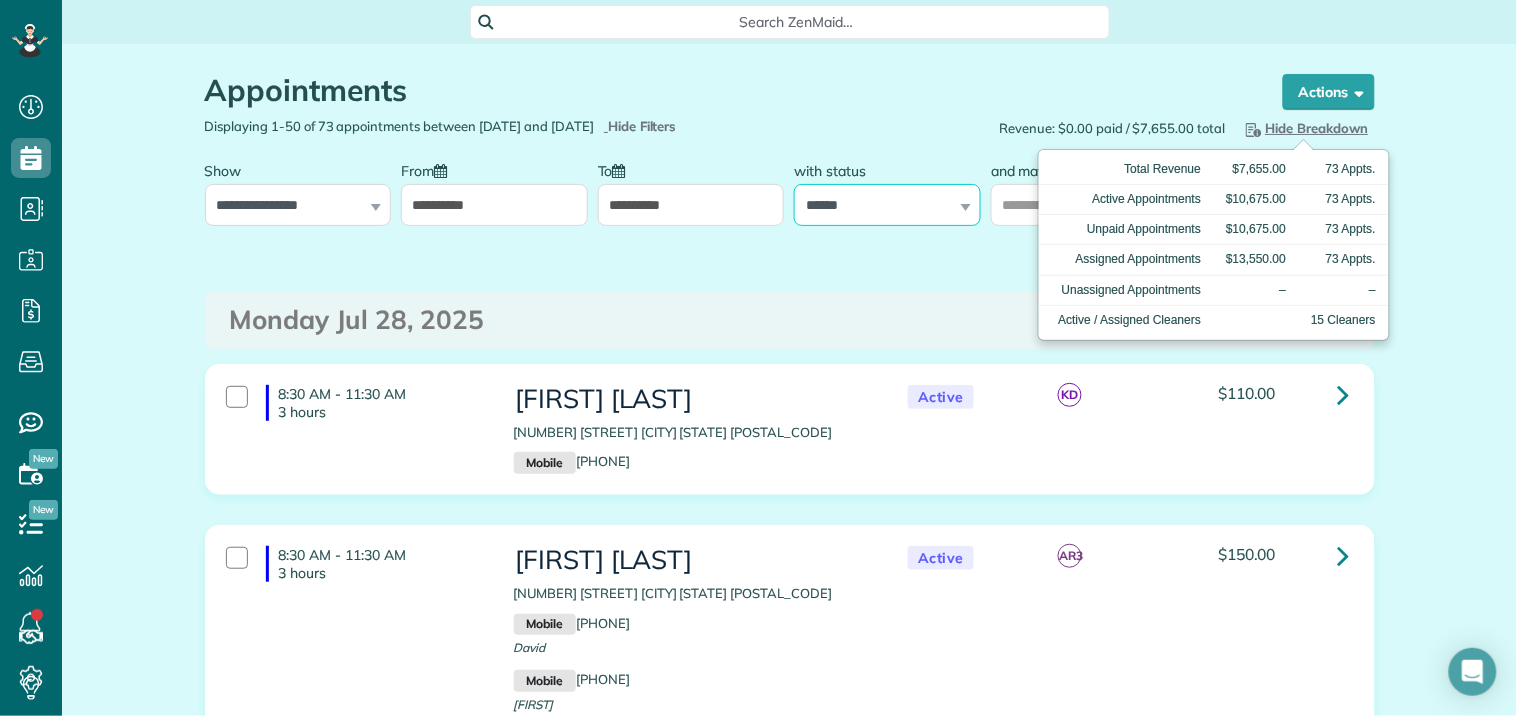click on "**********" at bounding box center (887, 205) 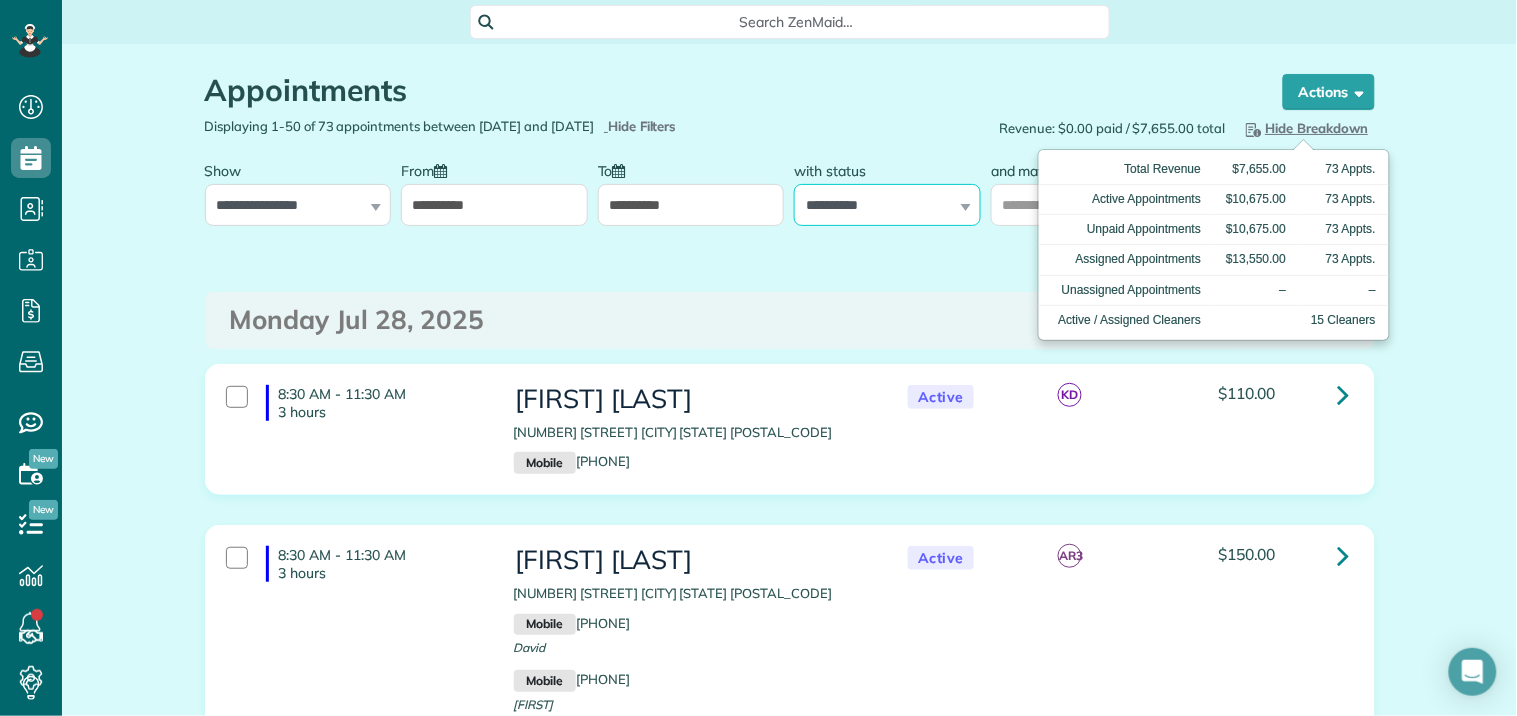 click on "**********" at bounding box center (887, 205) 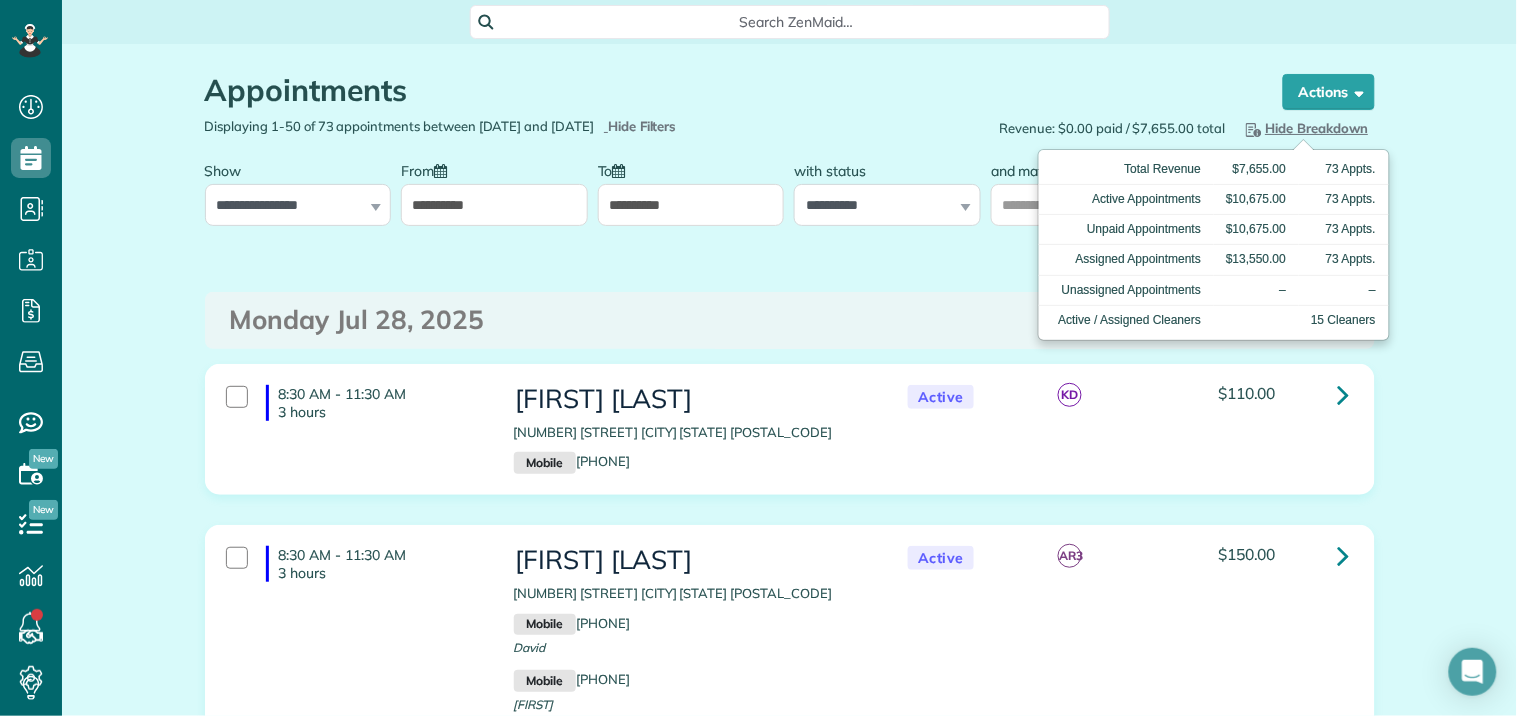 click on "Hide Breakdown" at bounding box center (1305, 128) 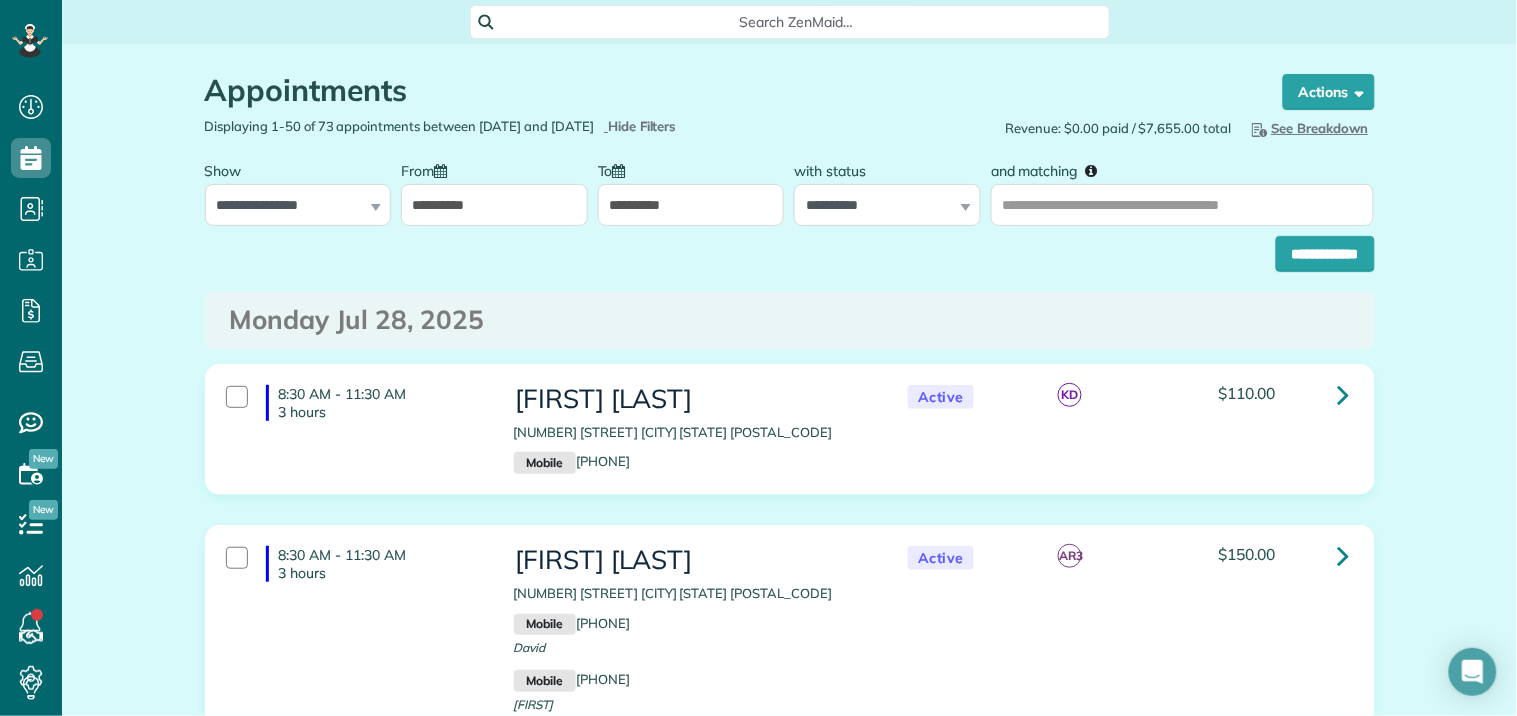 click on "See Breakdown" at bounding box center [1308, 128] 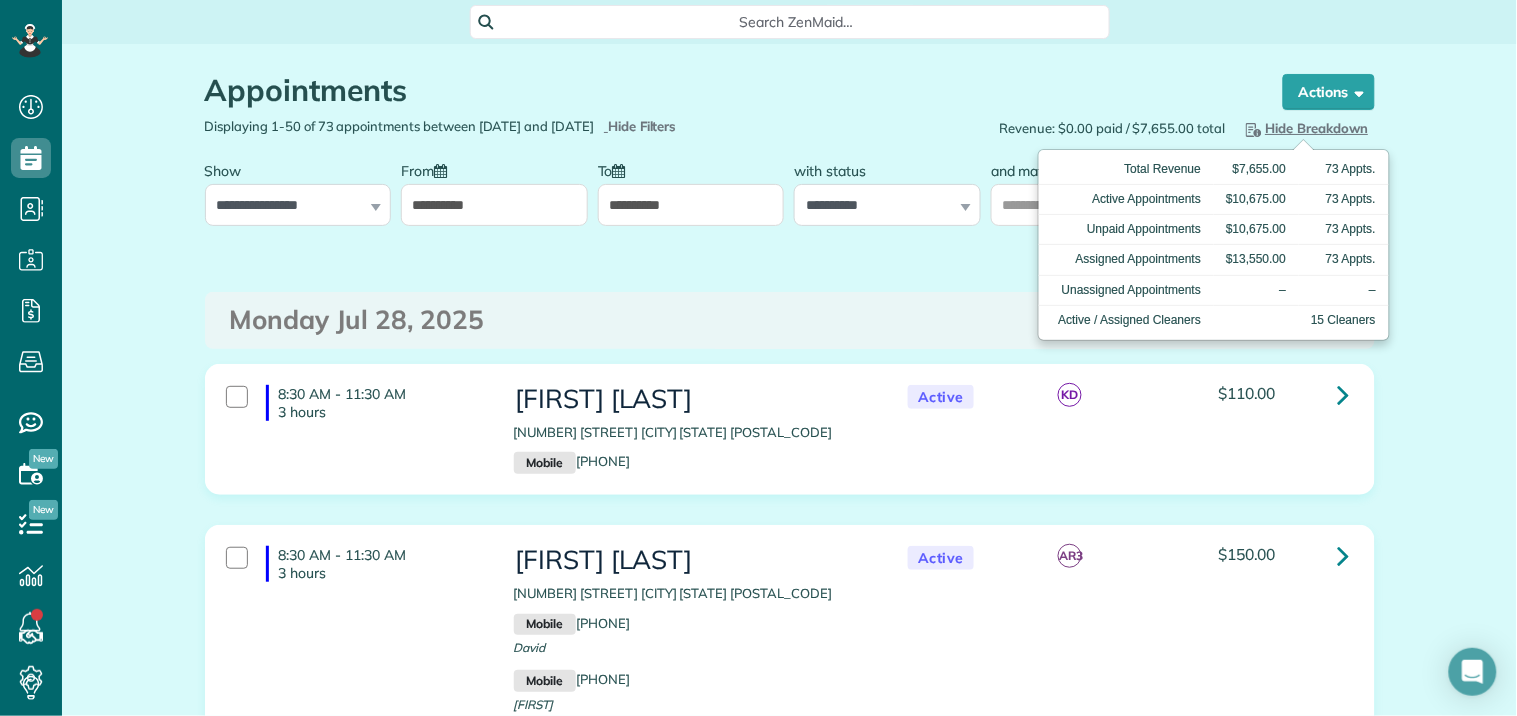 click on "Appointments" at bounding box center (725, 90) 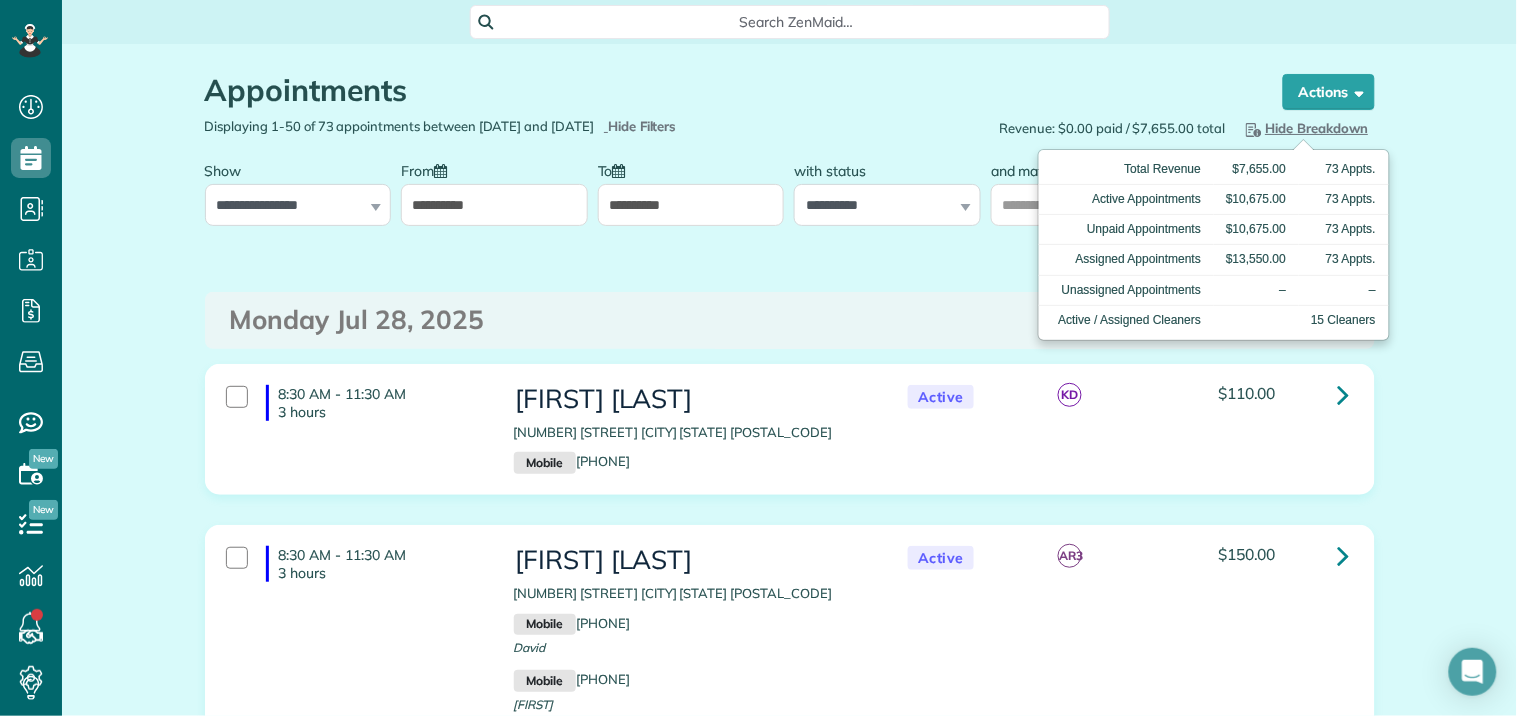 click on "Hide Breakdown" at bounding box center [1305, 128] 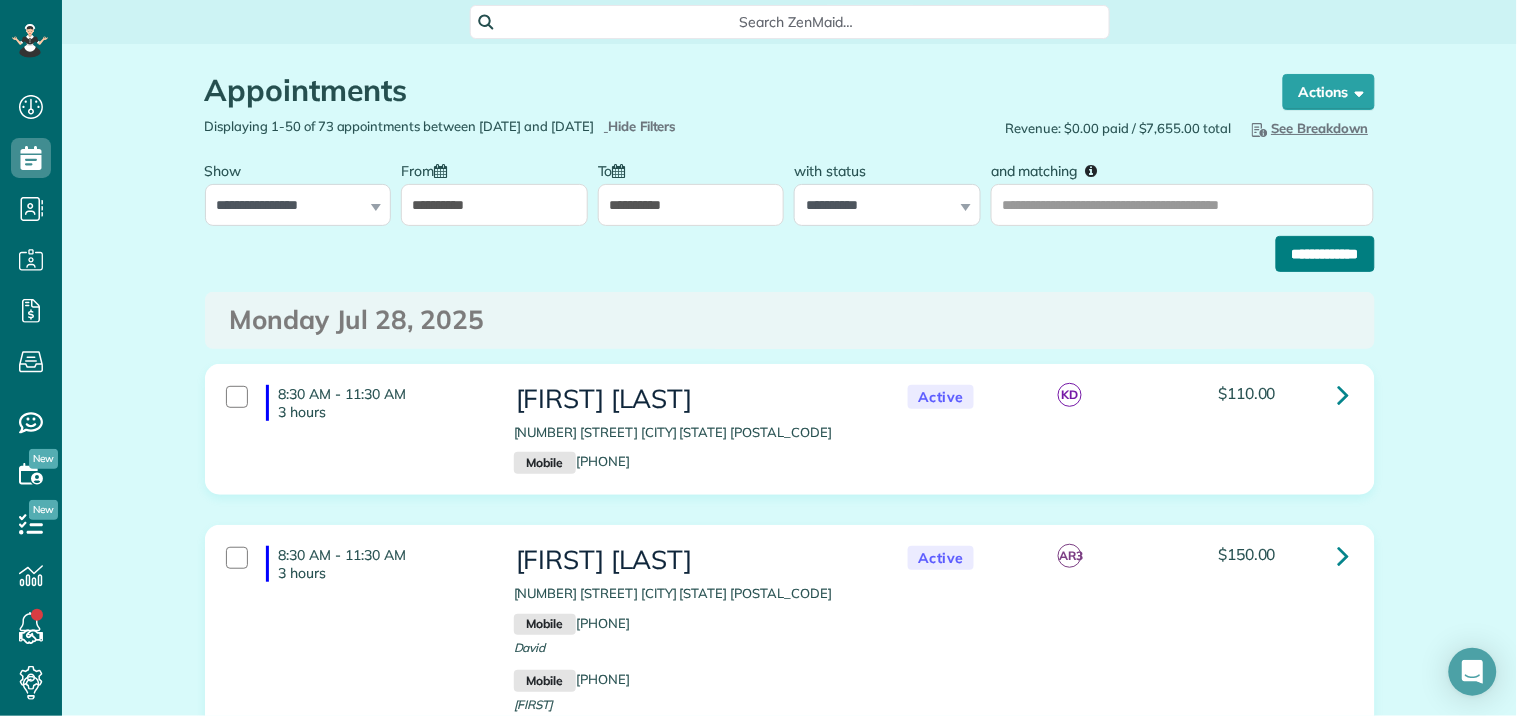 click on "**********" at bounding box center (1325, 254) 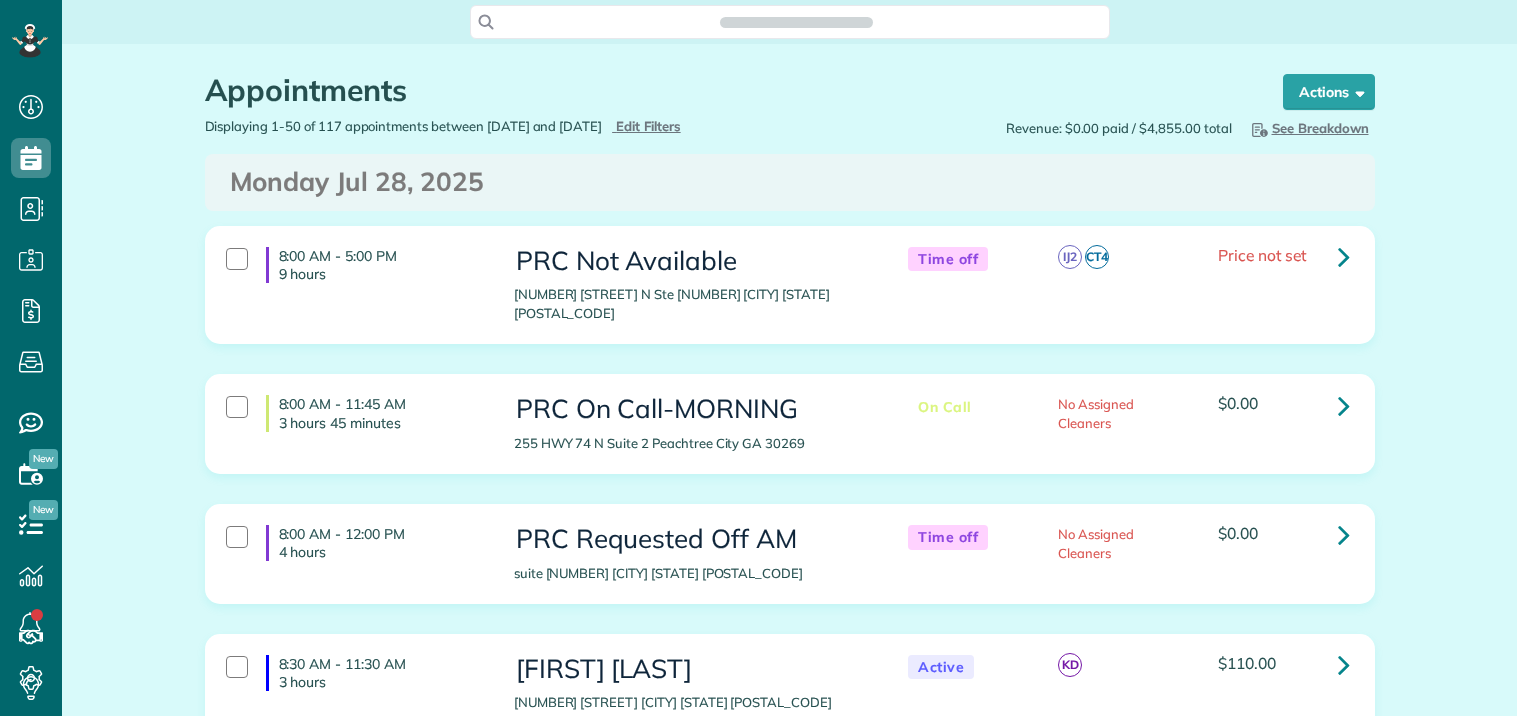 scroll, scrollTop: 0, scrollLeft: 0, axis: both 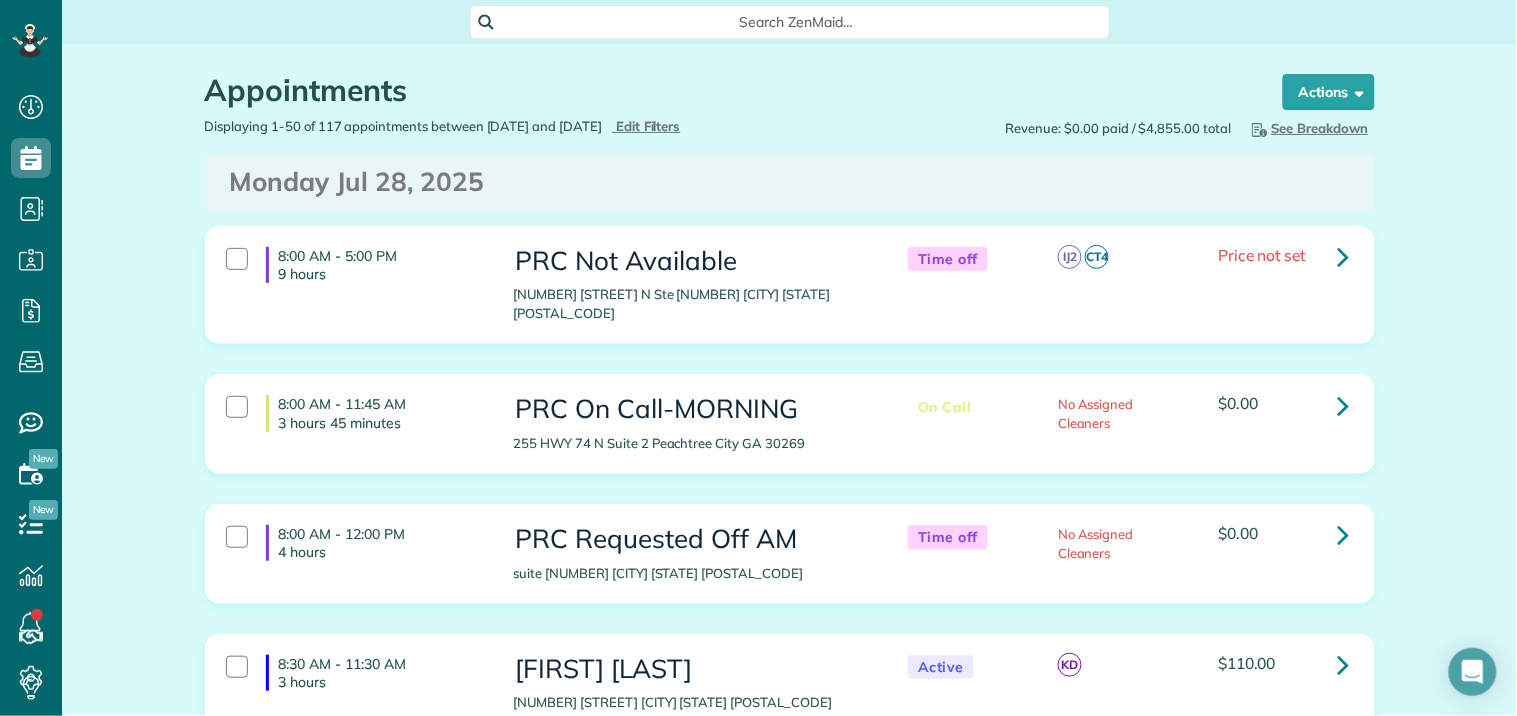 click on "See Breakdown" at bounding box center [1308, 128] 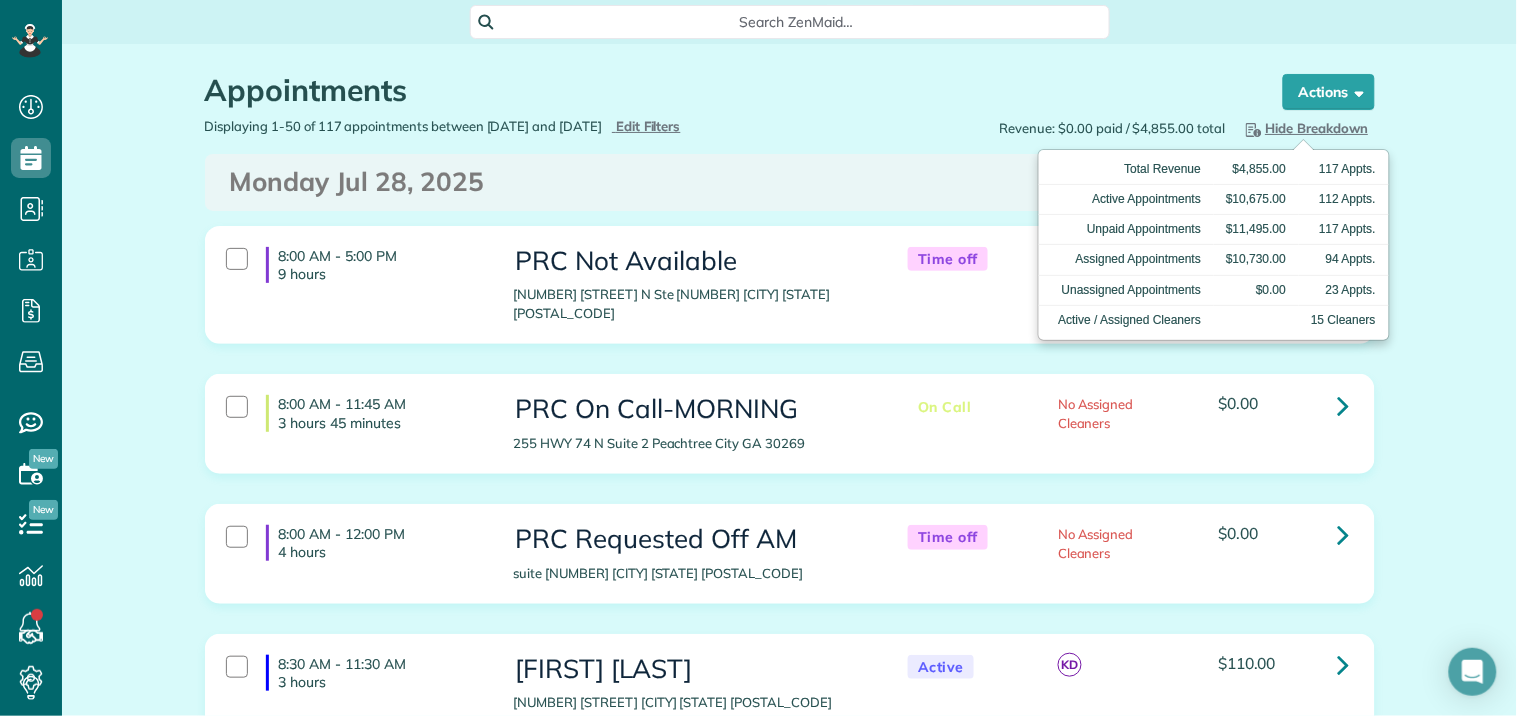 click on "Appointments" at bounding box center (725, 90) 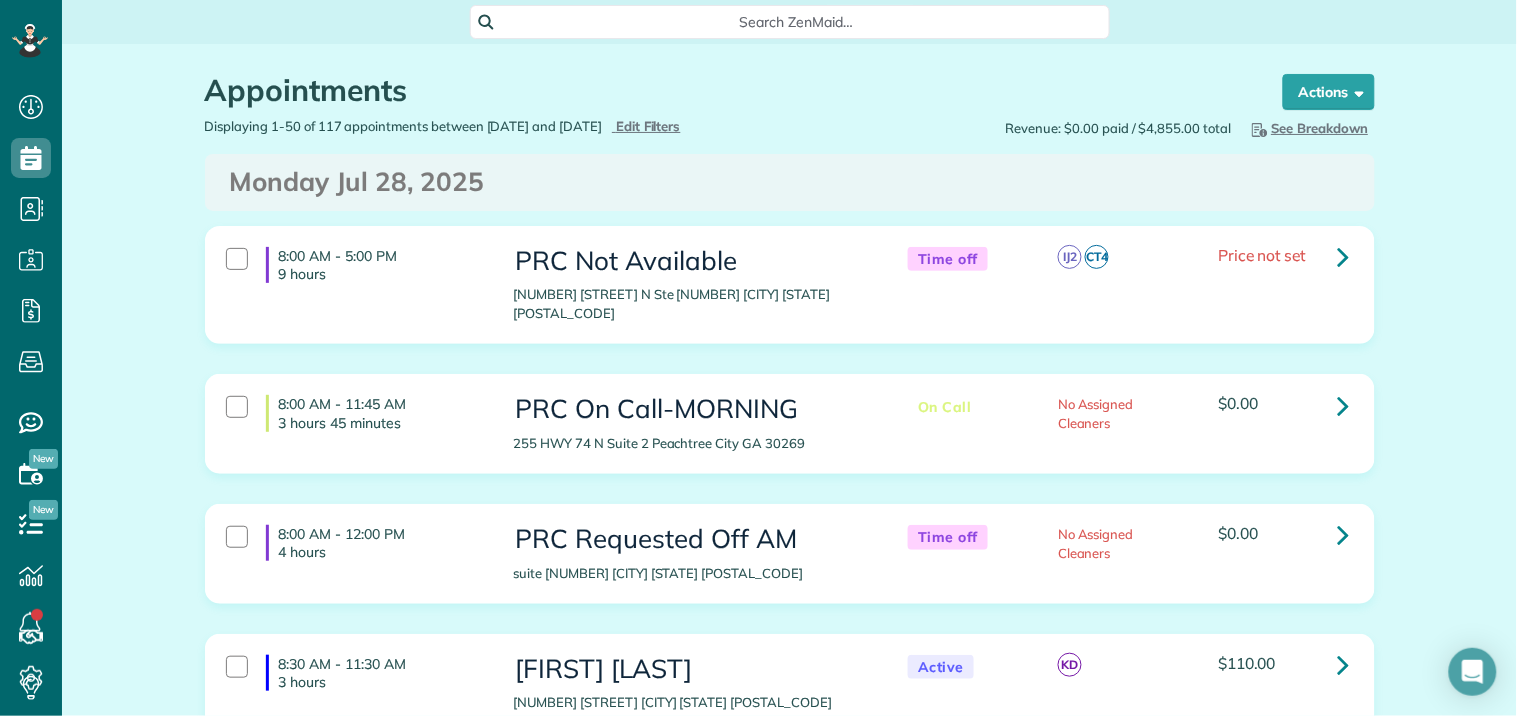click on "Appointments" at bounding box center [725, 90] 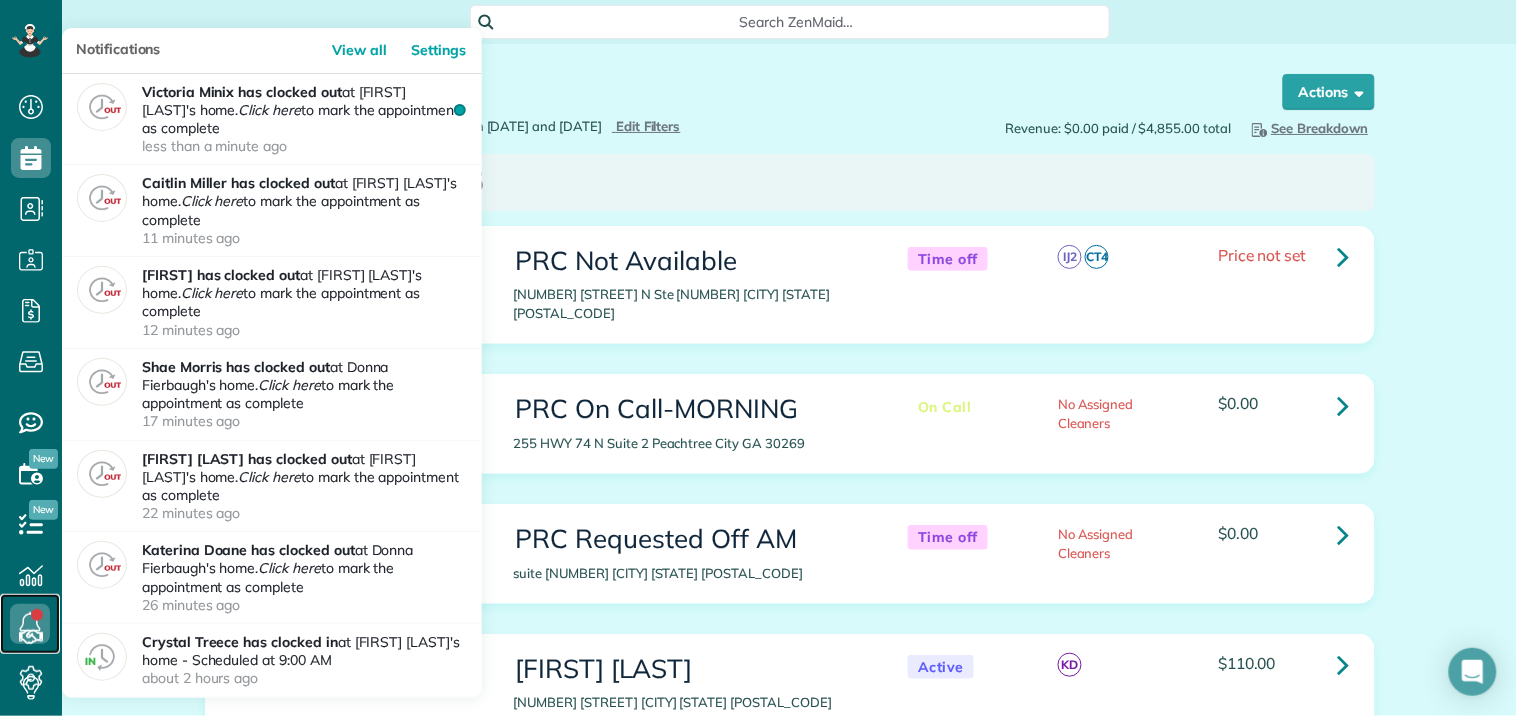 click at bounding box center [30, 624] 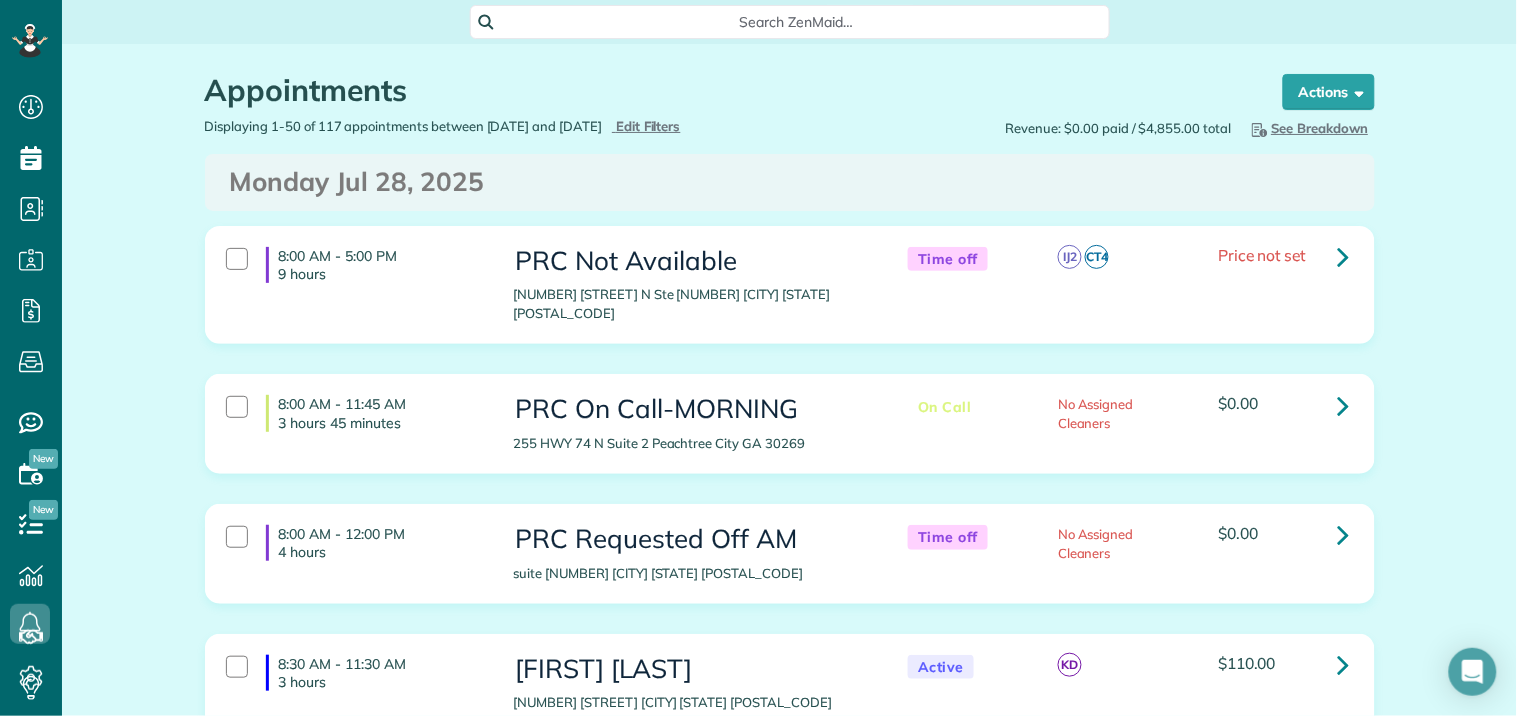 click on "Appointments
the List View [2 min]
Schedule Changes
Actions
Create Appointment
Create Task
Clock In/Out
Send Work Orders
Print Route Sheets
Today's Emails/Texts
Export data..
Bulk Actions
Set status to: Active
Set status to: Quote" at bounding box center (790, 80) 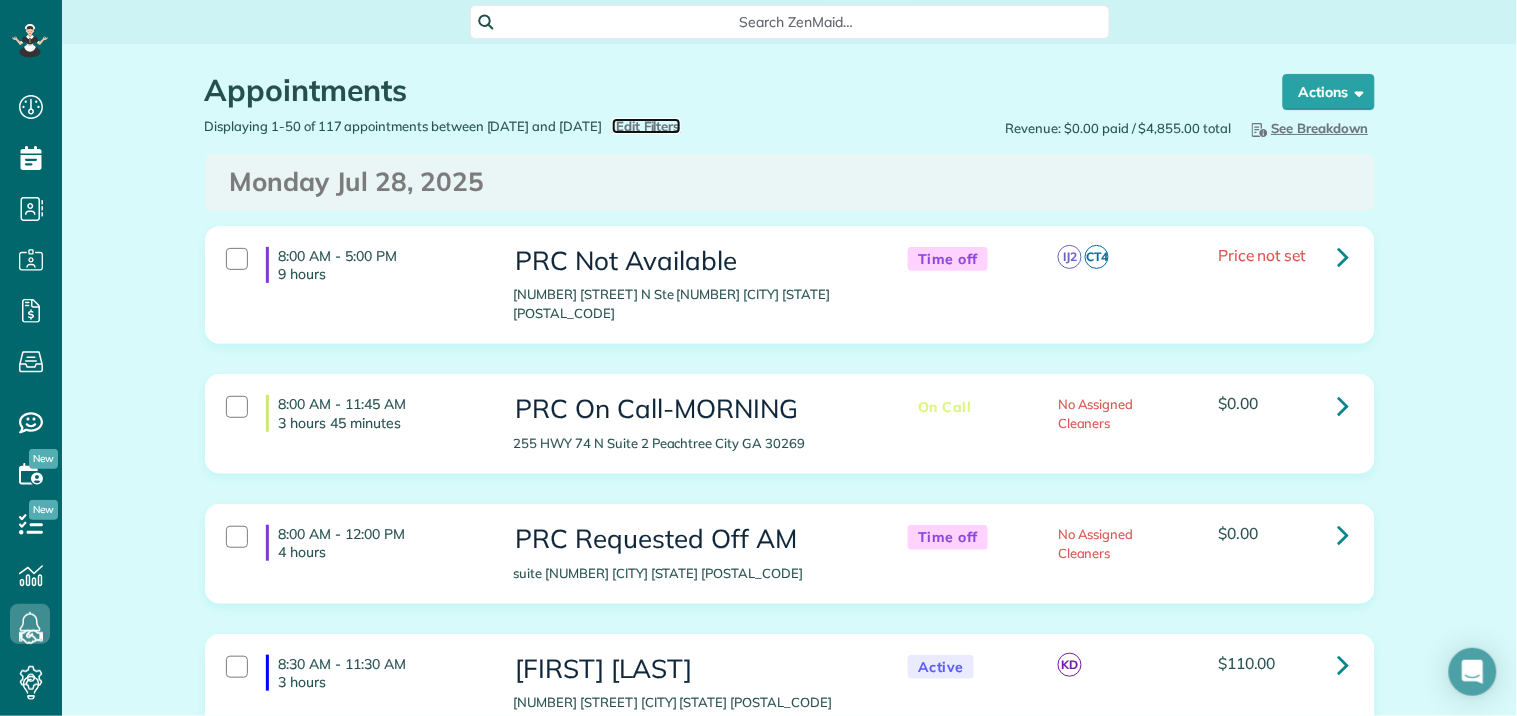 click on "Edit Filters" at bounding box center [648, 126] 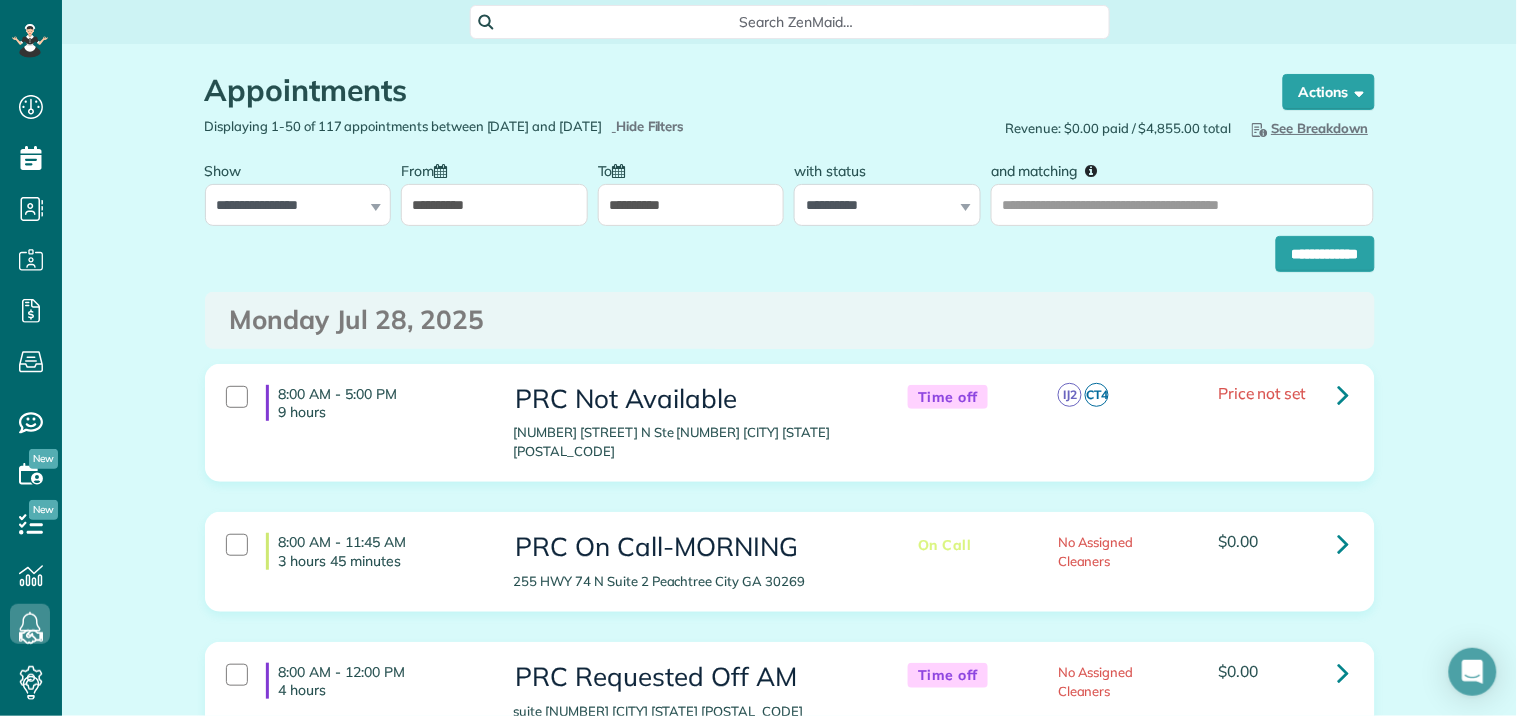 click on "**********" at bounding box center [494, 205] 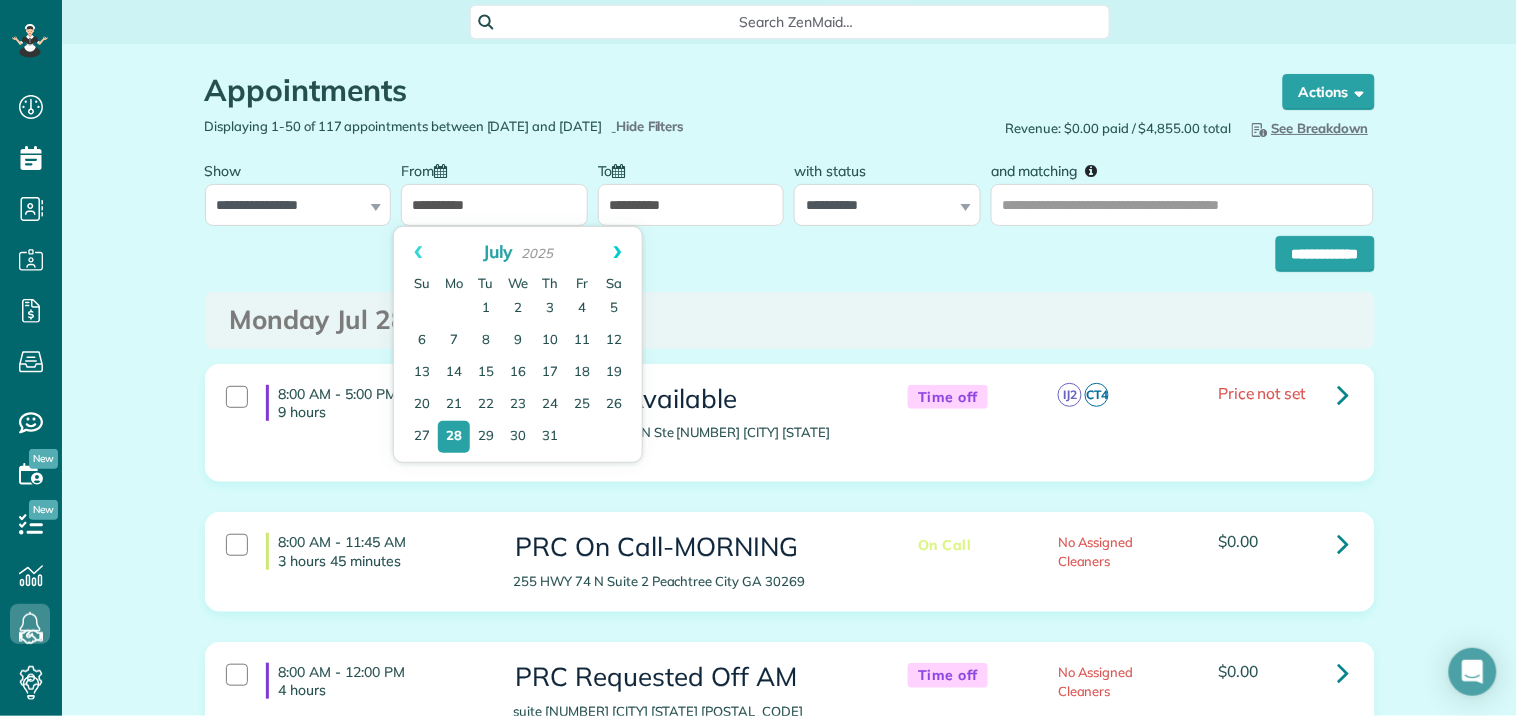 click on "Next" at bounding box center (617, 252) 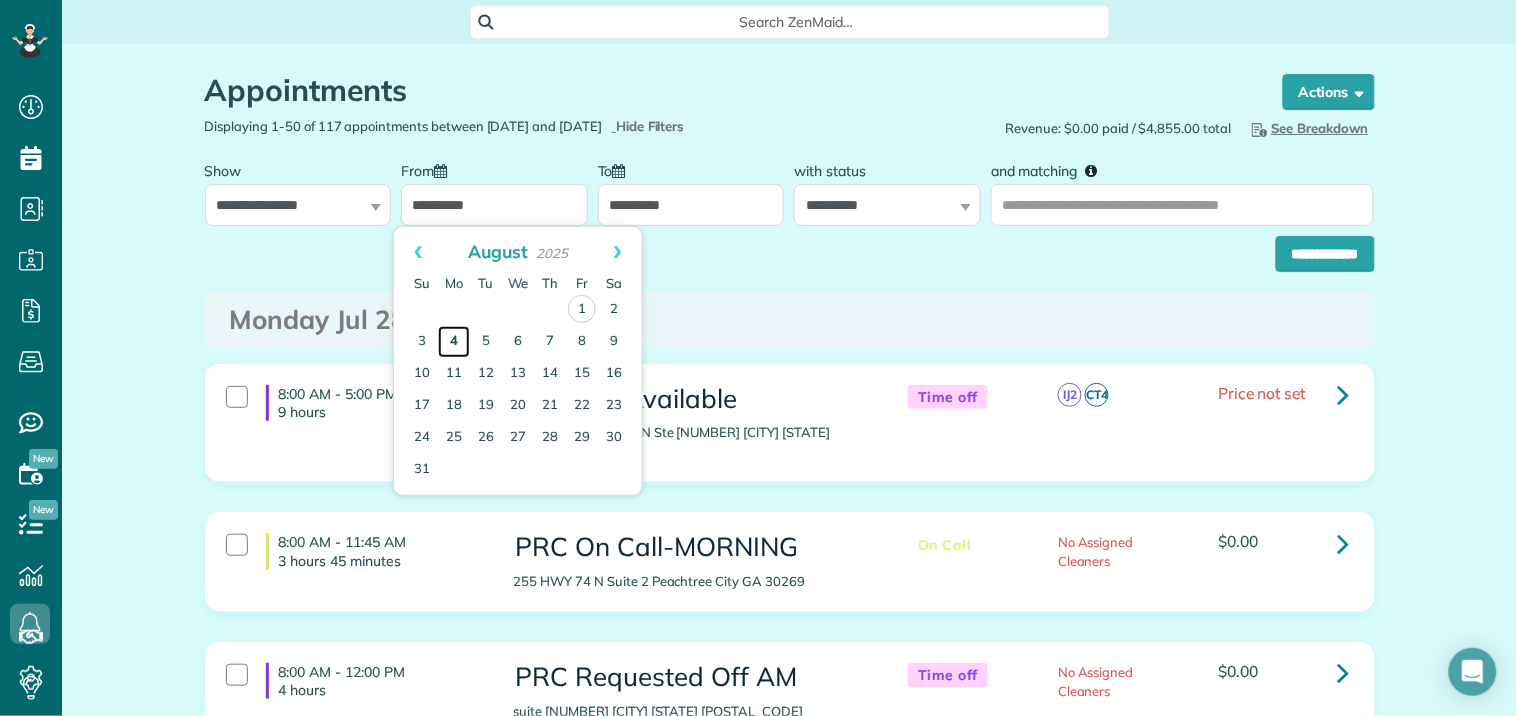 click on "4" at bounding box center (454, 342) 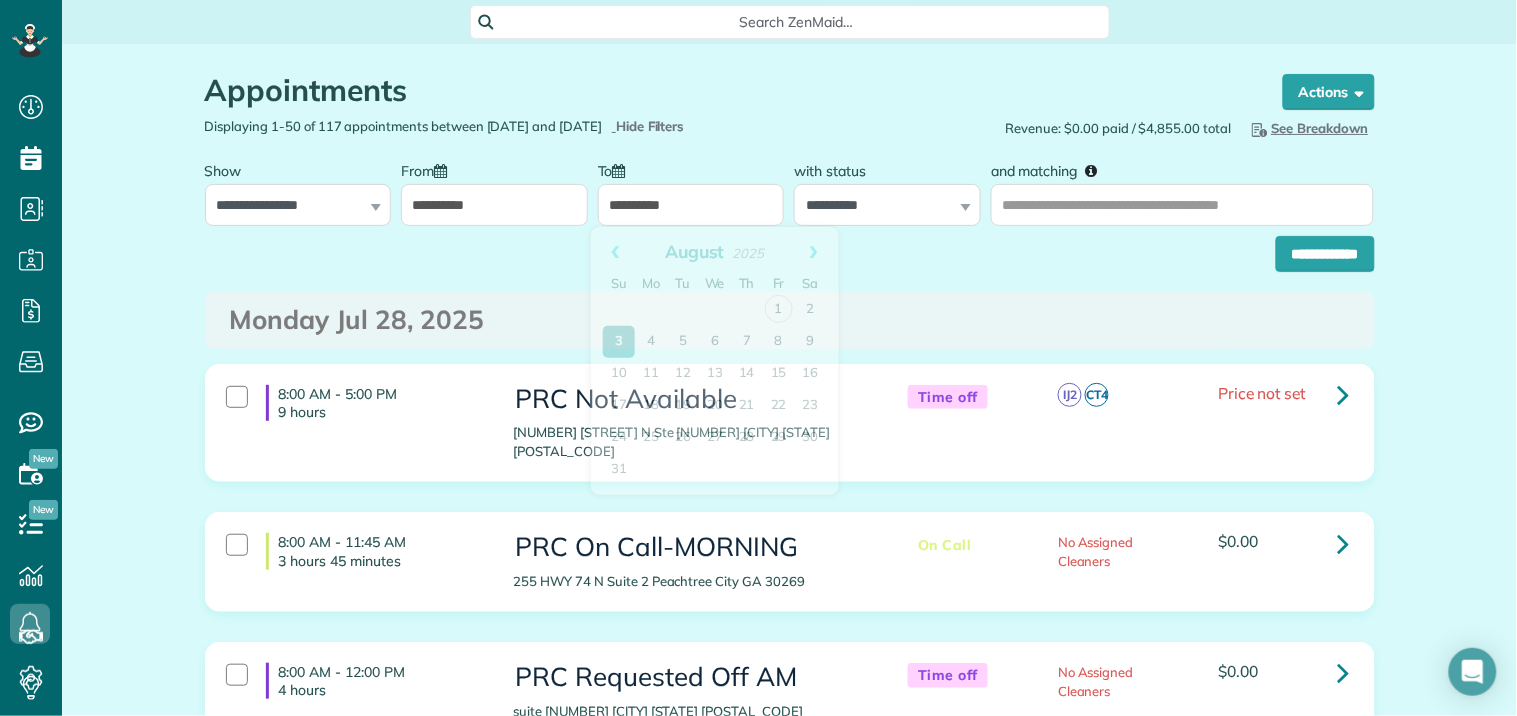 click on "**********" at bounding box center (691, 205) 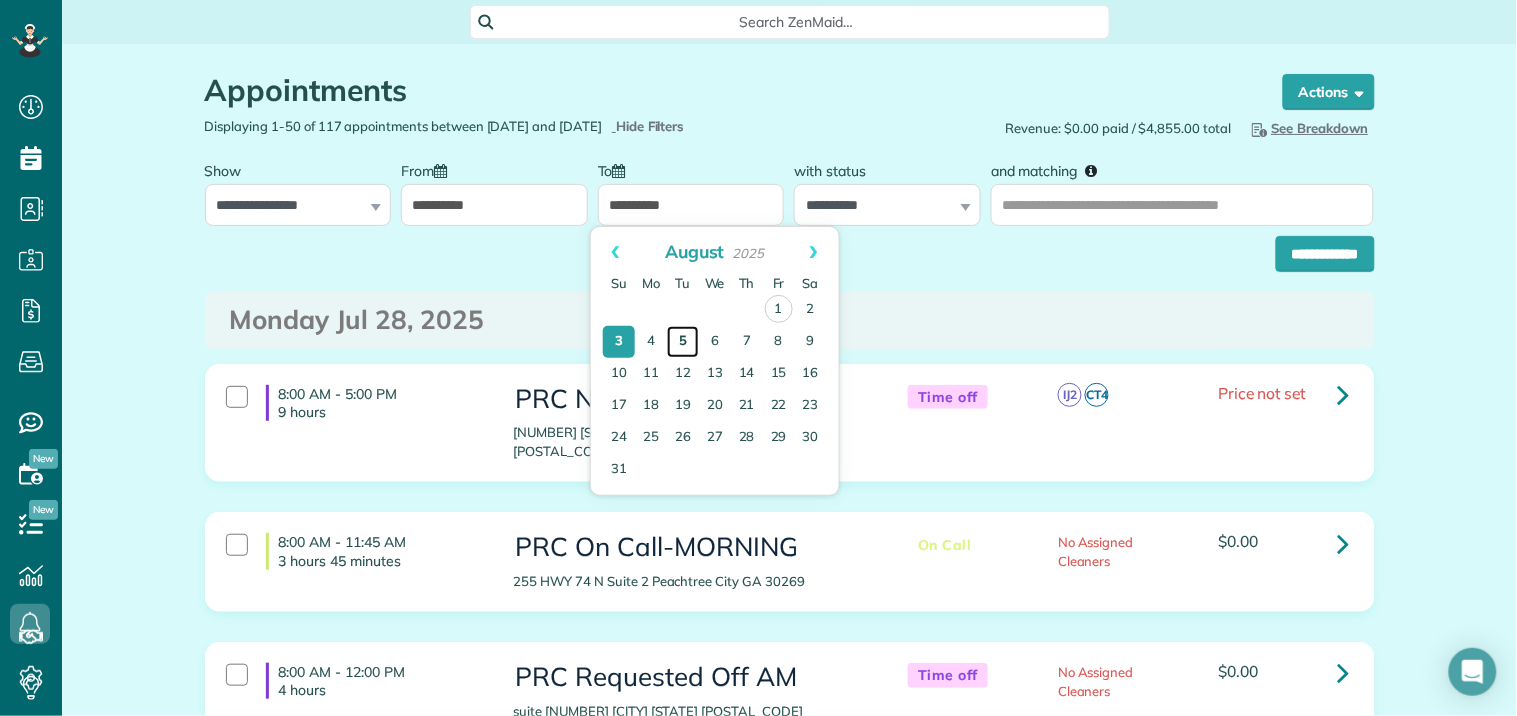click on "5" at bounding box center (683, 342) 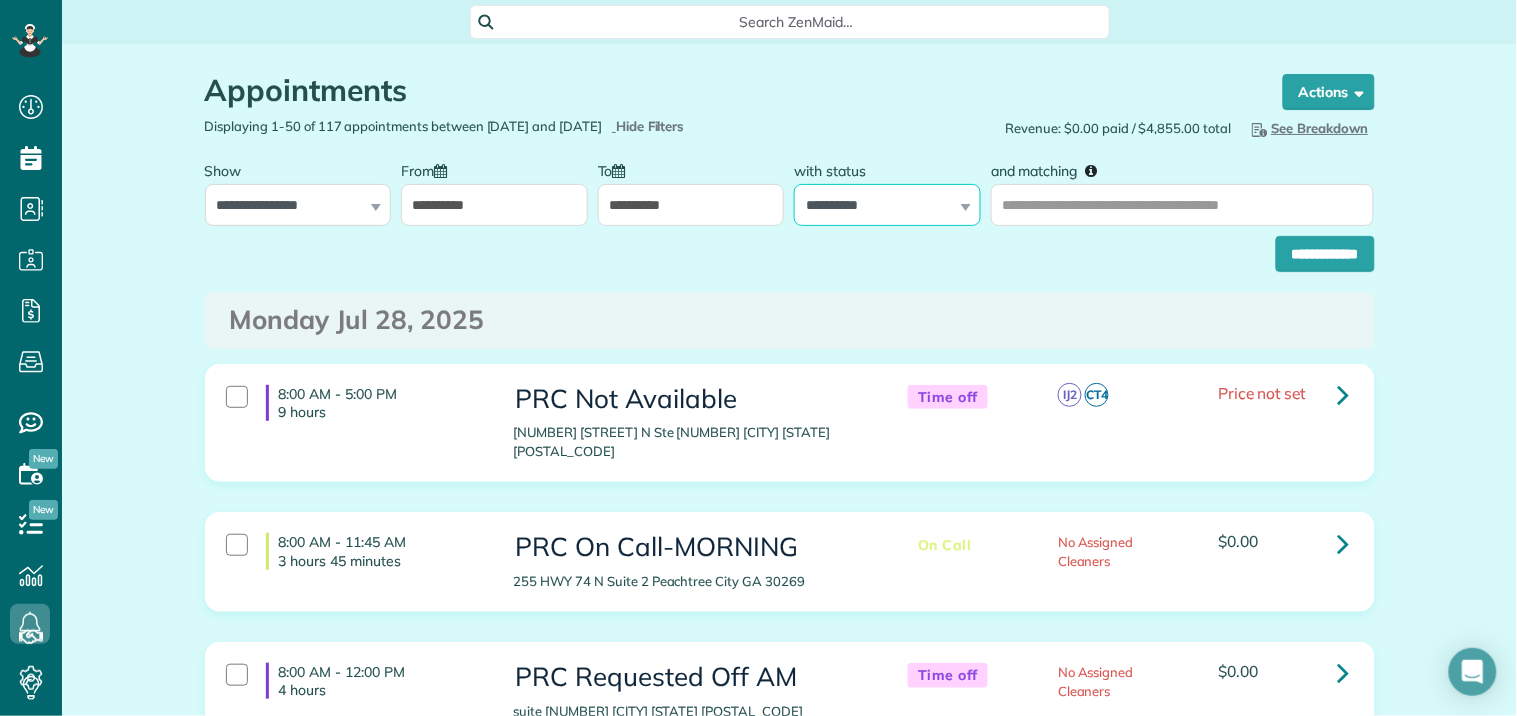 click on "**********" at bounding box center (887, 205) 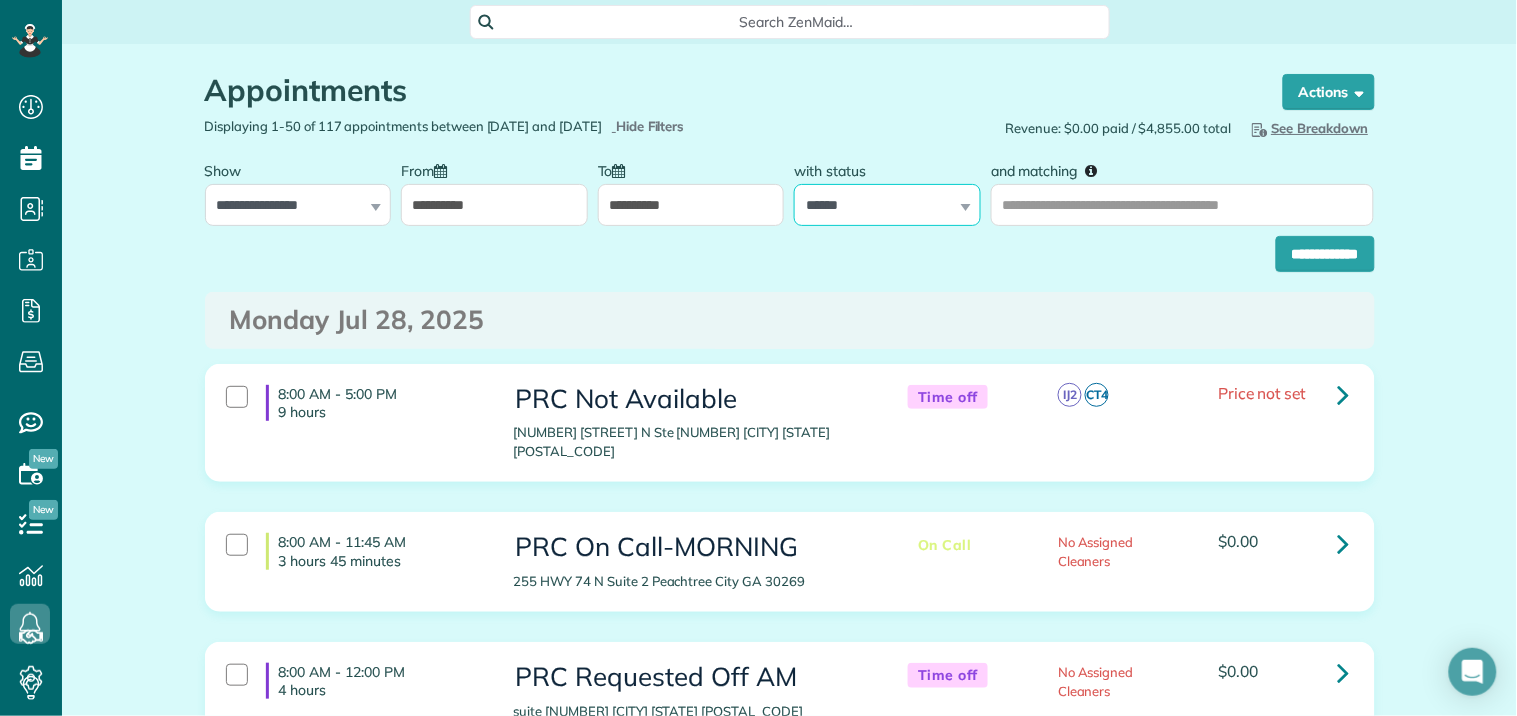 click on "**********" at bounding box center (887, 205) 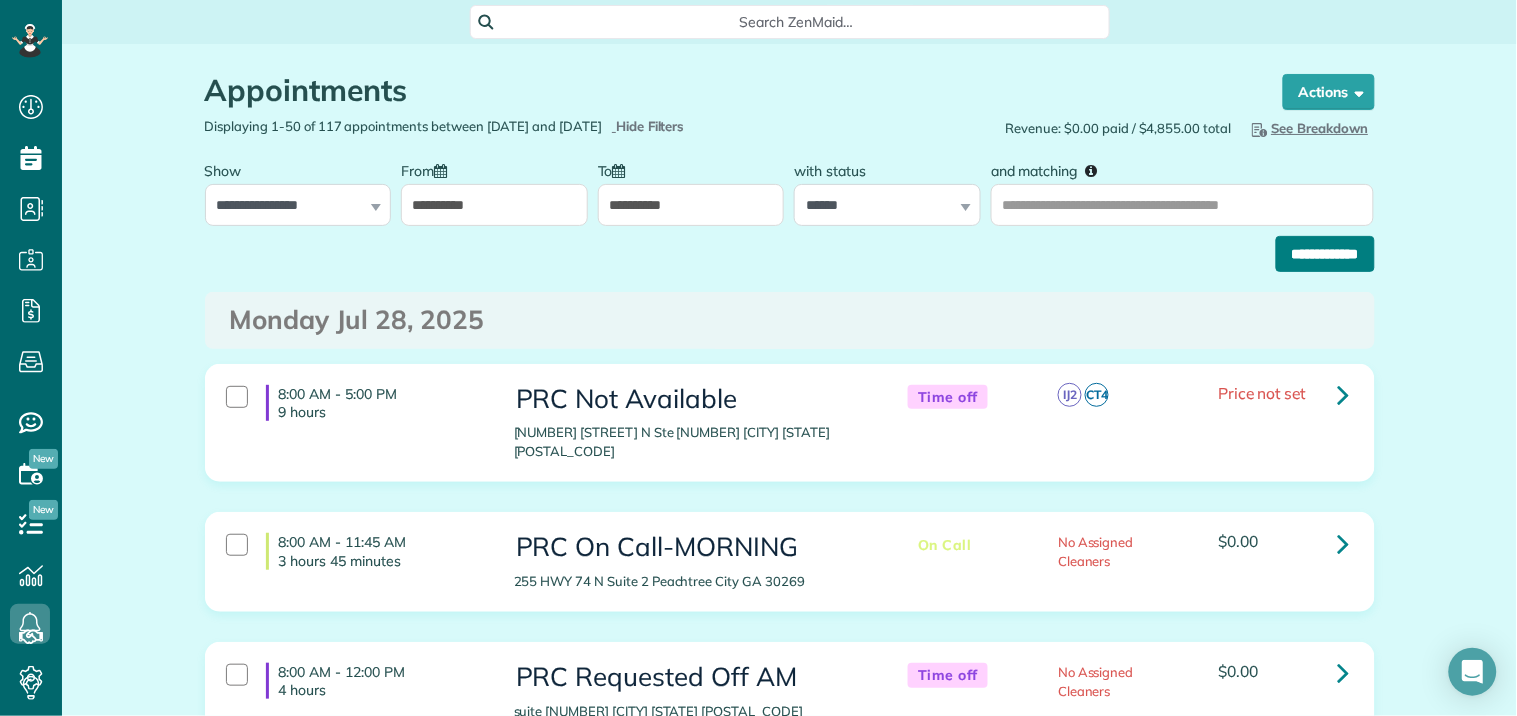 click on "**********" at bounding box center (1325, 254) 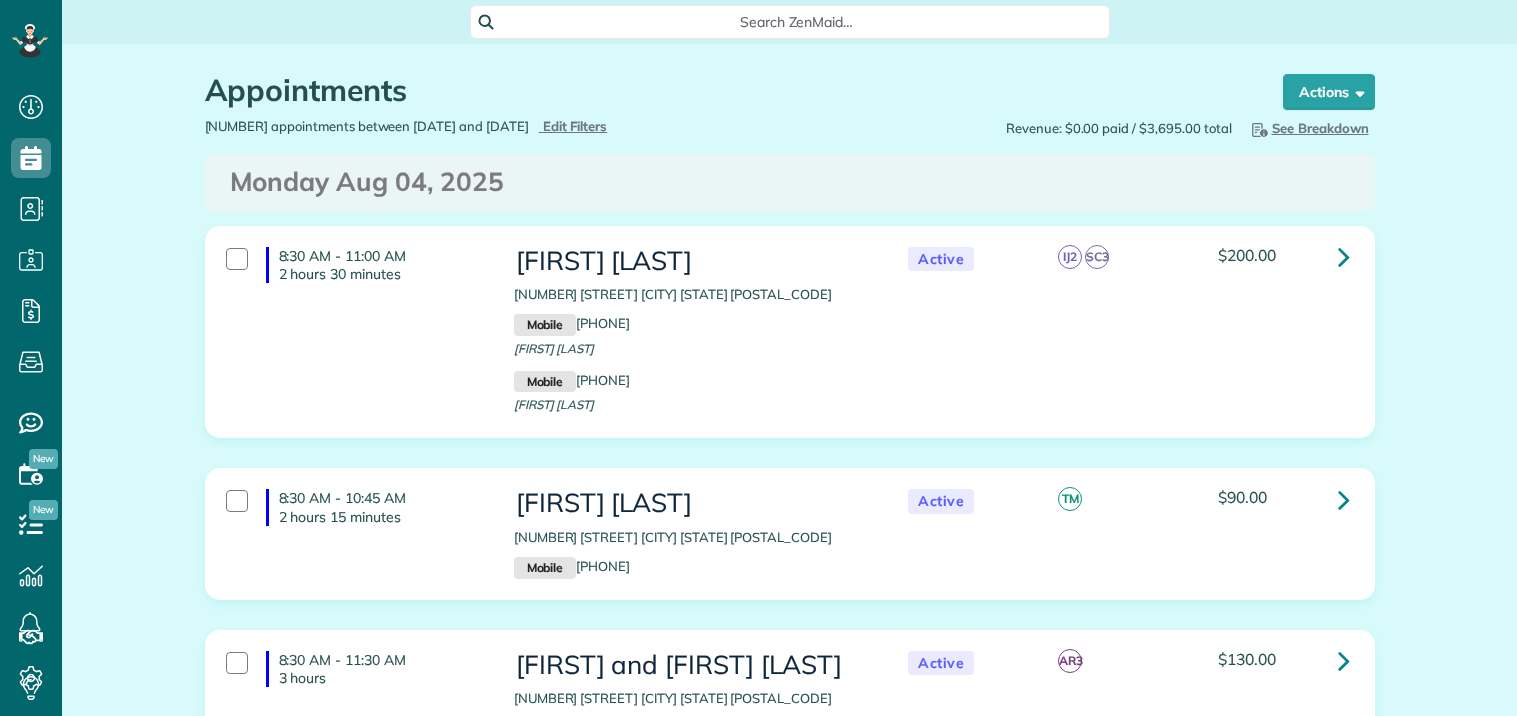 scroll, scrollTop: 0, scrollLeft: 0, axis: both 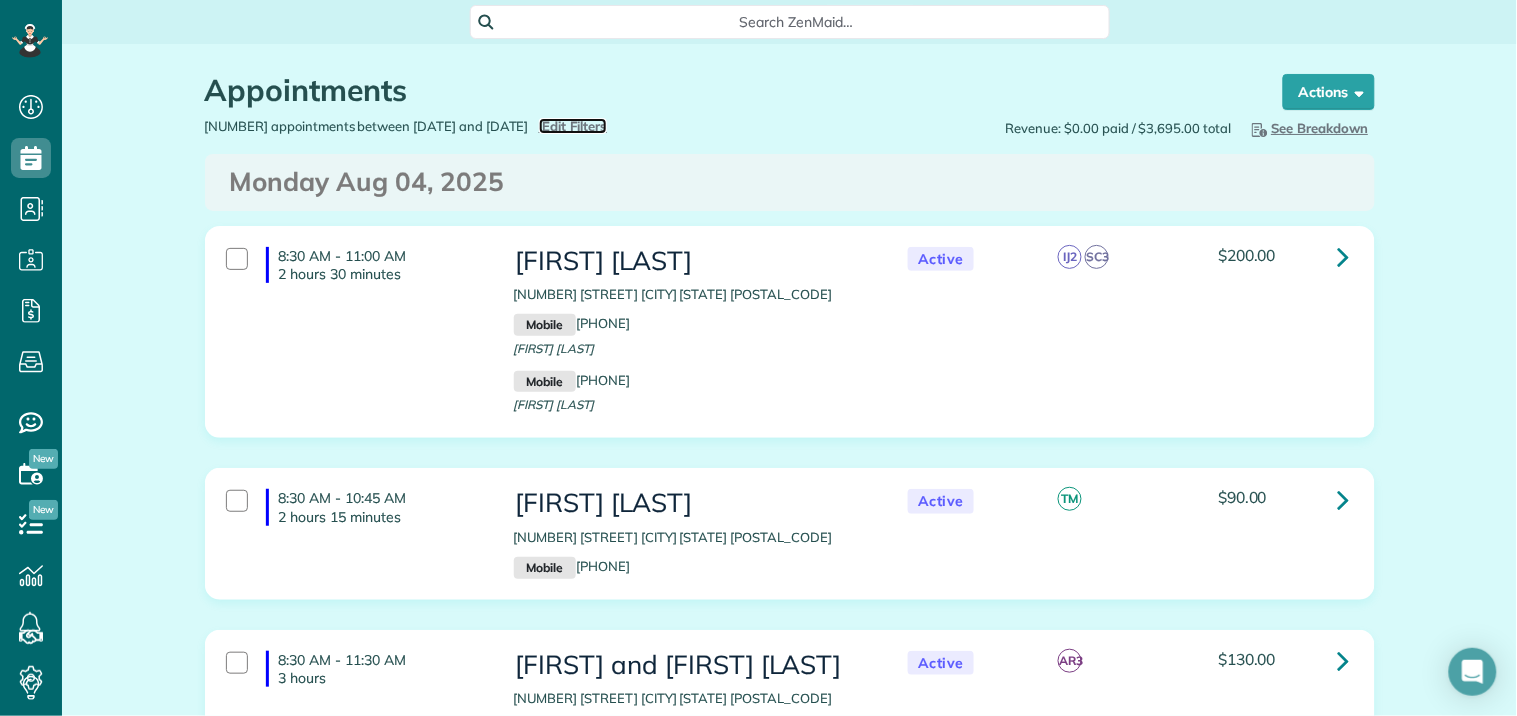 click on "Edit Filters" at bounding box center [575, 126] 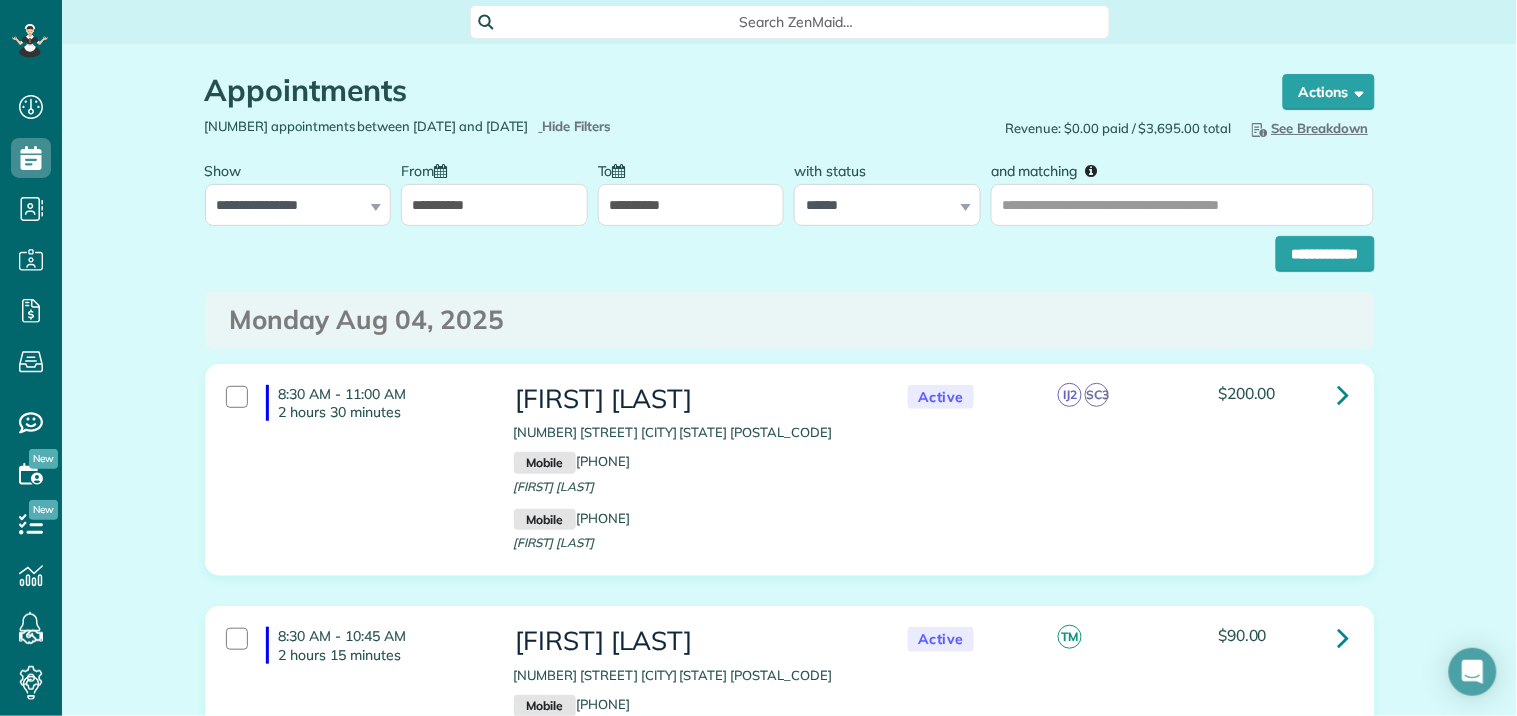 click on "**********" at bounding box center [691, 205] 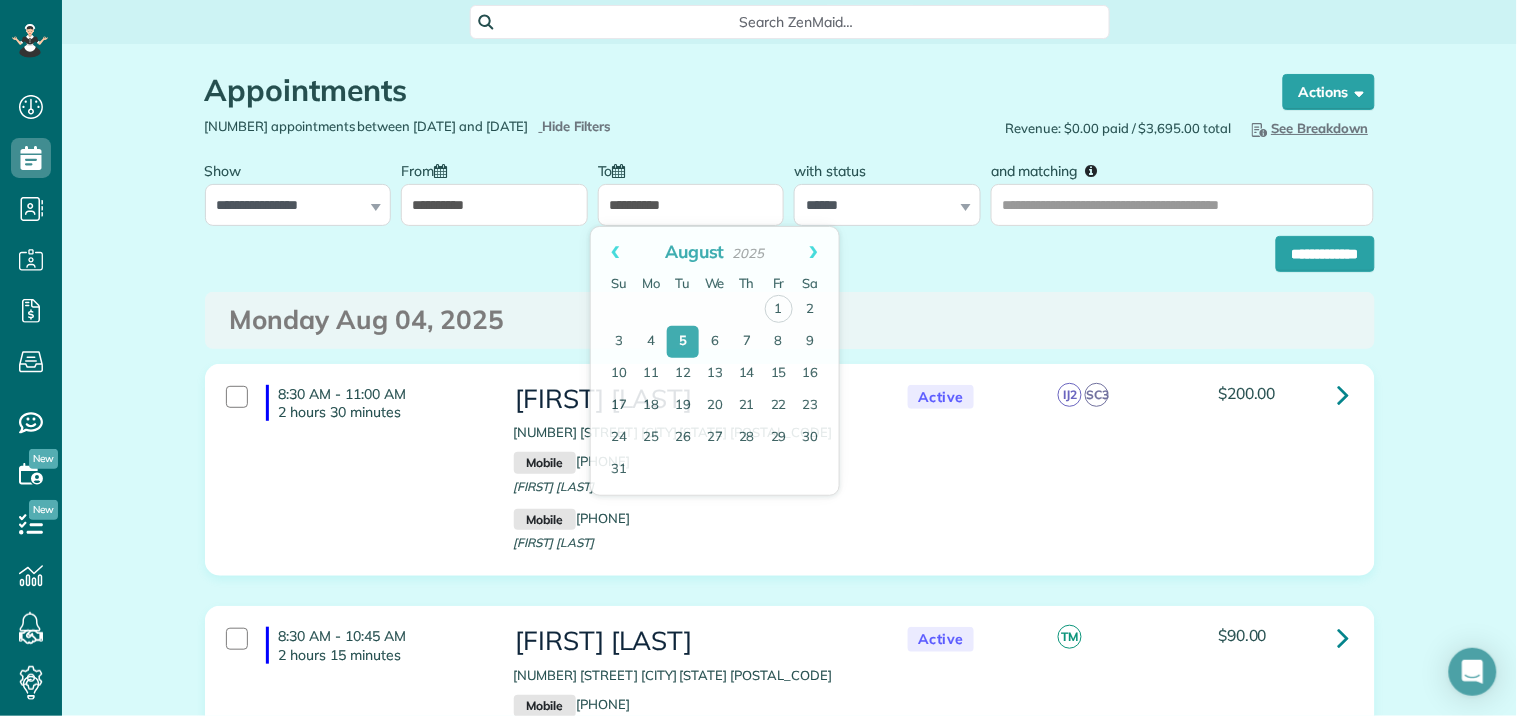 drag, startPoint x: 733, startPoint y: 126, endPoint x: 465, endPoint y: 216, distance: 282.70834 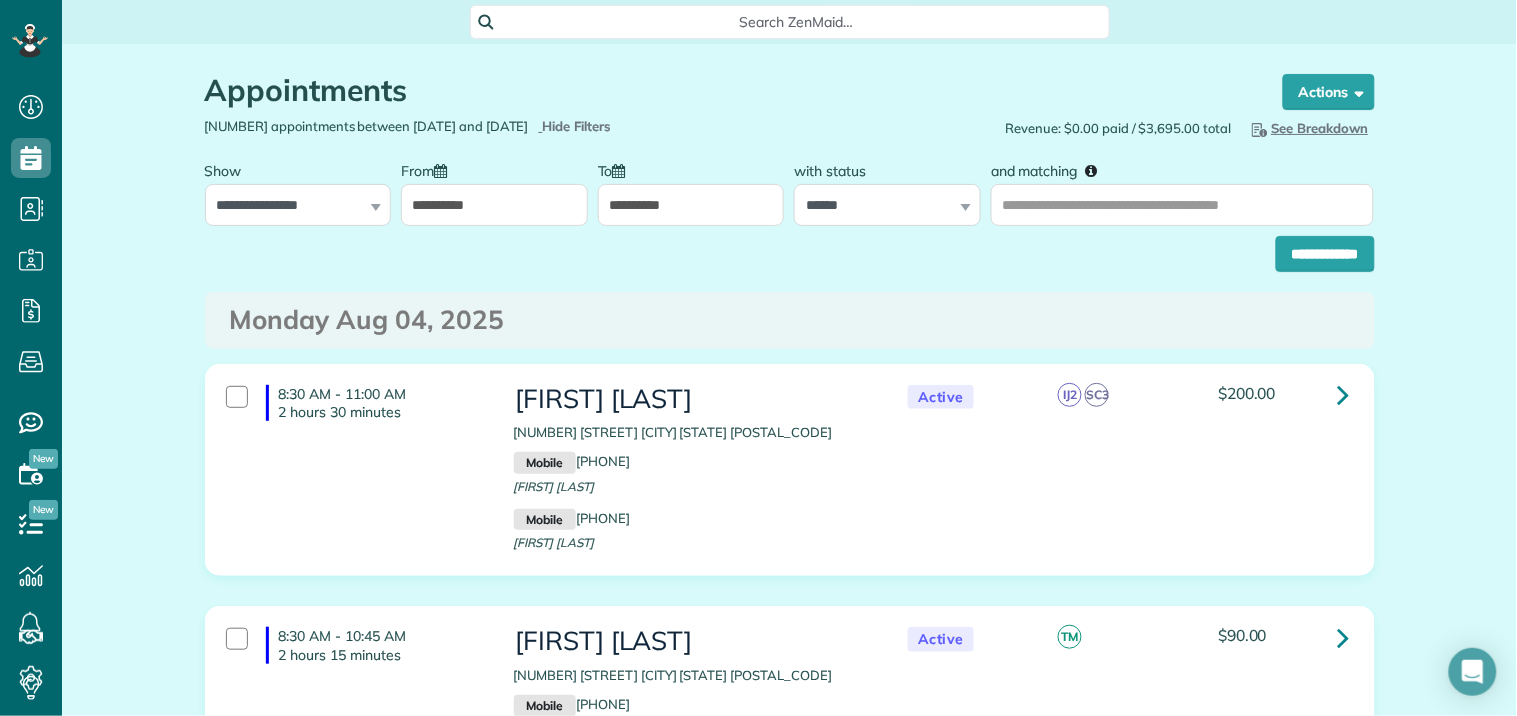 click on "**********" at bounding box center [494, 205] 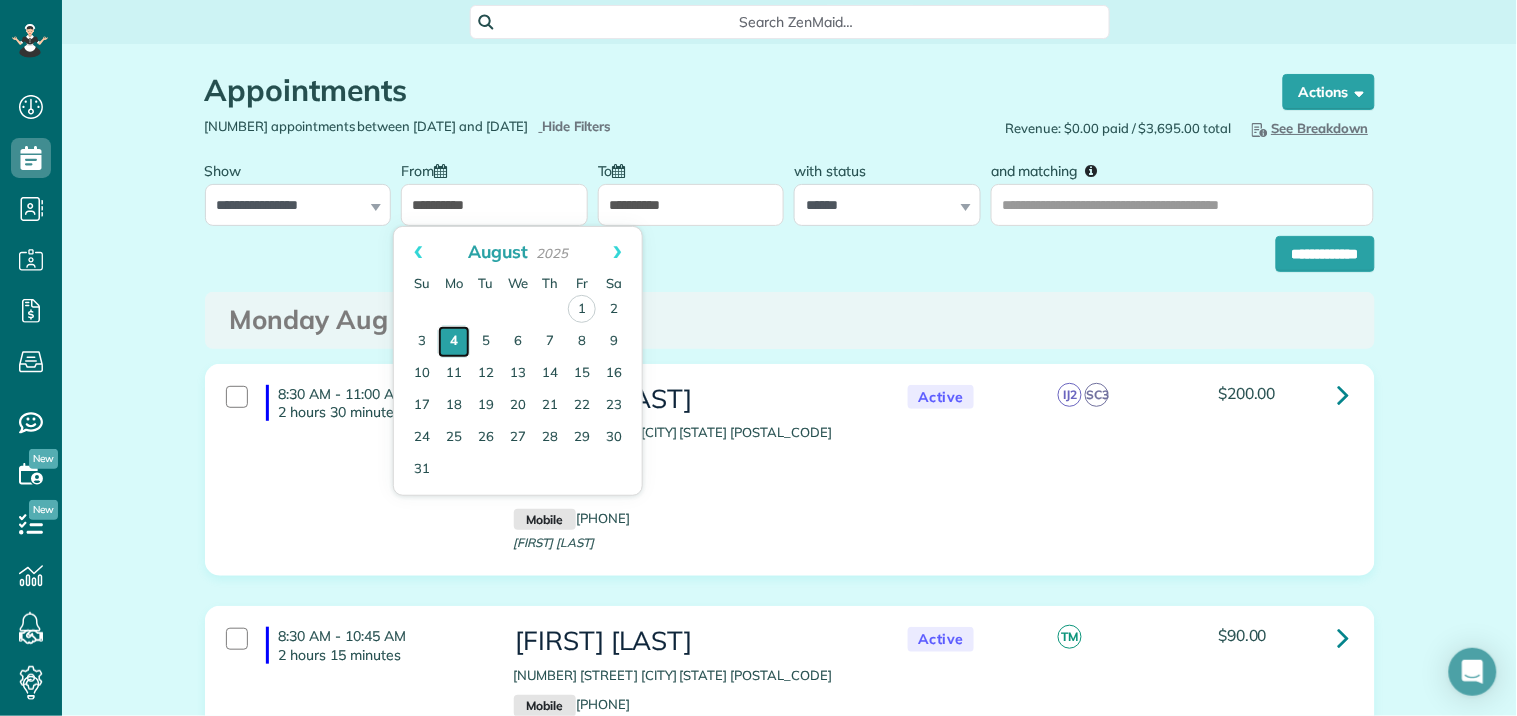 click on "4" at bounding box center [454, 342] 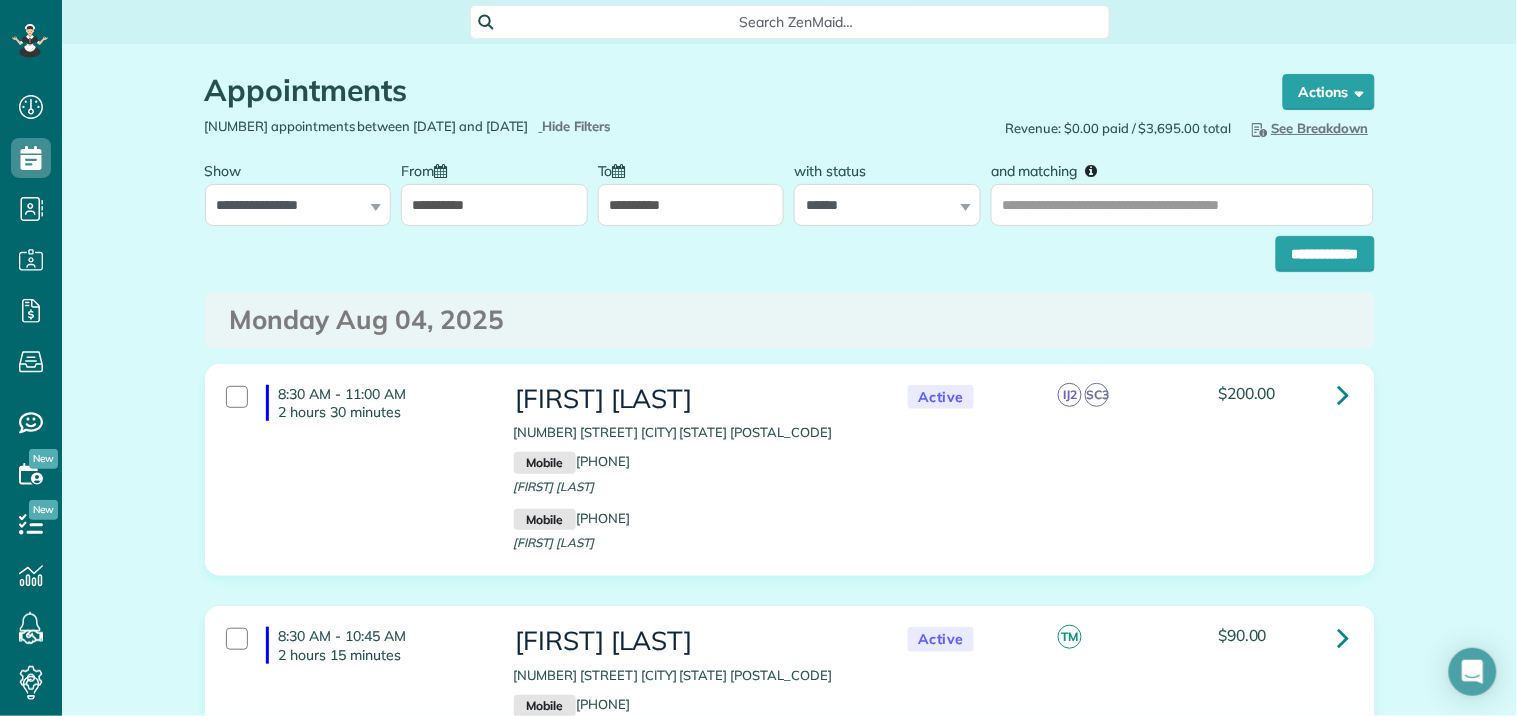click on "**********" at bounding box center [691, 205] 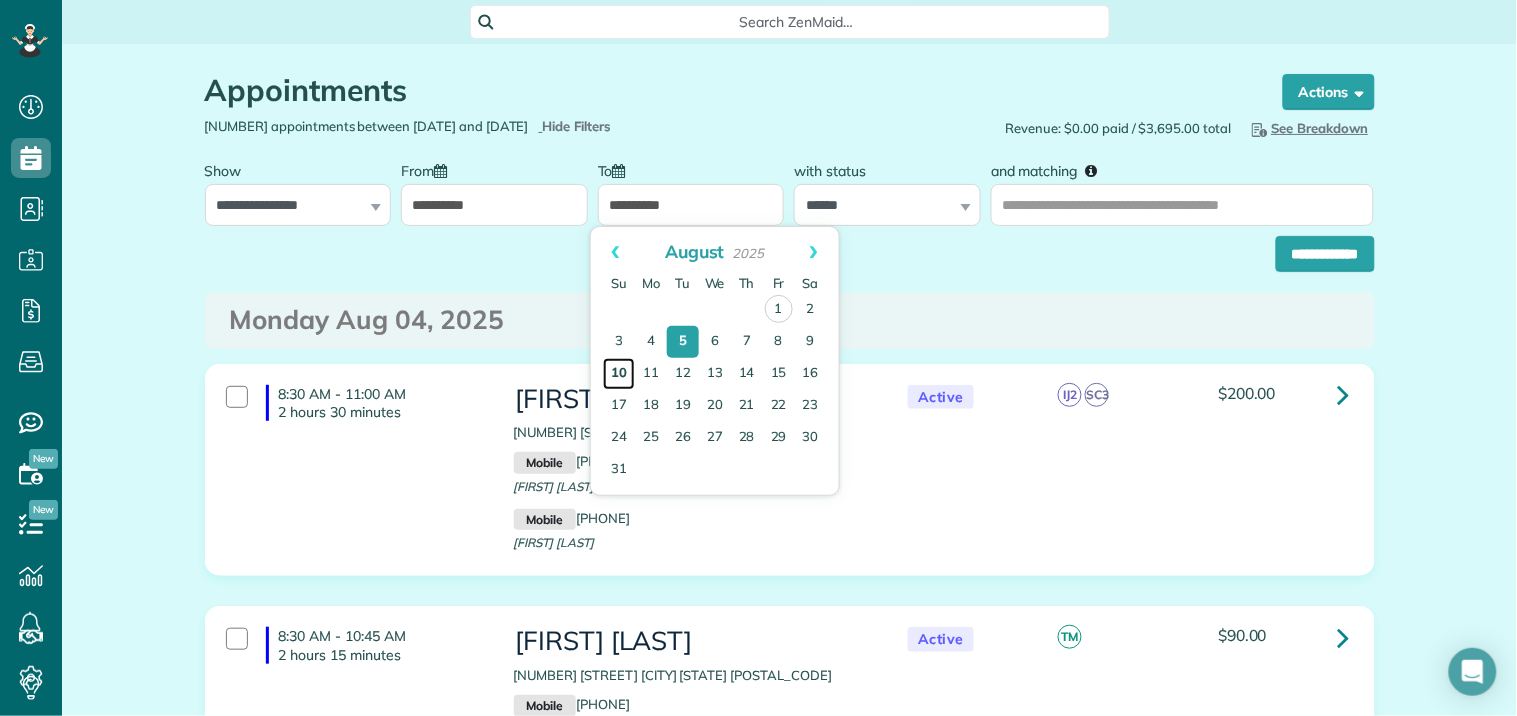 click on "10" at bounding box center [619, 374] 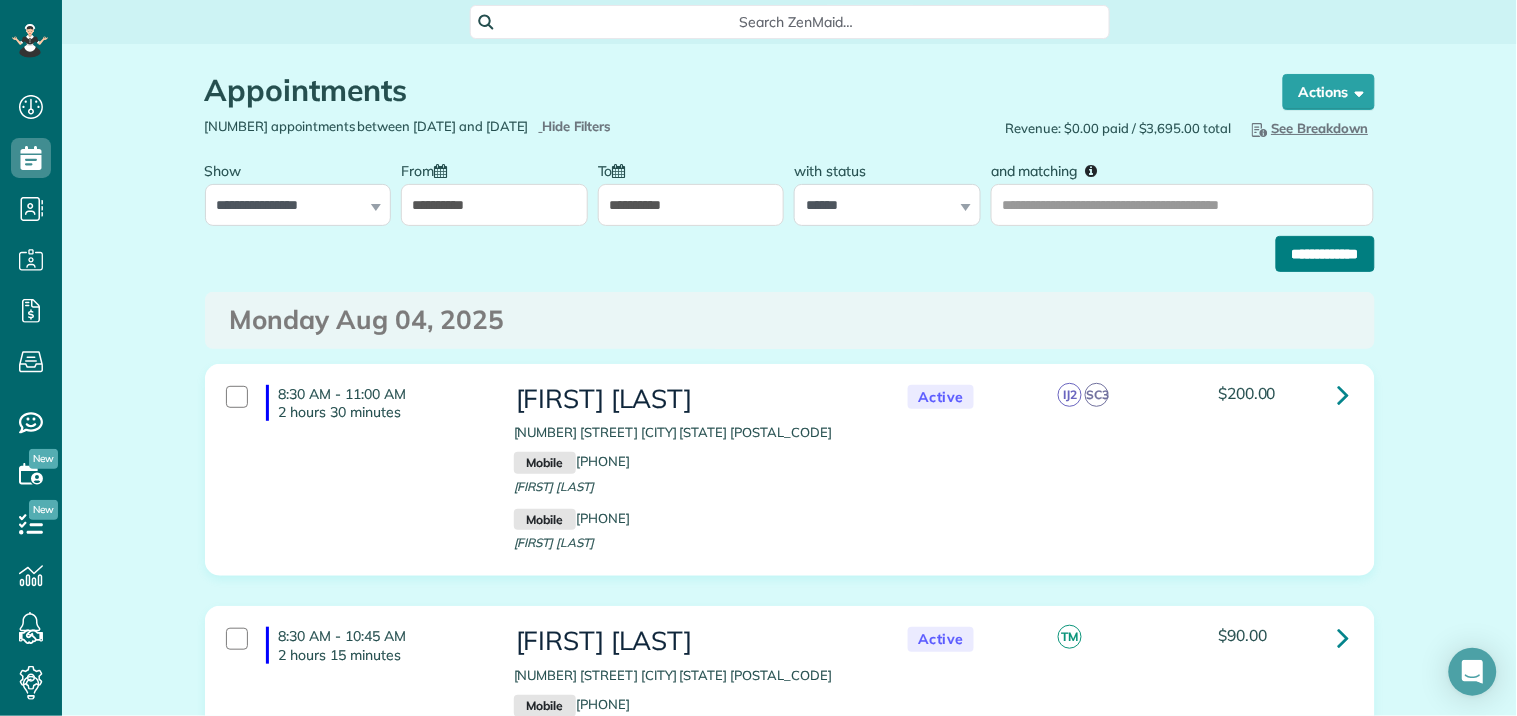 click on "**********" at bounding box center (1325, 254) 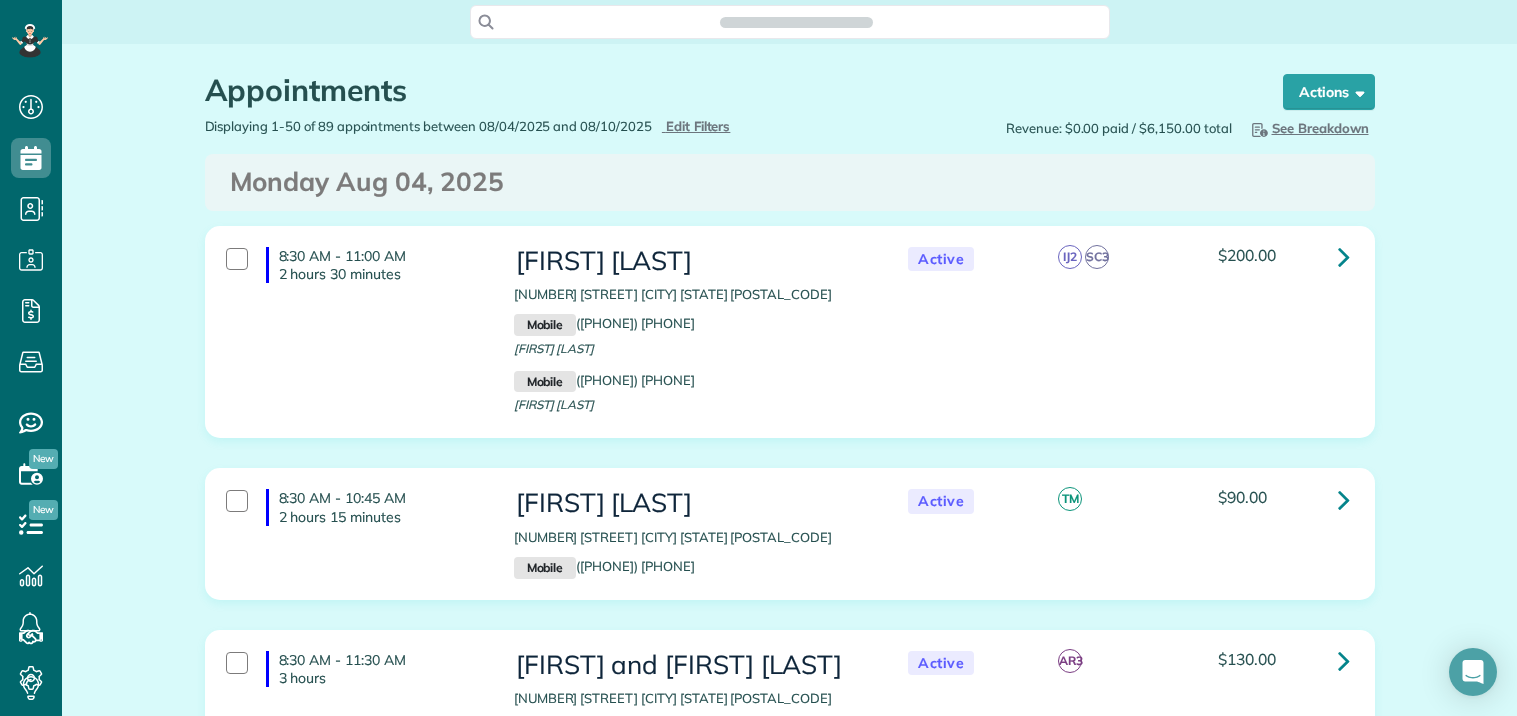 scroll, scrollTop: 0, scrollLeft: 0, axis: both 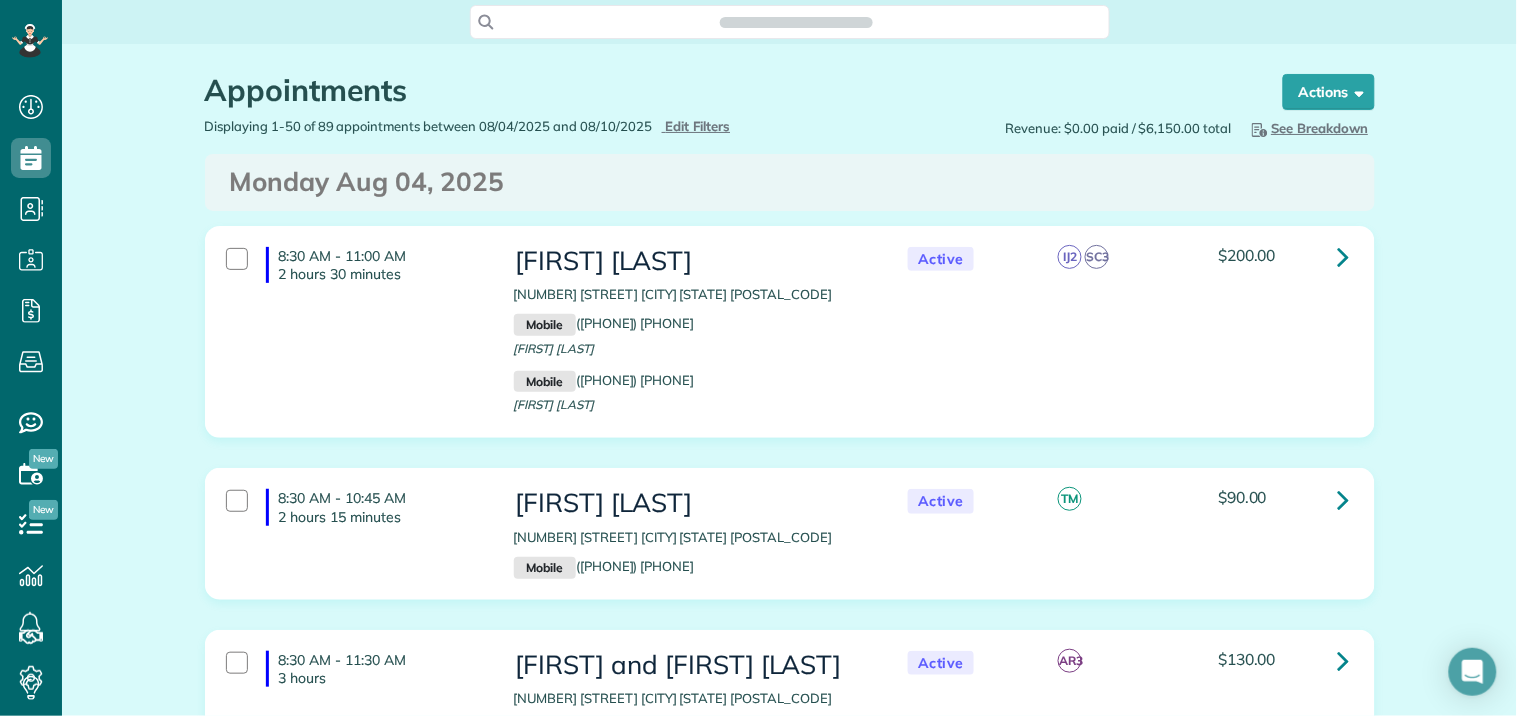 click on "See Breakdown" at bounding box center (1308, 128) 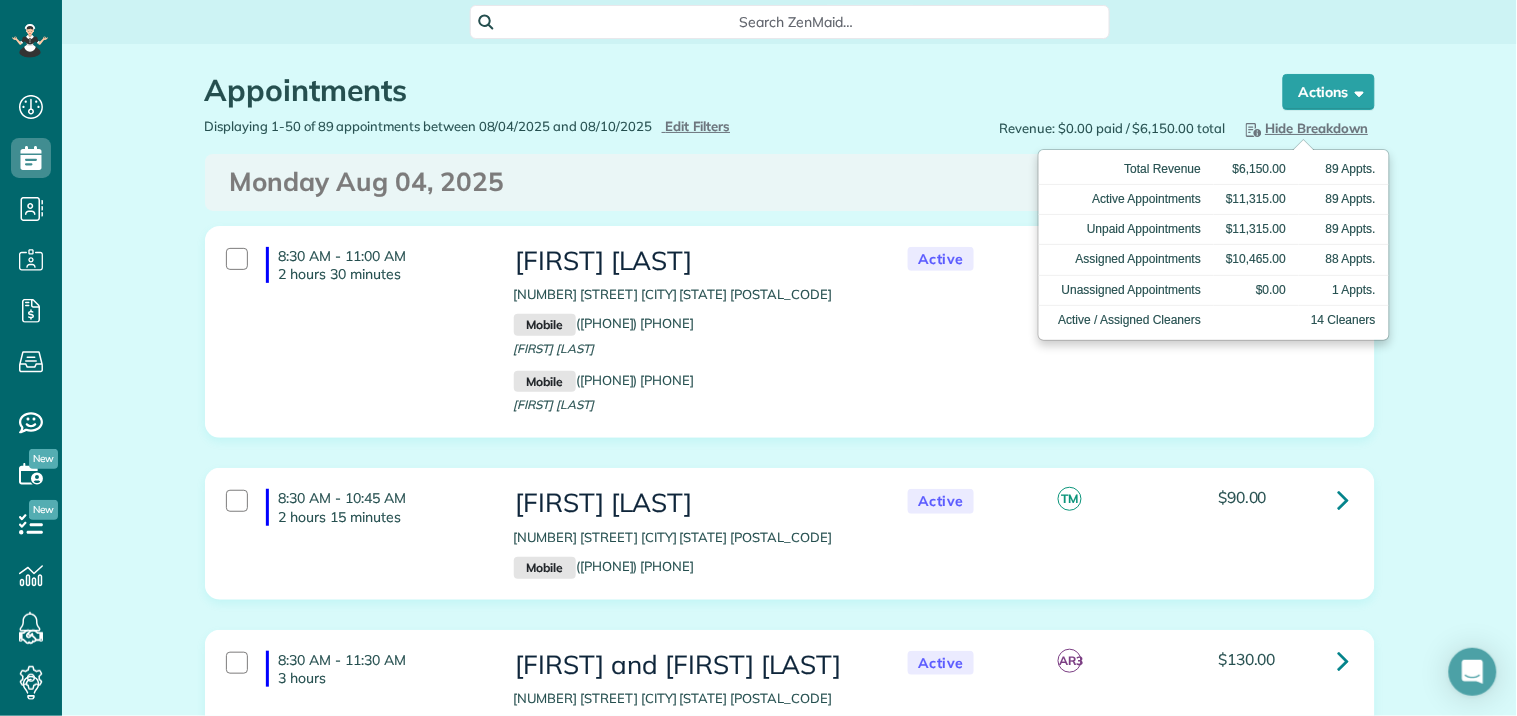 click on "Appointments
the List View [2 min]
Schedule Changes
Actions
Create Appointment
Create Task
Clock In/Out
Send Work Orders
Print Route Sheets
Today's Emails/Texts
Export data..
Bulk Actions
Set status to: Active
Set status to: Quote" at bounding box center [789, 4659] 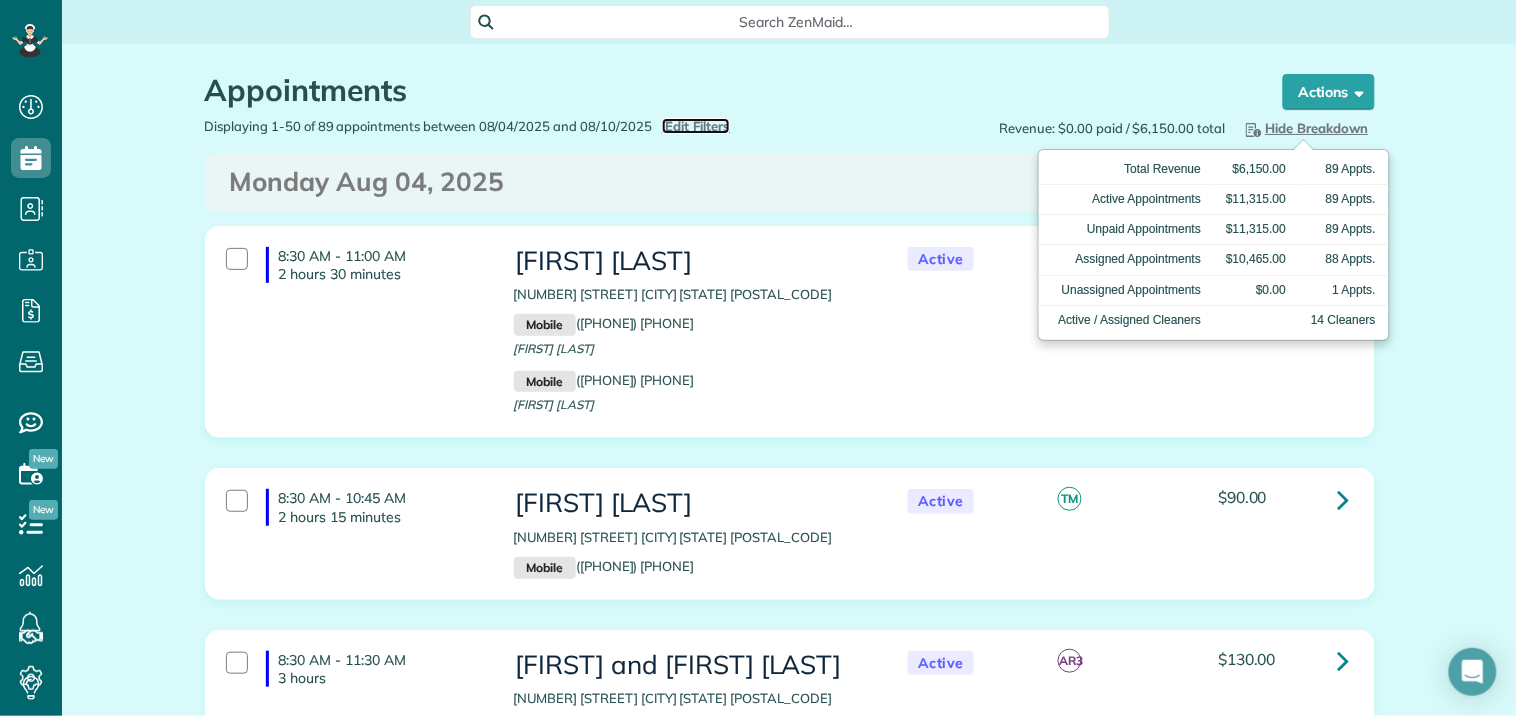 click on "Edit Filters" at bounding box center (698, 126) 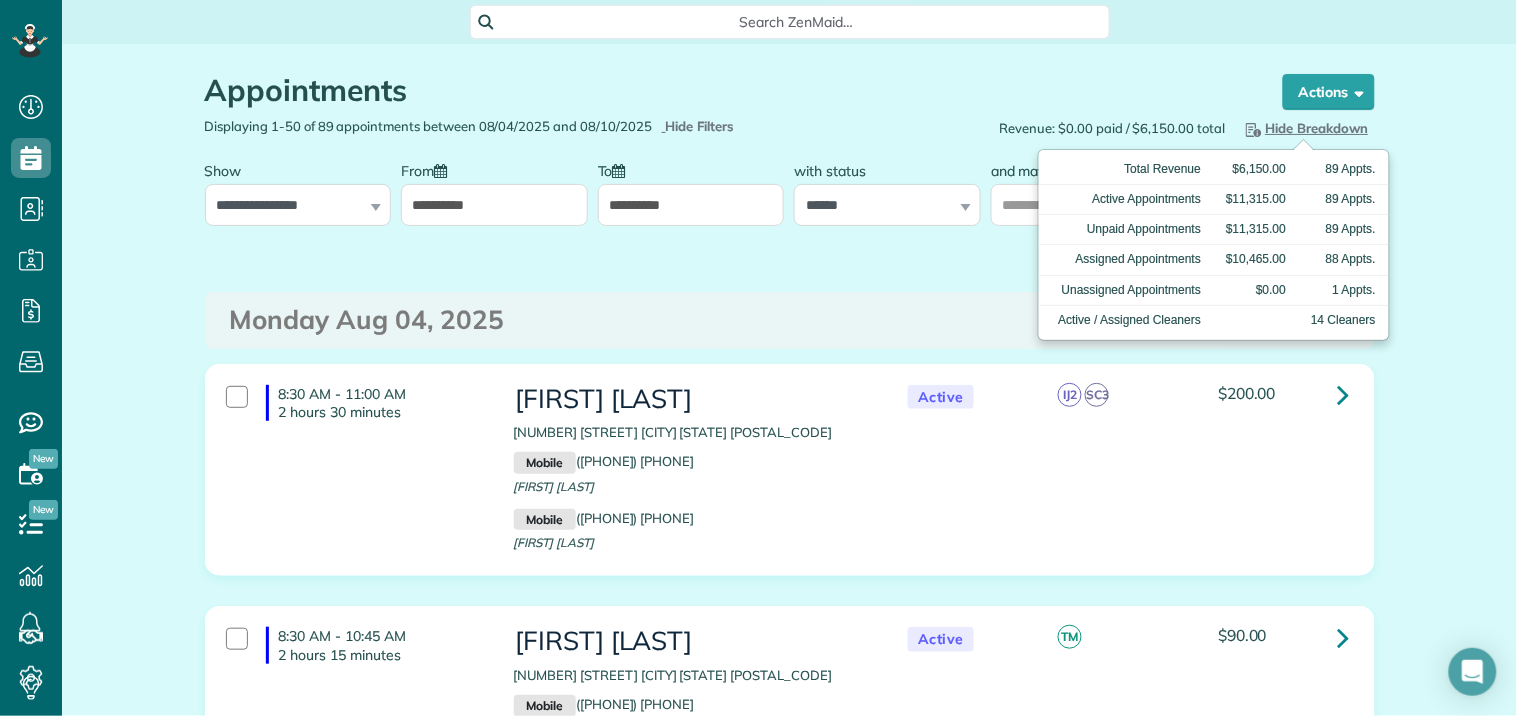 click on "**********" at bounding box center (691, 205) 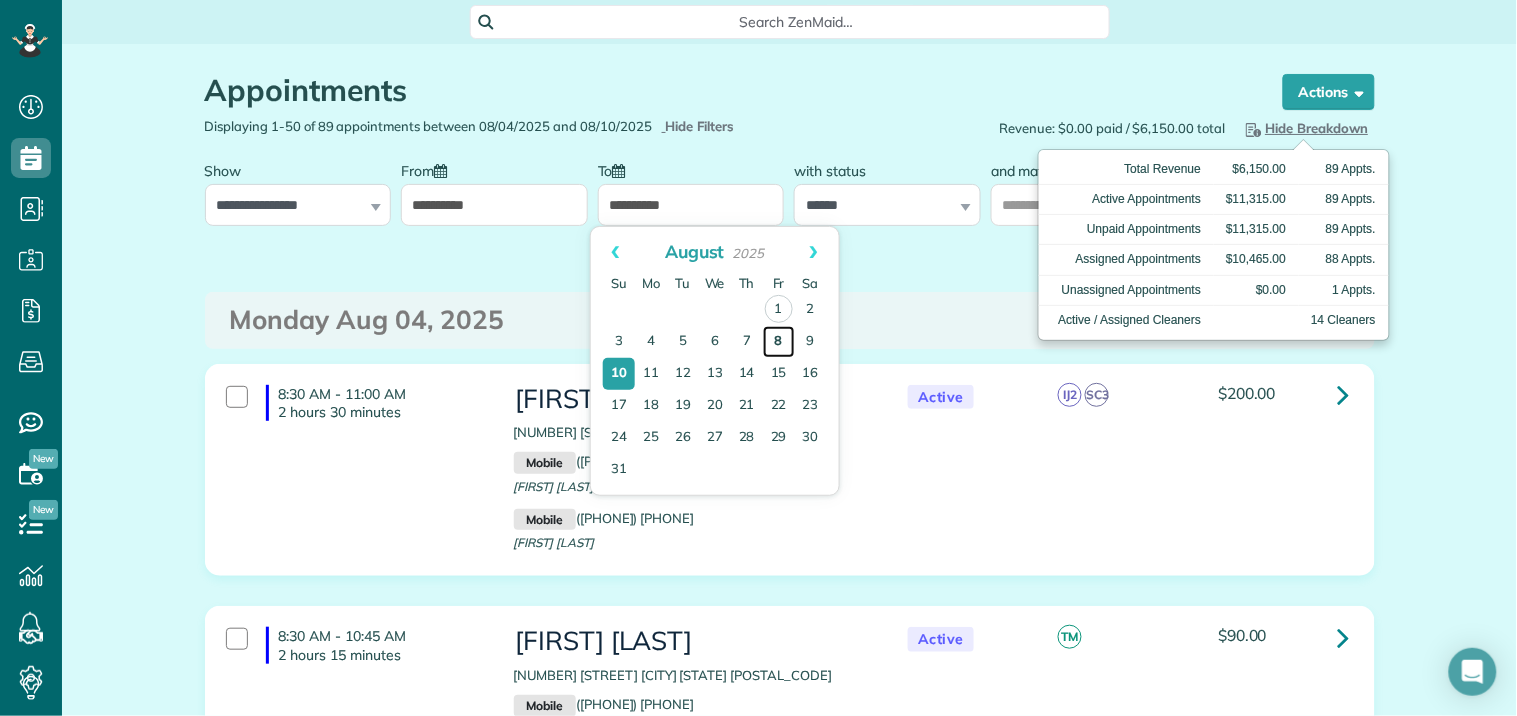 click on "8" at bounding box center (779, 342) 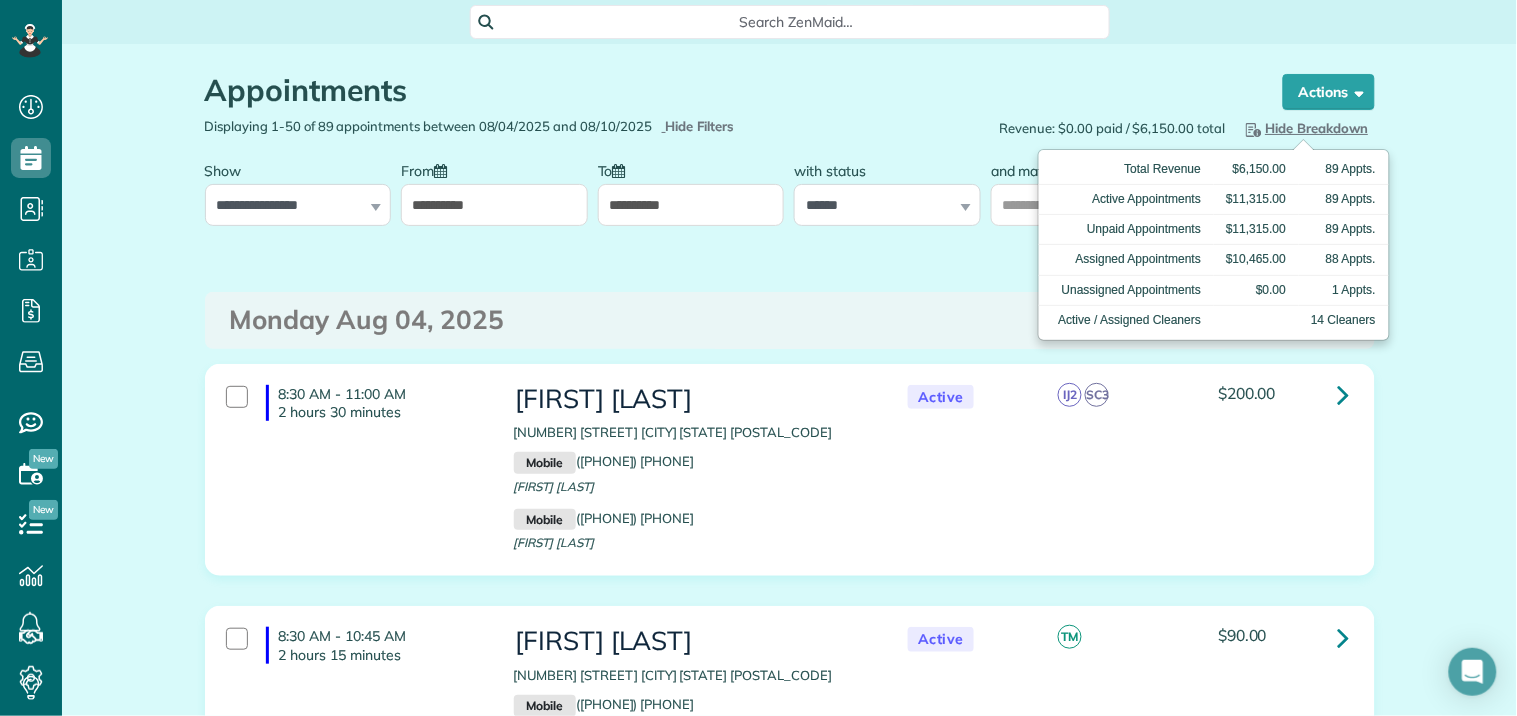 click on "Hide Breakdown" at bounding box center (1305, 128) 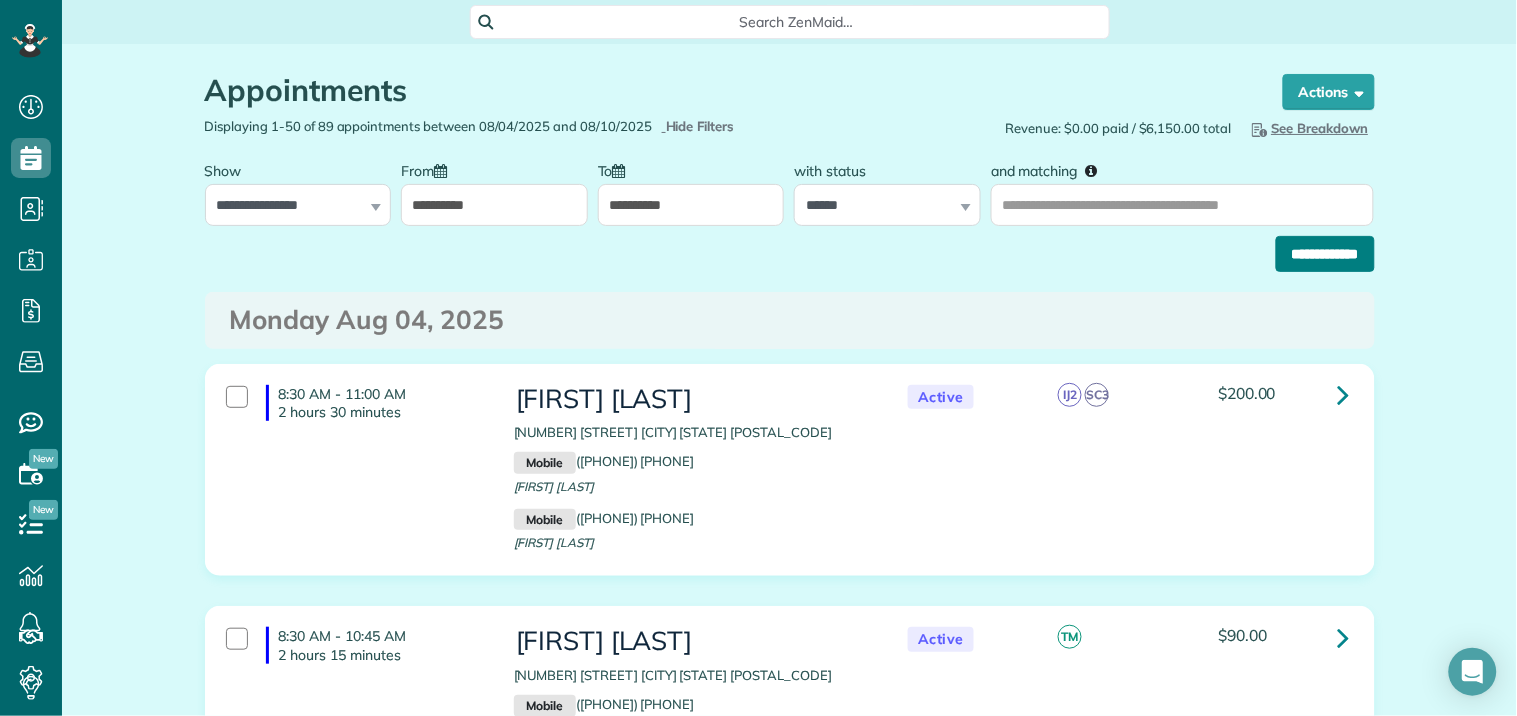 click on "**********" at bounding box center (1325, 254) 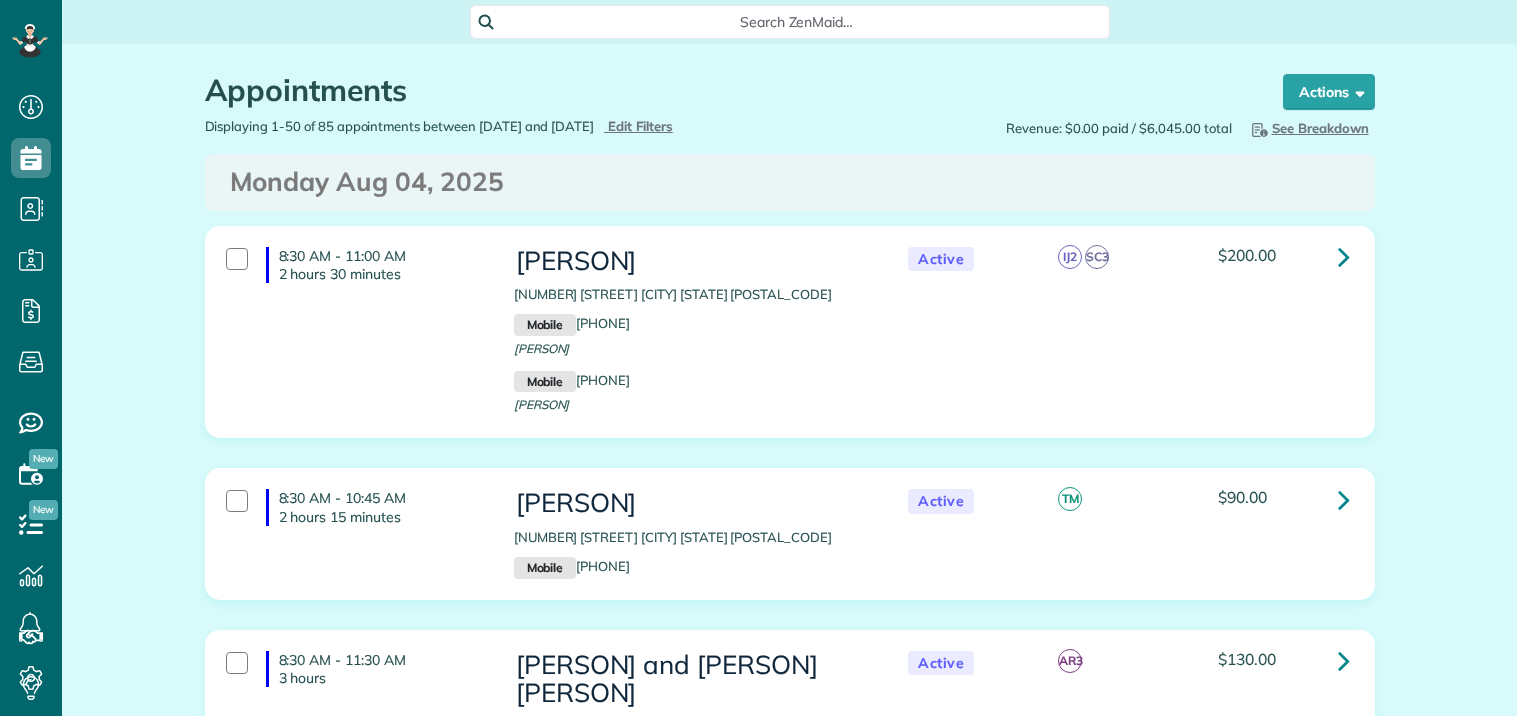 scroll, scrollTop: 0, scrollLeft: 0, axis: both 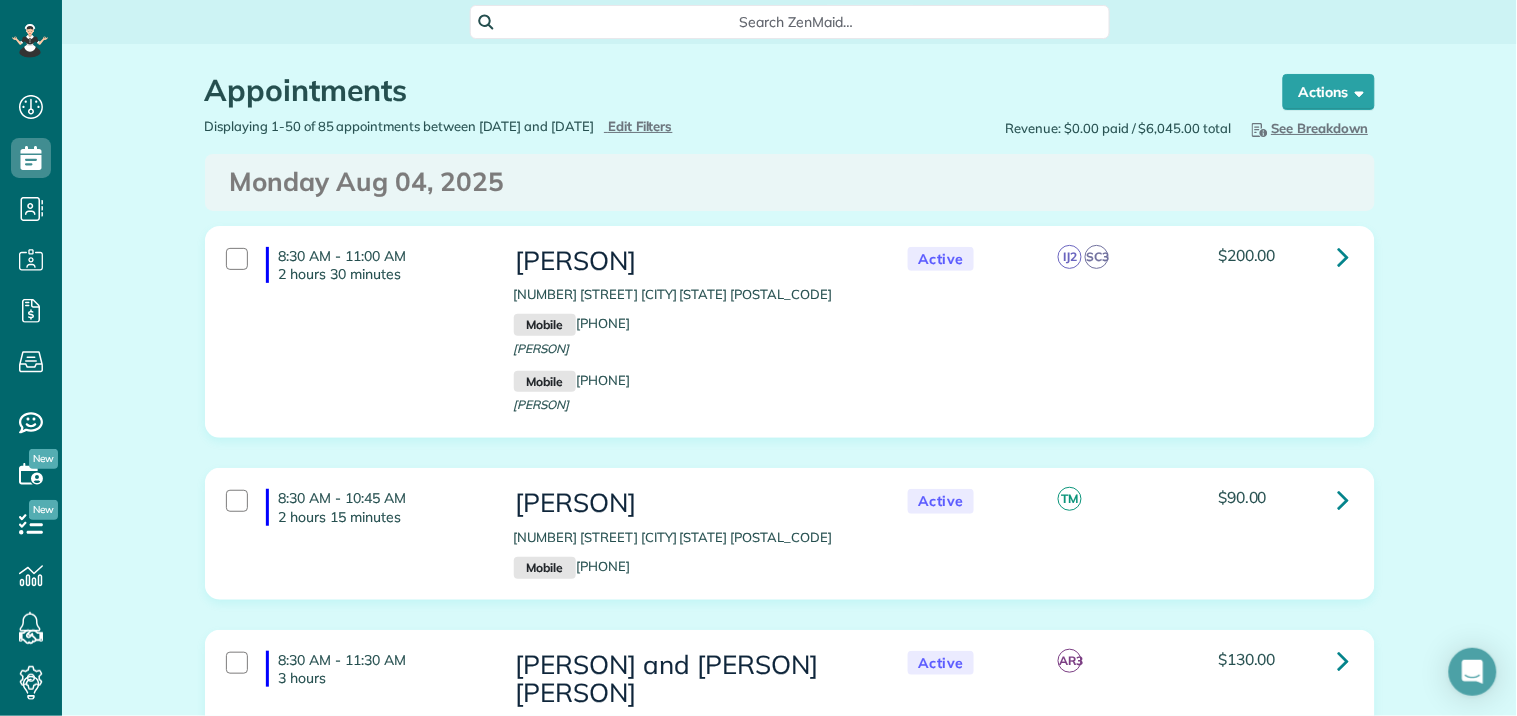 click on "See Breakdown" at bounding box center (1308, 128) 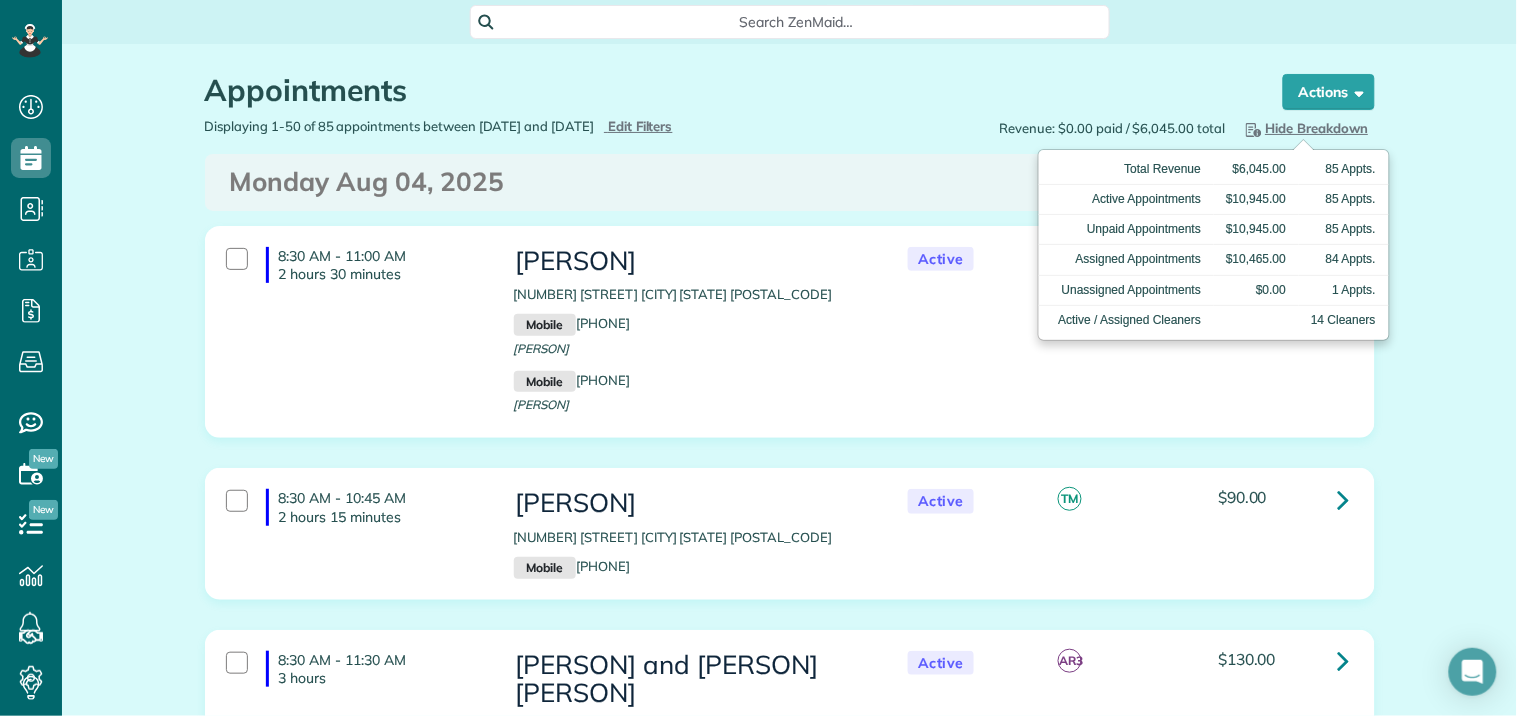 click on "Appointments
the List View [2 min]
Schedule Changes
Actions
Create Appointment
Create Task
Clock In/Out
Send Work Orders
Print Route Sheets
Today's Emails/Texts
Export data..
Bulk Actions
Set status to: Active
Set status to: Quote" at bounding box center (789, 4730) 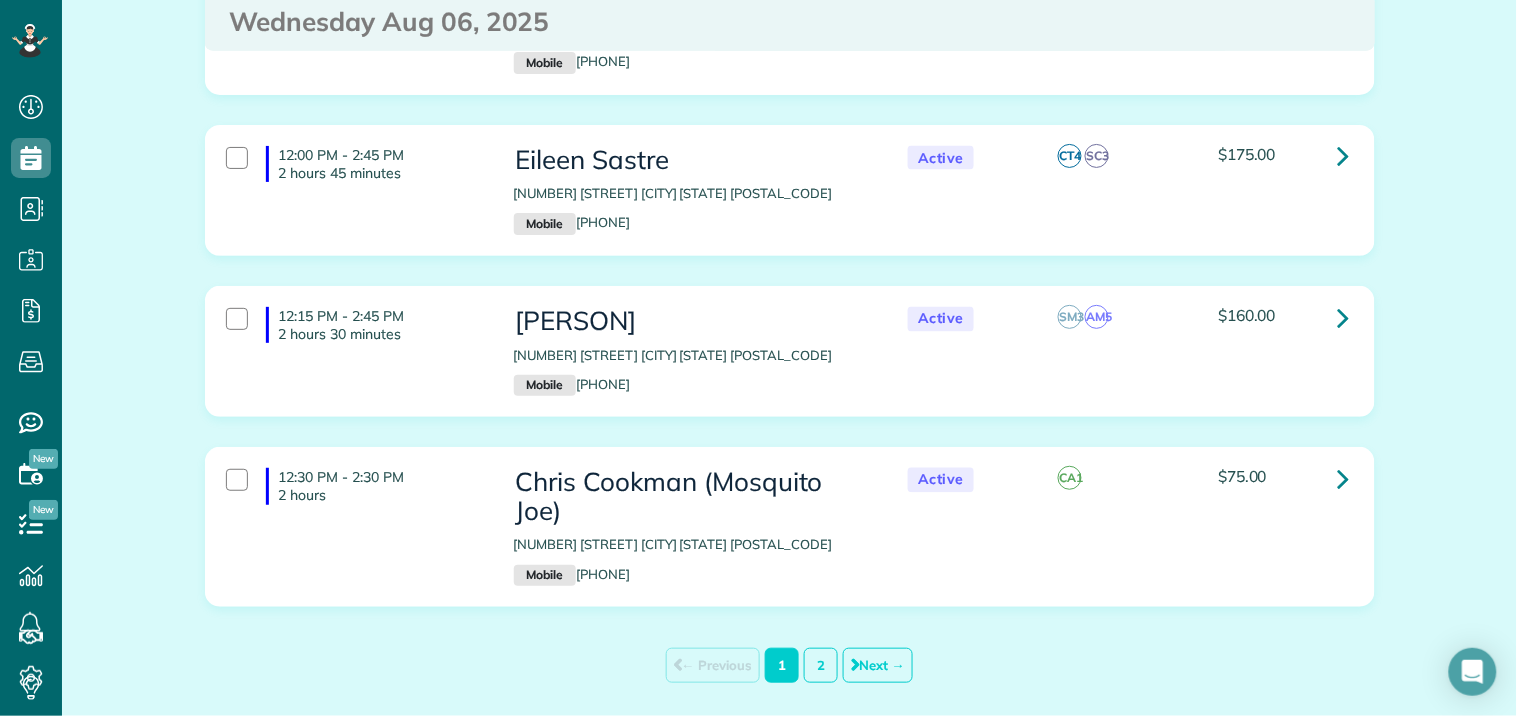 scroll, scrollTop: 8641, scrollLeft: 0, axis: vertical 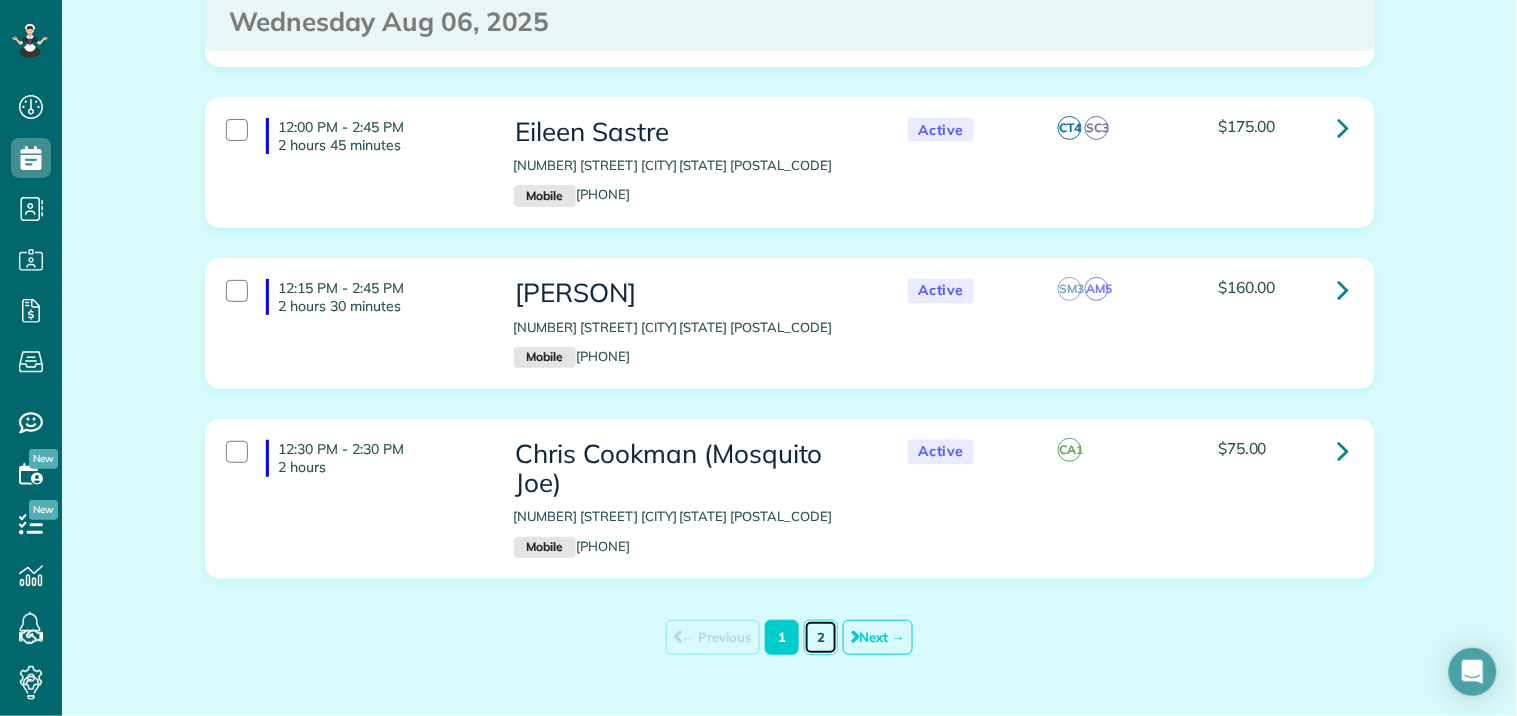 click on "2" at bounding box center [821, 637] 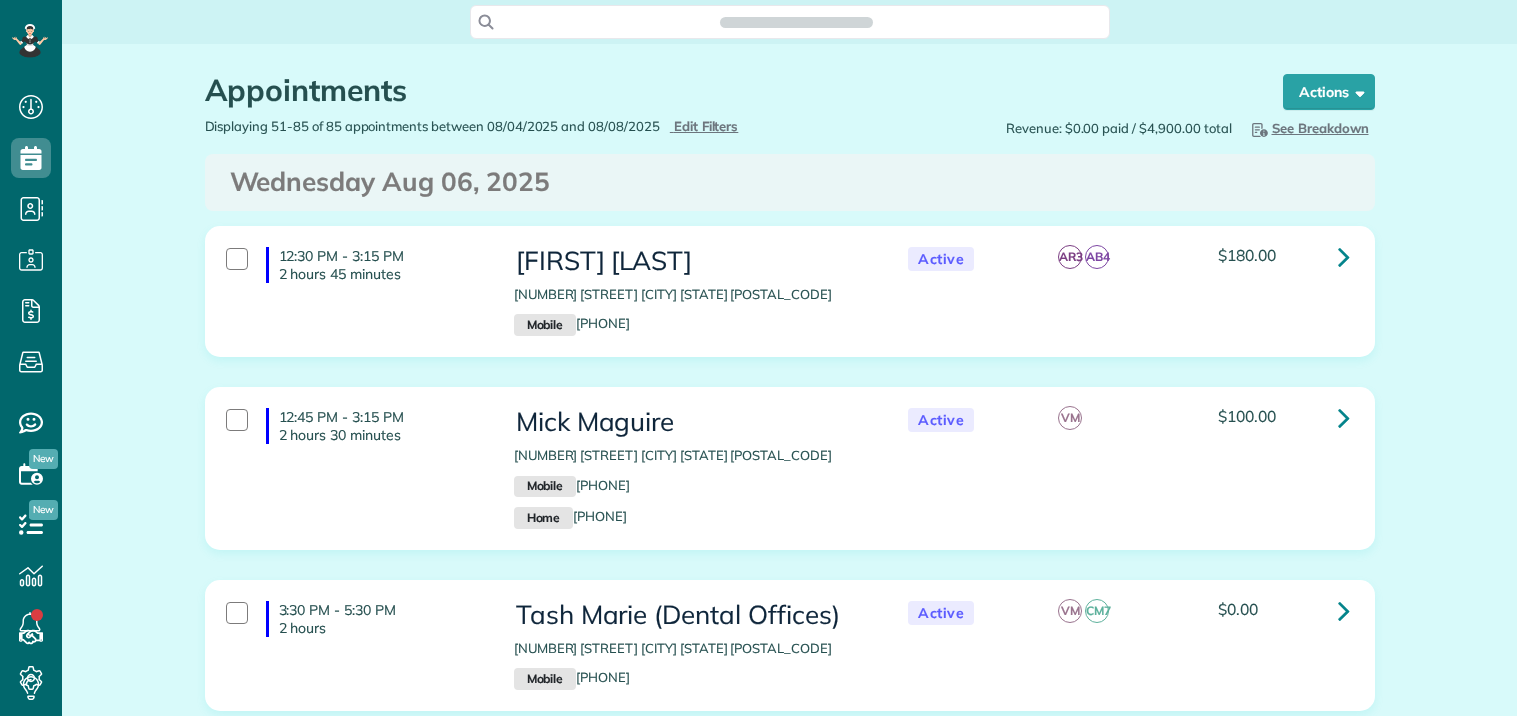 scroll, scrollTop: 0, scrollLeft: 0, axis: both 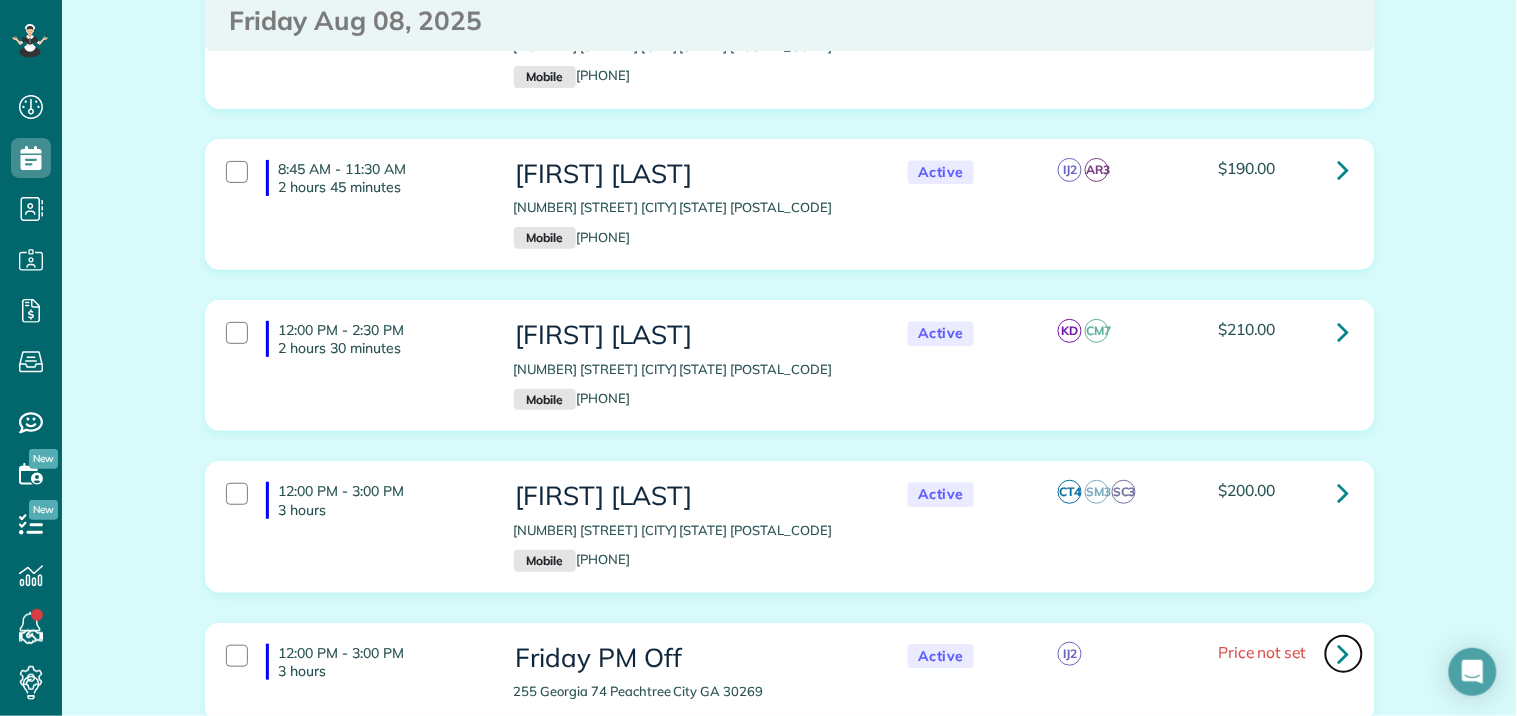 click at bounding box center [1344, 654] 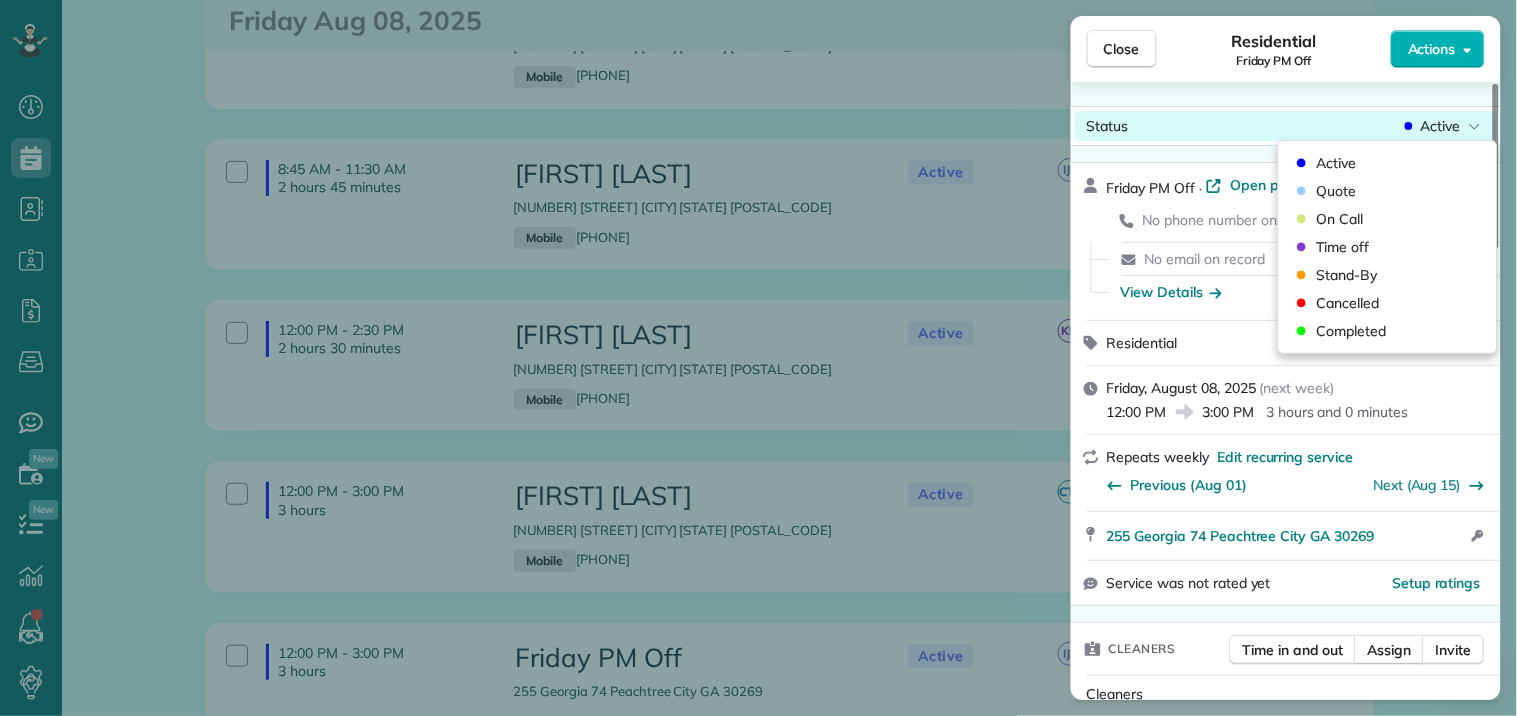 click on "Active" at bounding box center (1441, 126) 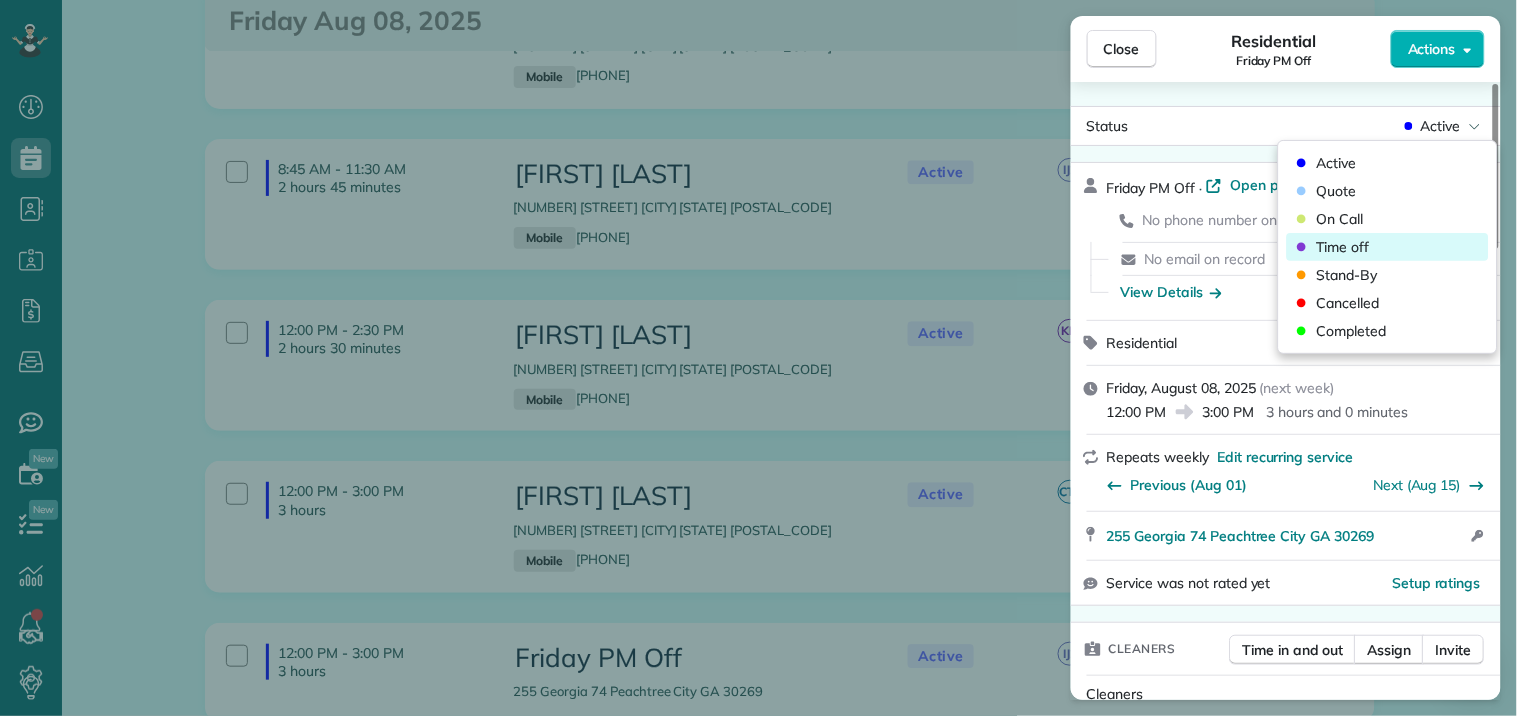 click on "Time off" at bounding box center [1343, 247] 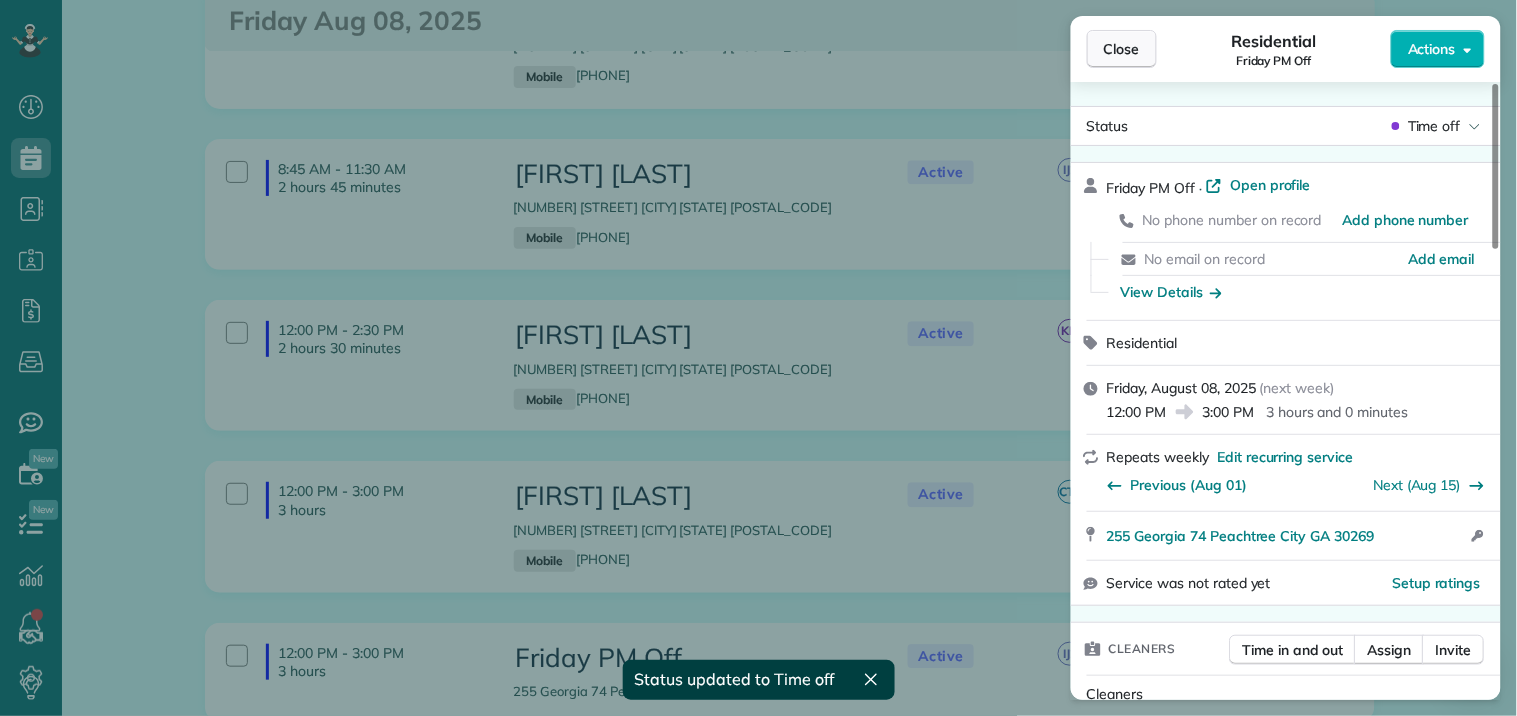 click on "Close" at bounding box center [1122, 49] 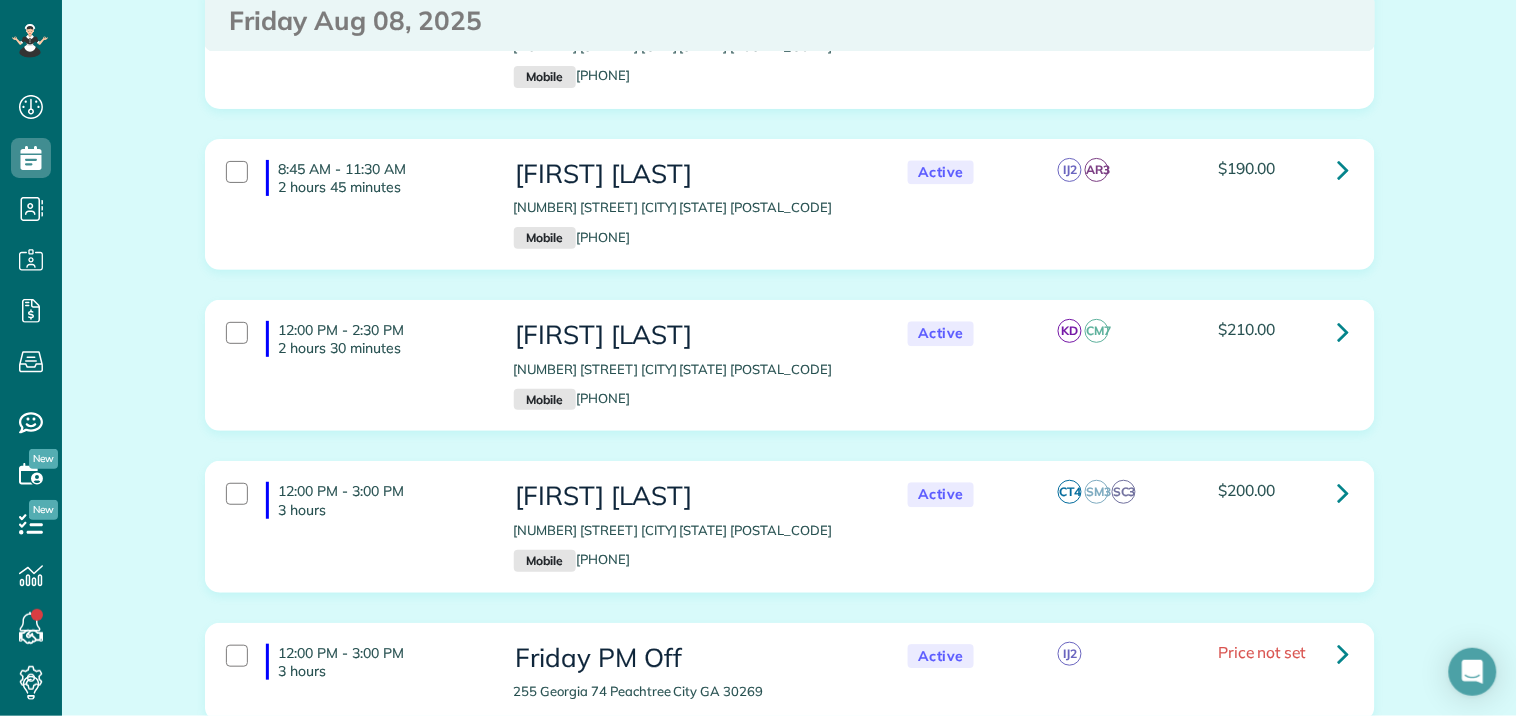 click on "Appointments
the List View [2 min]
Schedule Changes
Actions
Create Appointment
Create Task
Clock In/Out
Send Work Orders
Print Route Sheets
Today's Emails/Texts
Export data..
Bulk Actions
Set status to: Active
Set status to: Quote" at bounding box center [789, -1696] 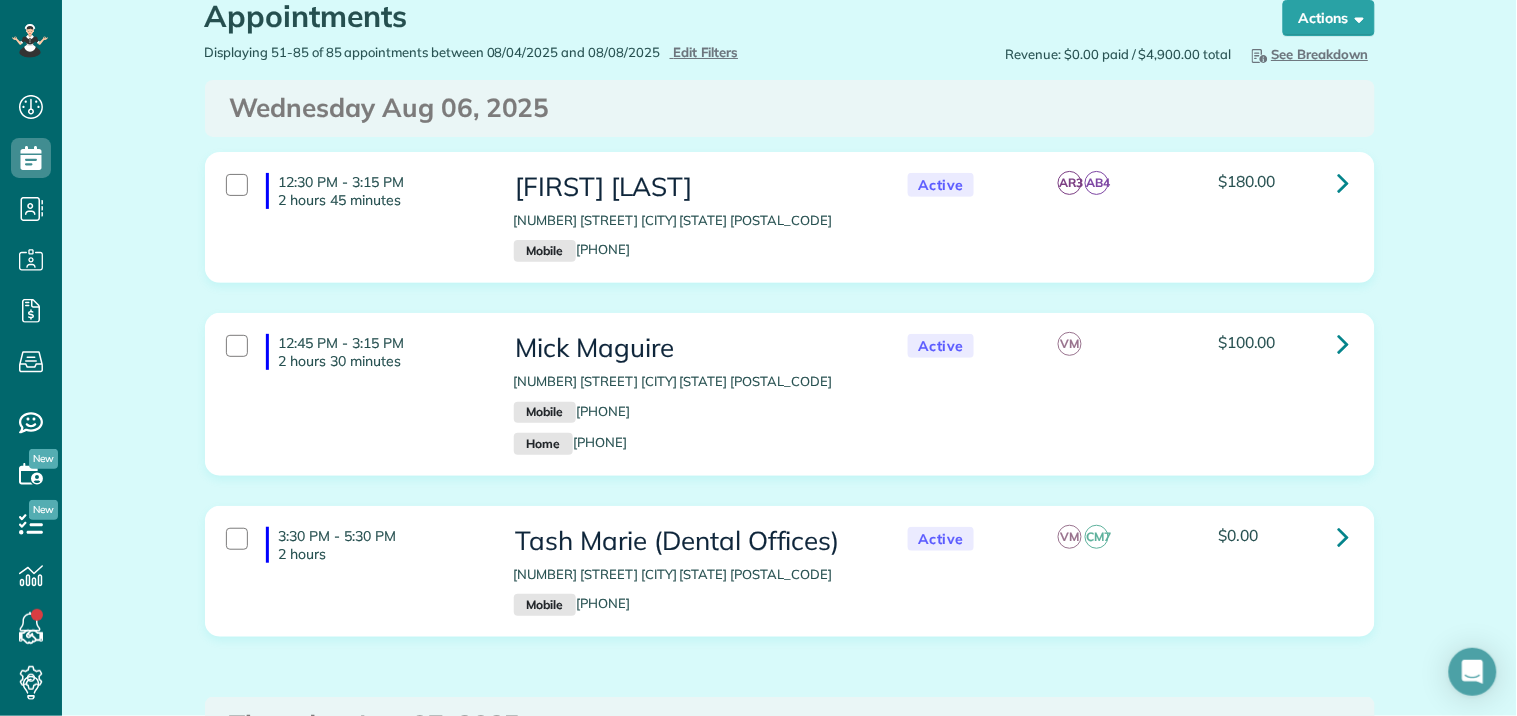 scroll, scrollTop: 0, scrollLeft: 0, axis: both 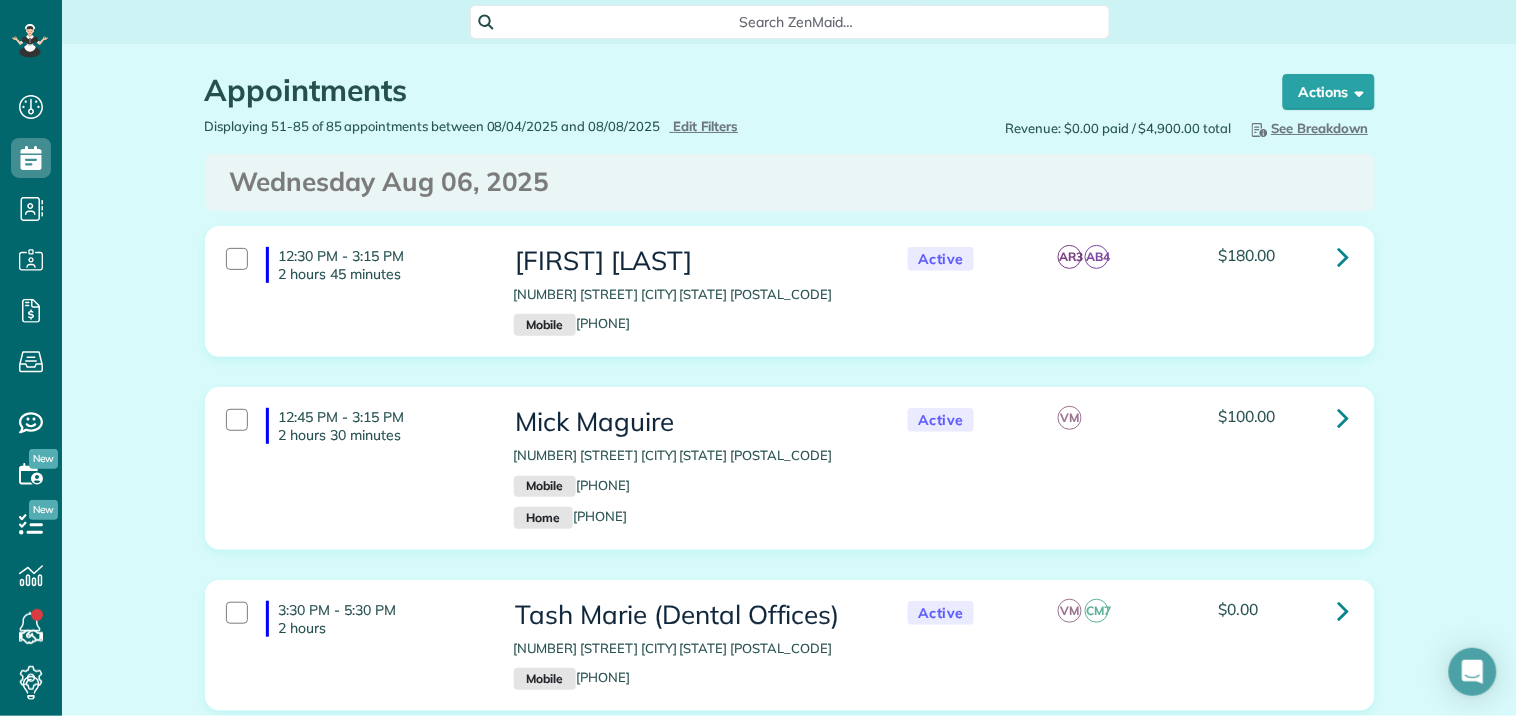 click on "Hide Breakdown
See Breakdown" at bounding box center [1308, 128] 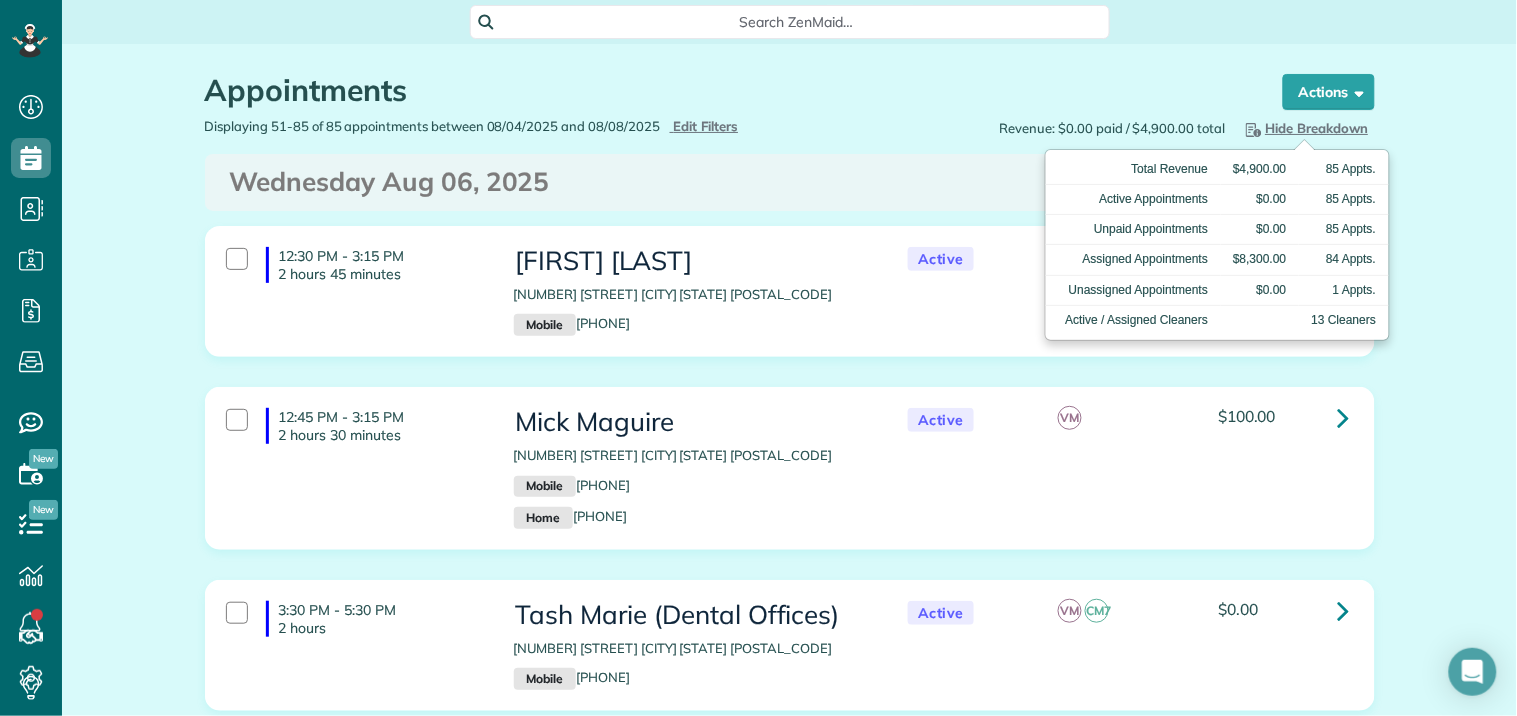 click on "Appointments
the List View [2 min]" at bounding box center [725, 95] 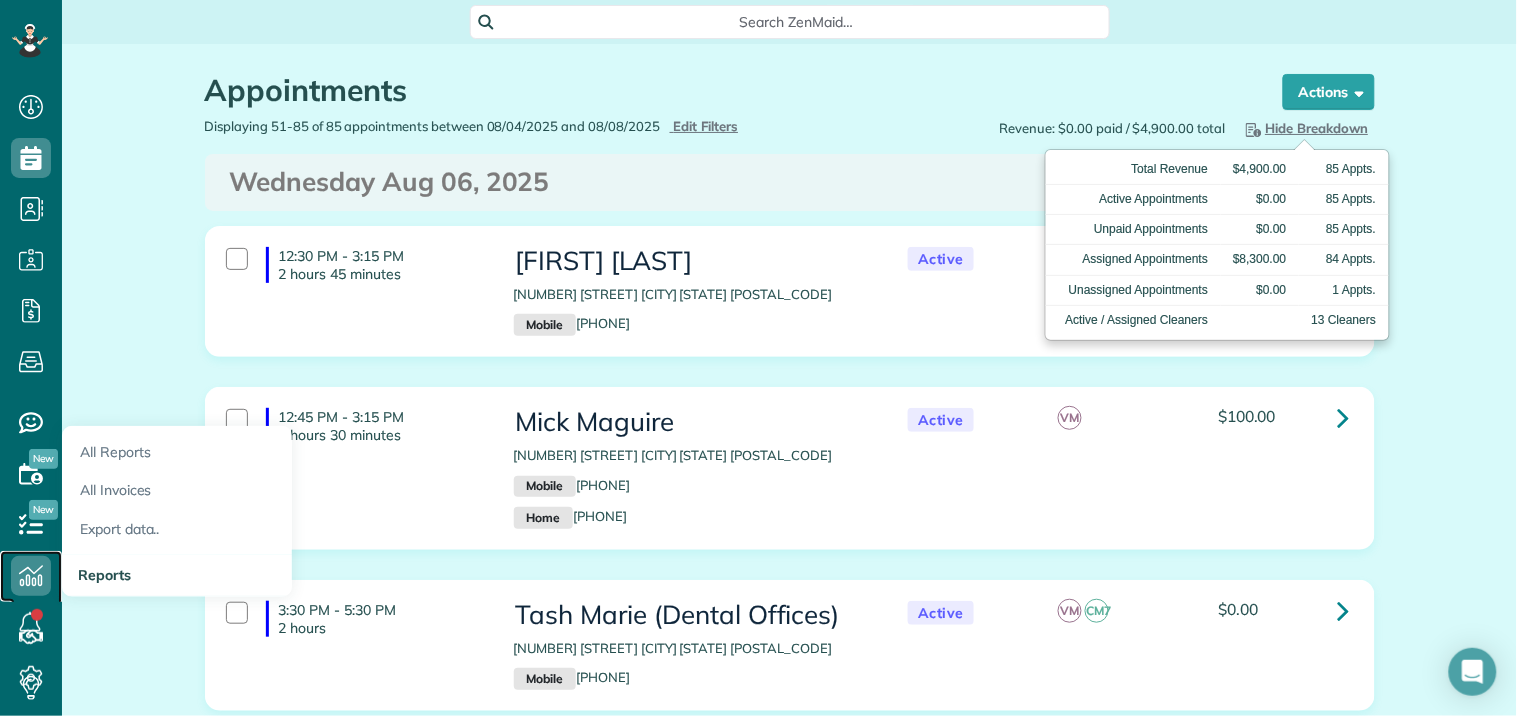 click 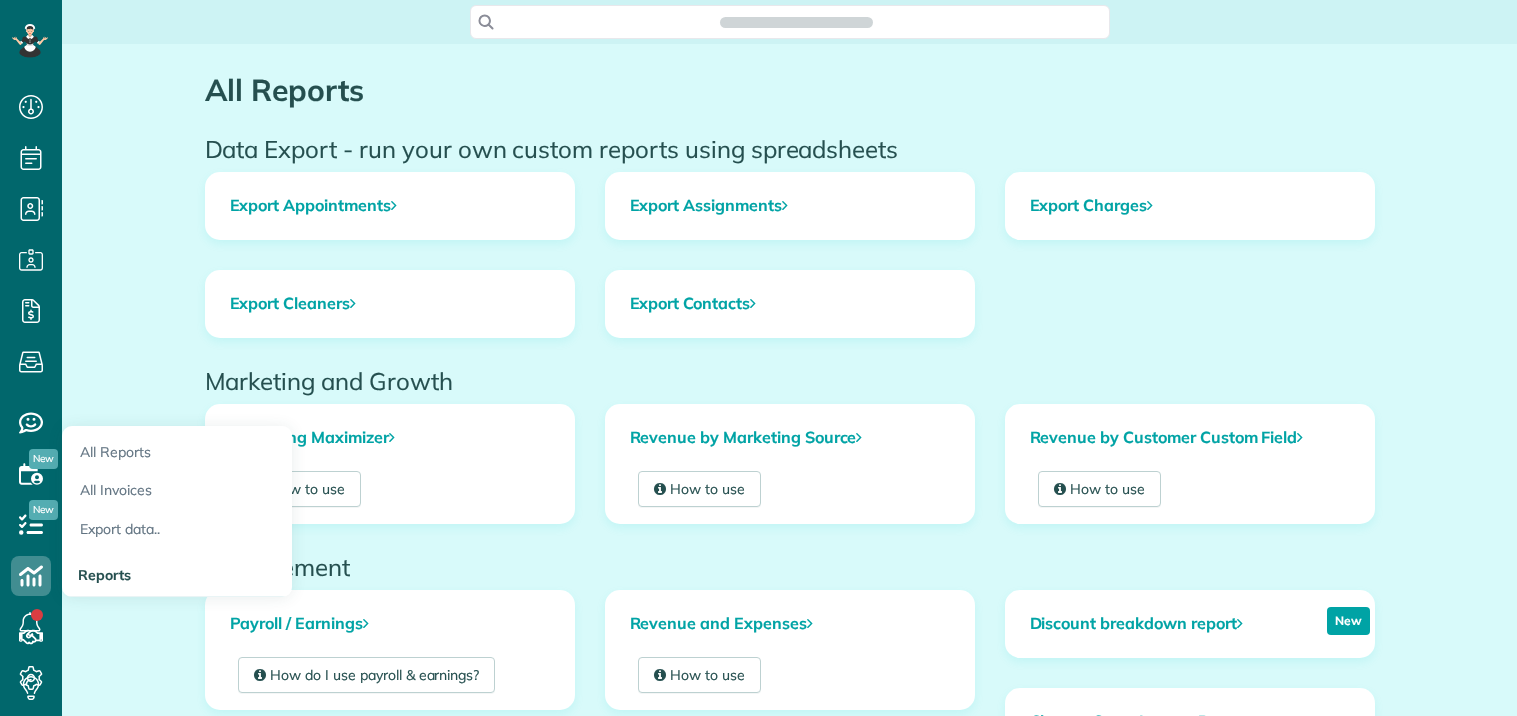 scroll, scrollTop: 0, scrollLeft: 0, axis: both 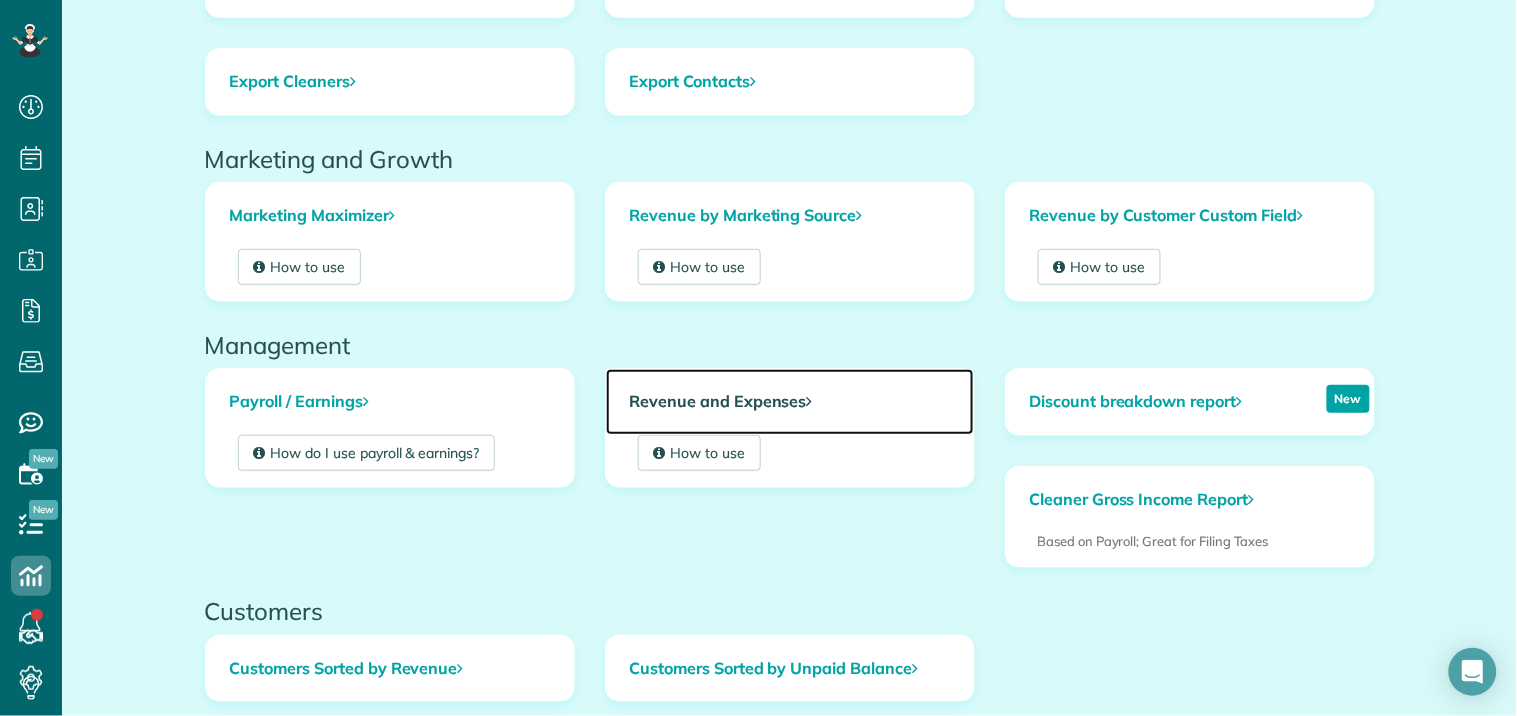 click on "Revenue and Expenses" at bounding box center (790, 402) 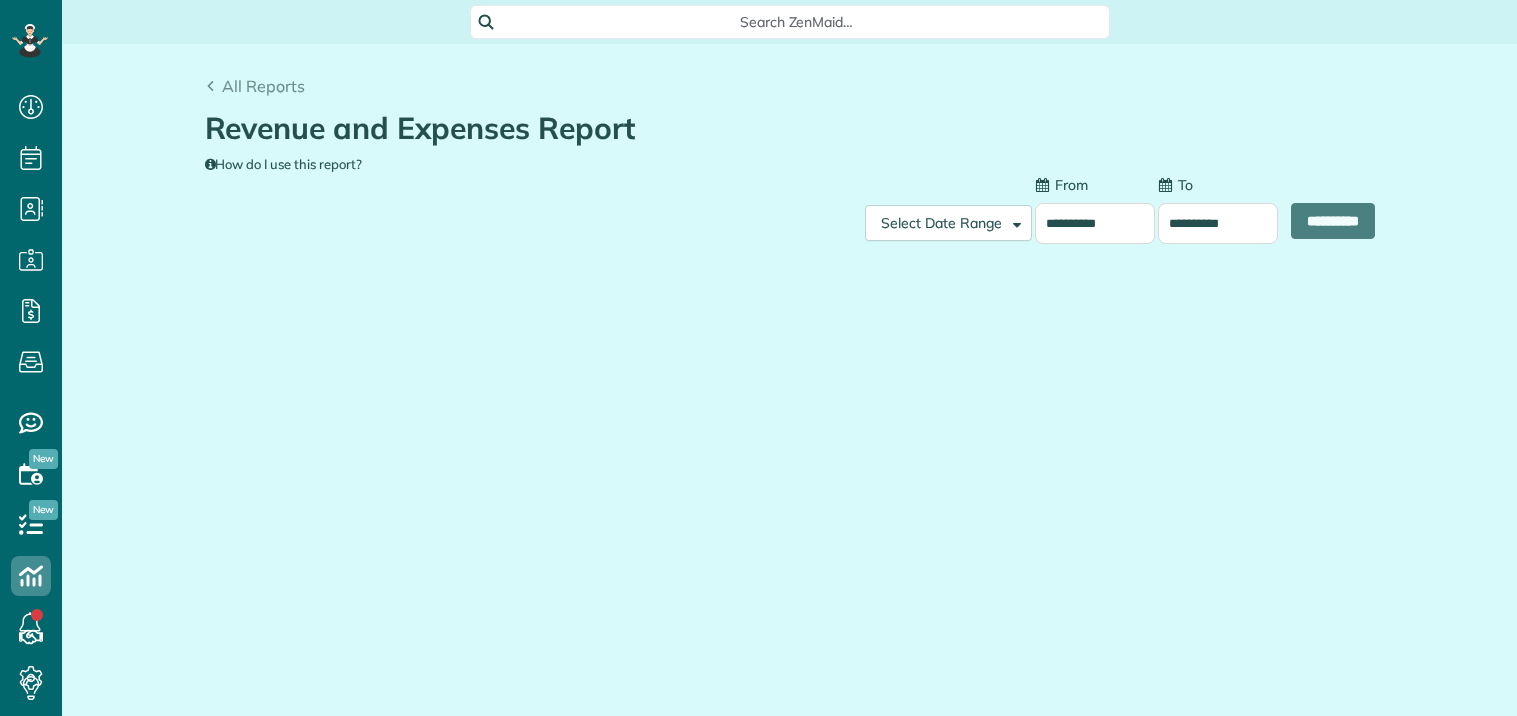 scroll, scrollTop: 0, scrollLeft: 0, axis: both 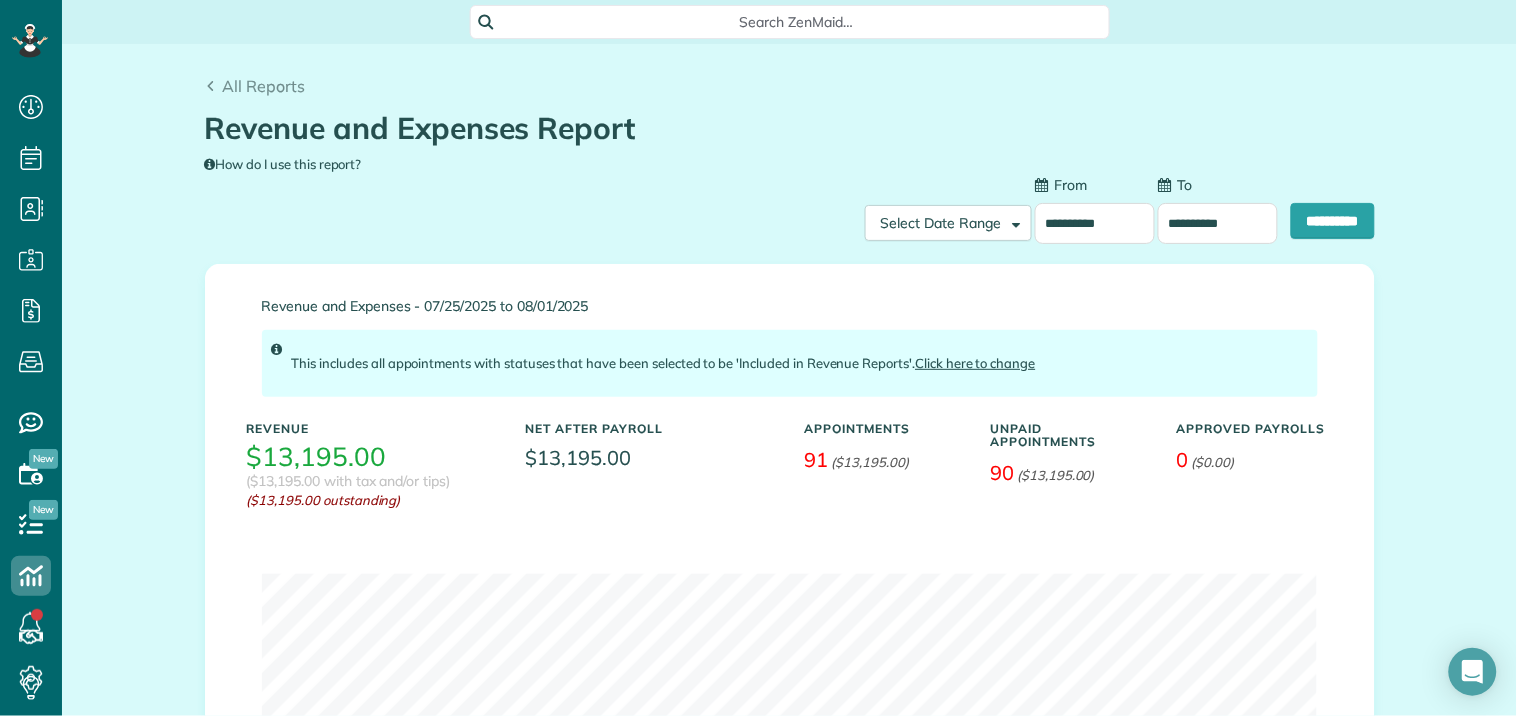 type on "**********" 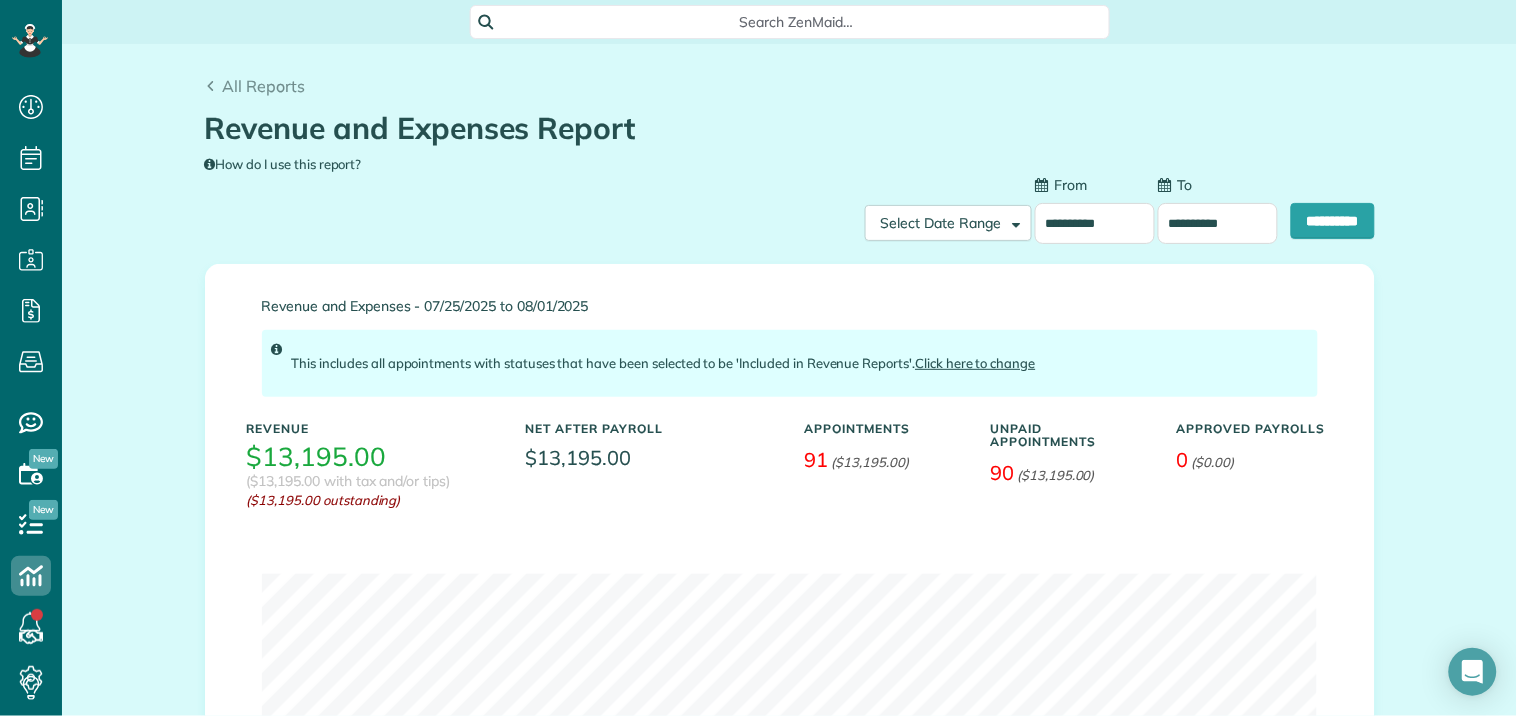 type on "**********" 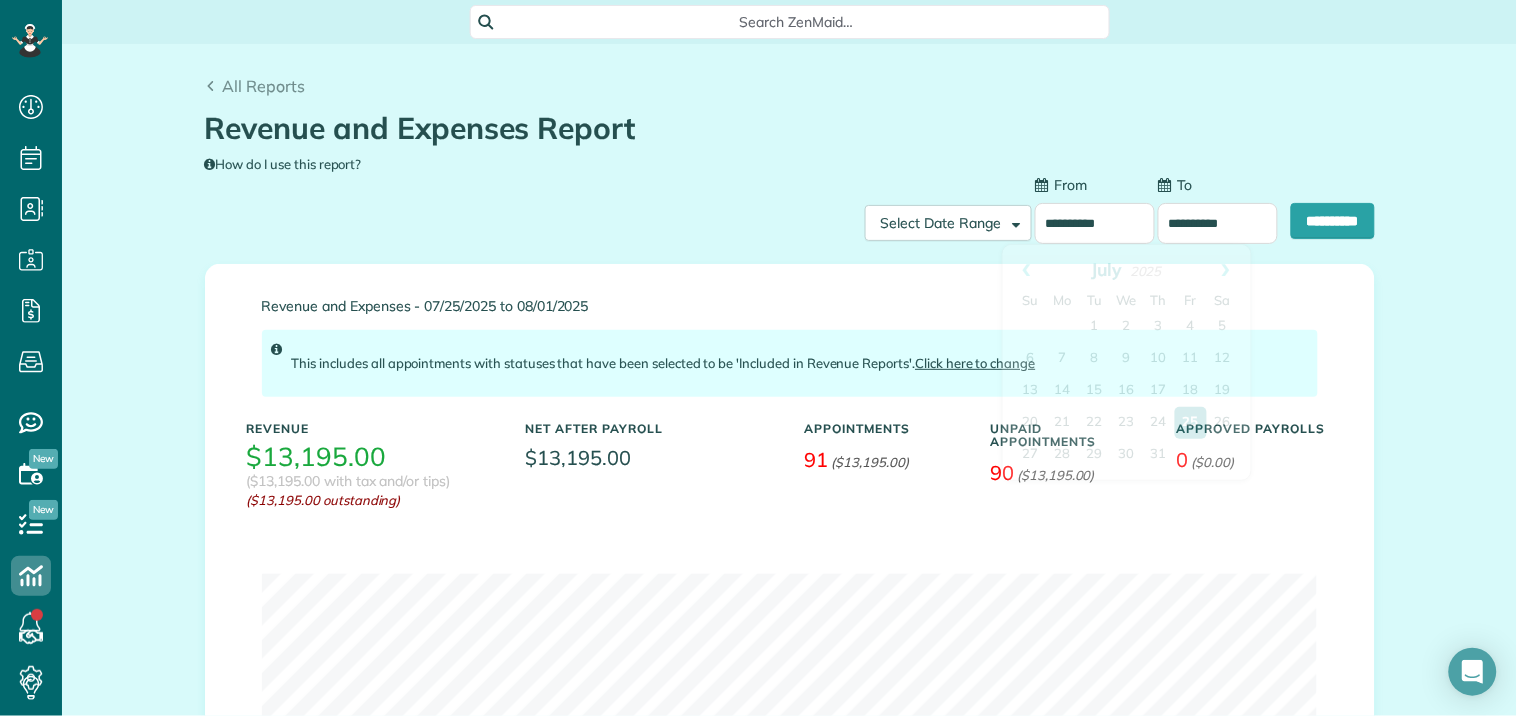 click on "**********" at bounding box center [1095, 223] 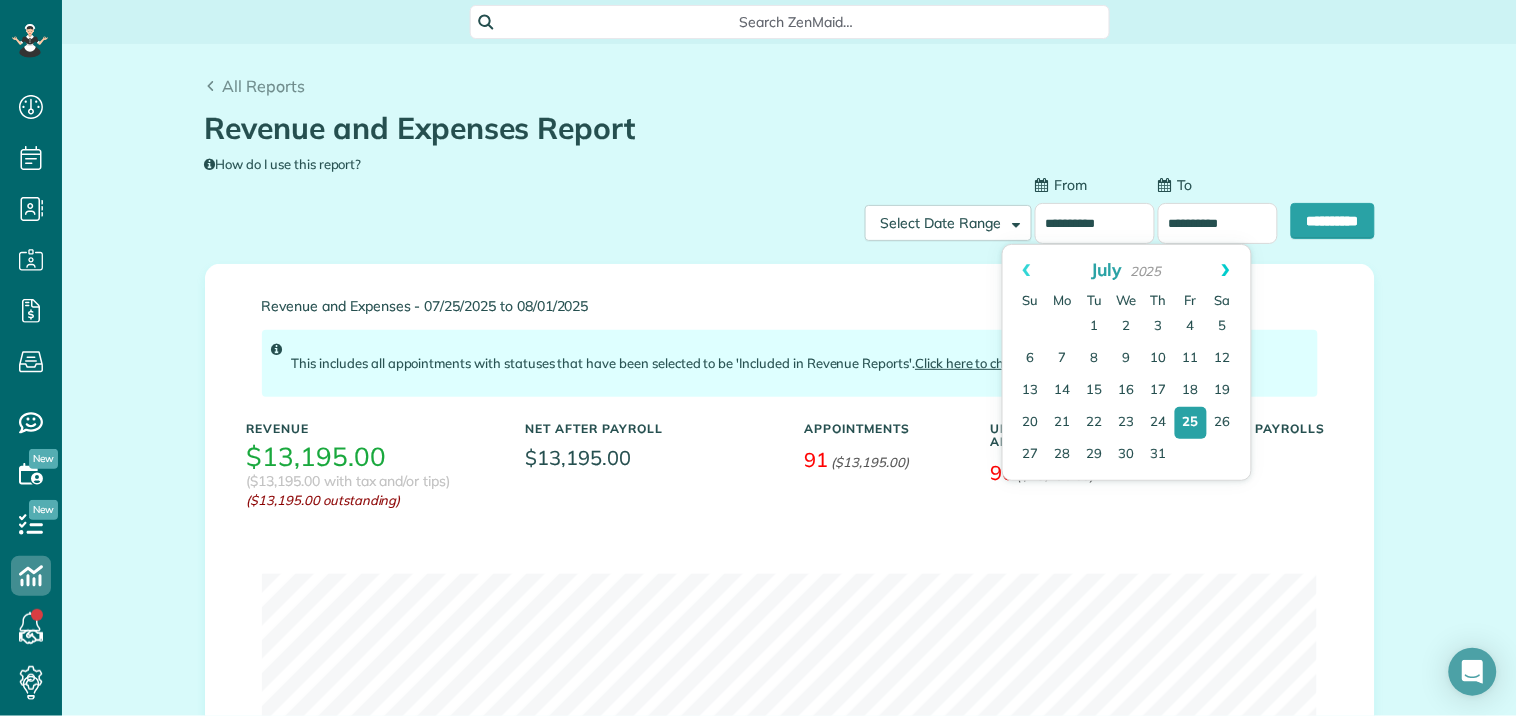 click on "Next" at bounding box center (1226, 270) 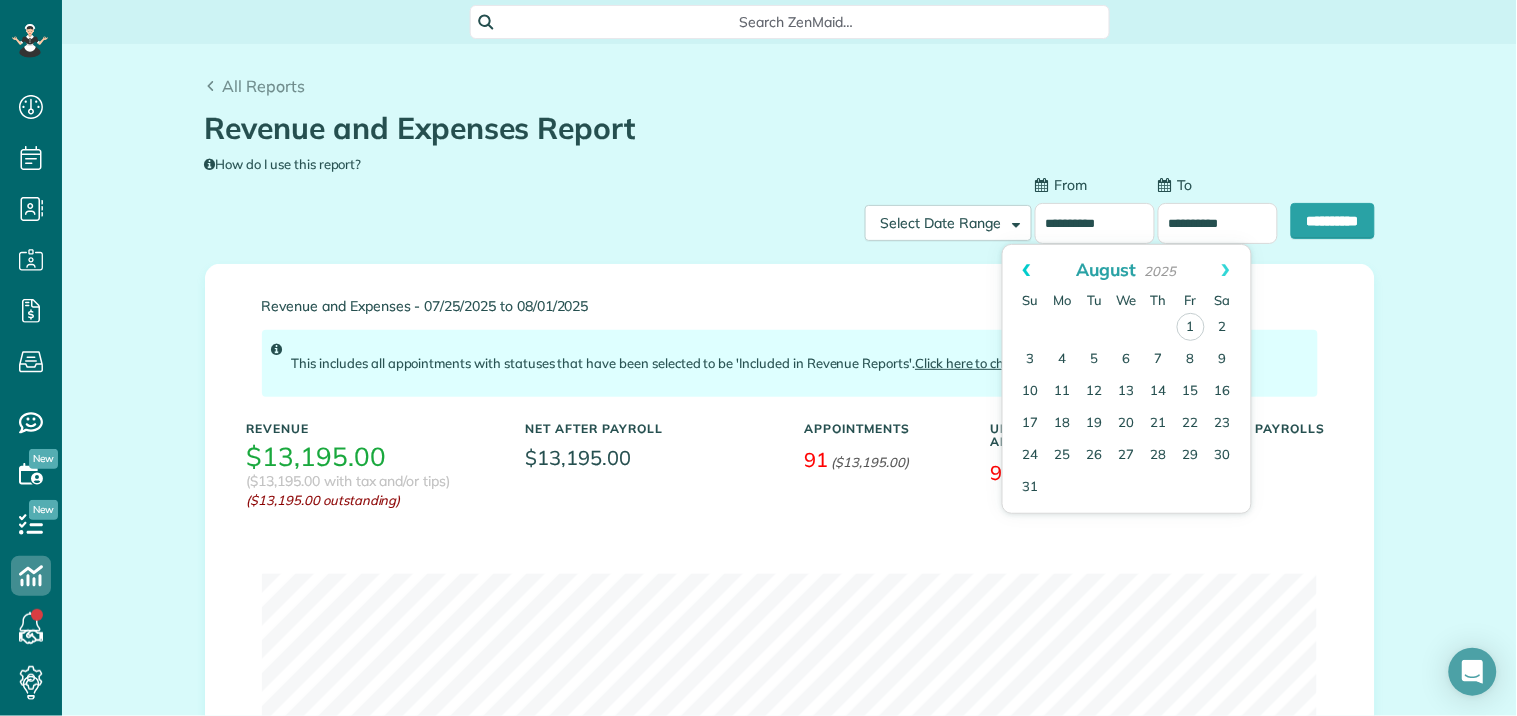 click on "Prev" at bounding box center [1027, 270] 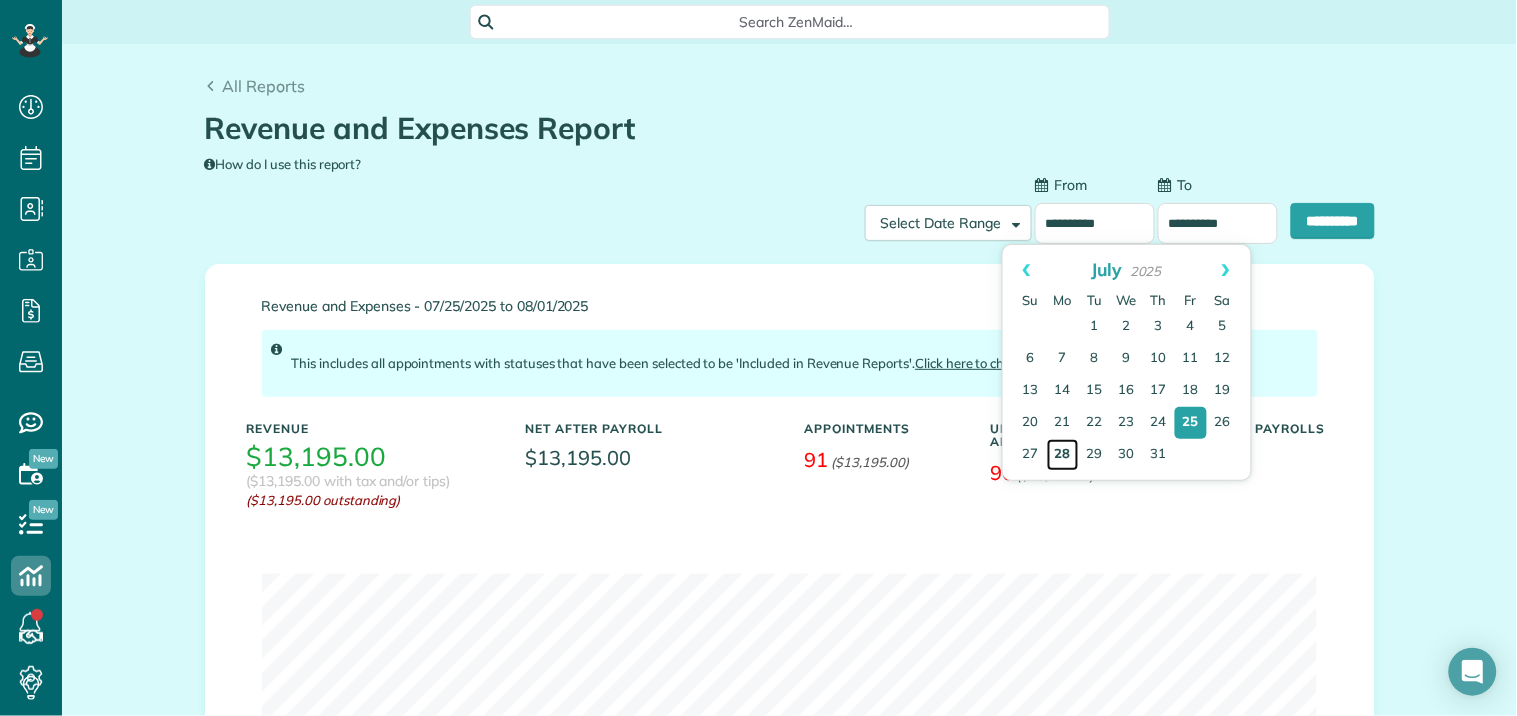 click on "28" at bounding box center (1063, 455) 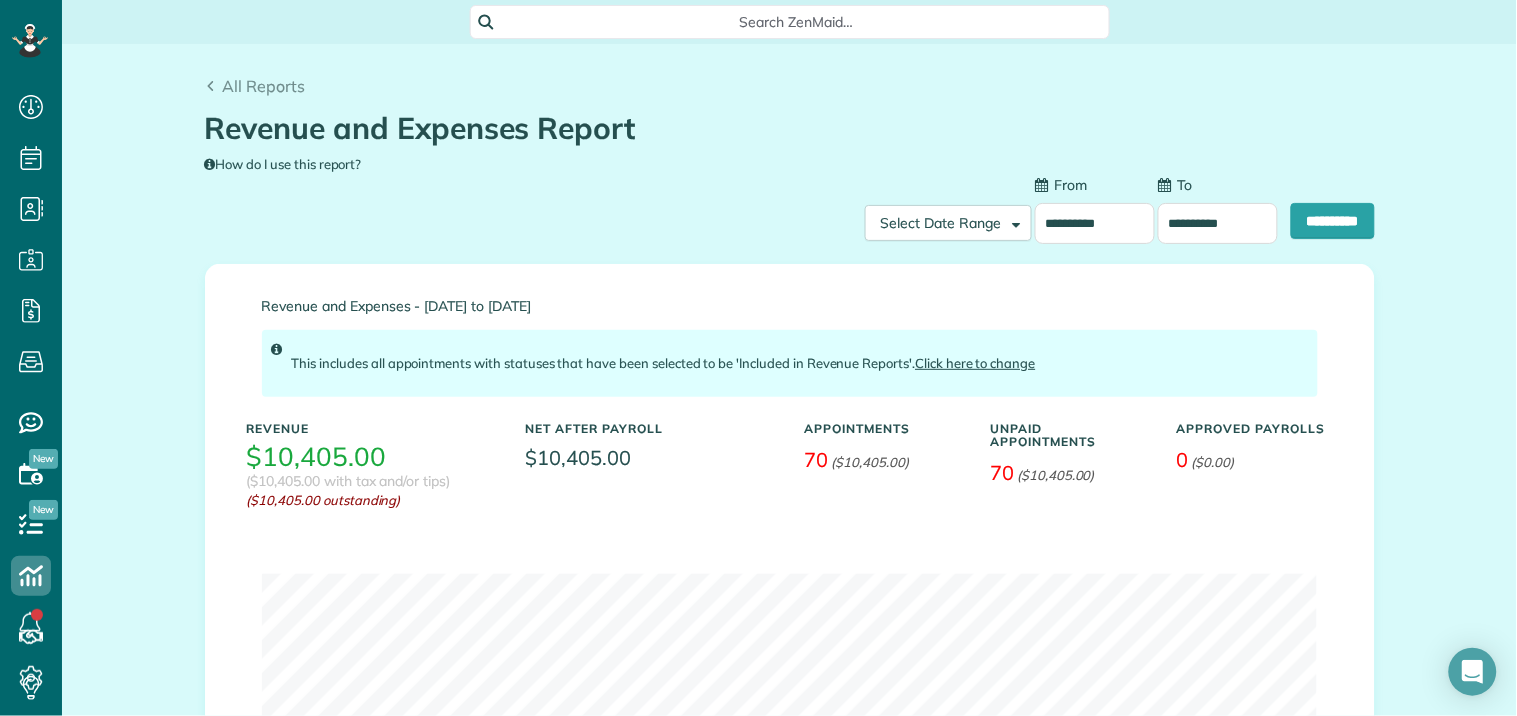 click on "**********" at bounding box center [1218, 223] 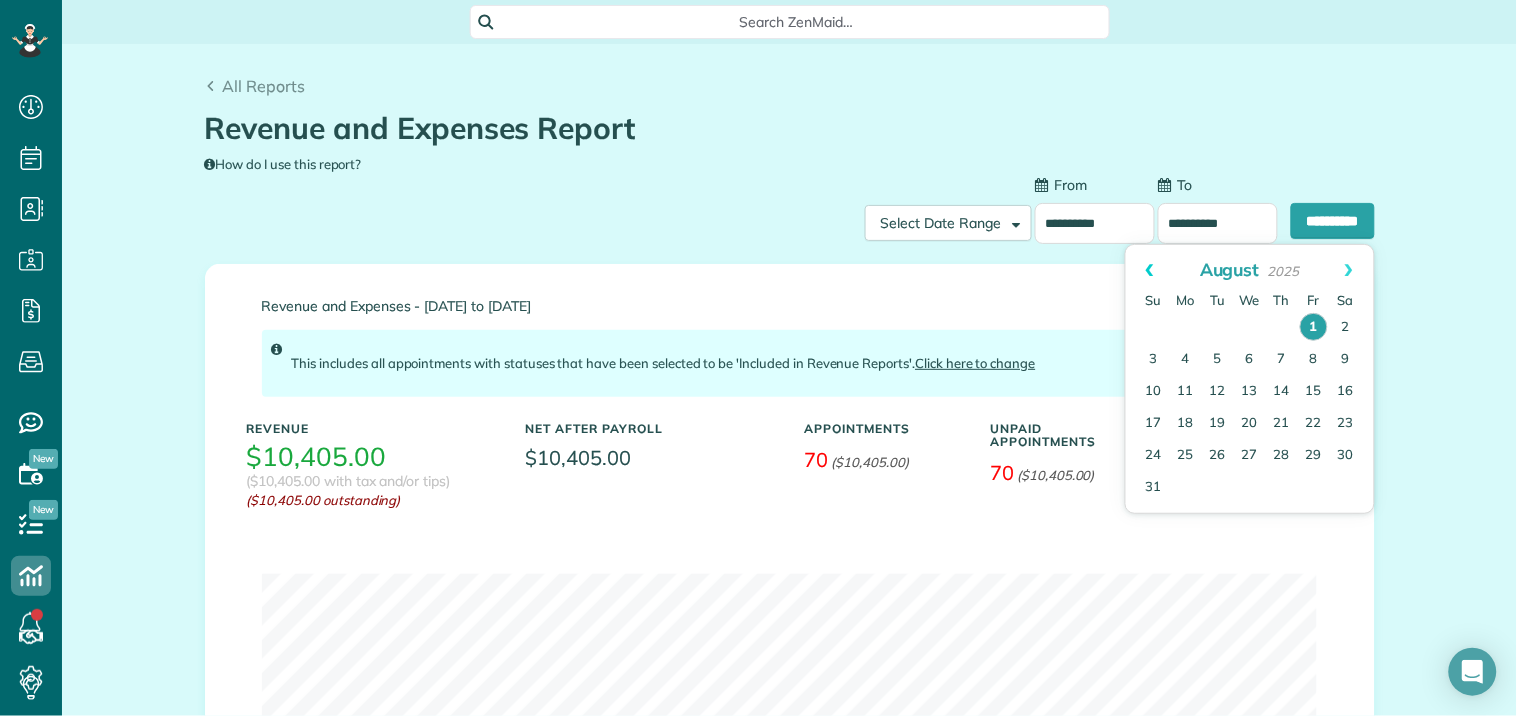 click on "Prev" at bounding box center (1150, 270) 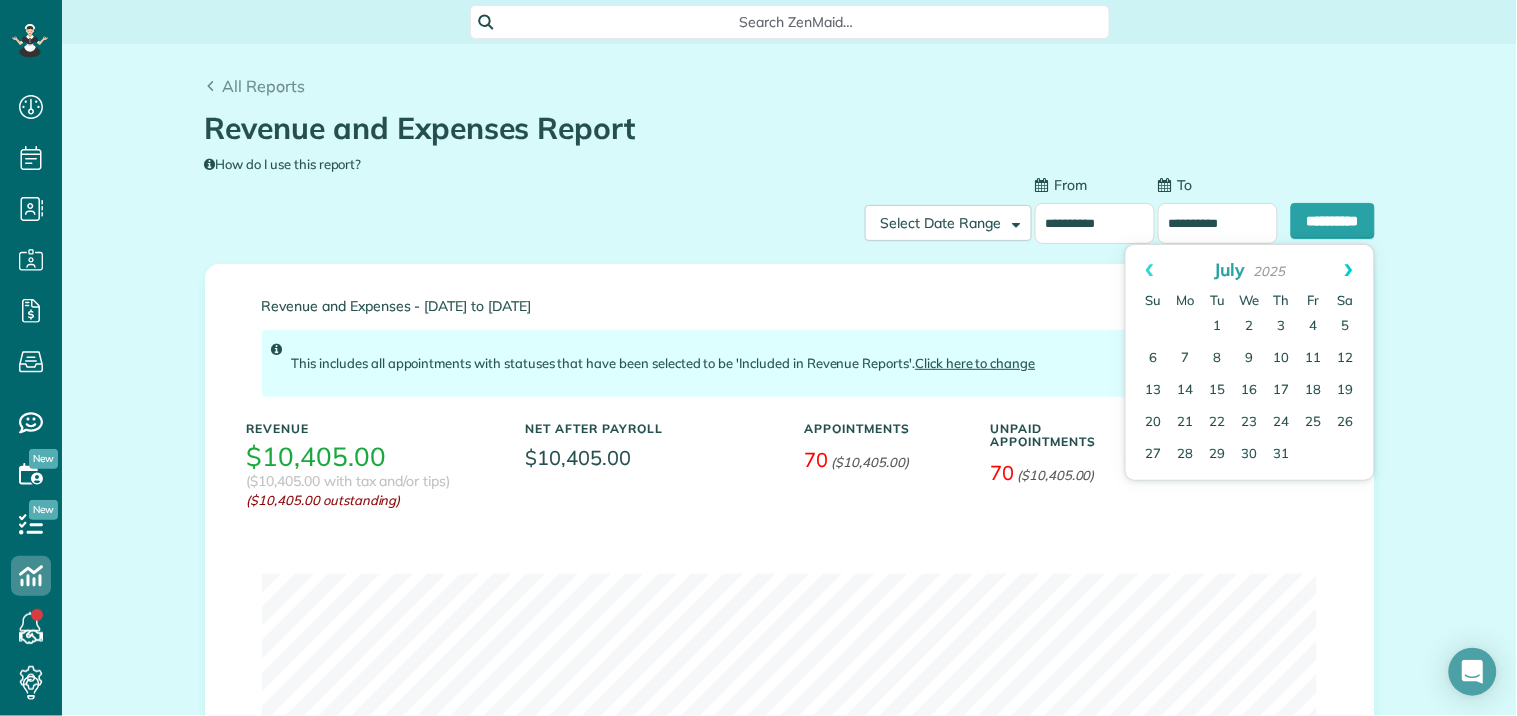 click on "Next" at bounding box center (1349, 270) 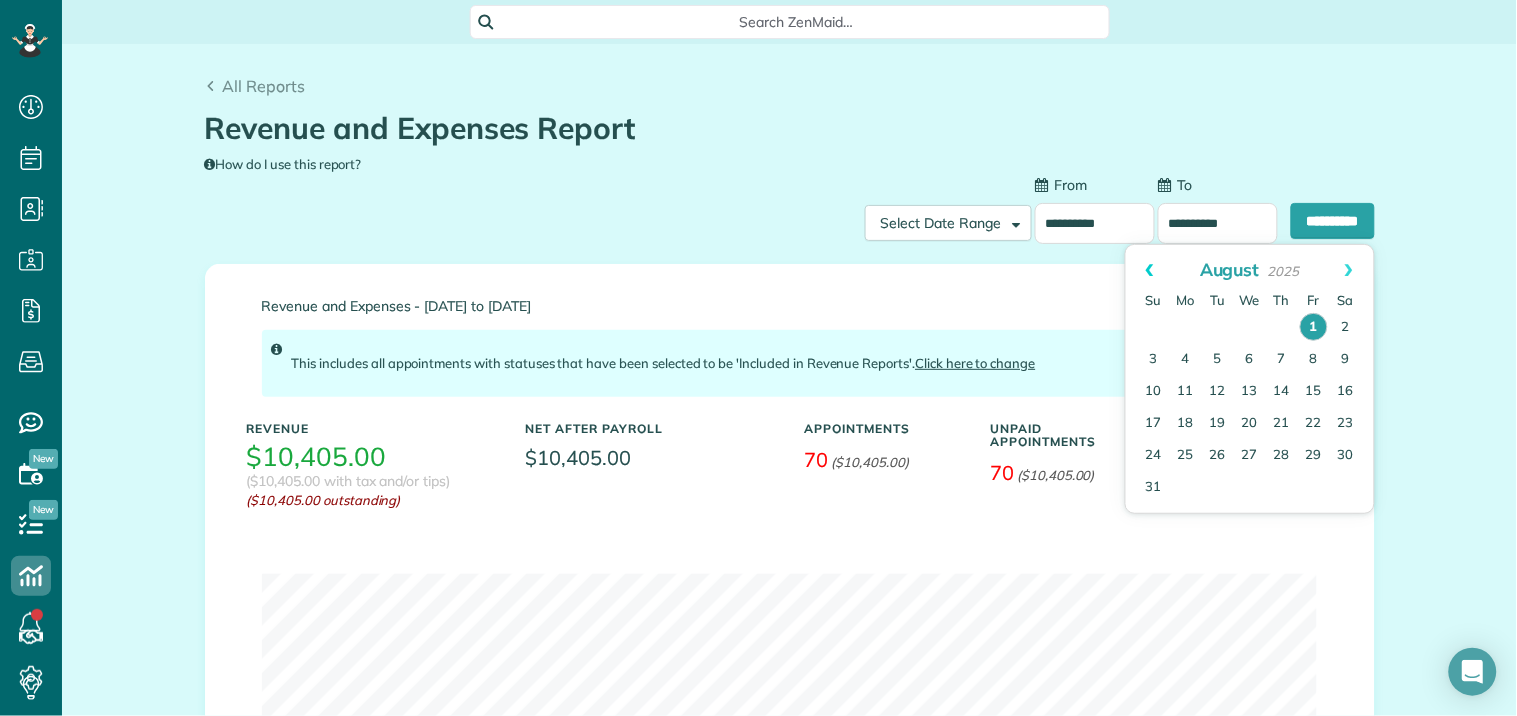 click on "Prev" at bounding box center (1150, 270) 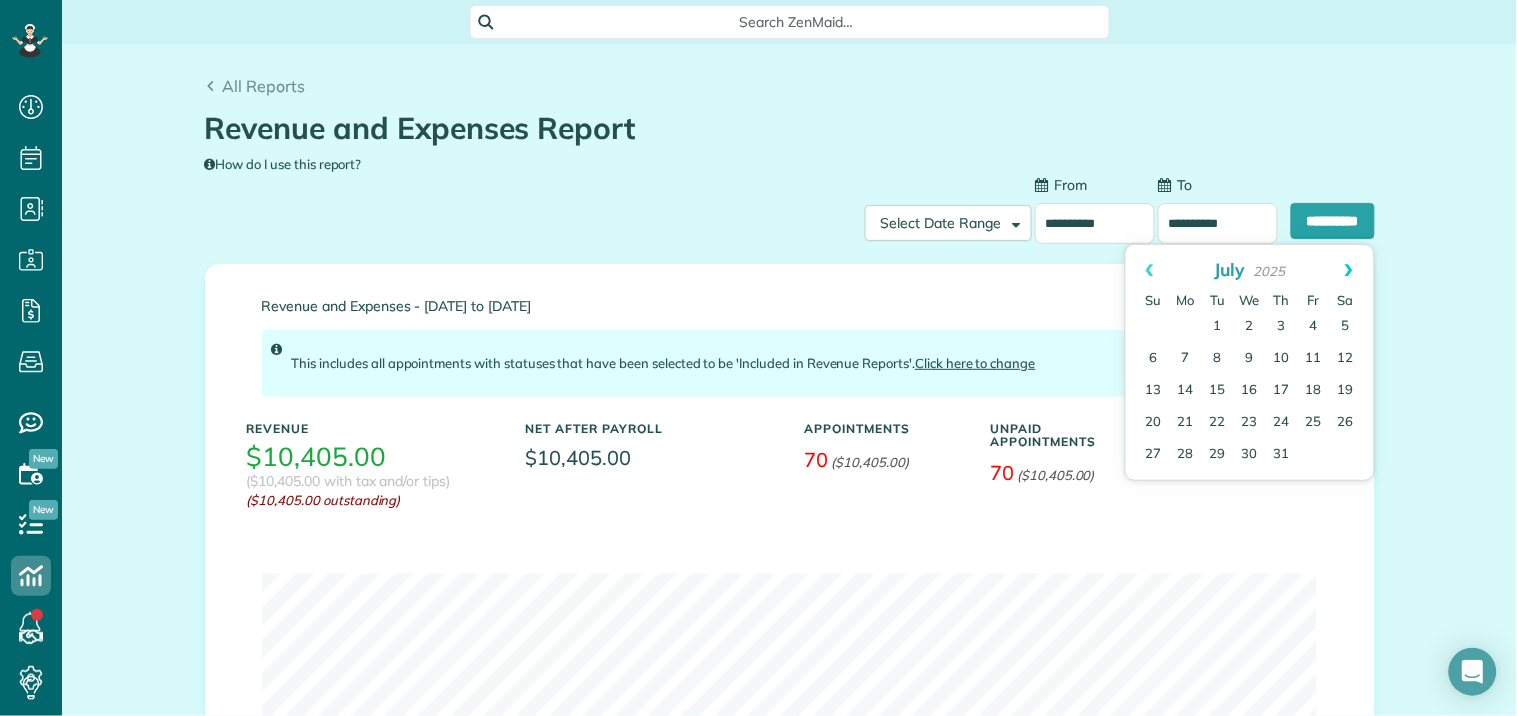 click on "Next" at bounding box center (1349, 270) 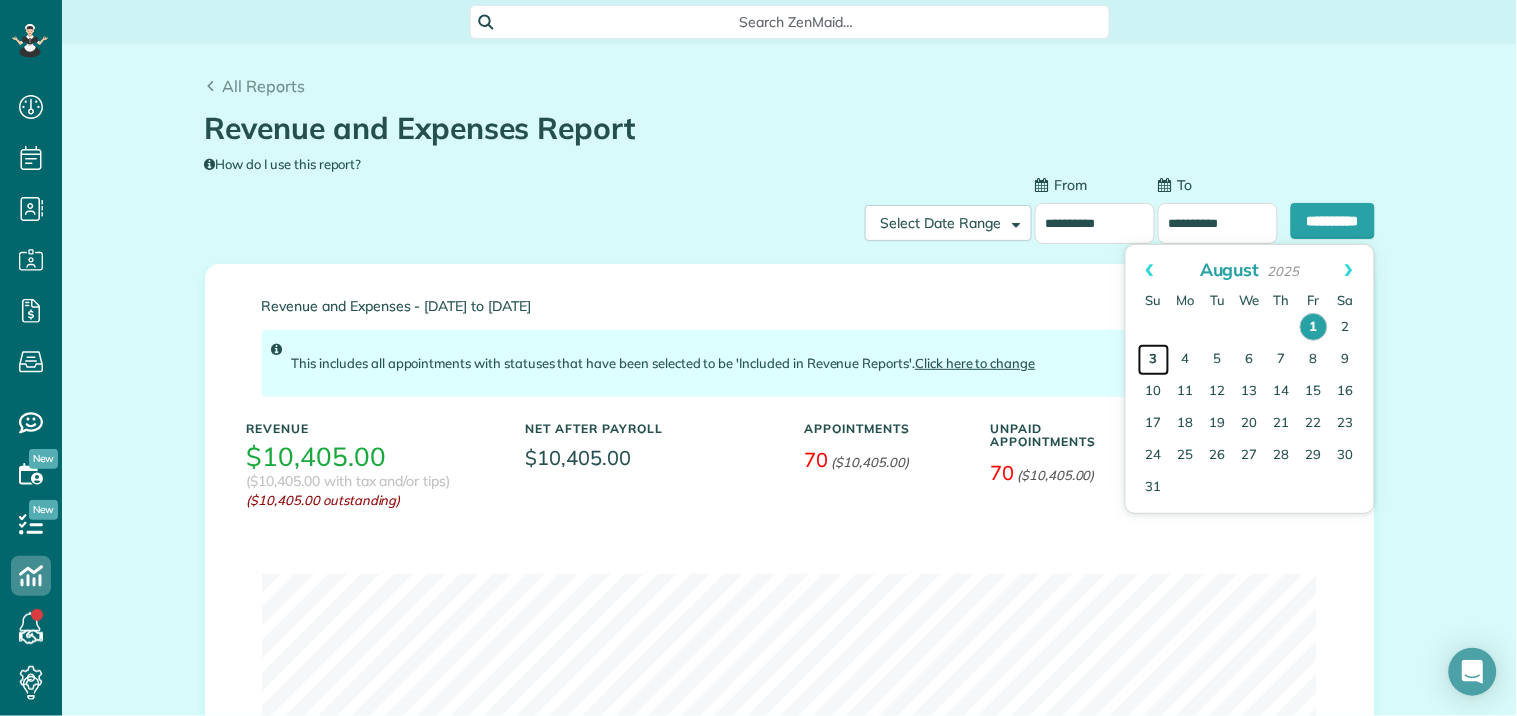 click on "3" at bounding box center (1154, 360) 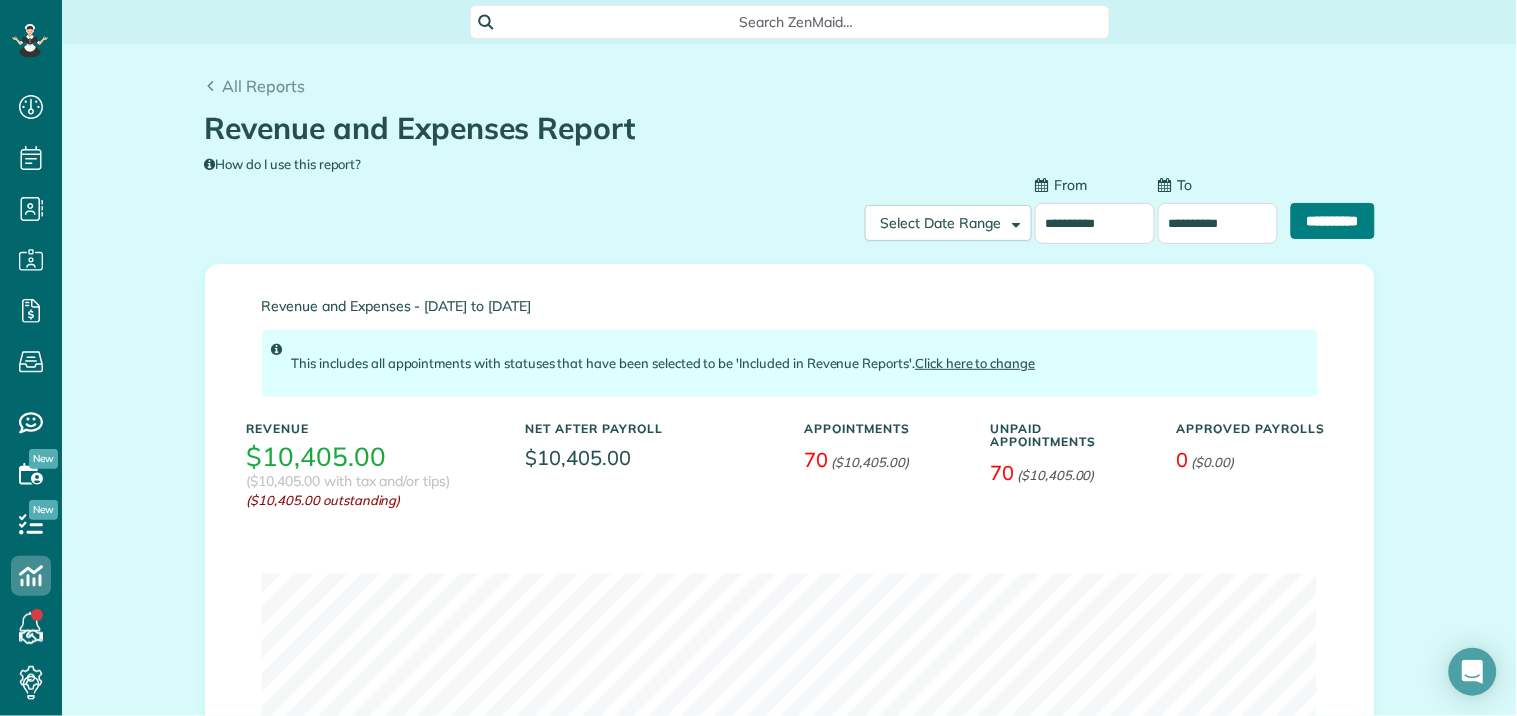 click on "**********" at bounding box center [1333, 221] 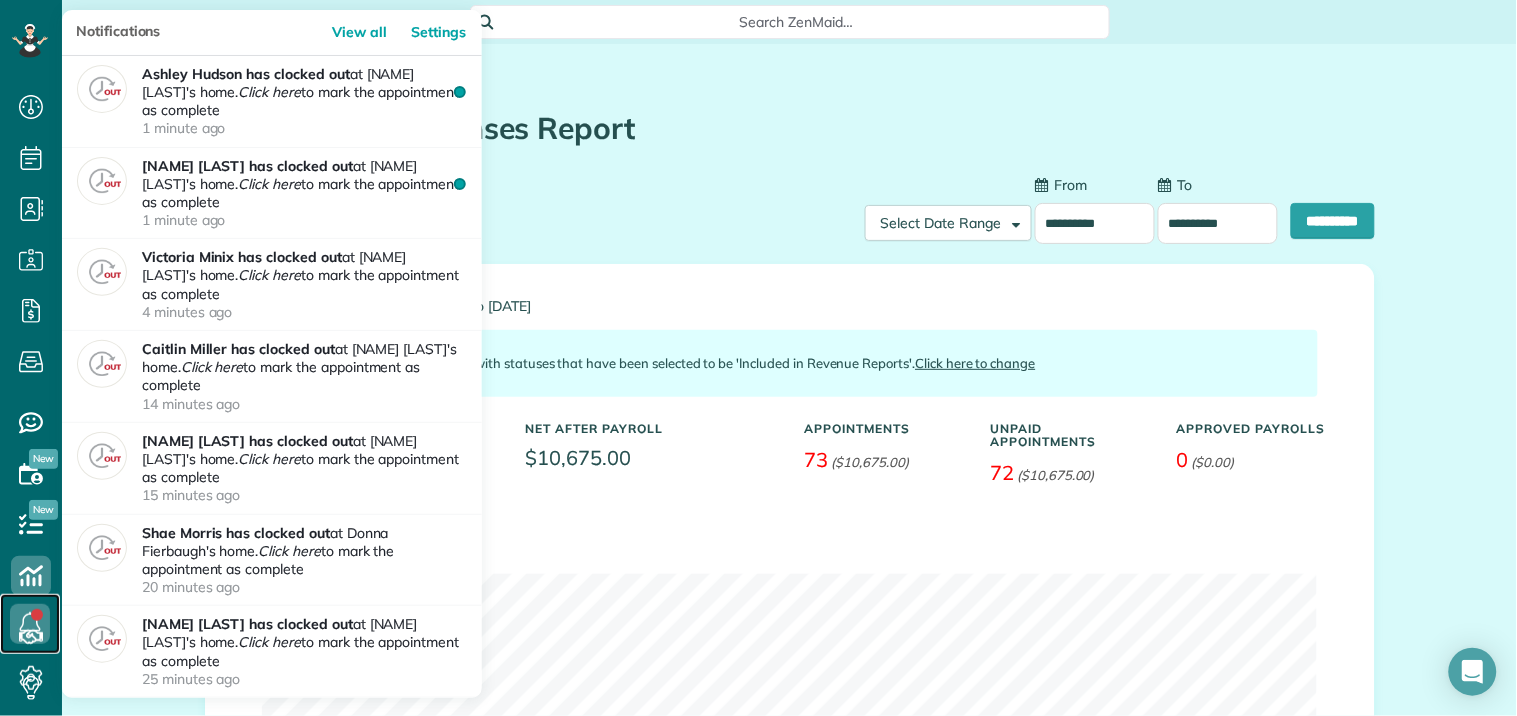 click 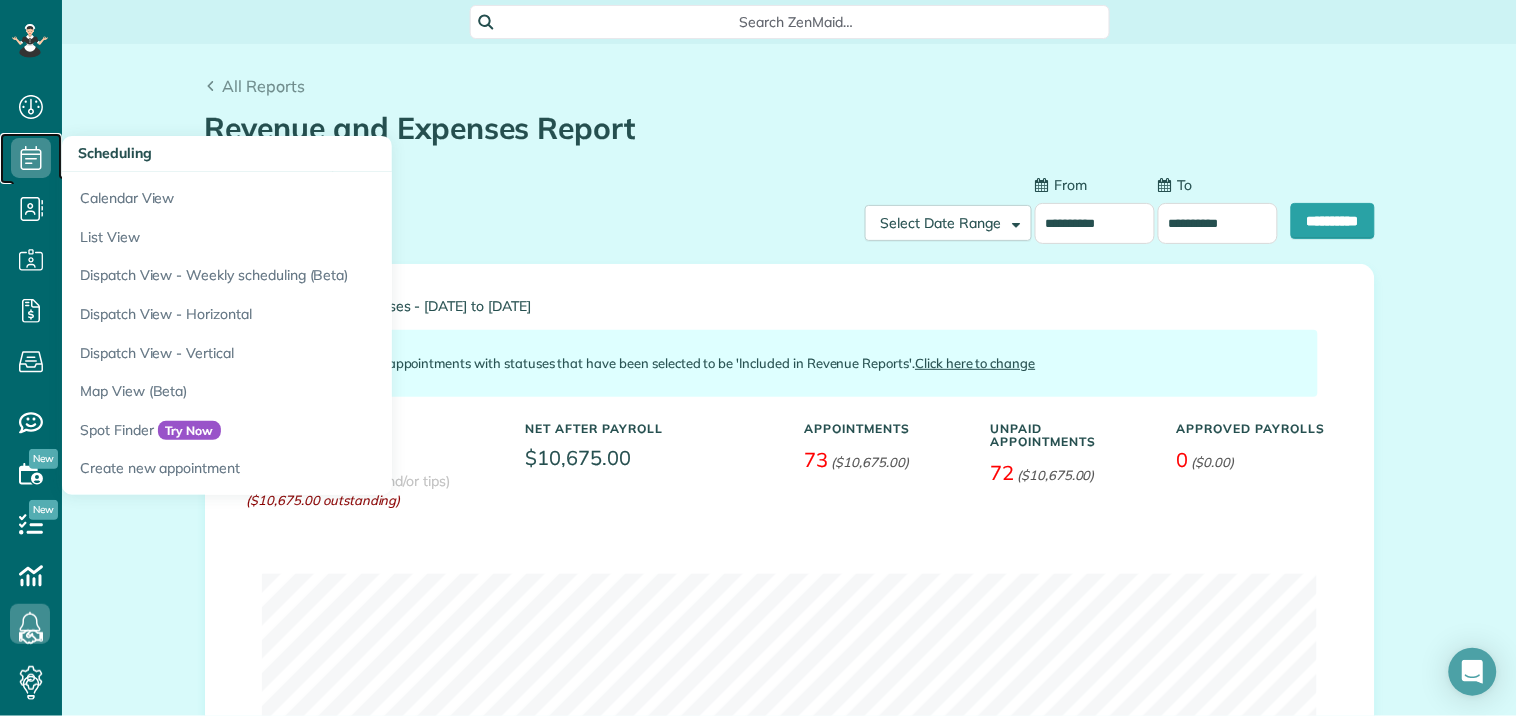 click 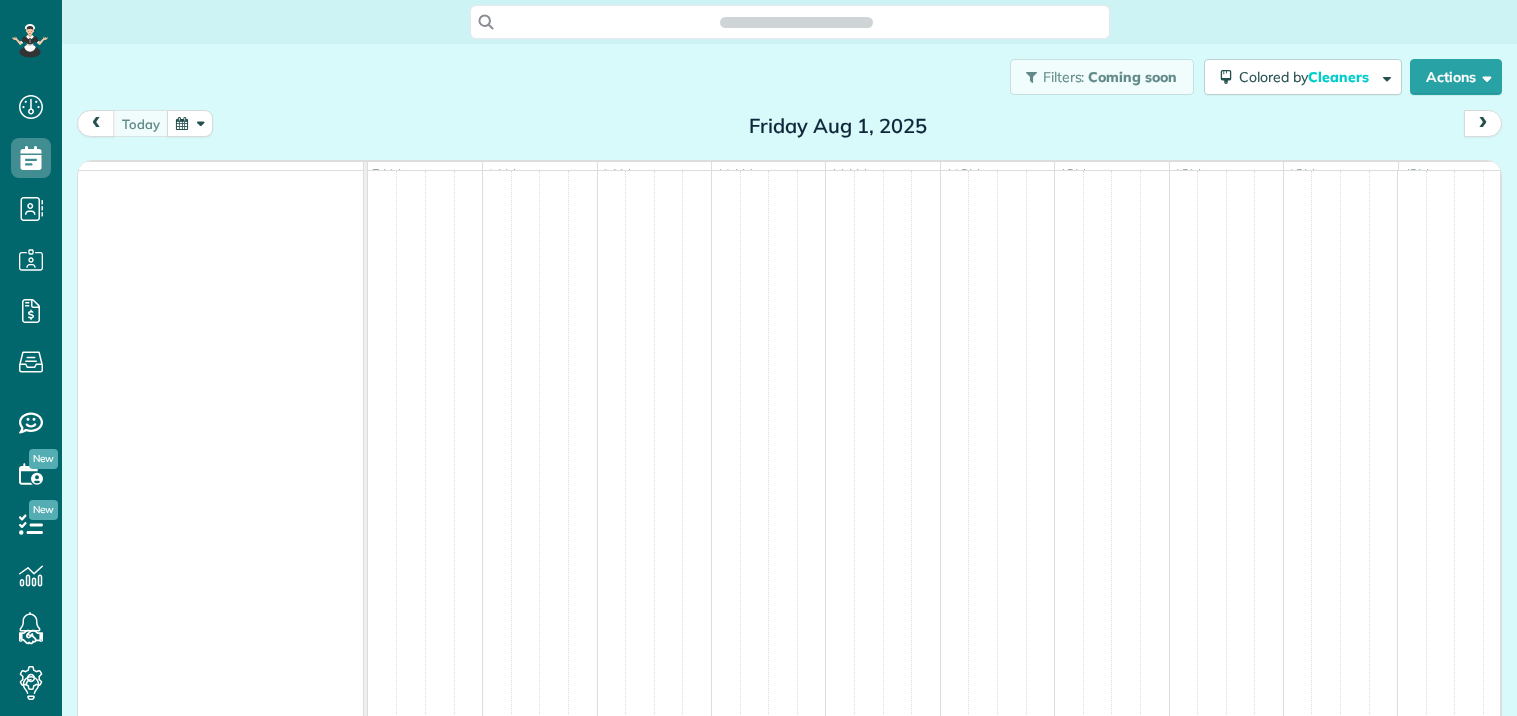 scroll, scrollTop: 0, scrollLeft: 0, axis: both 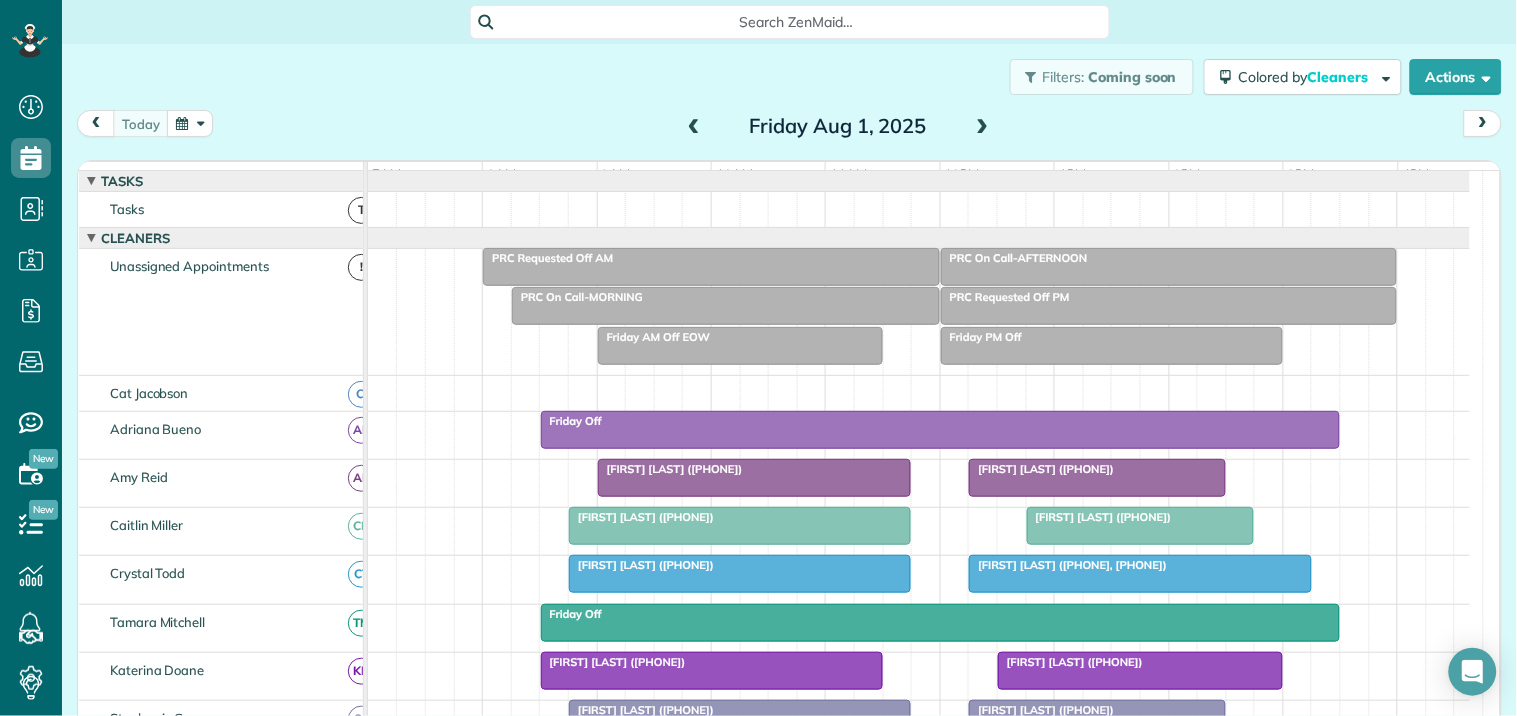 click at bounding box center [190, 123] 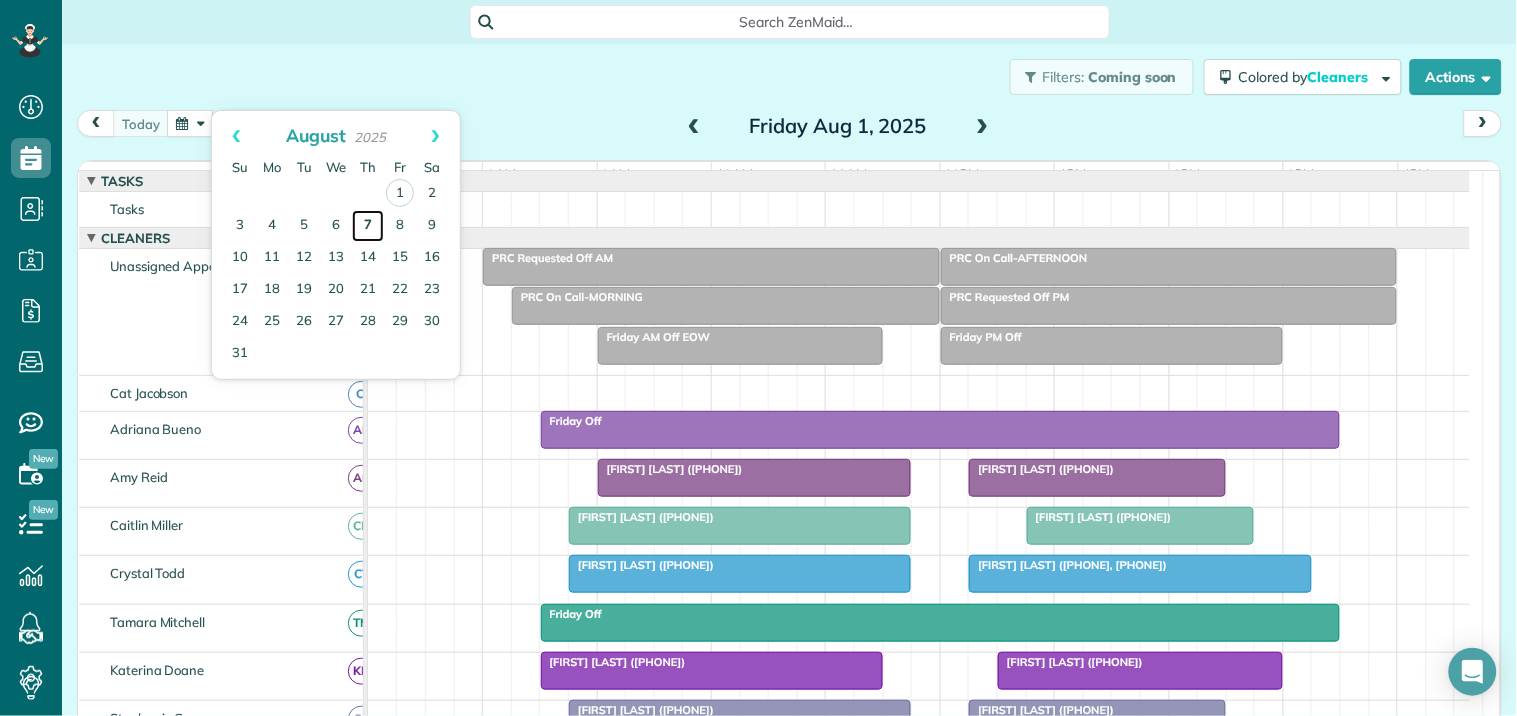 click on "7" at bounding box center (368, 226) 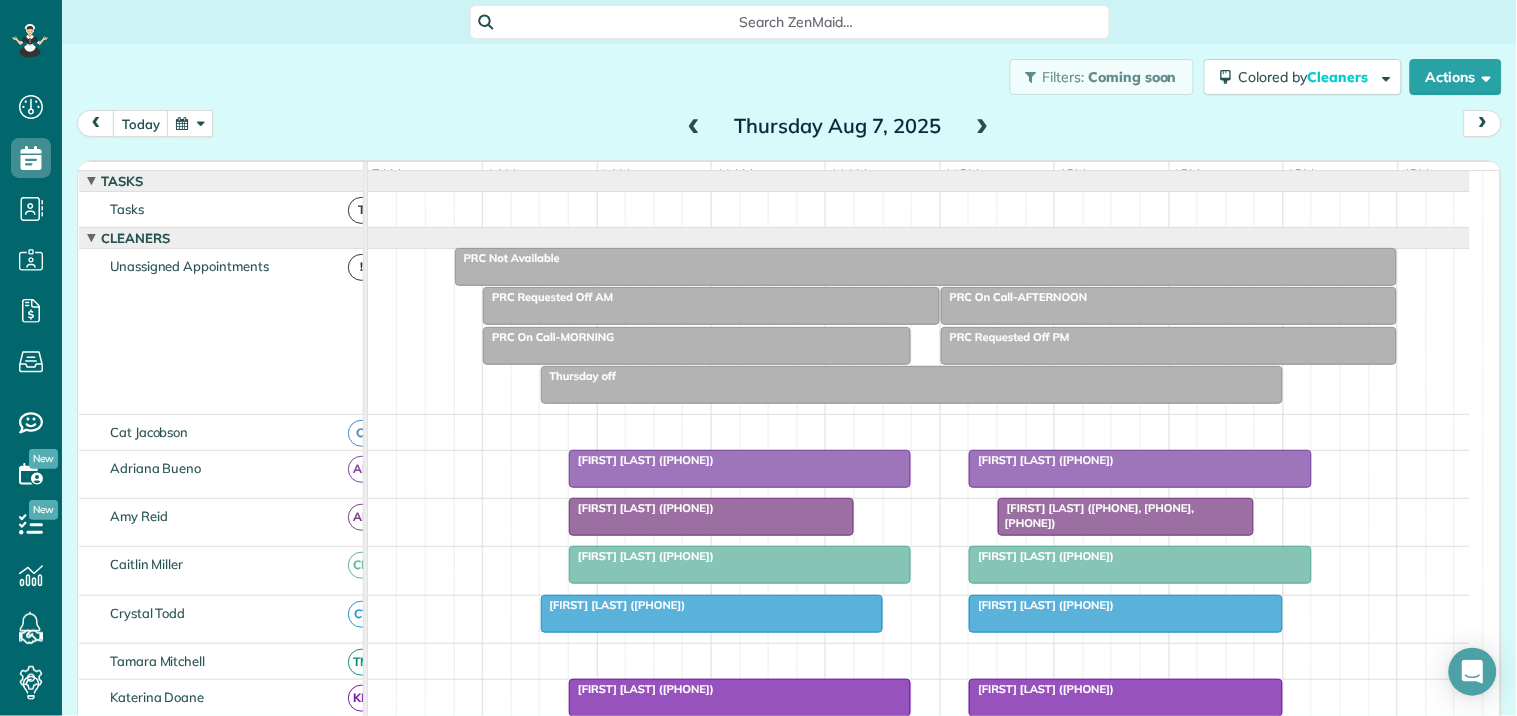 scroll, scrollTop: 197, scrollLeft: 0, axis: vertical 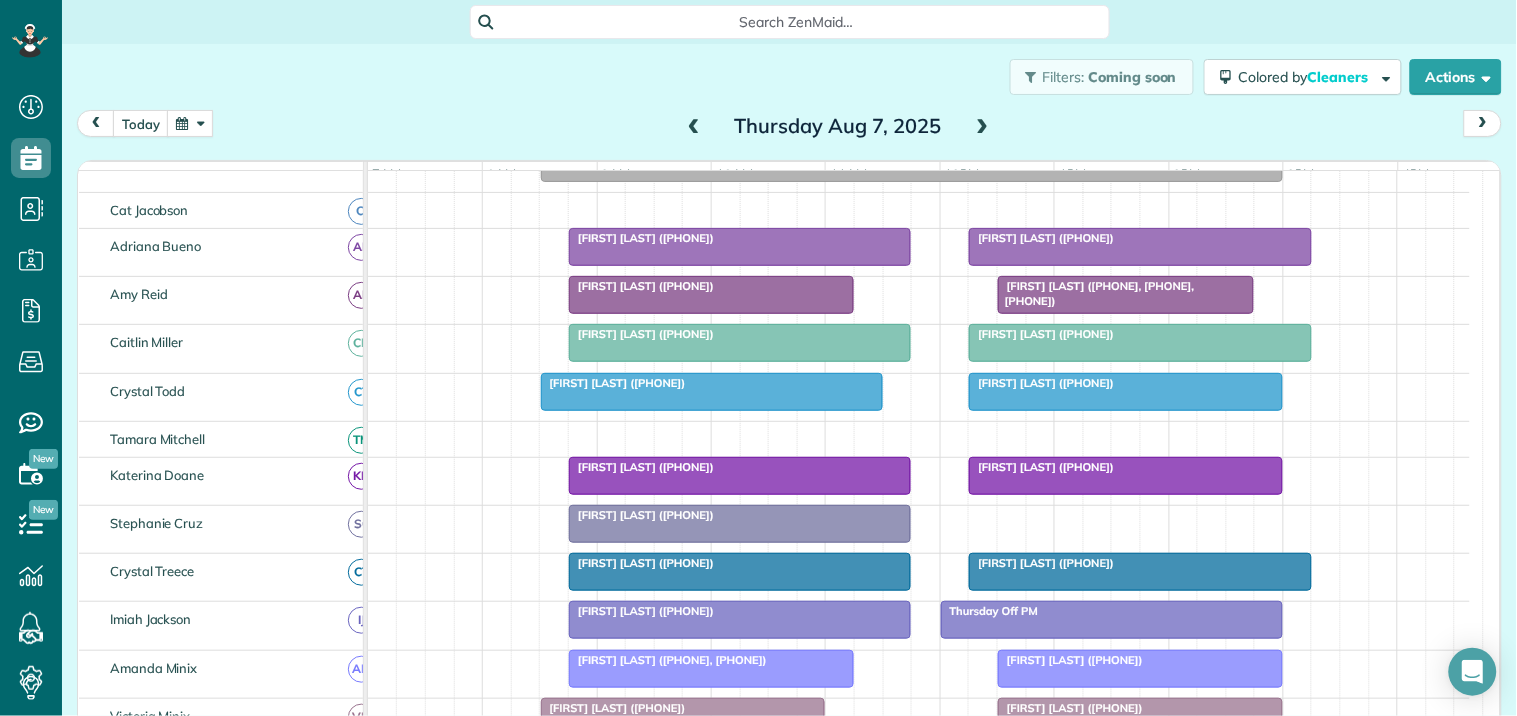 click on "Catharine Meyerson (+17062483040)" at bounding box center [641, 238] 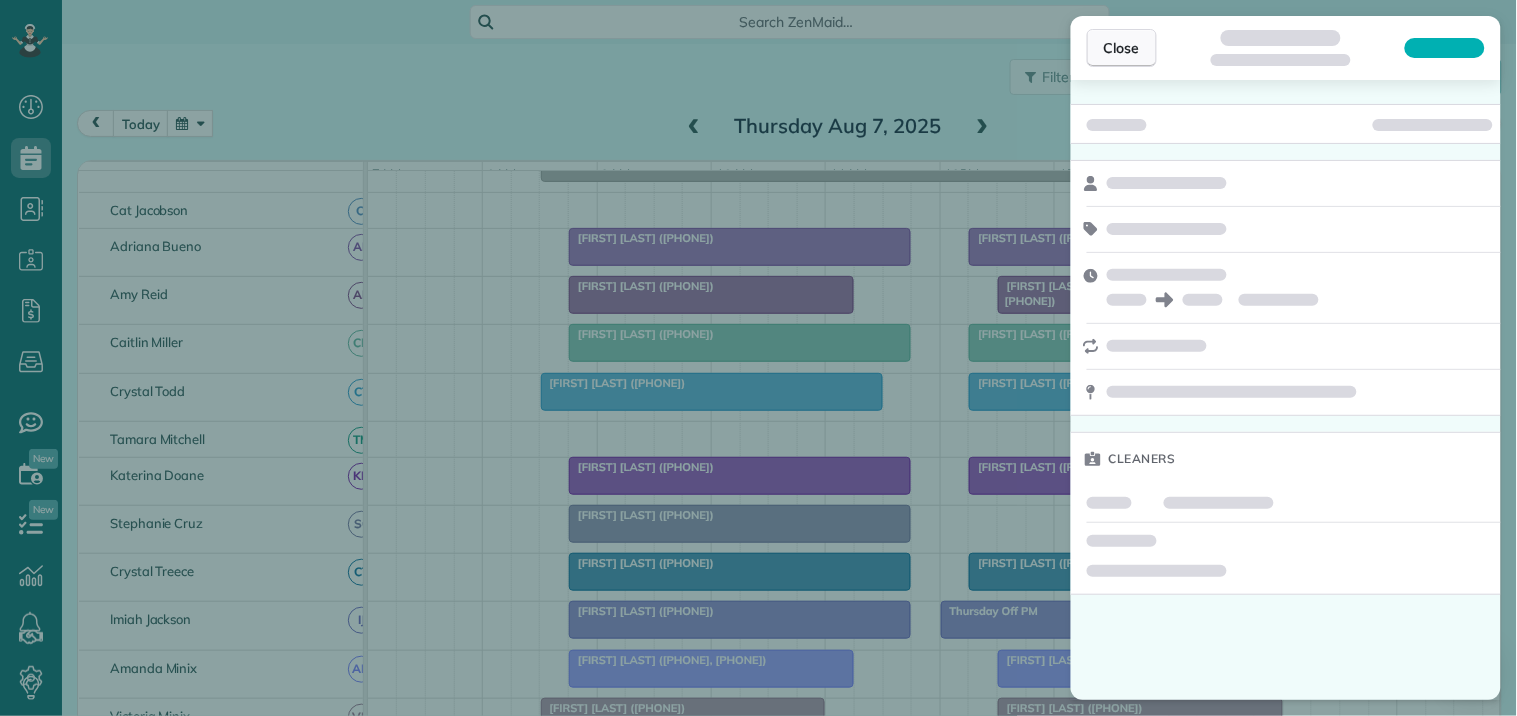 click on "Close" at bounding box center [1122, 48] 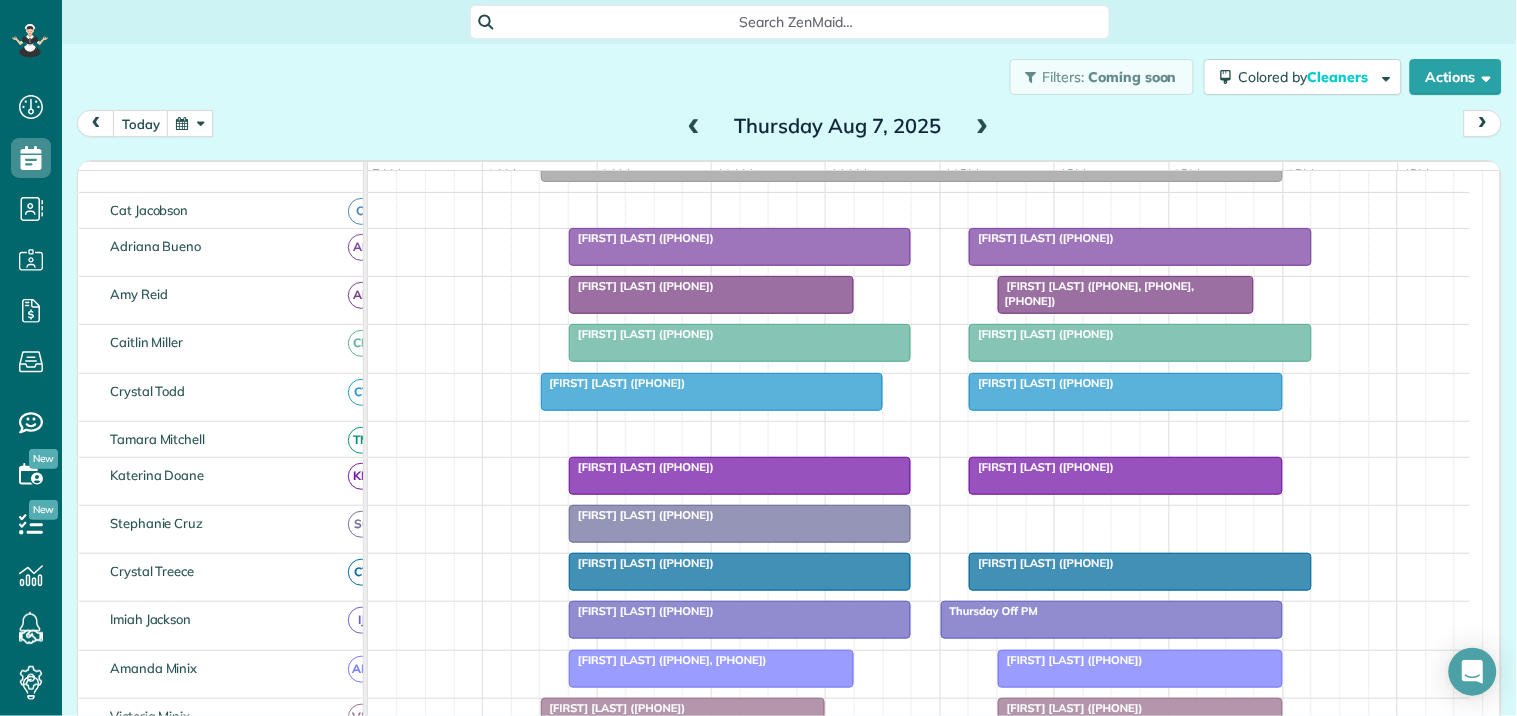 click on "Catharine Meyerson (+17062483040)" at bounding box center (740, 238) 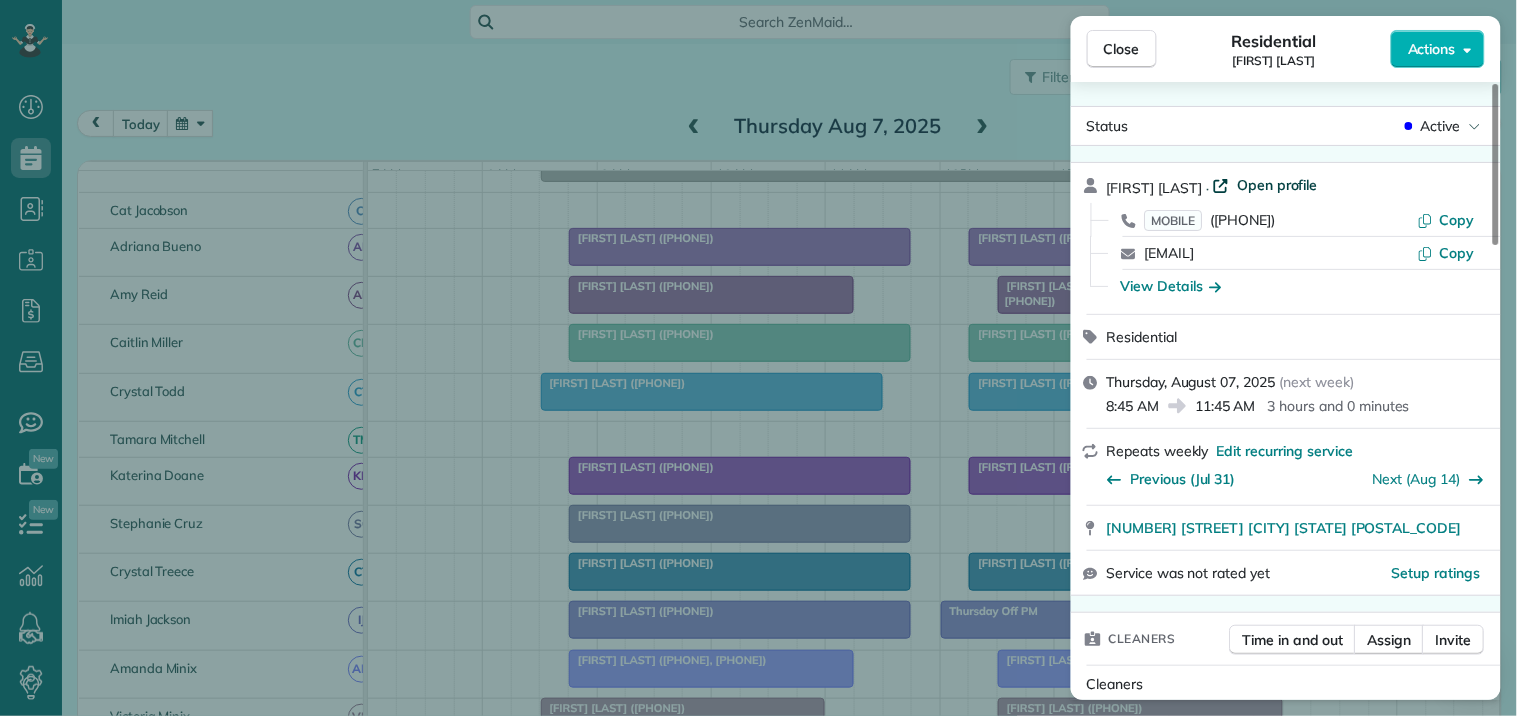 click on "Open profile" at bounding box center (1277, 185) 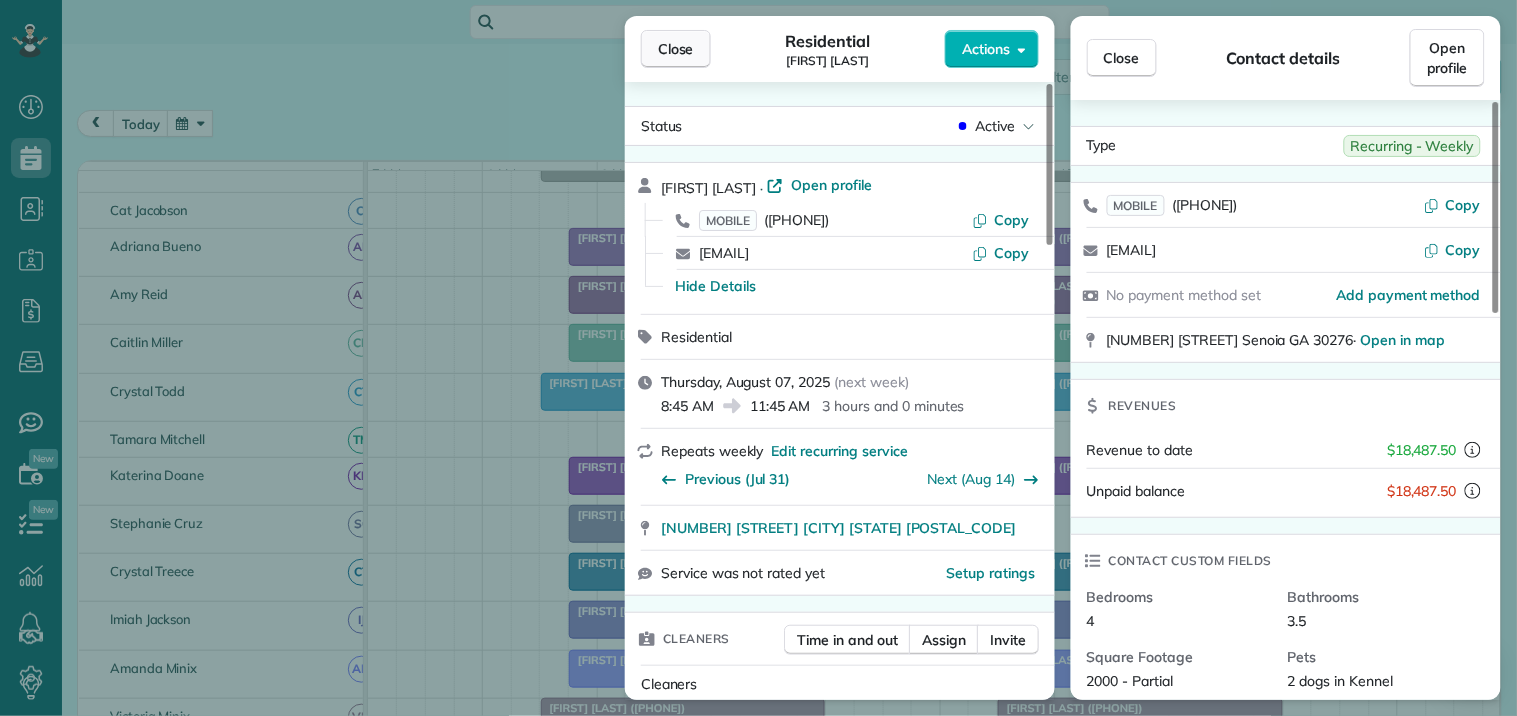 click on "Close" at bounding box center [676, 49] 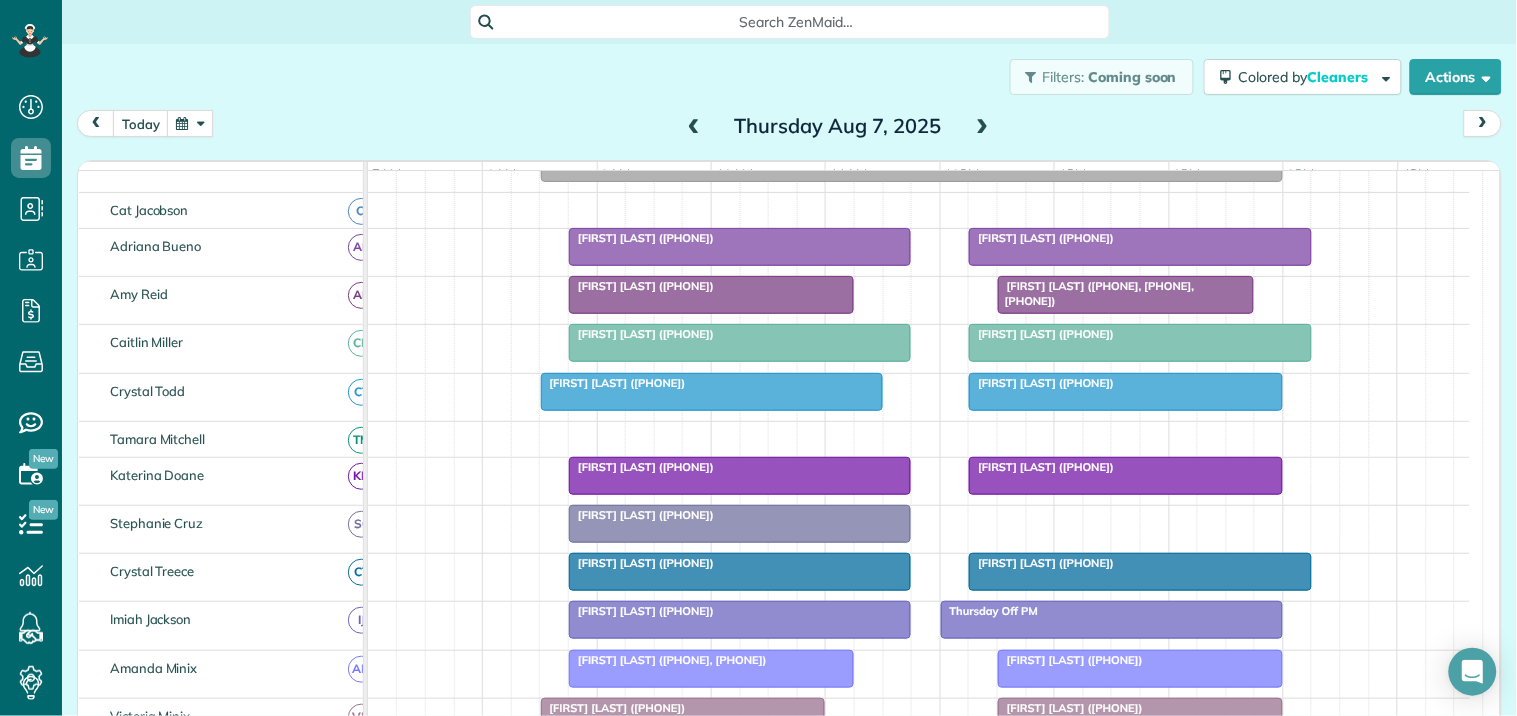 click on "Filters:   Coming soon
Colored by  Cleaners
Color by Cleaner
Color by Team
Color by Status
Color by Recurrence
Color by Paid/Unpaid
Filters  Default
Schedule Changes
Actions
Create Appointment
Create Task
Clock In/Out
Send Work Orders
Print Route Sheets
Today's Emails/Texts
Export data.." at bounding box center [789, 77] 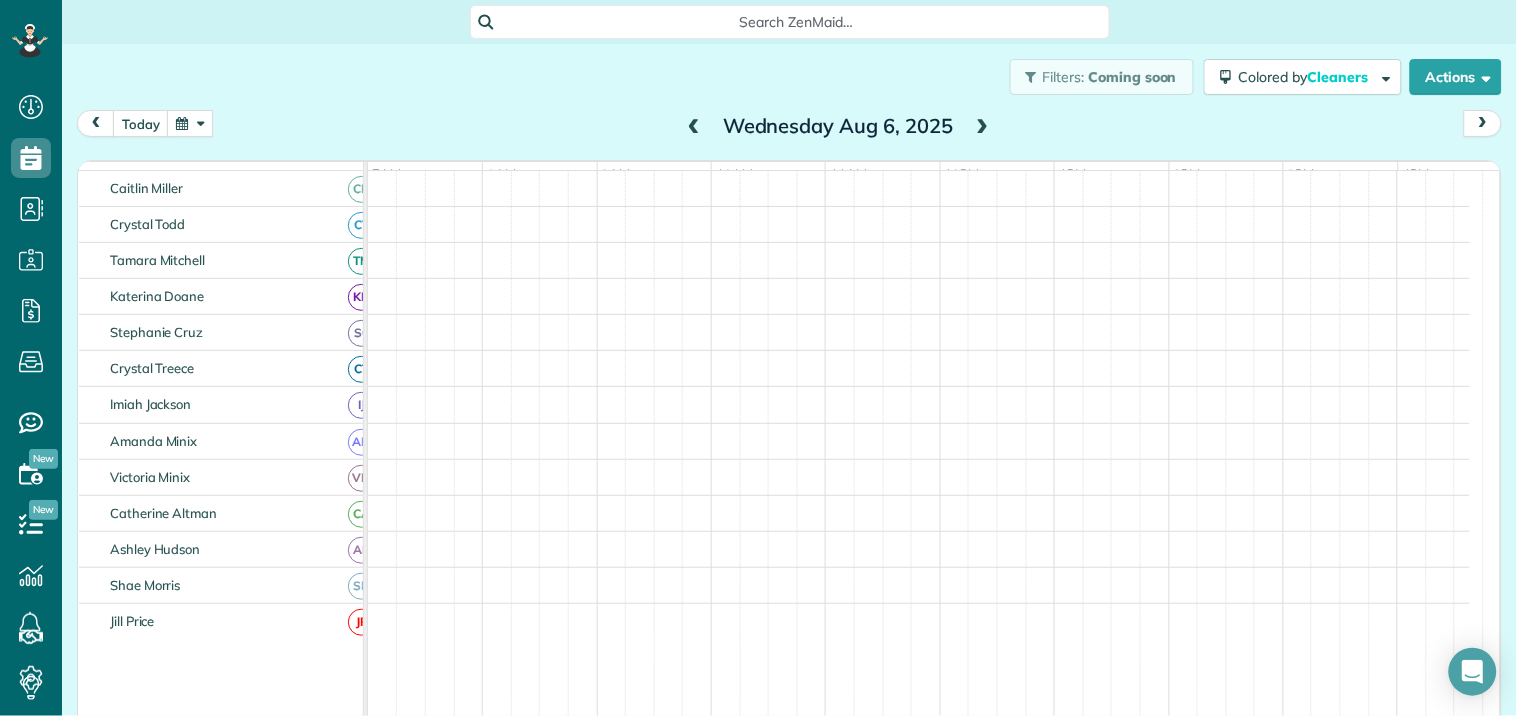 scroll, scrollTop: 92, scrollLeft: 0, axis: vertical 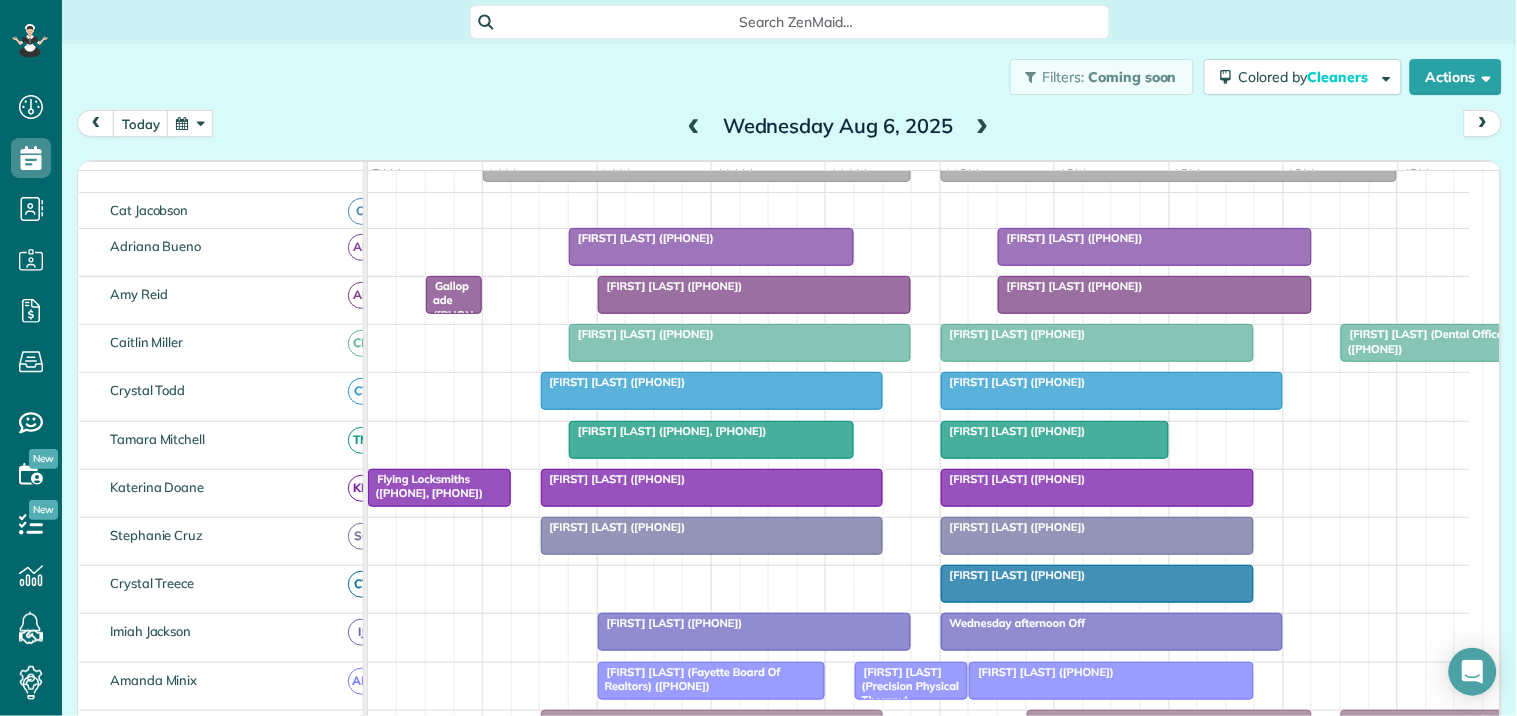 click at bounding box center [983, 127] 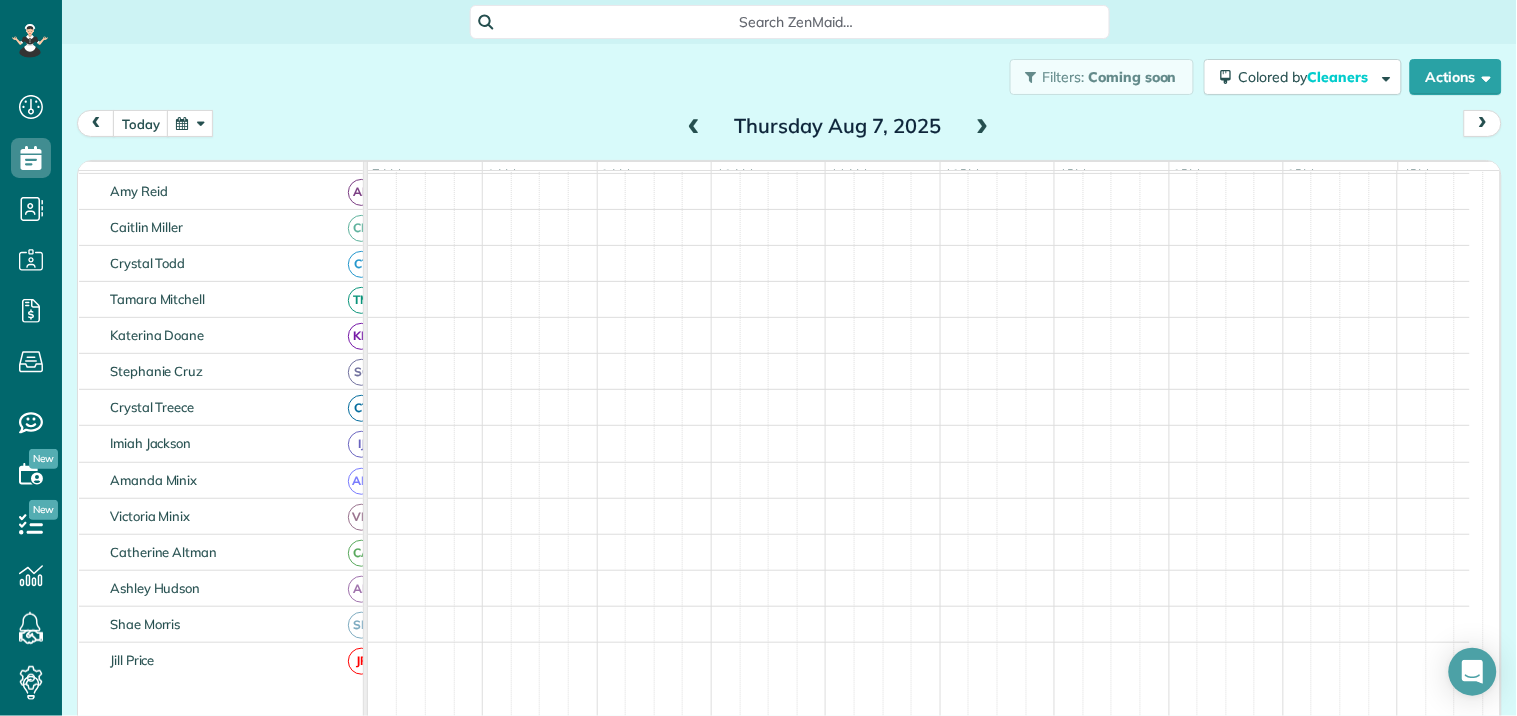 scroll, scrollTop: 92, scrollLeft: 0, axis: vertical 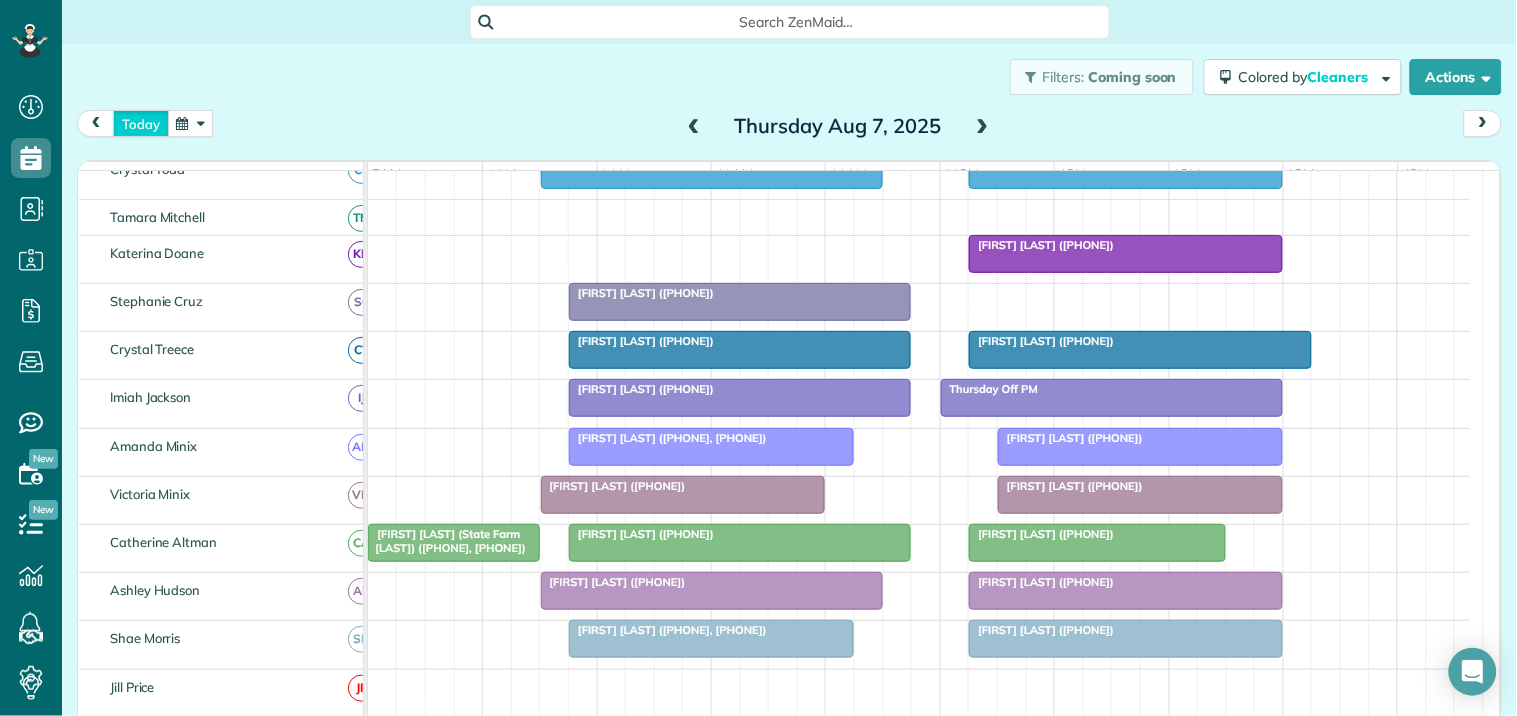 click on "today" at bounding box center [141, 123] 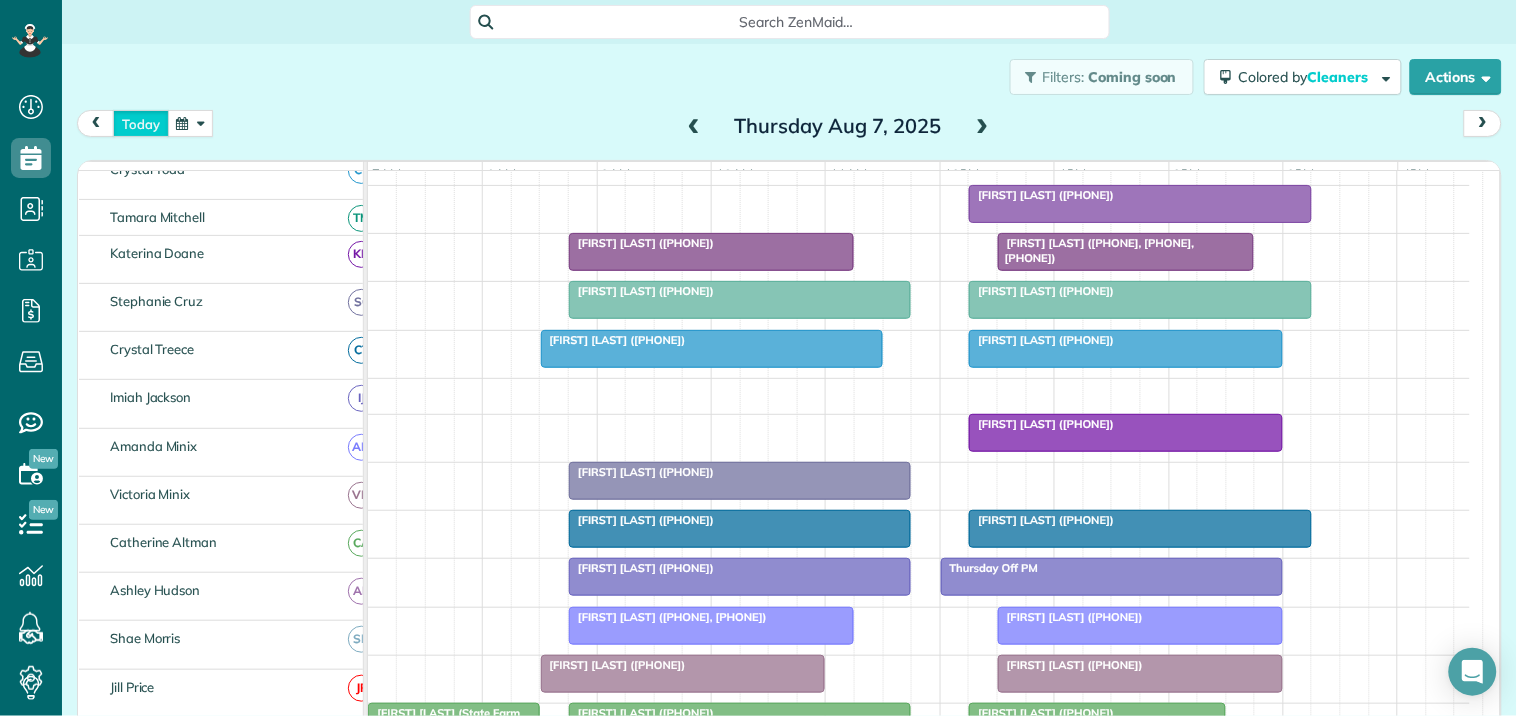 scroll, scrollTop: 265, scrollLeft: 0, axis: vertical 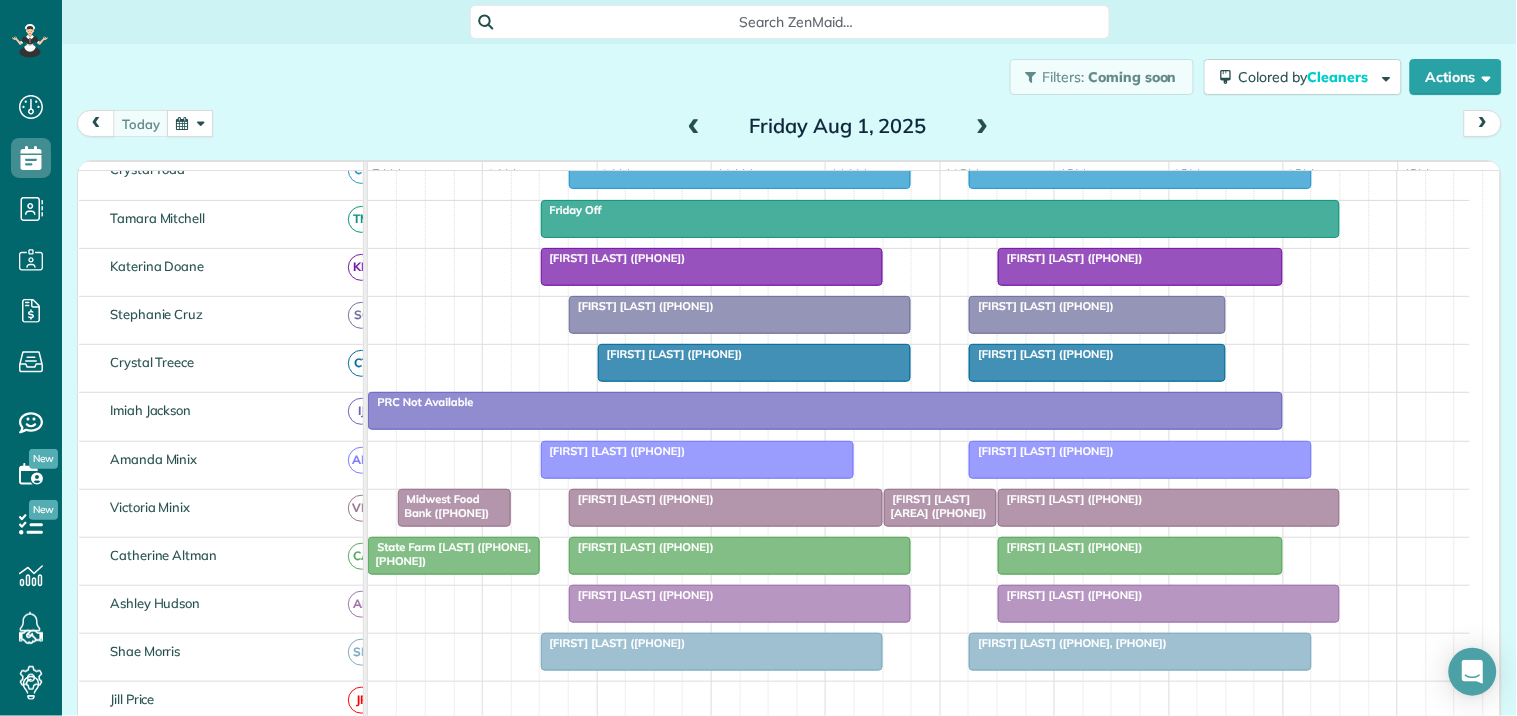 click at bounding box center [698, 460] 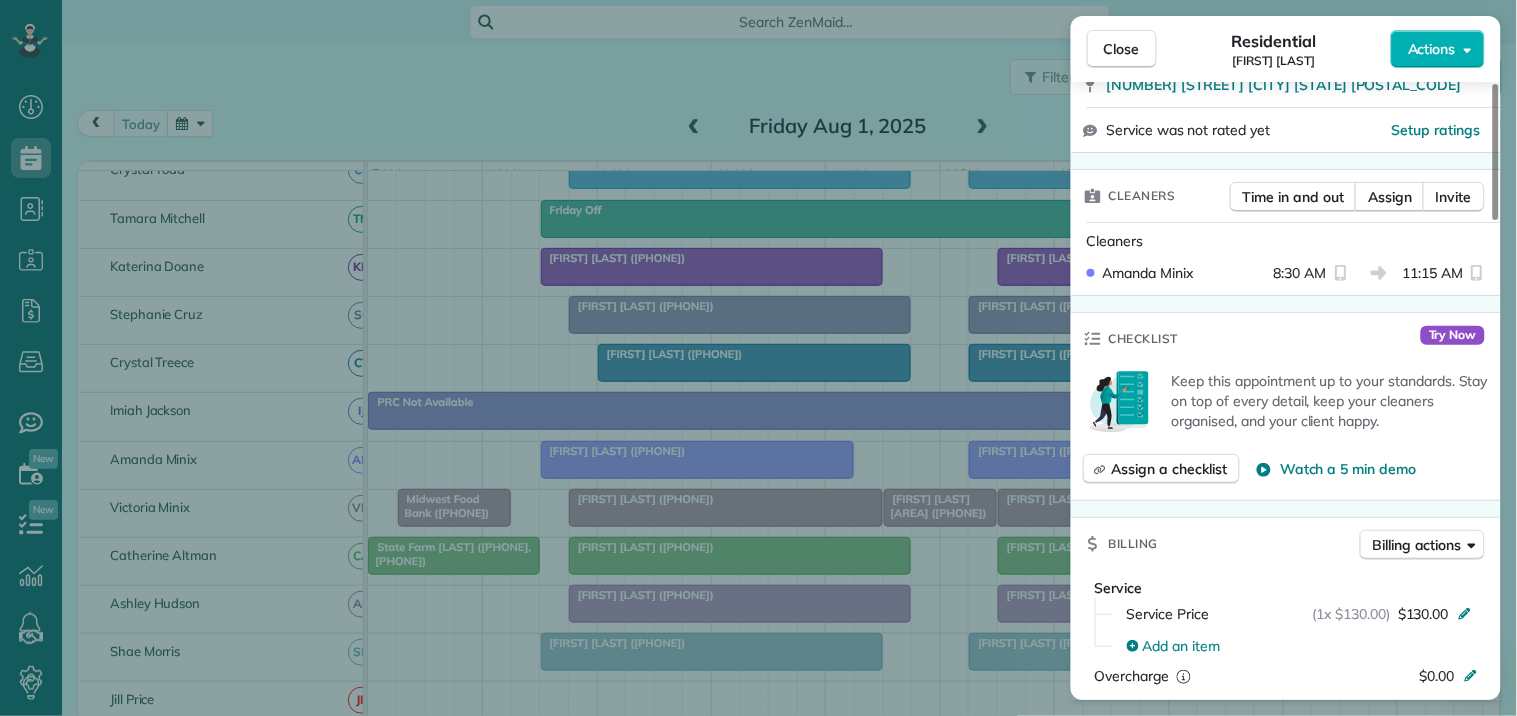 scroll, scrollTop: 444, scrollLeft: 0, axis: vertical 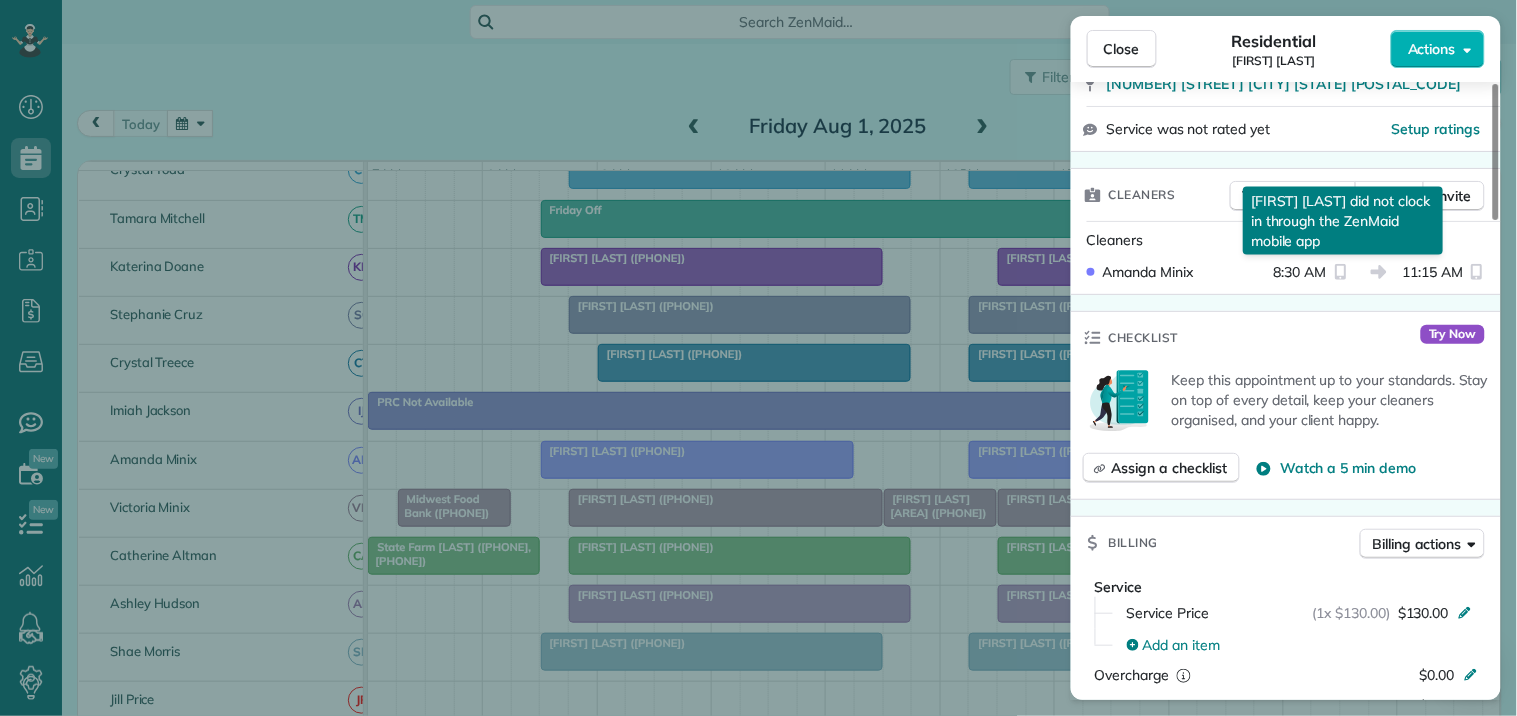 click on "Amanda Minix did not clock in through the ZenMaid mobile app" at bounding box center (1343, 221) 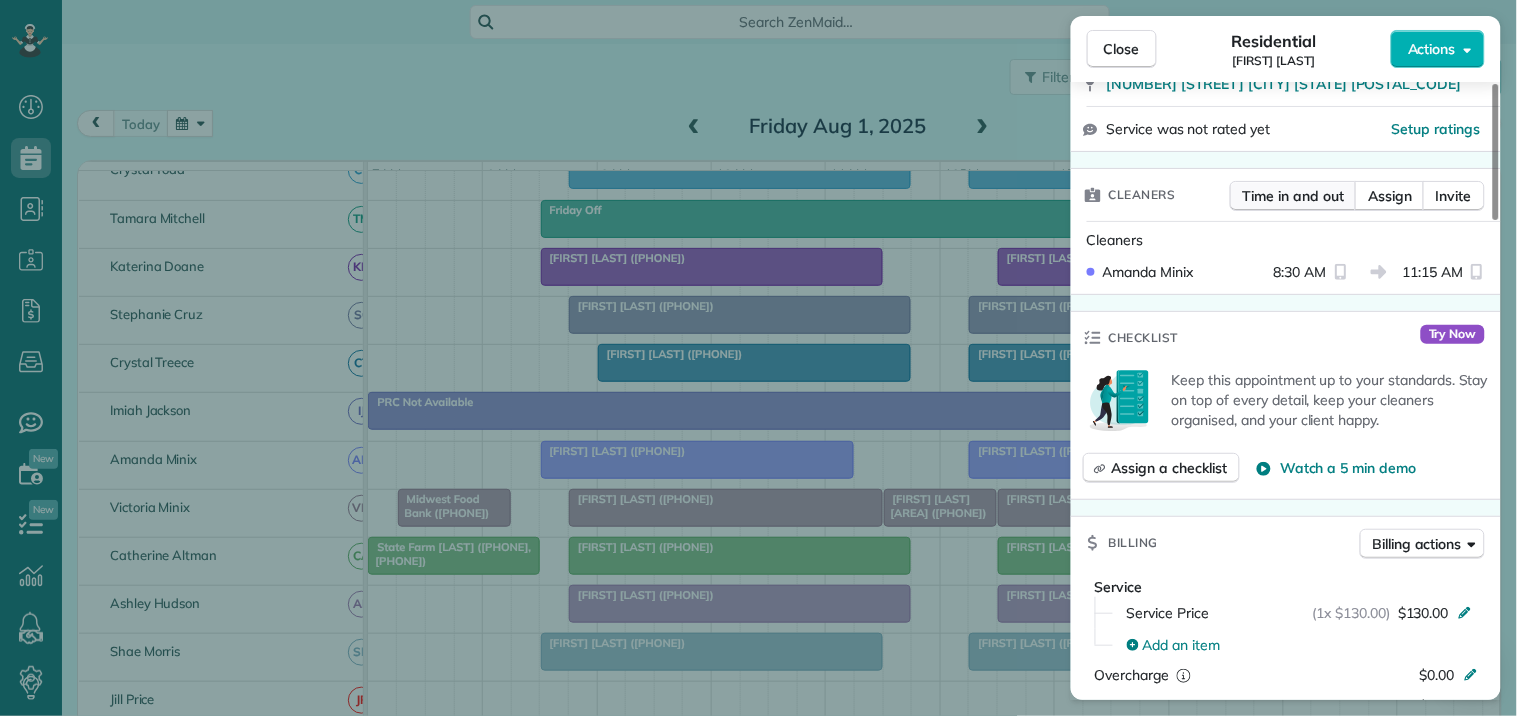 click on "Time in and out" at bounding box center [1293, 196] 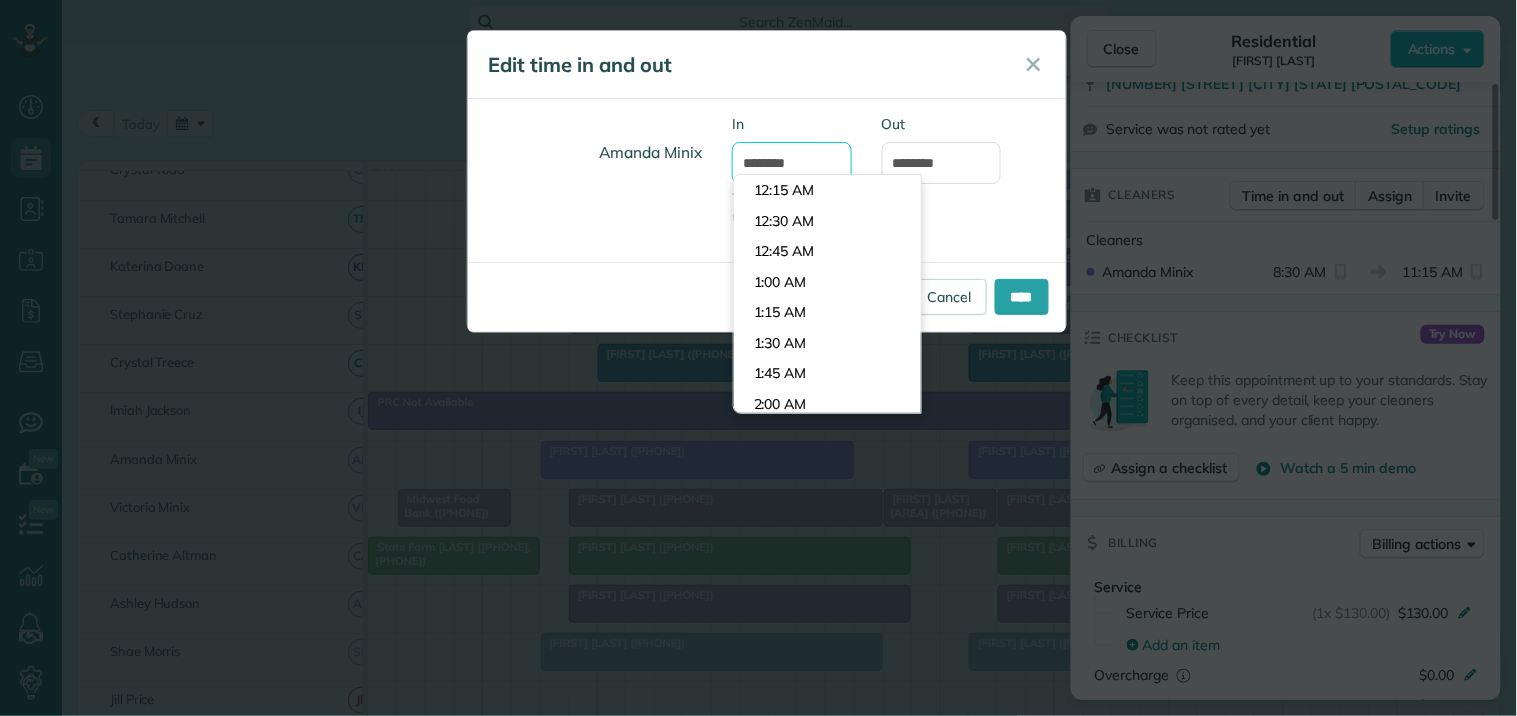 click on "*******" at bounding box center (792, 163) 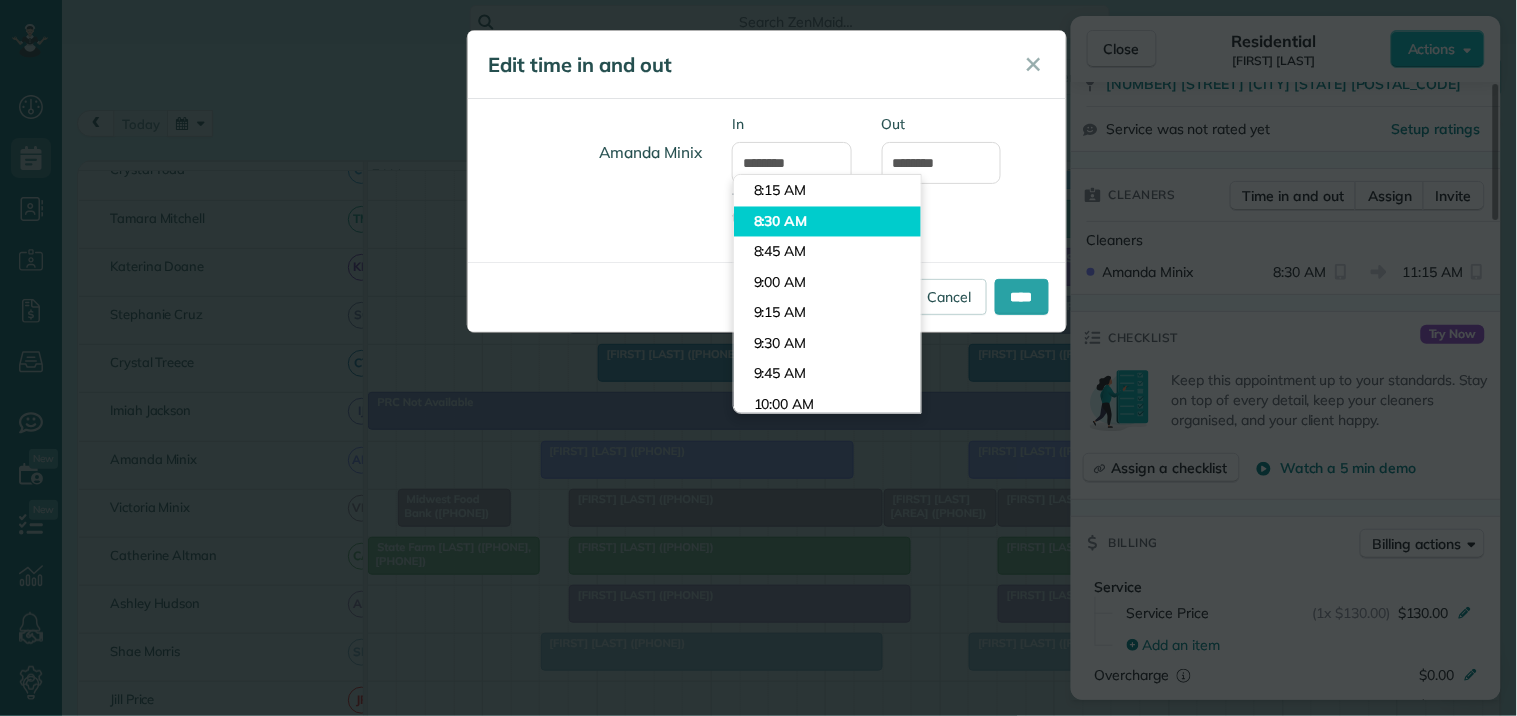 type on "*******" 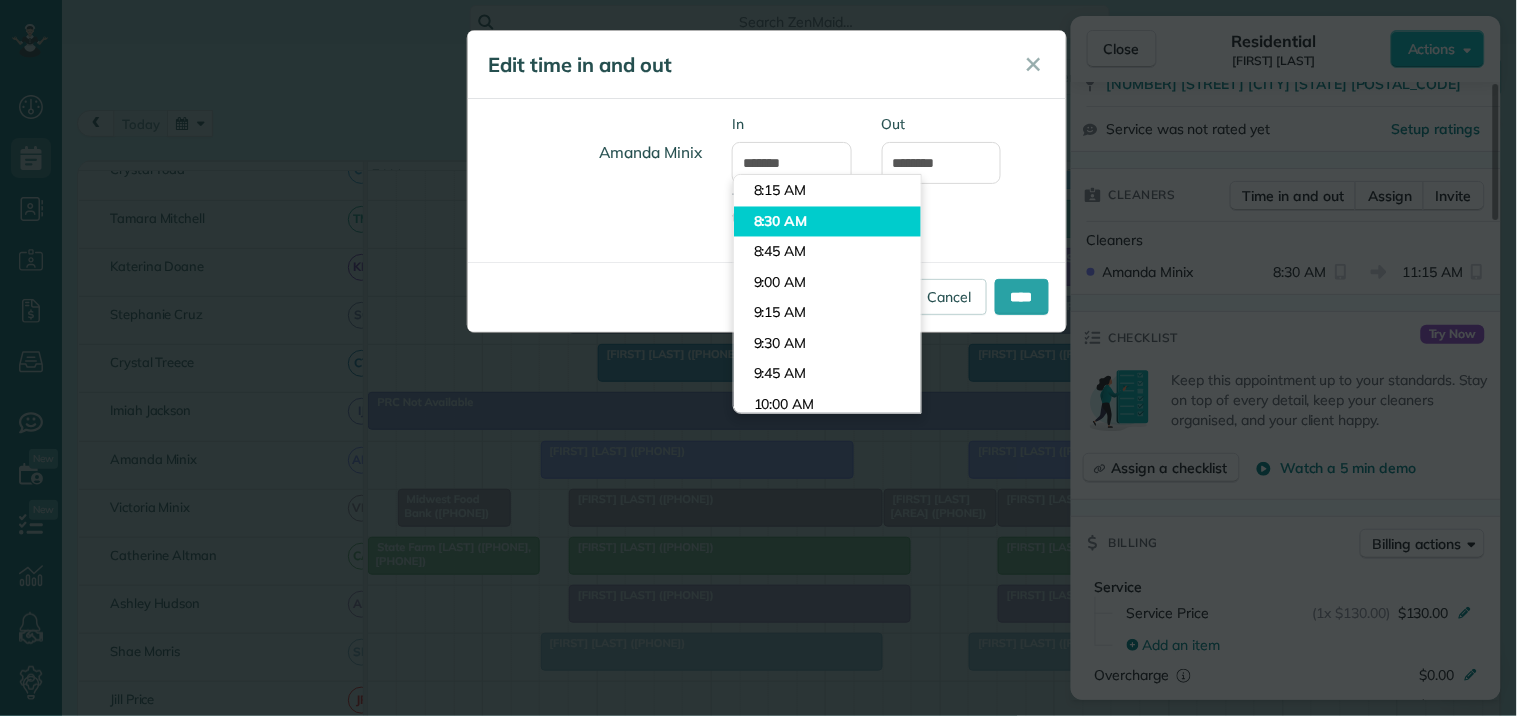 click on "Dashboard
Scheduling
Calendar View
List View
Dispatch View - Weekly scheduling (Beta)" at bounding box center [758, 358] 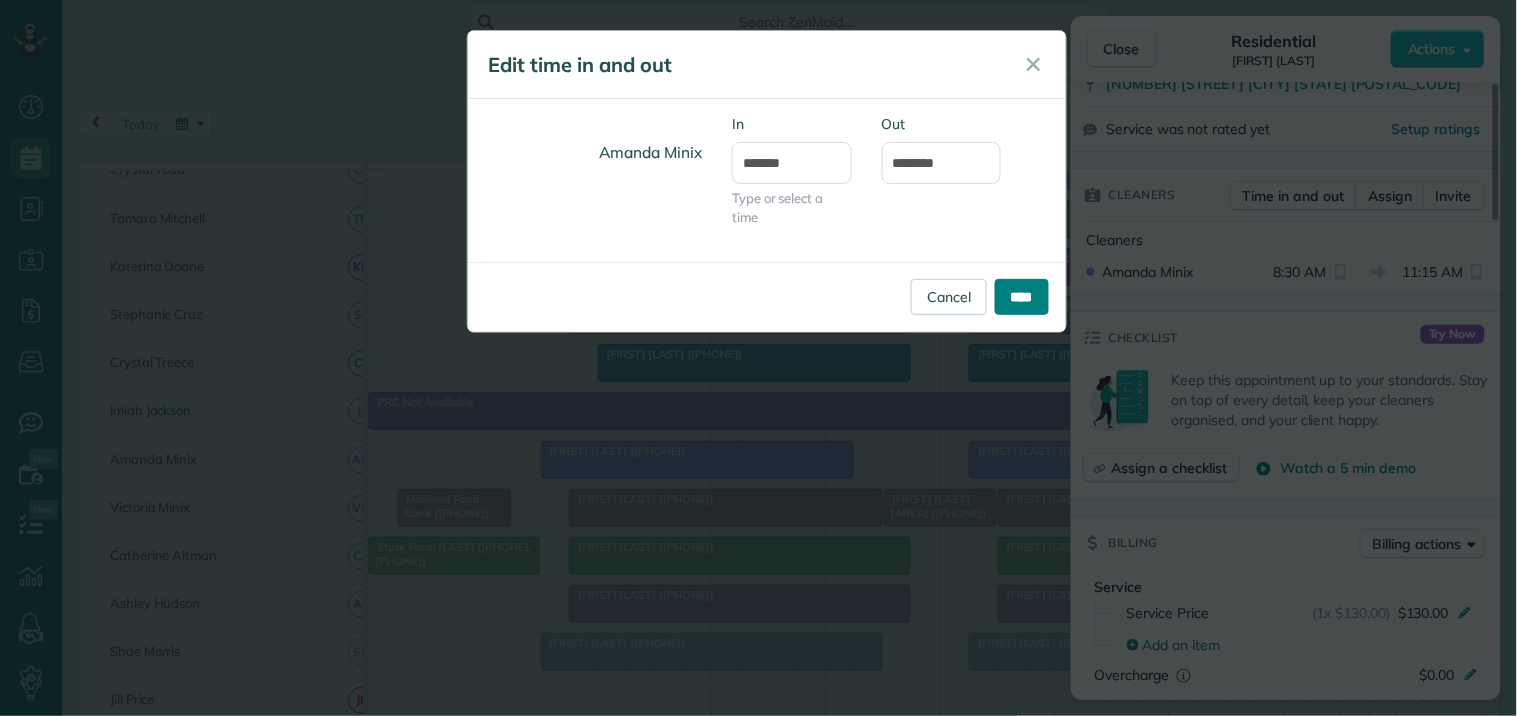 click on "****" at bounding box center (1022, 297) 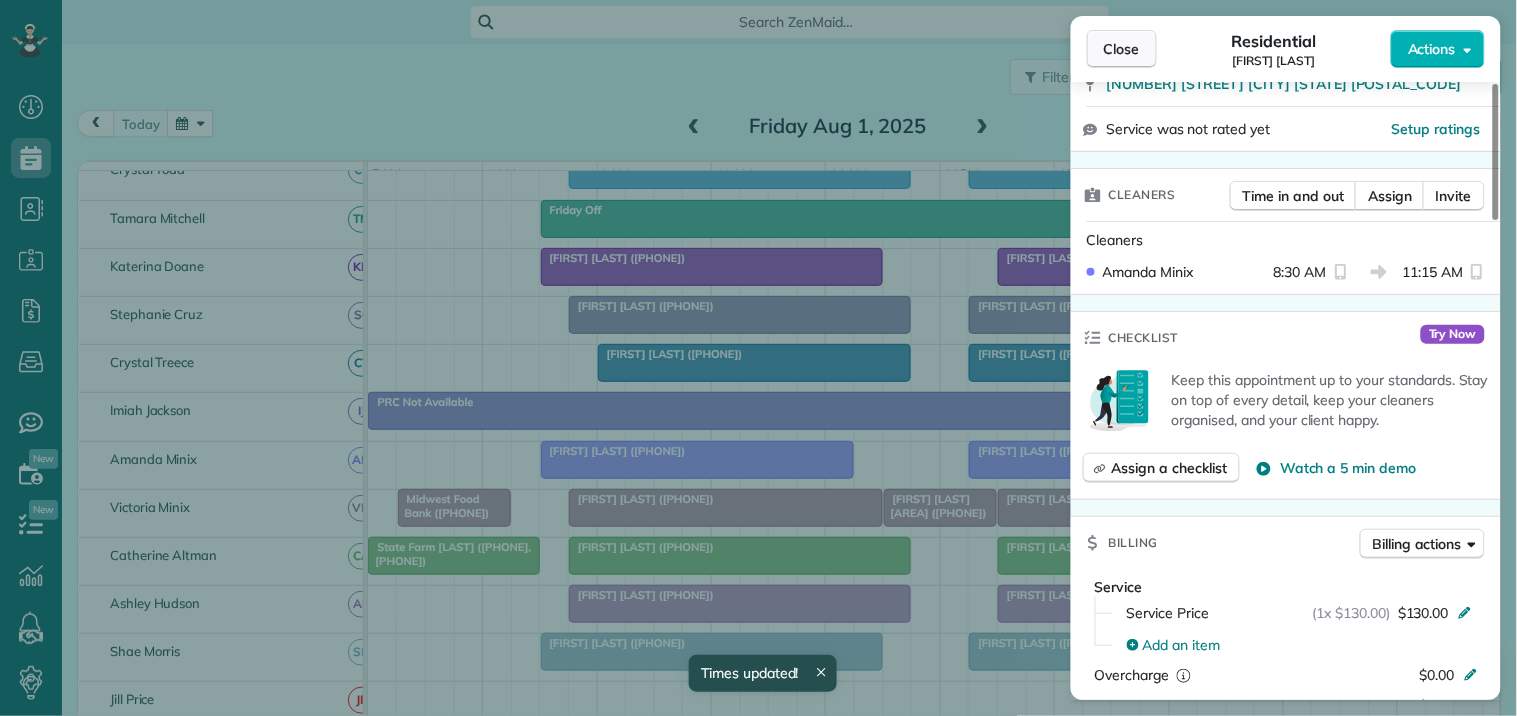 click on "Close" at bounding box center (1122, 49) 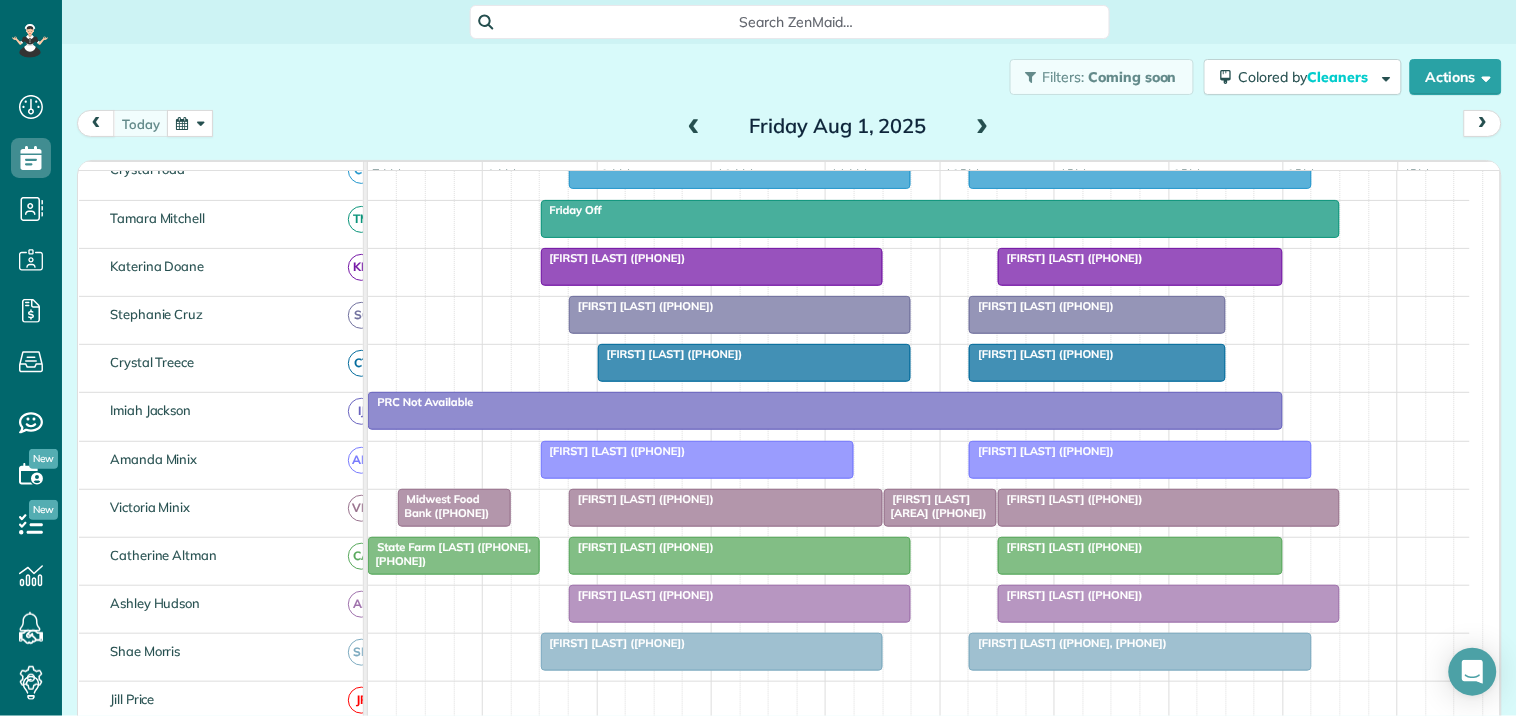 click at bounding box center [740, 556] 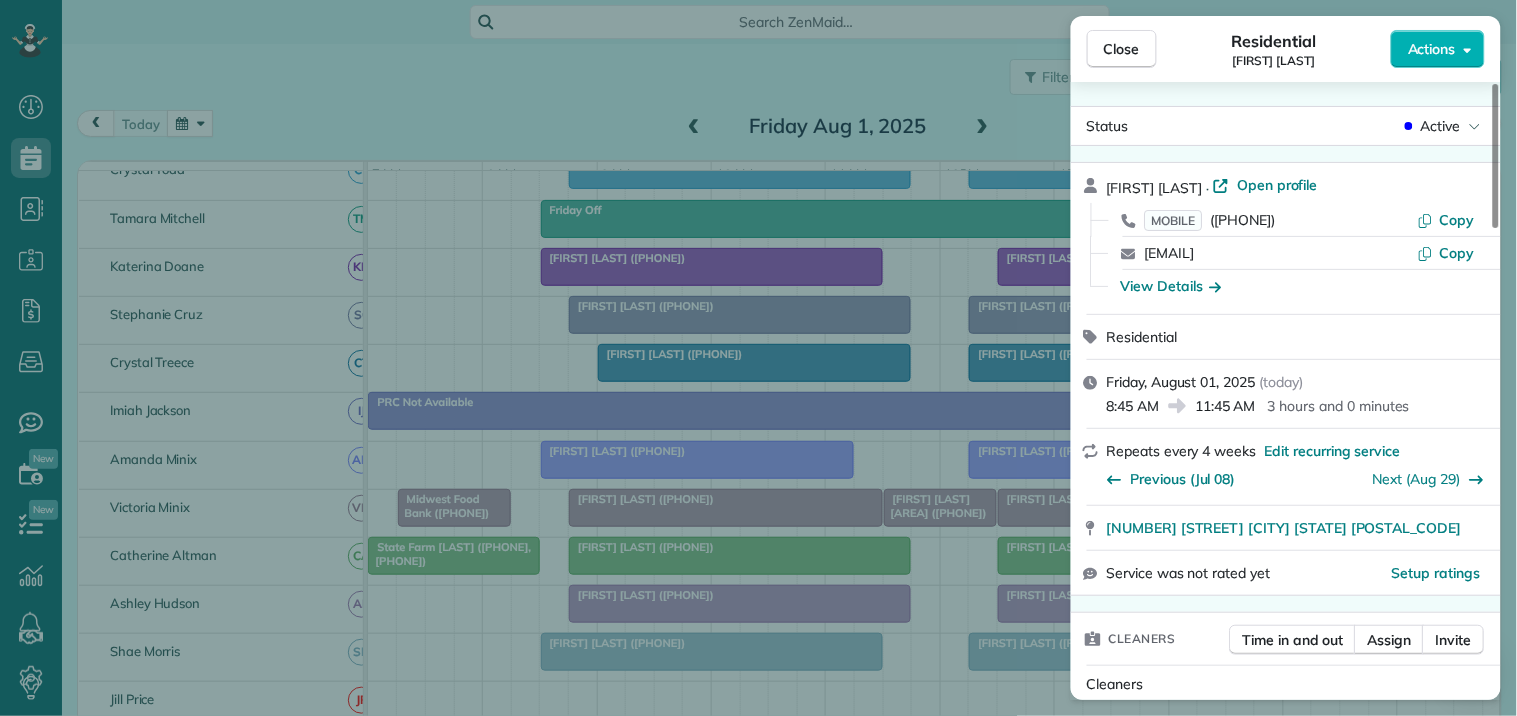 scroll, scrollTop: 333, scrollLeft: 0, axis: vertical 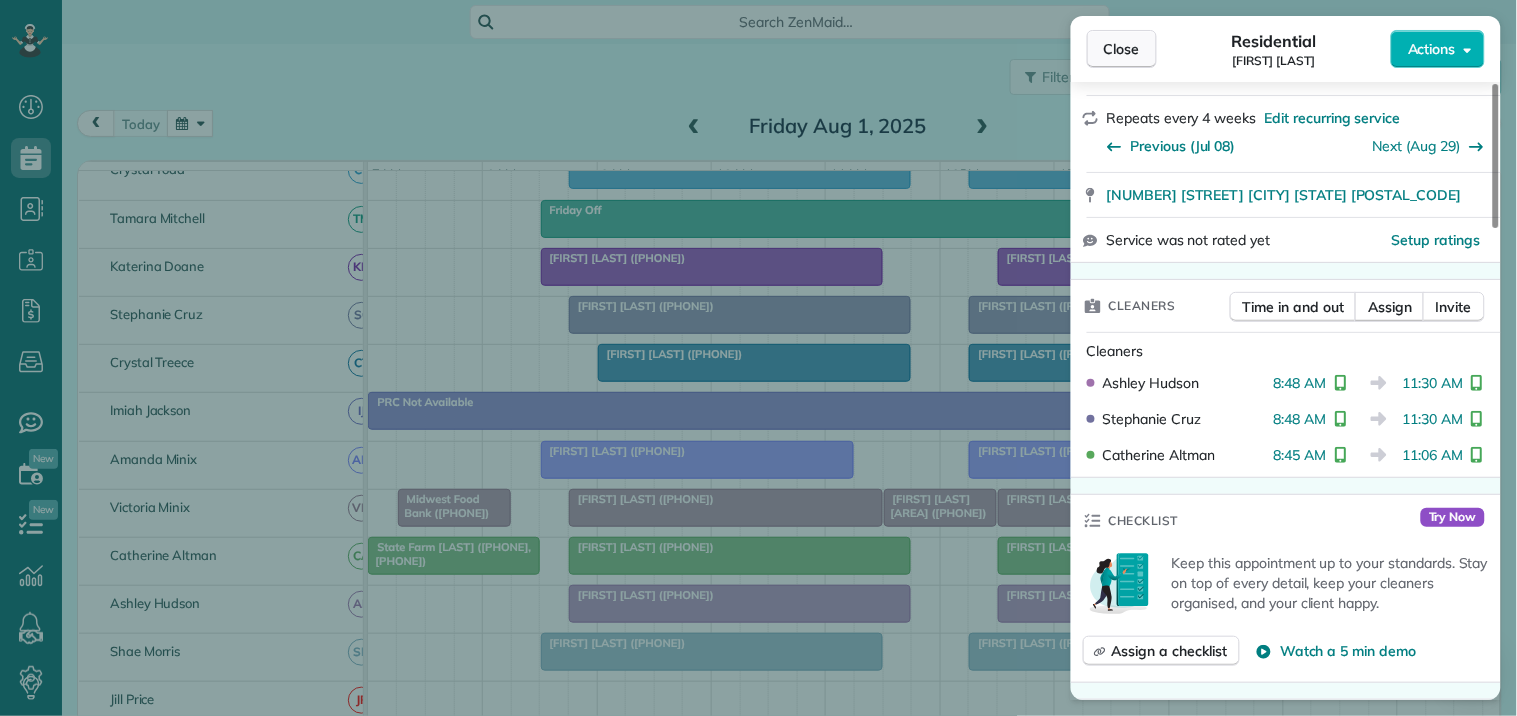 click on "Close" at bounding box center [1122, 49] 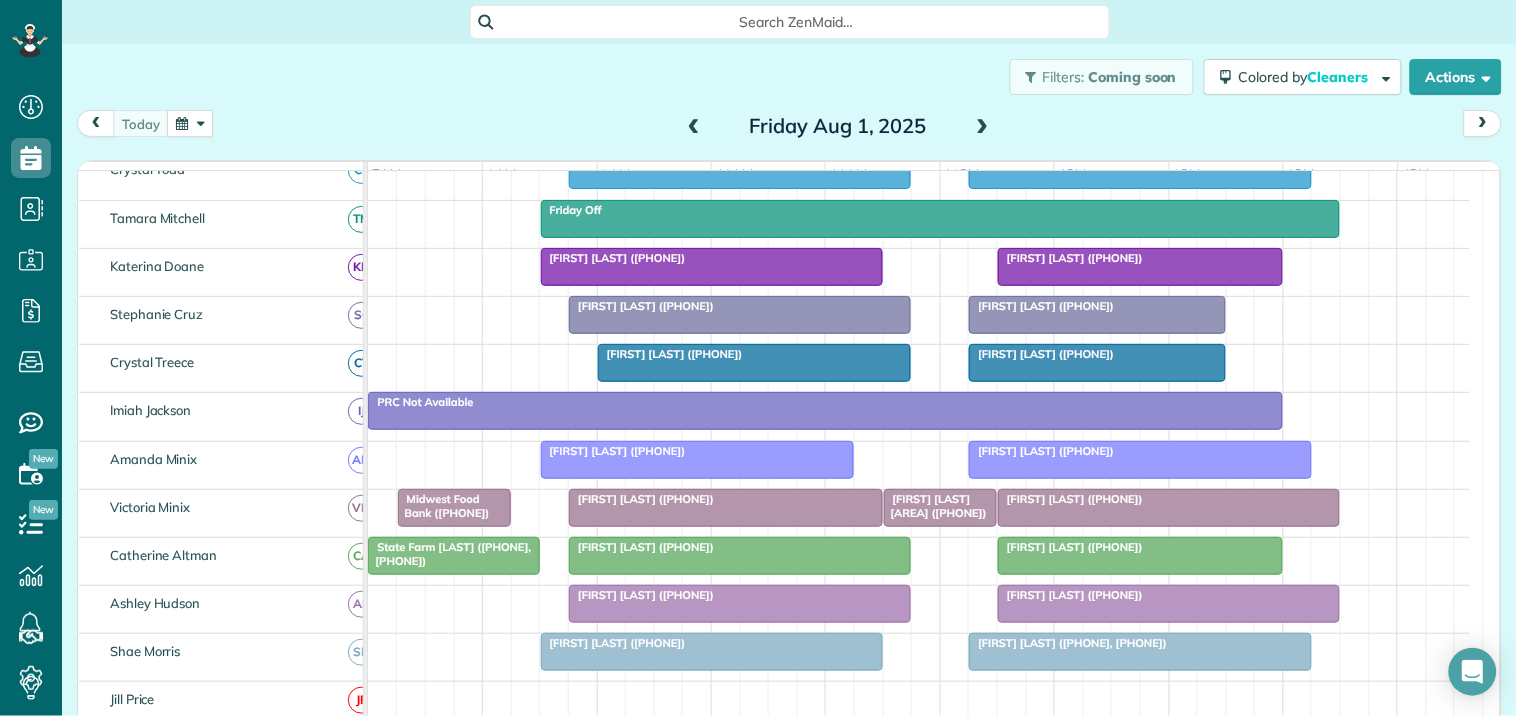 click at bounding box center [726, 508] 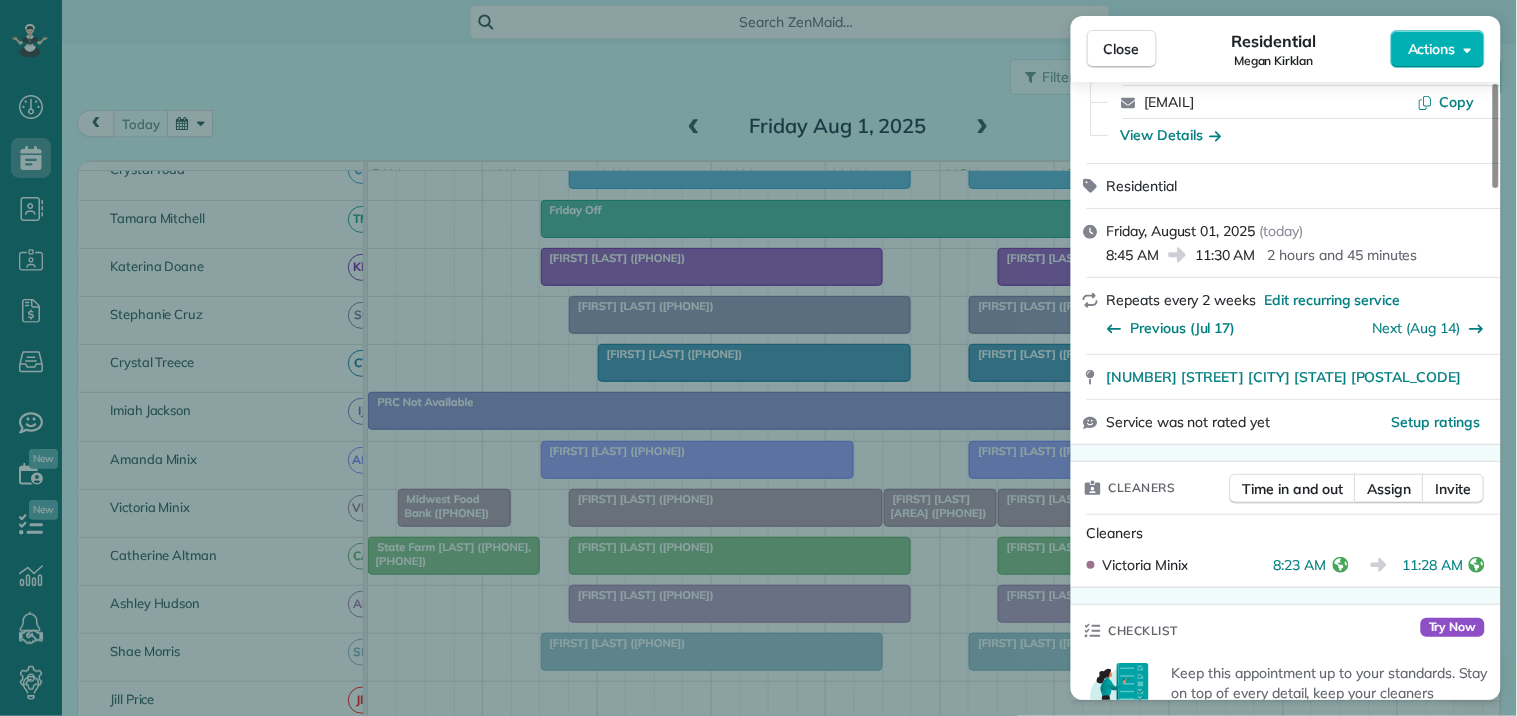 scroll, scrollTop: 333, scrollLeft: 0, axis: vertical 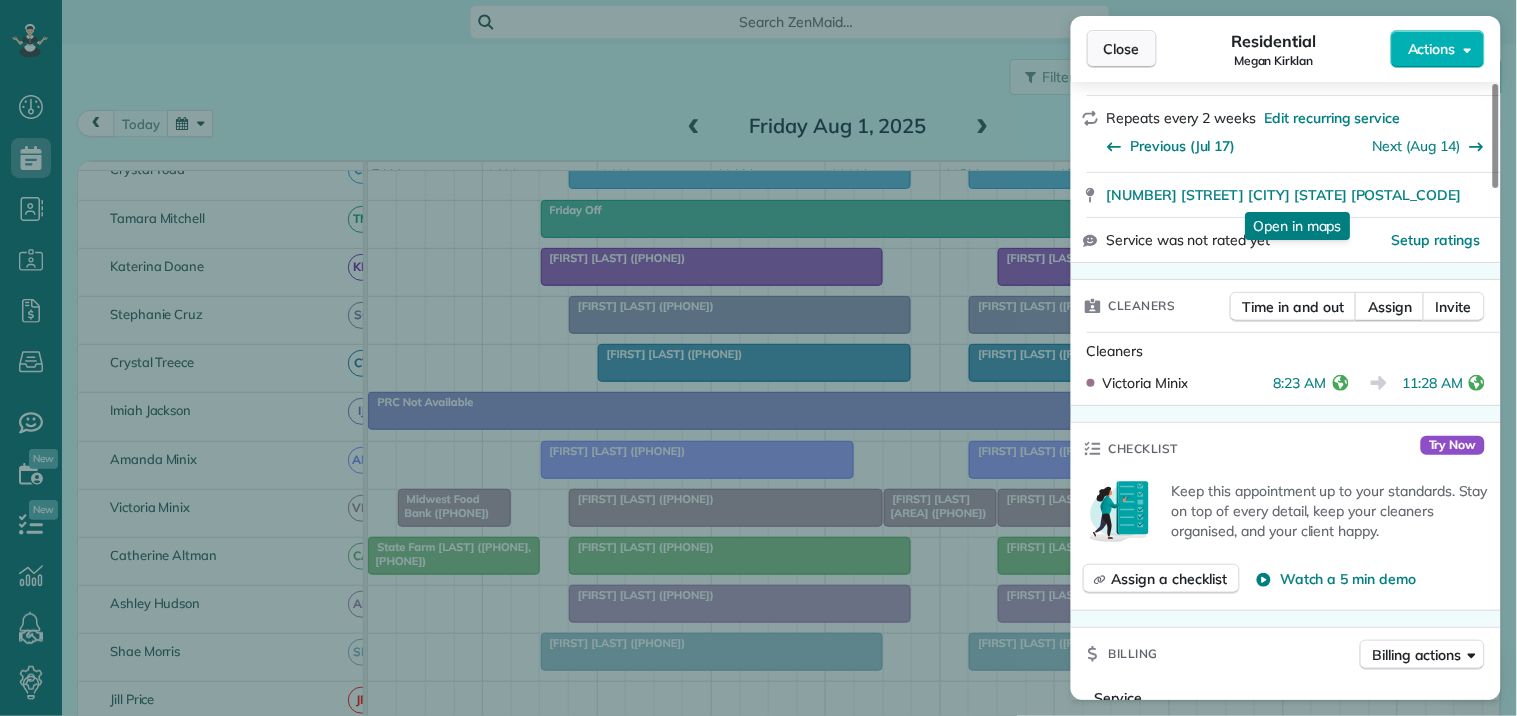 click on "Close" at bounding box center (1122, 49) 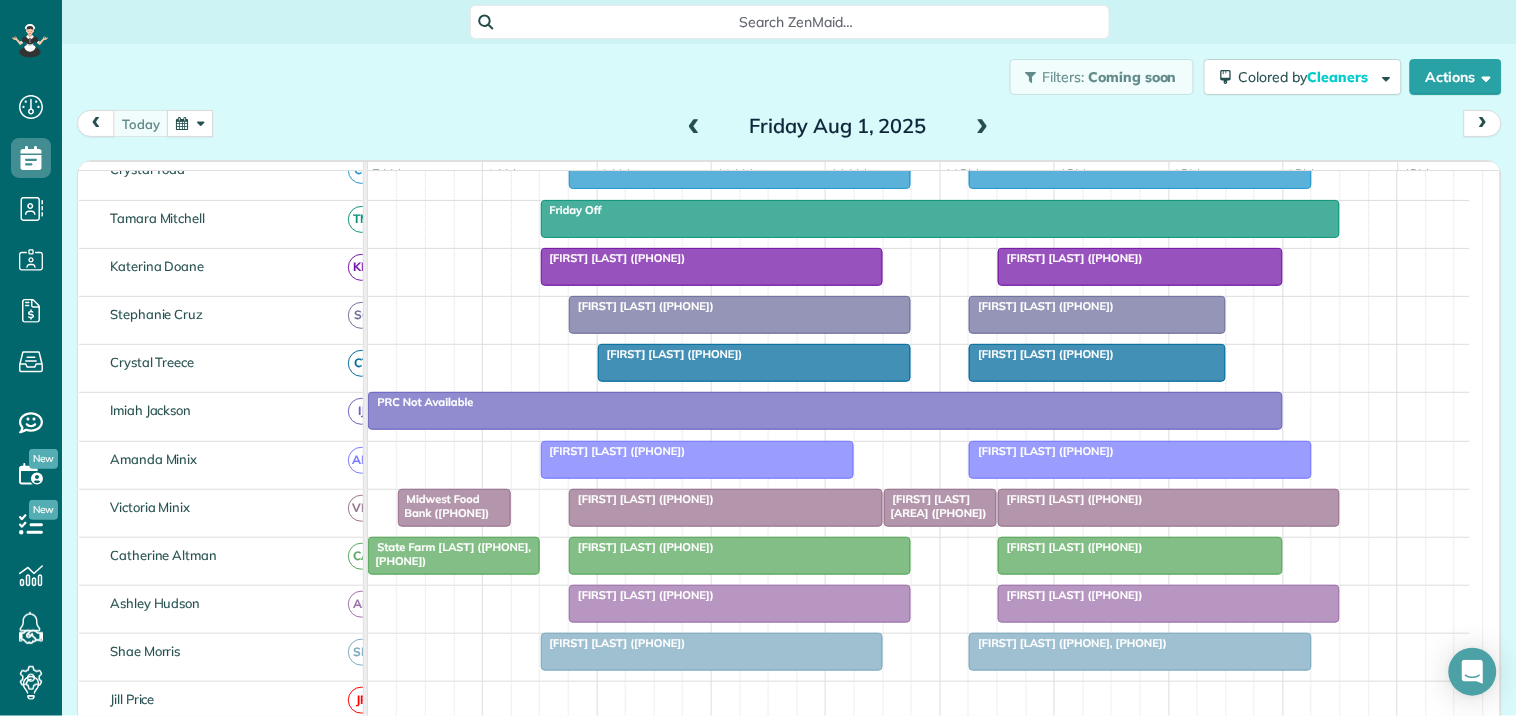 scroll, scrollTop: 182, scrollLeft: 0, axis: vertical 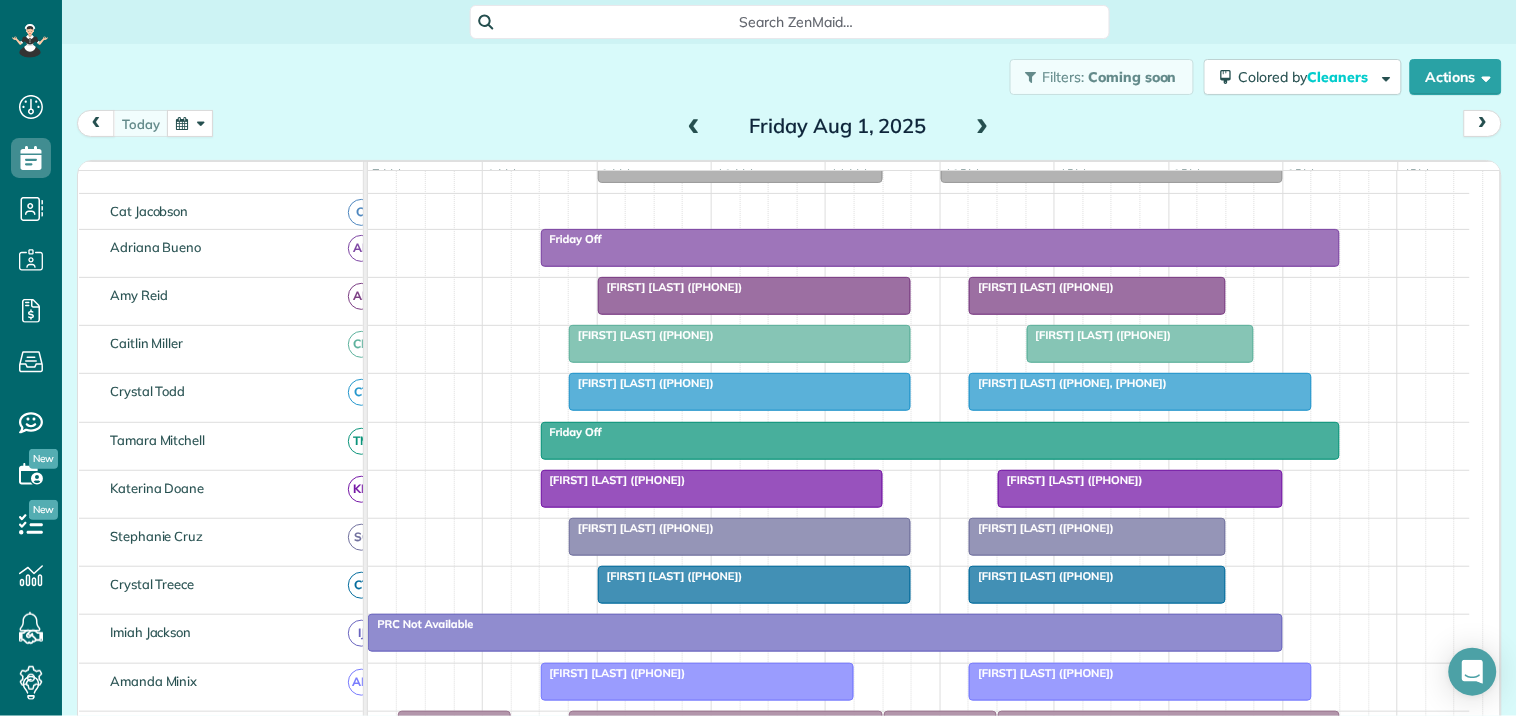click on "Ken Weaver (+17707316097)" at bounding box center [755, 287] 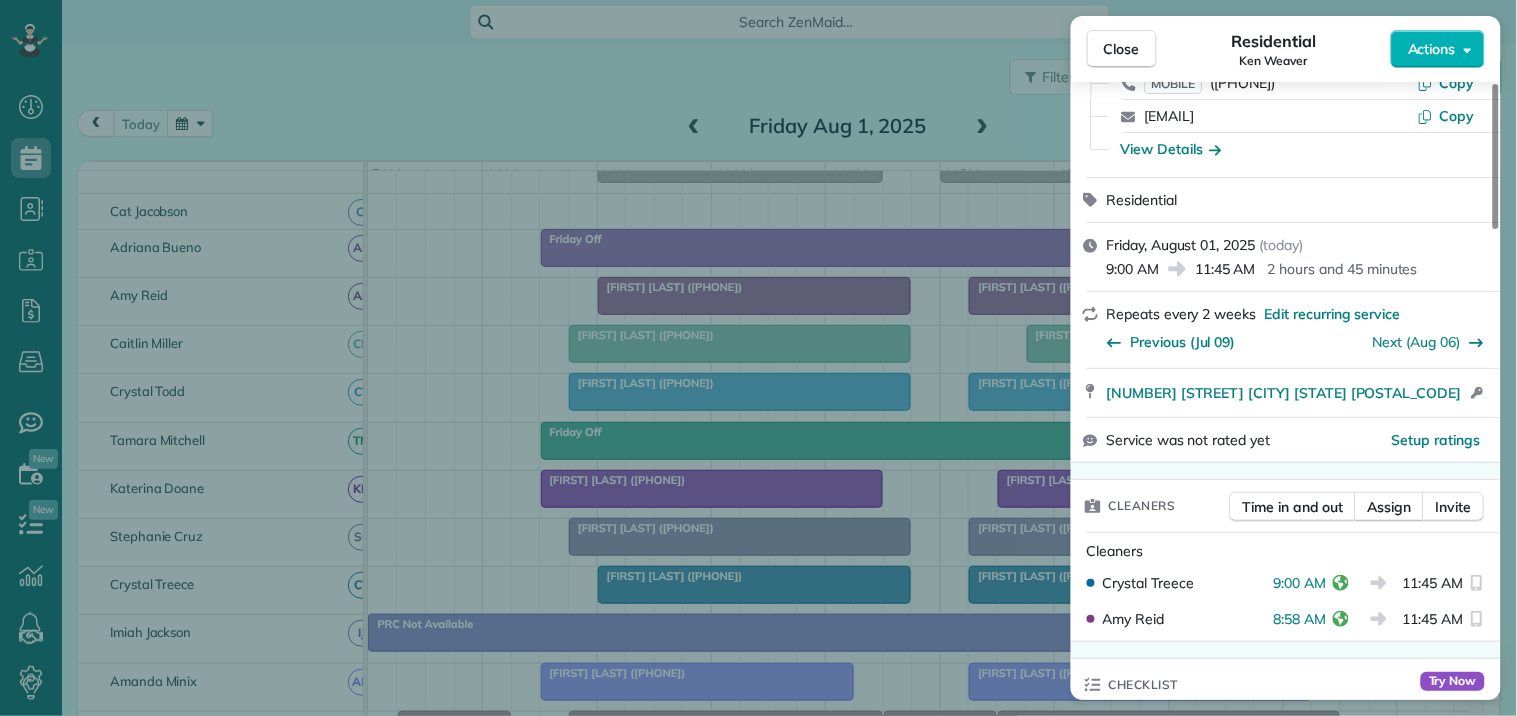 scroll, scrollTop: 333, scrollLeft: 0, axis: vertical 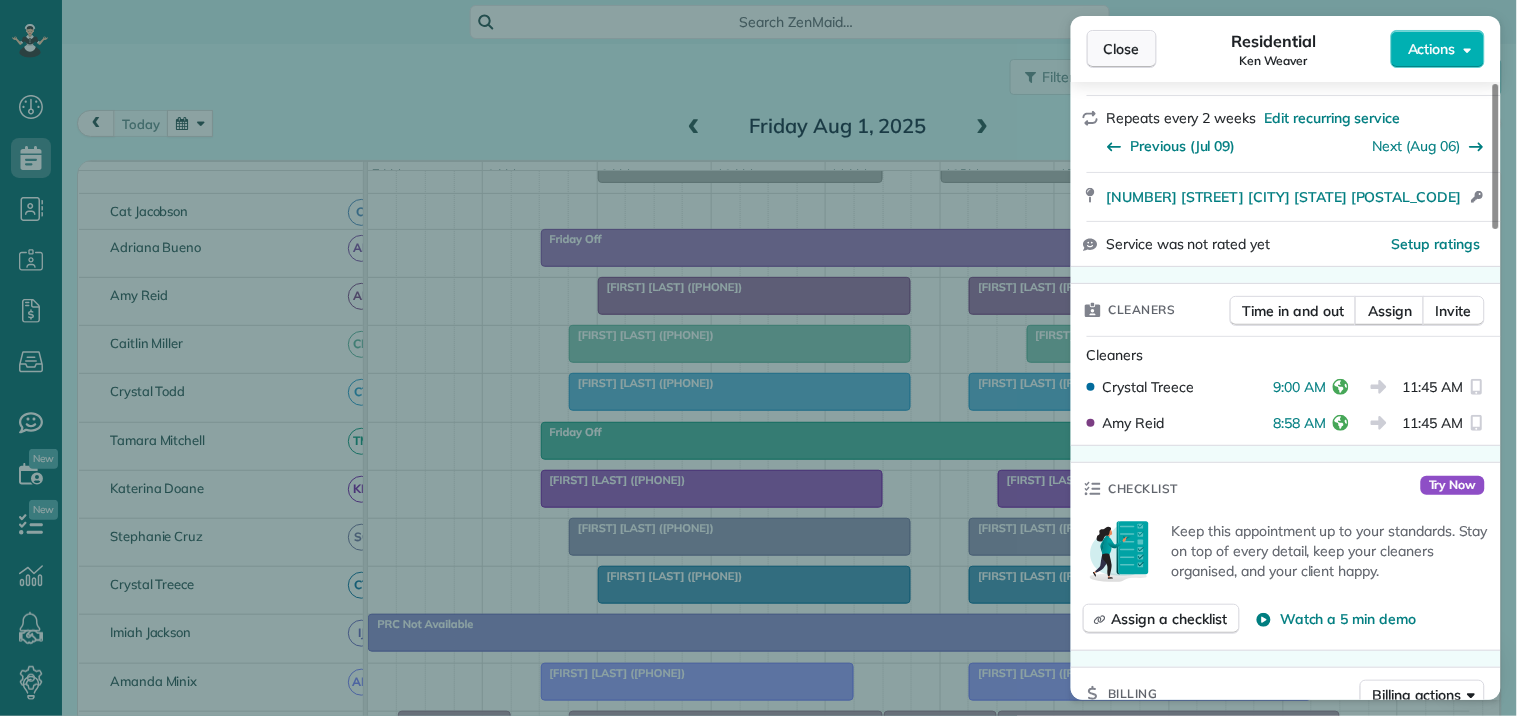 click on "Close" at bounding box center (1122, 49) 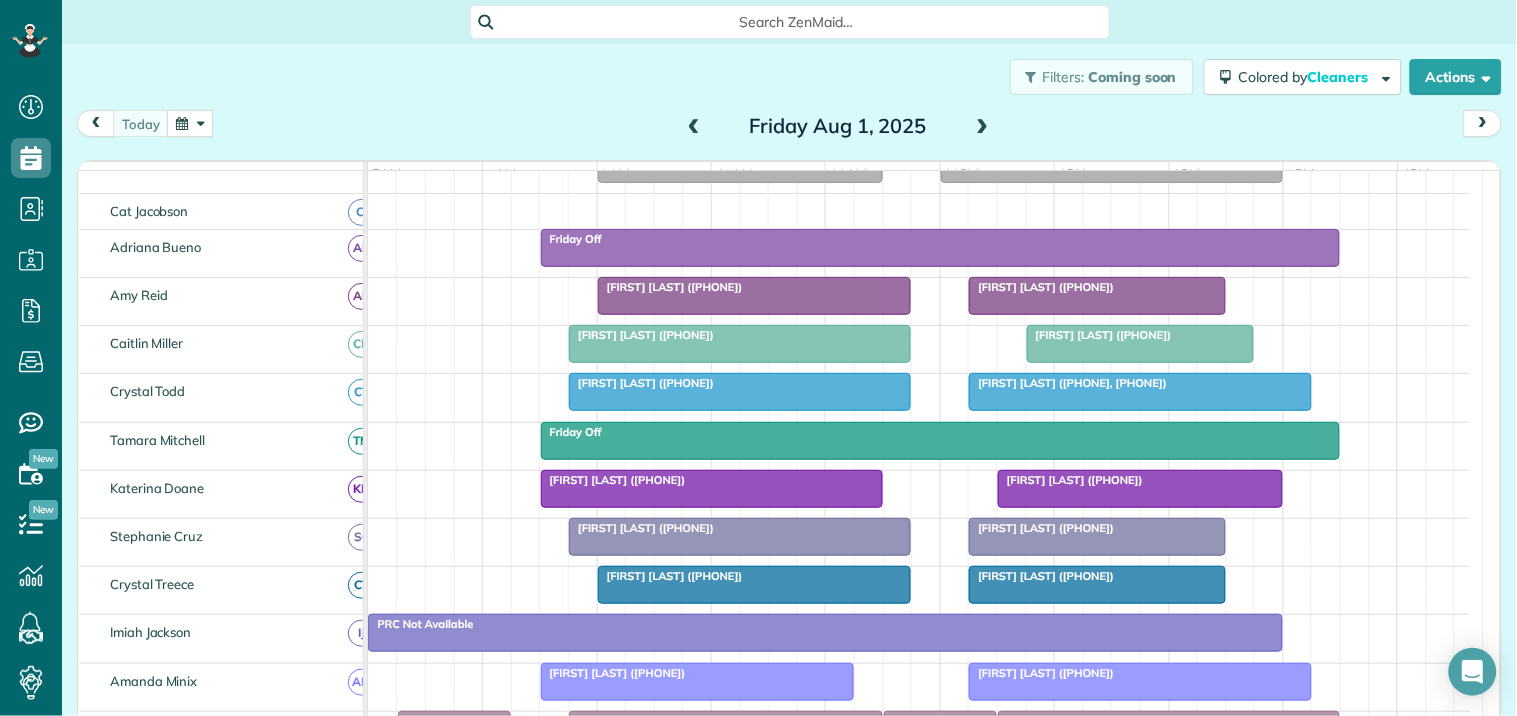 click on "Diane Mitchell (+17703656593)" at bounding box center (740, 335) 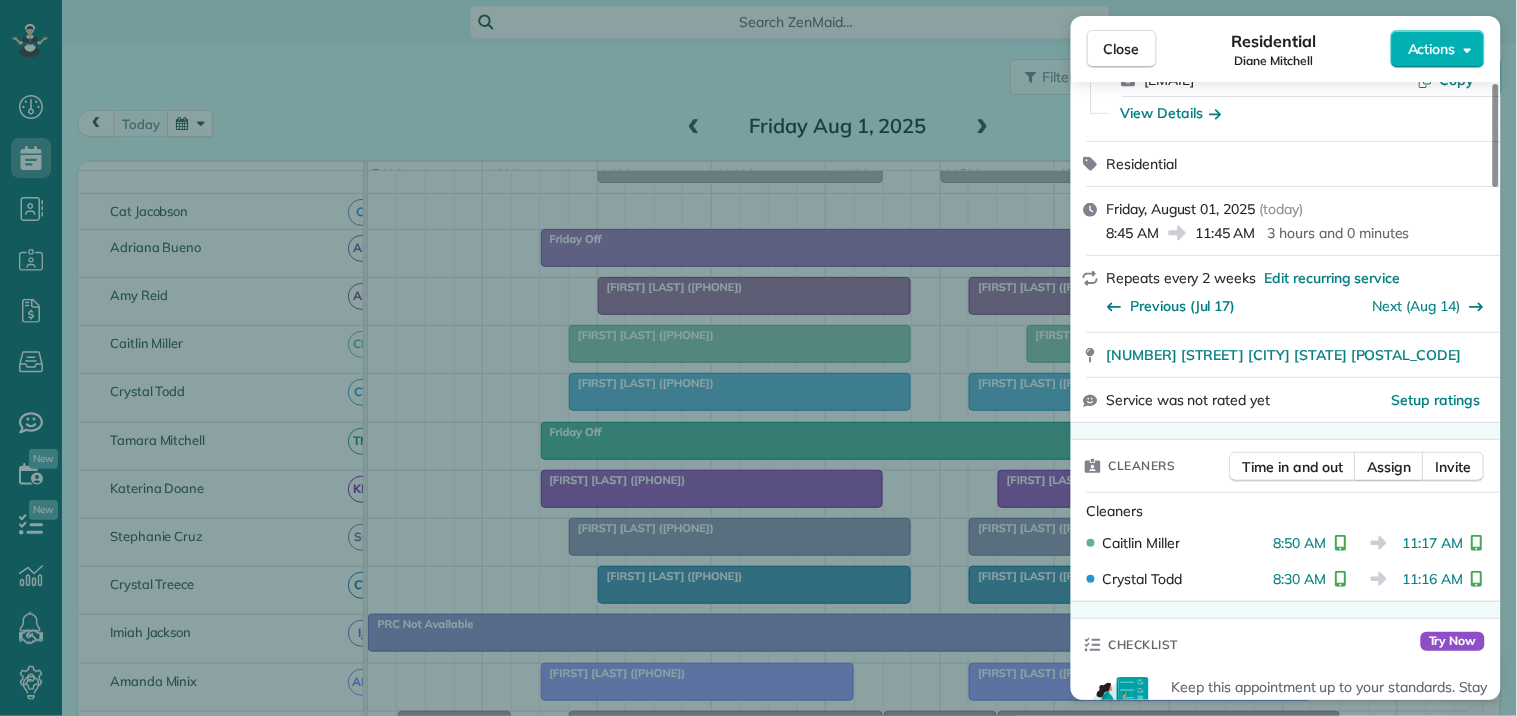 scroll, scrollTop: 444, scrollLeft: 0, axis: vertical 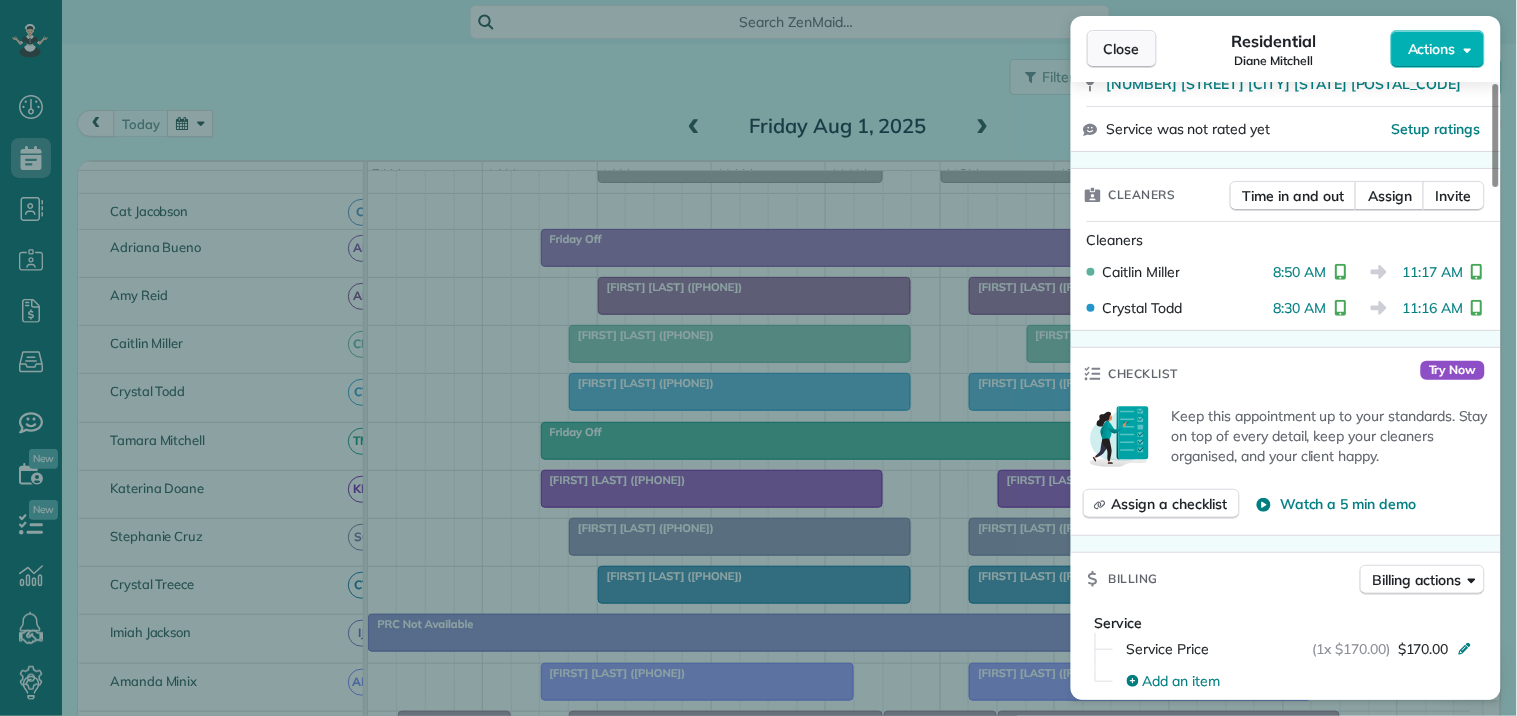 click on "Close" at bounding box center [1122, 49] 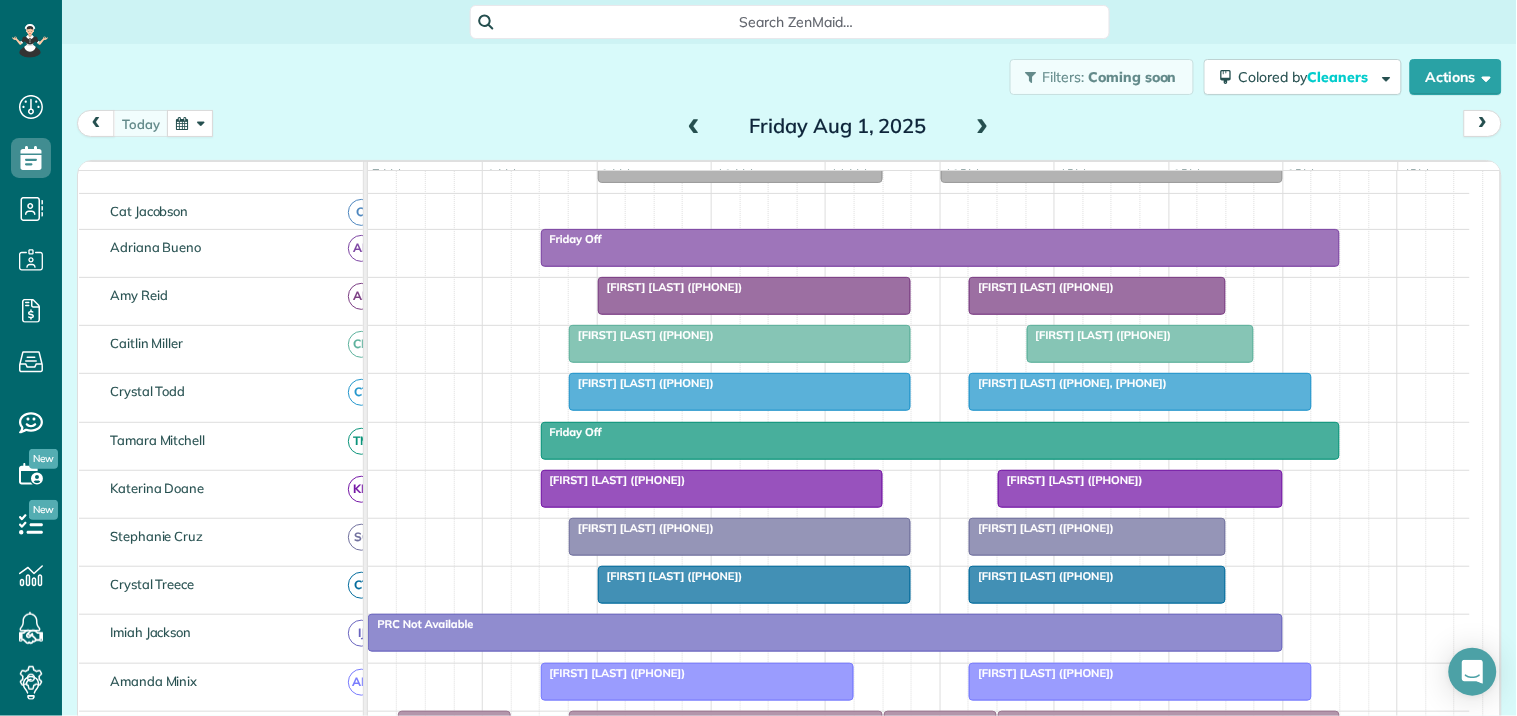 scroll, scrollTop: 623, scrollLeft: 0, axis: vertical 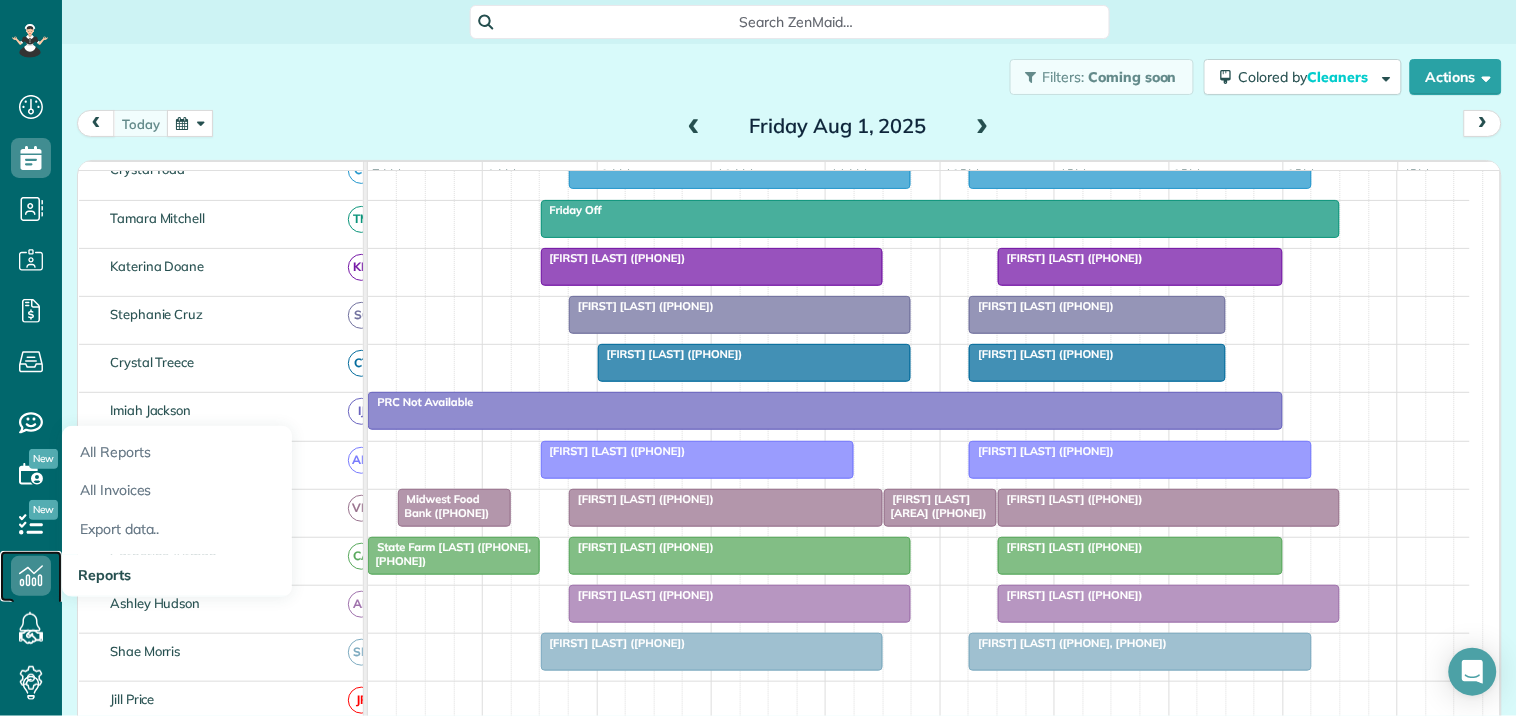 click 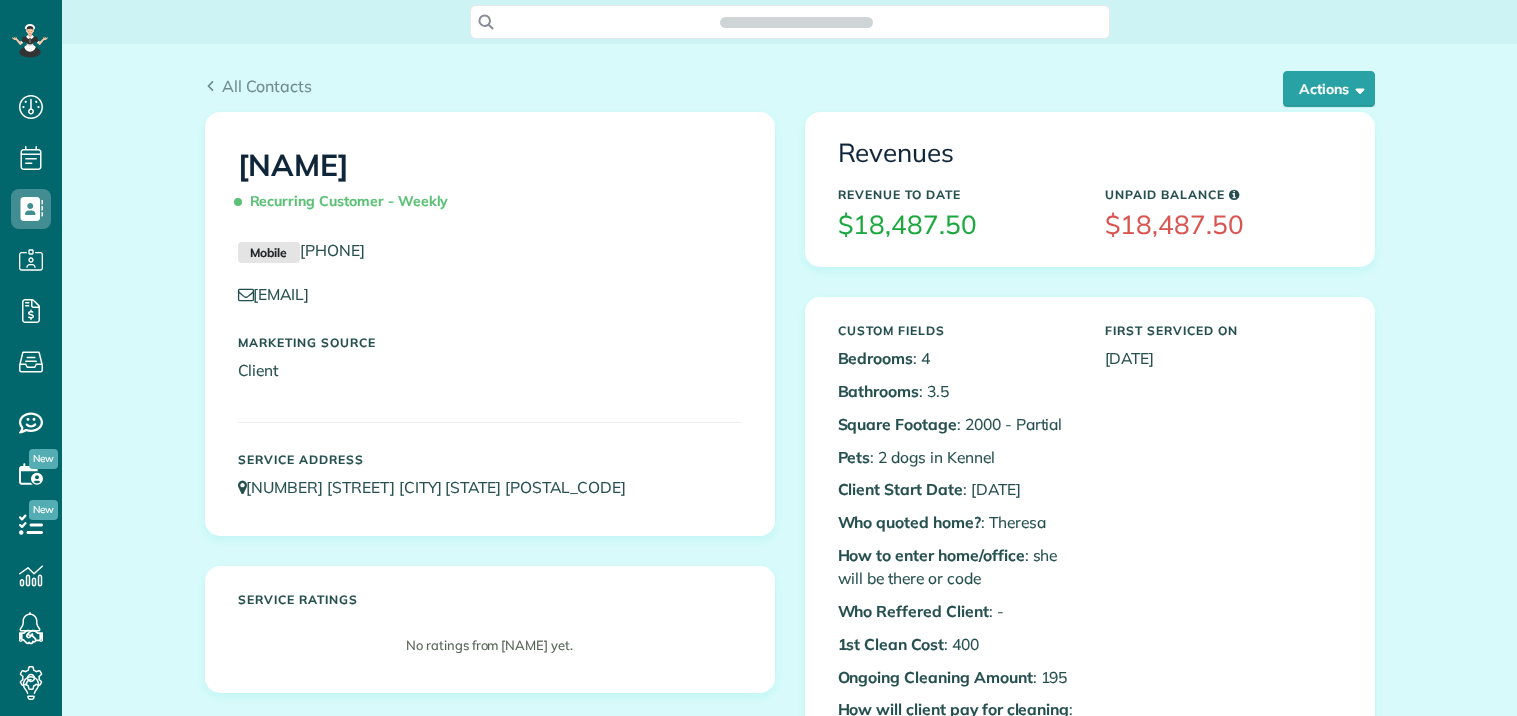 scroll, scrollTop: 0, scrollLeft: 0, axis: both 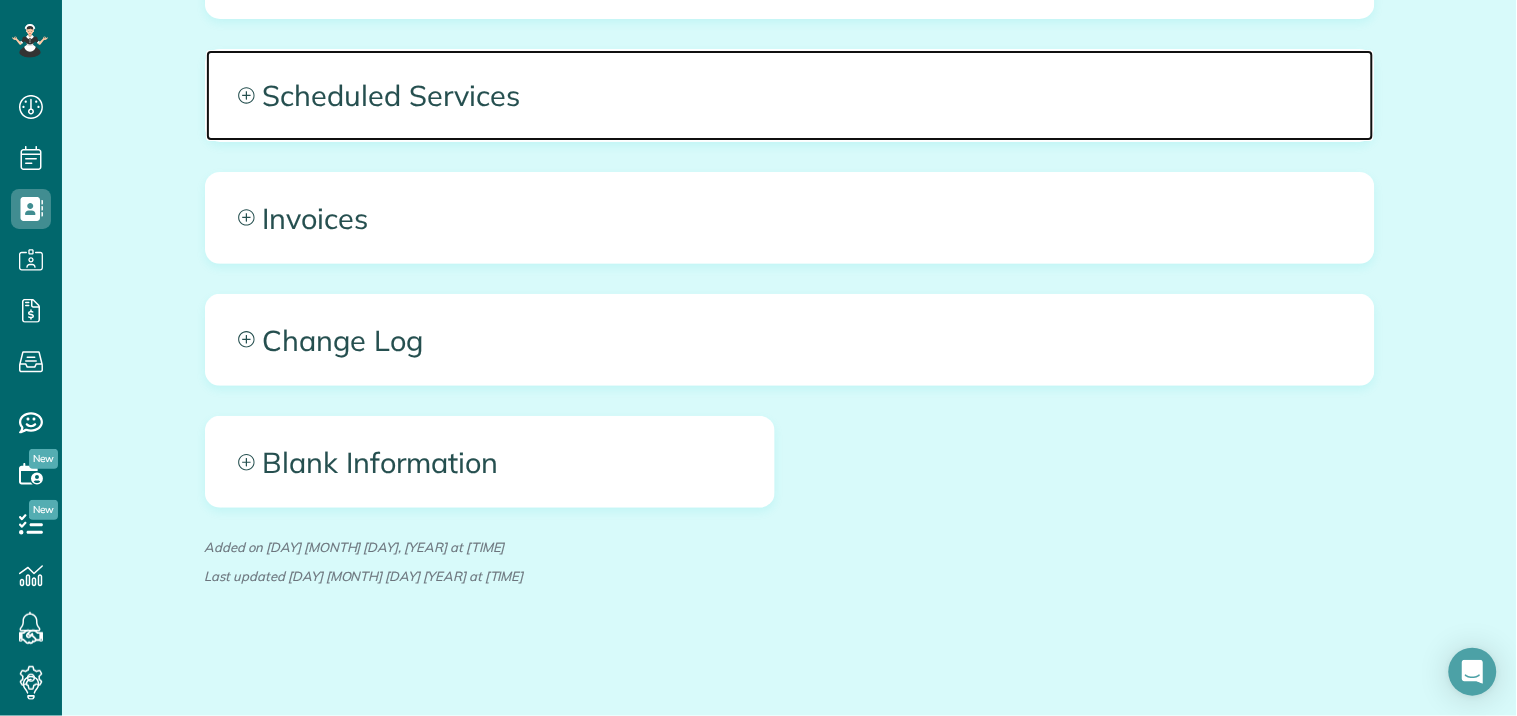 click on "Scheduled Services" at bounding box center [790, 95] 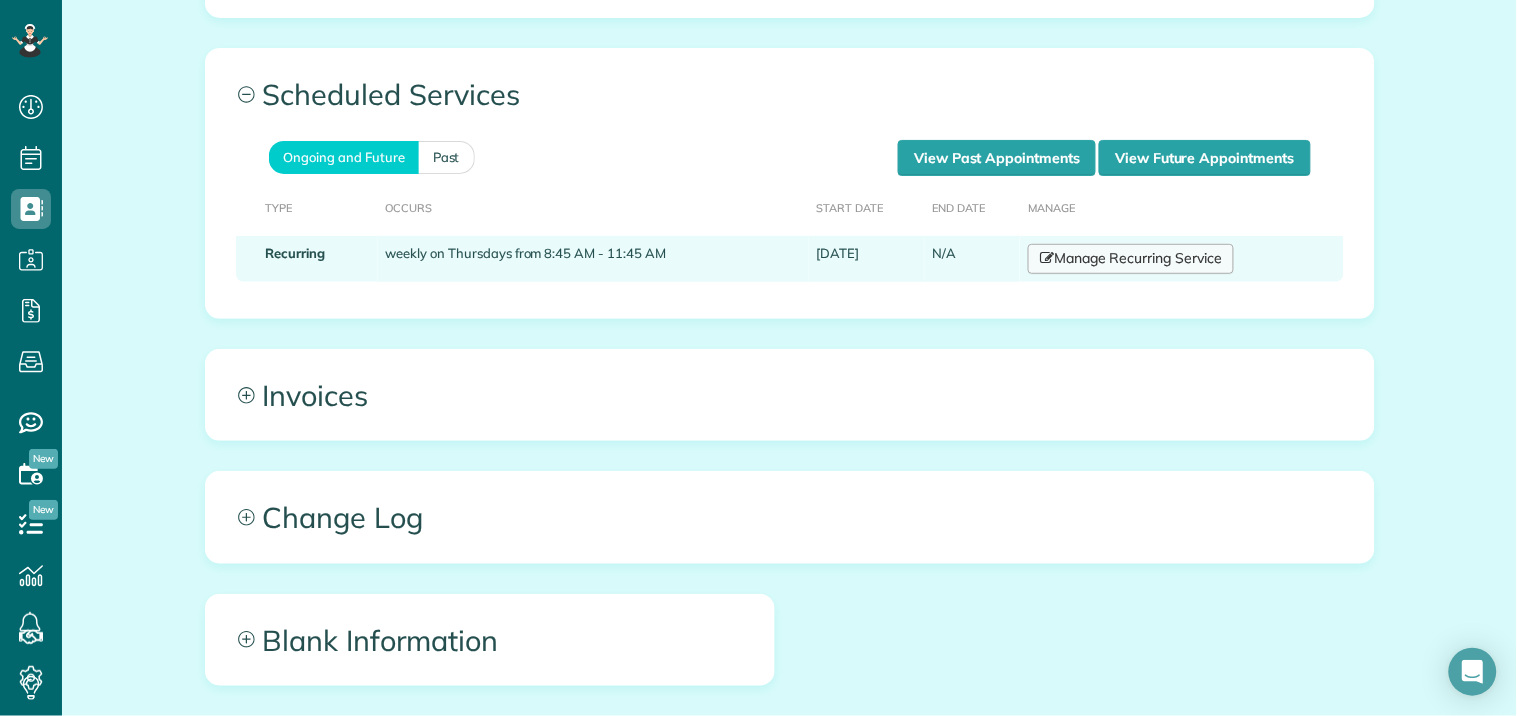click on "Manage Recurring Service" at bounding box center (1131, 259) 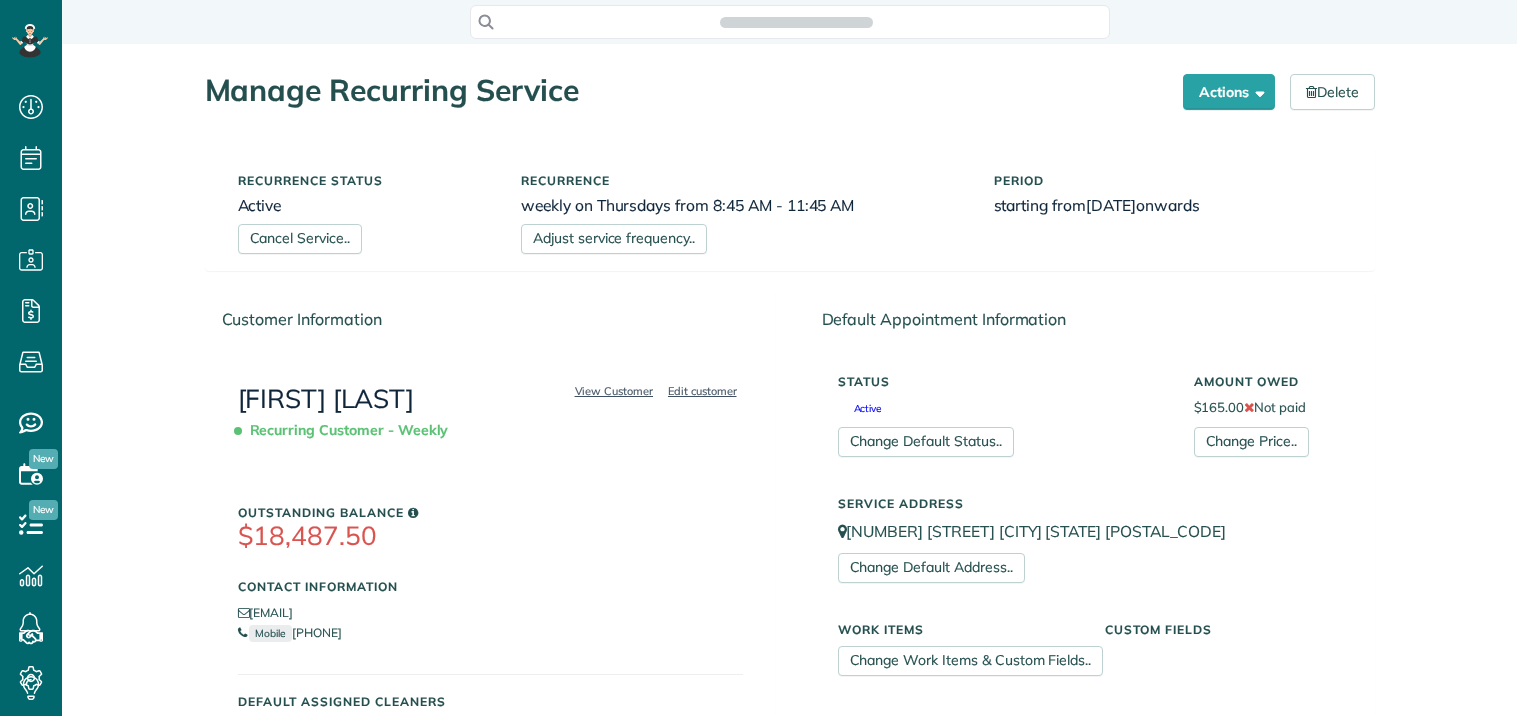scroll, scrollTop: 0, scrollLeft: 0, axis: both 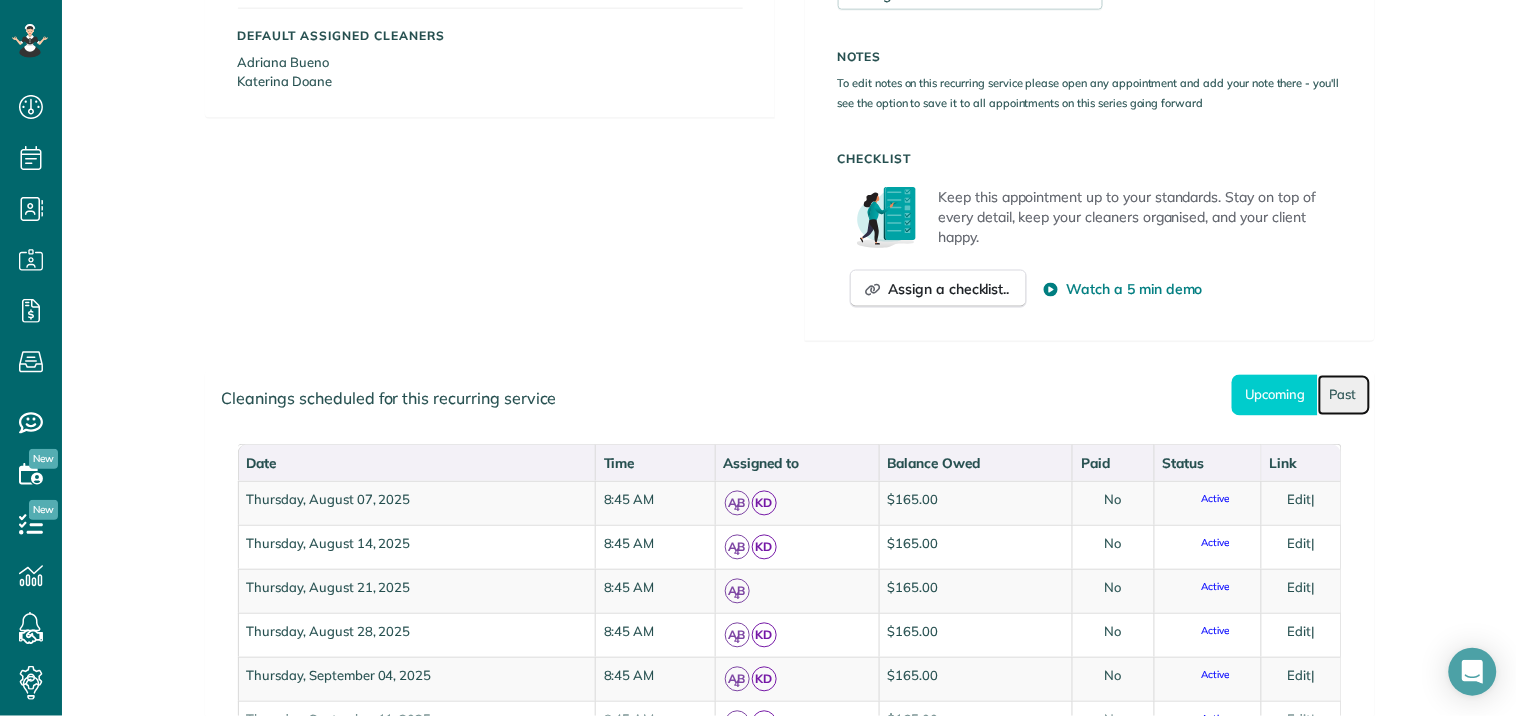 click on "Past" at bounding box center [1344, 395] 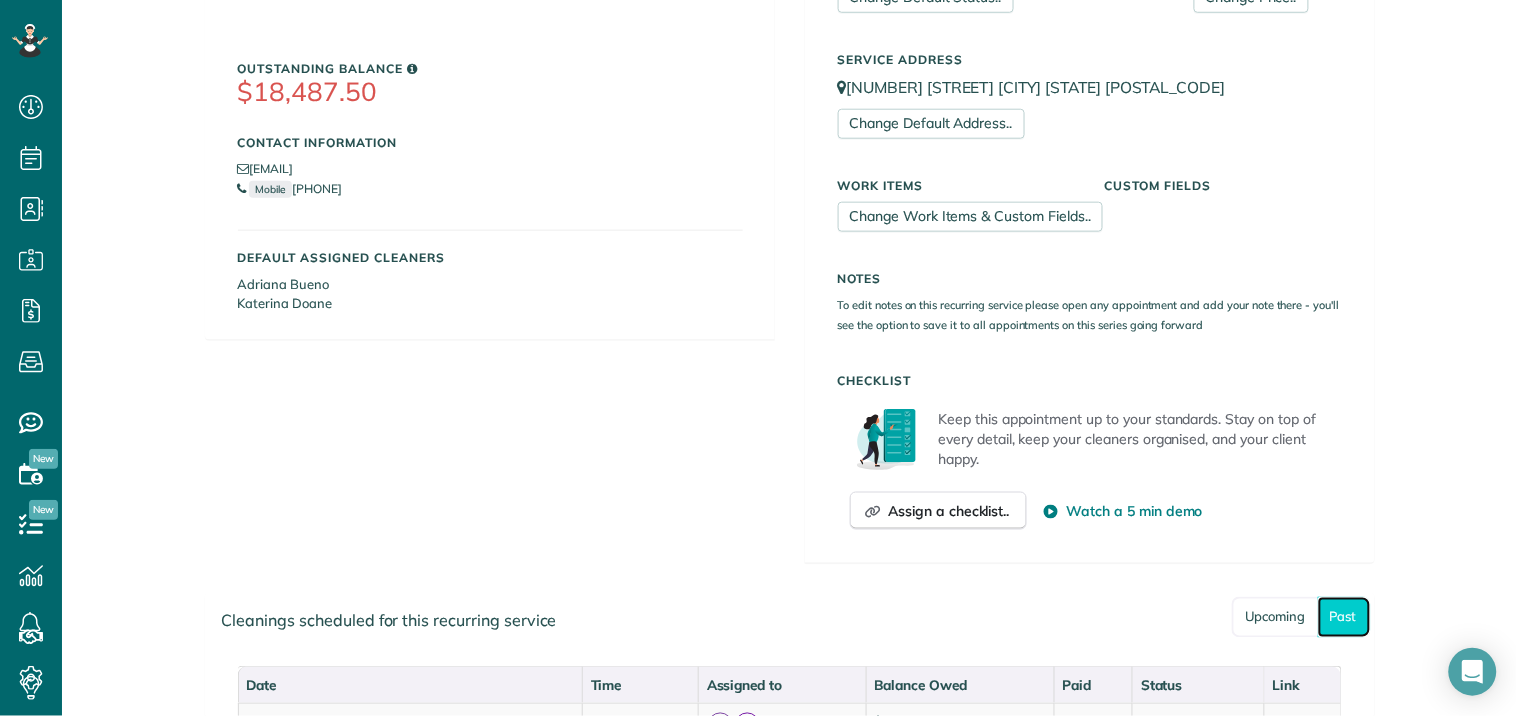 scroll, scrollTop: 0, scrollLeft: 0, axis: both 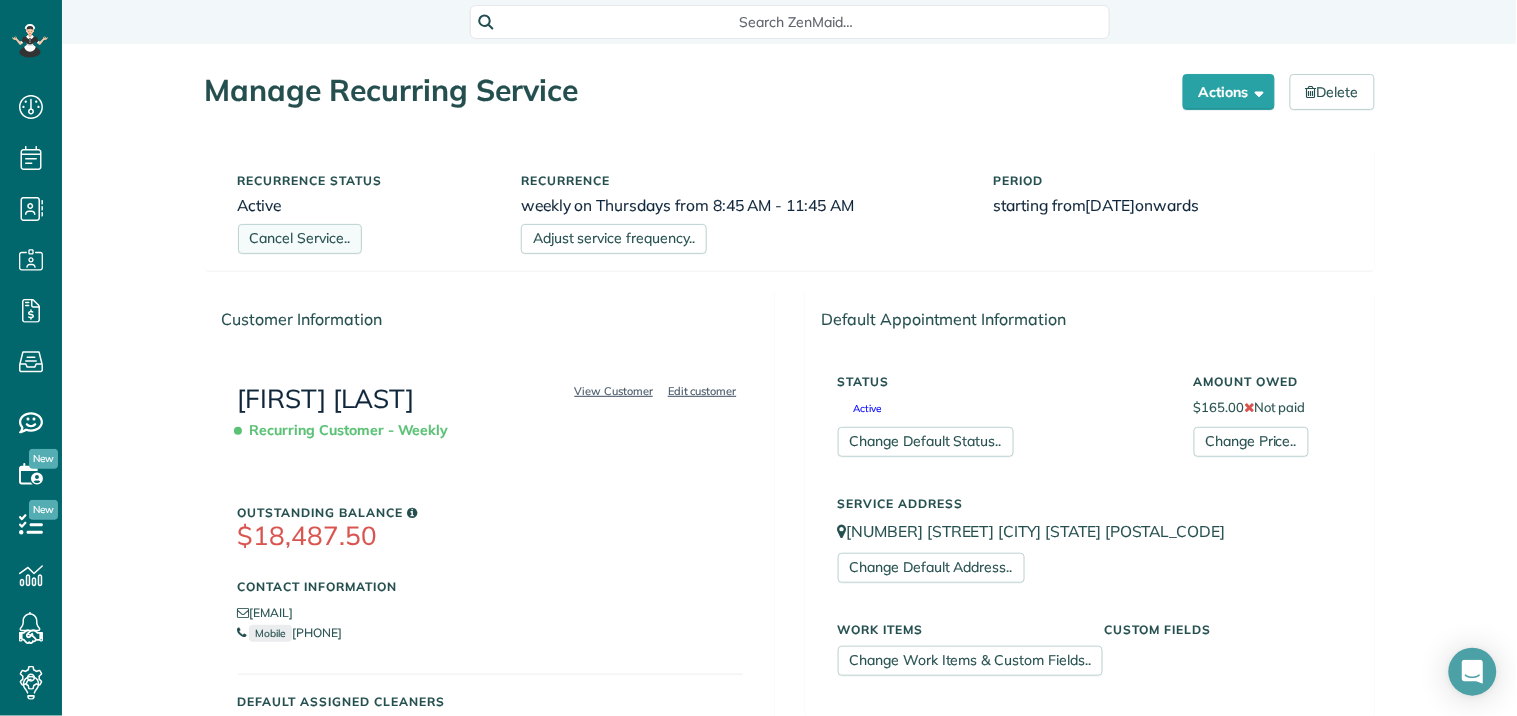 click on "Cancel Service.." at bounding box center [300, 239] 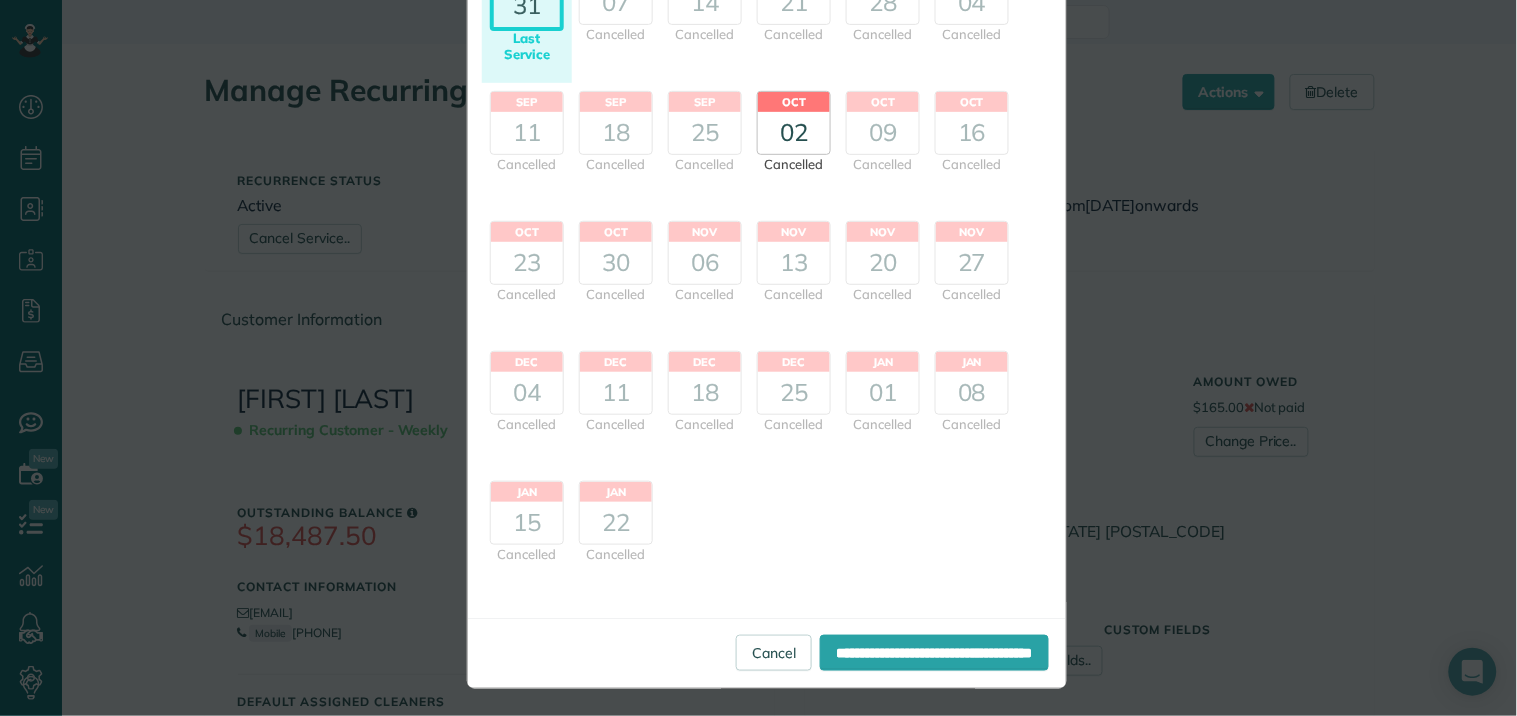 scroll, scrollTop: 192, scrollLeft: 0, axis: vertical 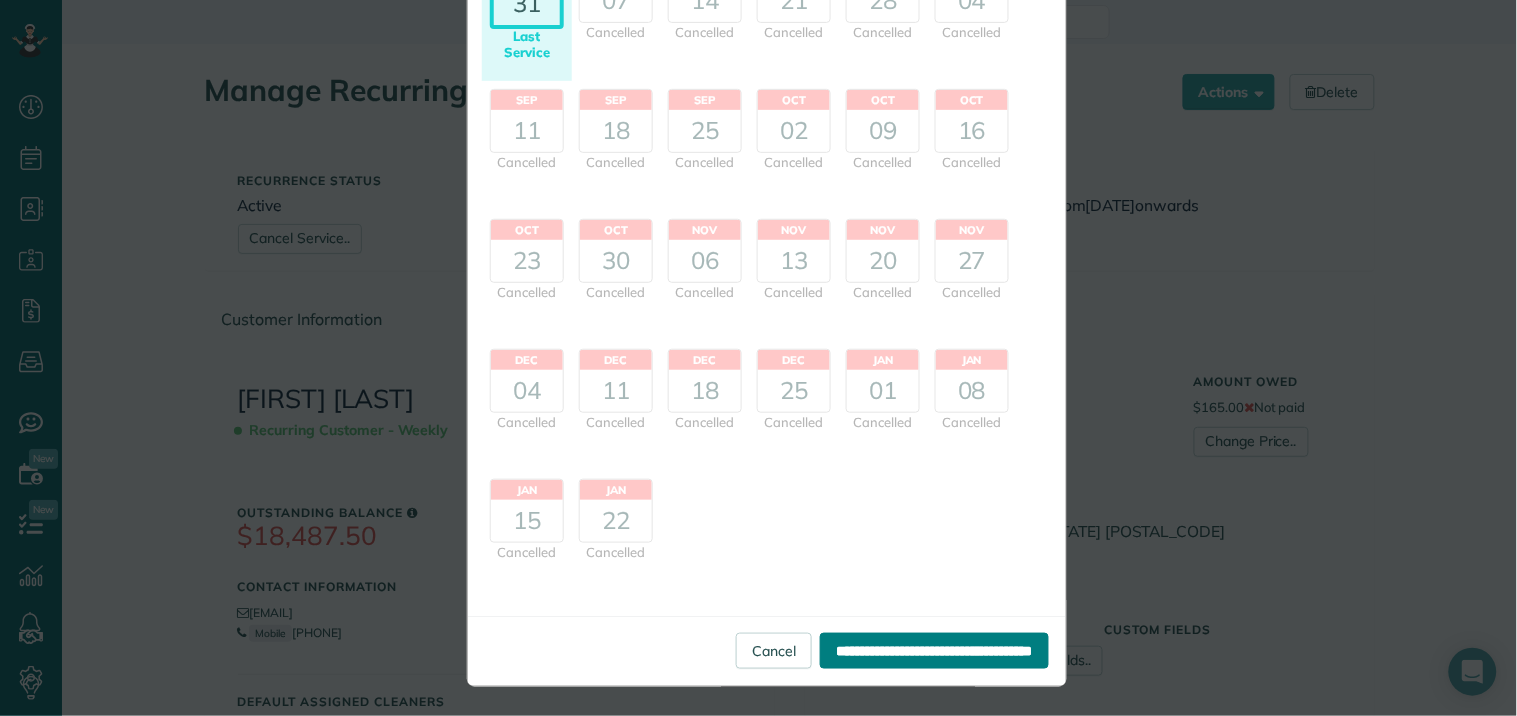 click on "**********" at bounding box center [934, 651] 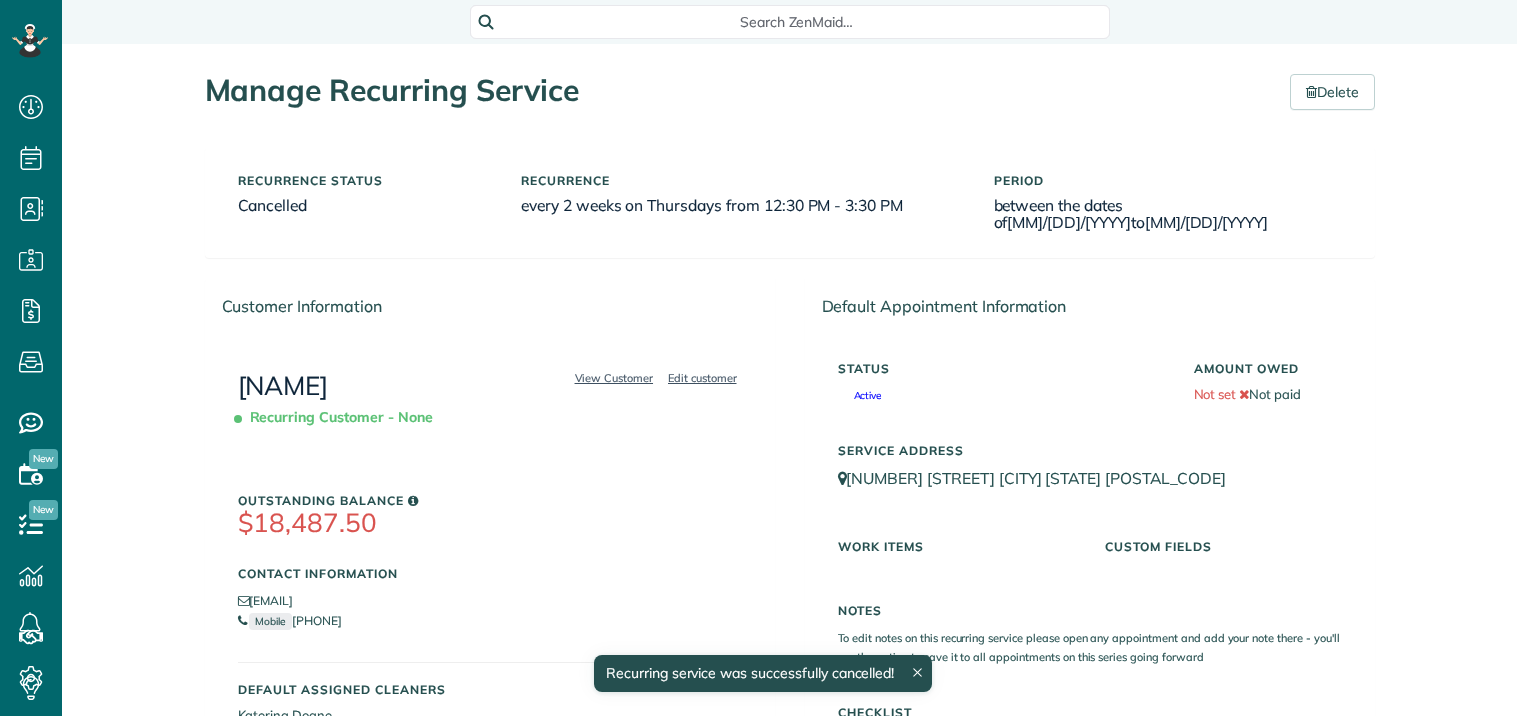 scroll, scrollTop: 0, scrollLeft: 0, axis: both 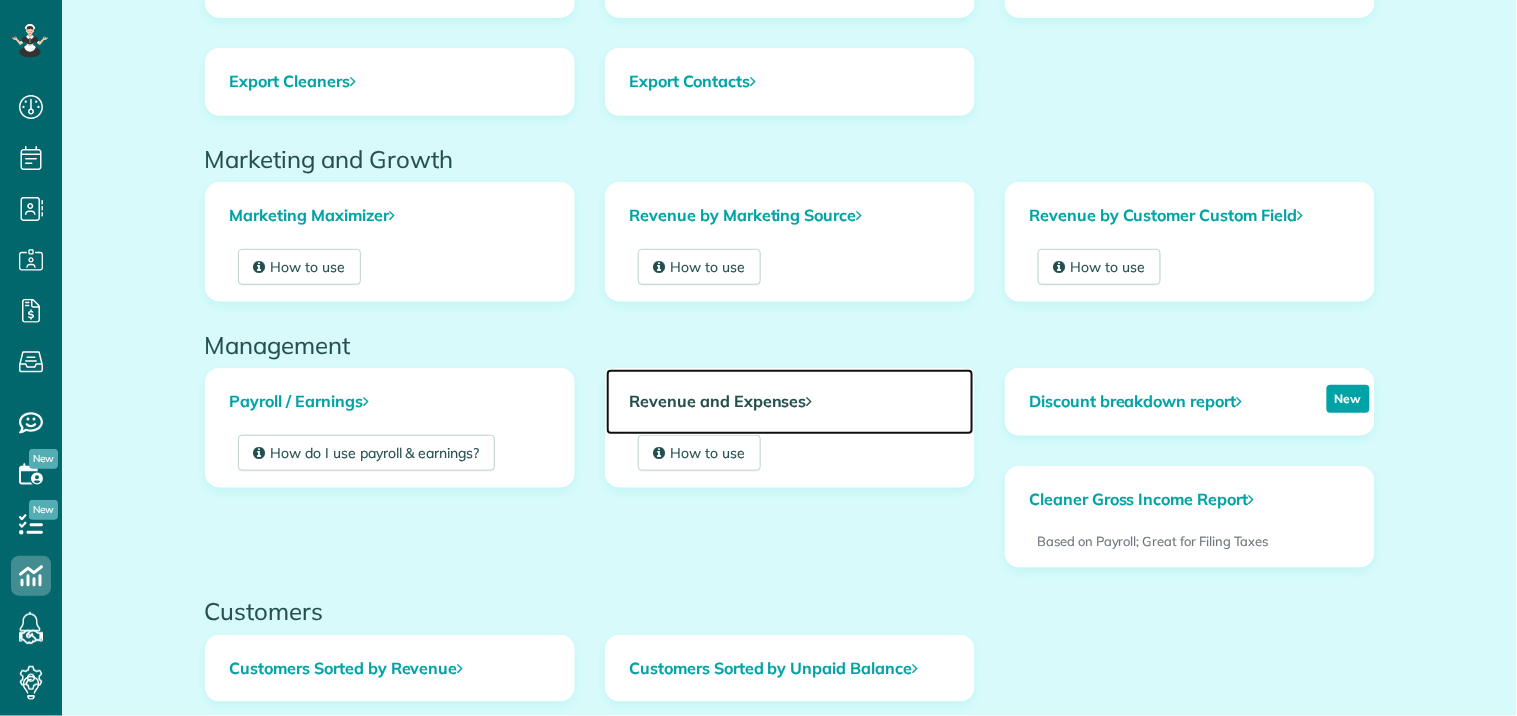 click on "Revenue and Expenses" at bounding box center [790, 402] 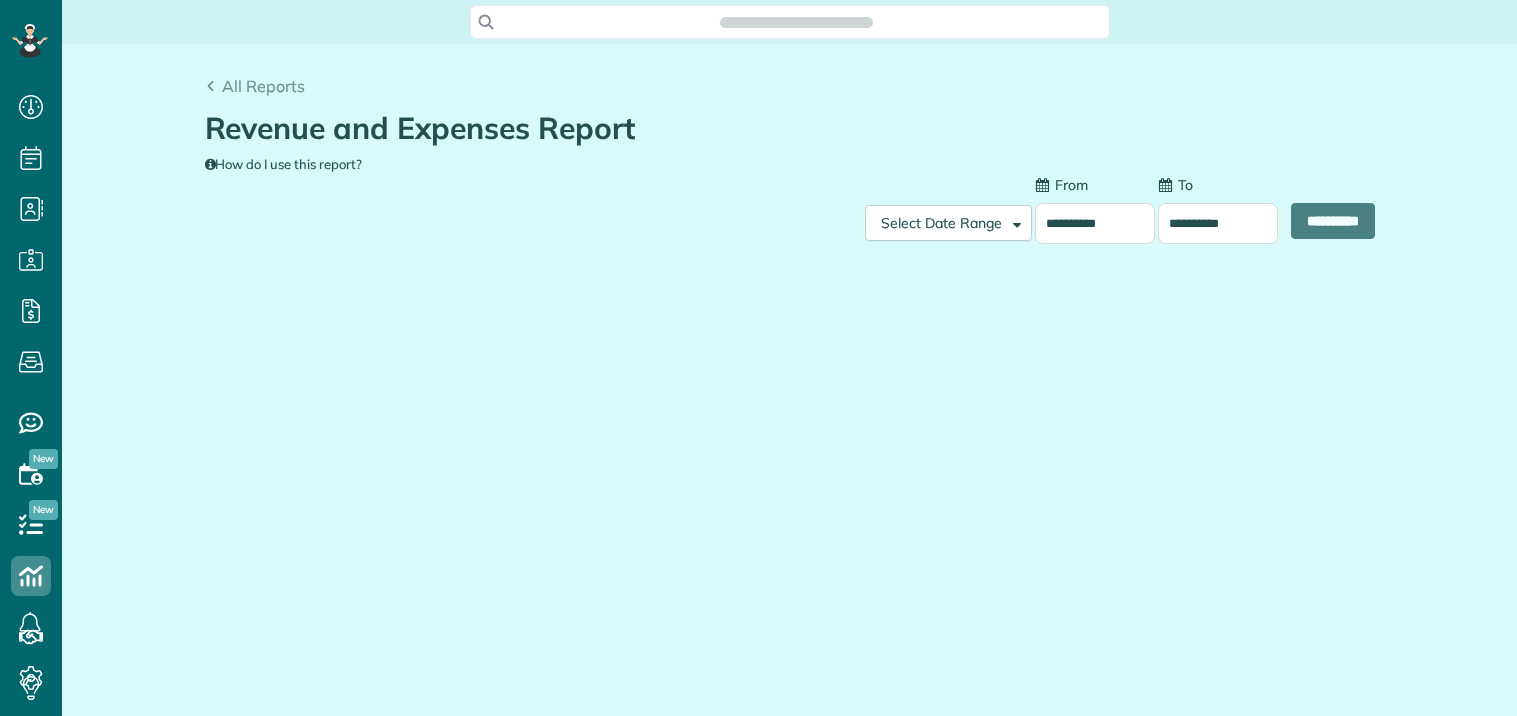 scroll, scrollTop: 0, scrollLeft: 0, axis: both 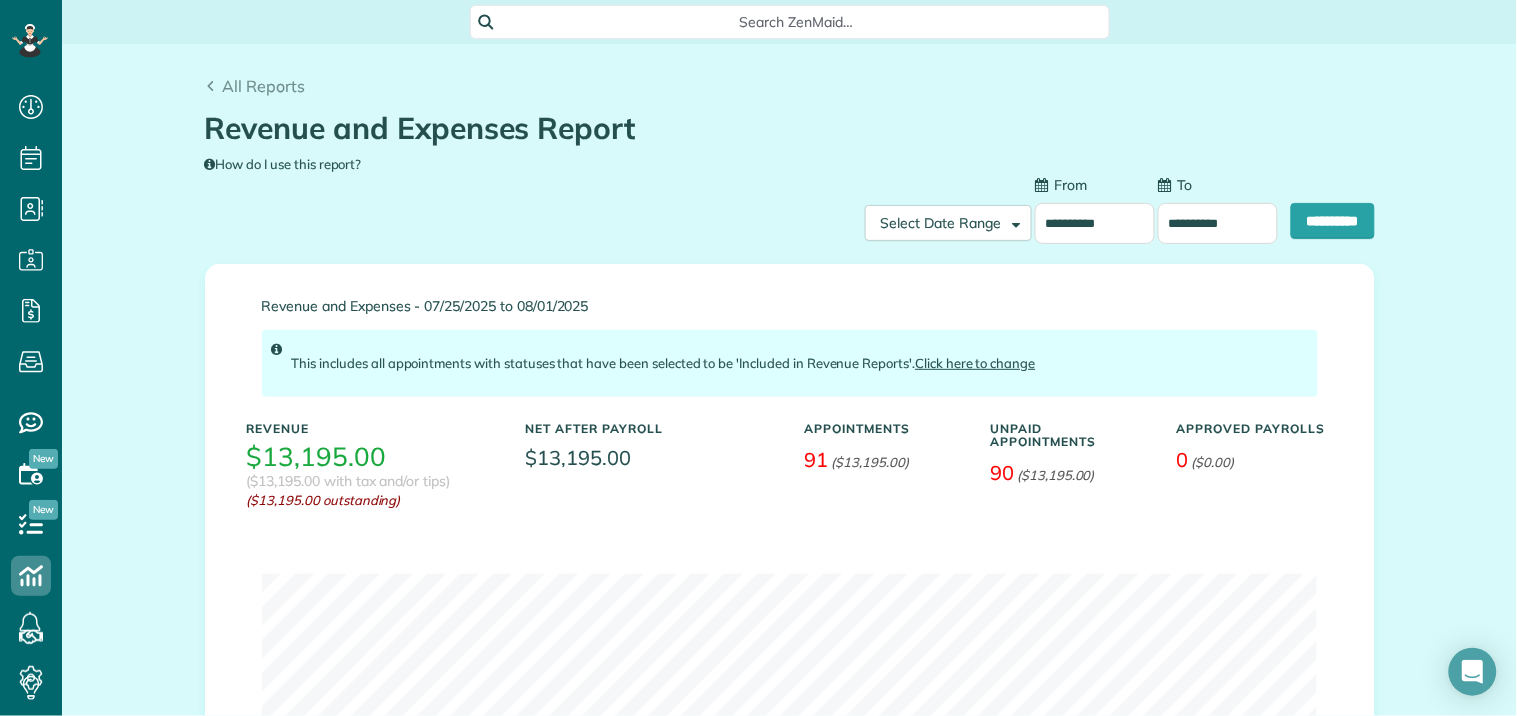 type on "**********" 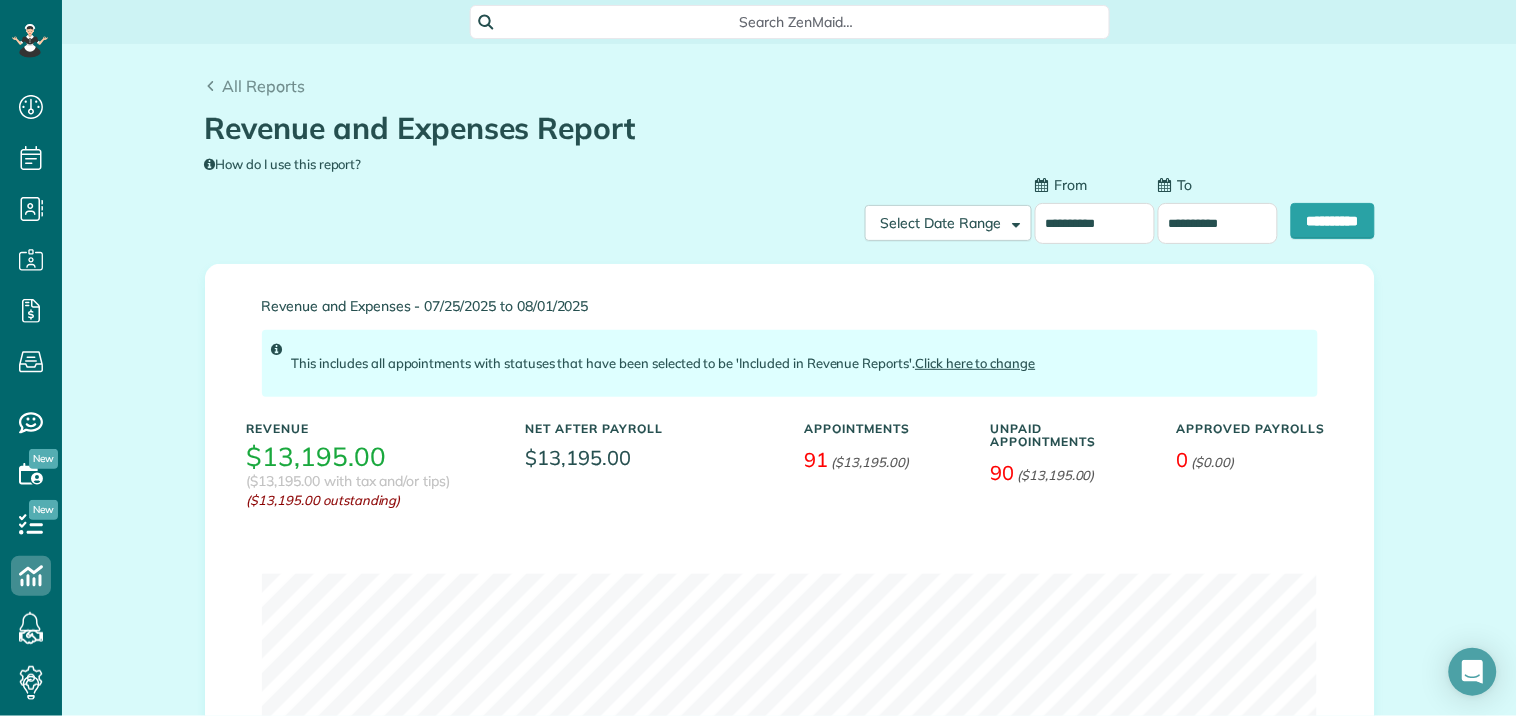 type on "**********" 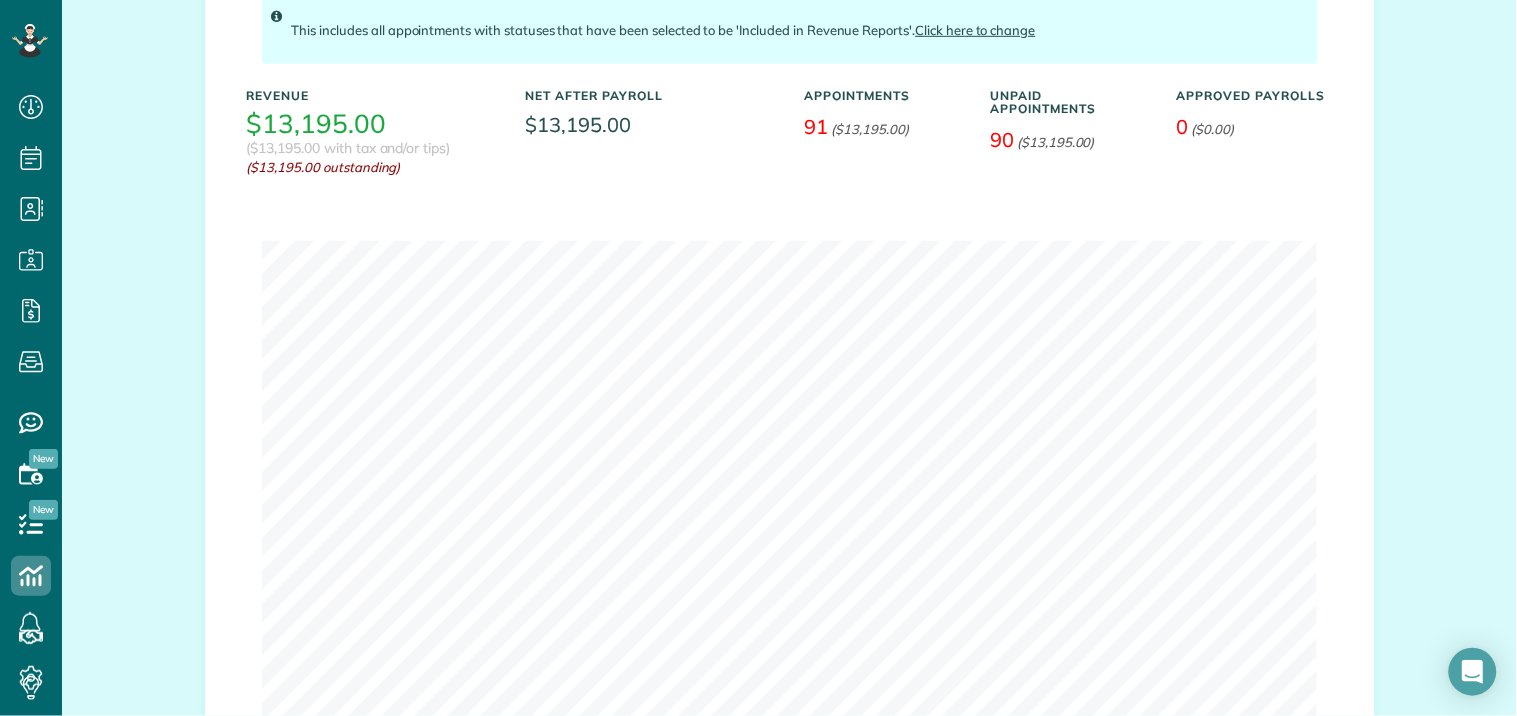 scroll, scrollTop: 0, scrollLeft: 0, axis: both 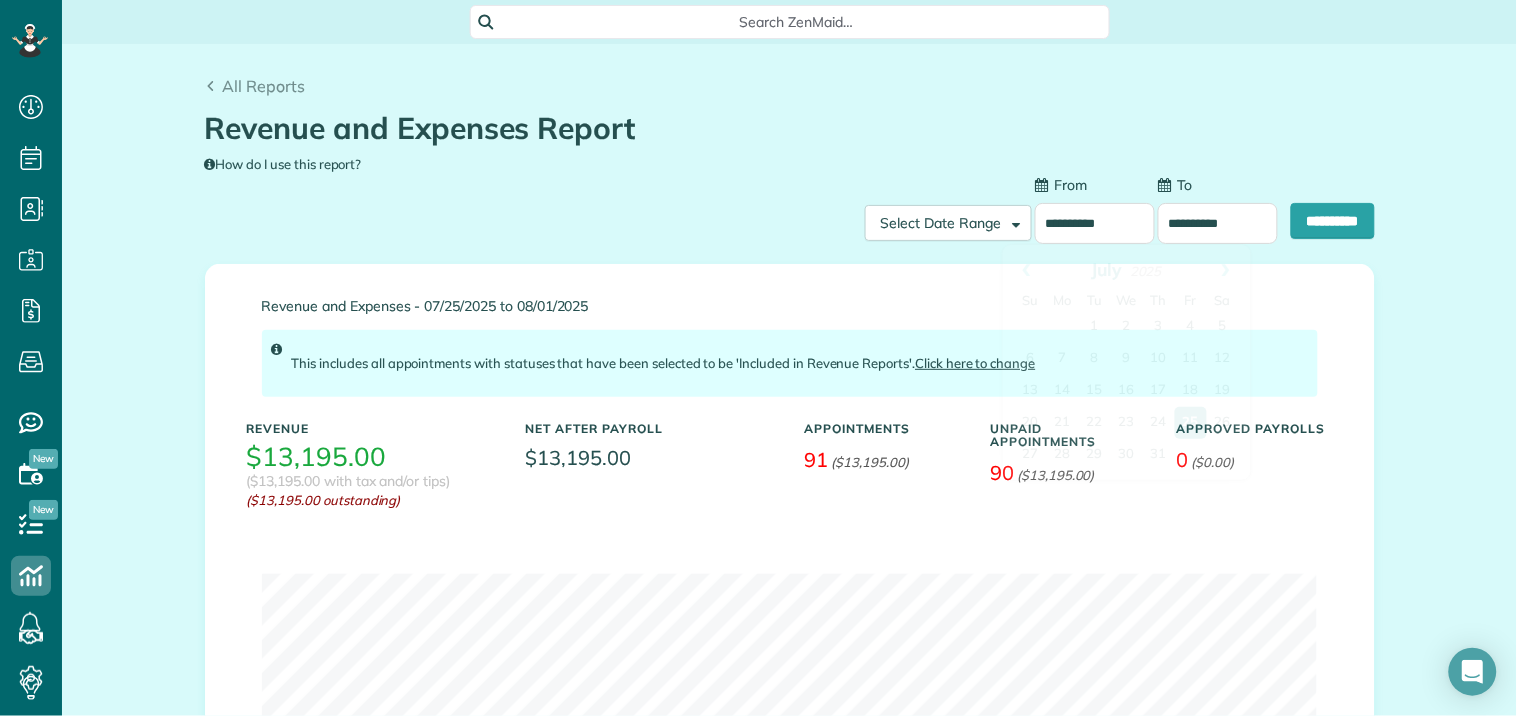 click on "**********" at bounding box center [1095, 223] 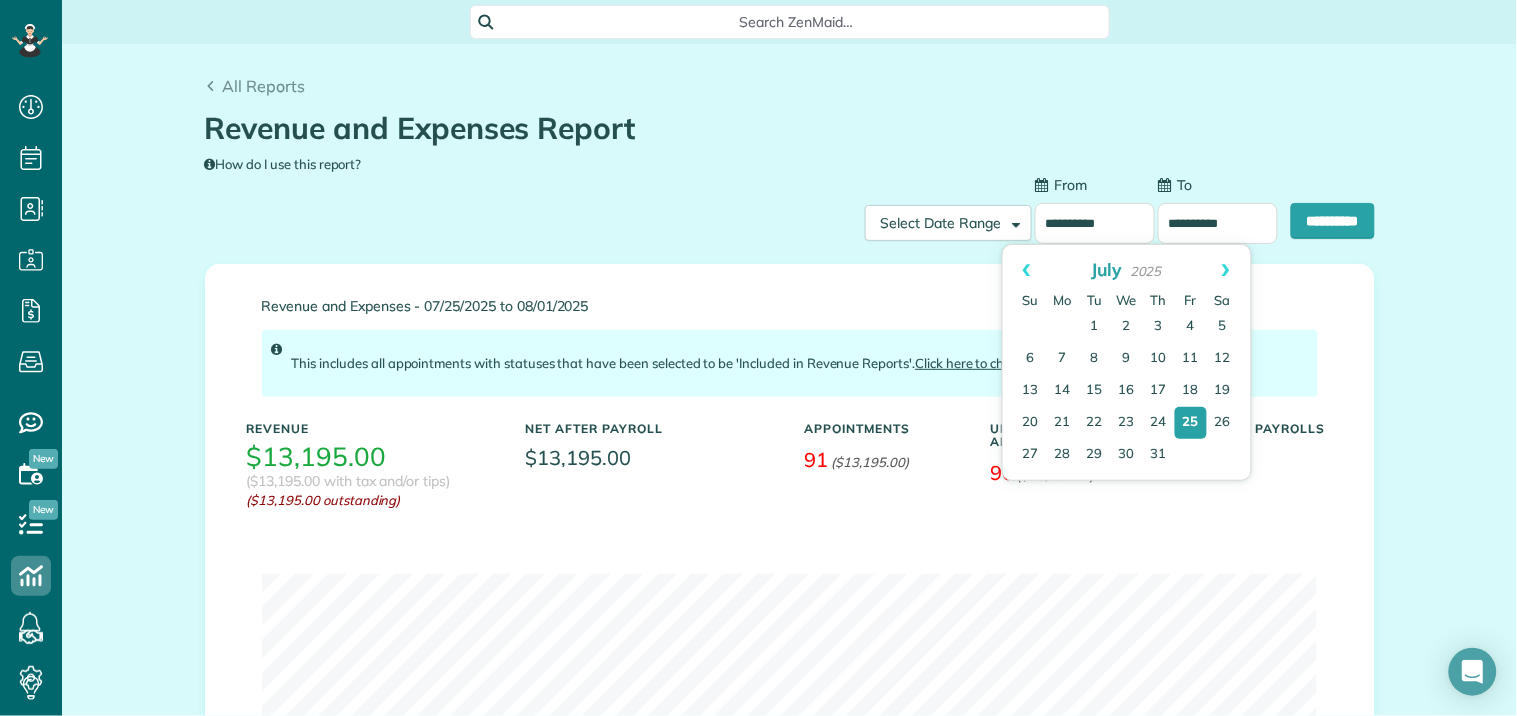 click on "**********" at bounding box center [1095, 223] 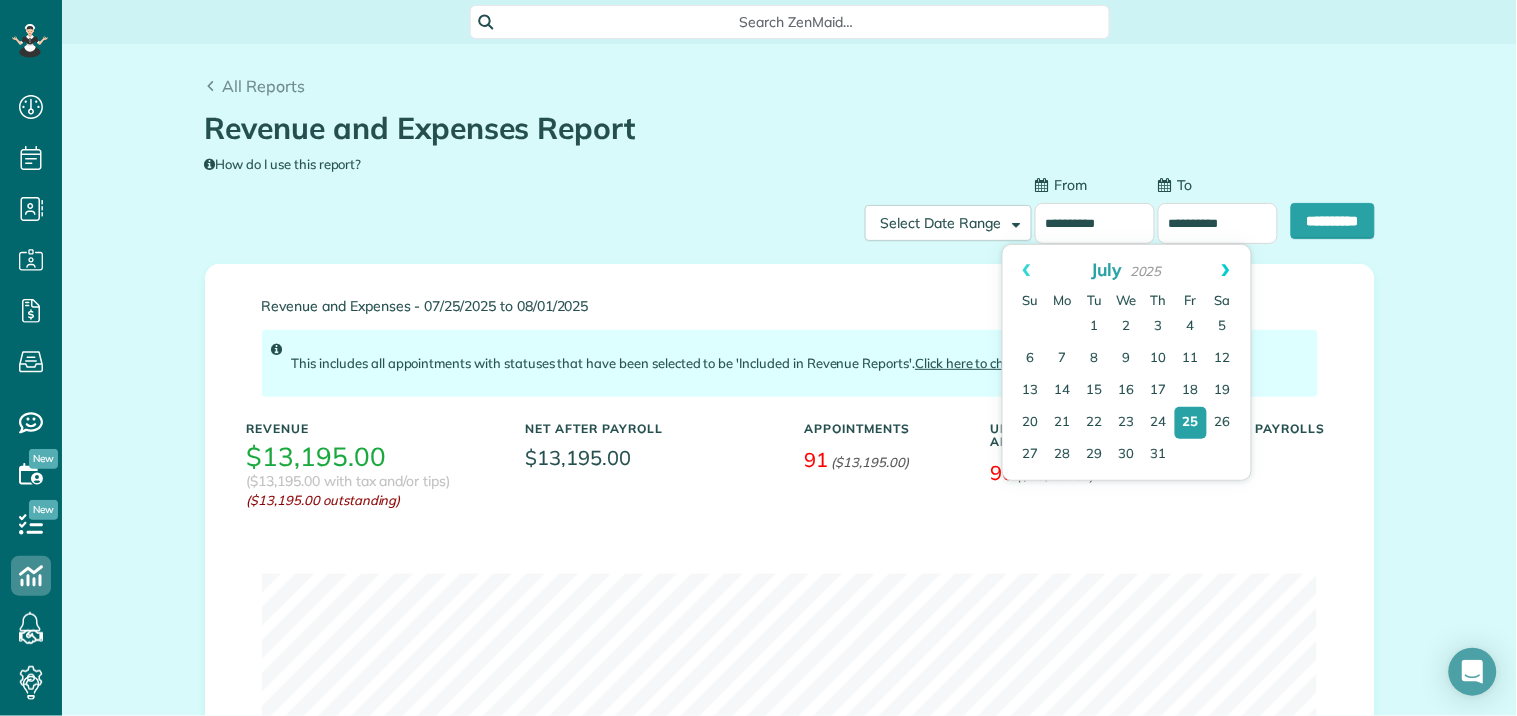 click on "Next" at bounding box center (1226, 270) 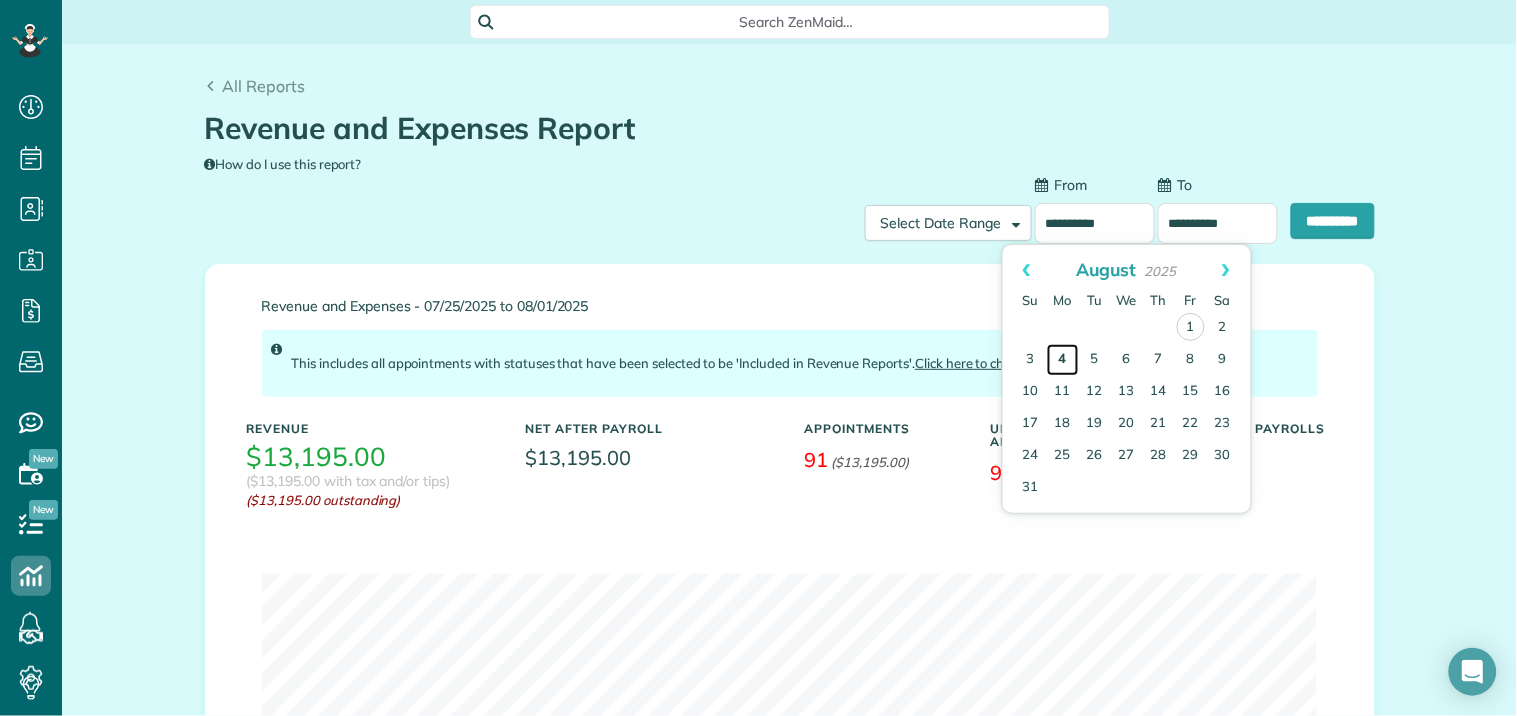 click on "4" at bounding box center [1063, 360] 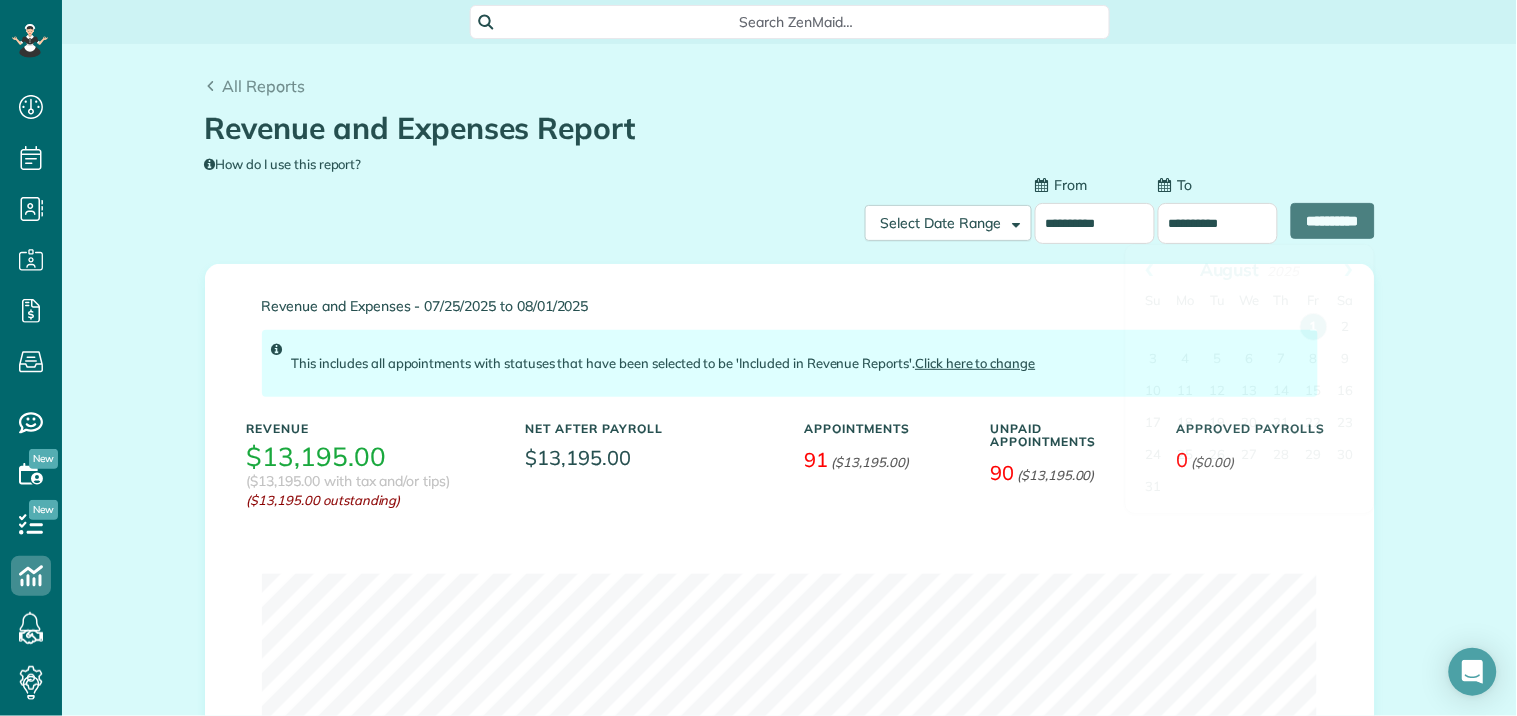 click on "**********" at bounding box center [1218, 223] 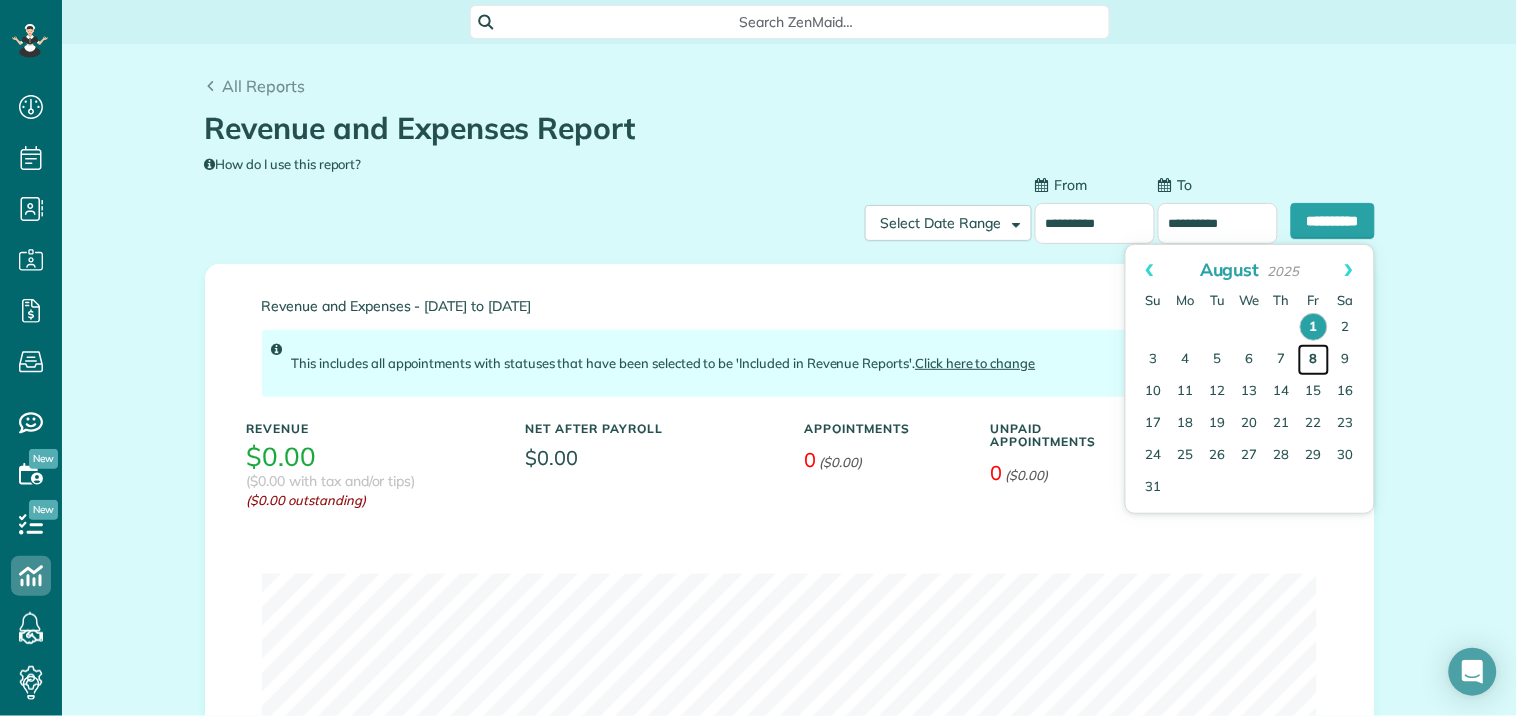 click on "8" at bounding box center (1314, 360) 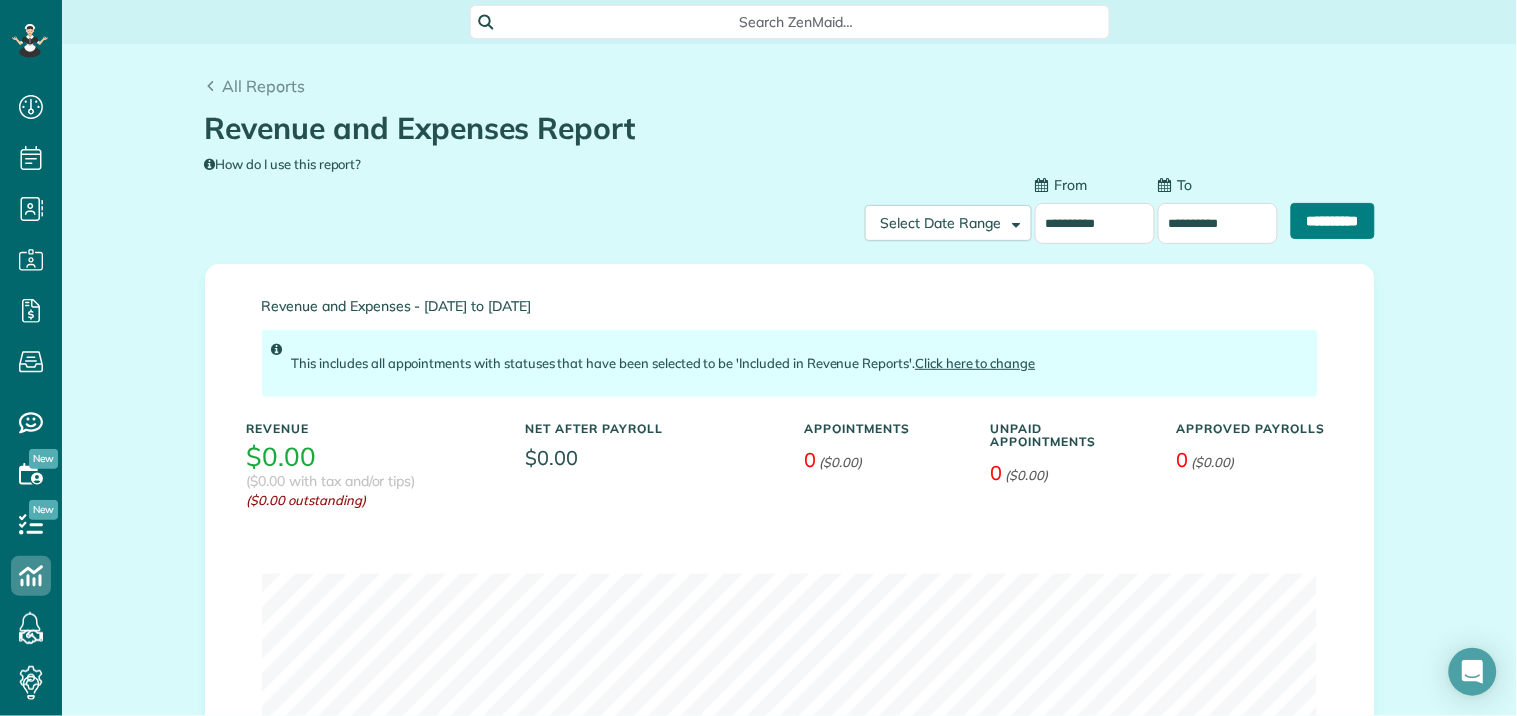 click on "**********" at bounding box center [1333, 221] 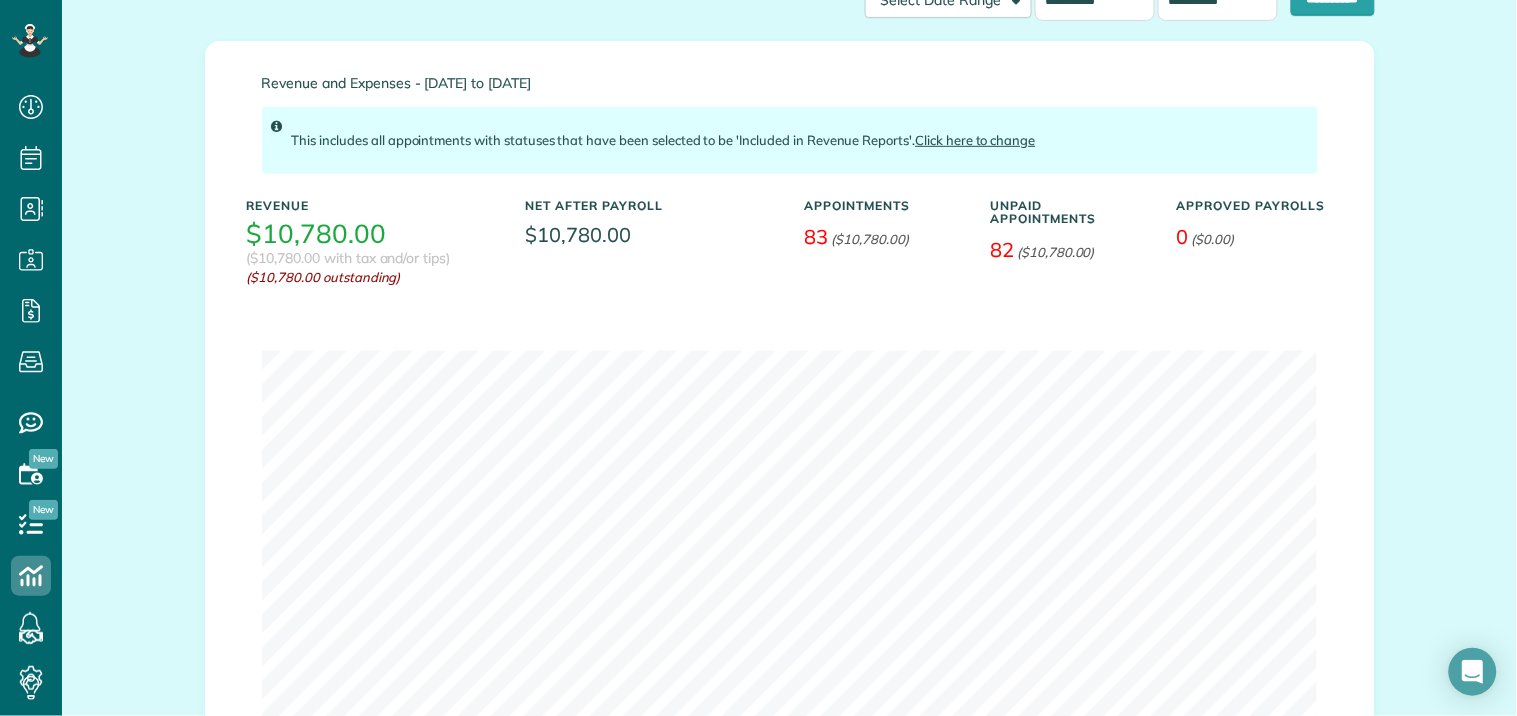 scroll, scrollTop: 222, scrollLeft: 0, axis: vertical 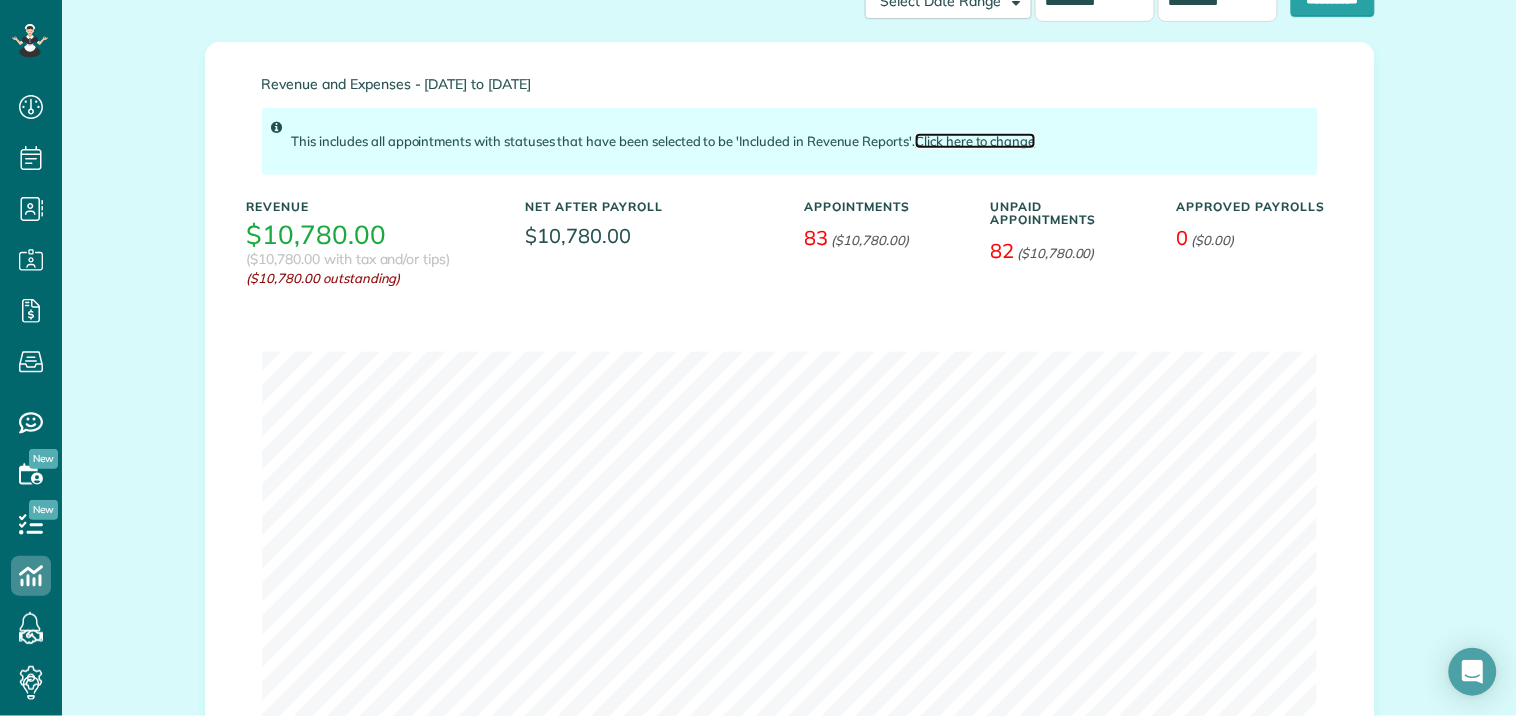 click on "Click here to change" at bounding box center [975, 141] 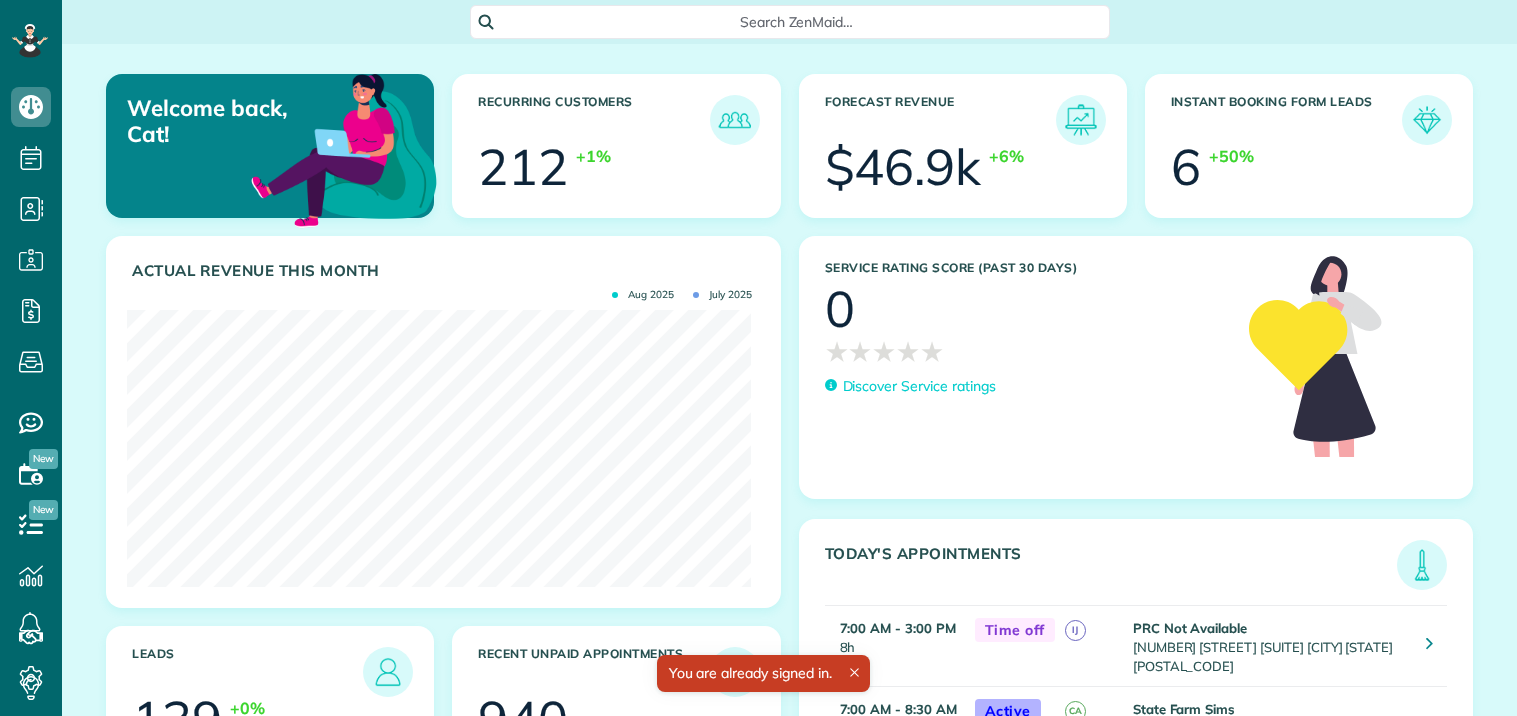 scroll, scrollTop: 0, scrollLeft: 0, axis: both 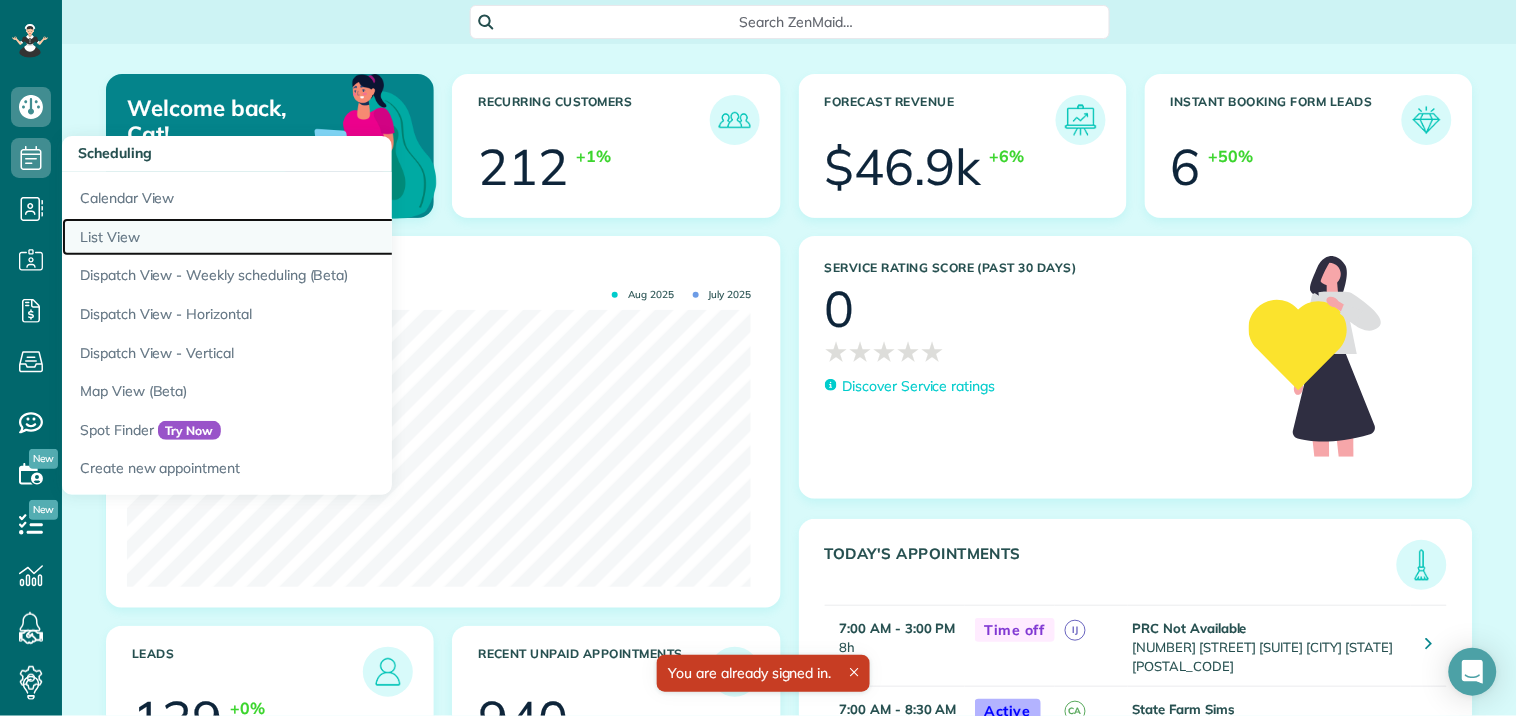 click on "List View" at bounding box center (312, 237) 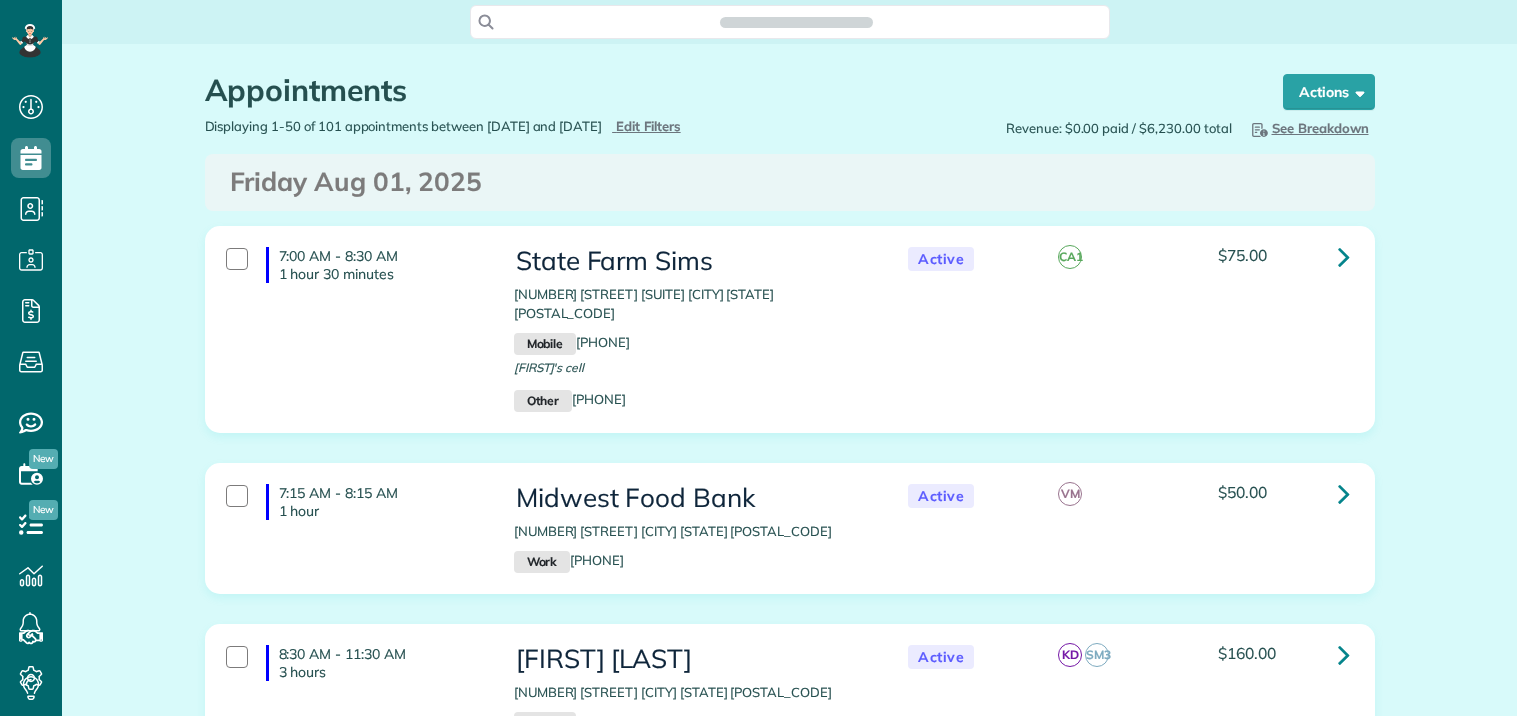 scroll, scrollTop: 0, scrollLeft: 0, axis: both 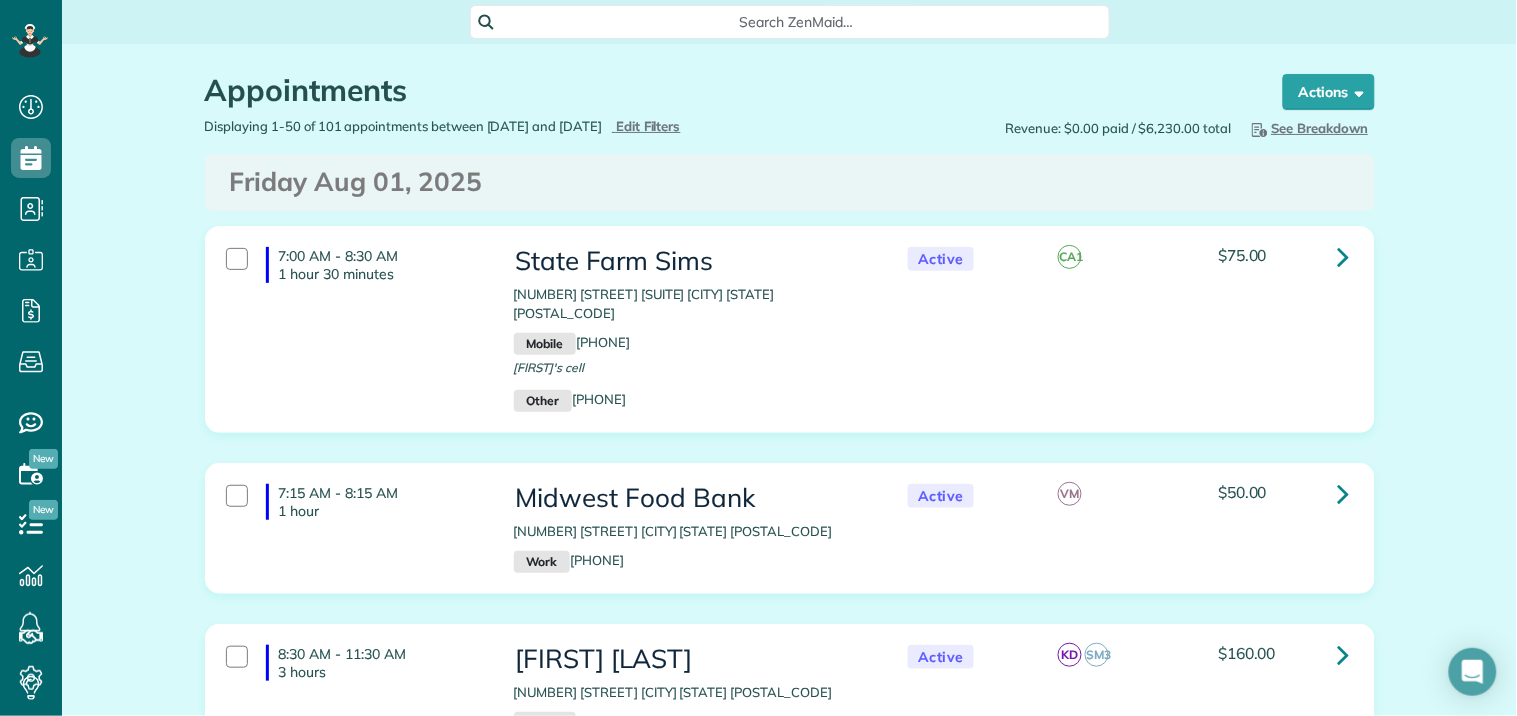 type on "**********" 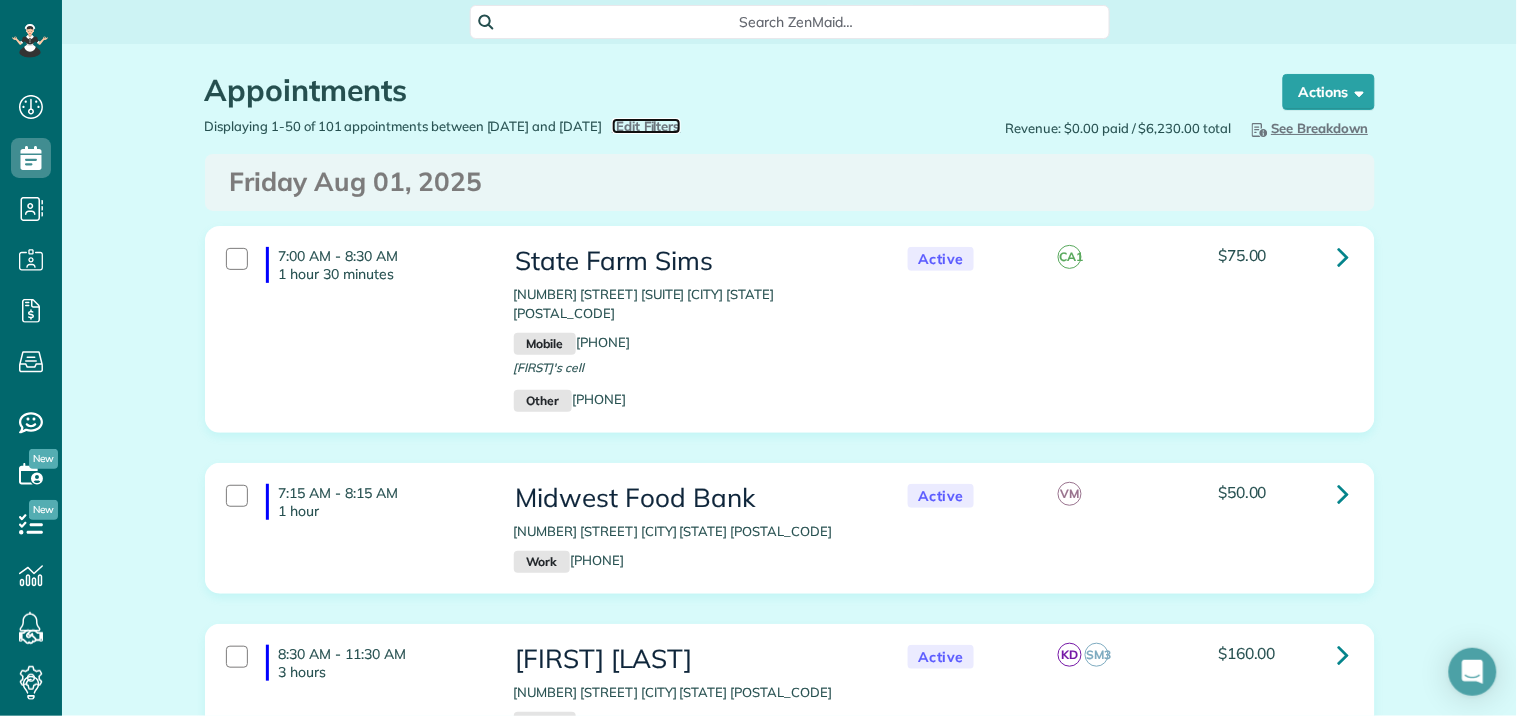 click on "Edit Filters" at bounding box center (648, 126) 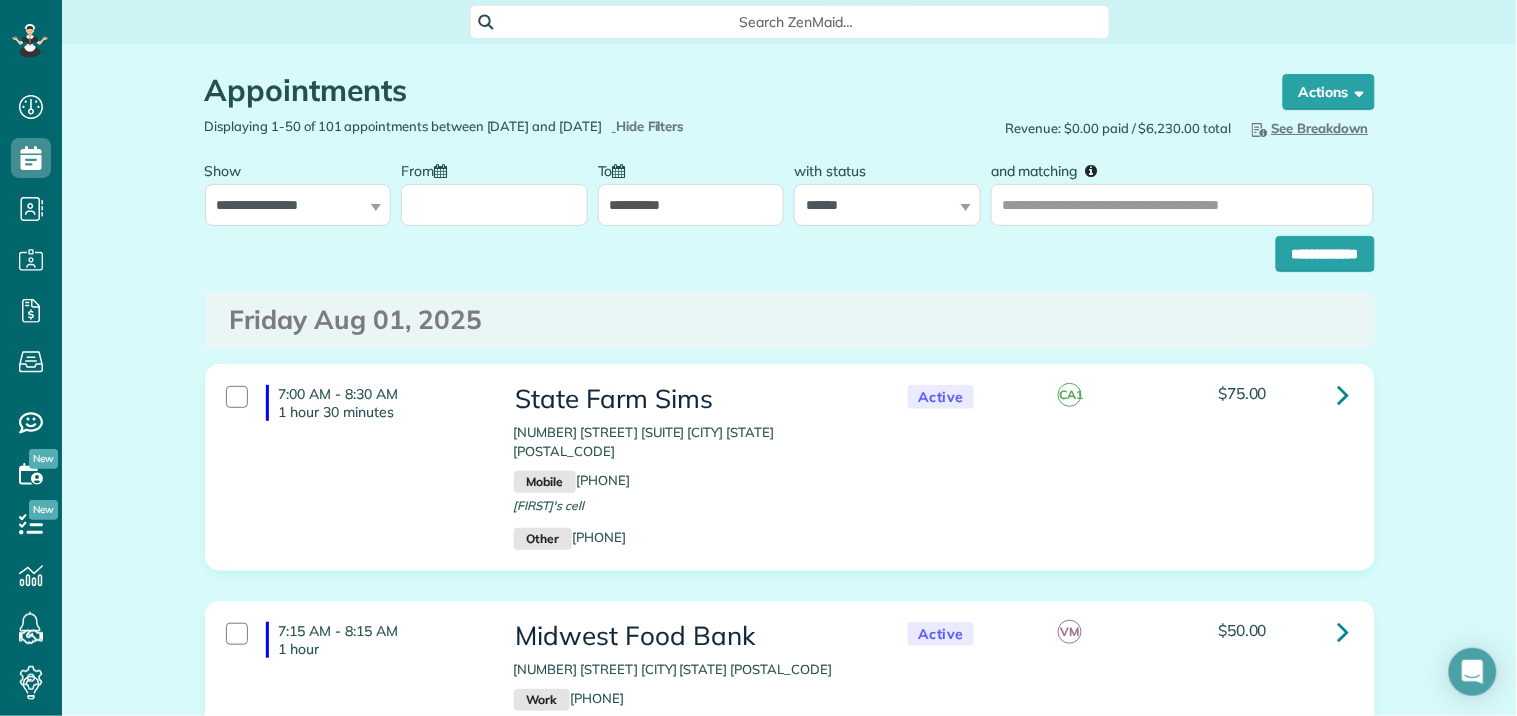 click on "From" at bounding box center (494, 205) 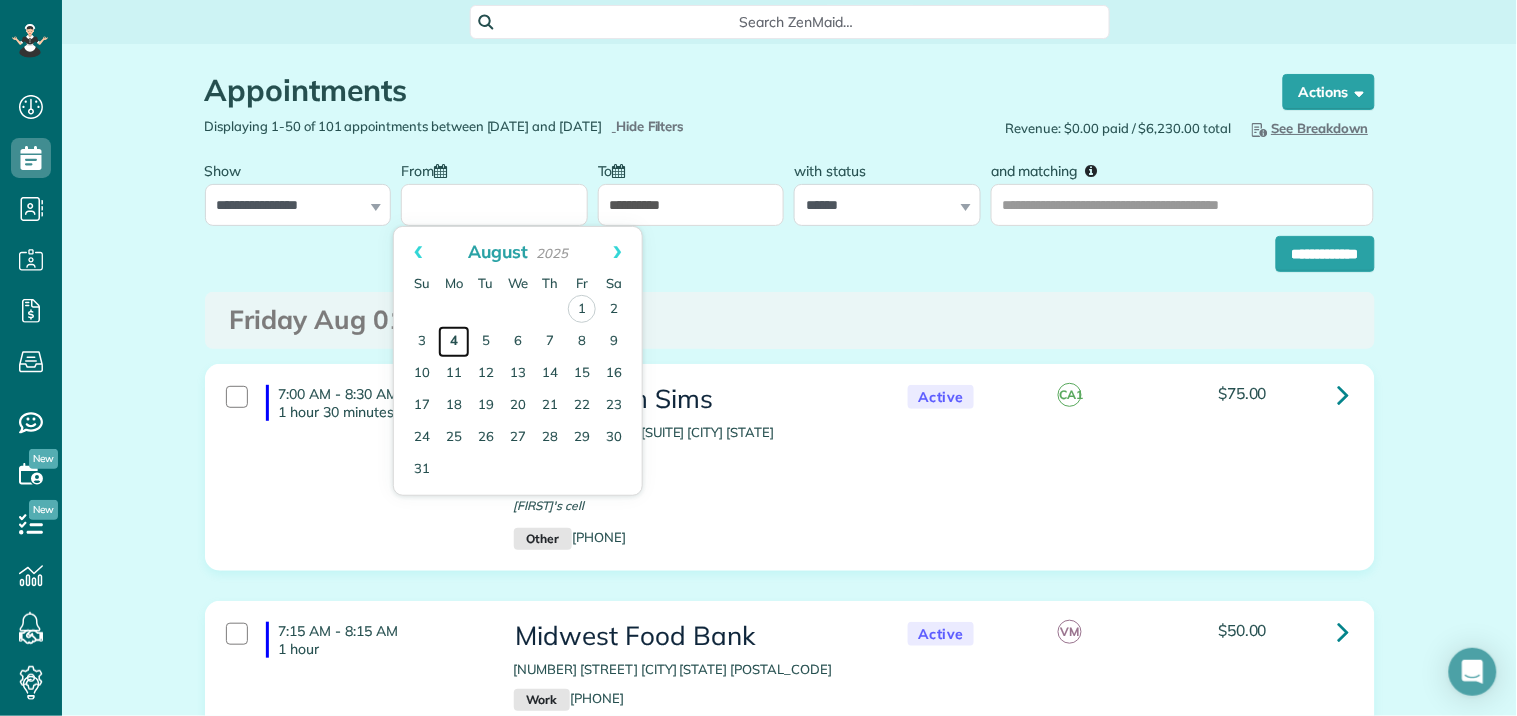 click on "4" at bounding box center [454, 342] 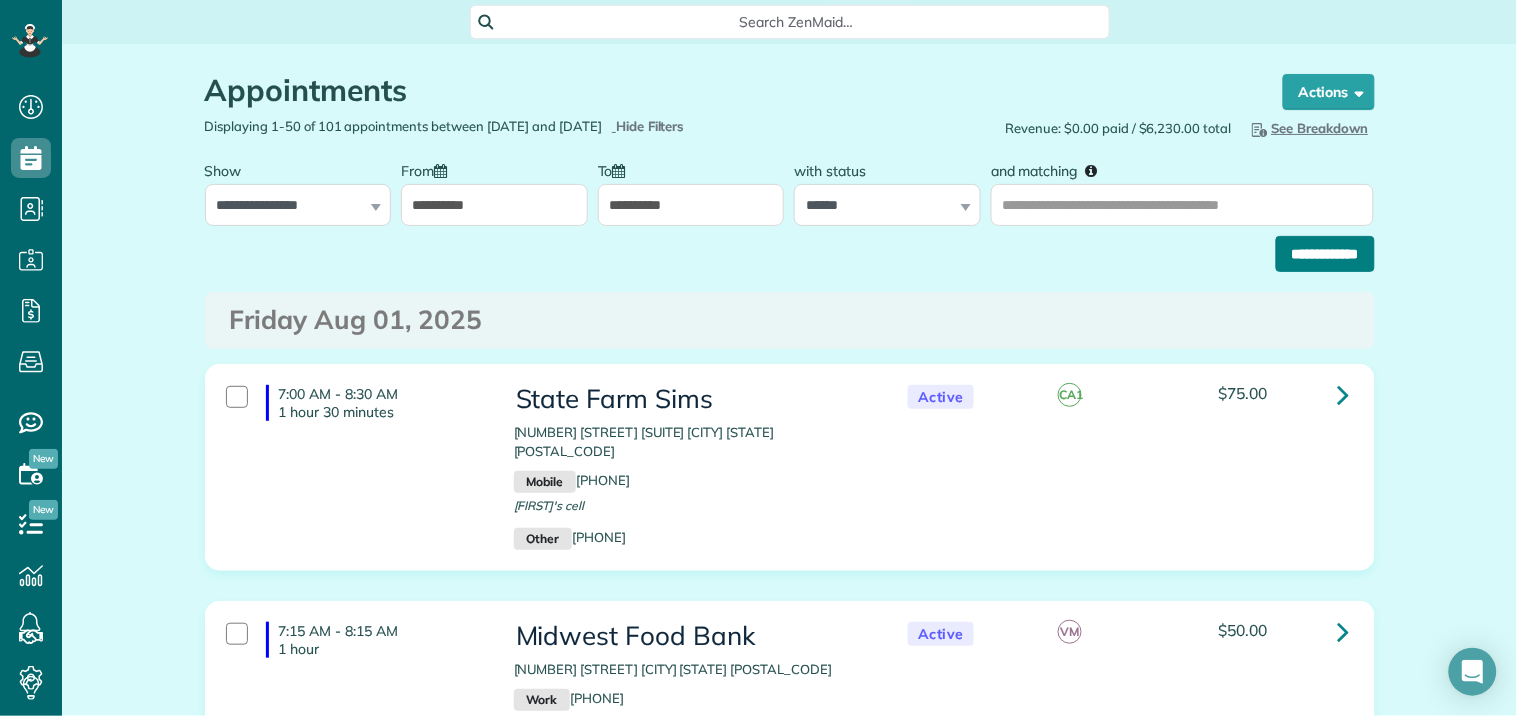 click on "**********" at bounding box center (1325, 254) 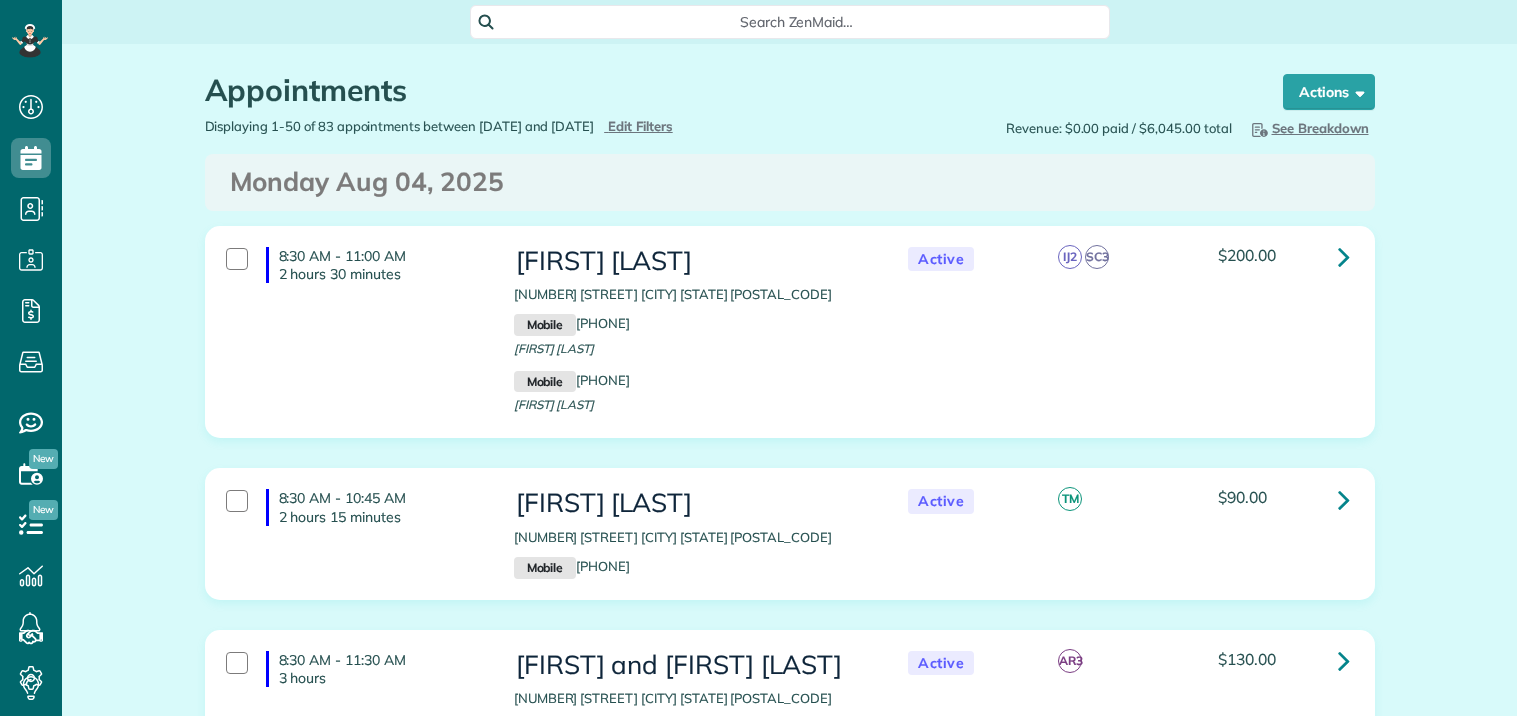 scroll, scrollTop: 0, scrollLeft: 0, axis: both 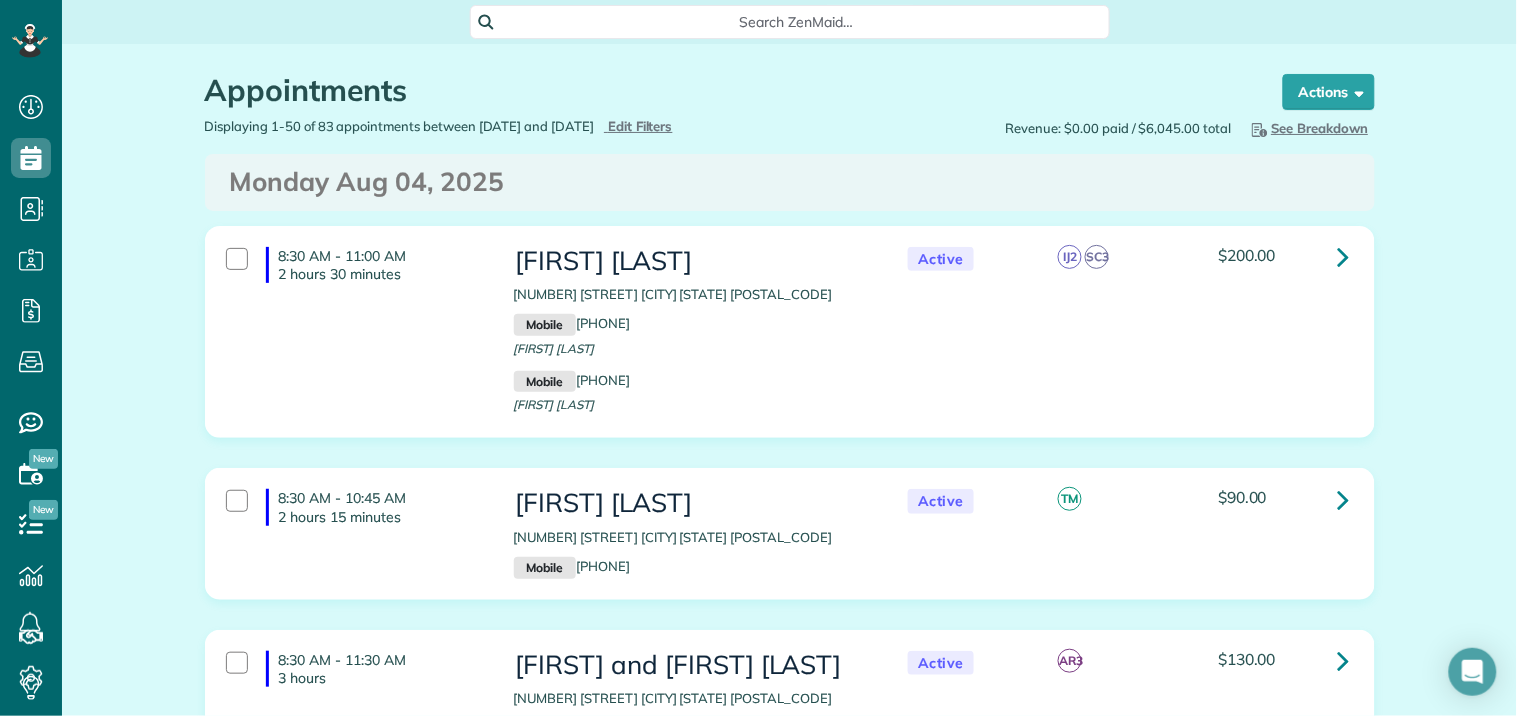 click on "See Breakdown" at bounding box center [1308, 128] 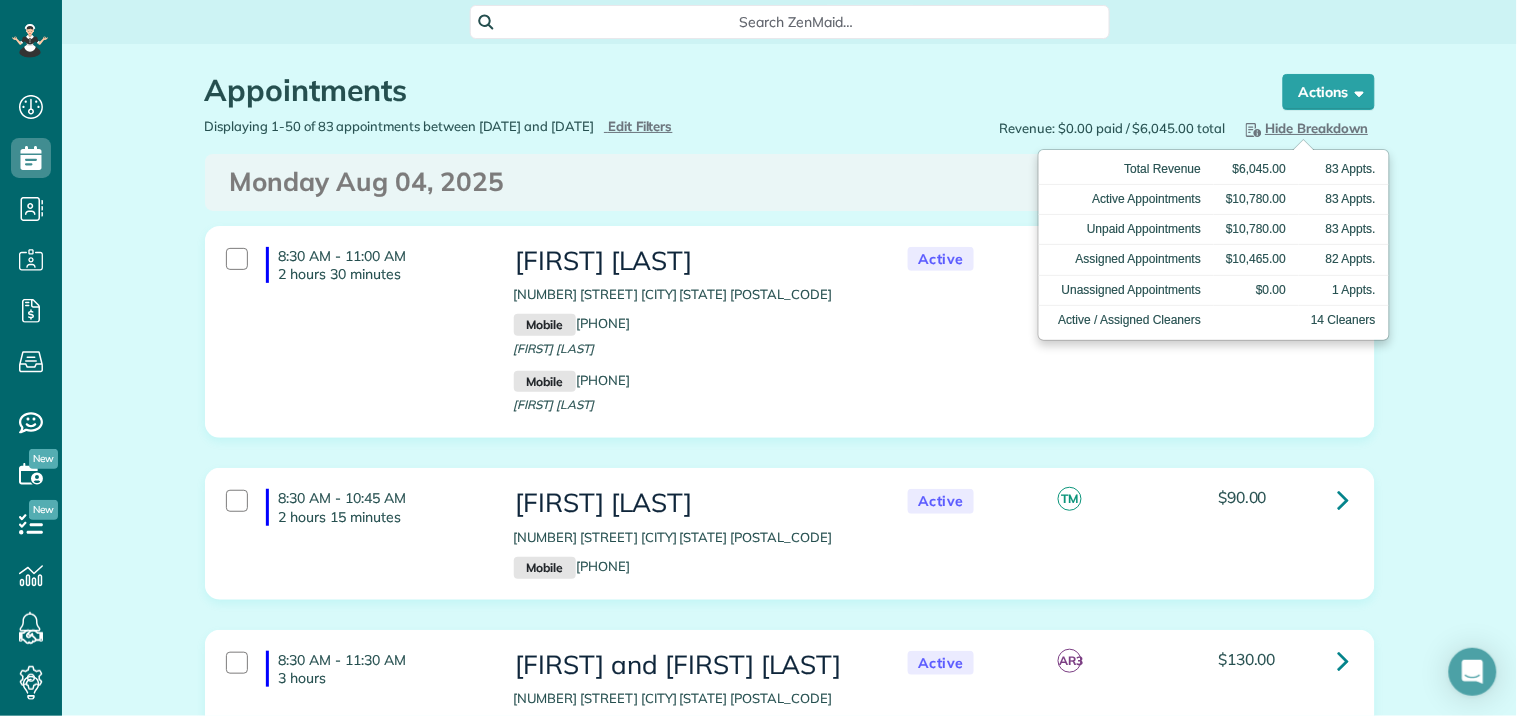 click on "Appointments
the List View [2 min]
Schedule Changes
Actions
Create Appointment
Create Task
Clock In/Out
Send Work Orders
Print Route Sheets
Today's Emails/Texts
Export data..
Bulk Actions
Set status to: Active
Set status to: Quote" at bounding box center (790, 80) 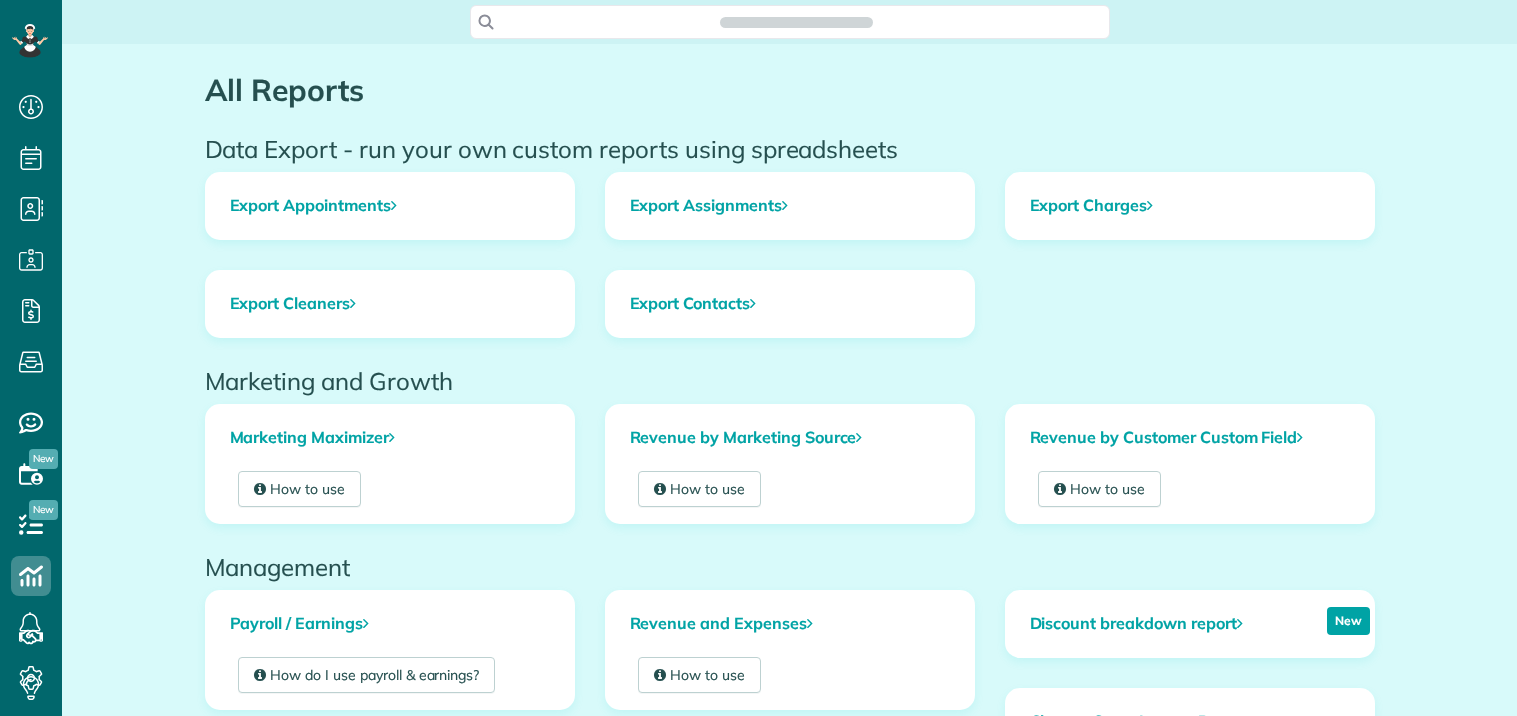 scroll, scrollTop: 0, scrollLeft: 0, axis: both 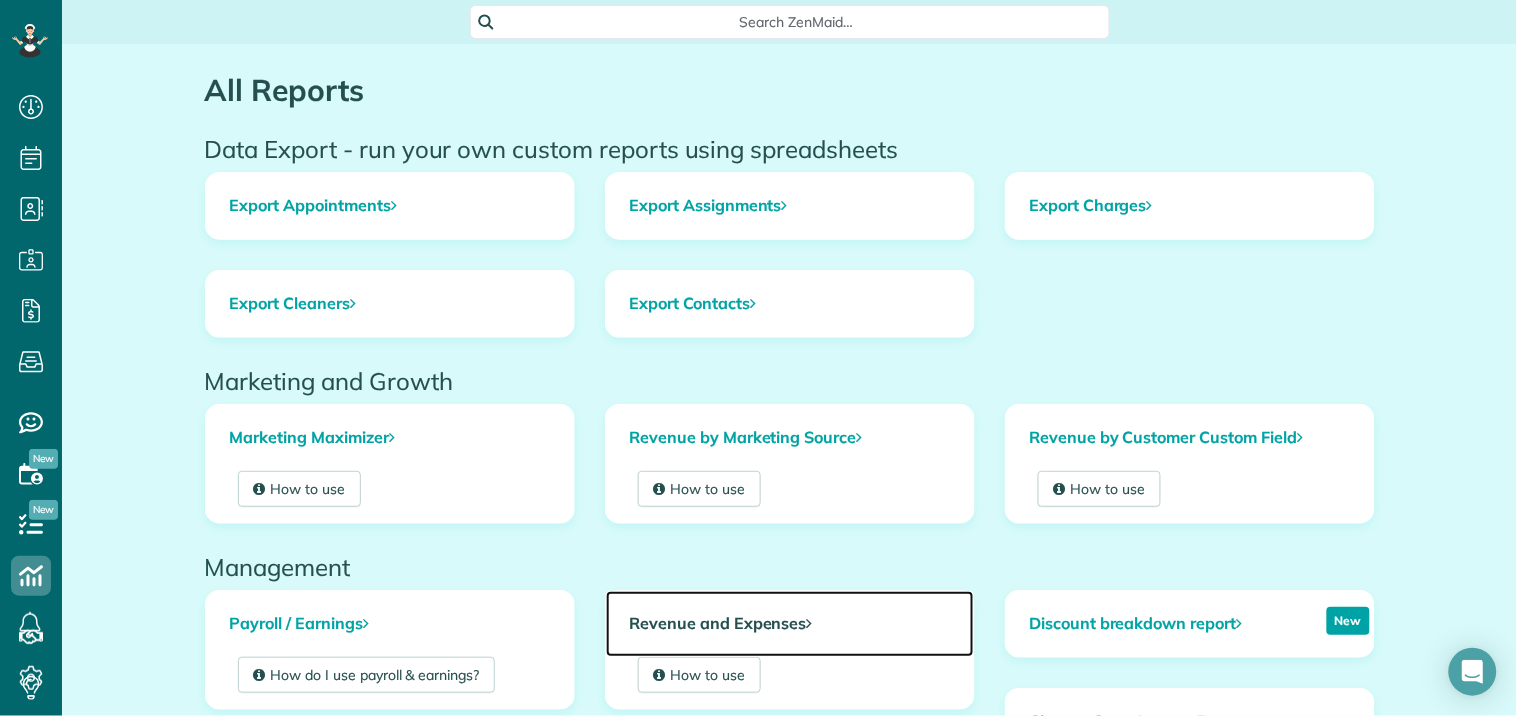 click on "Revenue and Expenses" at bounding box center [790, 624] 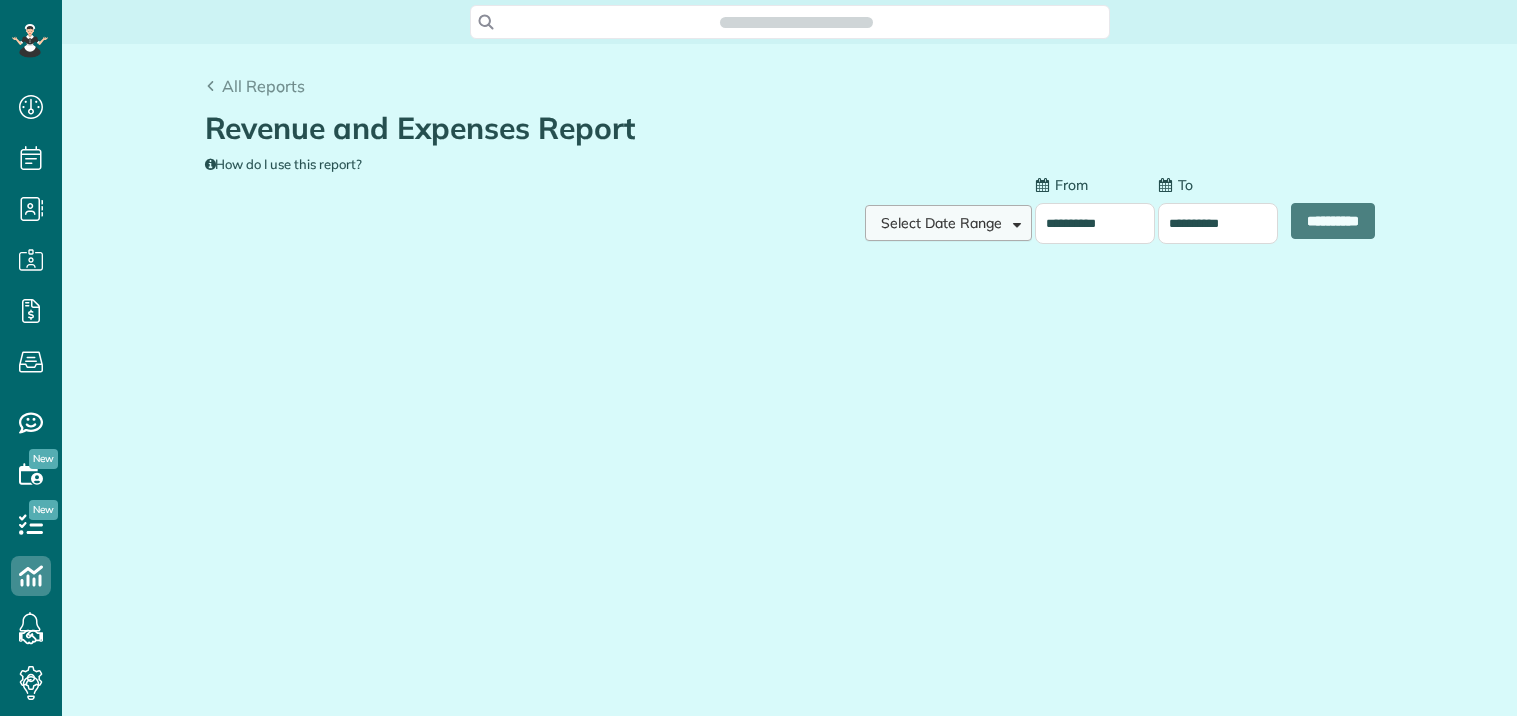 scroll, scrollTop: 0, scrollLeft: 0, axis: both 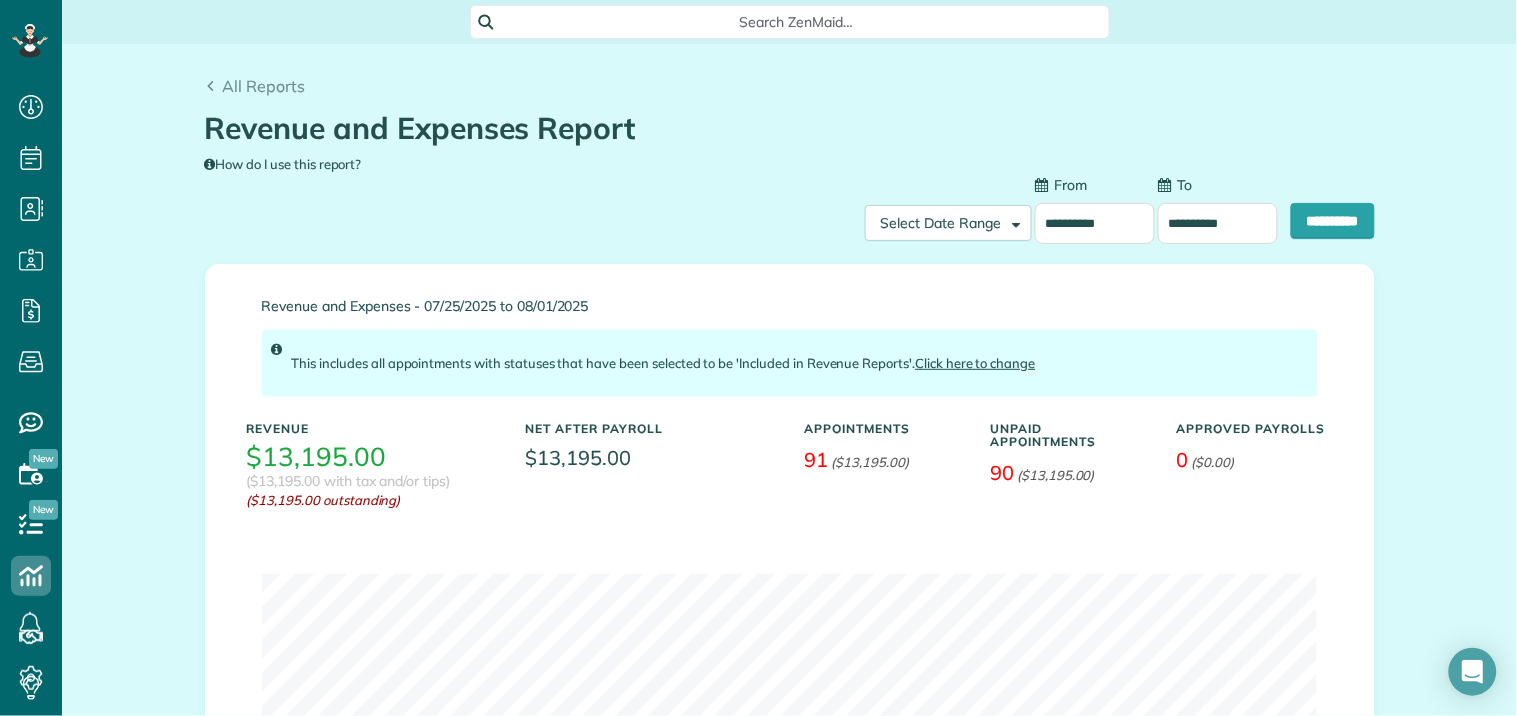 type on "**********" 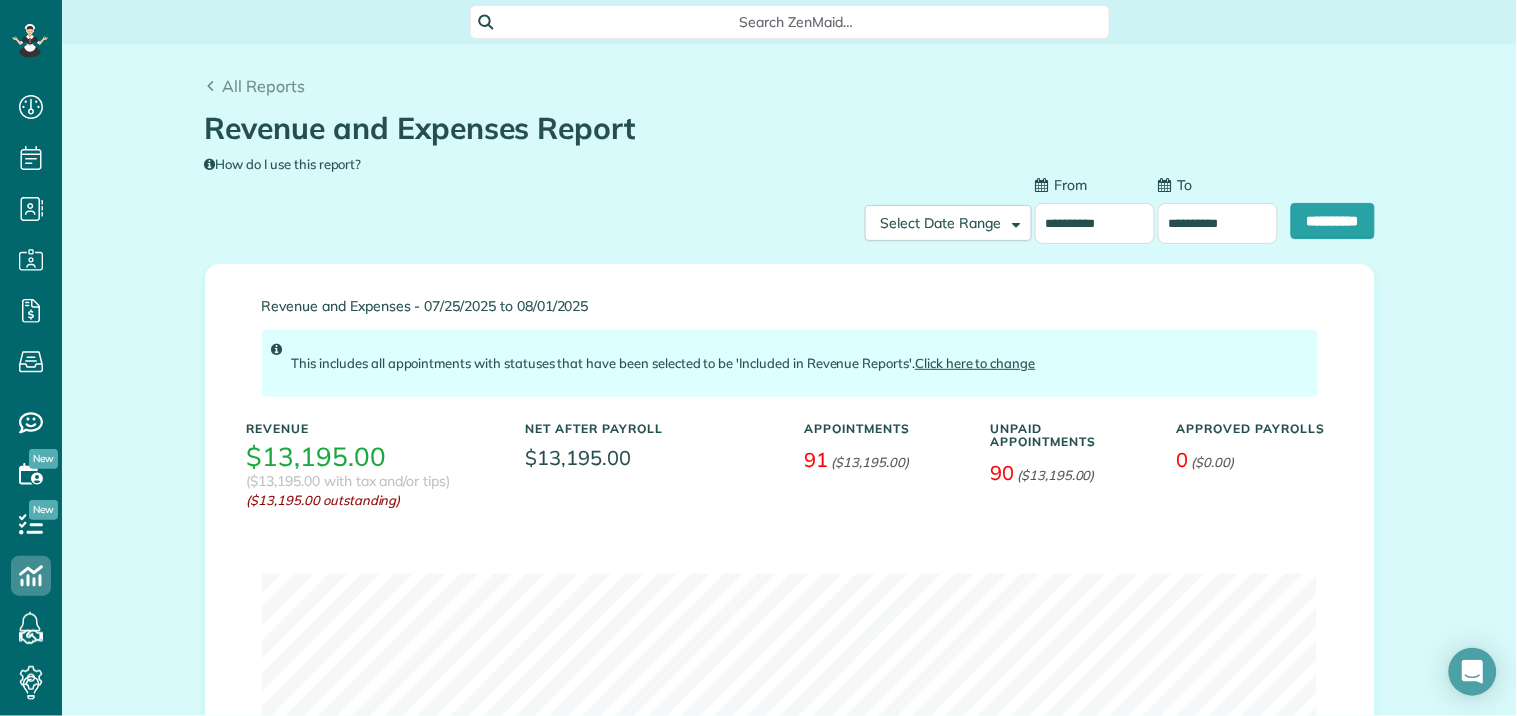type on "**********" 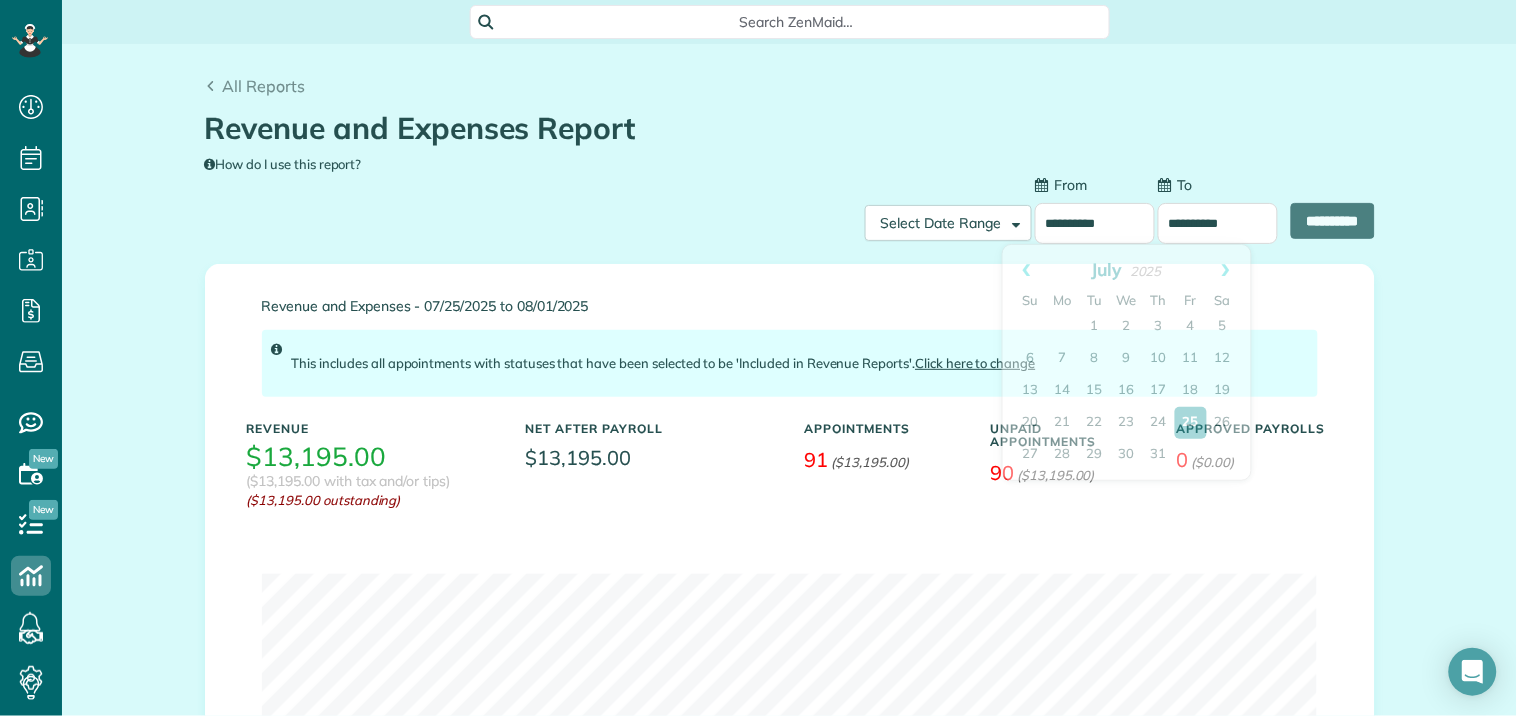 click on "**********" at bounding box center (1095, 223) 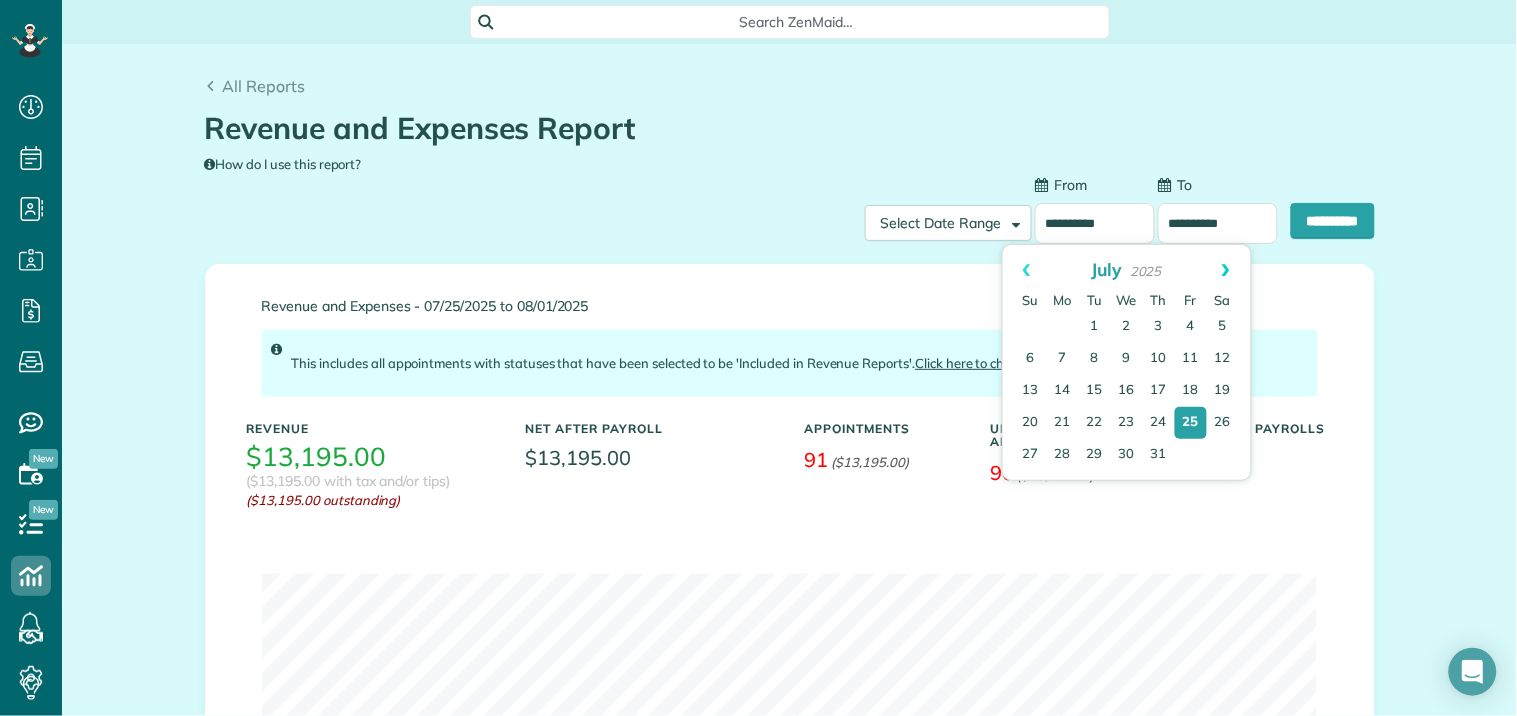 click on "Next" at bounding box center [1226, 270] 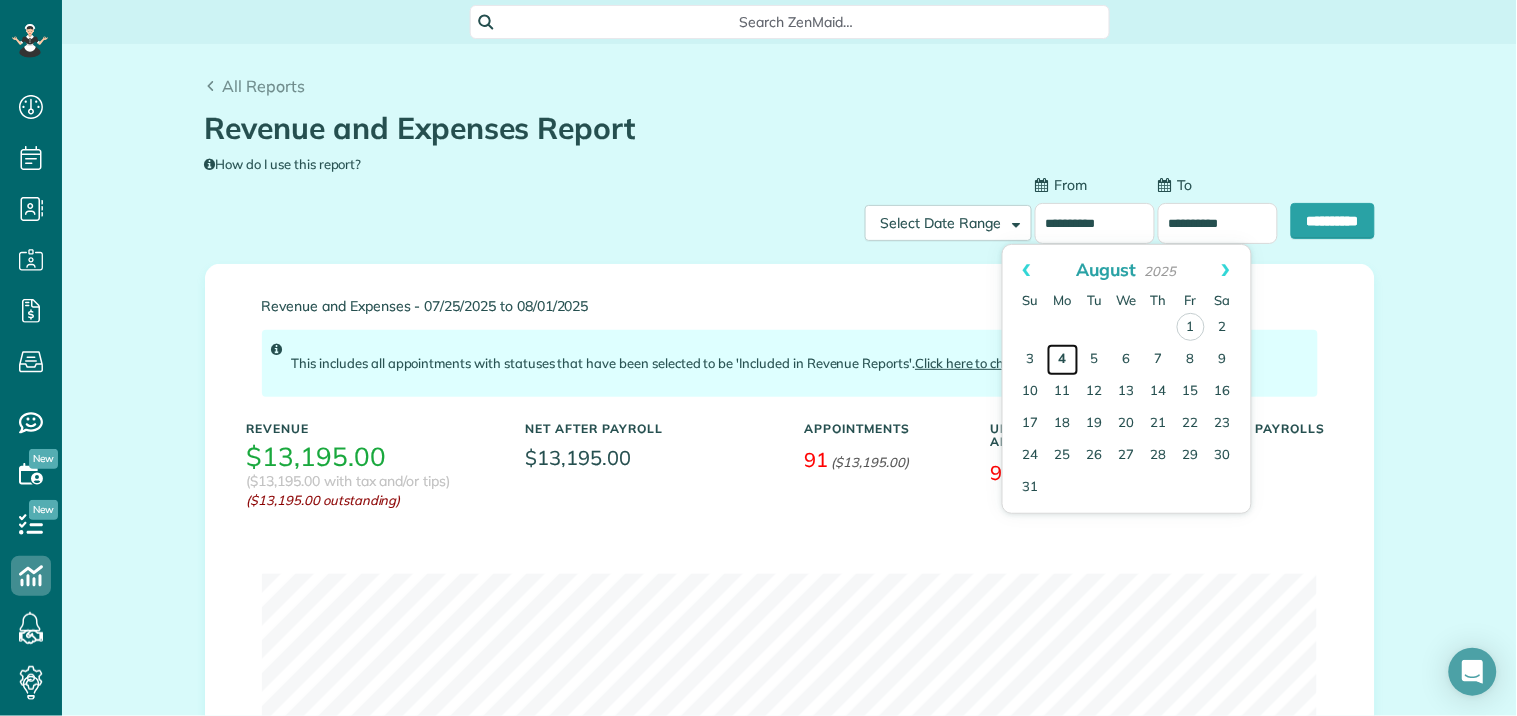 click on "4" at bounding box center [1063, 360] 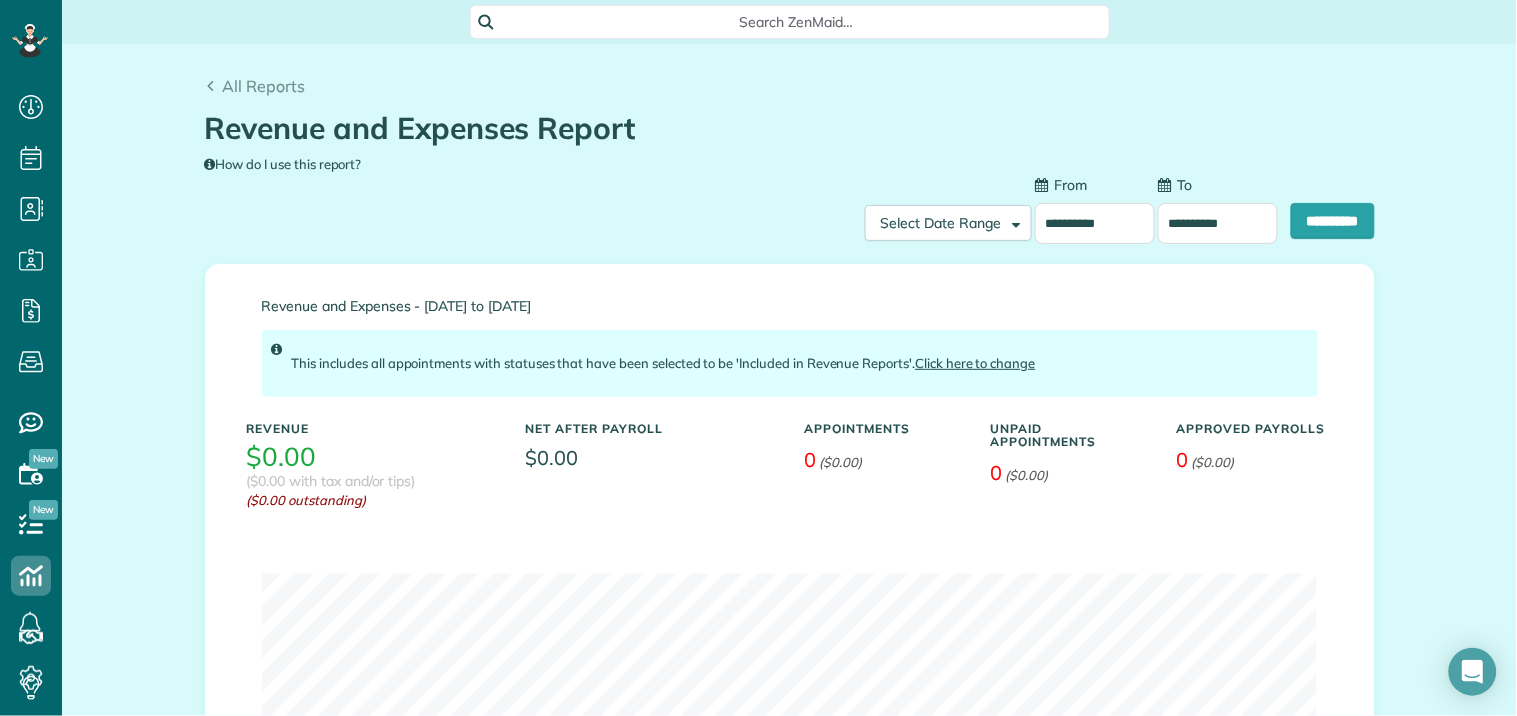 click on "**********" at bounding box center (1218, 223) 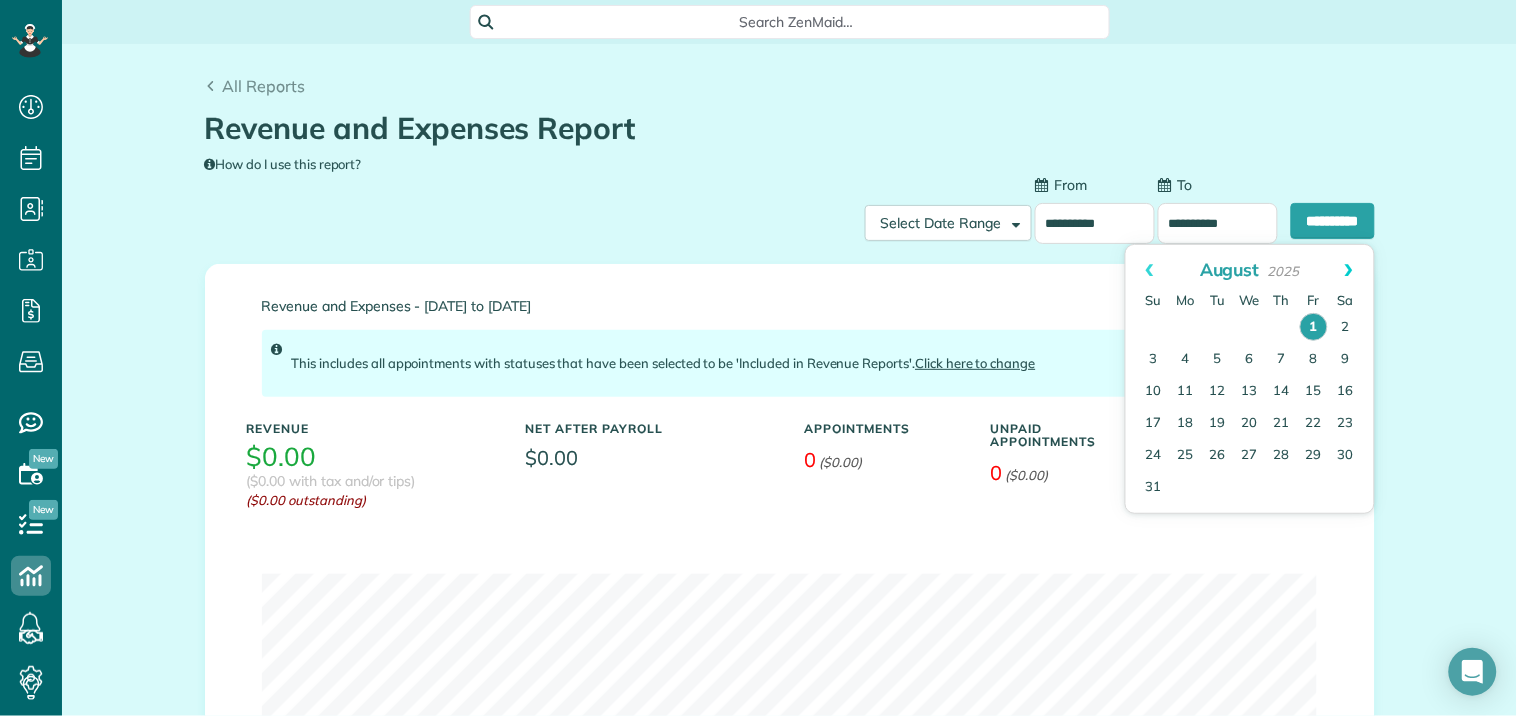 click on "Next" at bounding box center [1349, 270] 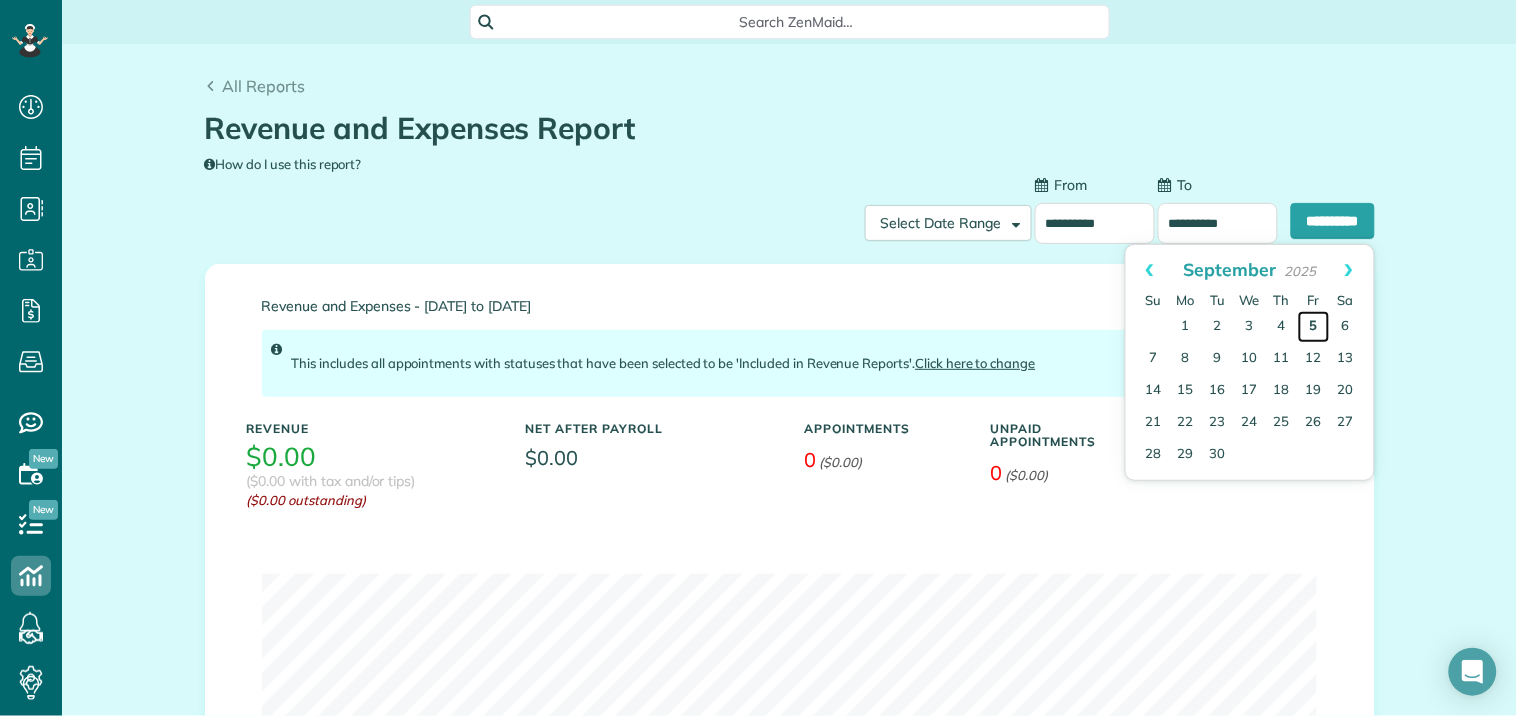 click on "5" at bounding box center (1314, 327) 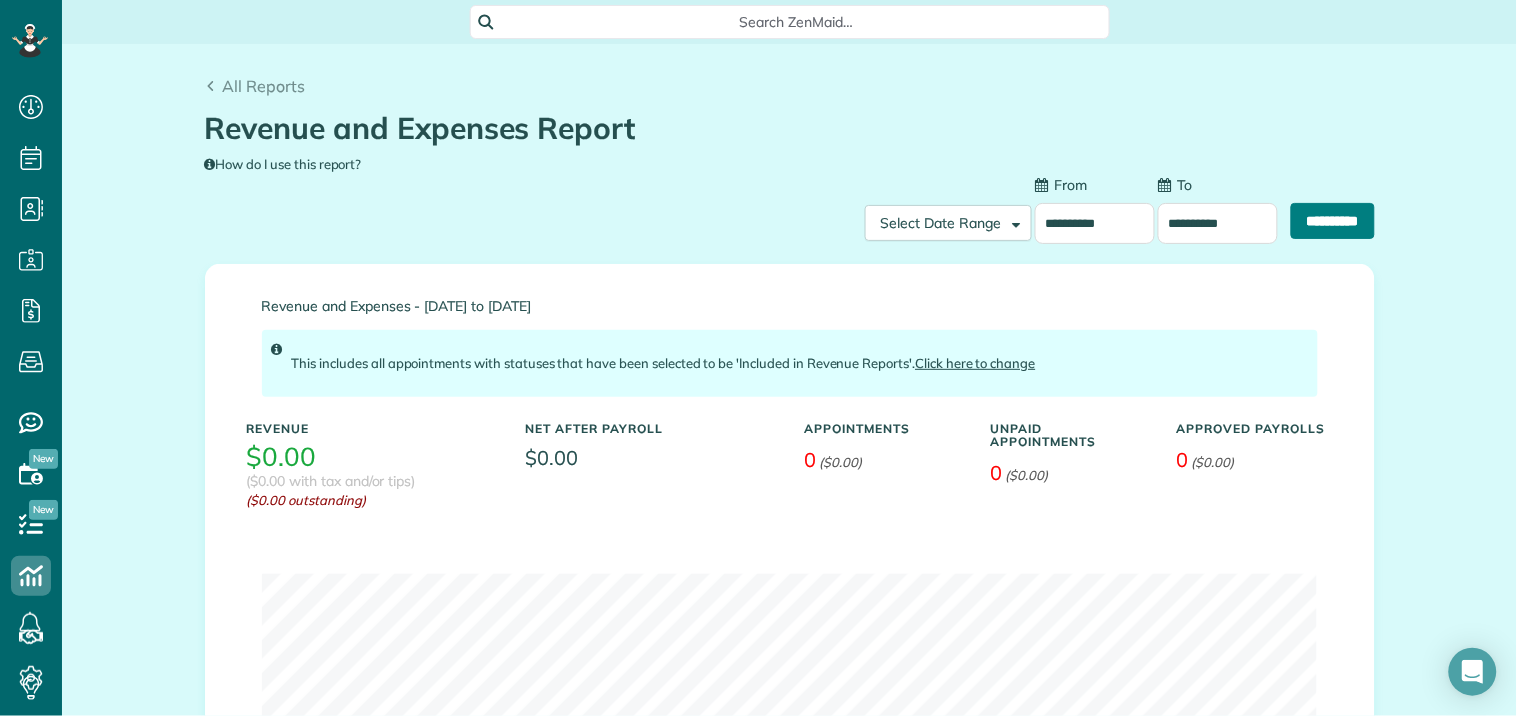 click on "**********" at bounding box center [1333, 221] 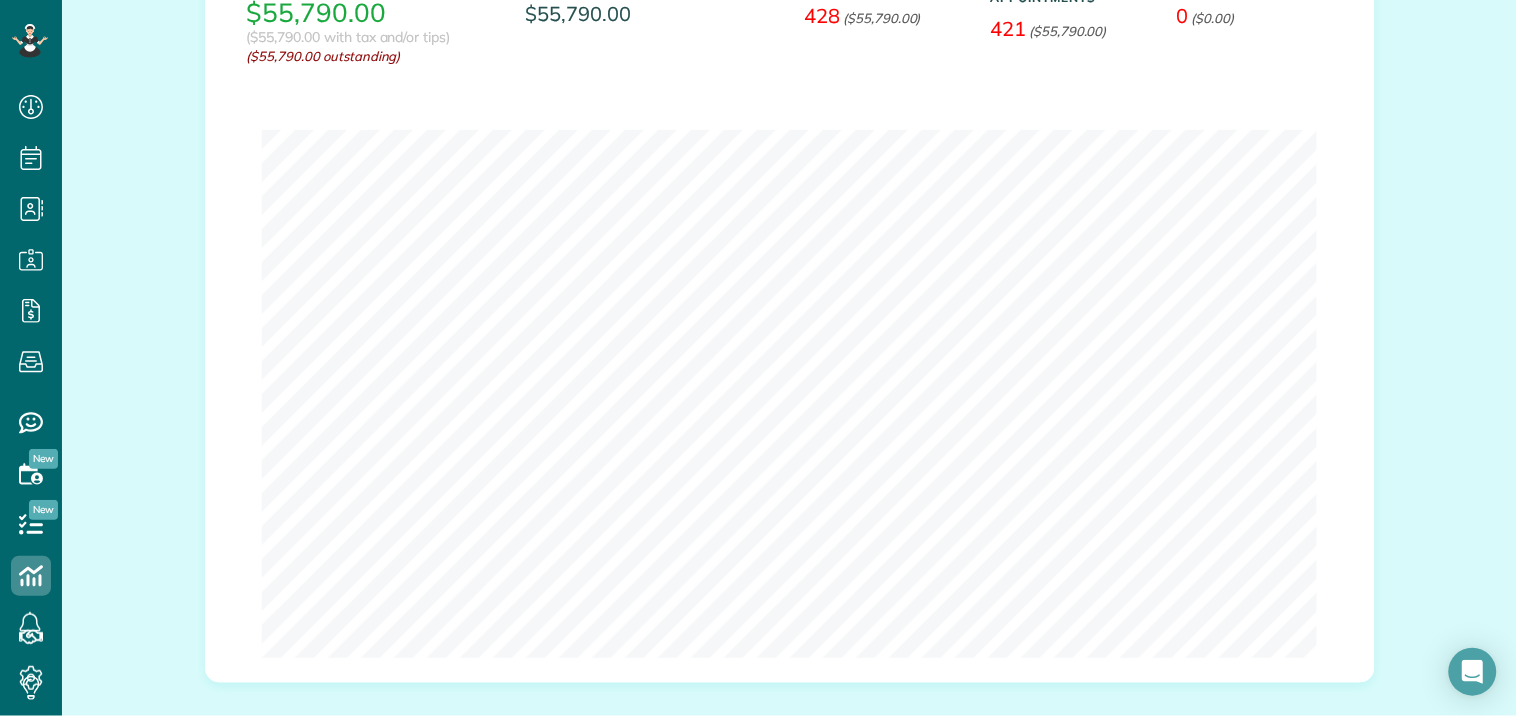 scroll, scrollTop: 0, scrollLeft: 0, axis: both 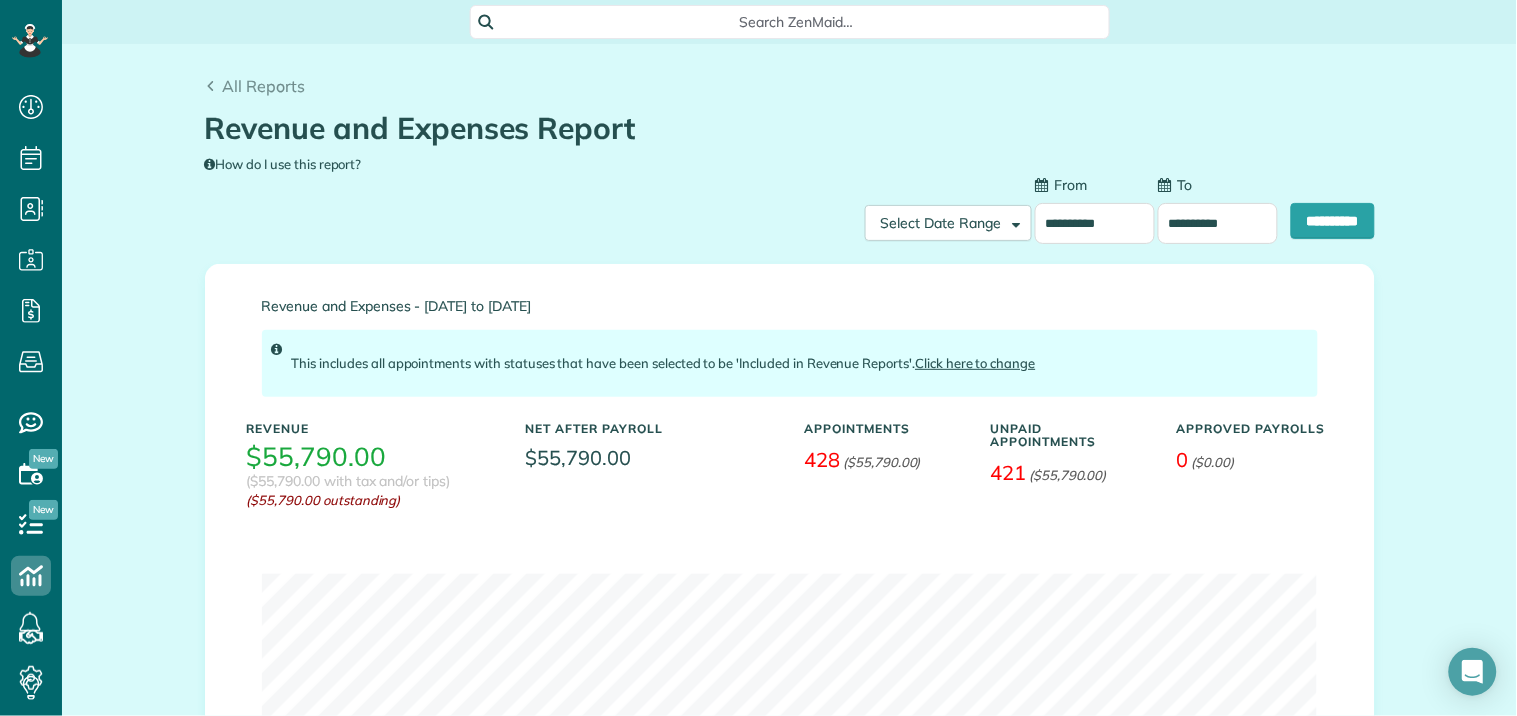 click on "**********" at bounding box center [1218, 223] 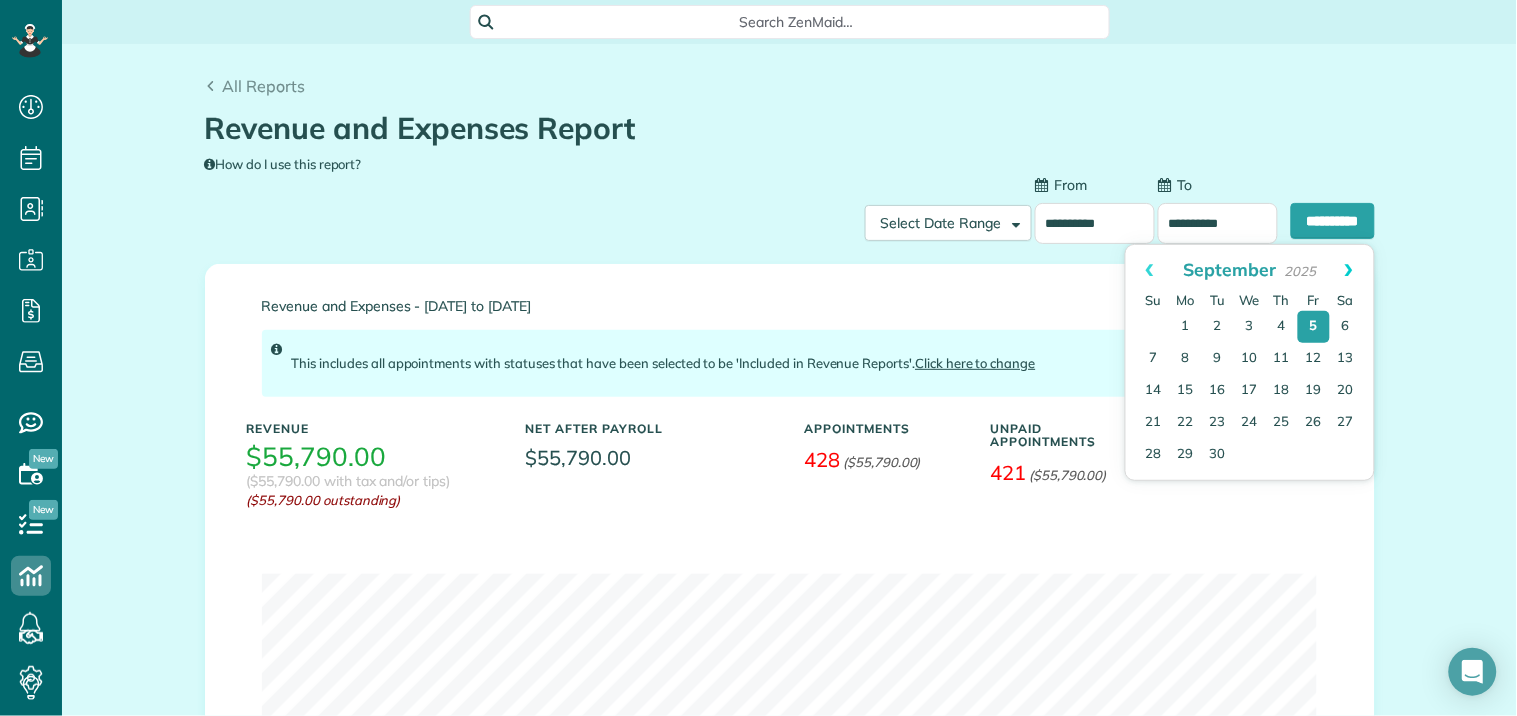 click on "Next" at bounding box center [1349, 270] 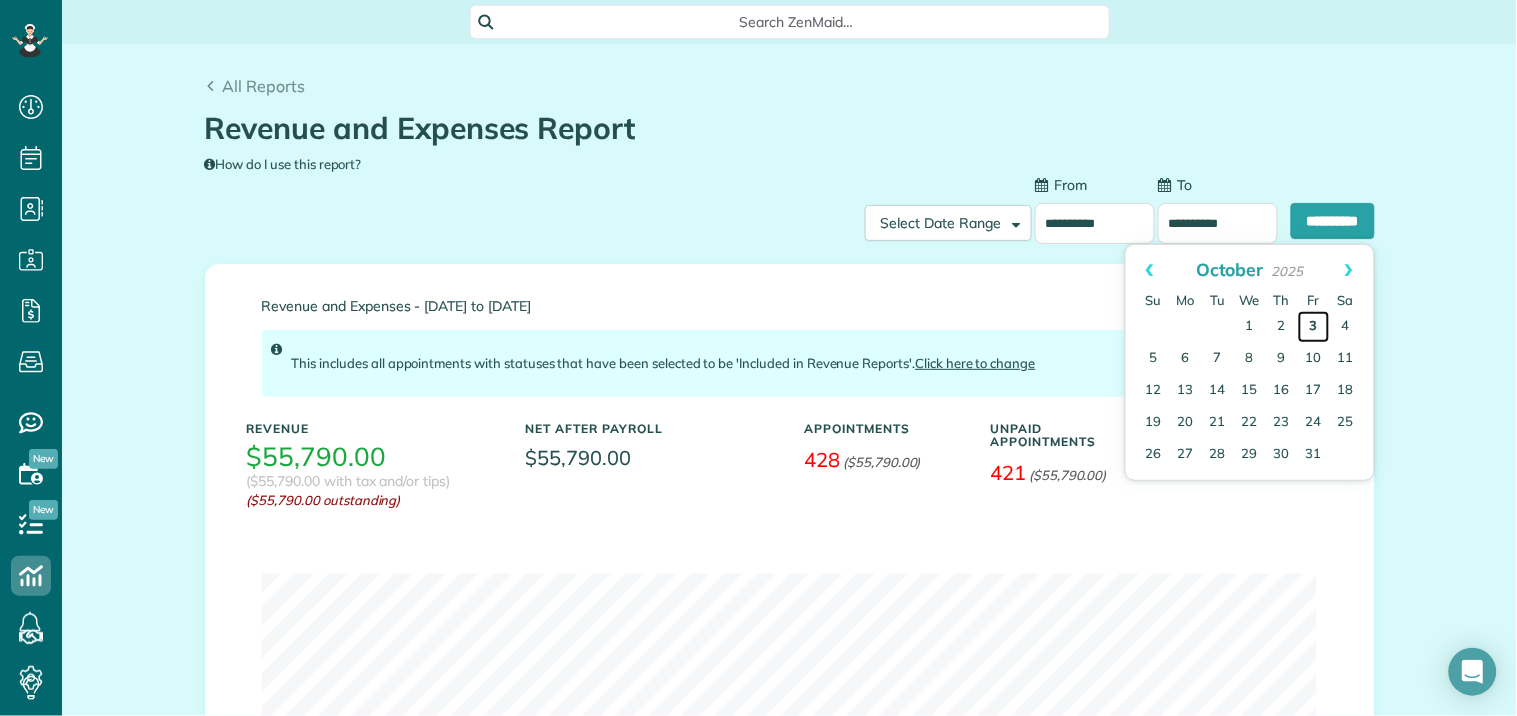 click on "3" at bounding box center [1314, 327] 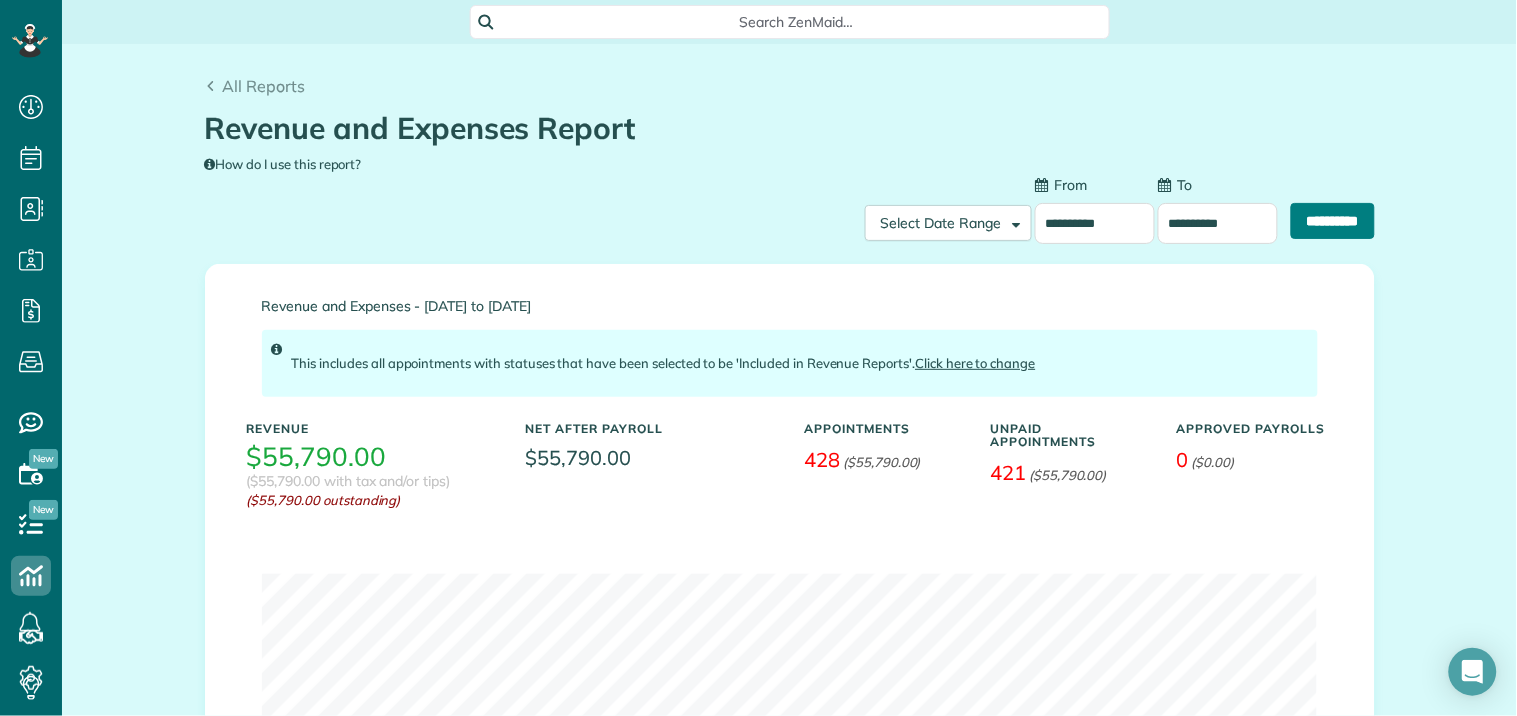 click on "**********" at bounding box center (1333, 221) 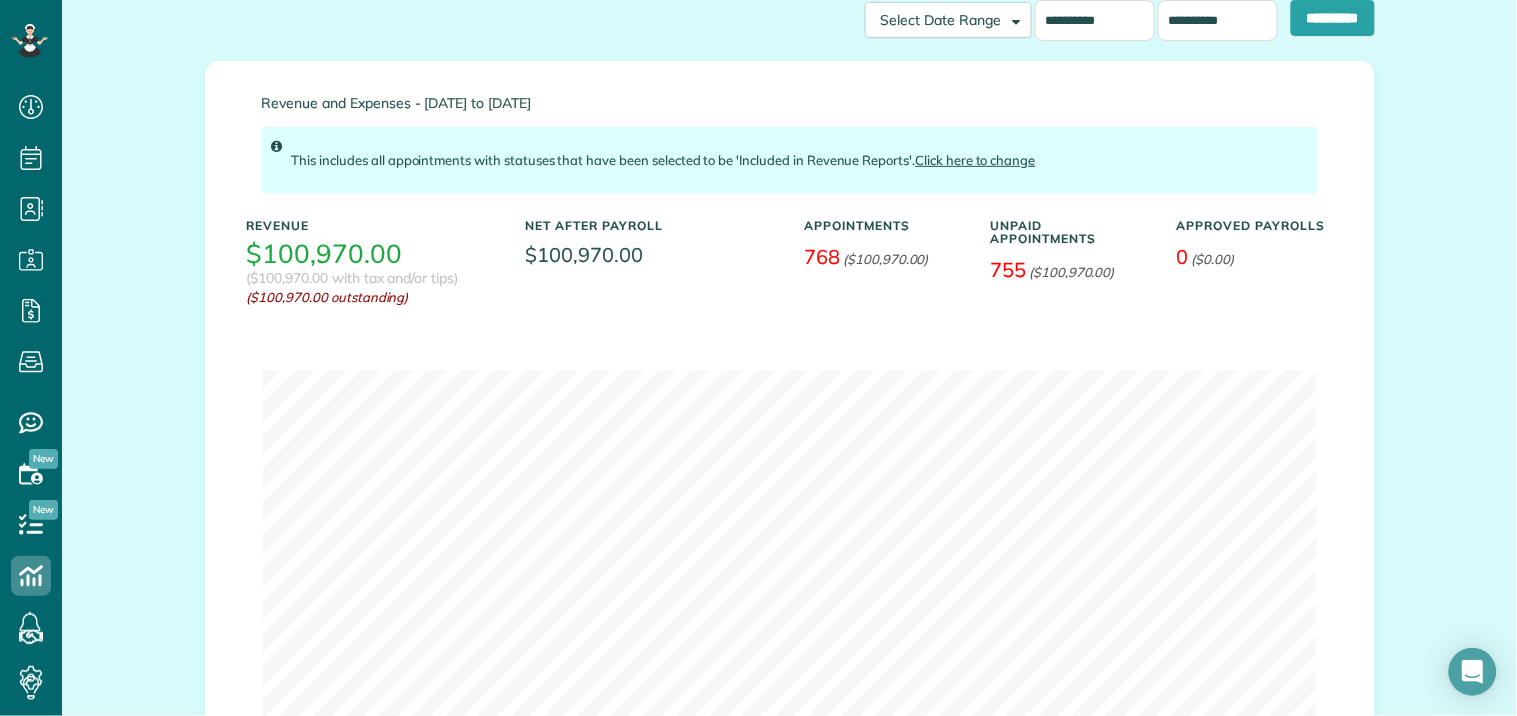 scroll, scrollTop: 0, scrollLeft: 0, axis: both 